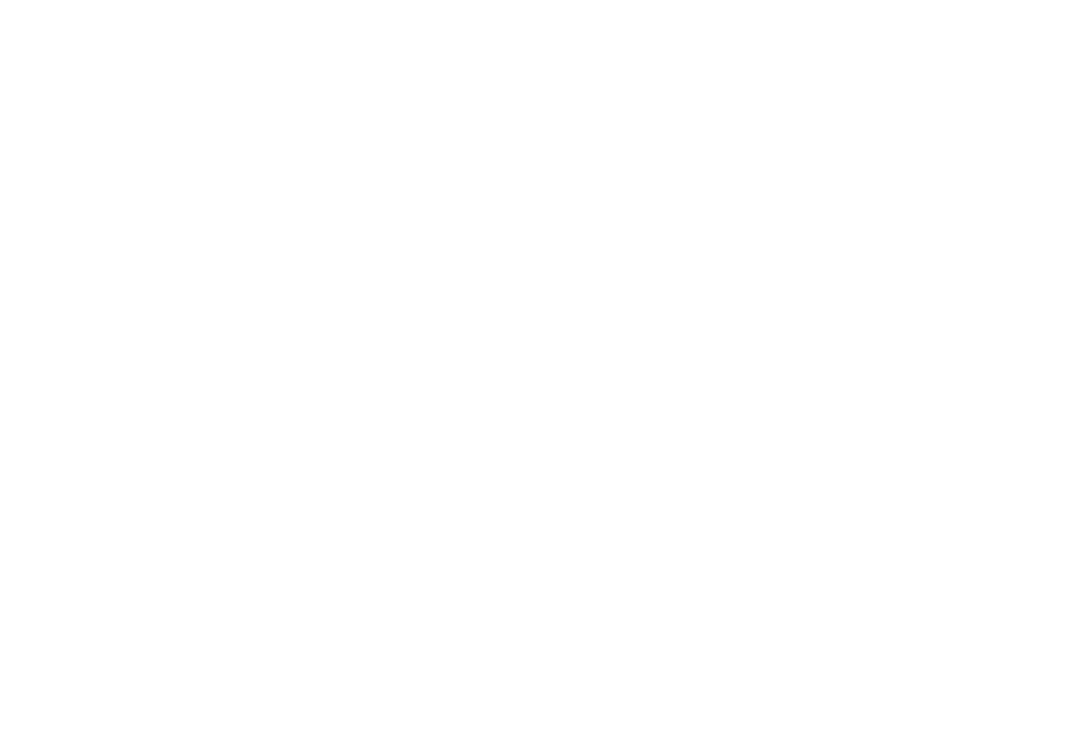 scroll, scrollTop: 0, scrollLeft: 0, axis: both 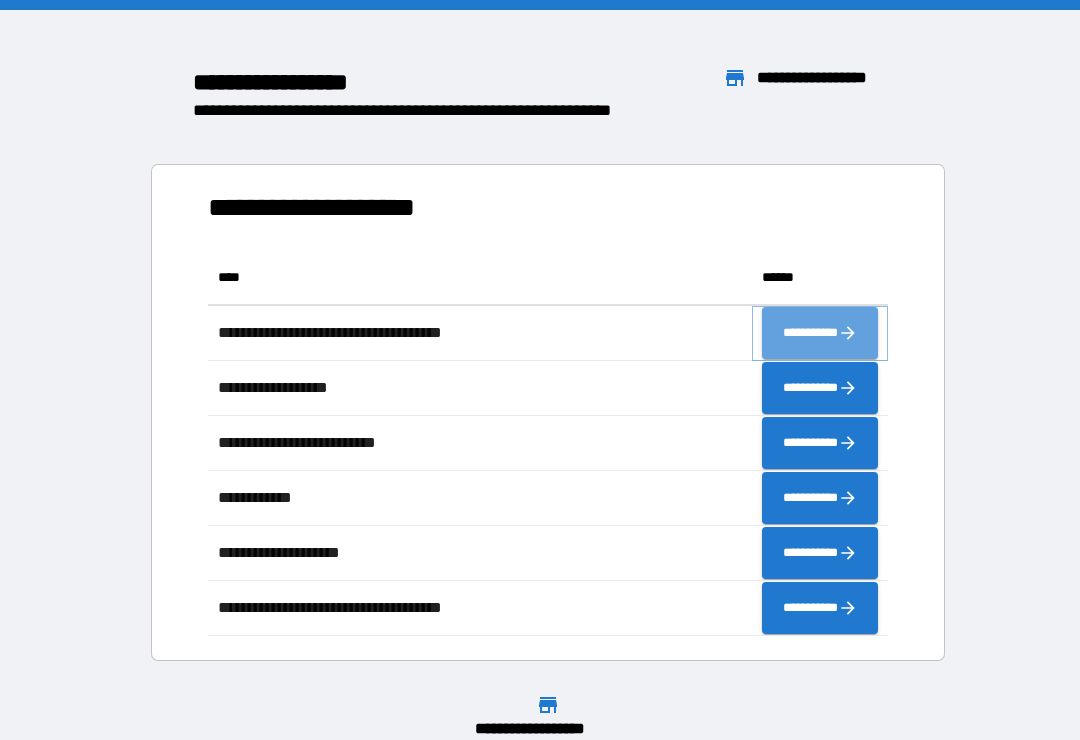 click on "**********" at bounding box center [820, 333] 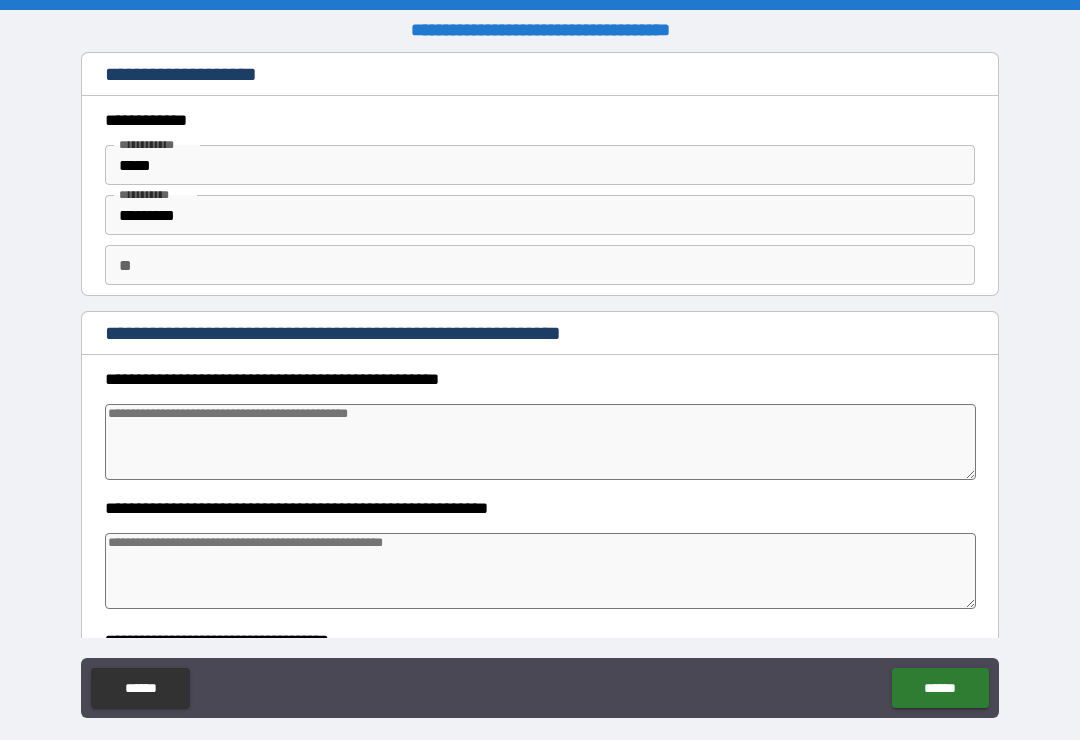 type on "*" 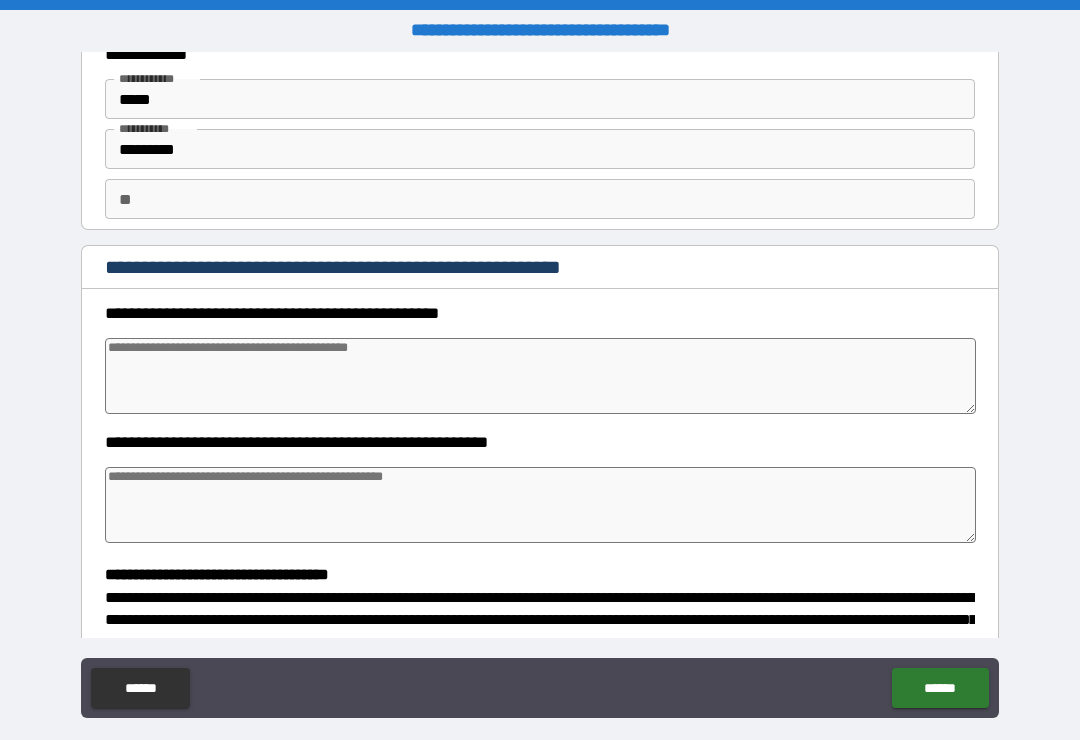 scroll, scrollTop: 61, scrollLeft: 0, axis: vertical 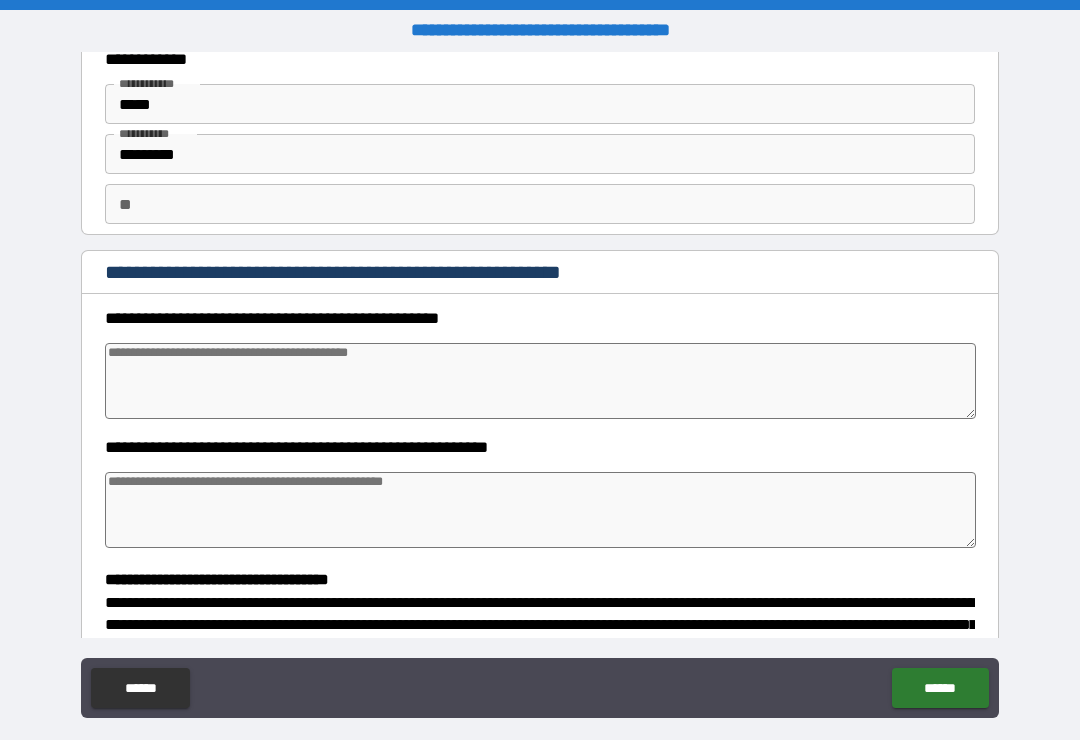 click on "**" at bounding box center (540, 204) 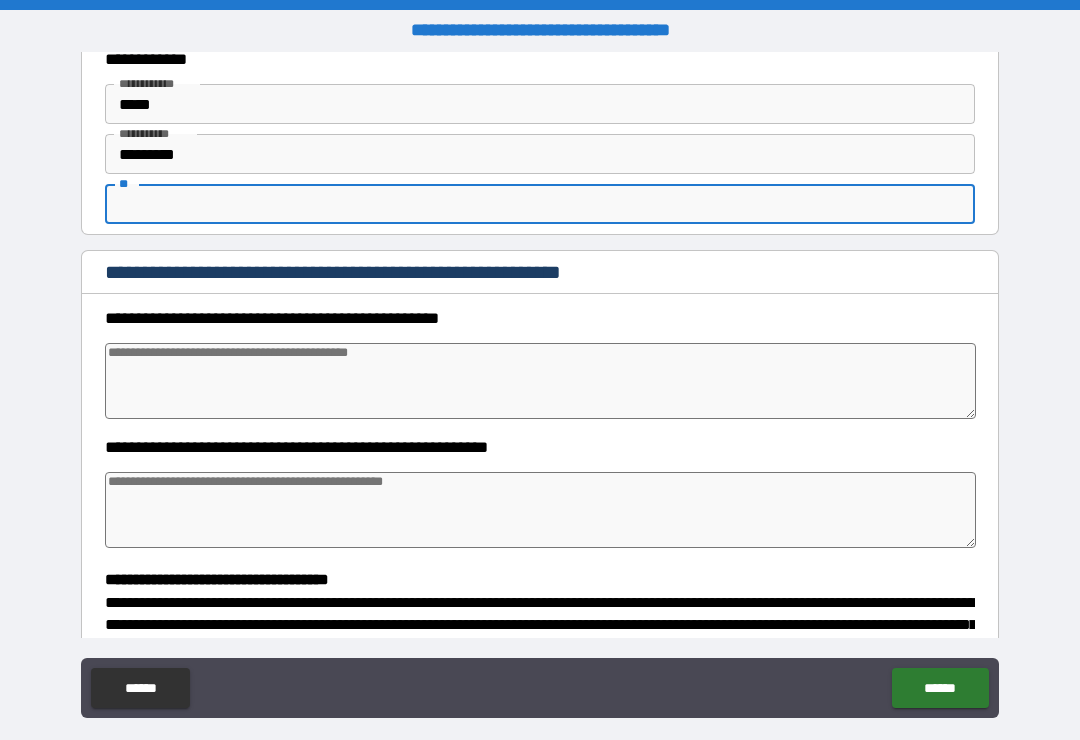 type on "*" 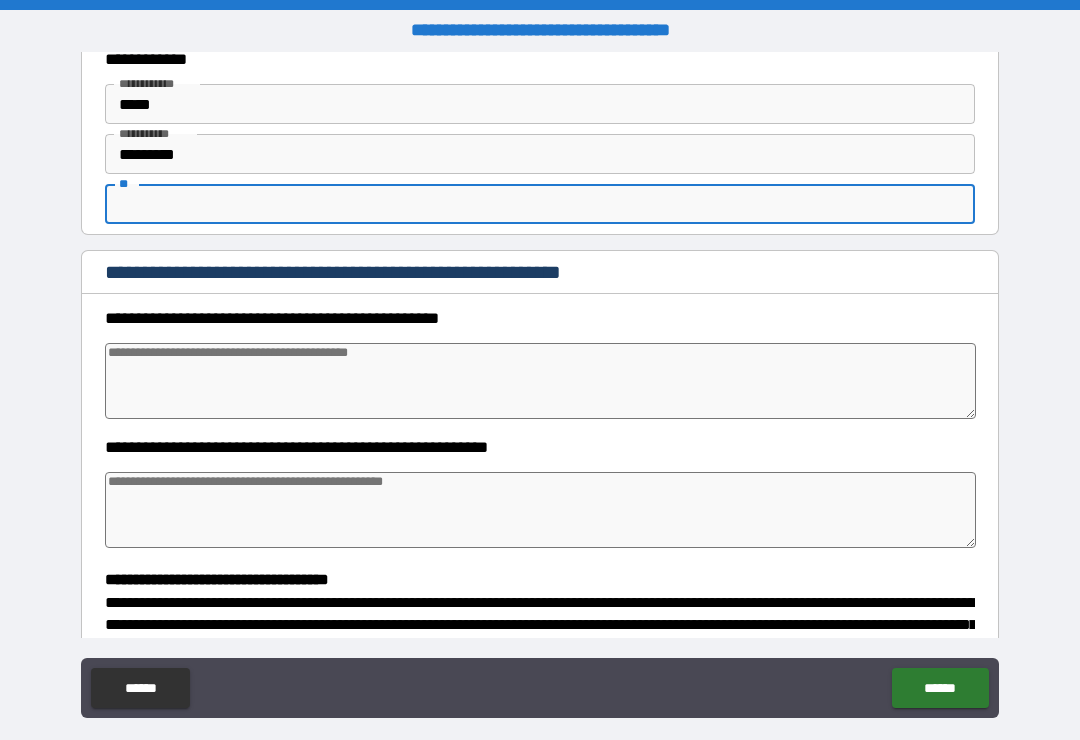 type on "*" 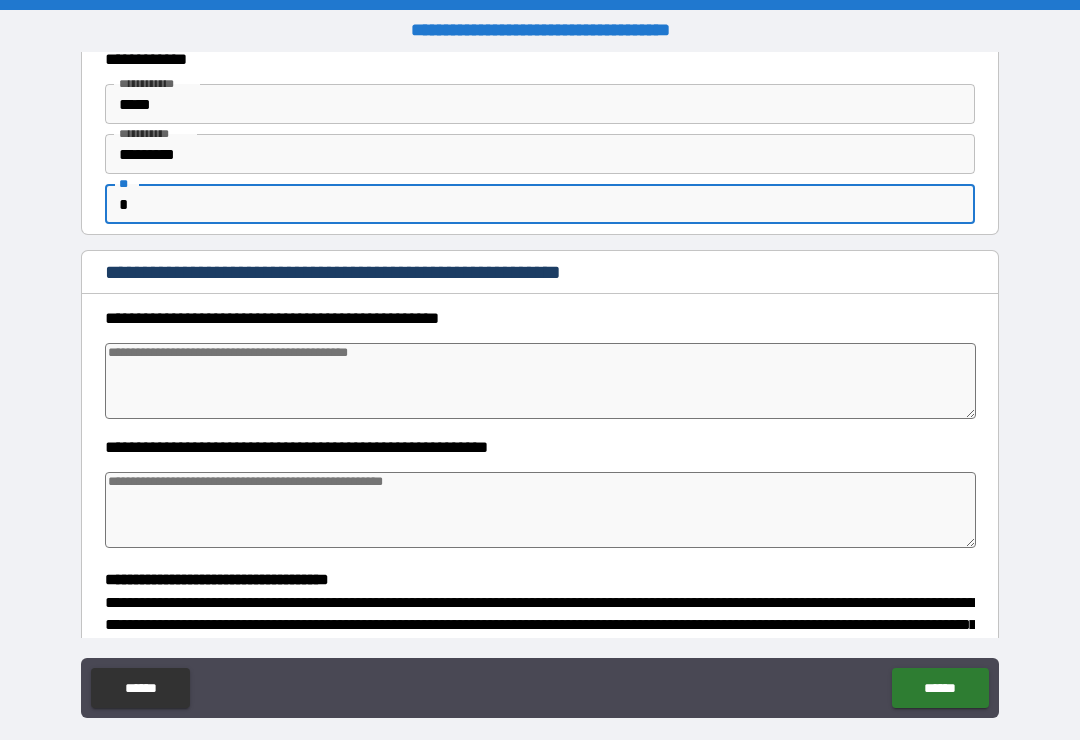 type on "*" 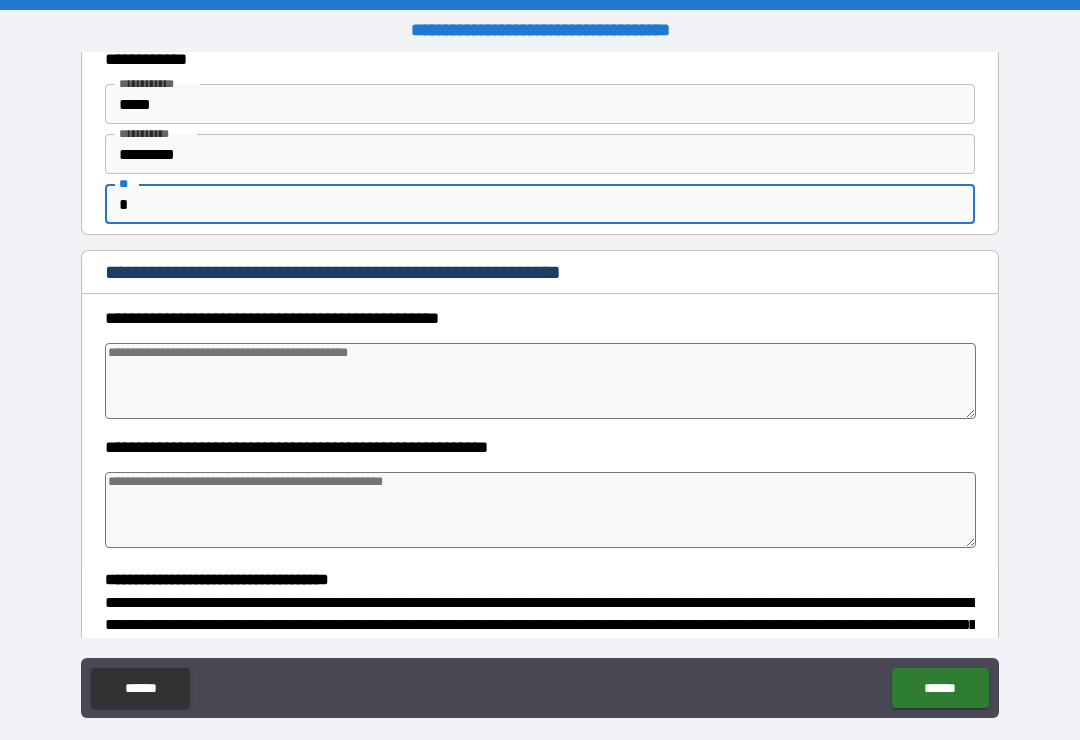type on "*" 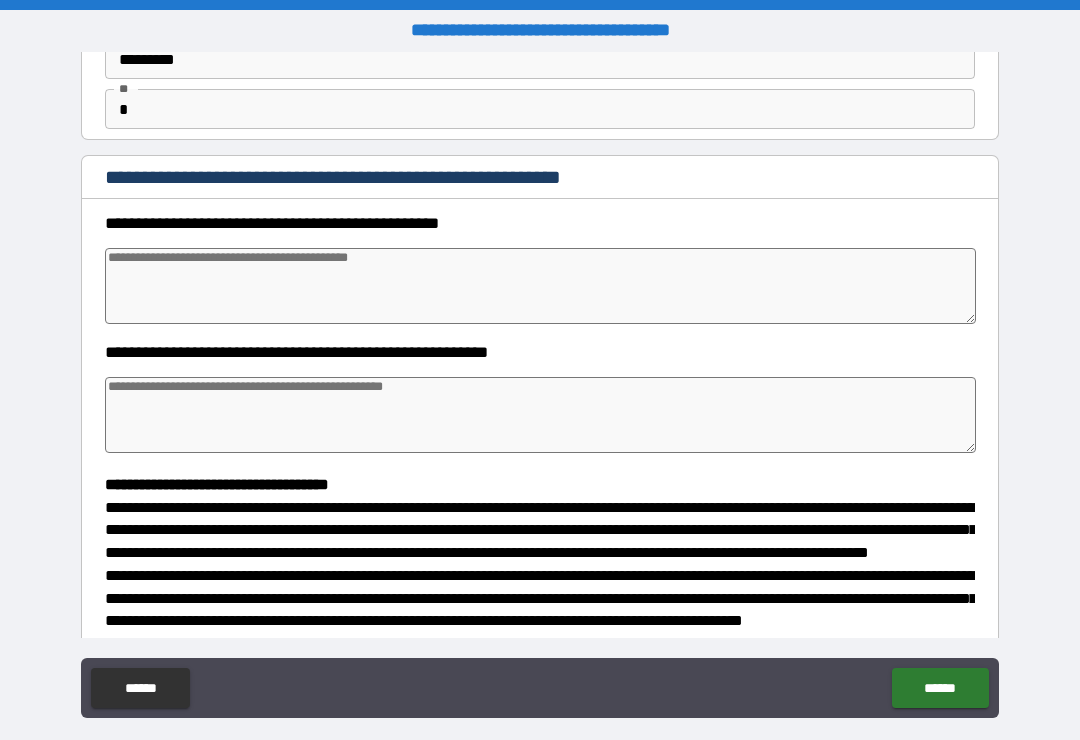 scroll, scrollTop: 154, scrollLeft: 0, axis: vertical 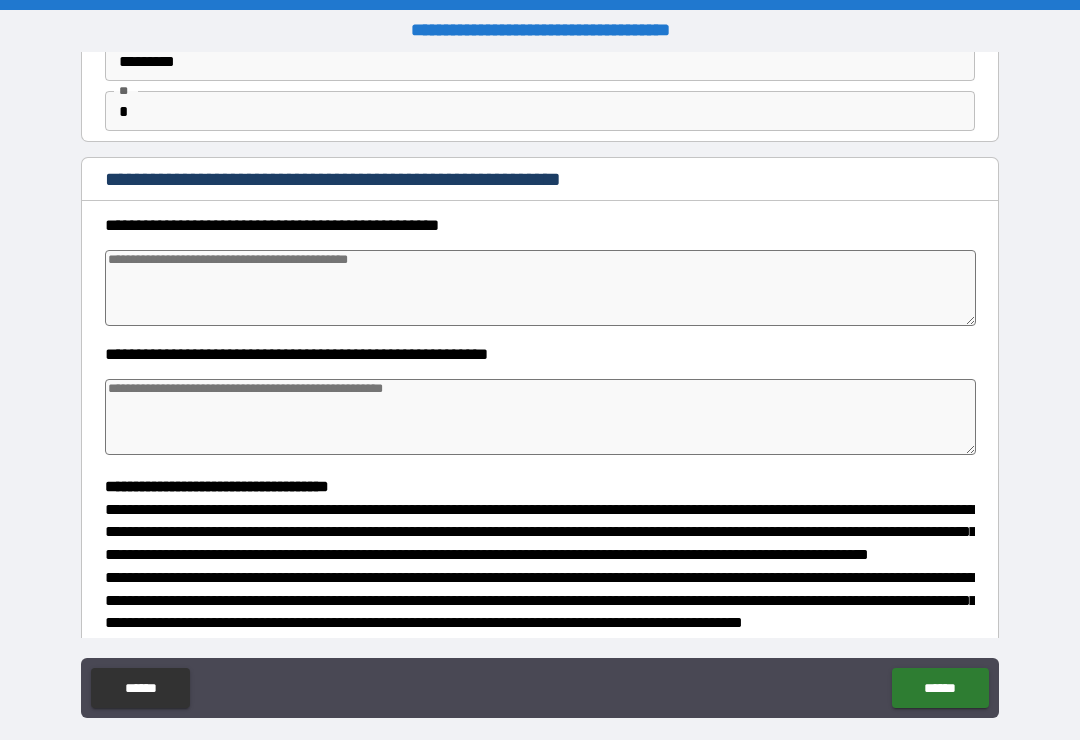 click at bounding box center (540, 288) 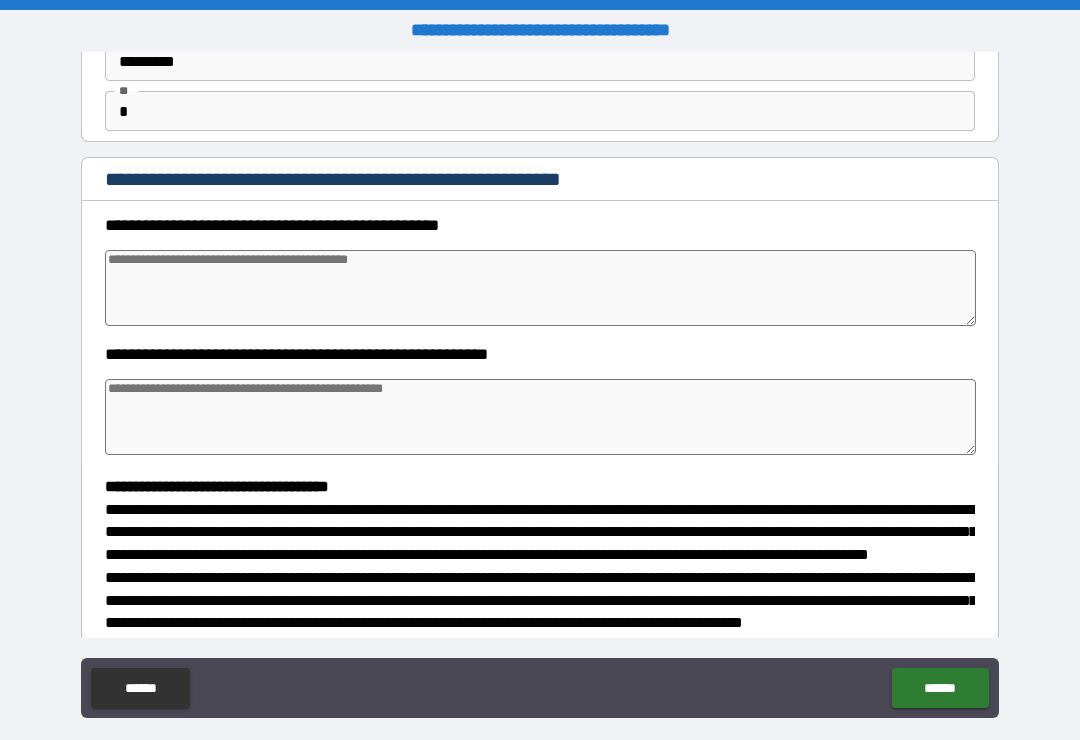 type on "*" 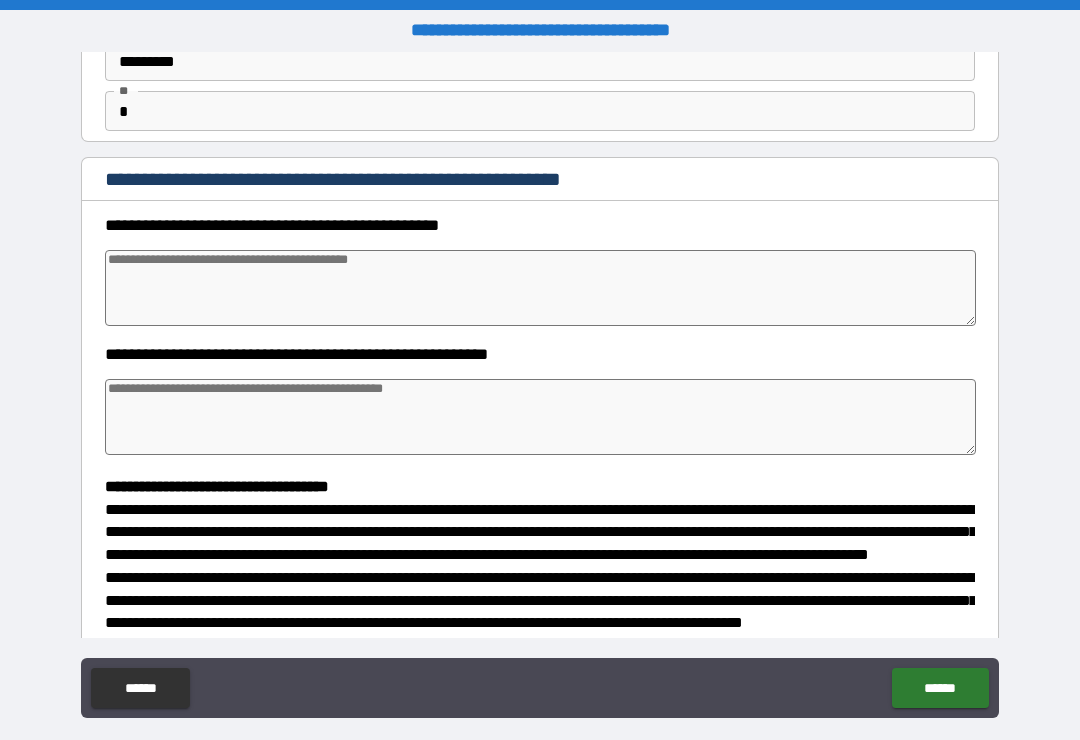 type on "*" 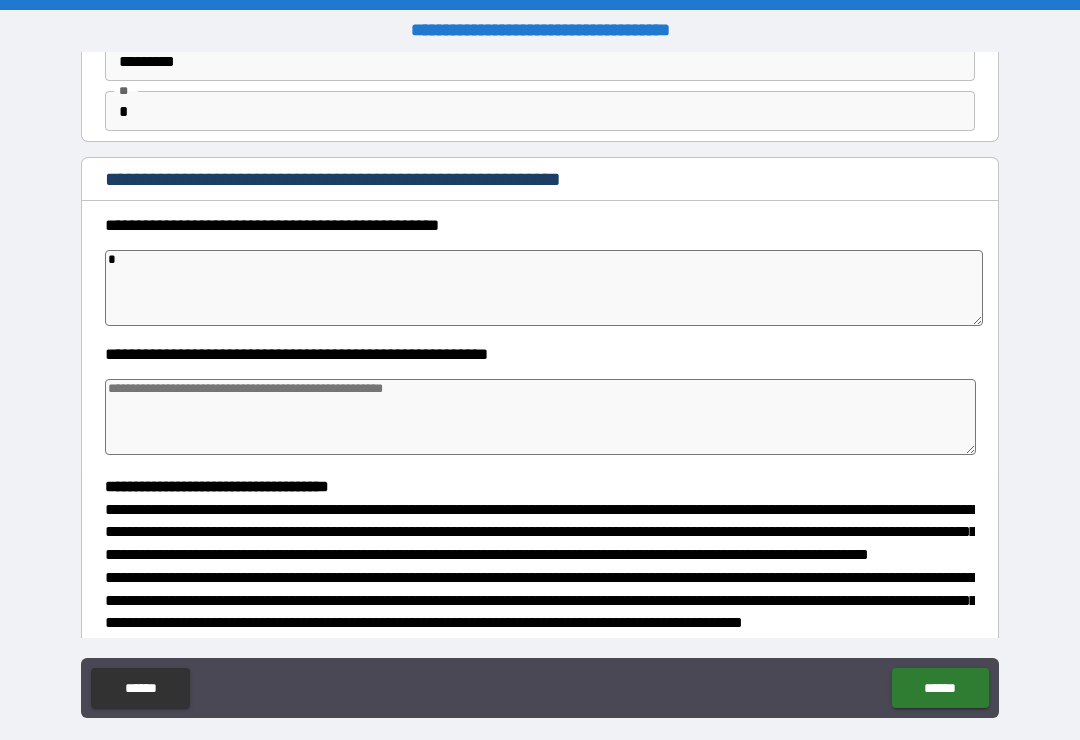 type on "*" 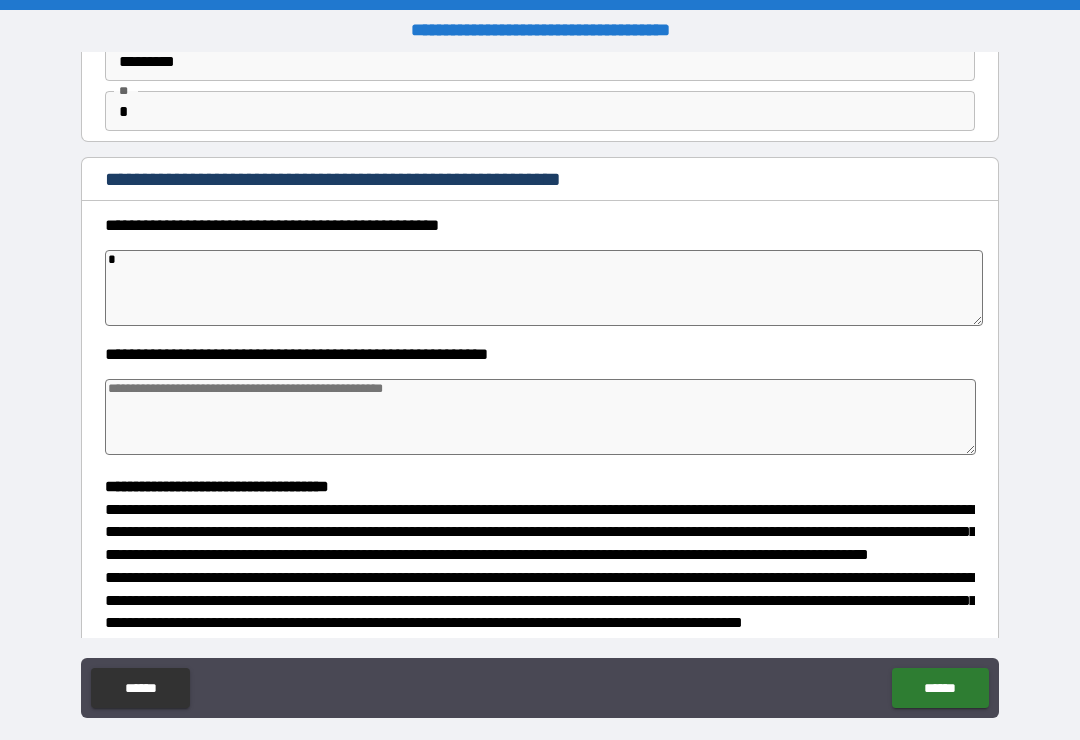 type on "*" 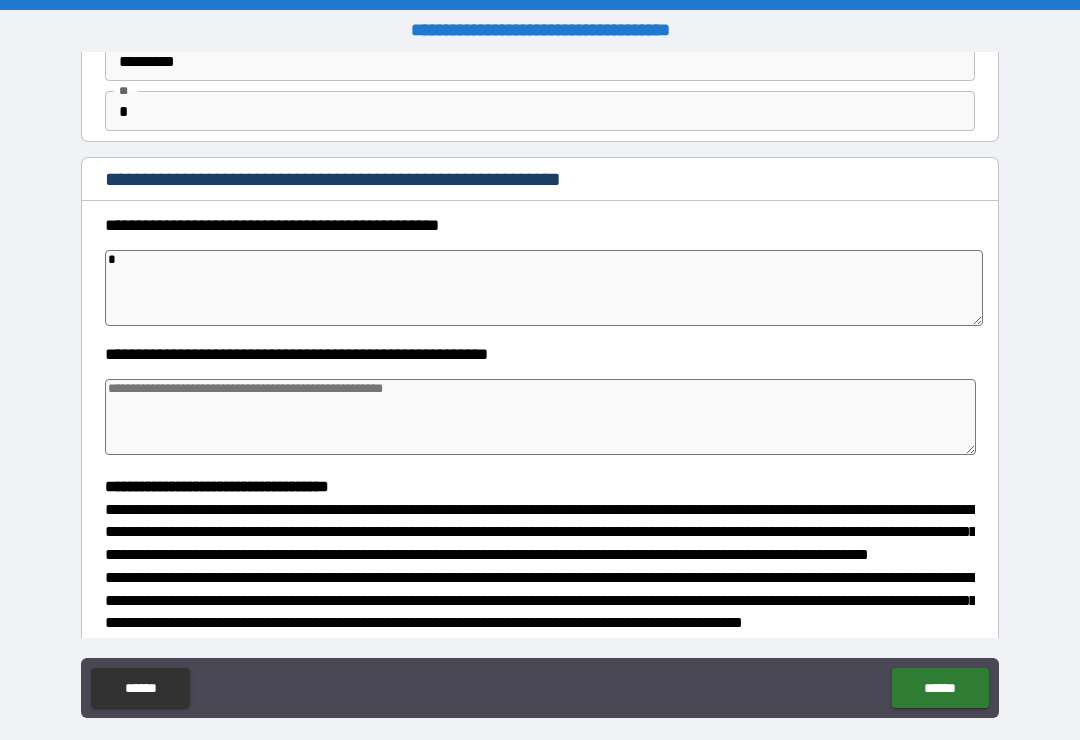 type on "**" 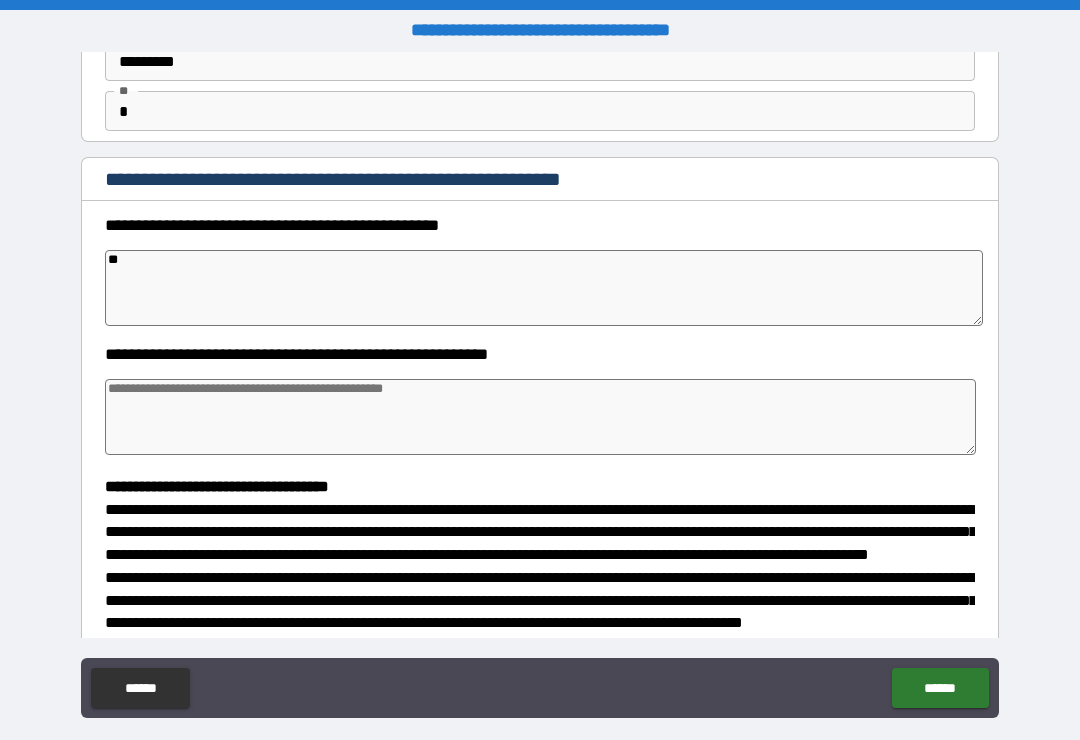 type on "*" 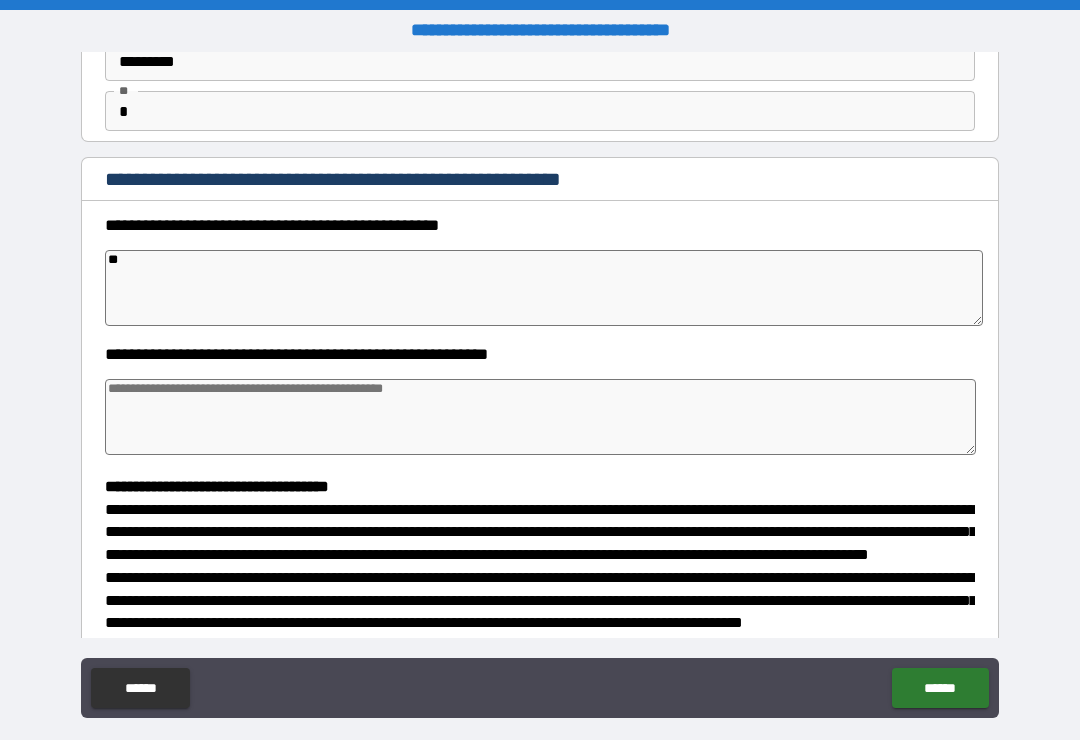 type on "*" 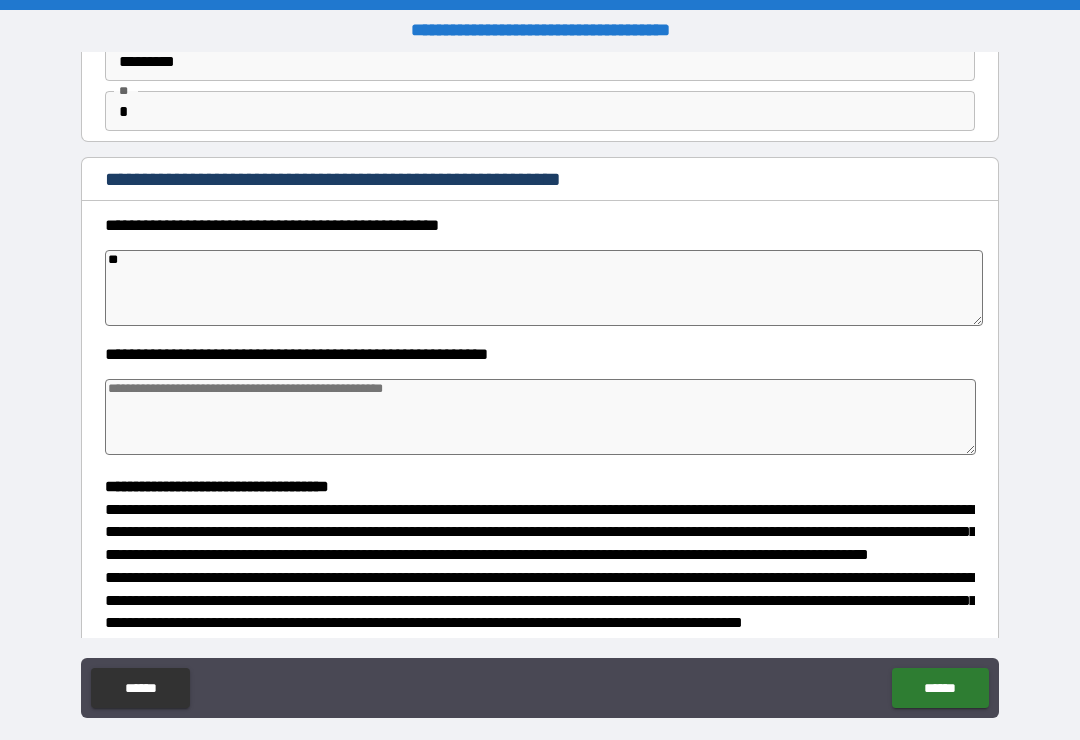 type on "*" 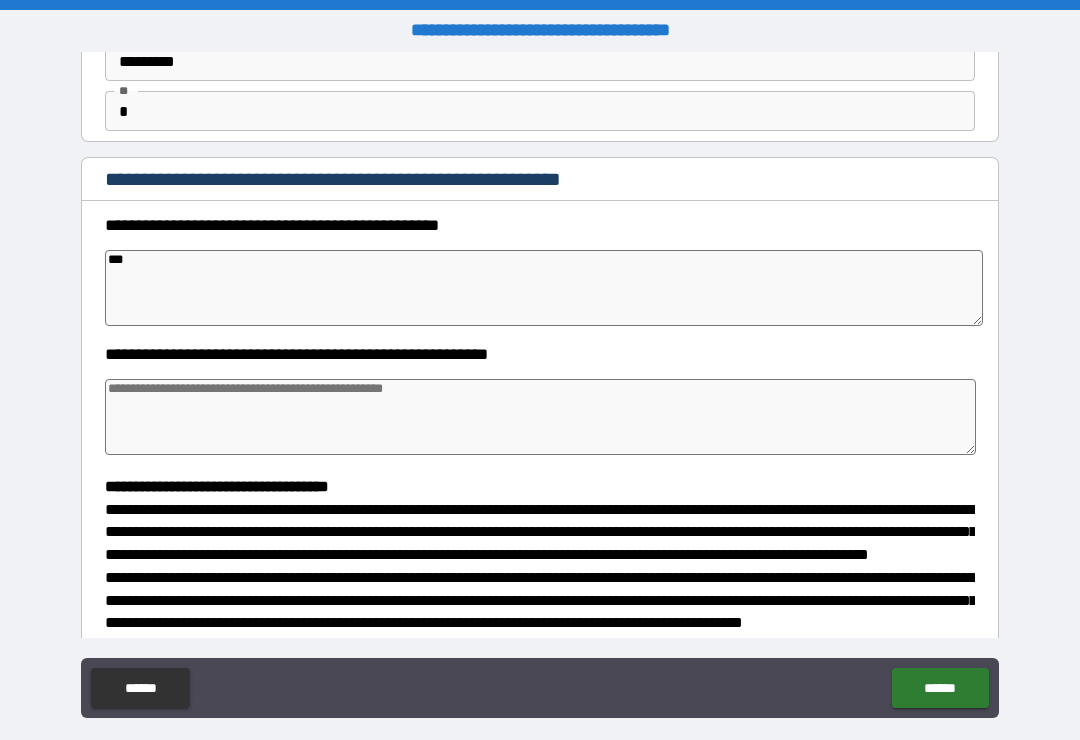 type on "*" 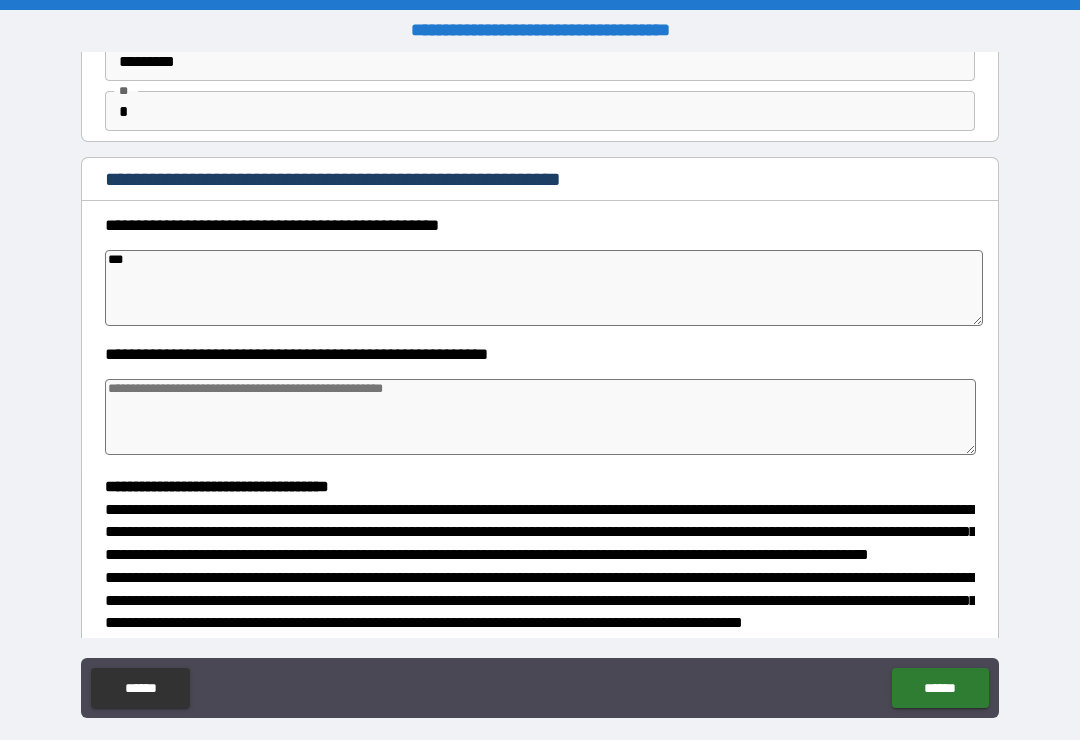 type on "*" 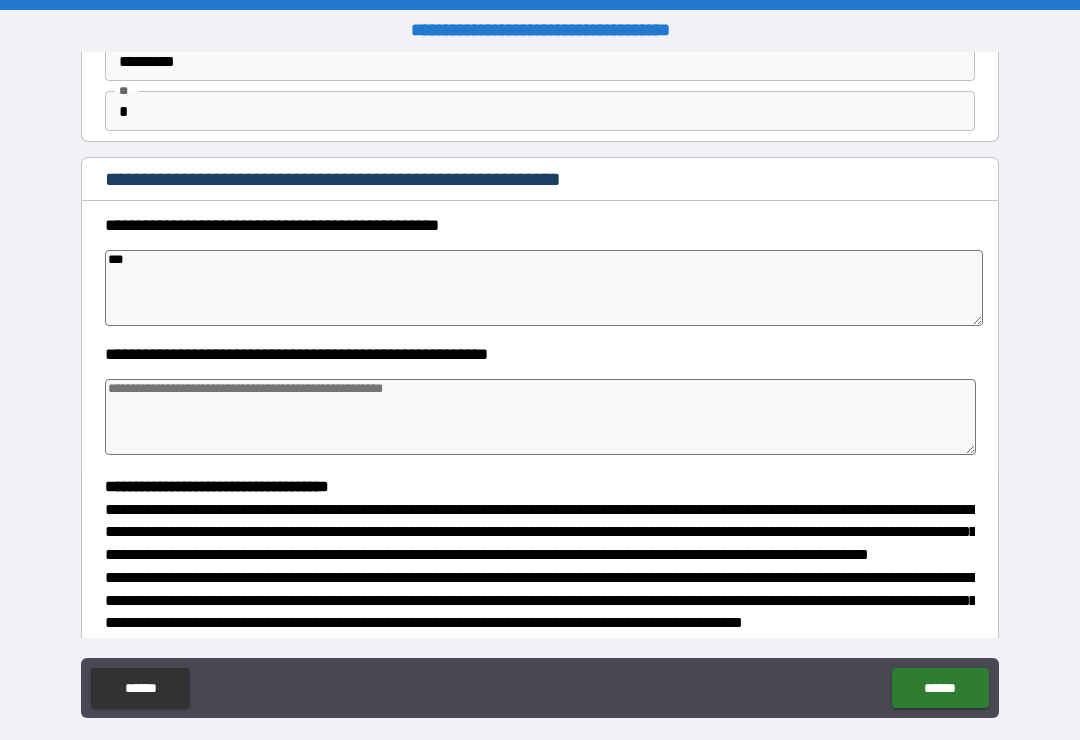 type on "*" 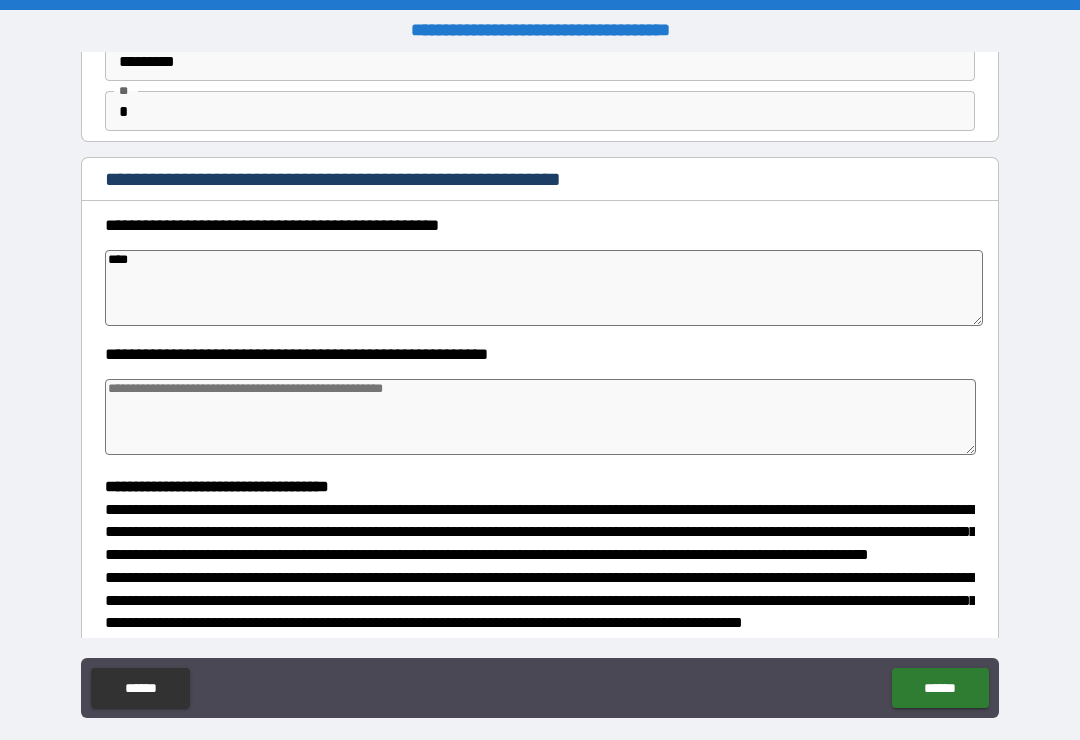 type on "*" 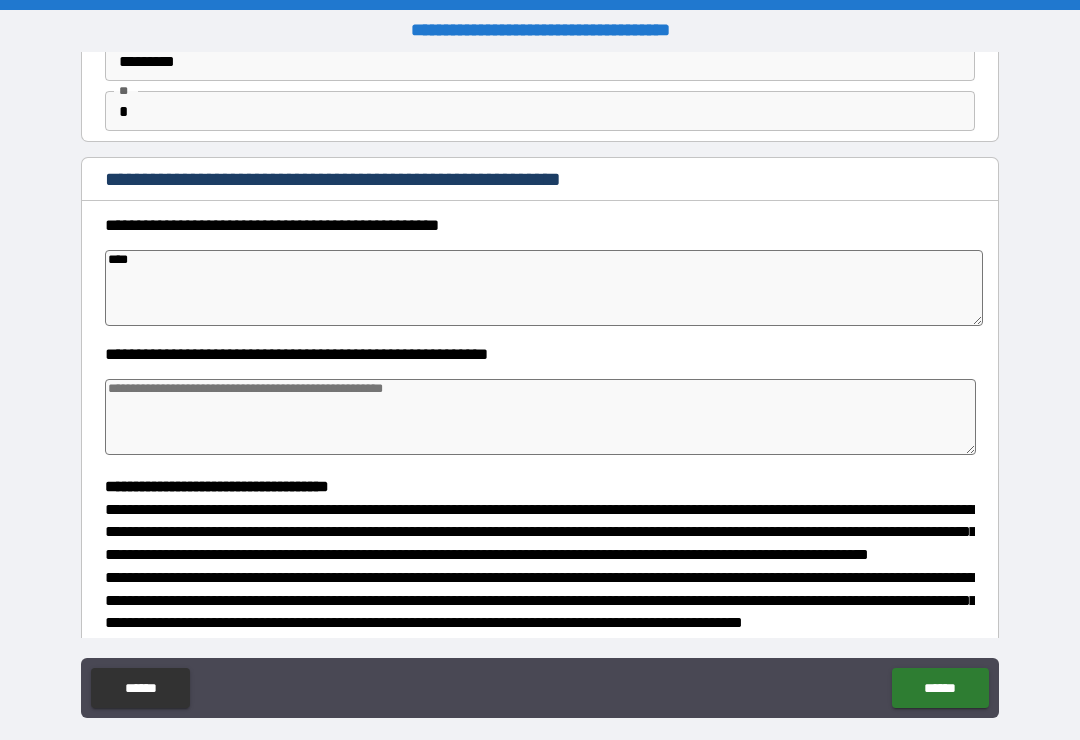 type on "*" 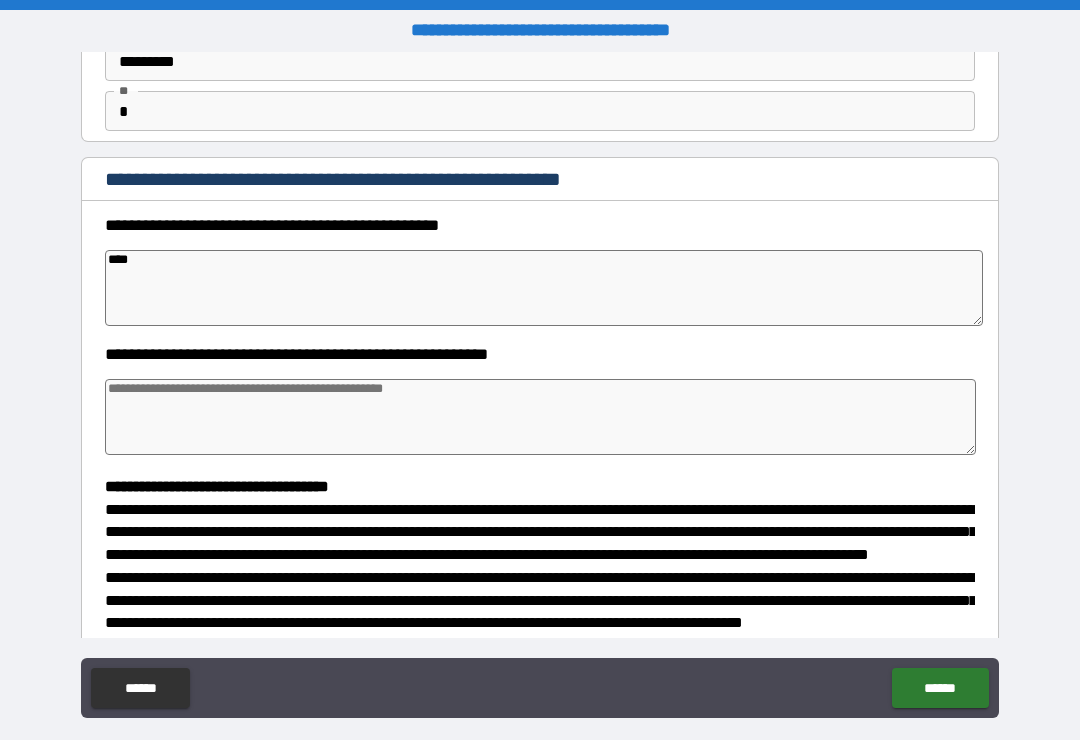 type on "*" 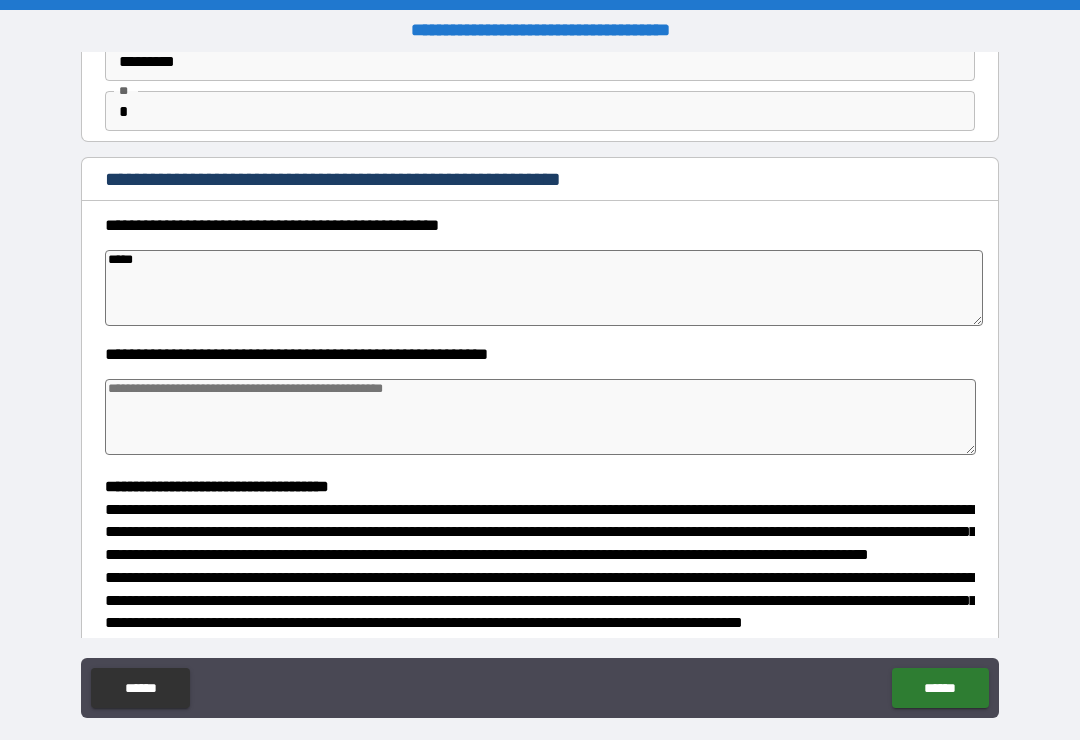 type on "*" 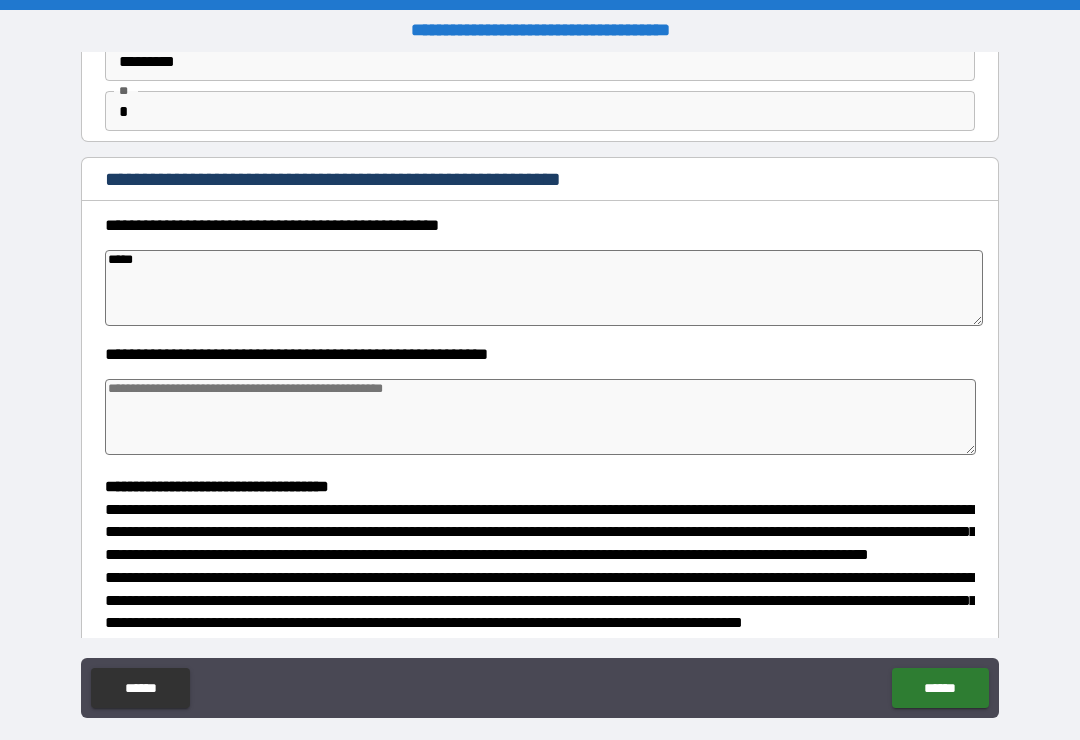 type on "*" 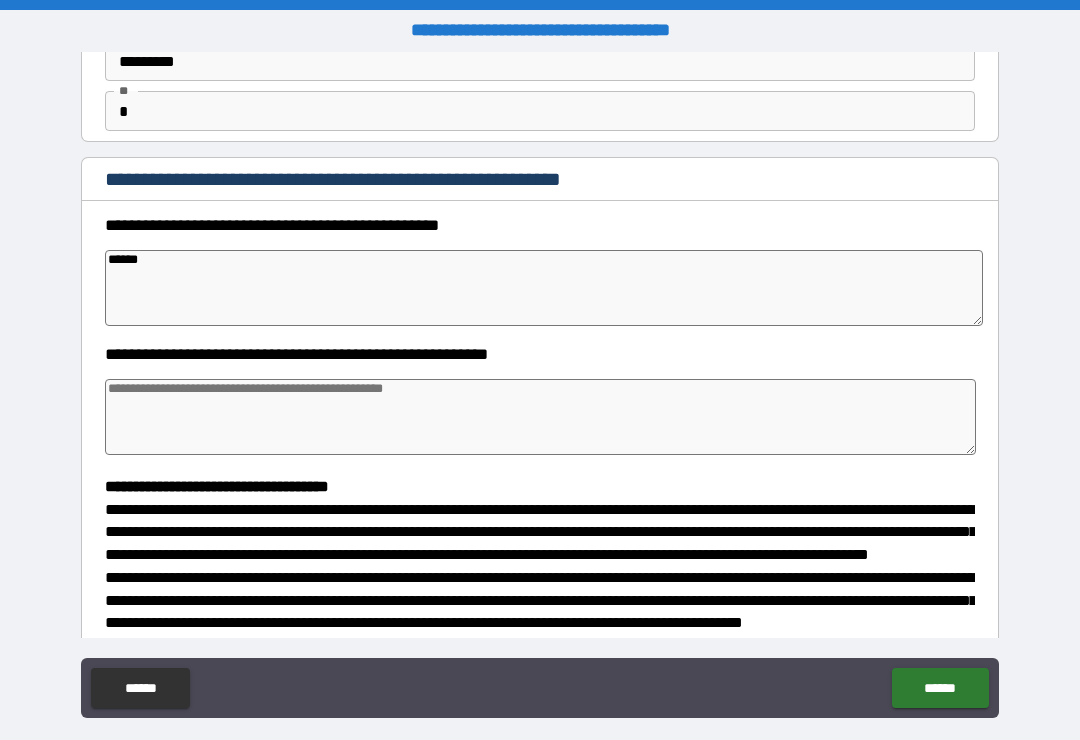 type on "*" 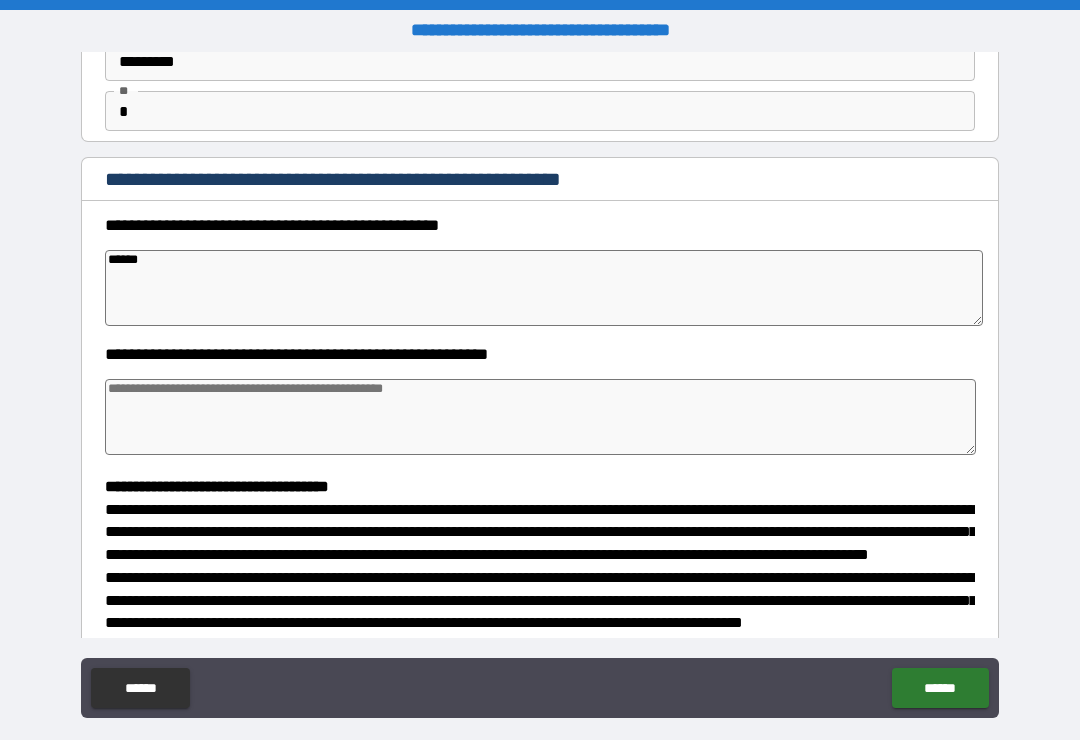 type on "*******" 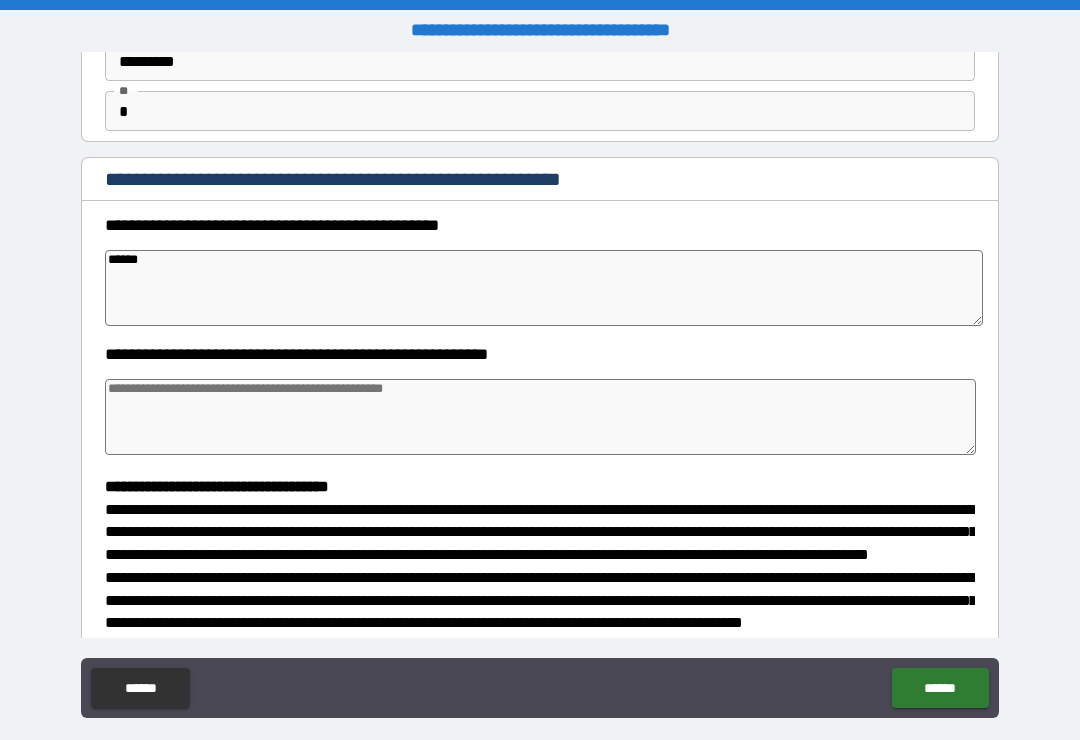 type on "*" 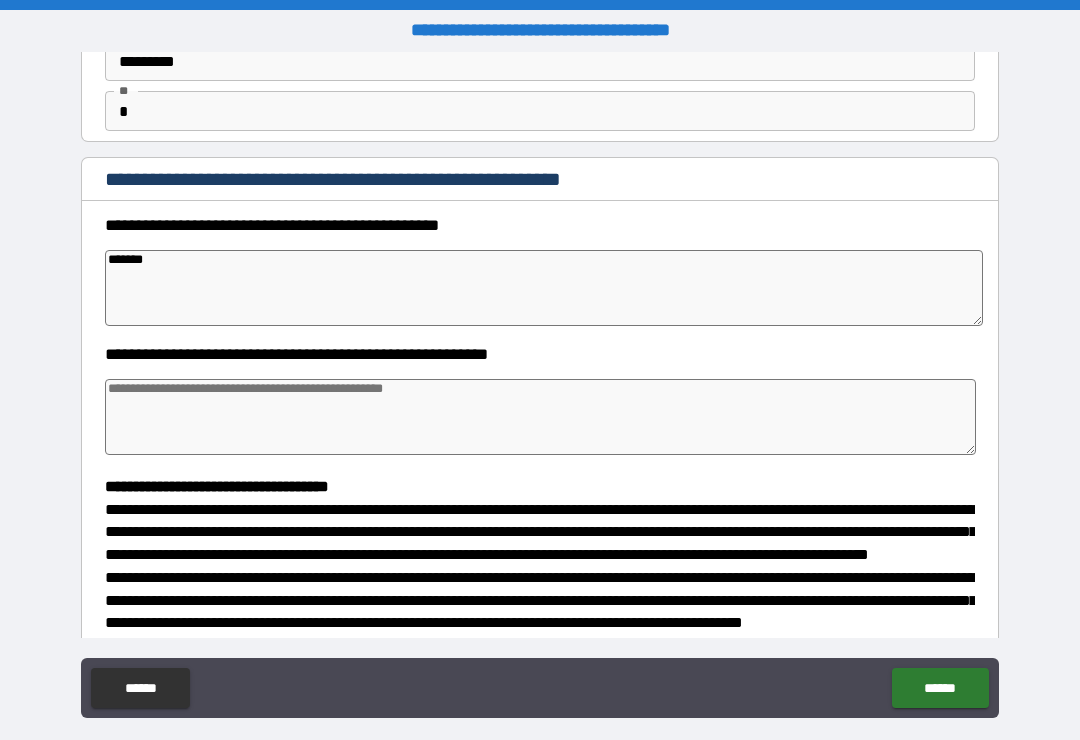 type on "*" 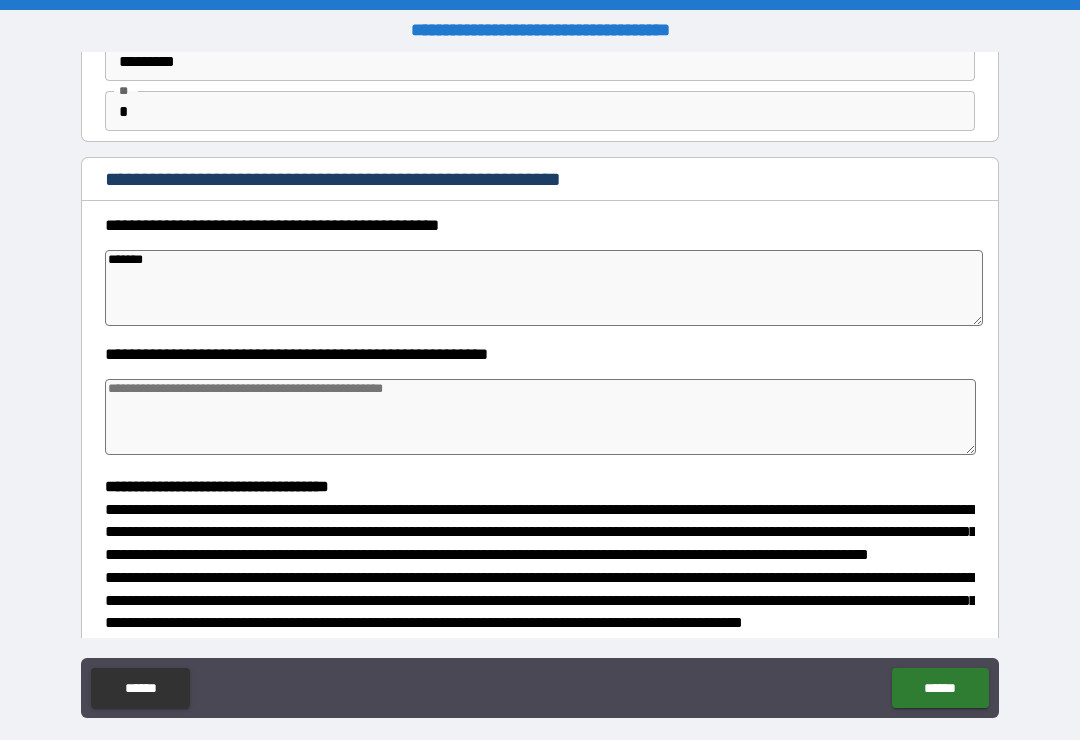 type on "*******" 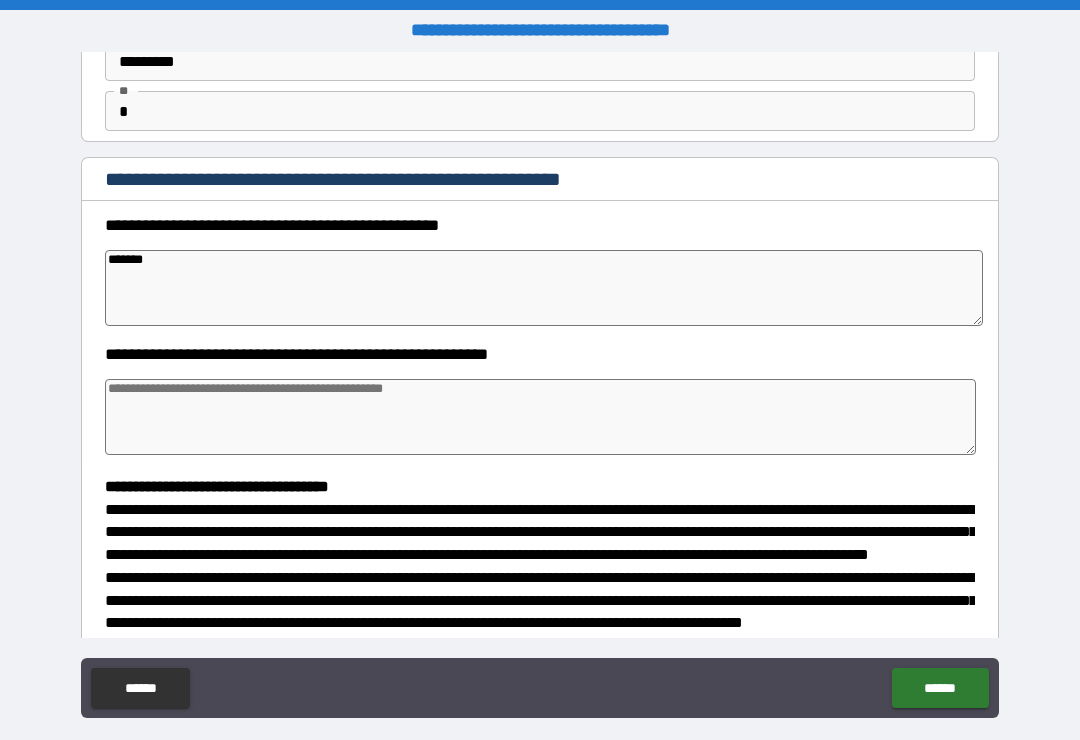 type on "*" 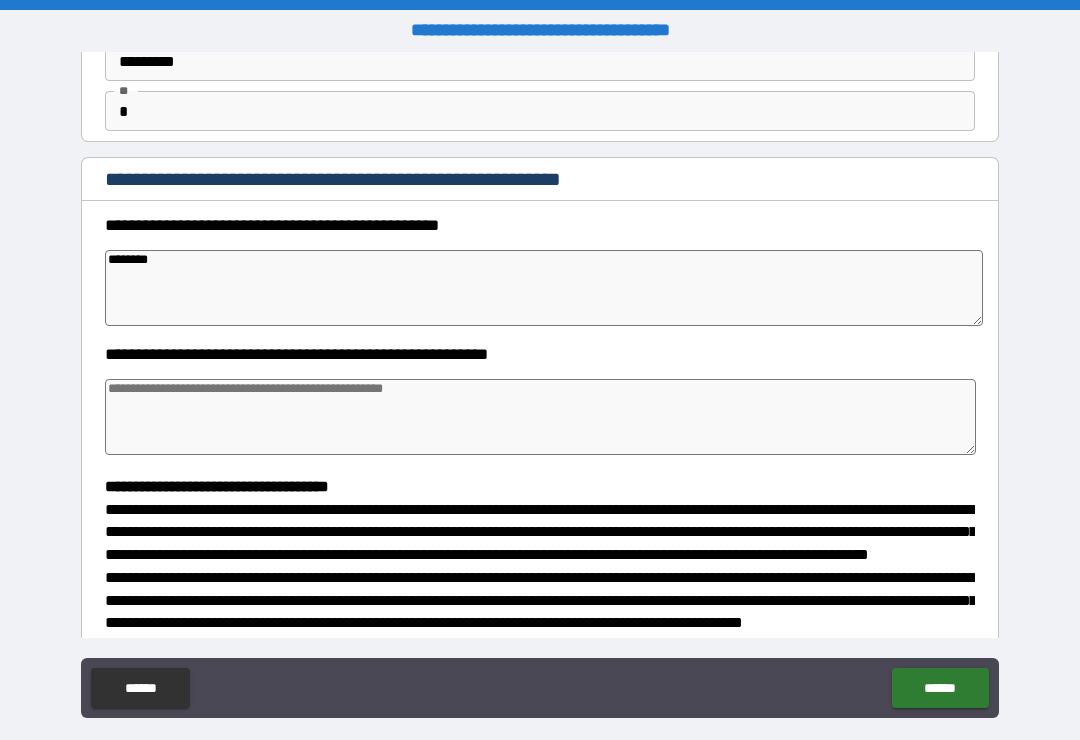 type on "*" 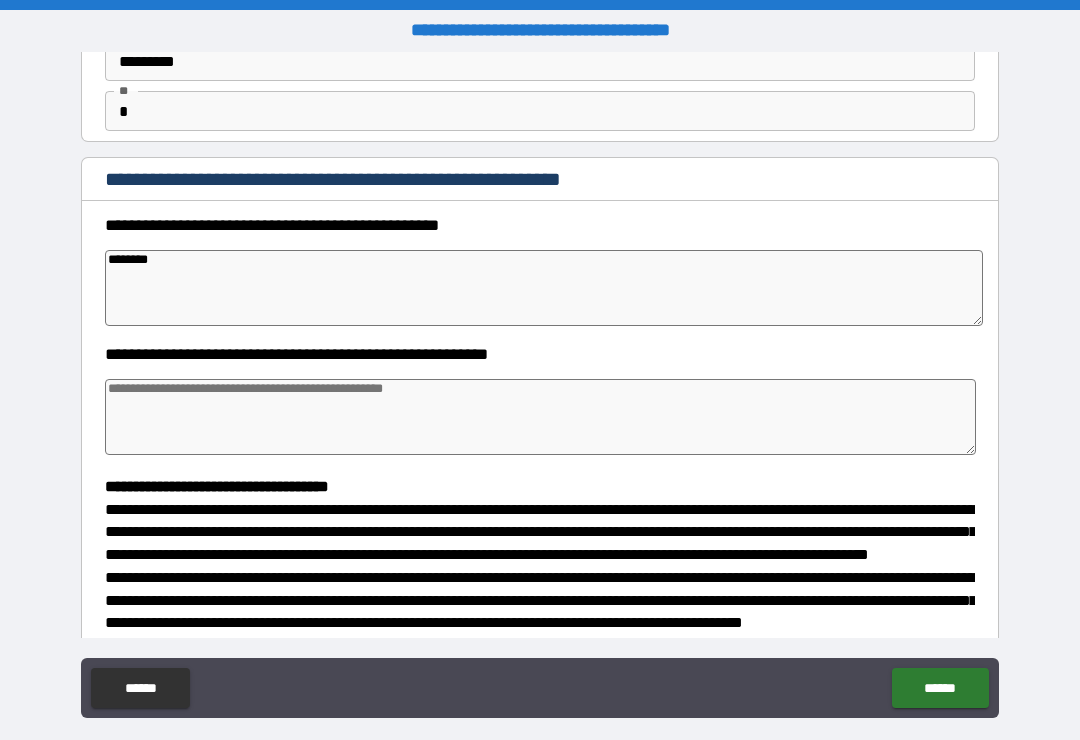 type on "*" 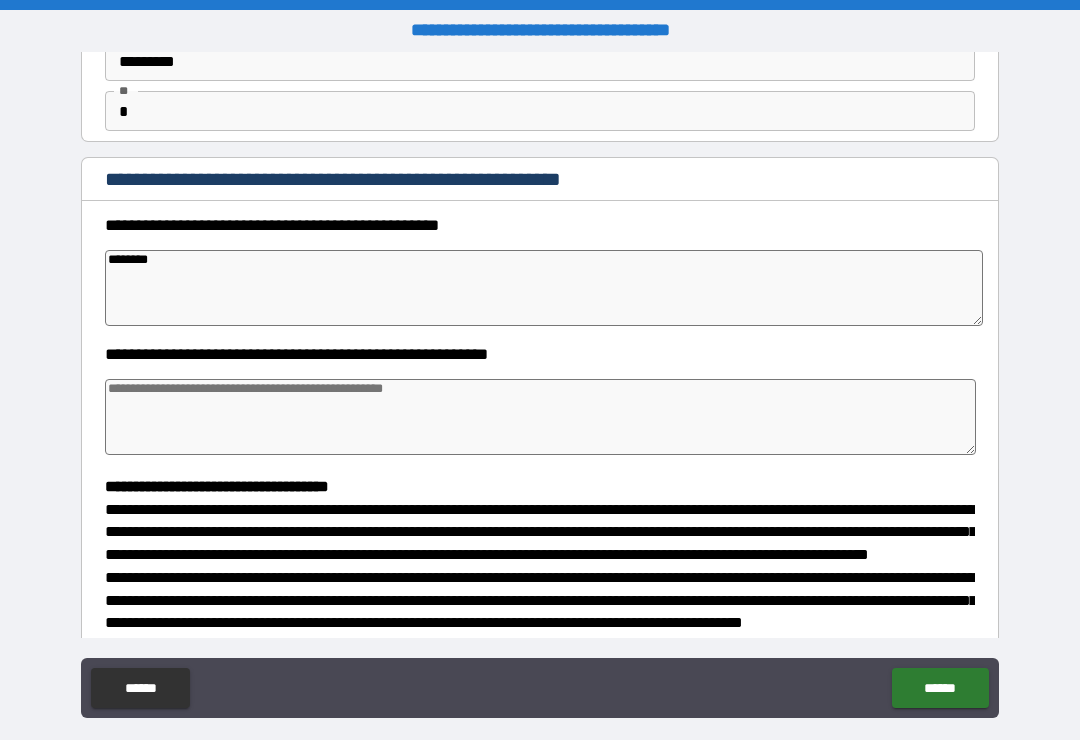 type on "*********" 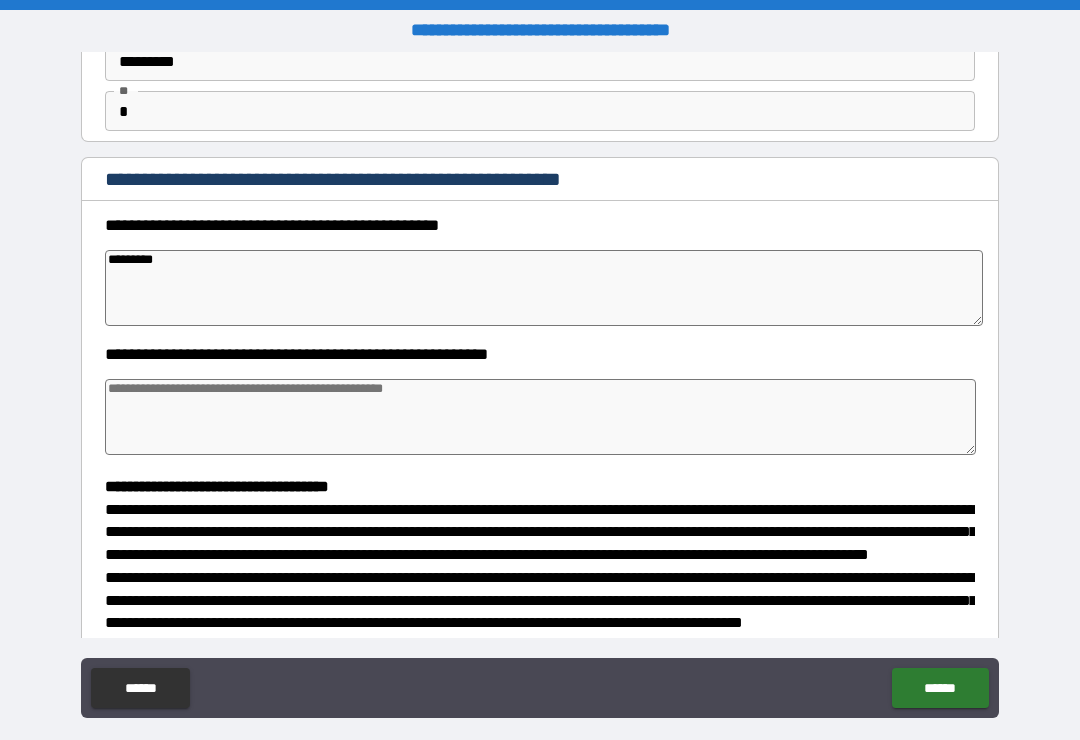 type on "*" 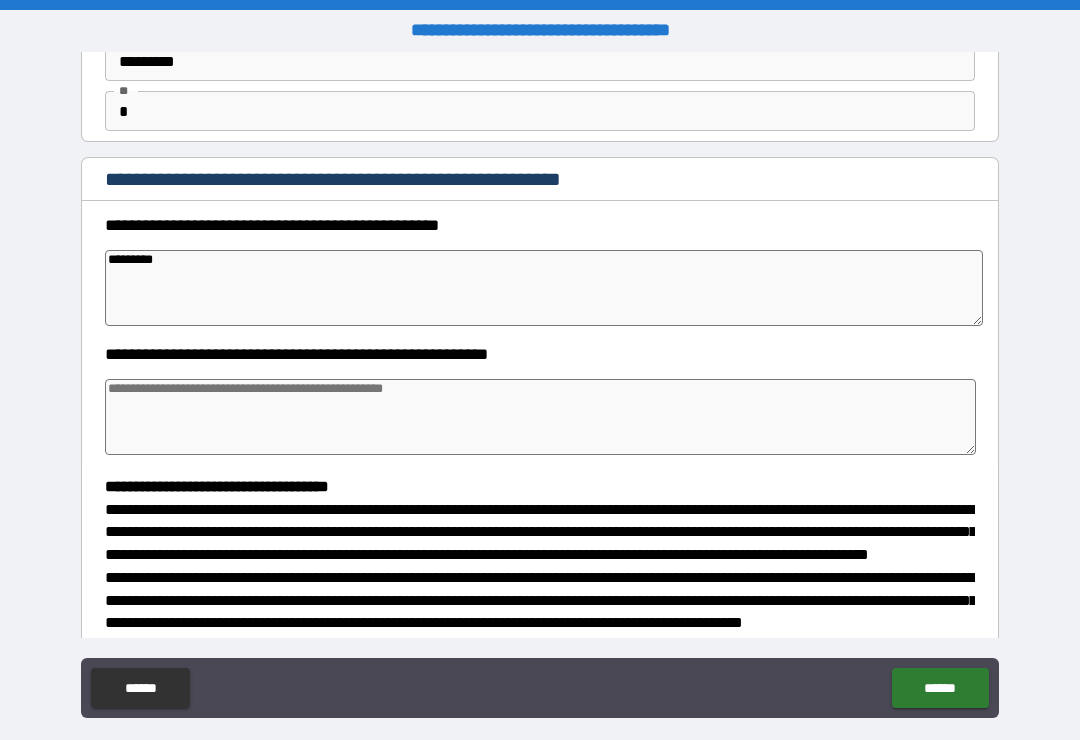 type on "*" 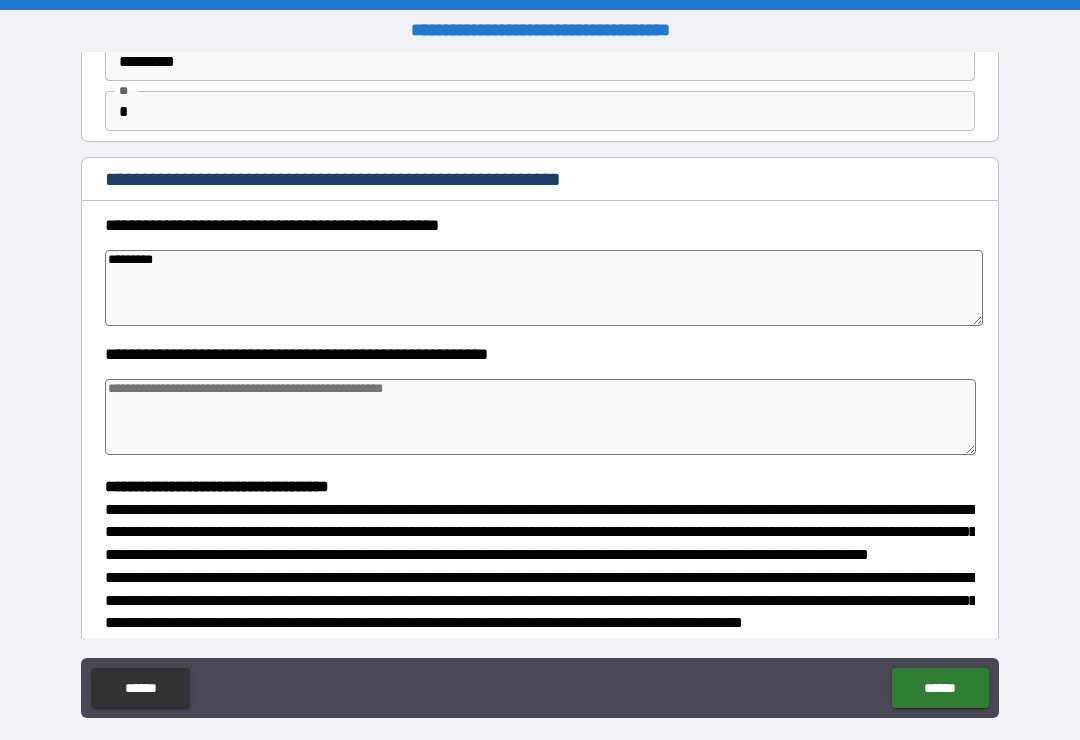 type on "*" 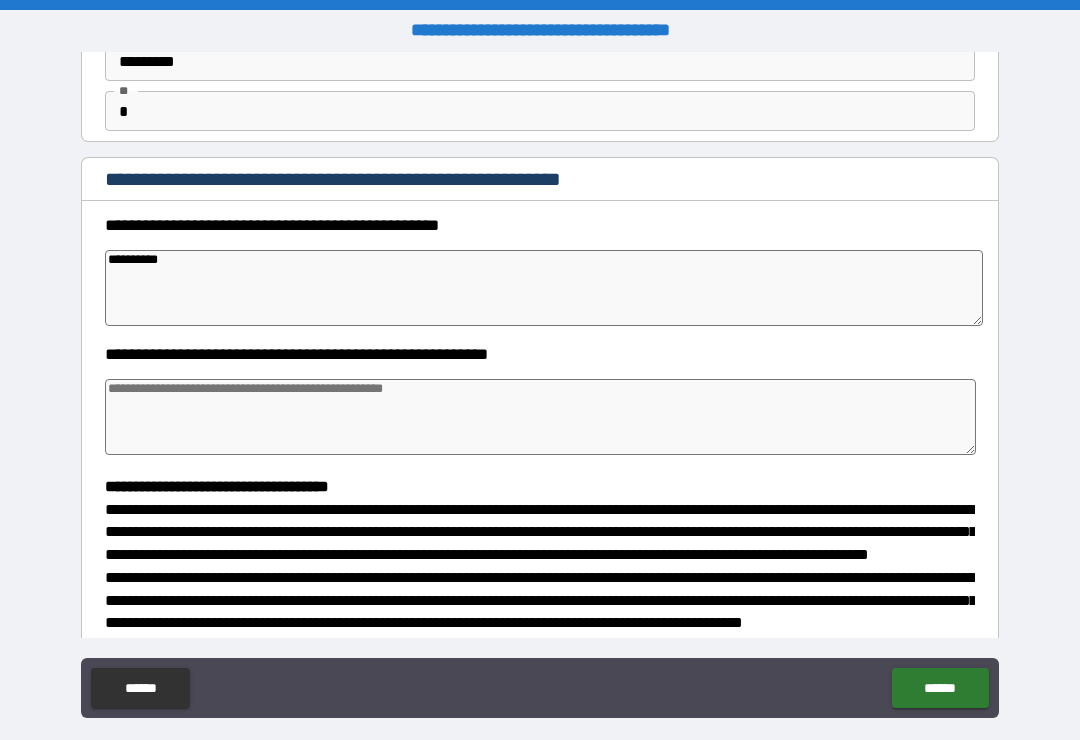 type on "*" 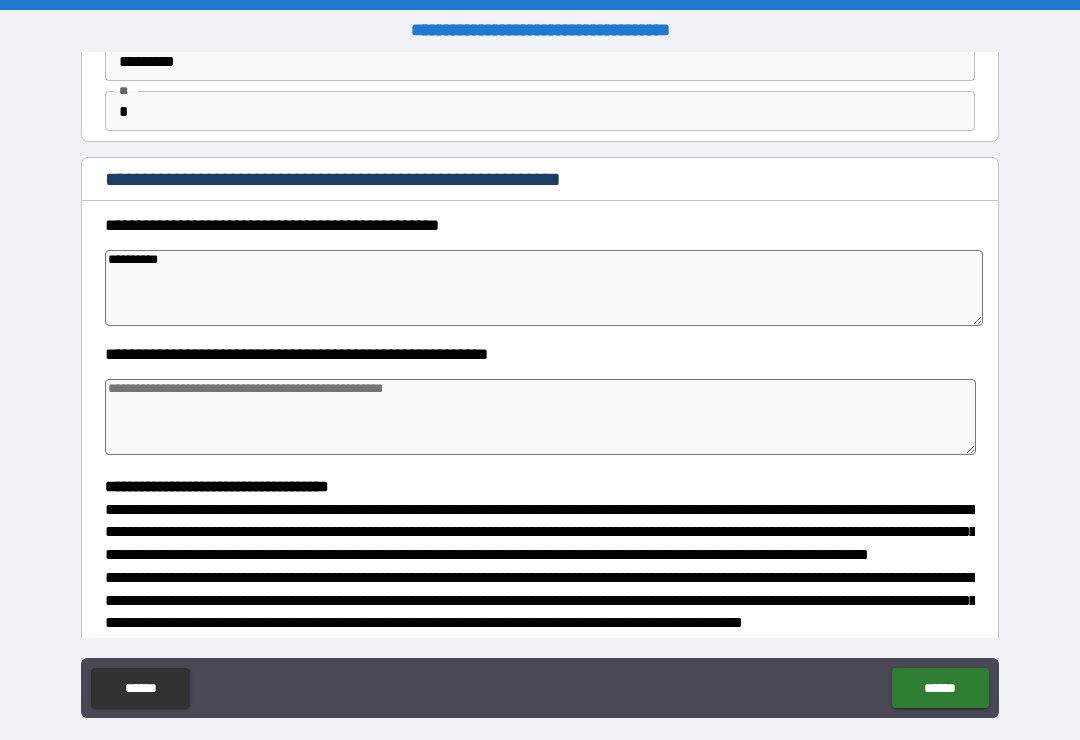type on "*" 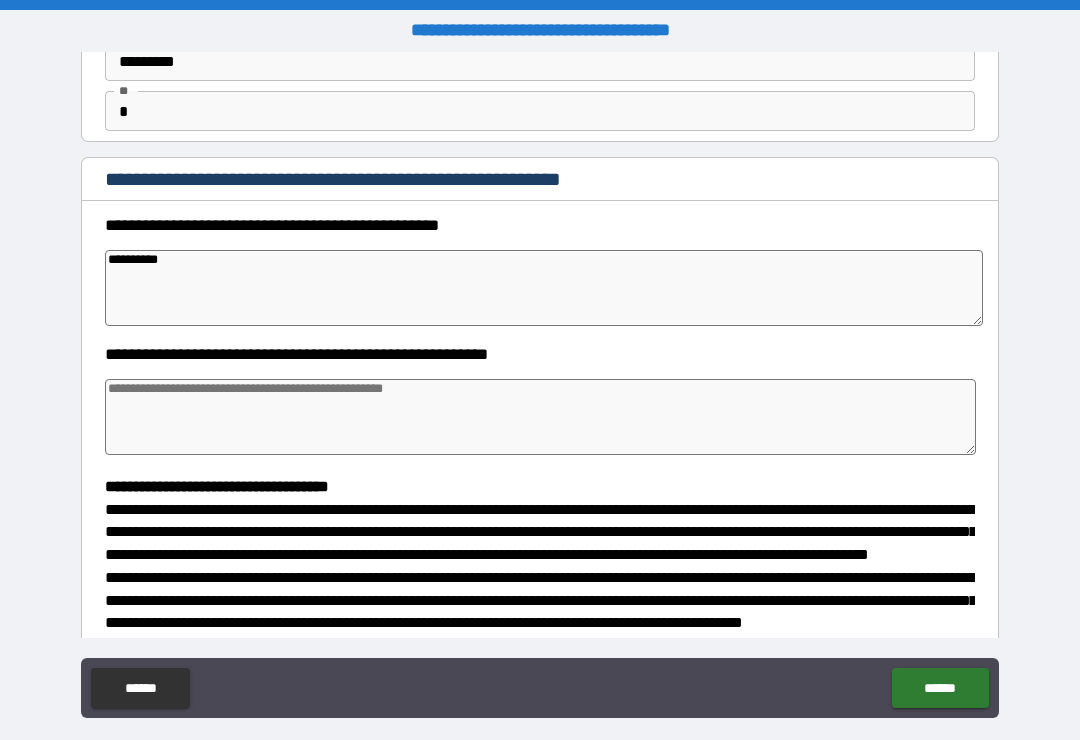 type on "*" 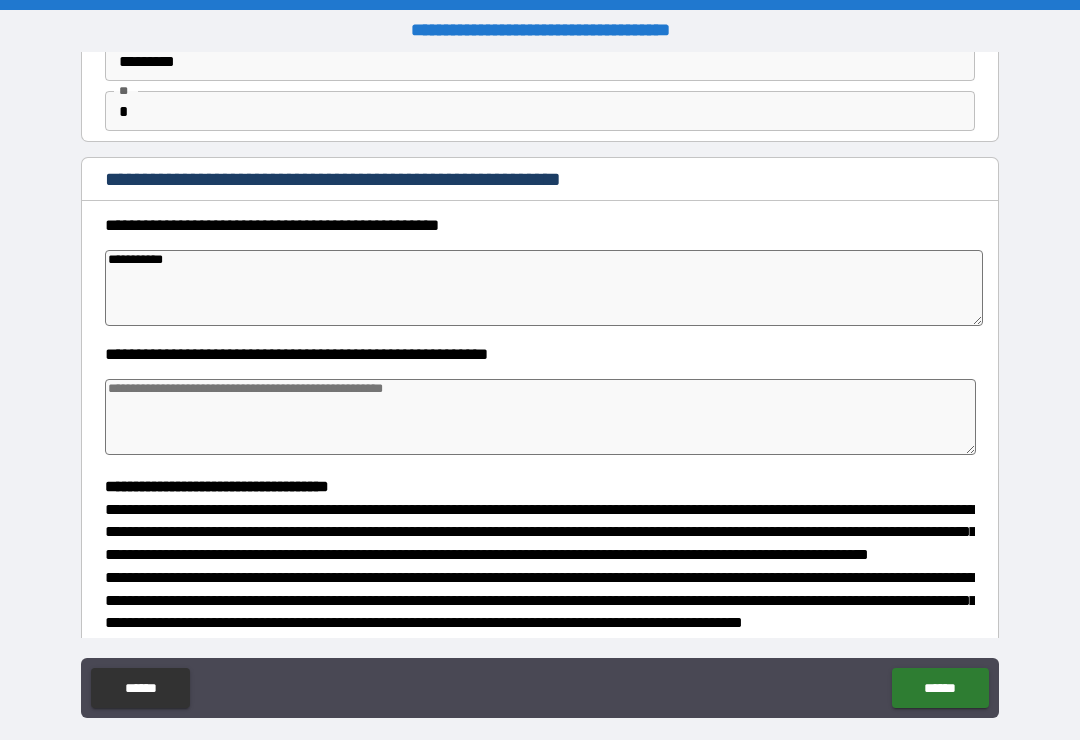 type on "*" 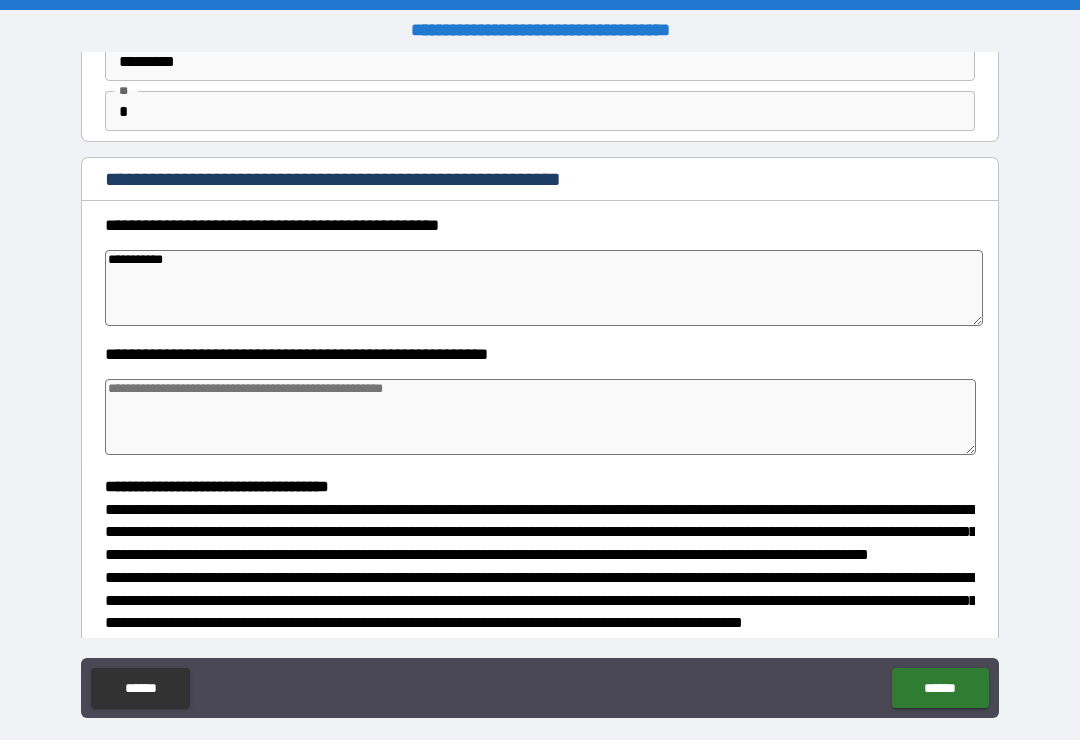 type on "*" 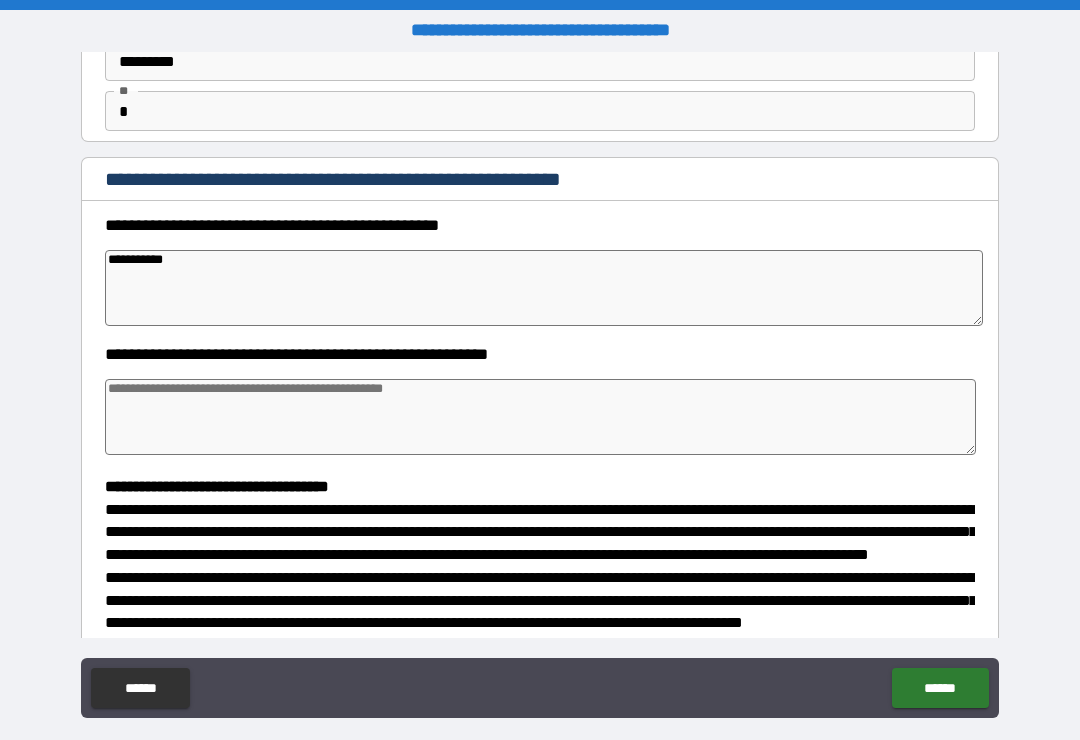 type on "*" 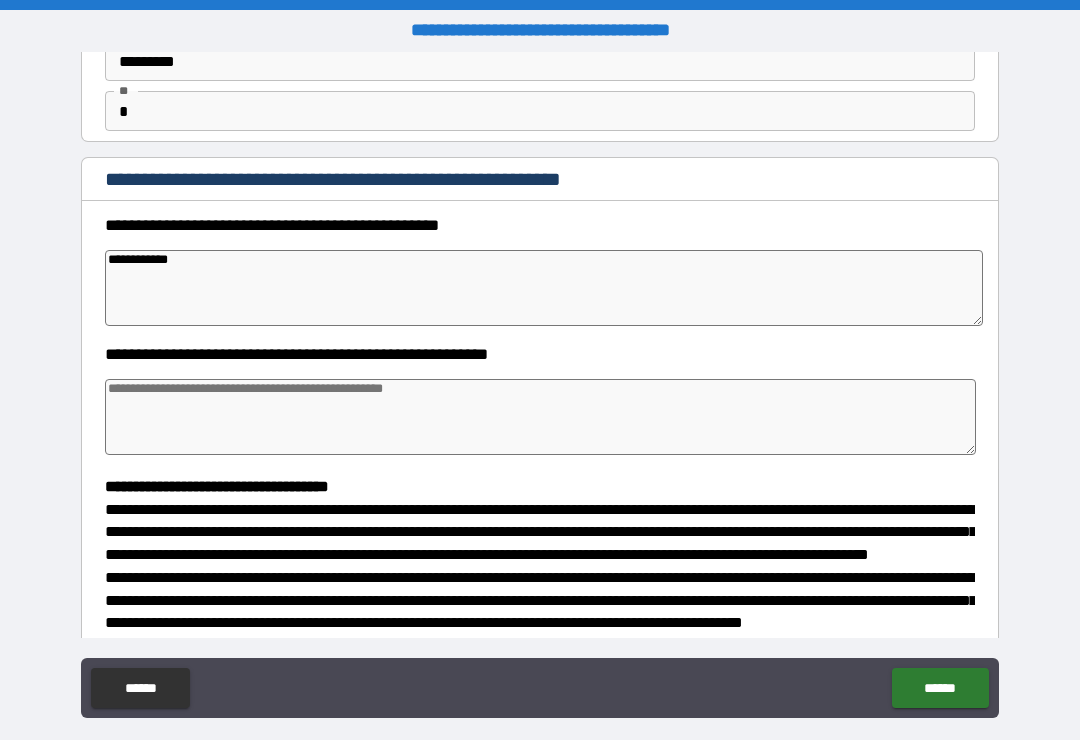type on "*" 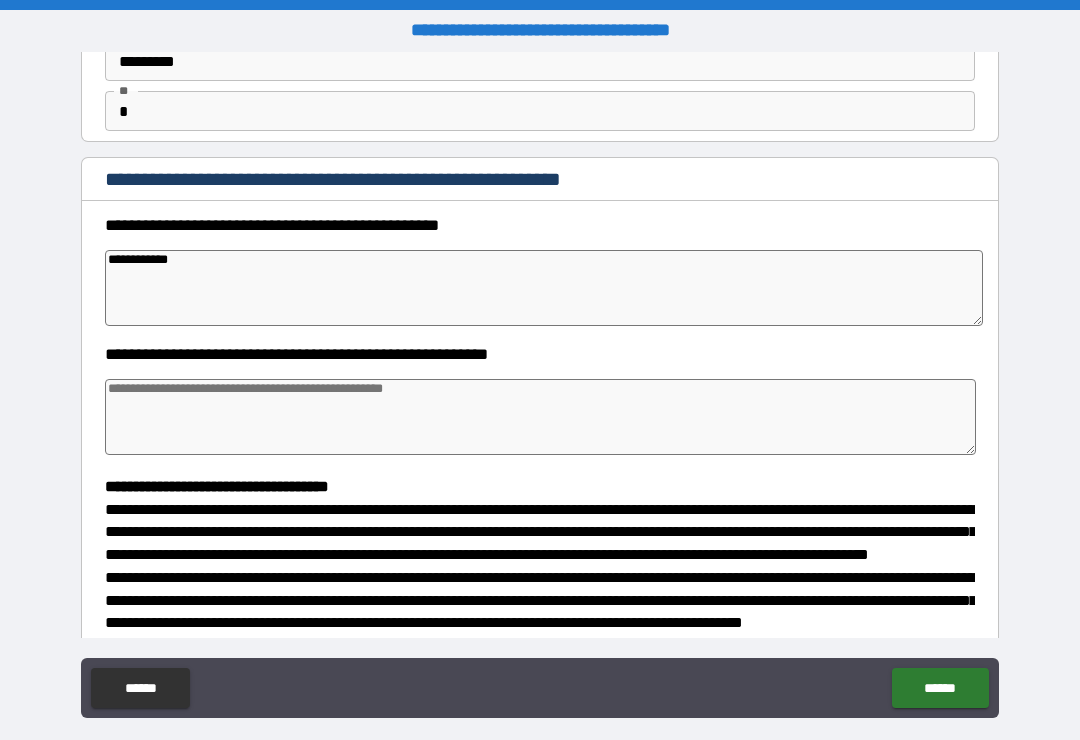 type on "*" 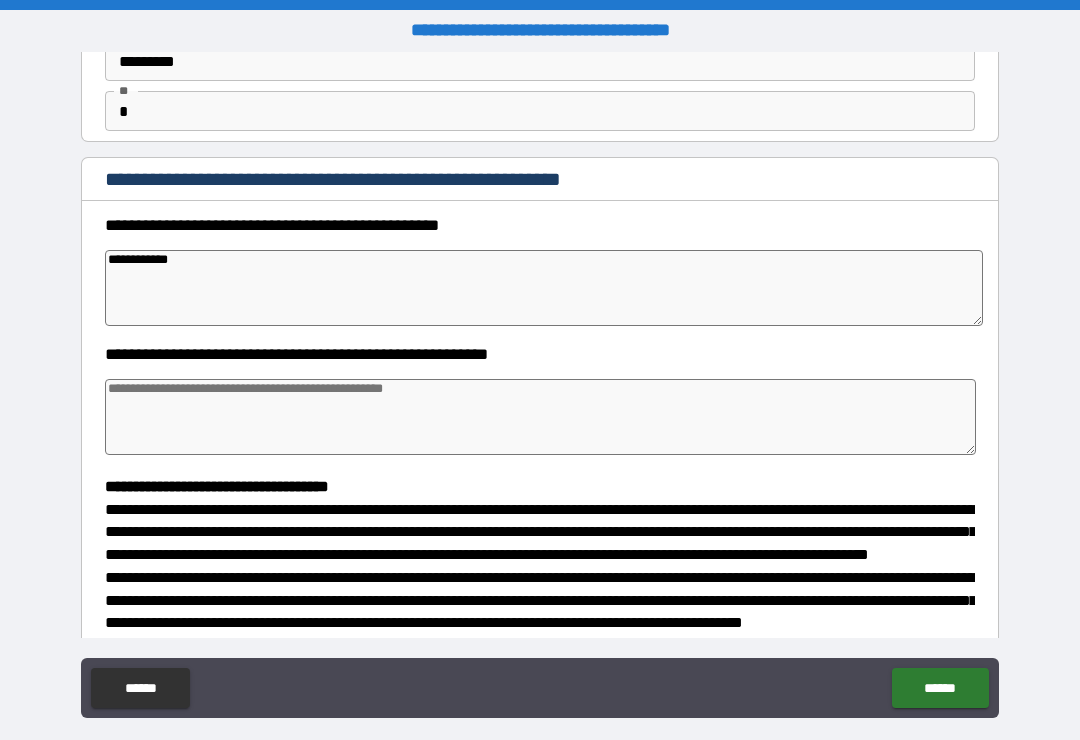 type on "*" 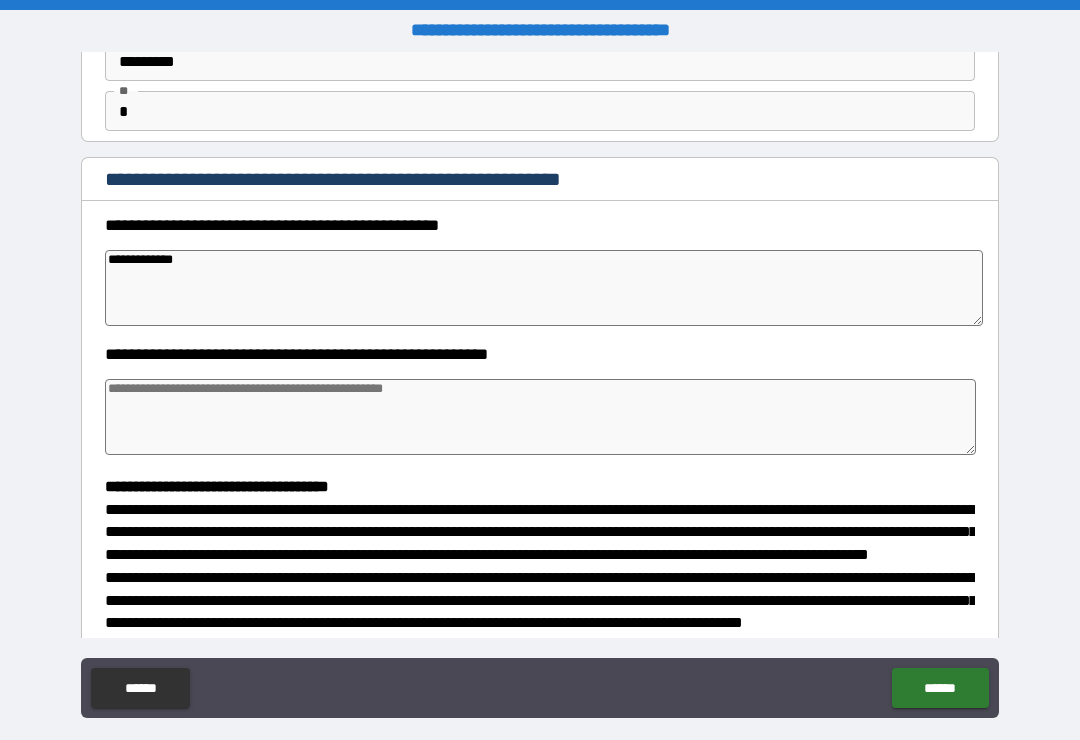 type on "*" 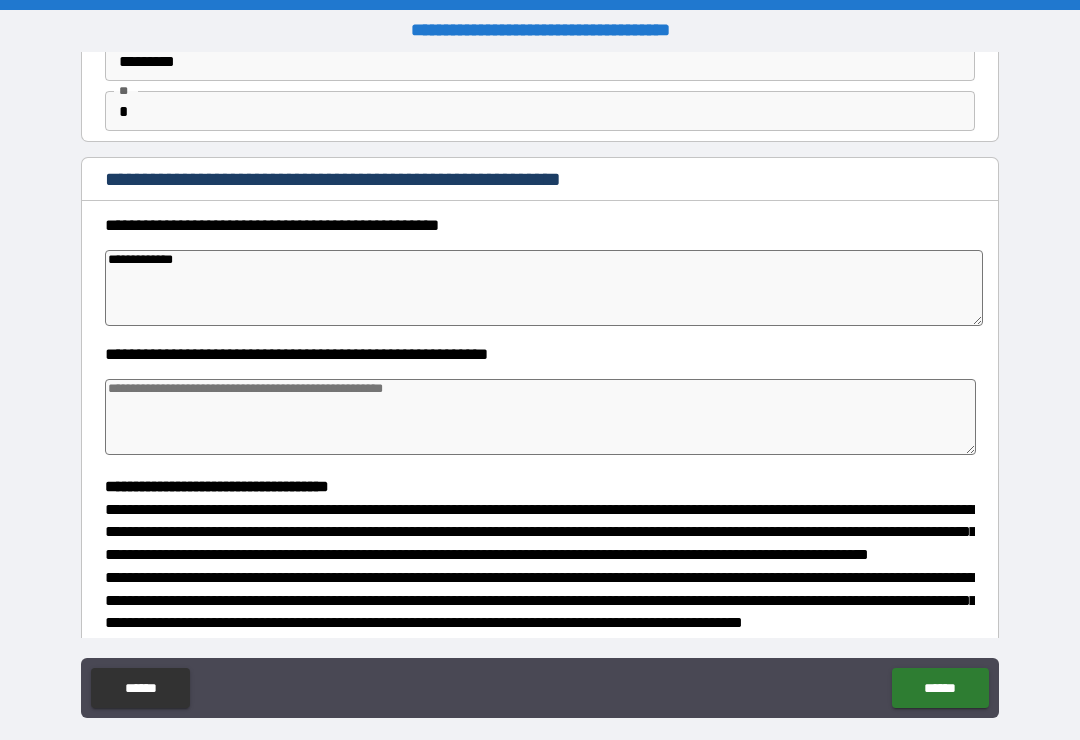 type on "*" 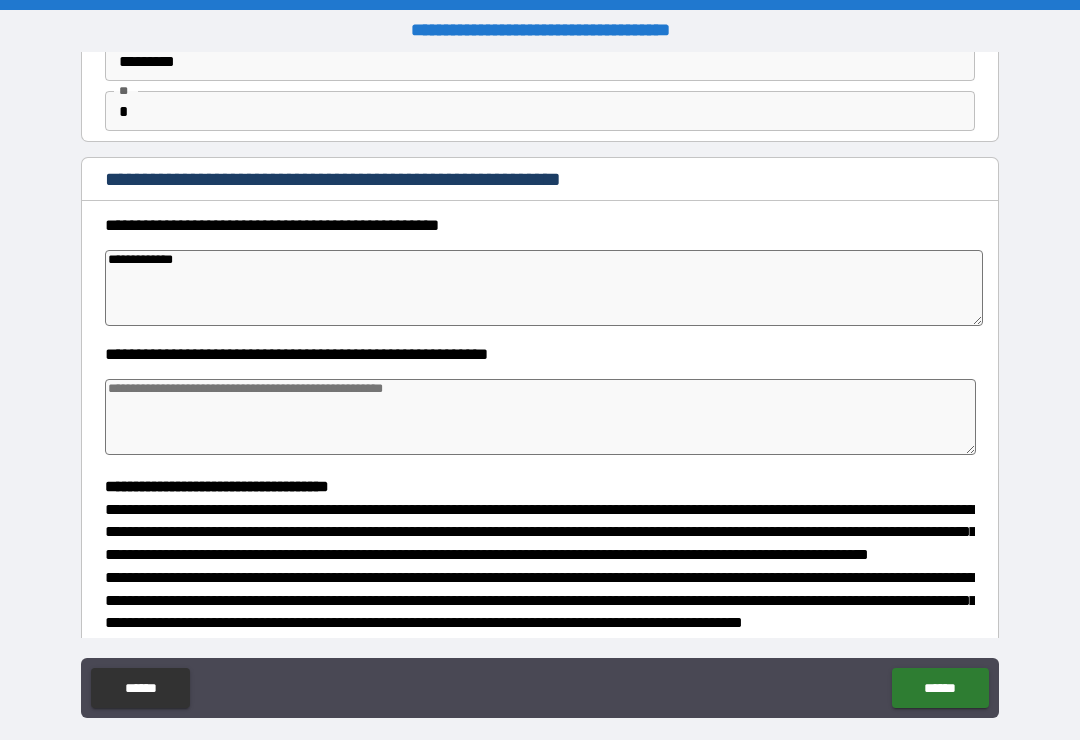 type on "*" 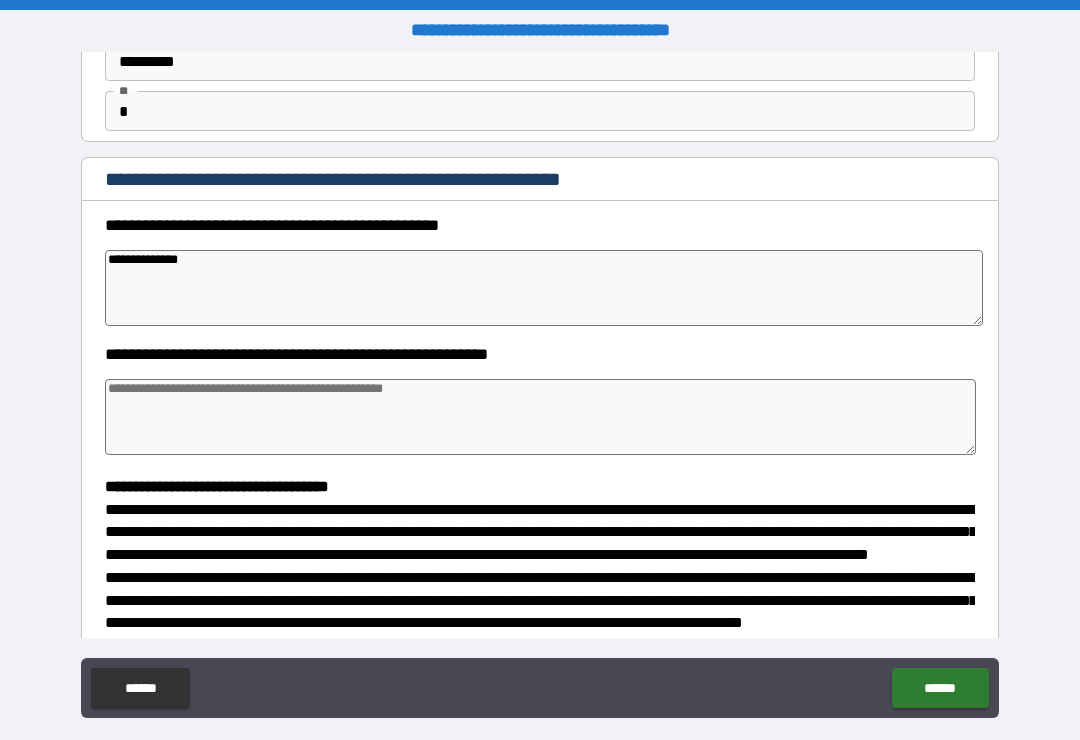 type on "*" 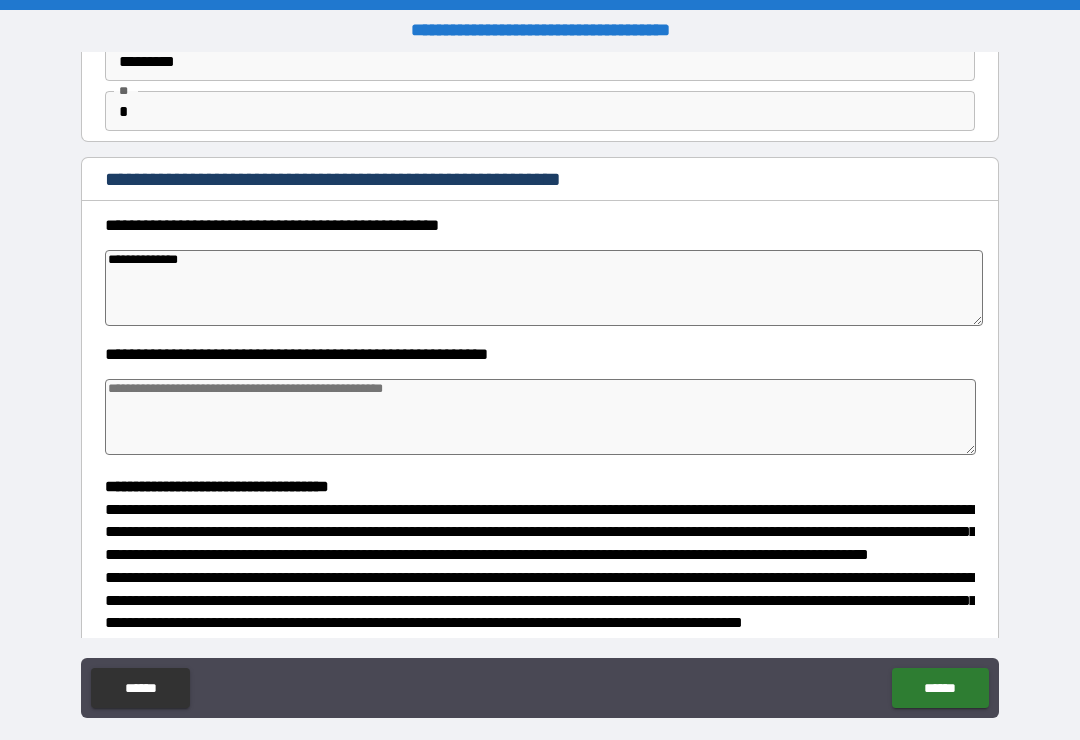 type on "*" 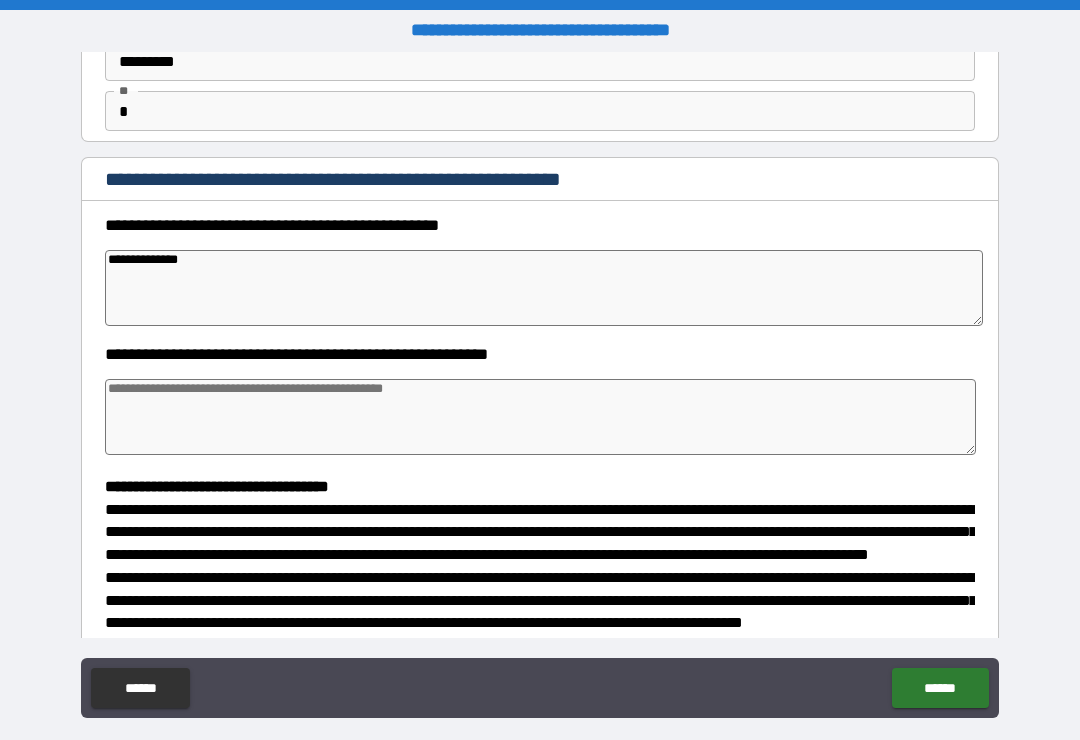 type on "*" 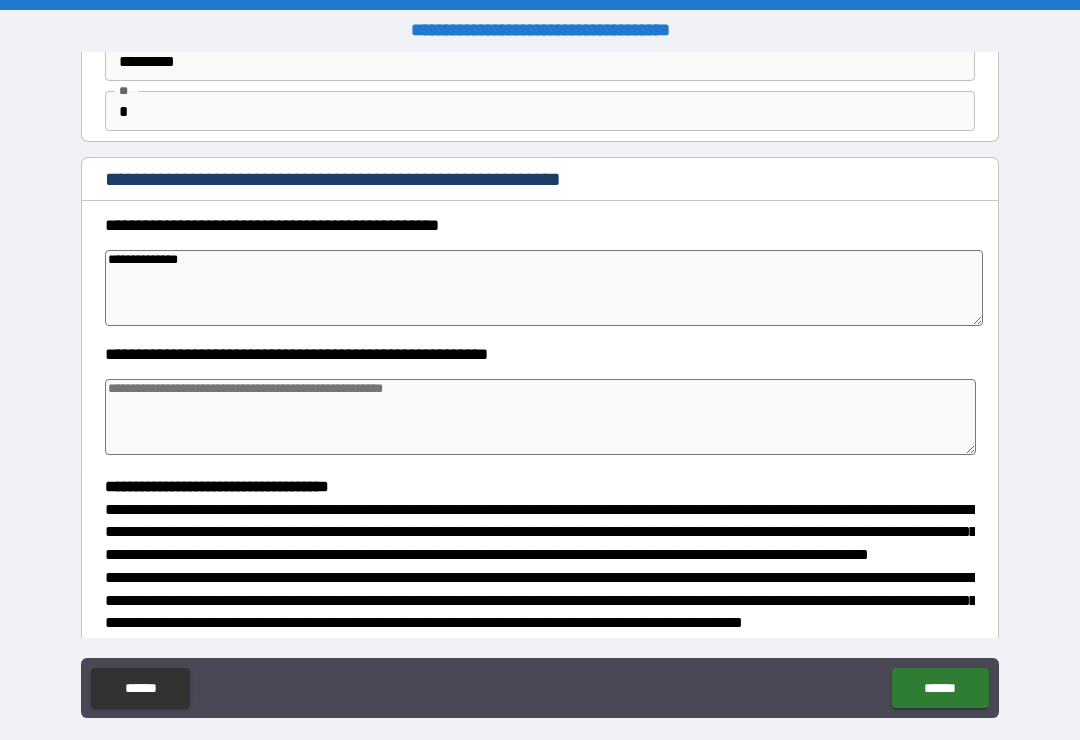 type on "**********" 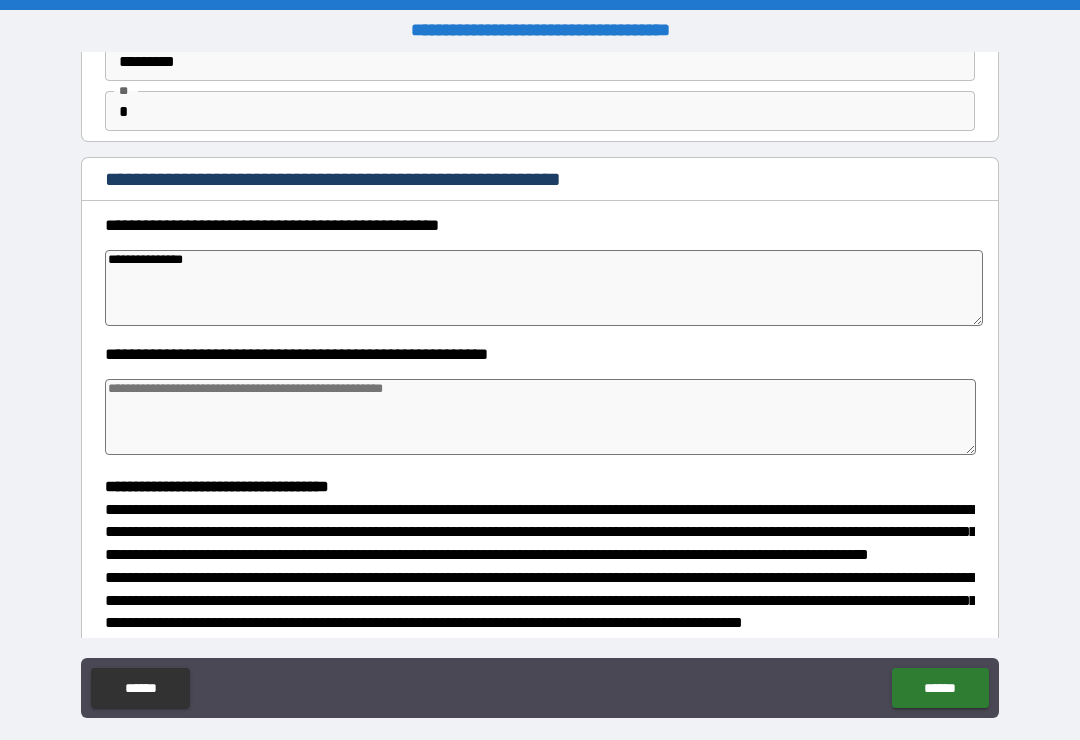 type on "*" 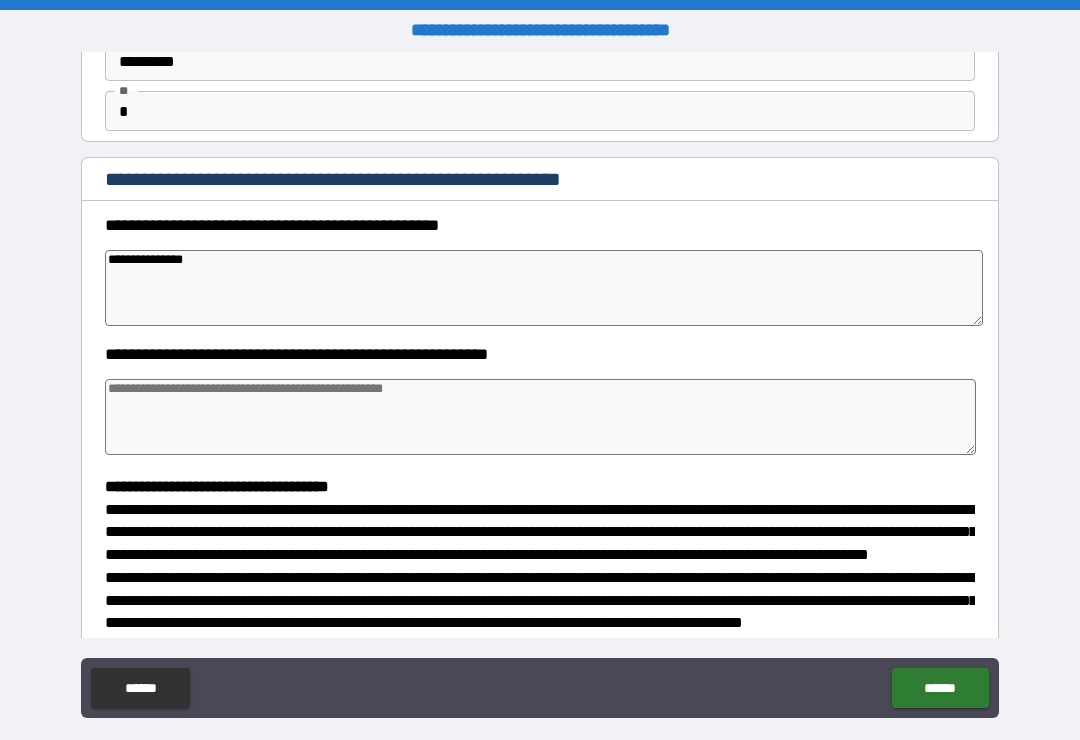 type on "*" 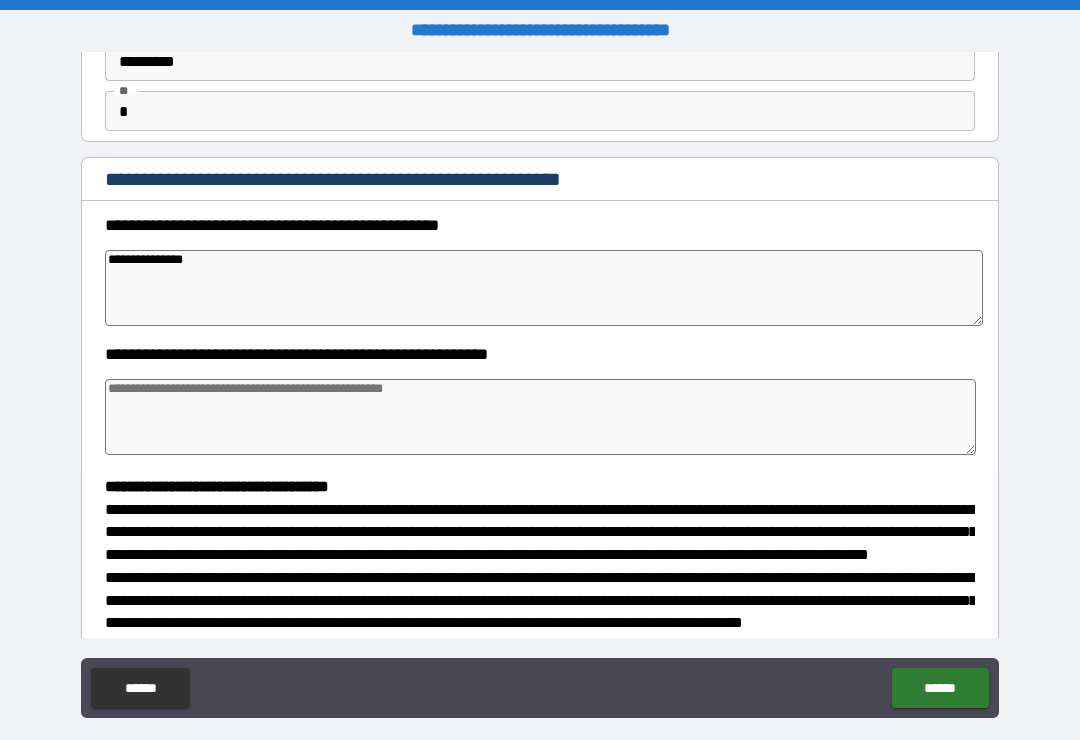 type on "*" 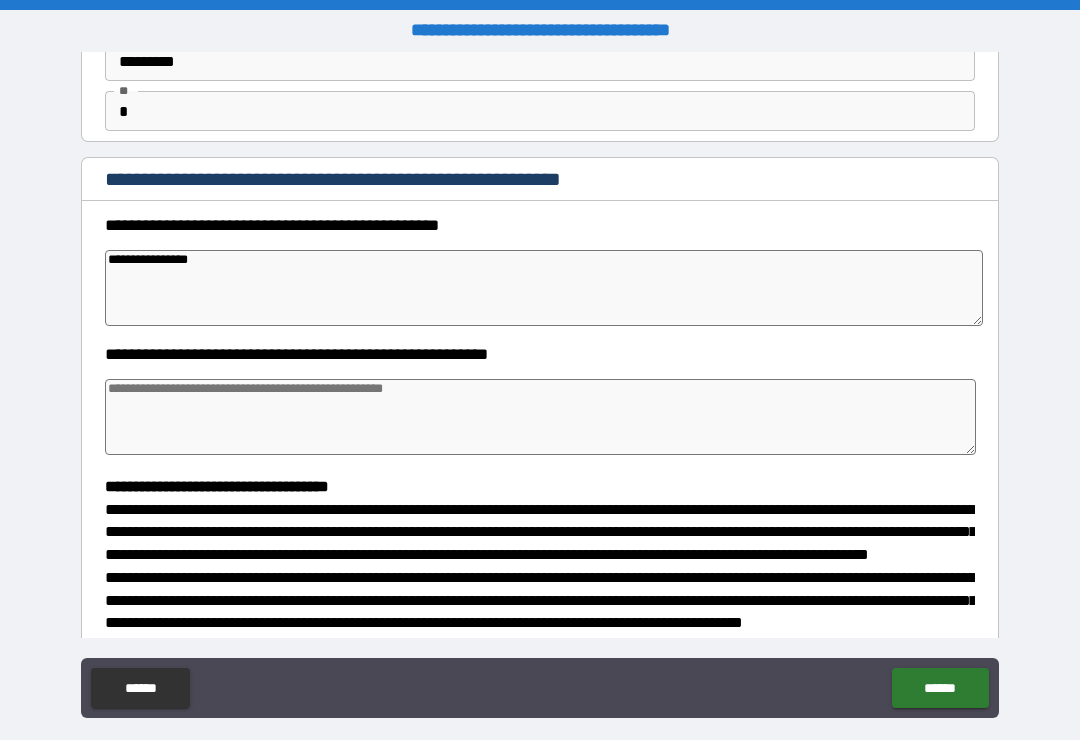type on "*" 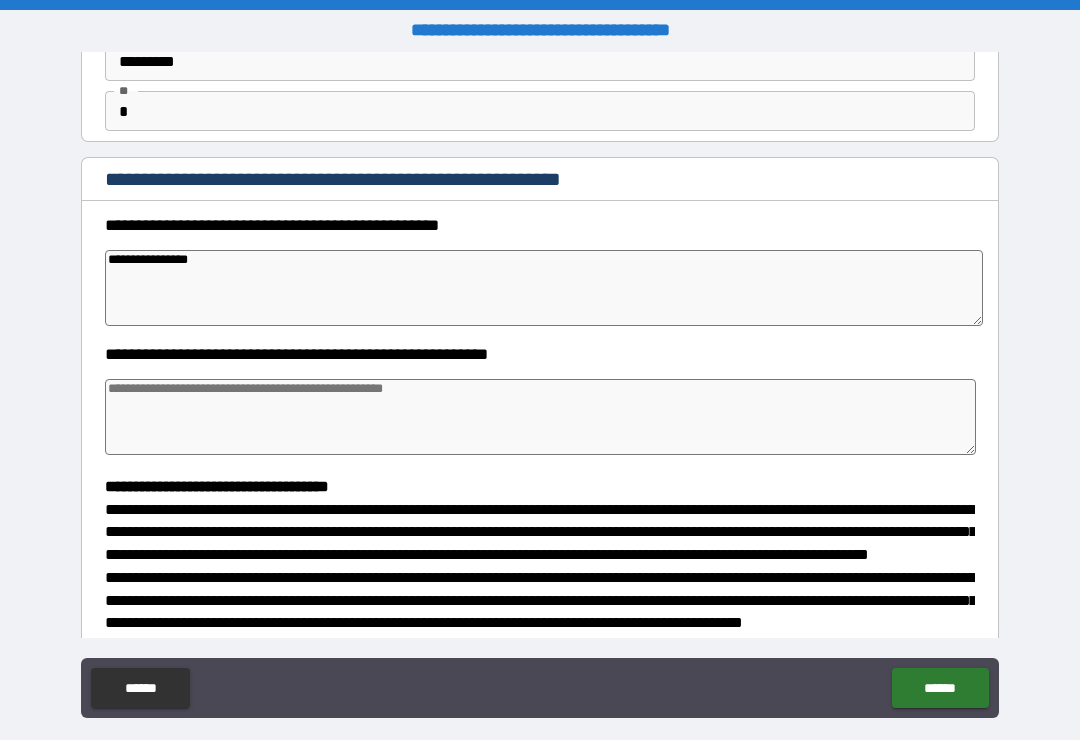 type on "*" 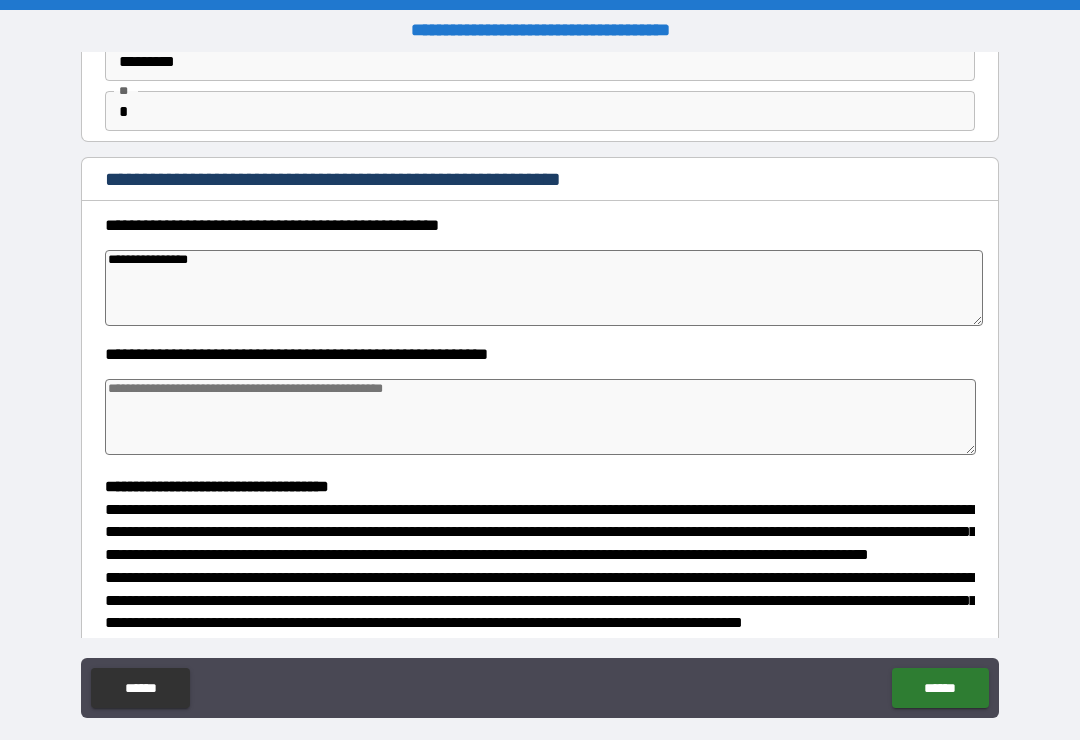 type on "*" 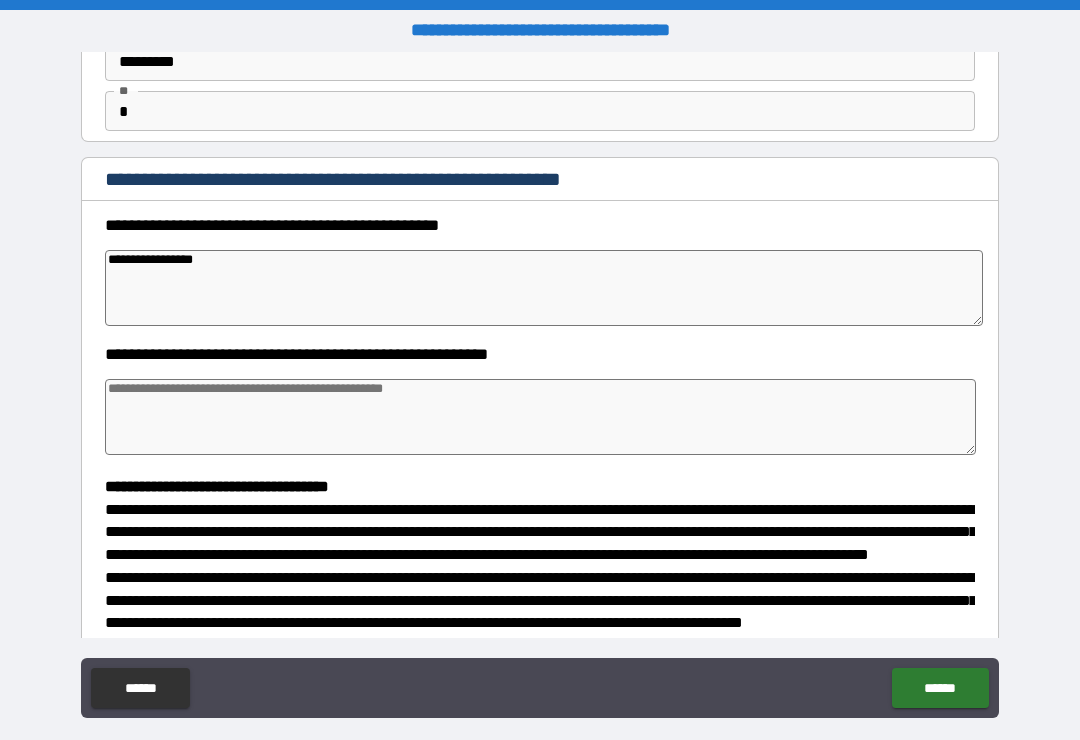 type on "*" 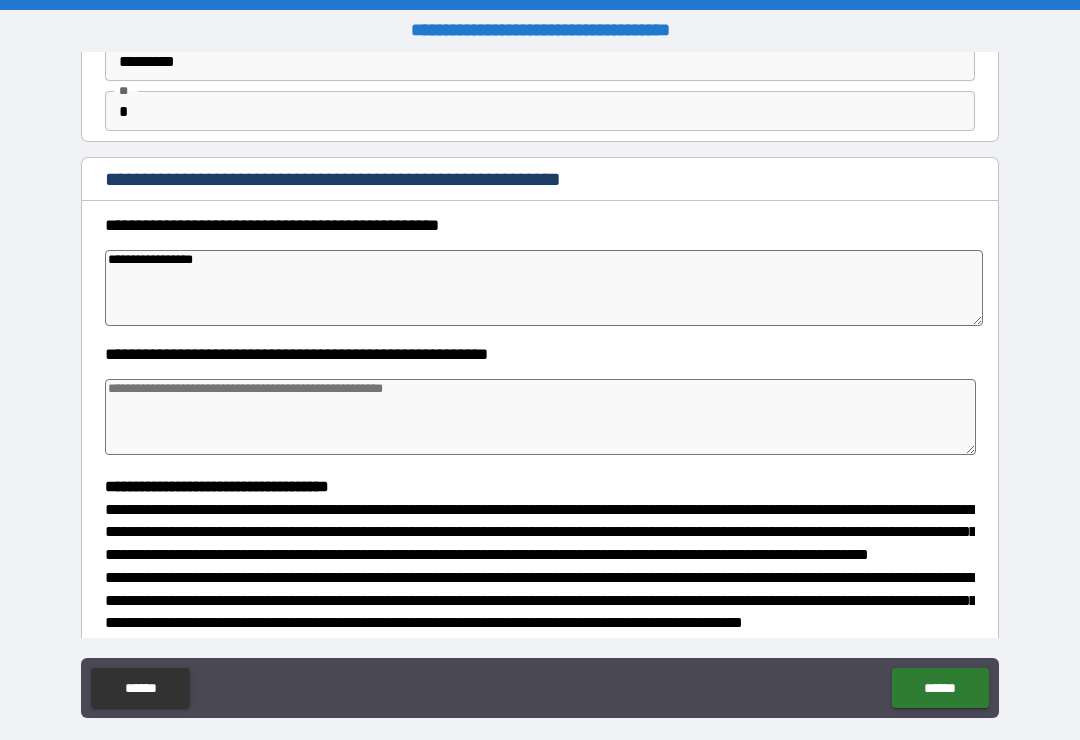 type on "**********" 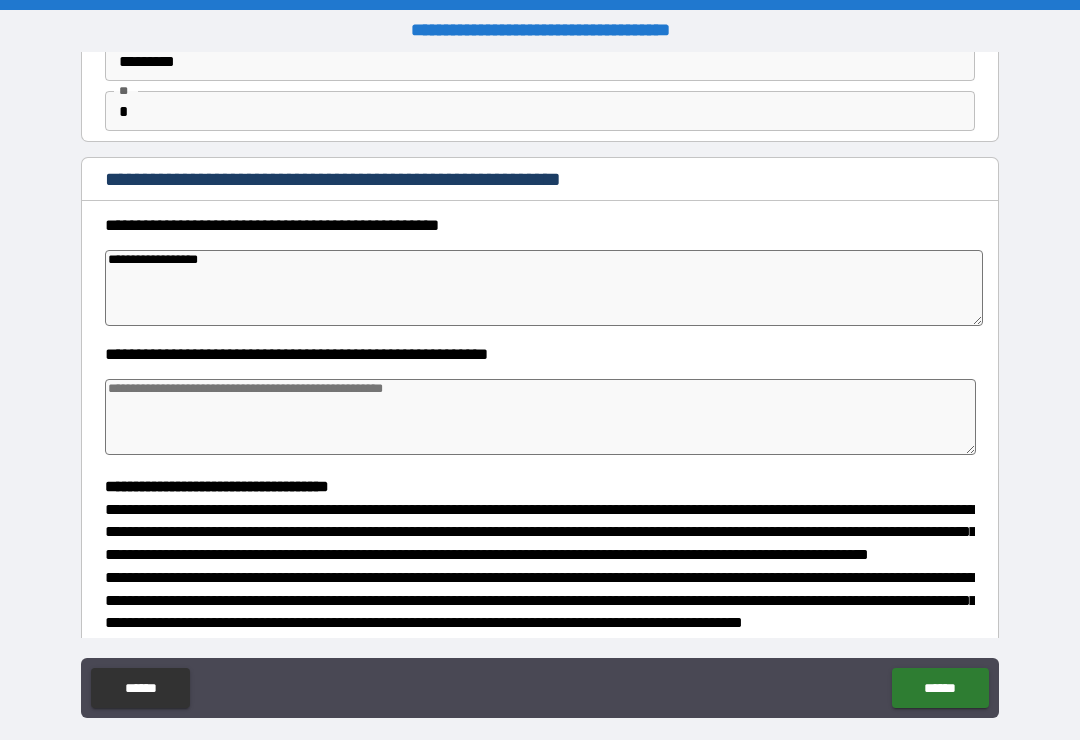 type on "*" 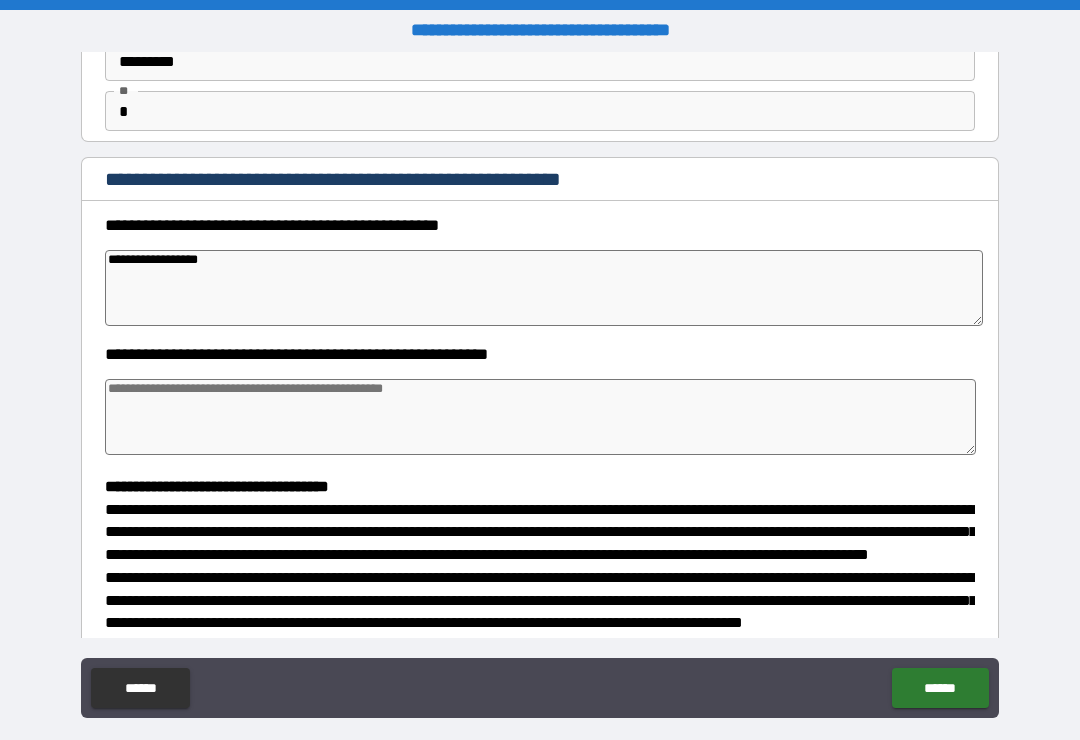type on "*" 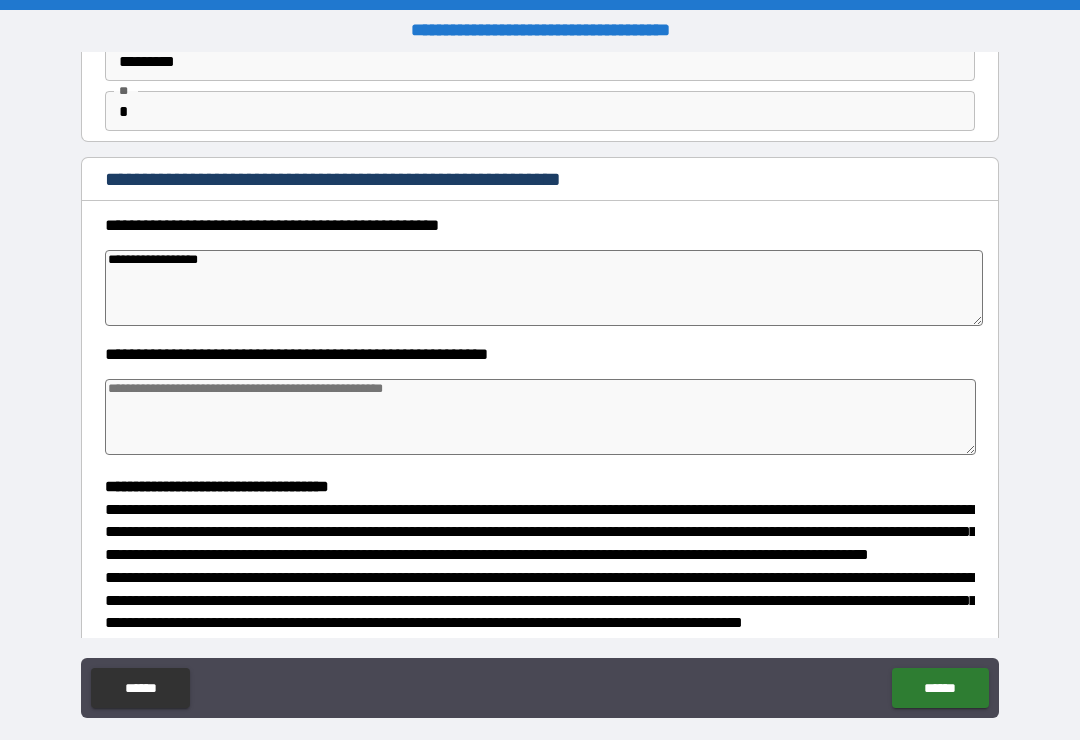 type on "*" 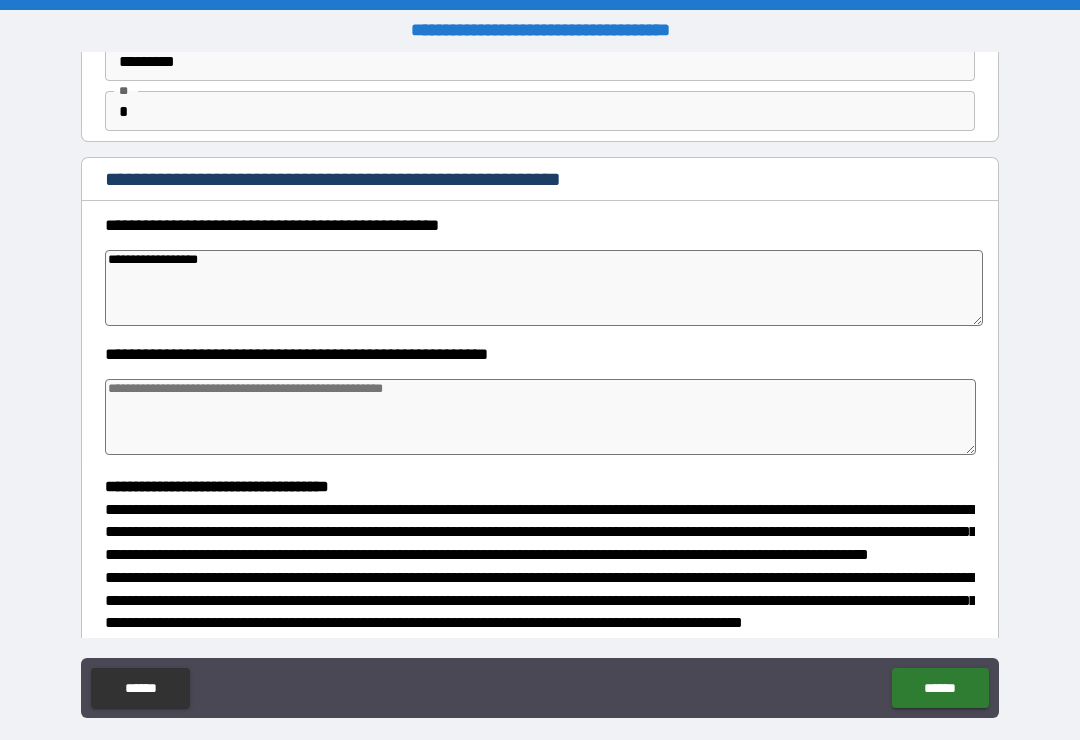 type on "**********" 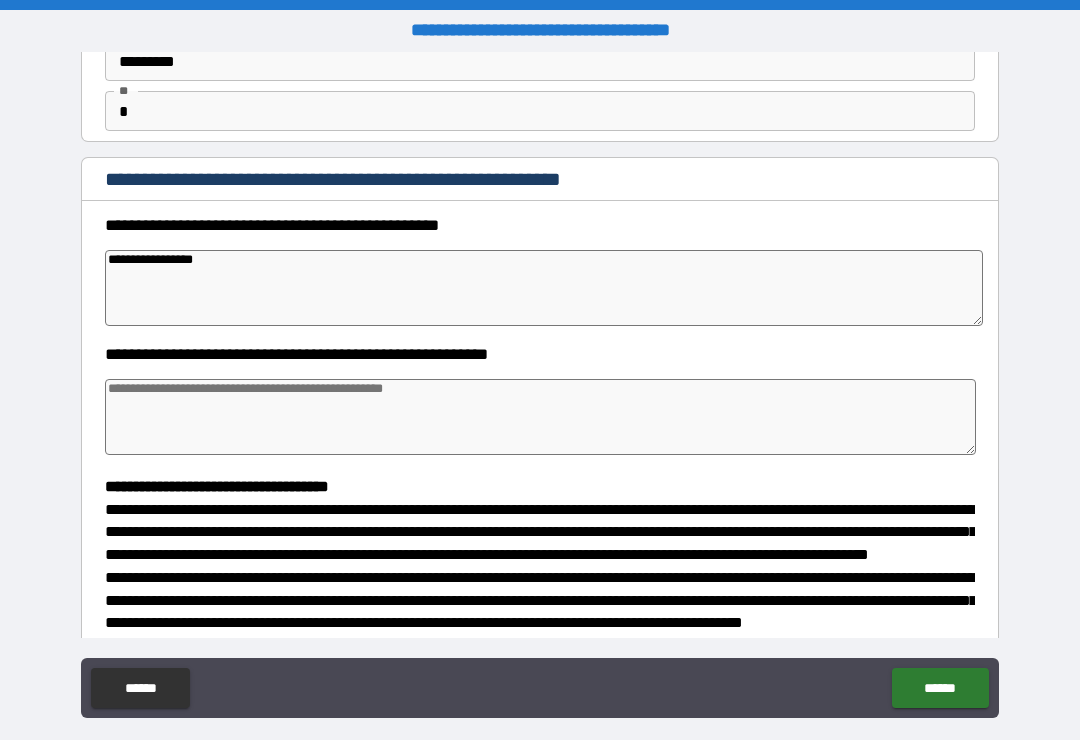 type on "*" 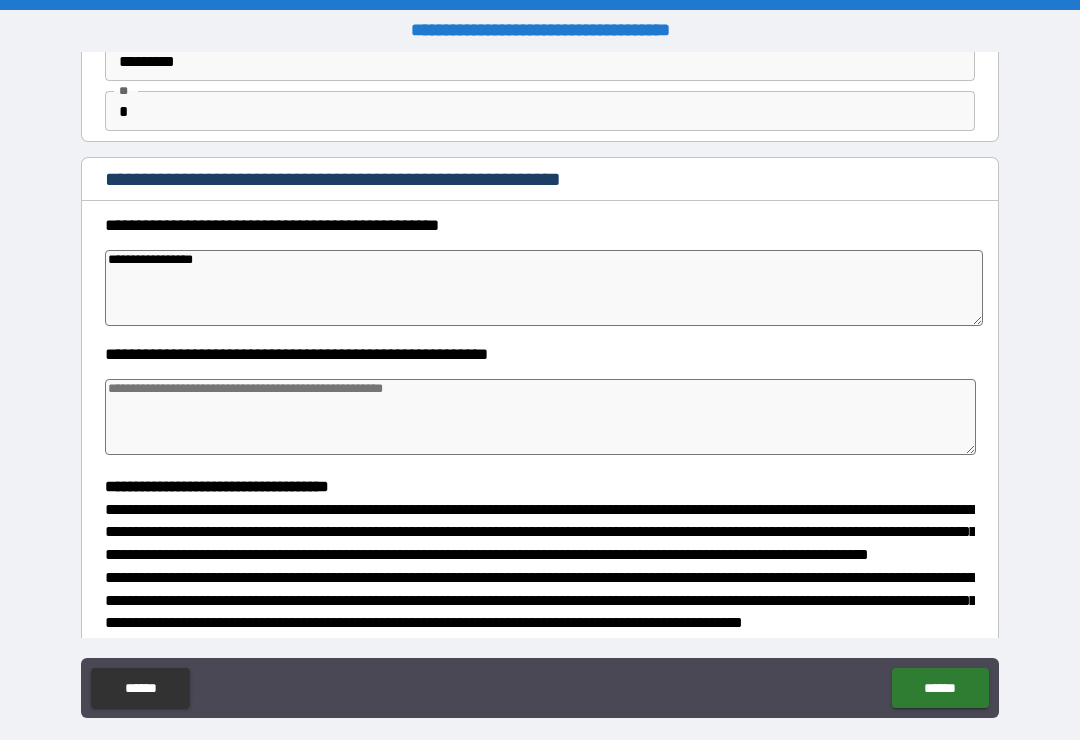 type on "*" 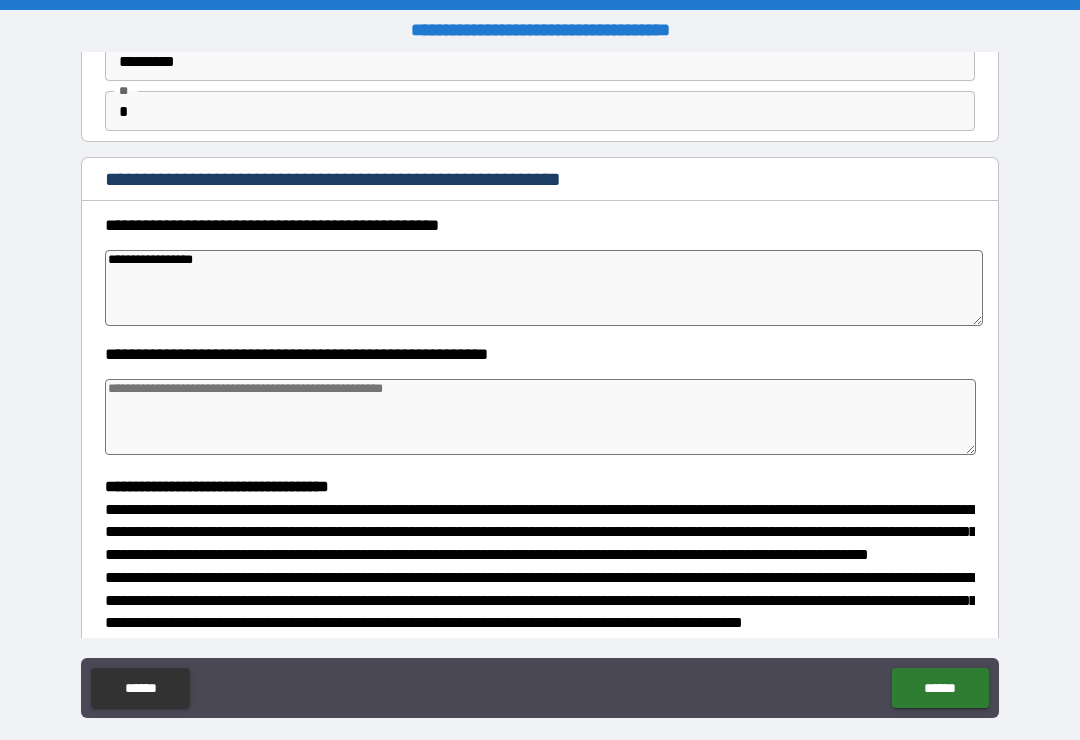 type on "*" 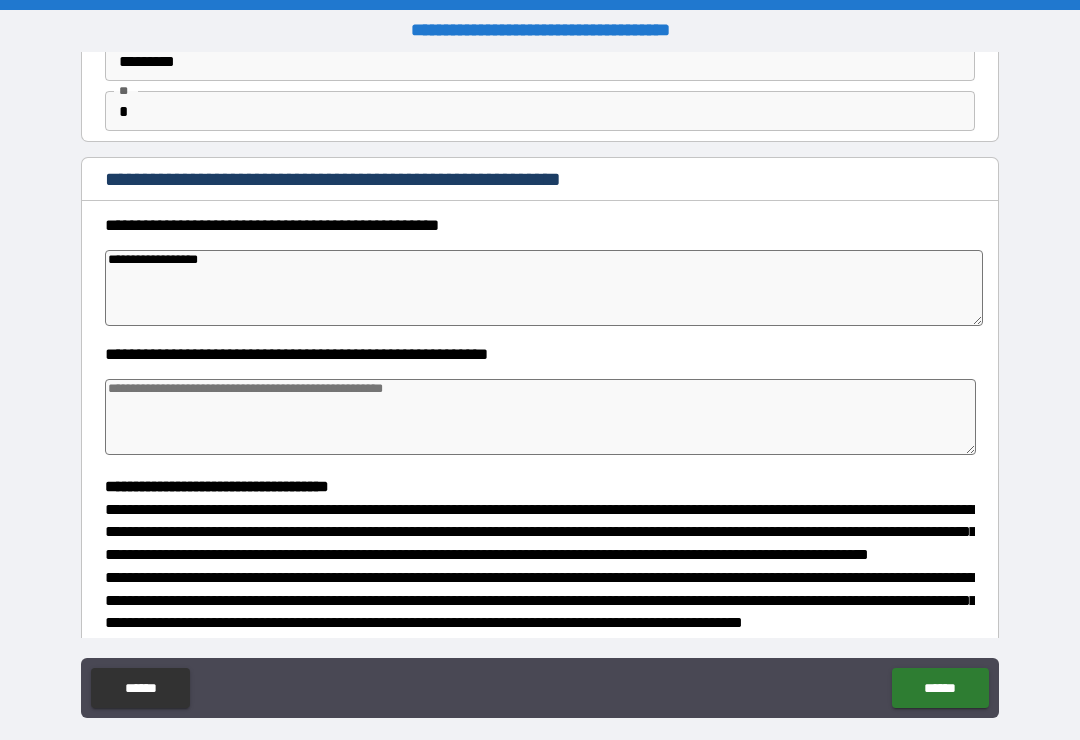 type on "*" 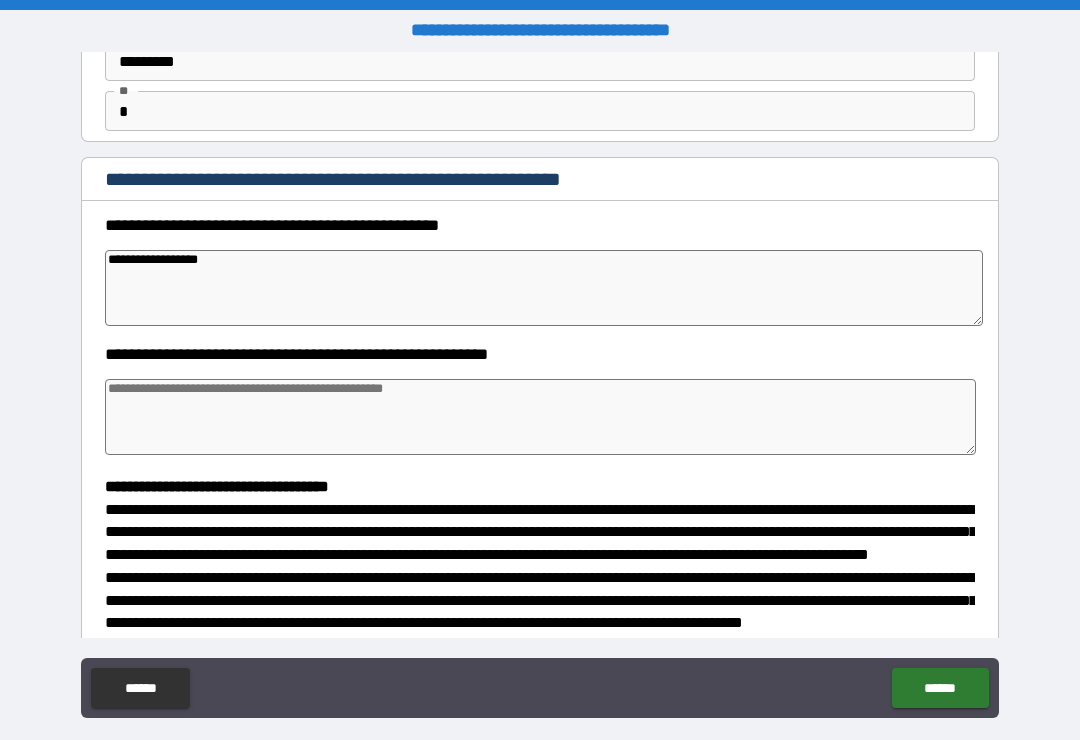 type on "*" 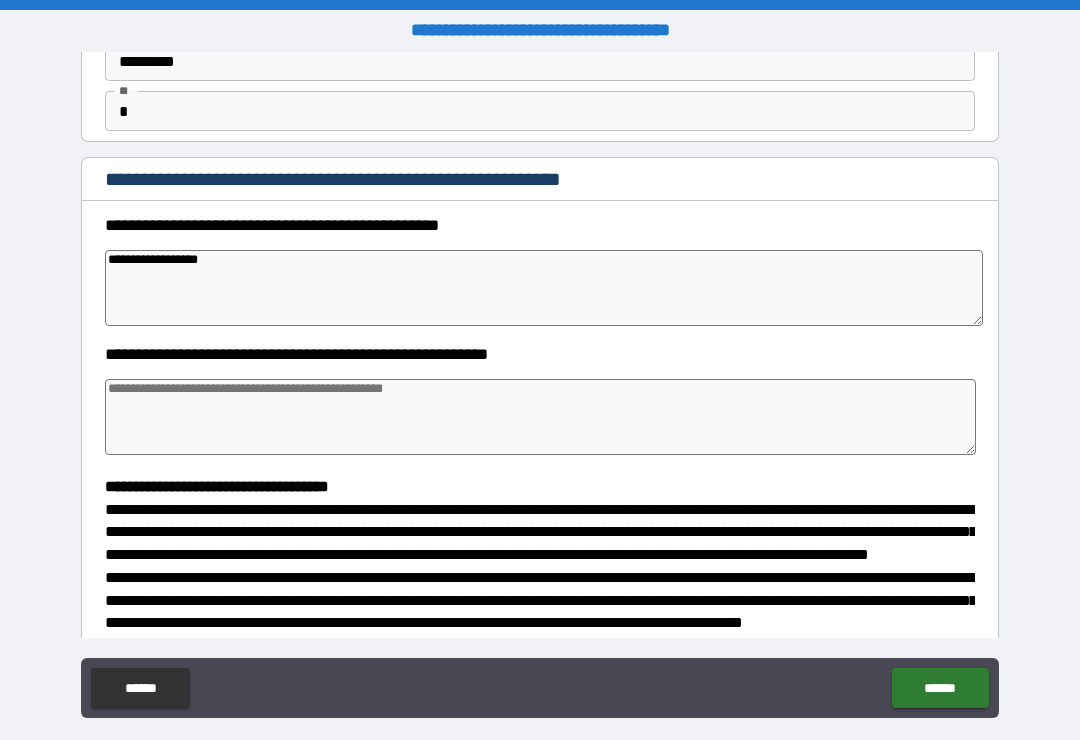type on "*" 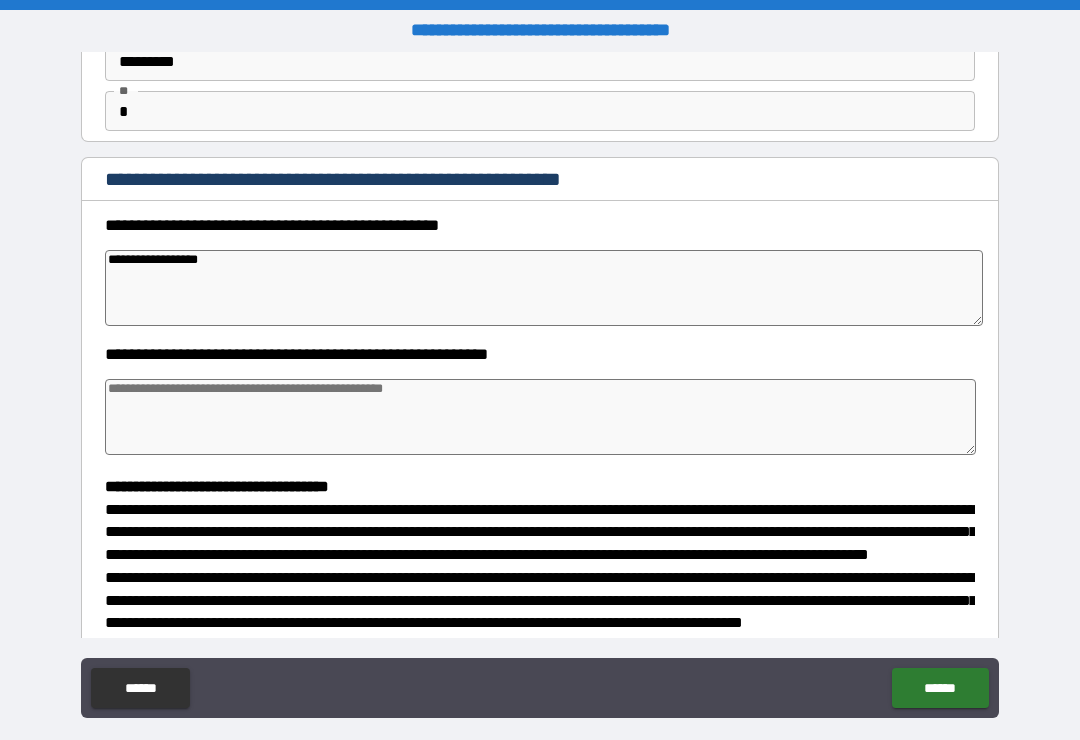 type on "**********" 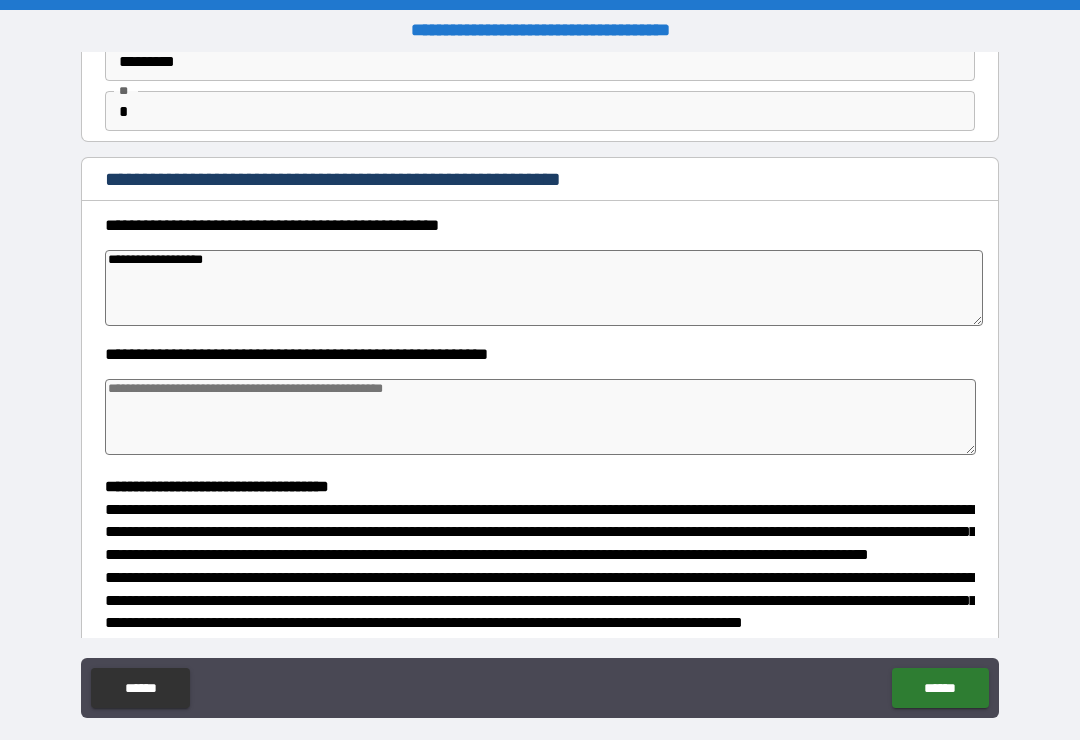 type on "*" 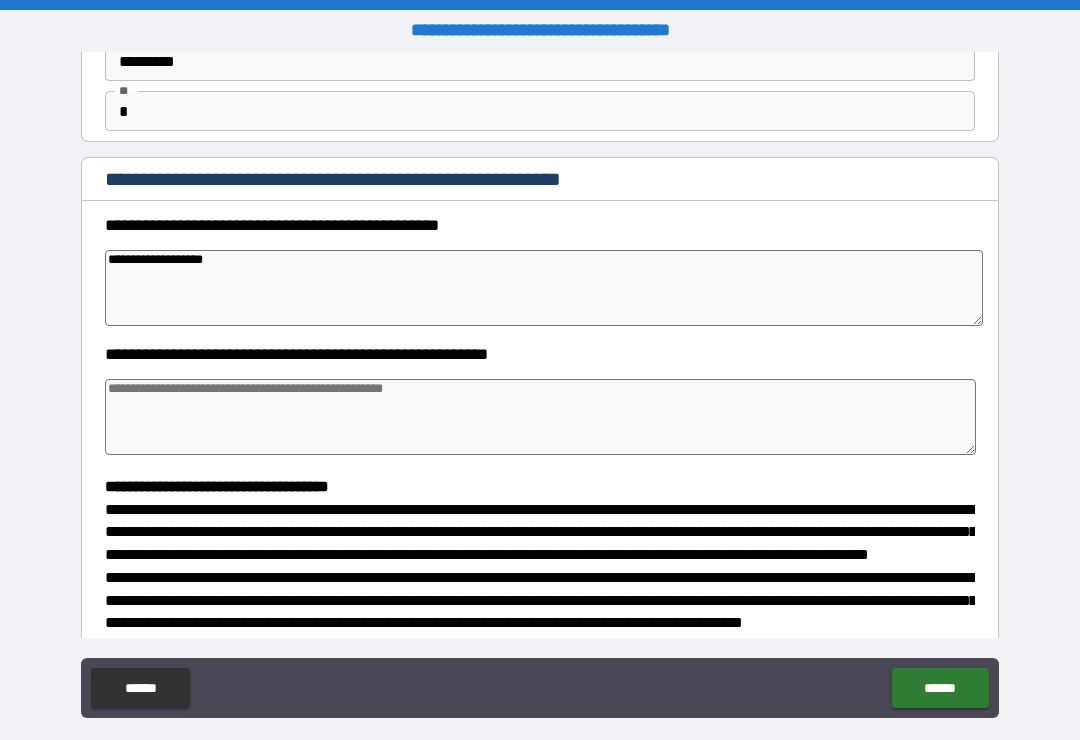 type on "*" 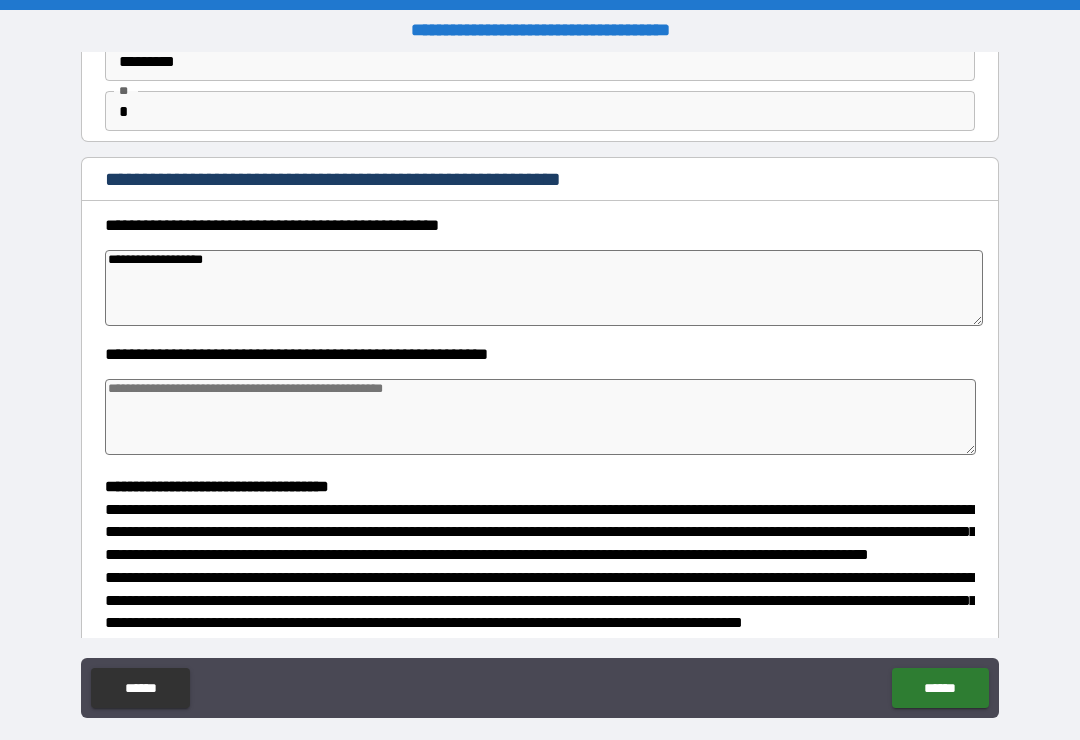type on "*" 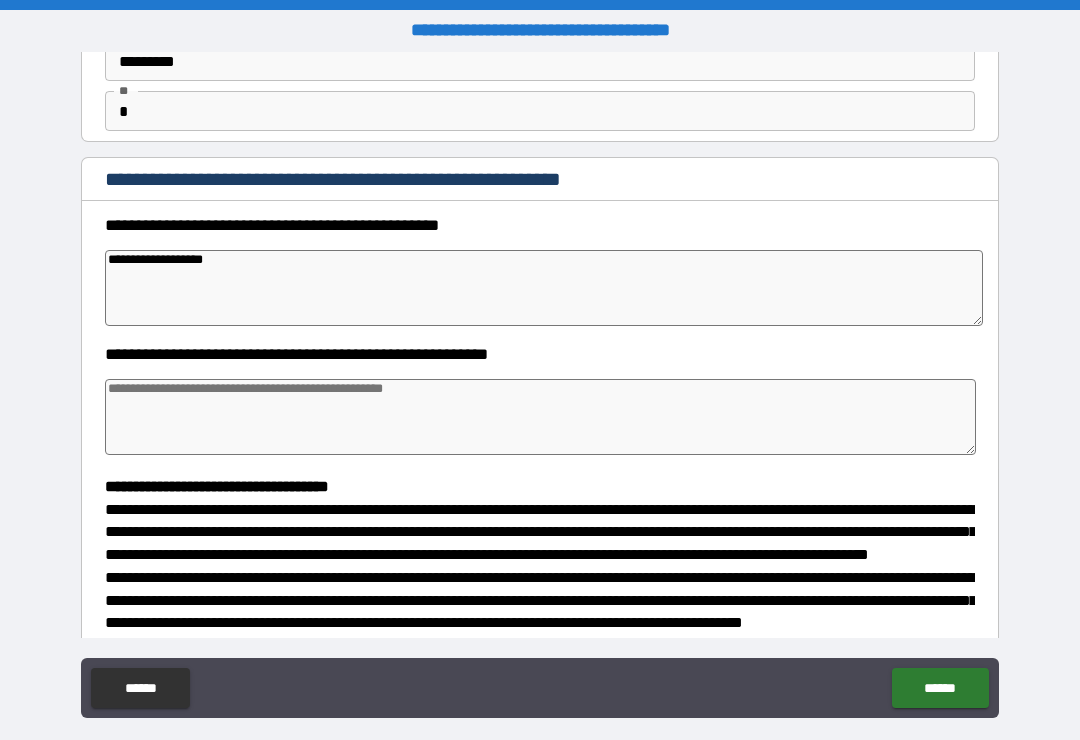 type on "**********" 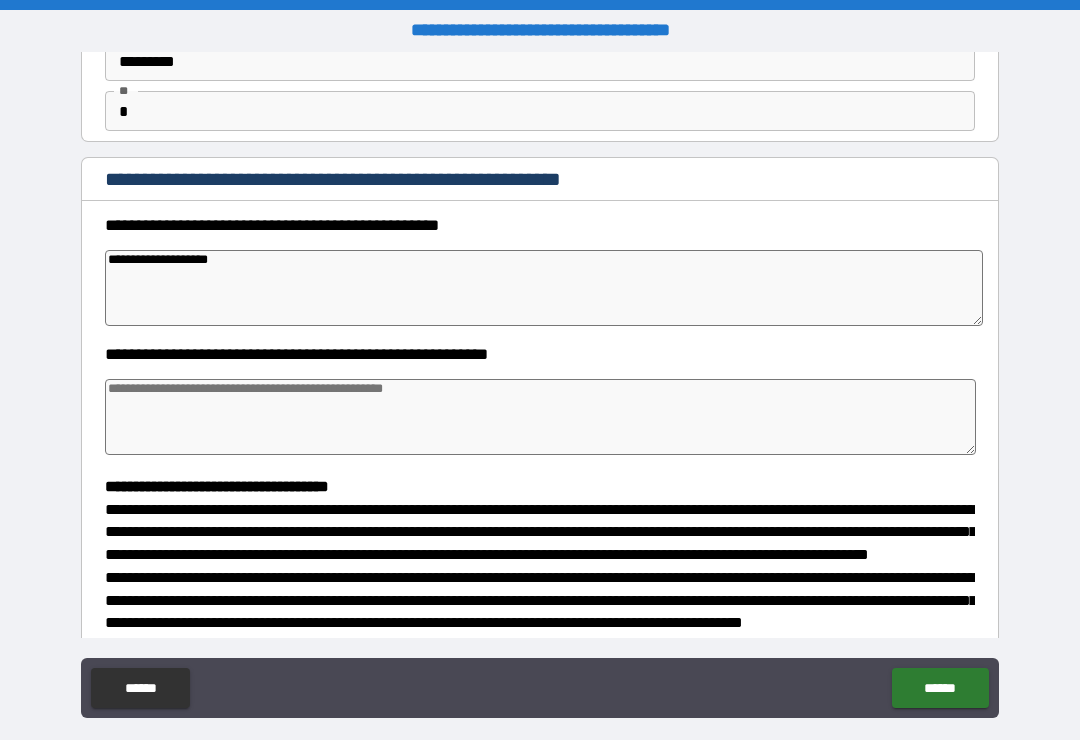 type on "*" 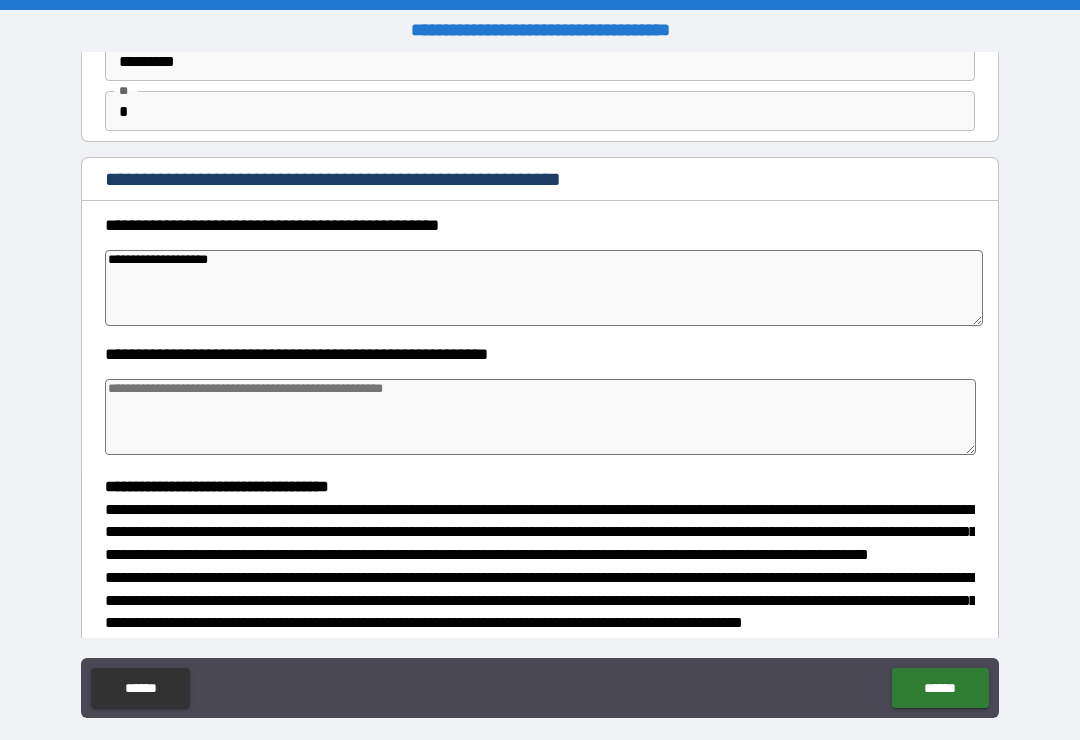 type on "*" 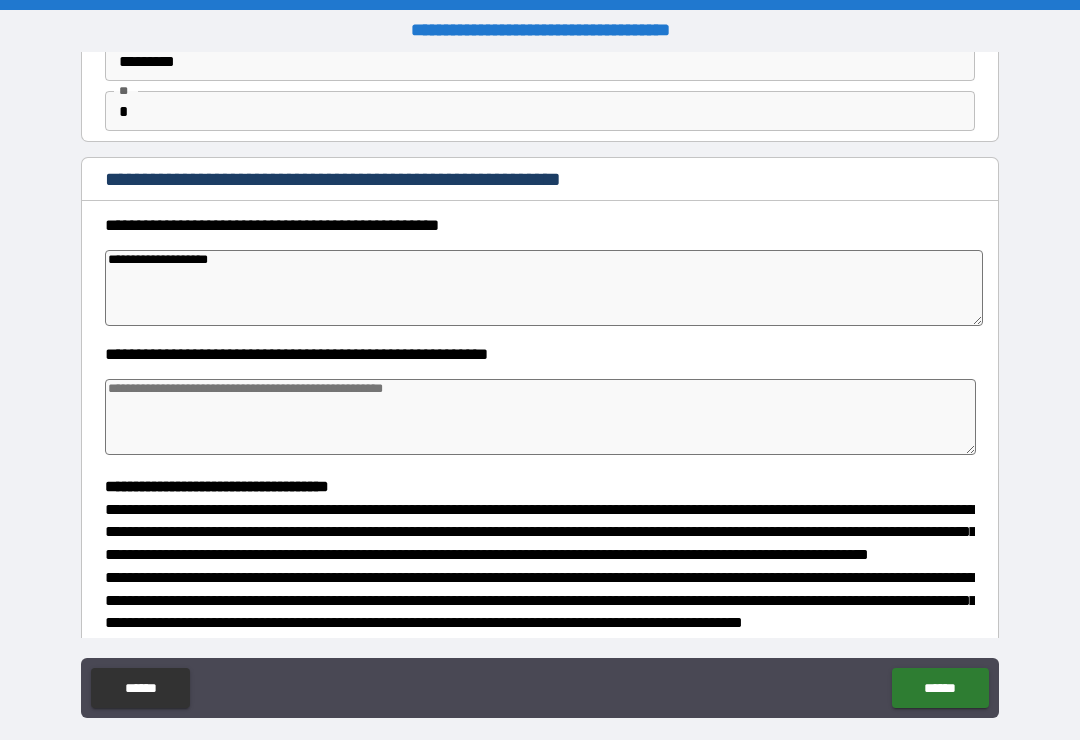 type on "*" 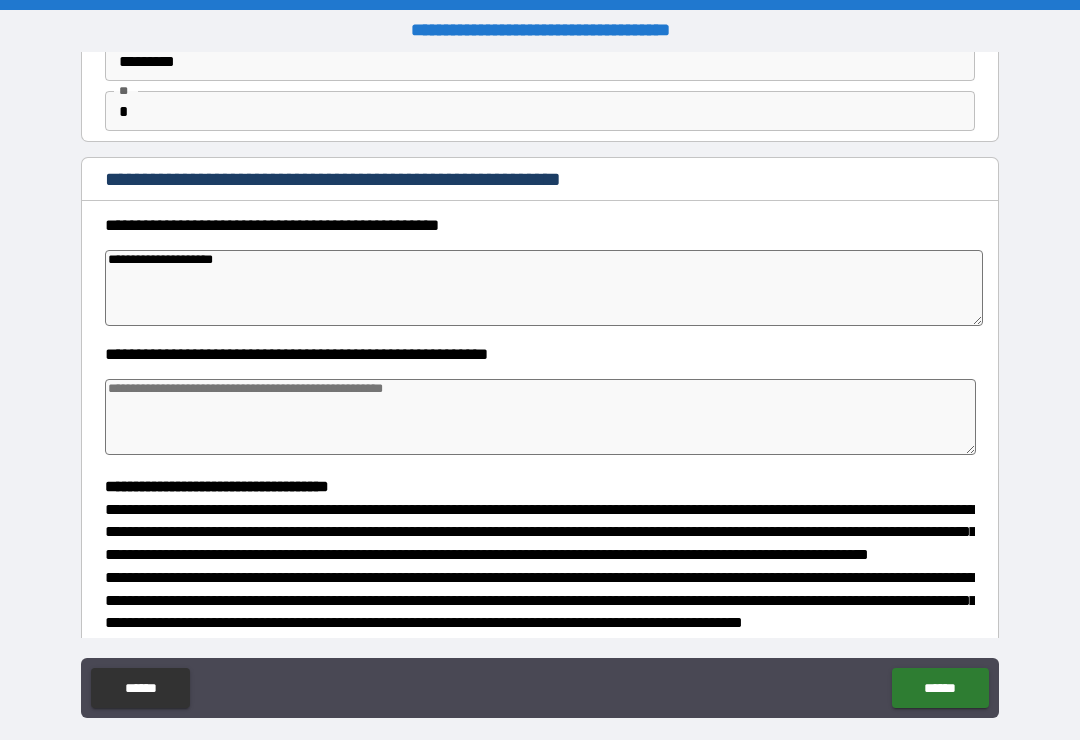 type on "*" 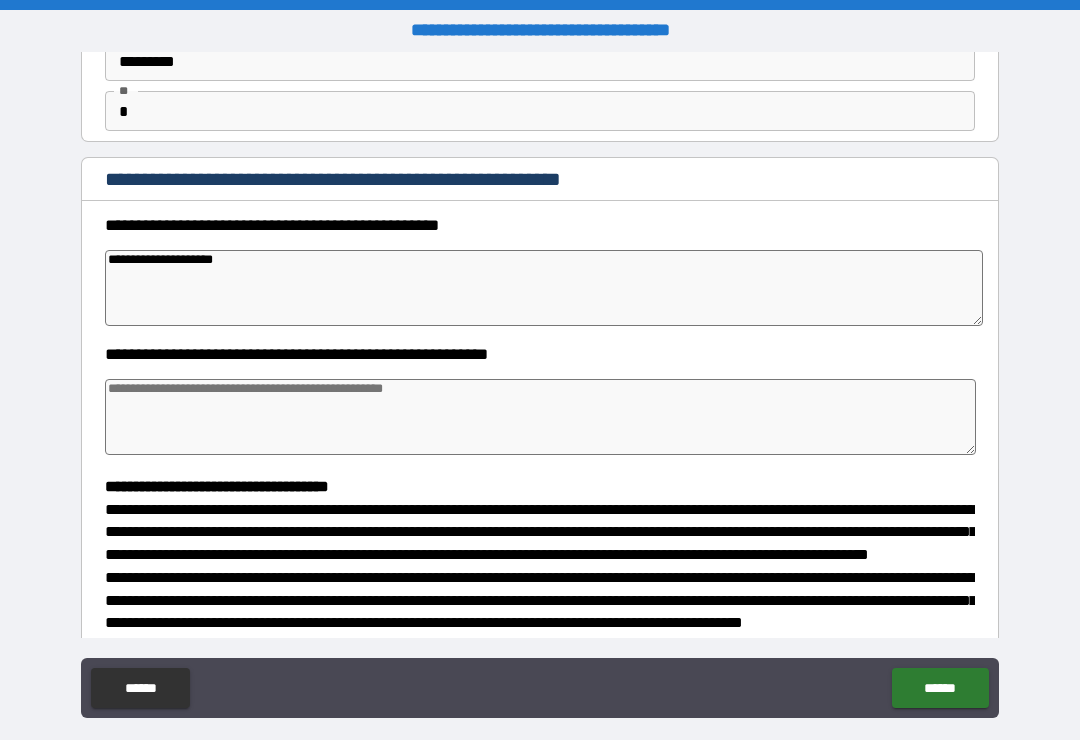 type on "*" 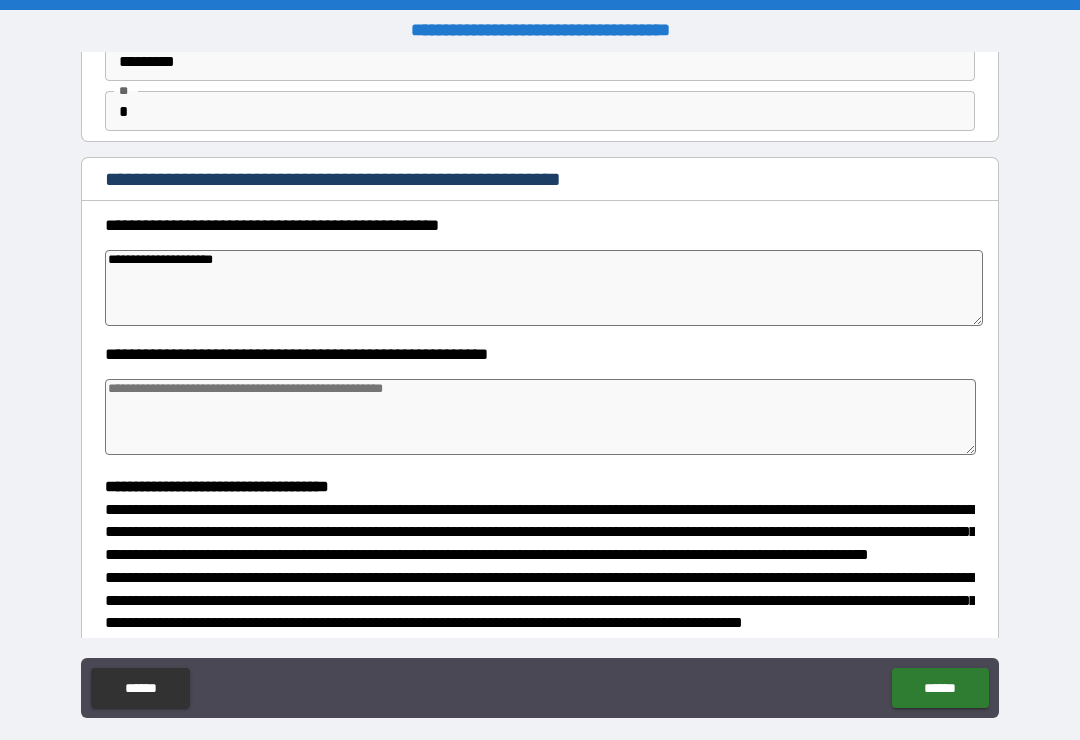 type on "*" 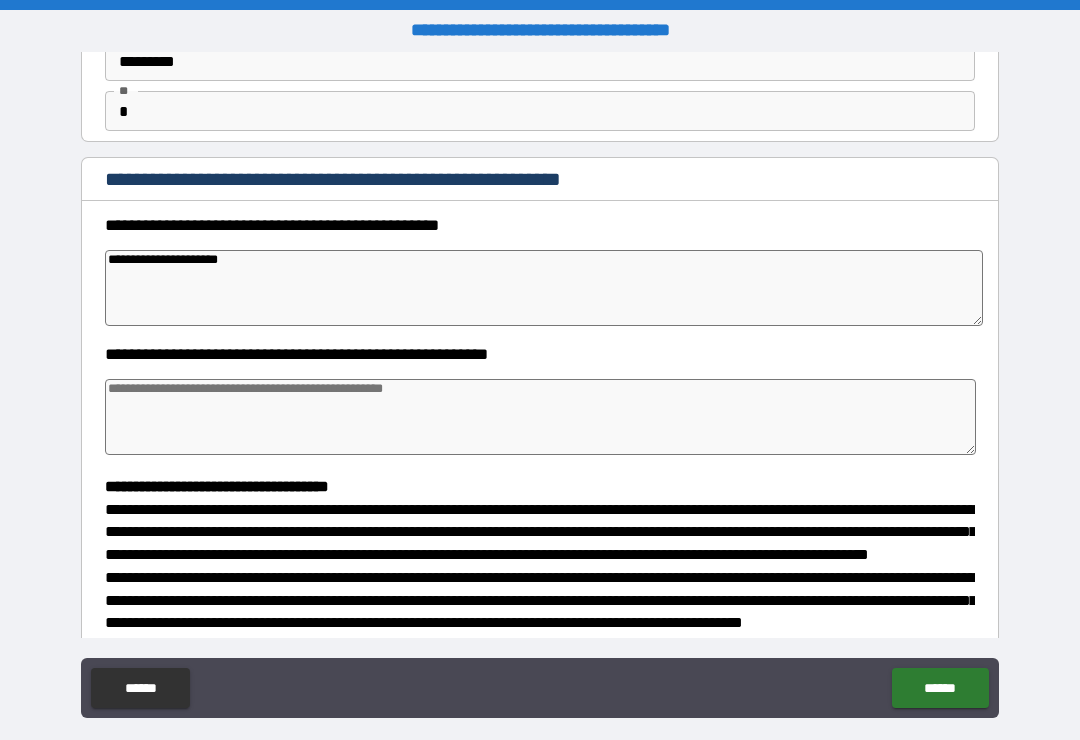 type on "*" 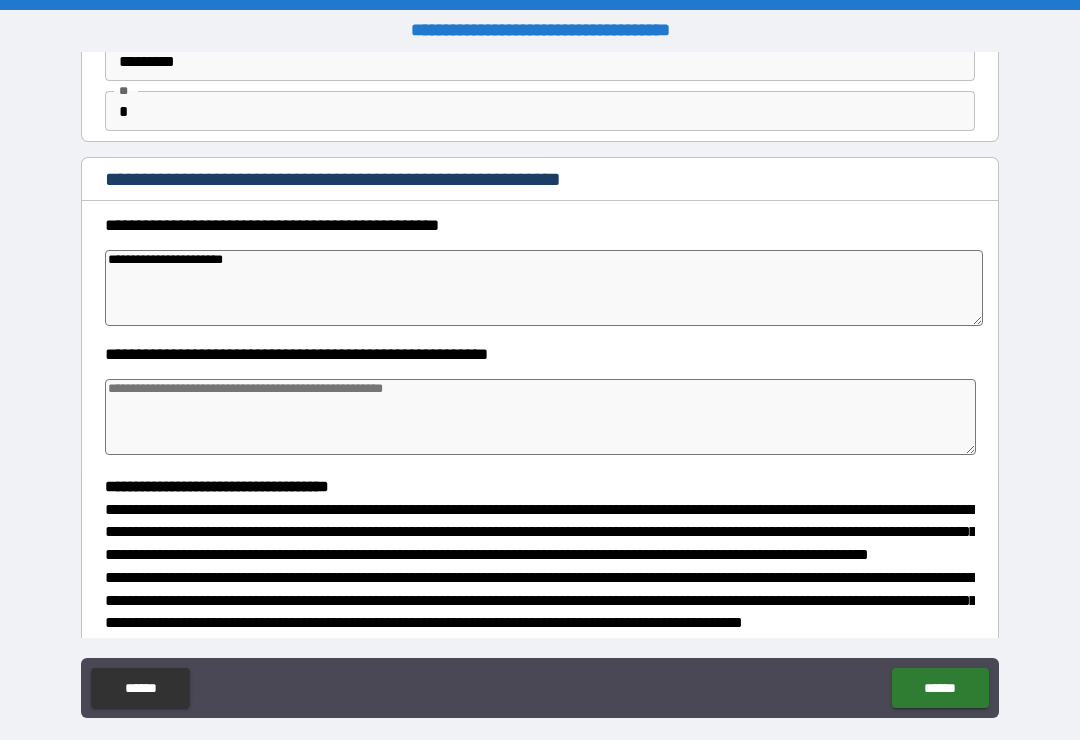 type on "*" 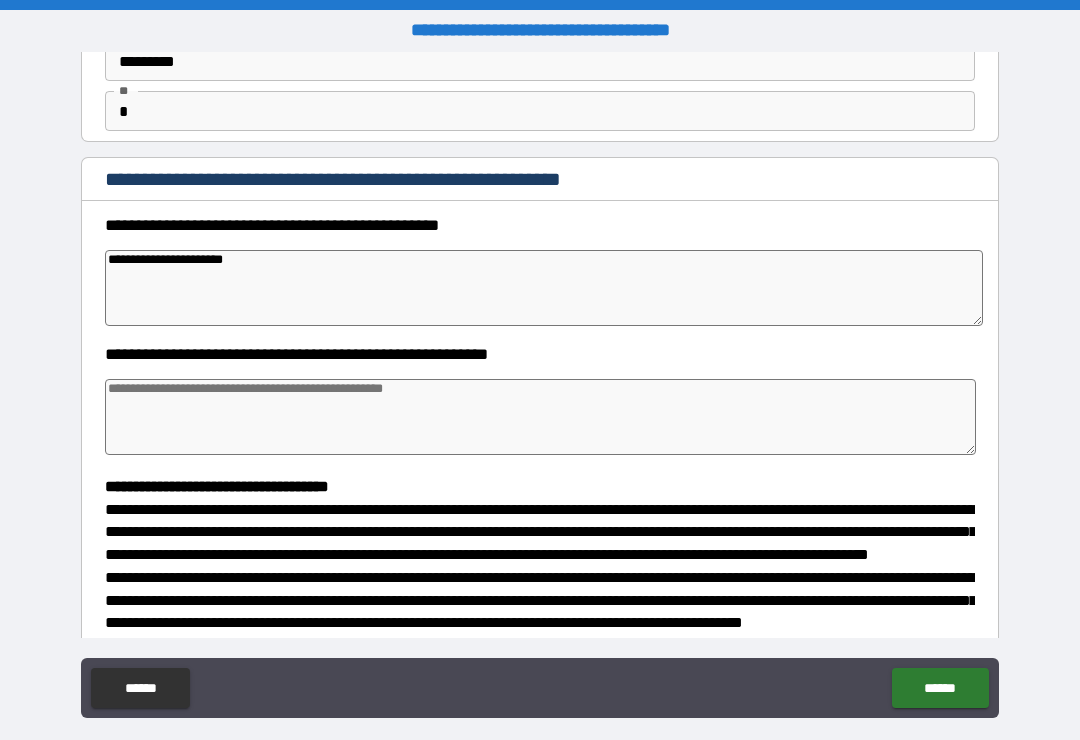 type on "*" 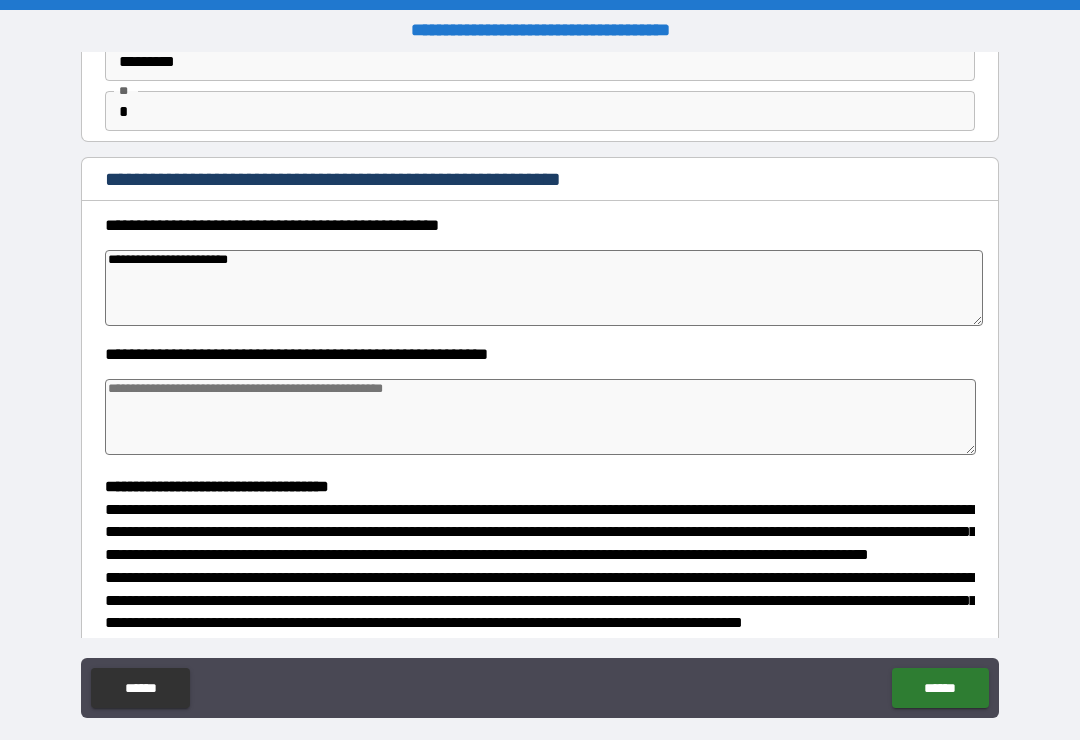 type on "**********" 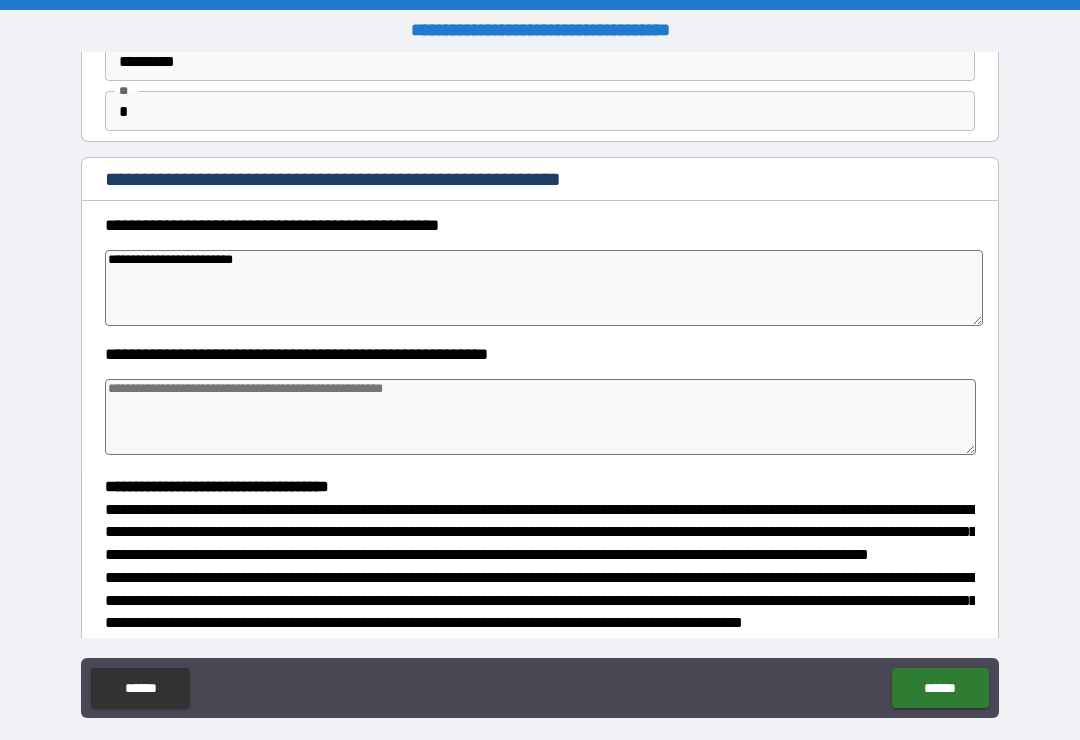type on "*" 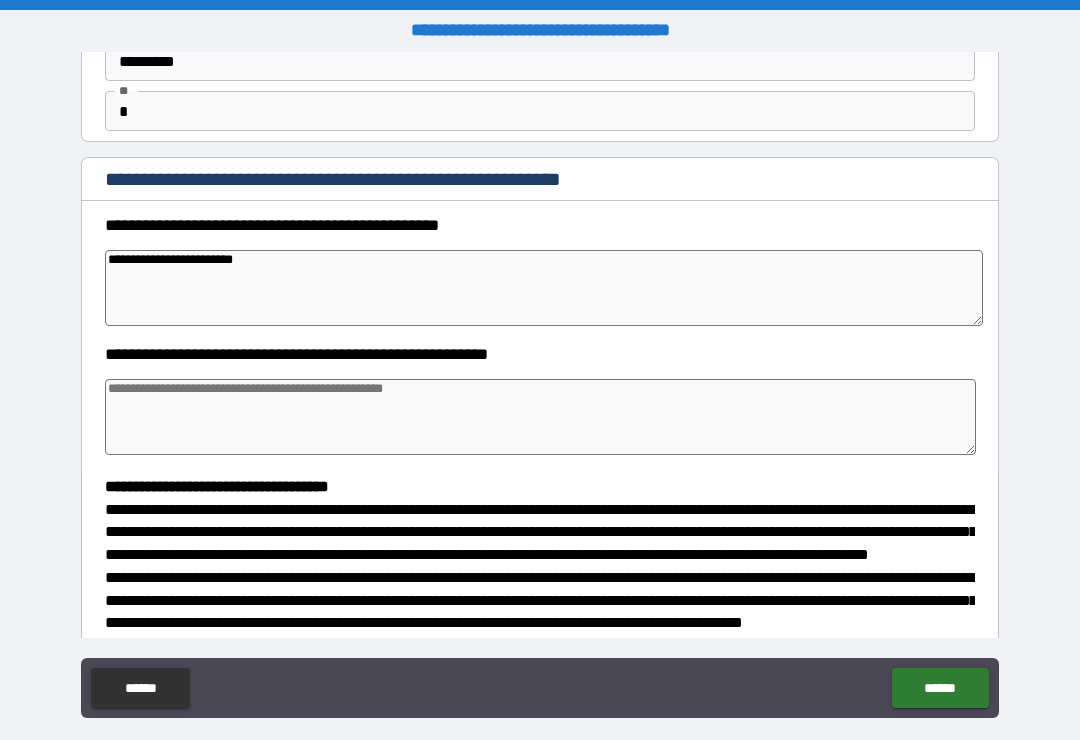 type on "*" 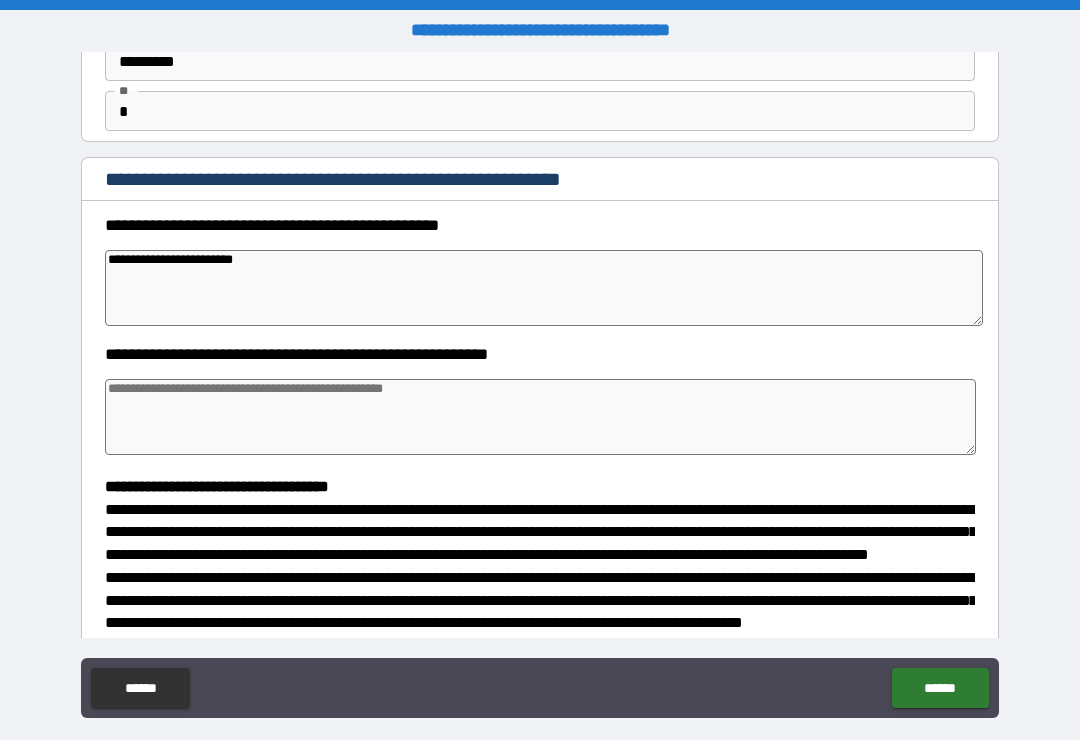 type on "*" 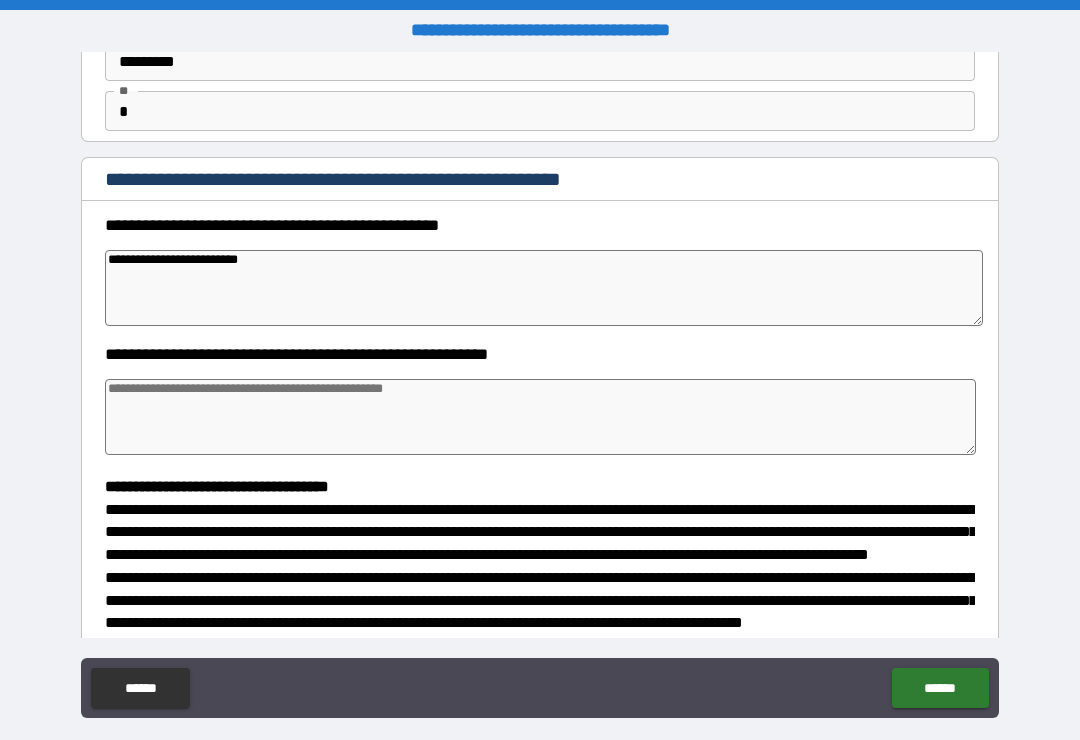 type on "*" 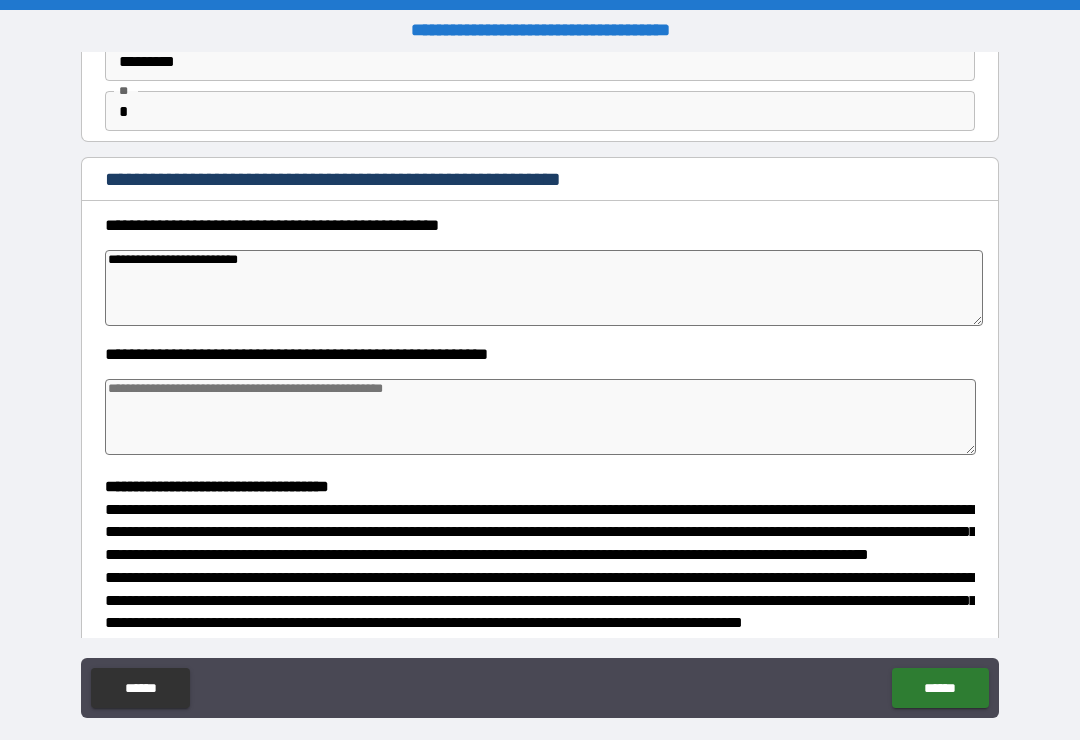 type on "*" 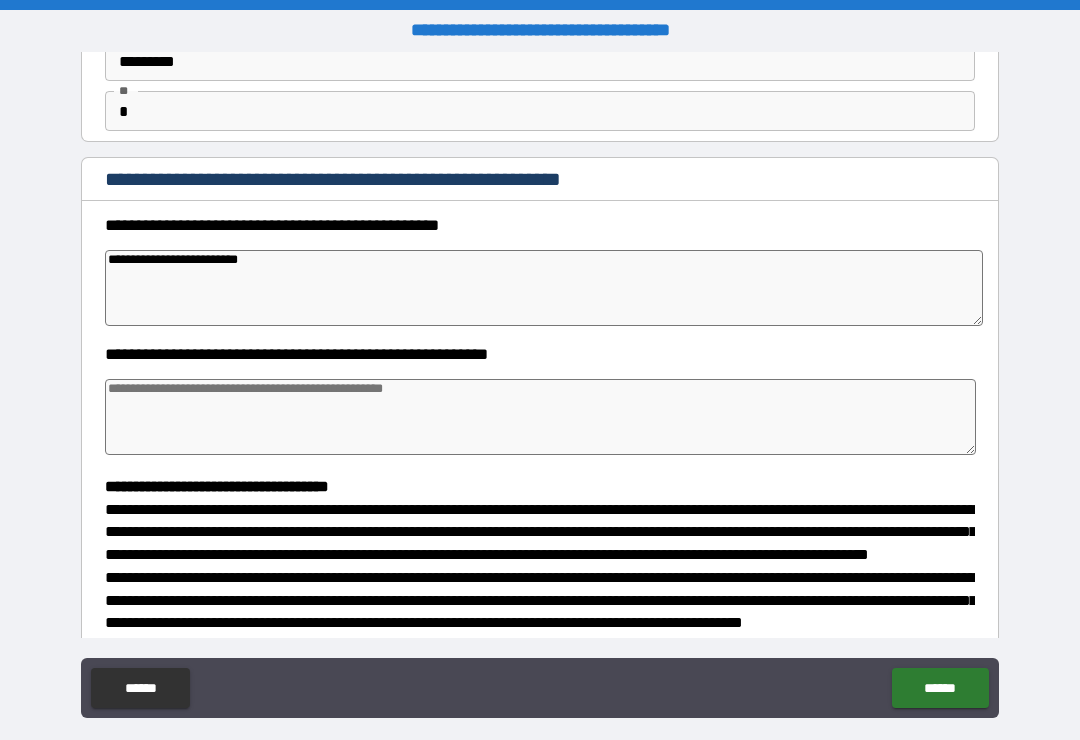 type on "*" 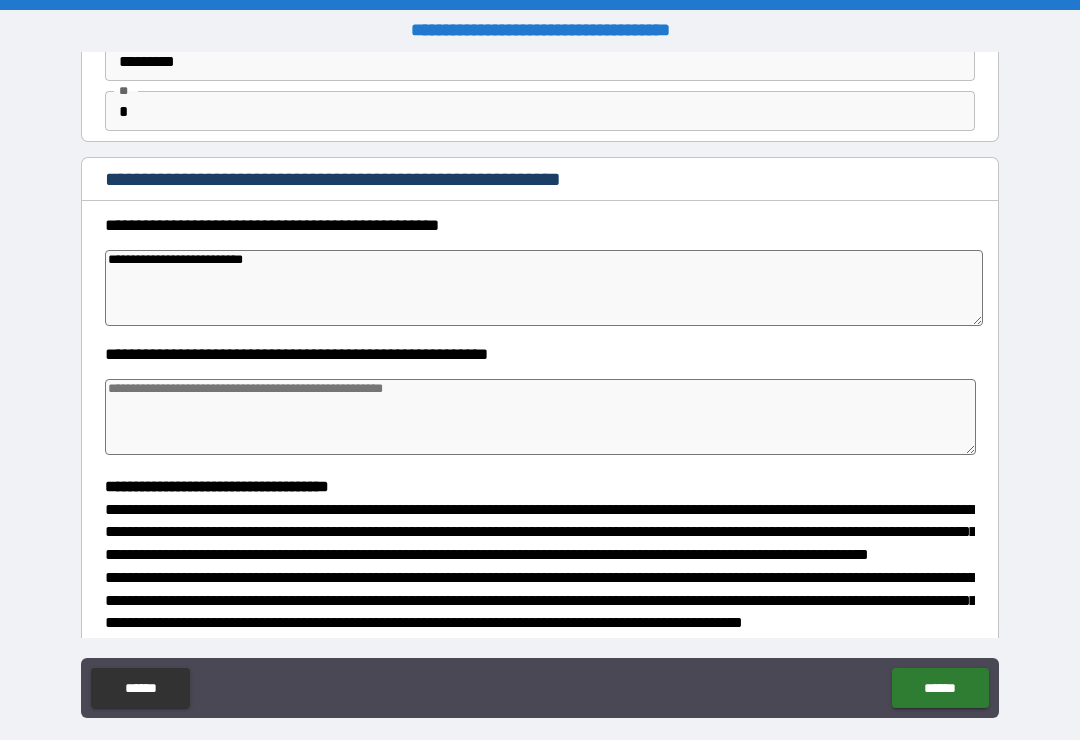 type on "*" 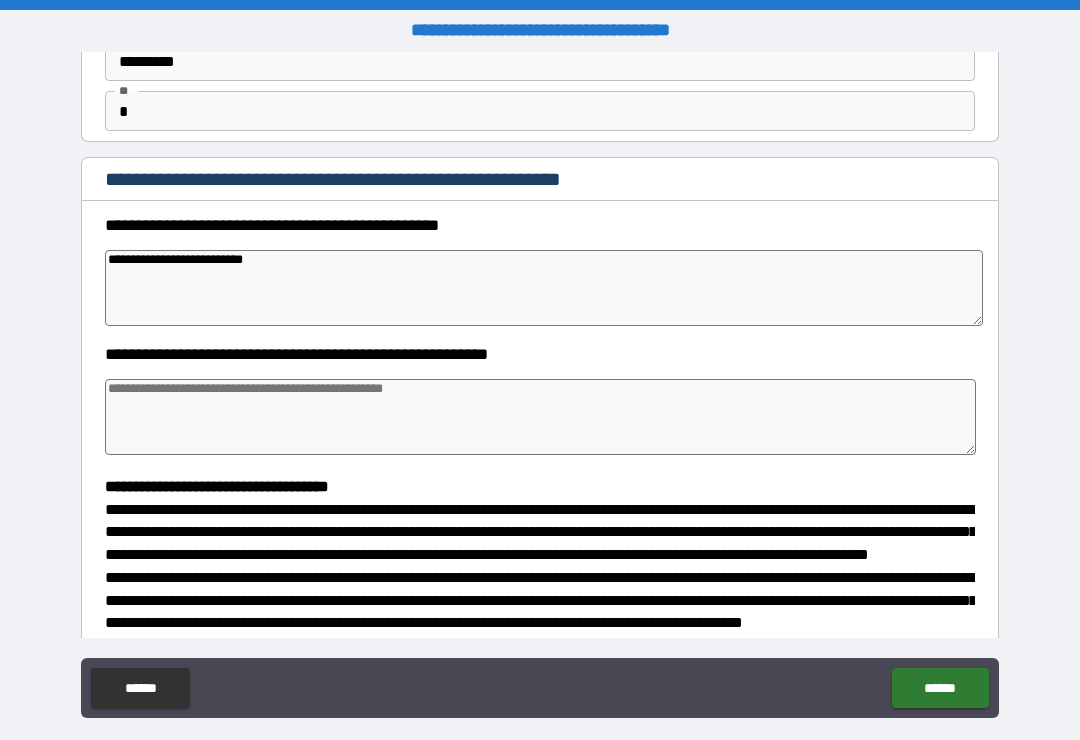 type on "*" 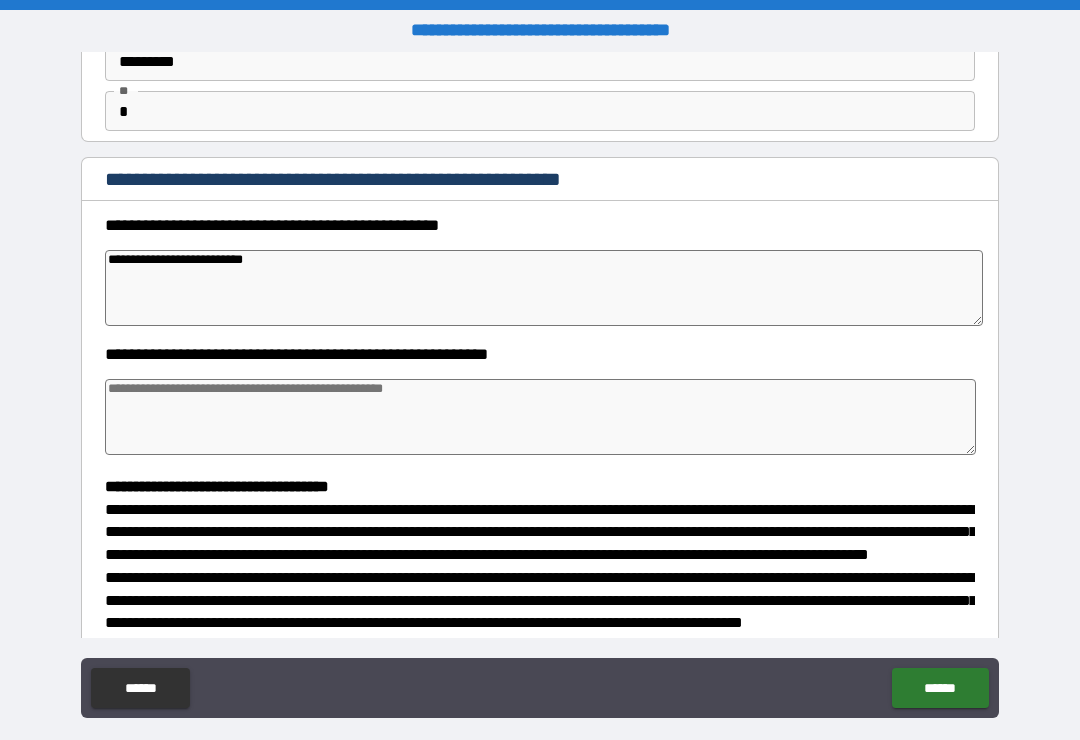 type on "*" 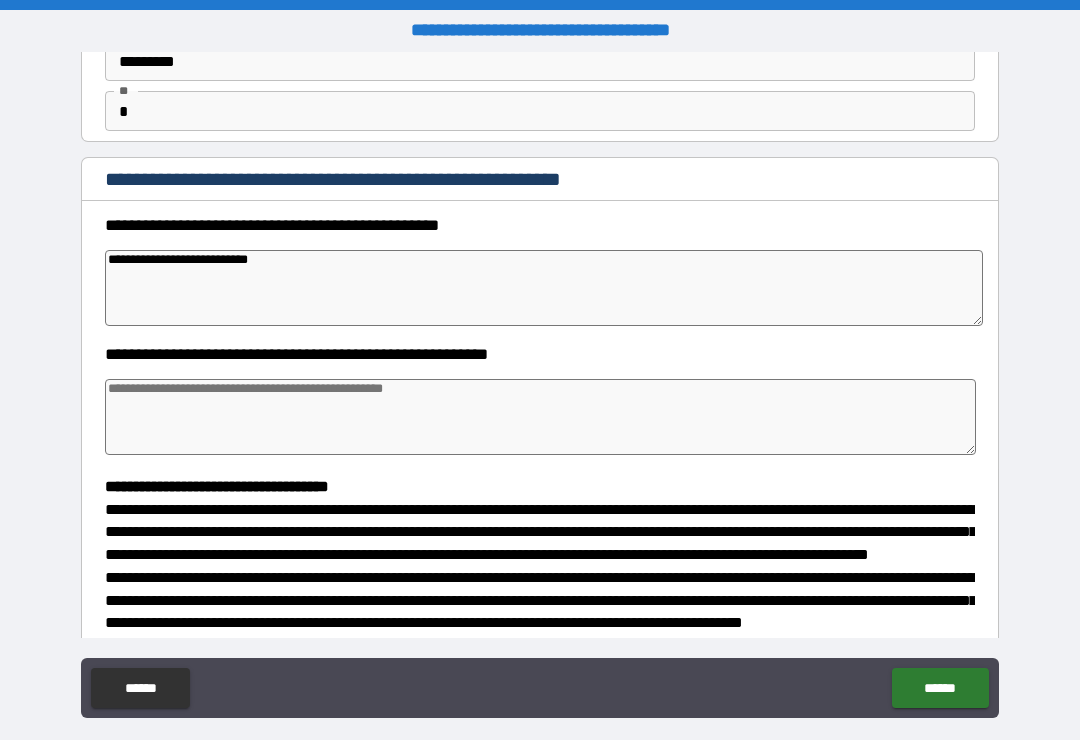 type on "*" 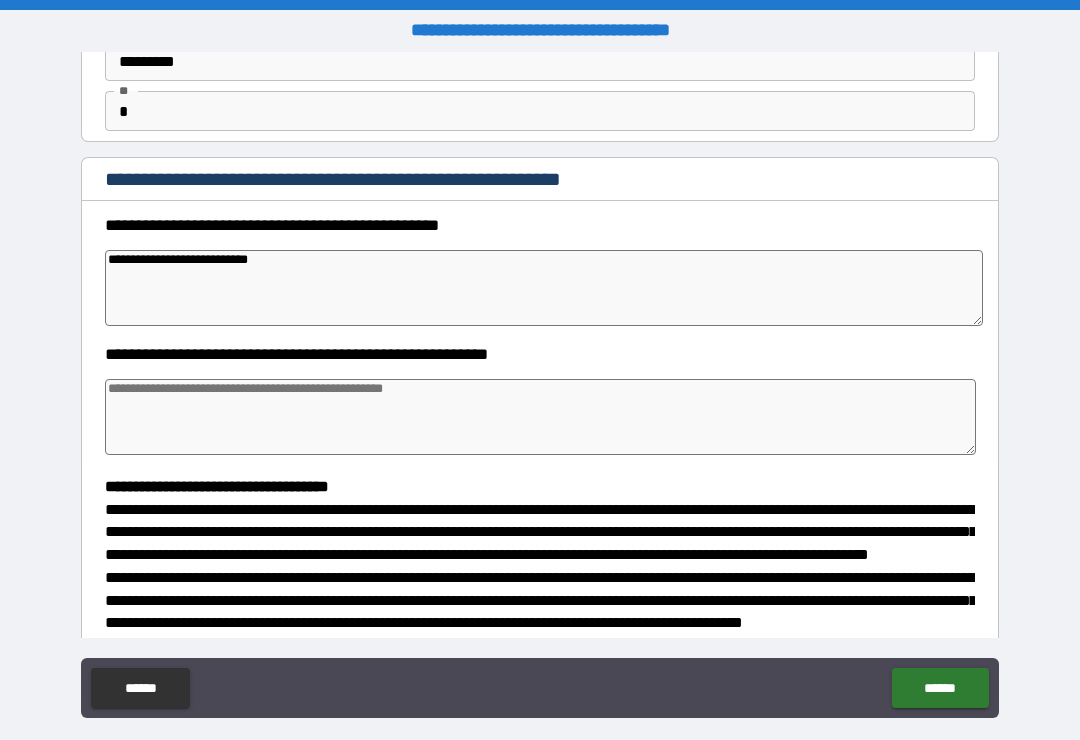 type on "**********" 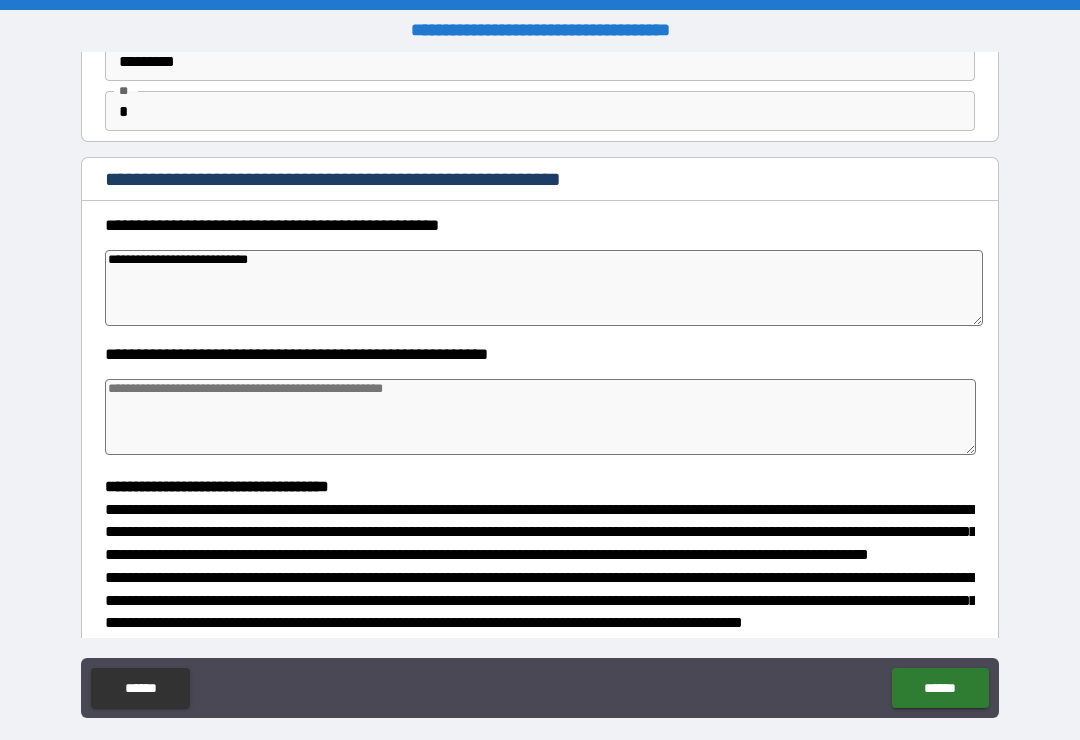 type on "*" 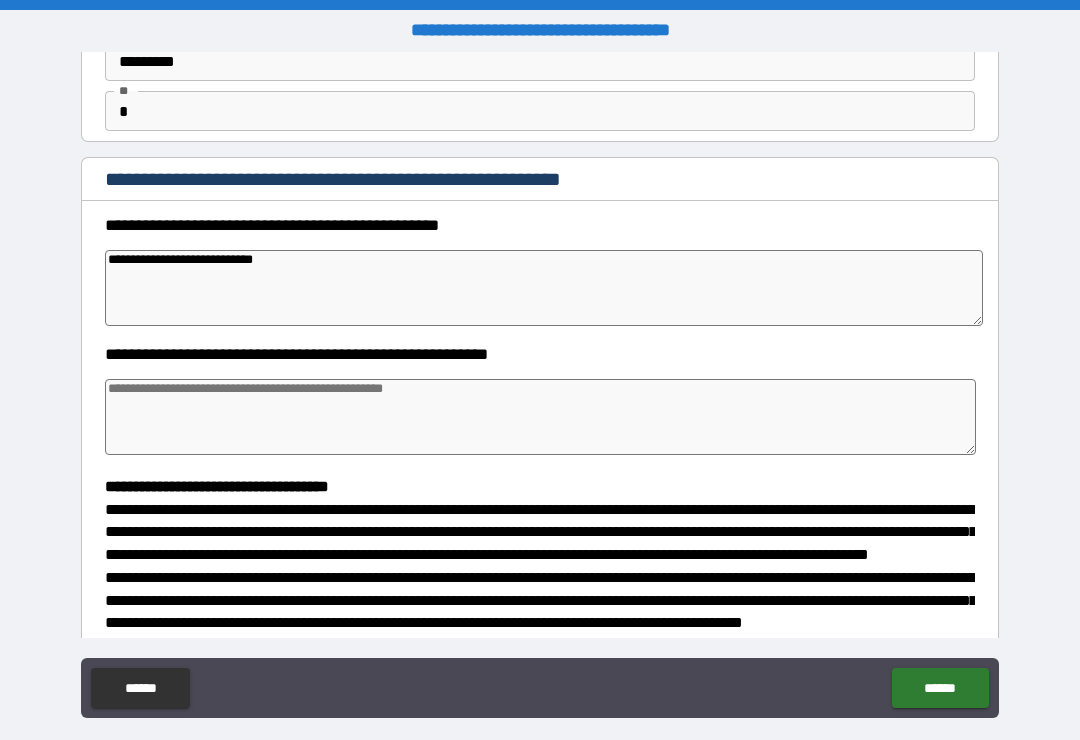 type on "*" 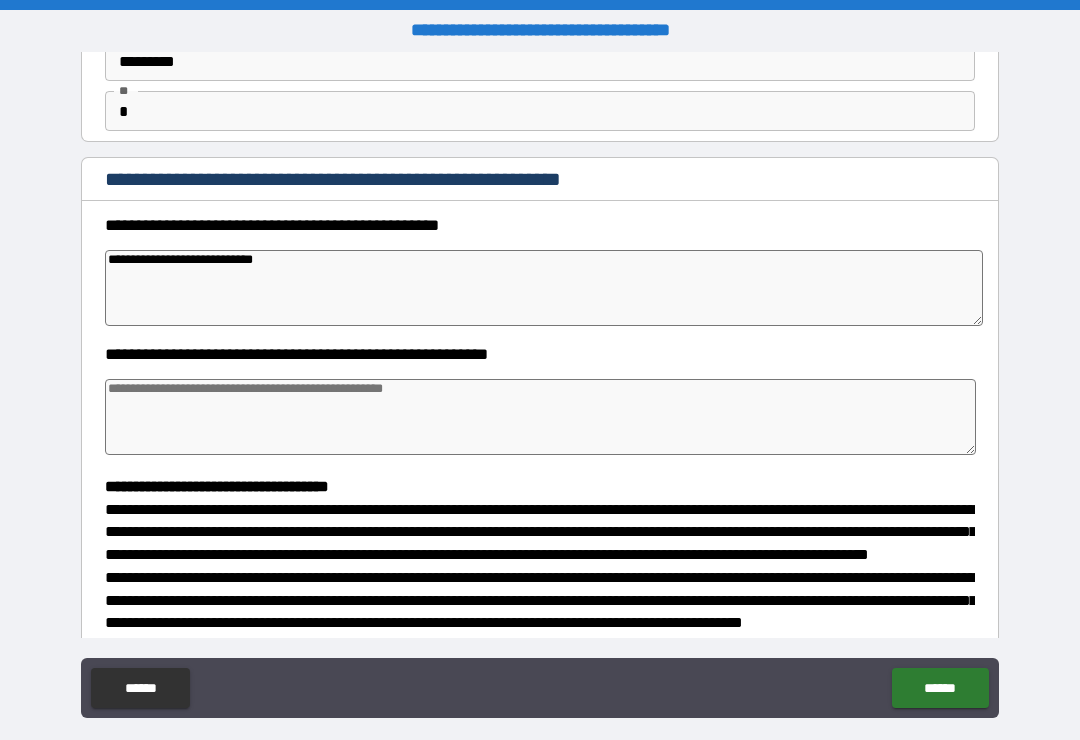 type on "*" 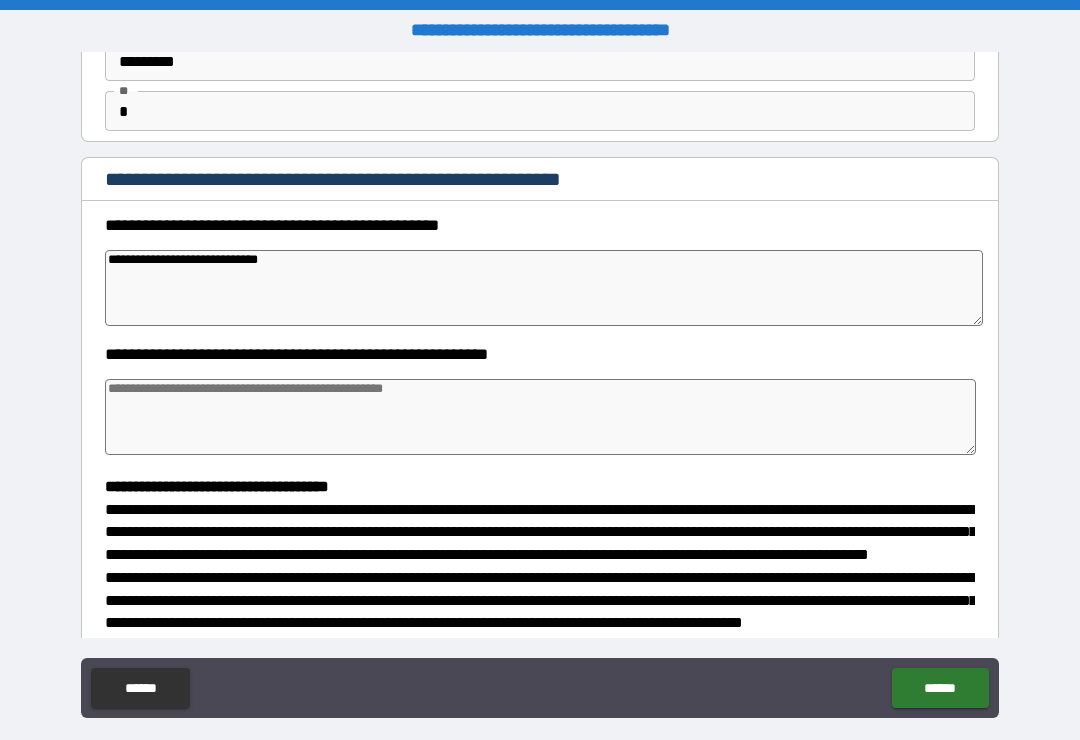 type on "*" 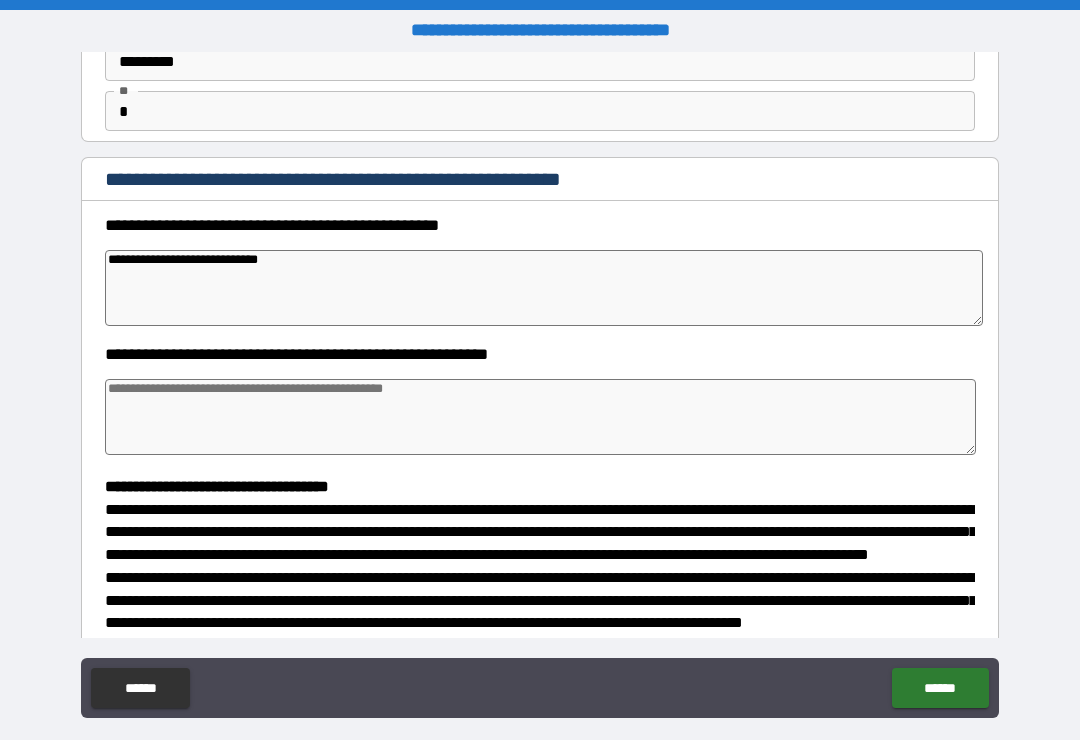 type on "*" 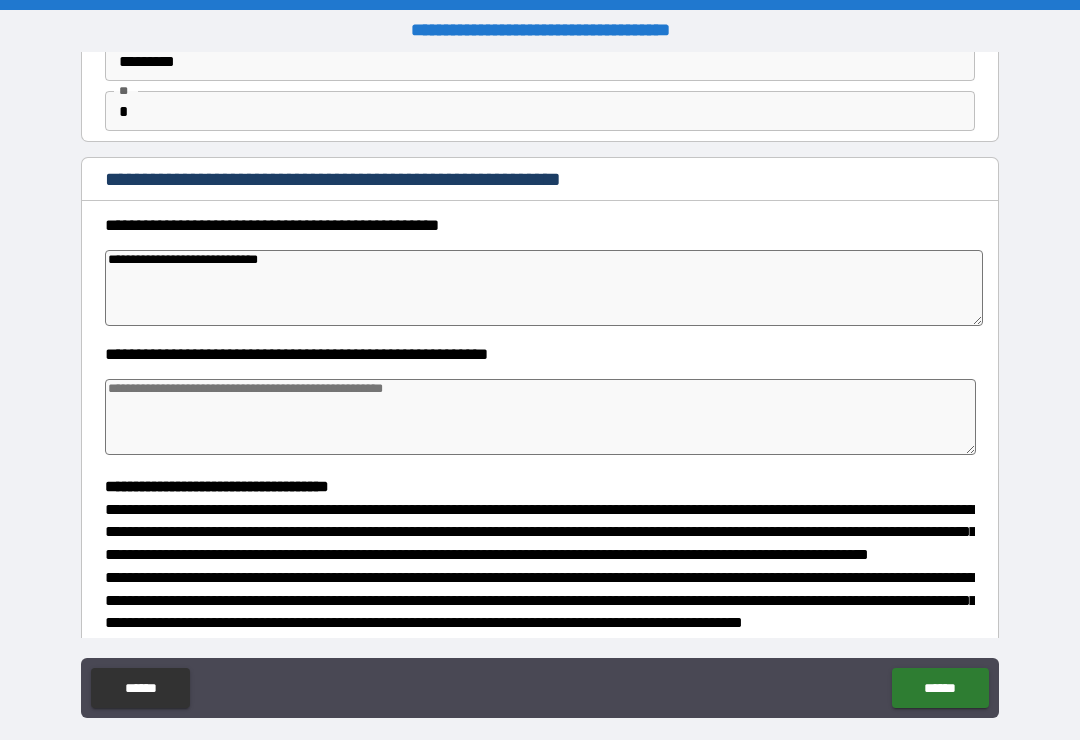 type on "*" 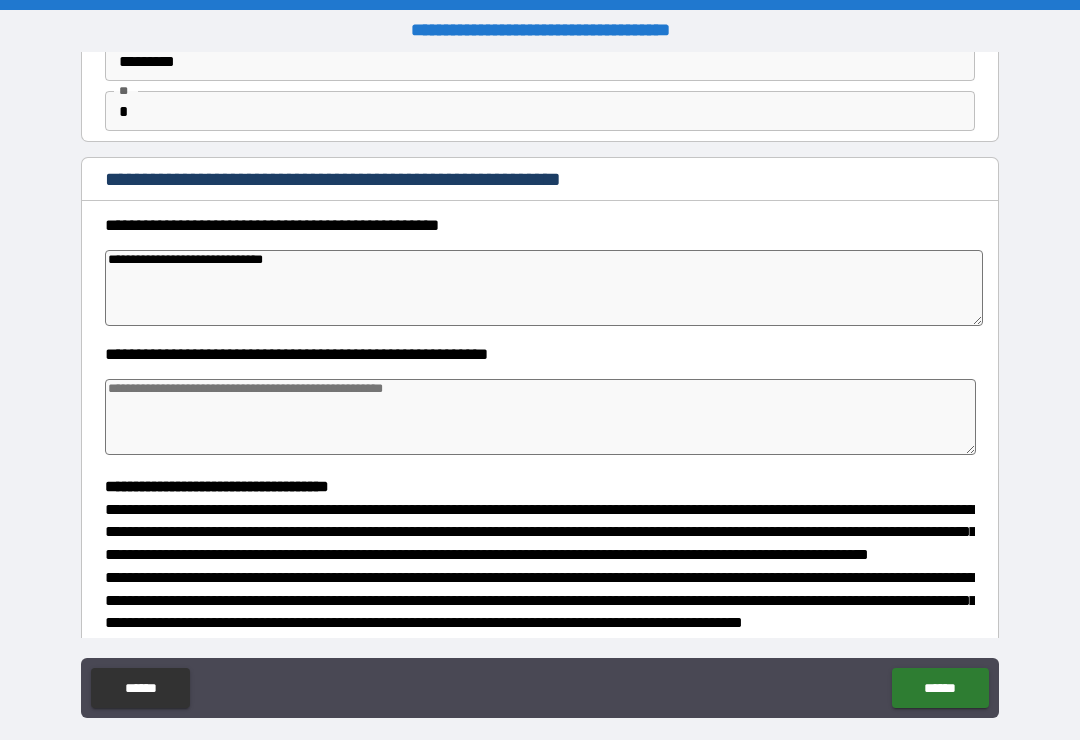 type on "*" 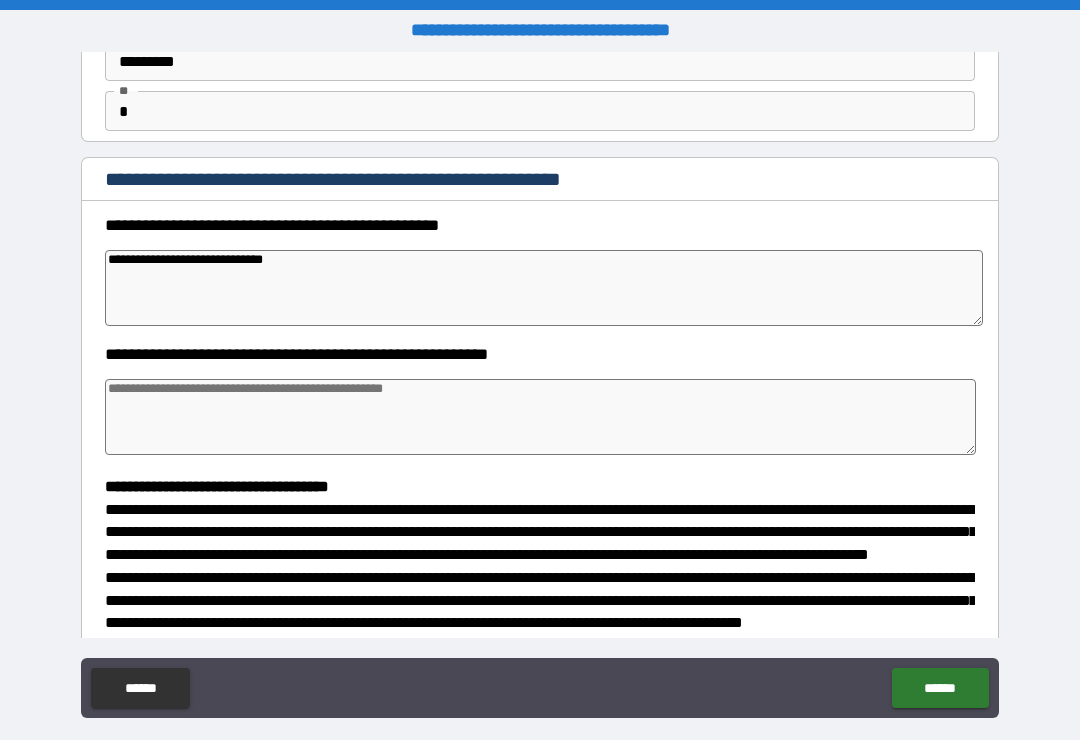 type on "*" 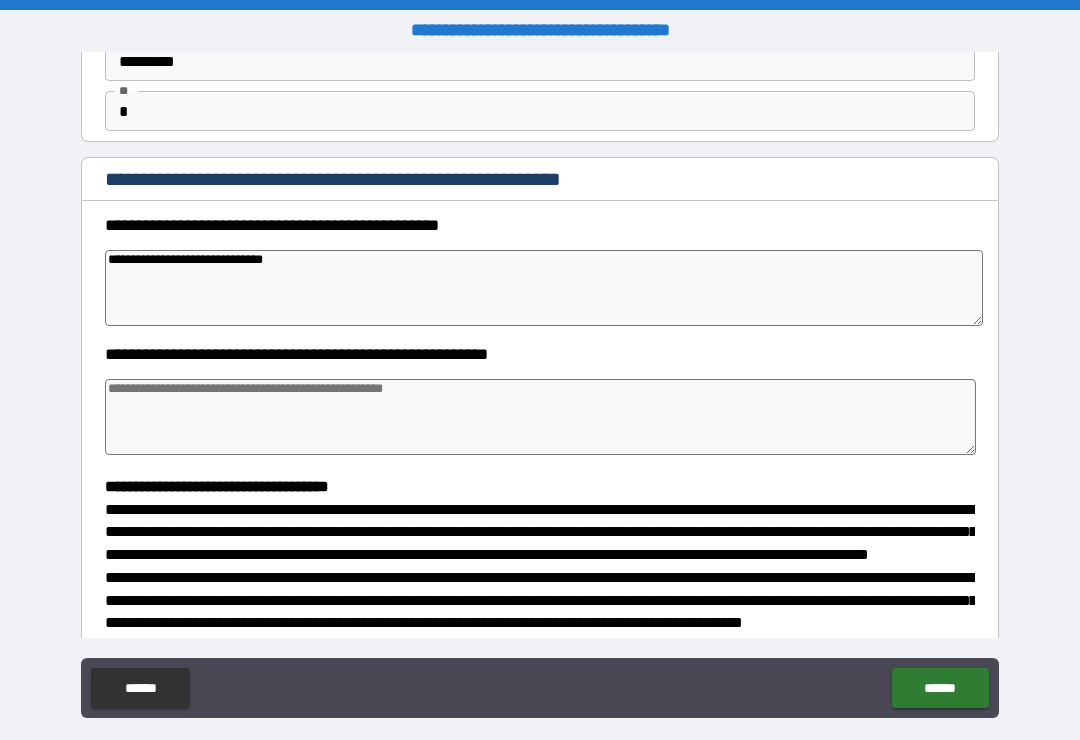type on "*" 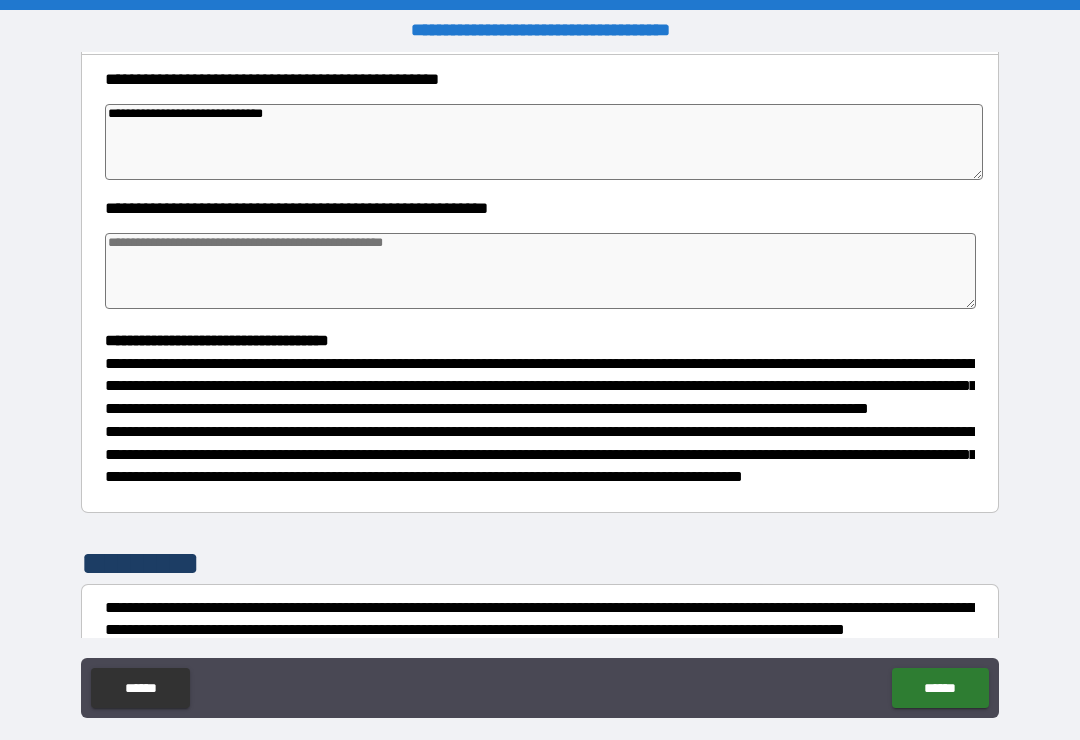 scroll, scrollTop: 298, scrollLeft: 0, axis: vertical 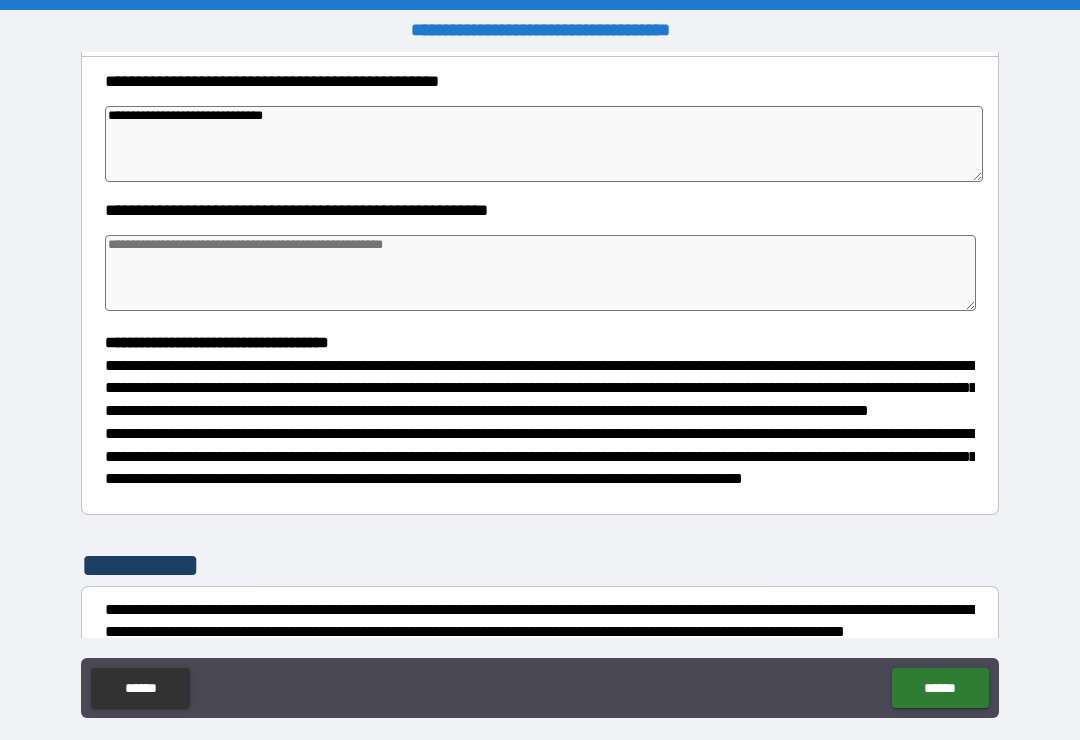 type on "**********" 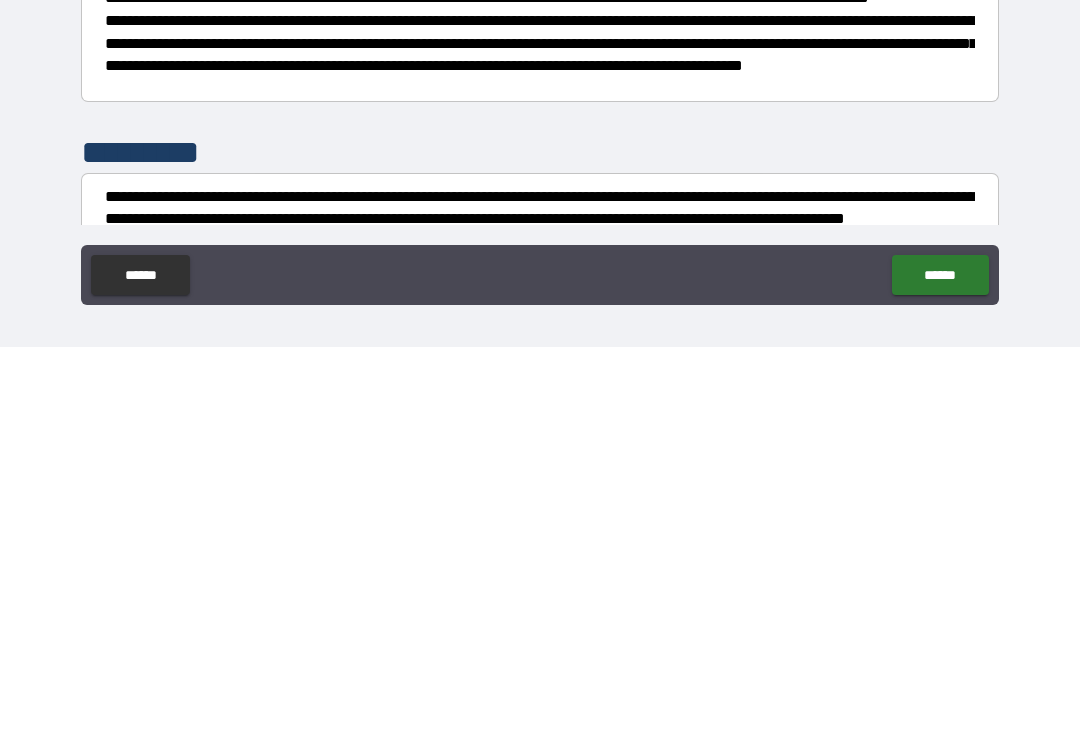 scroll, scrollTop: 31, scrollLeft: 0, axis: vertical 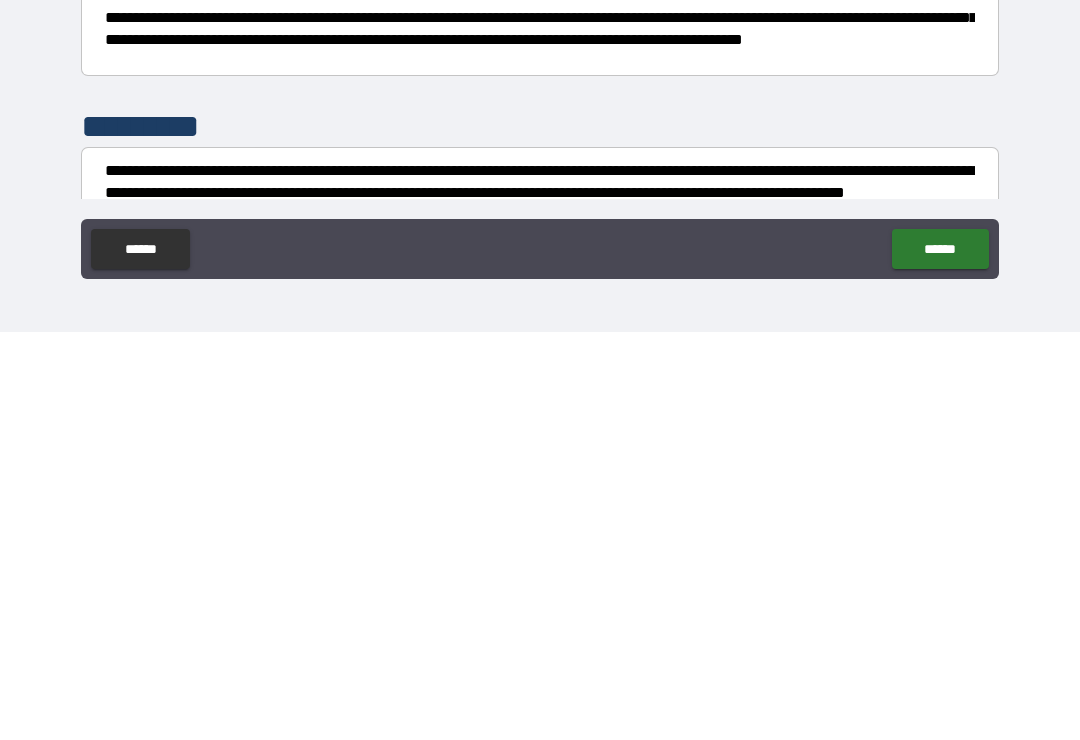 click on "**********" at bounding box center (540, 597) 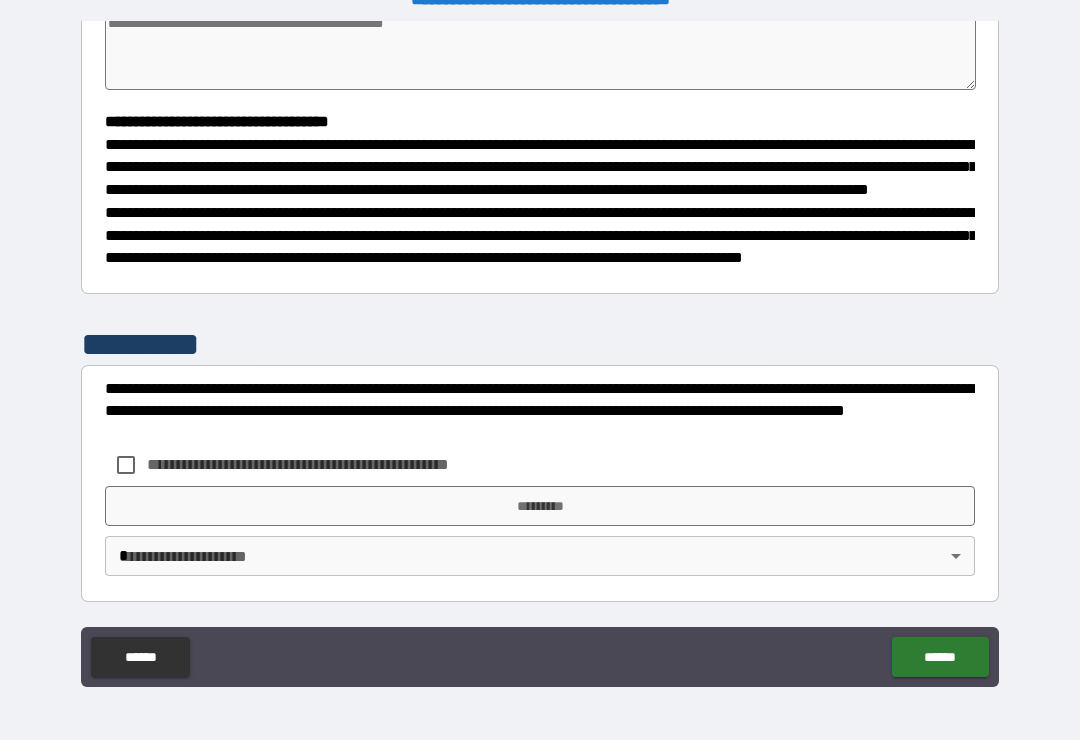 scroll, scrollTop: 526, scrollLeft: 0, axis: vertical 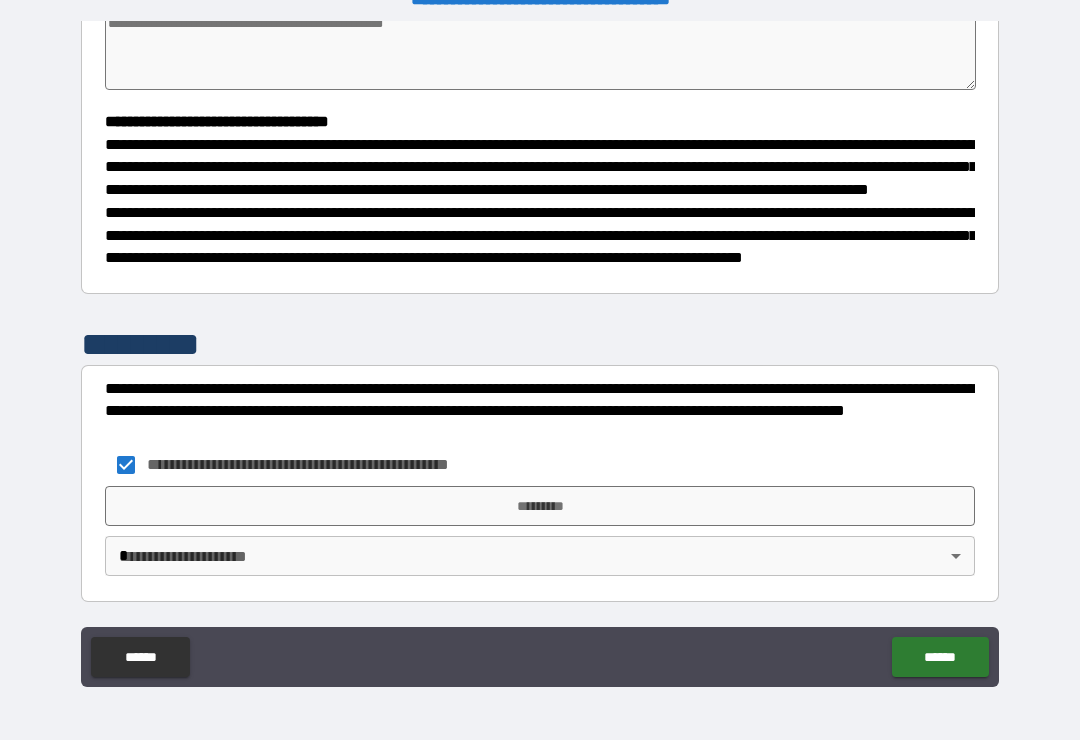 click on "*********" at bounding box center (540, 506) 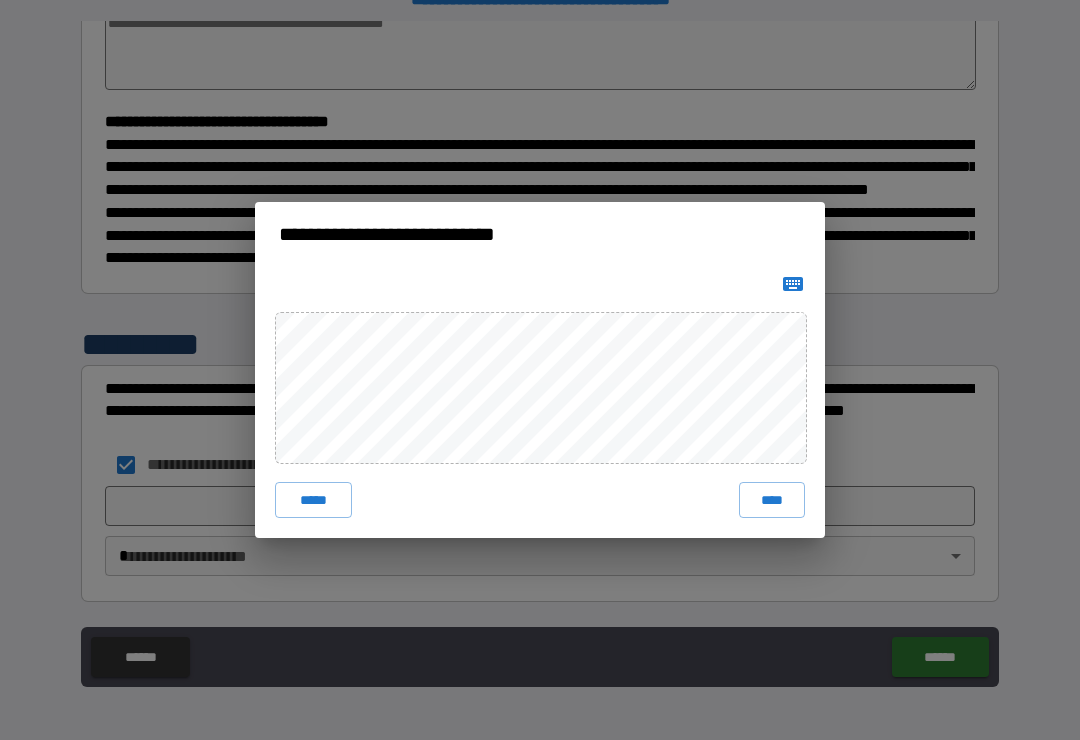 click on "****" at bounding box center [772, 500] 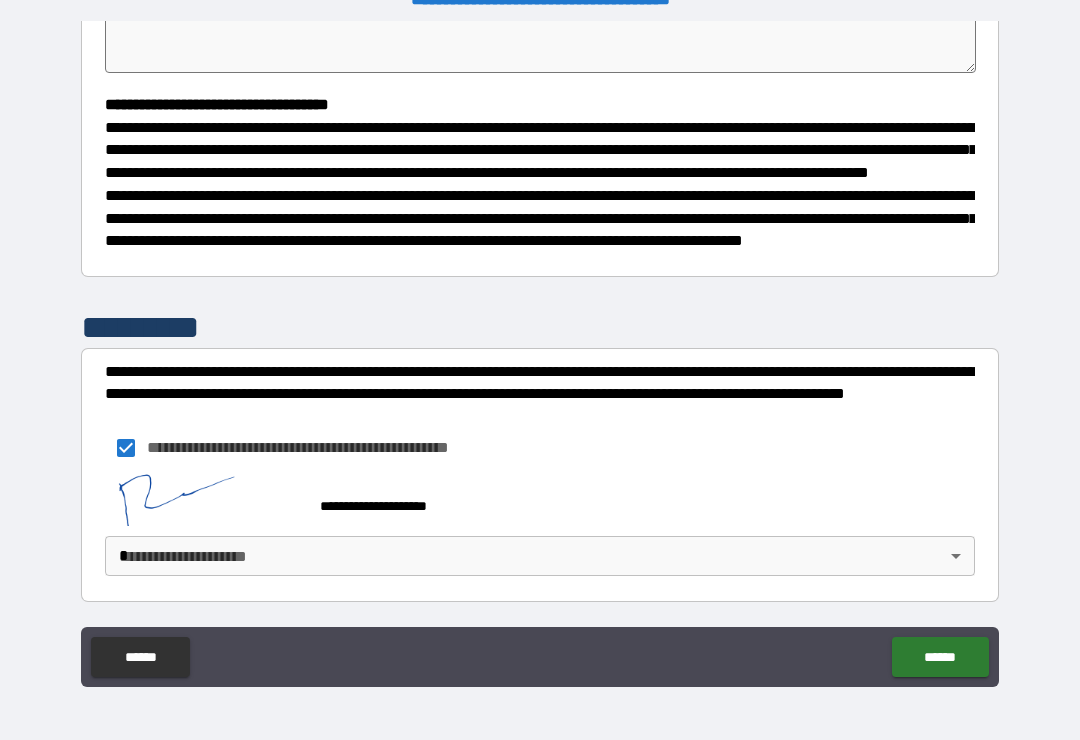 type on "*" 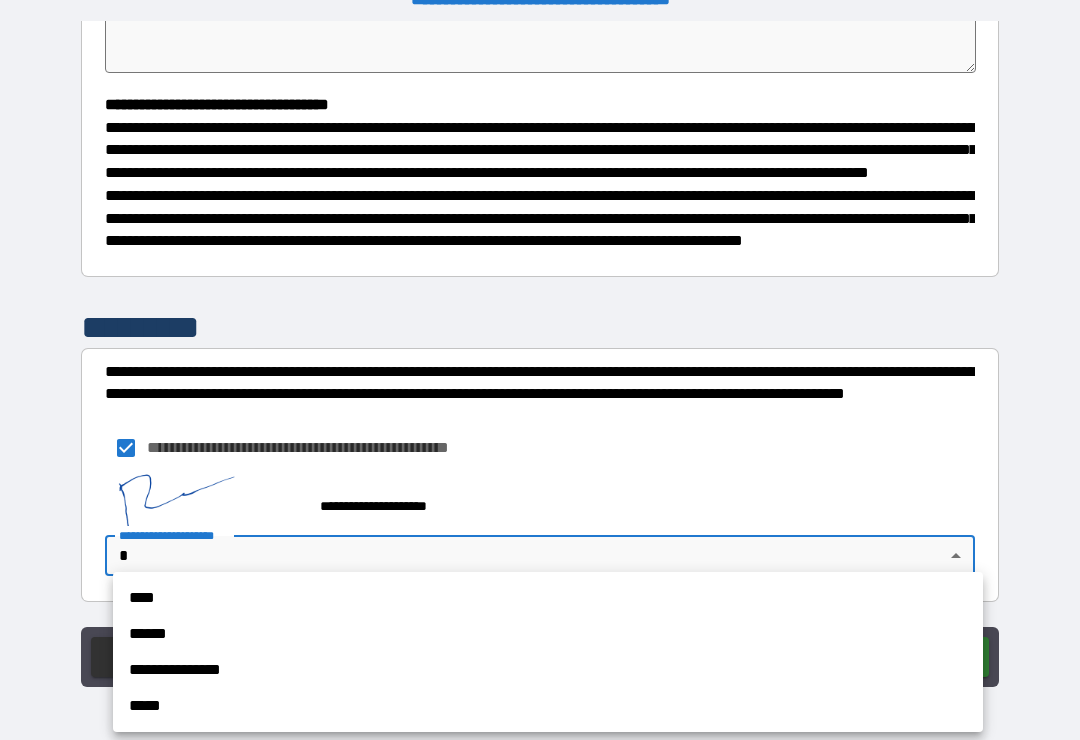 click on "**********" at bounding box center [548, 670] 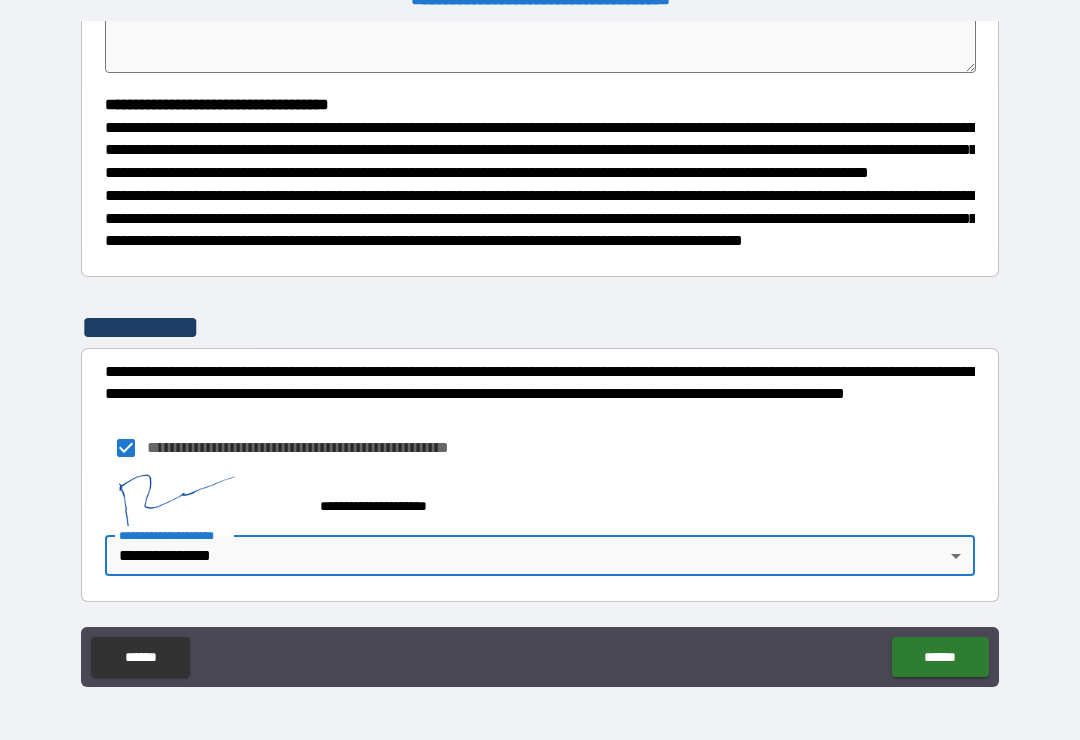 type on "*" 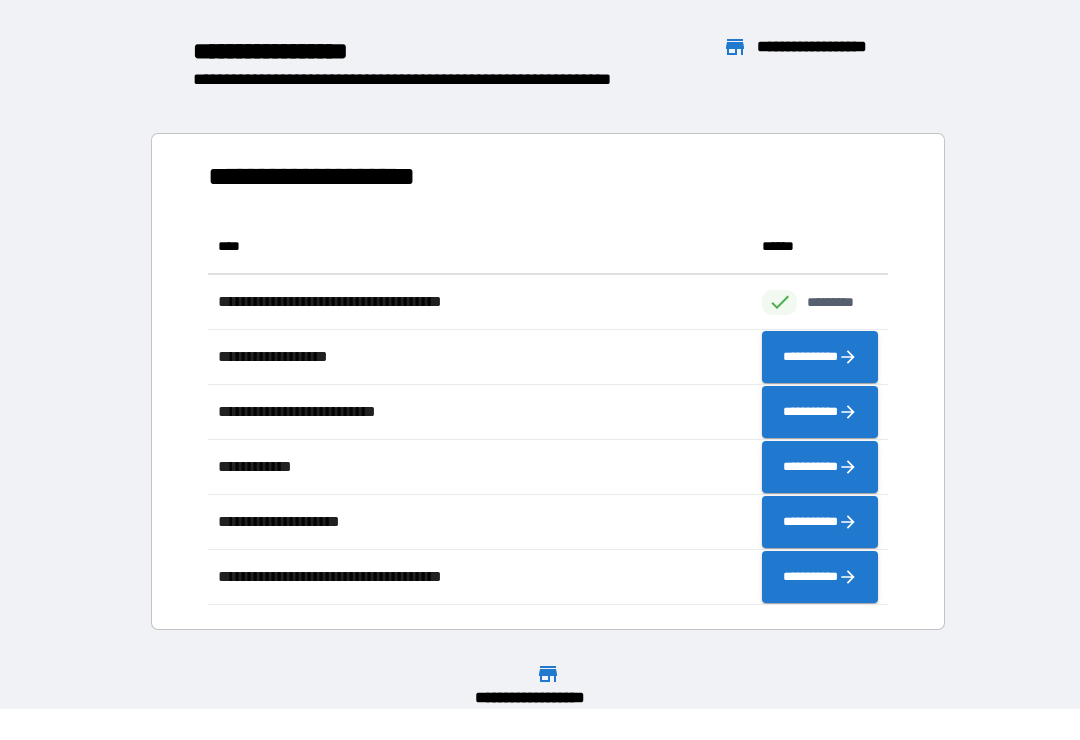 scroll, scrollTop: 1, scrollLeft: 1, axis: both 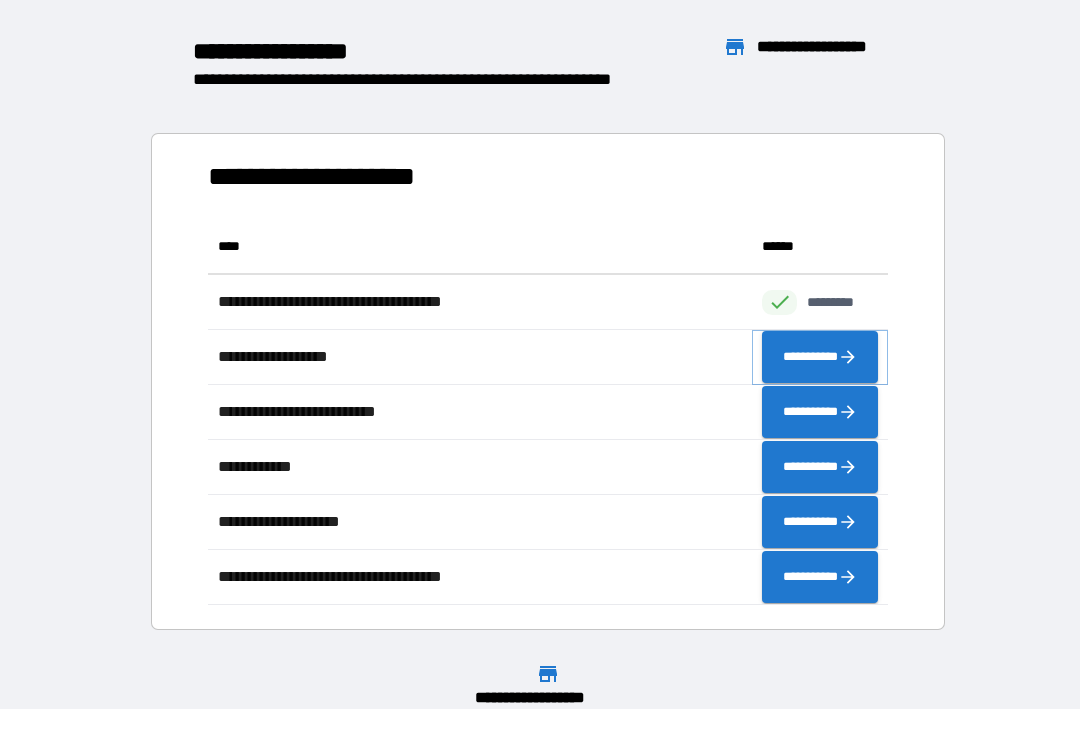 click on "**********" at bounding box center (820, 357) 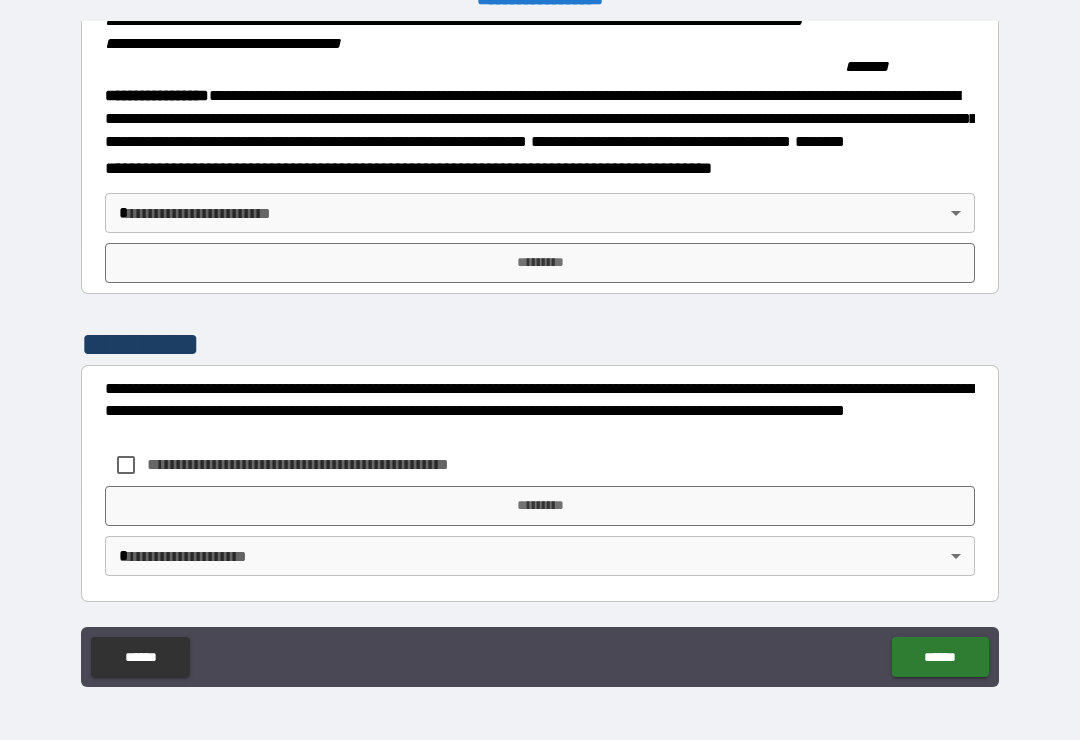 scroll, scrollTop: 2215, scrollLeft: 0, axis: vertical 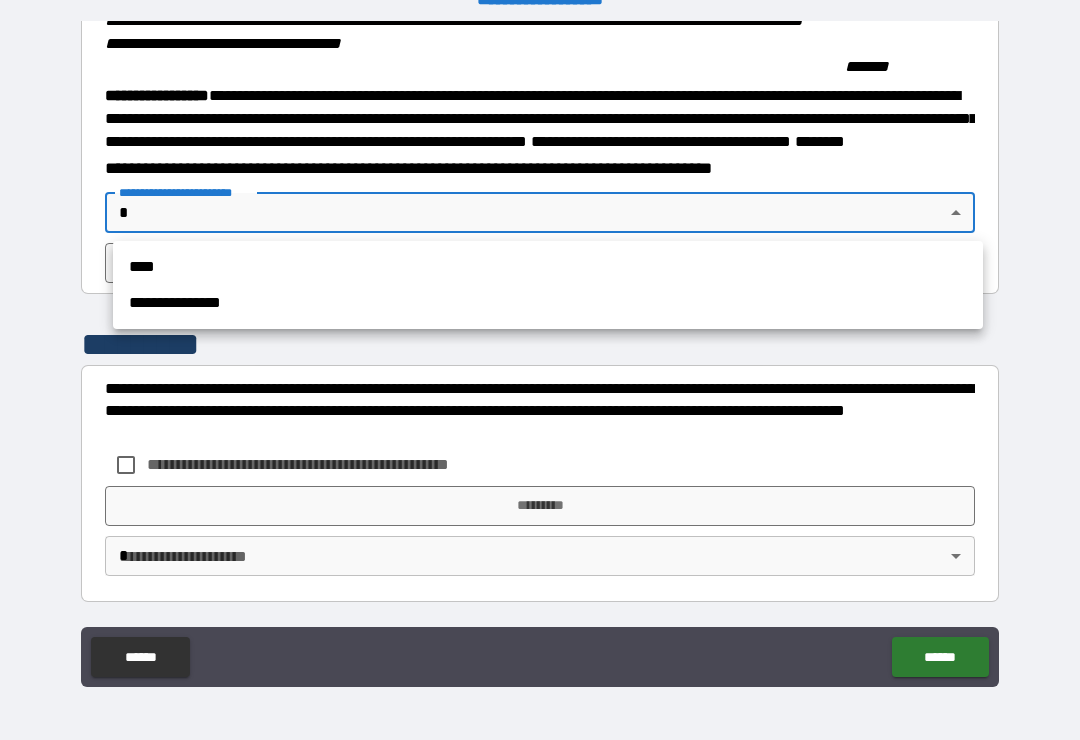 click on "**********" at bounding box center (548, 303) 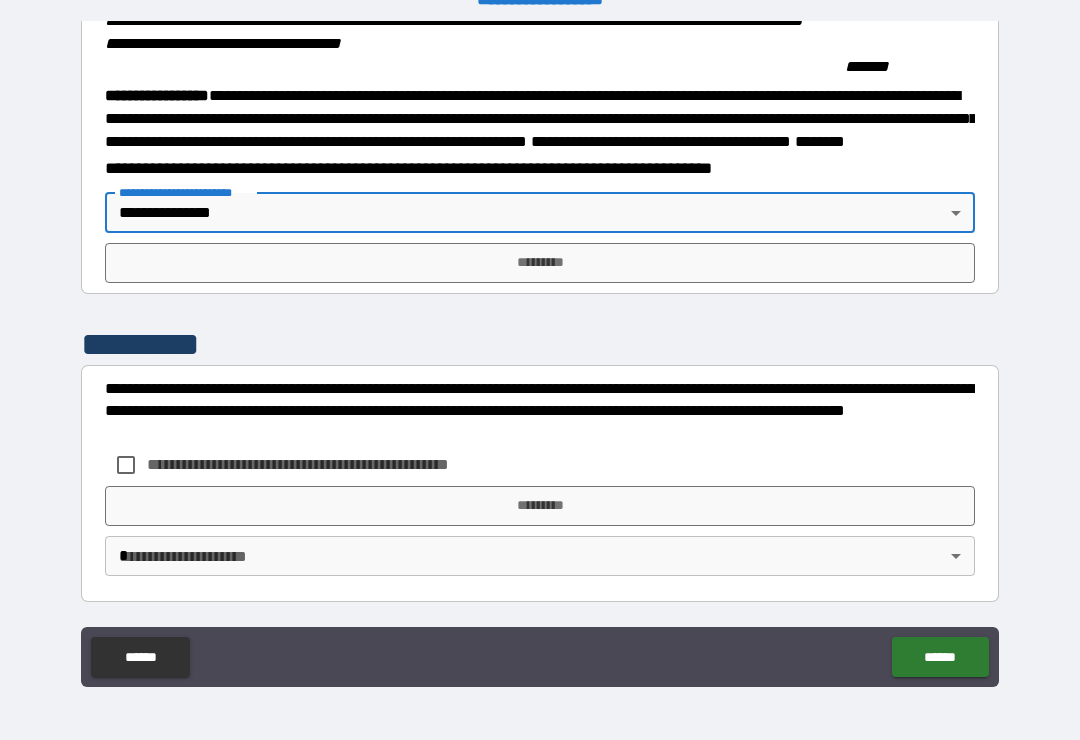 scroll, scrollTop: 2215, scrollLeft: 0, axis: vertical 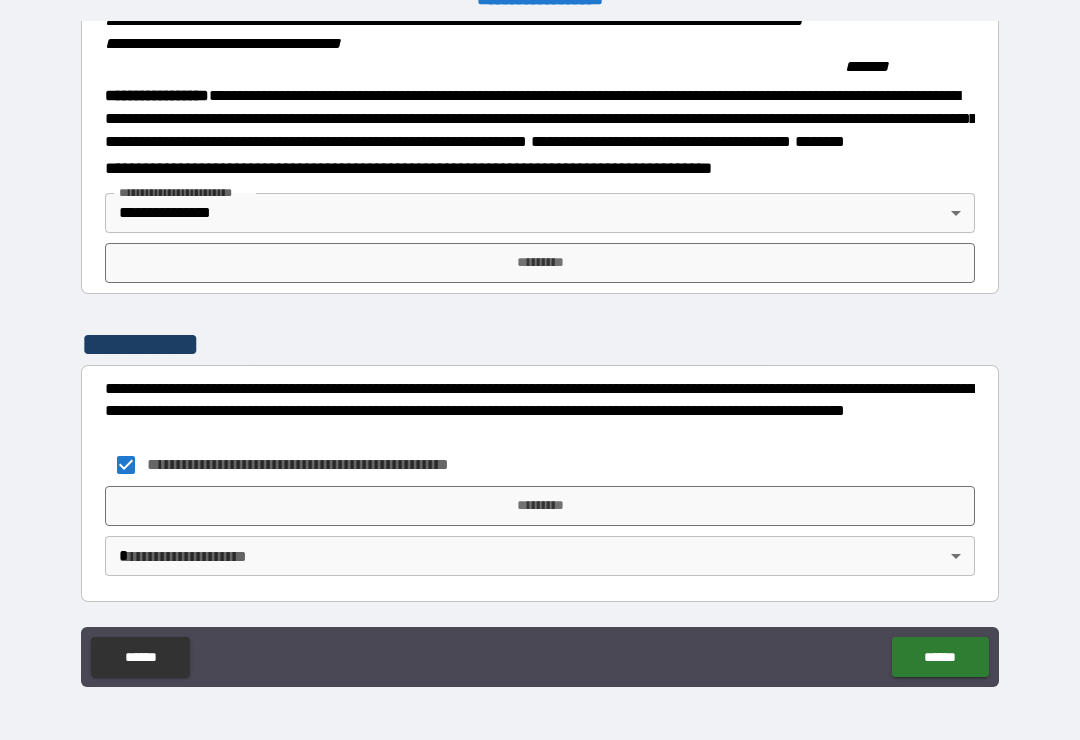 click on "*********" at bounding box center (540, 506) 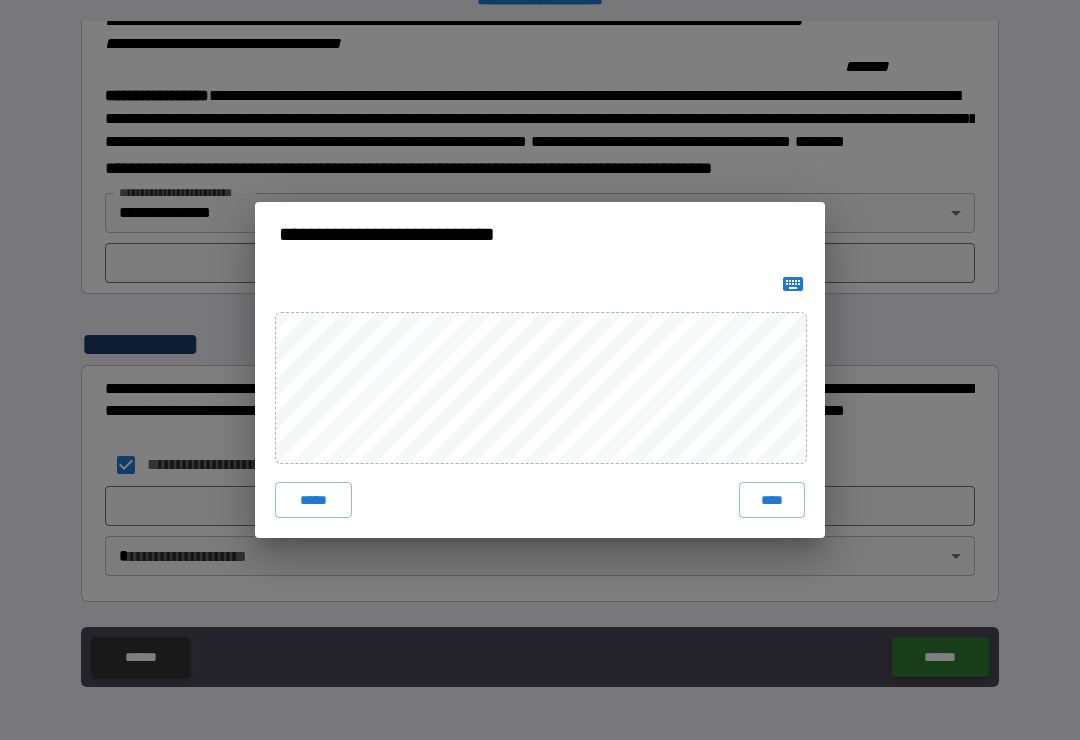 click on "**********" at bounding box center (540, 370) 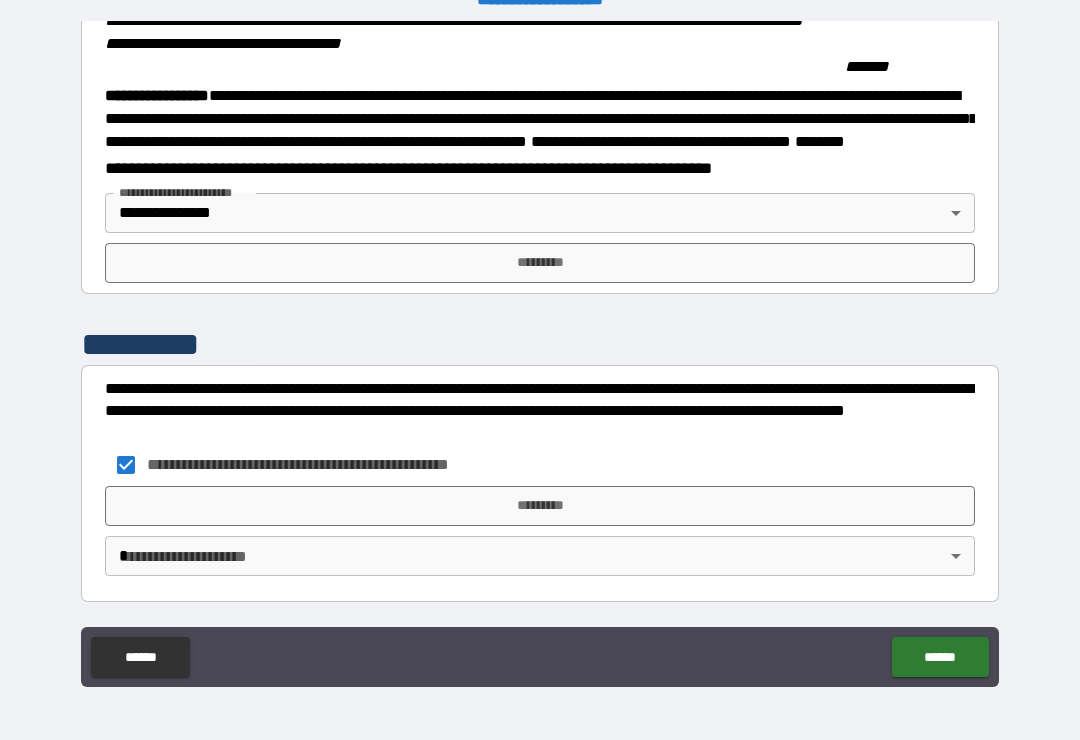 click on "**********" at bounding box center (540, 354) 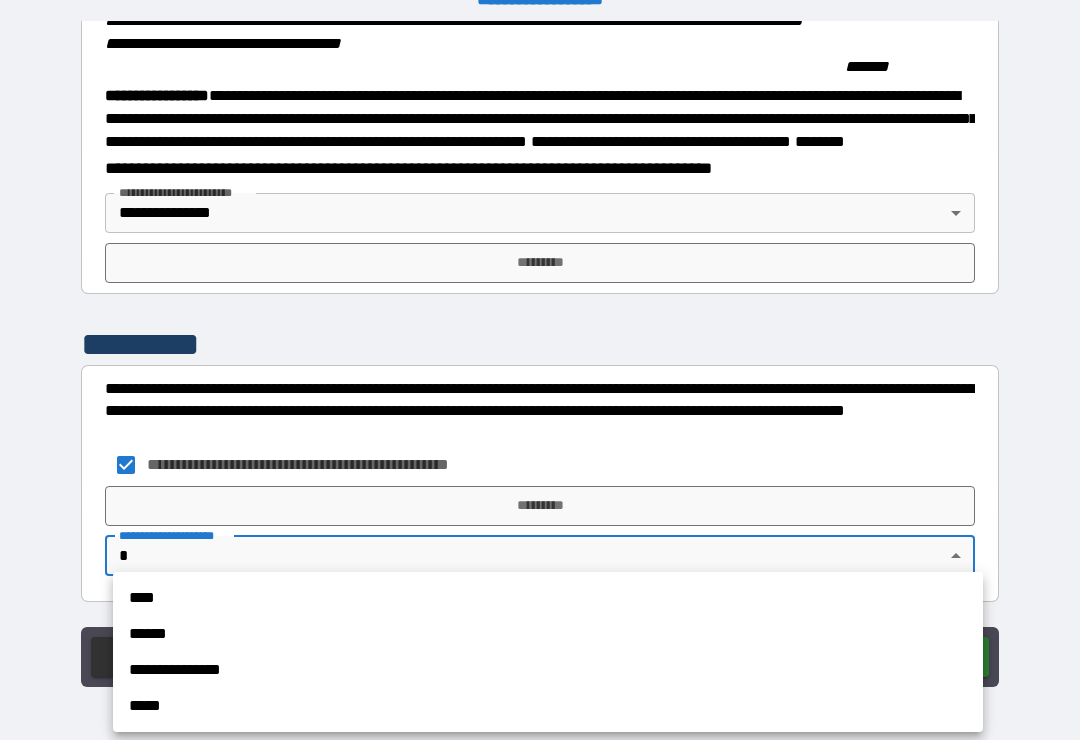 click on "**********" at bounding box center (548, 670) 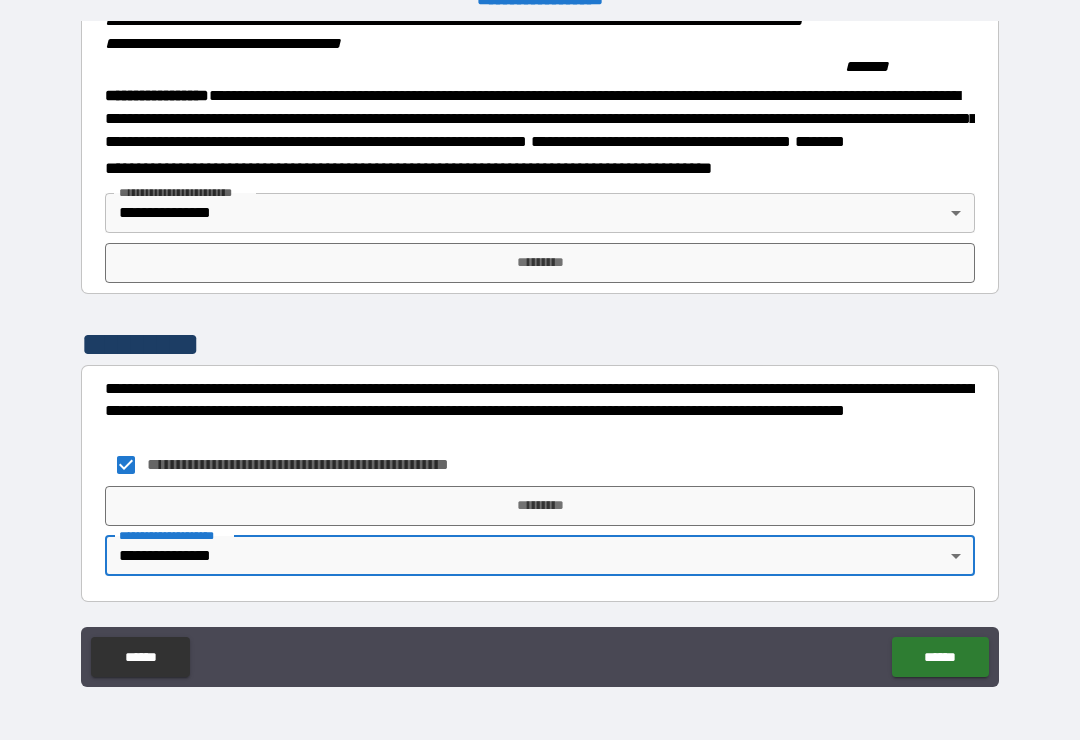 type on "**********" 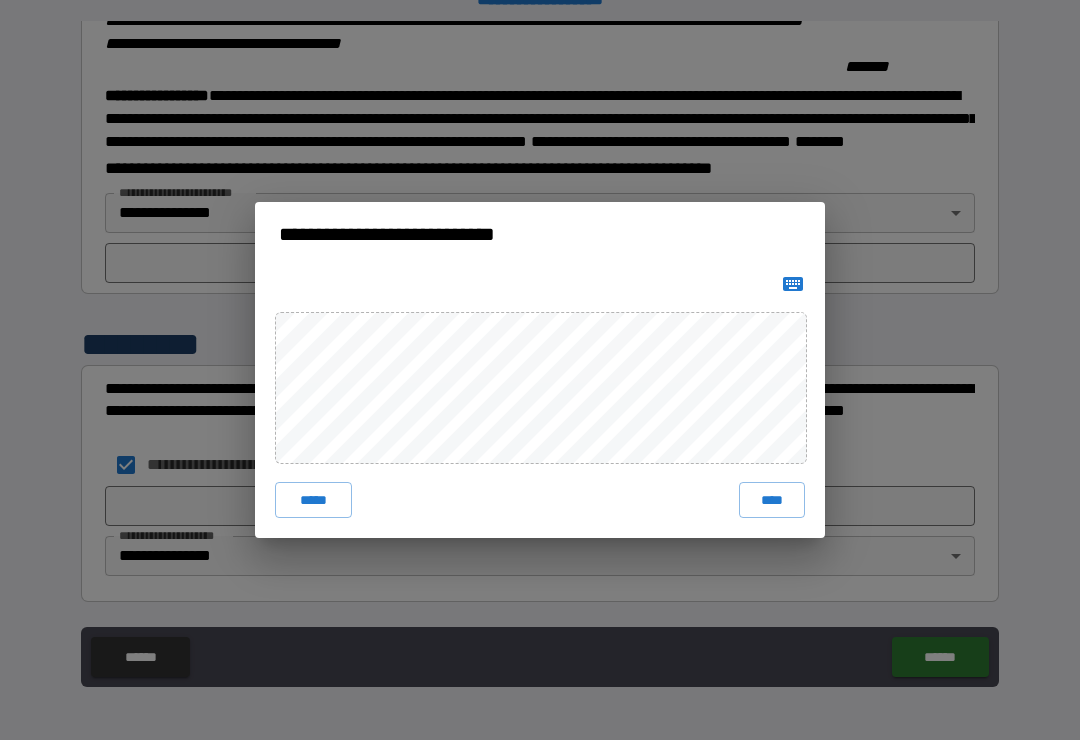 click on "****" at bounding box center [772, 500] 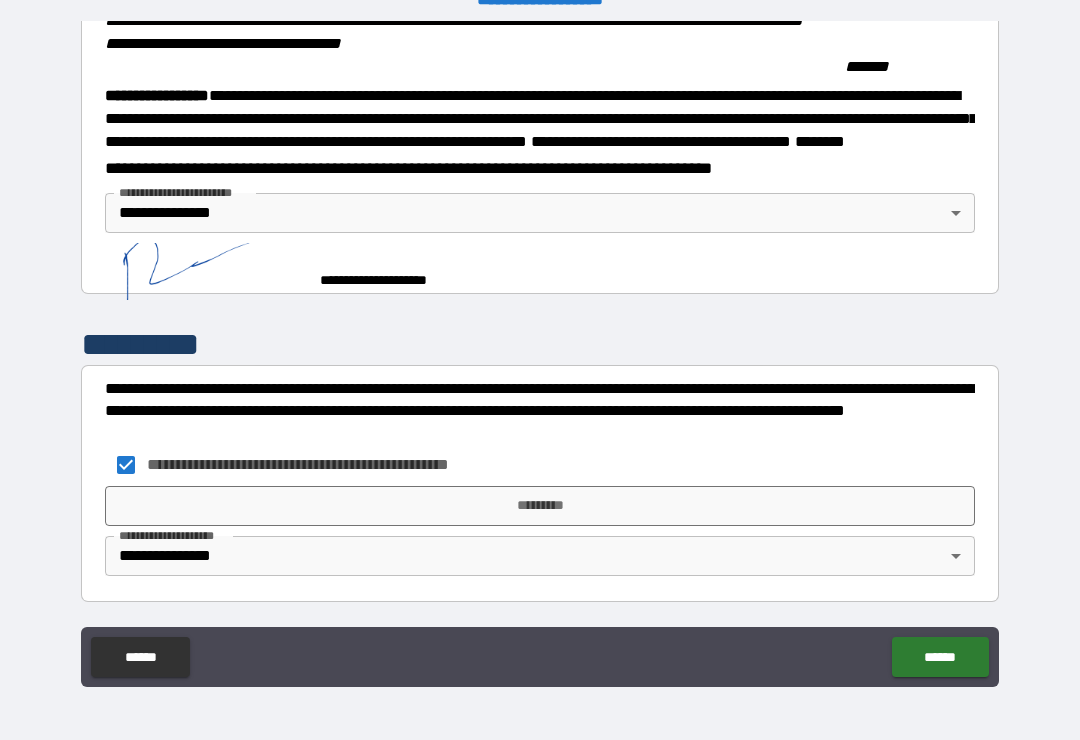 scroll, scrollTop: 2205, scrollLeft: 0, axis: vertical 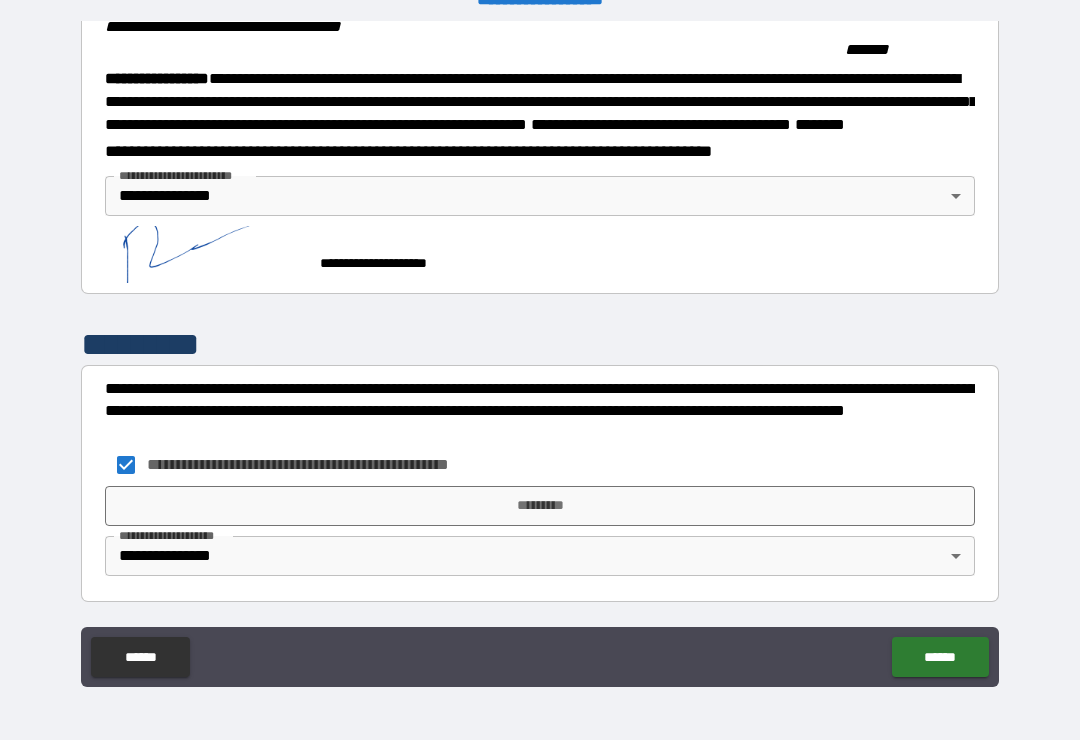 click on "*********" at bounding box center (540, 506) 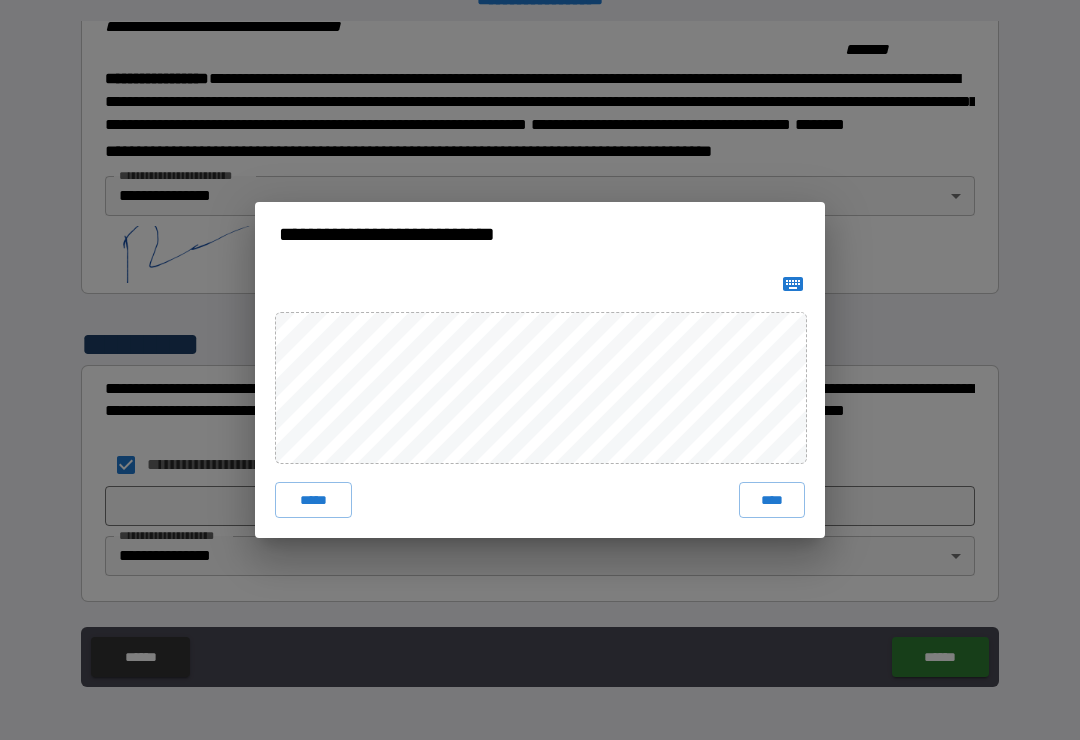 click on "****" at bounding box center [772, 500] 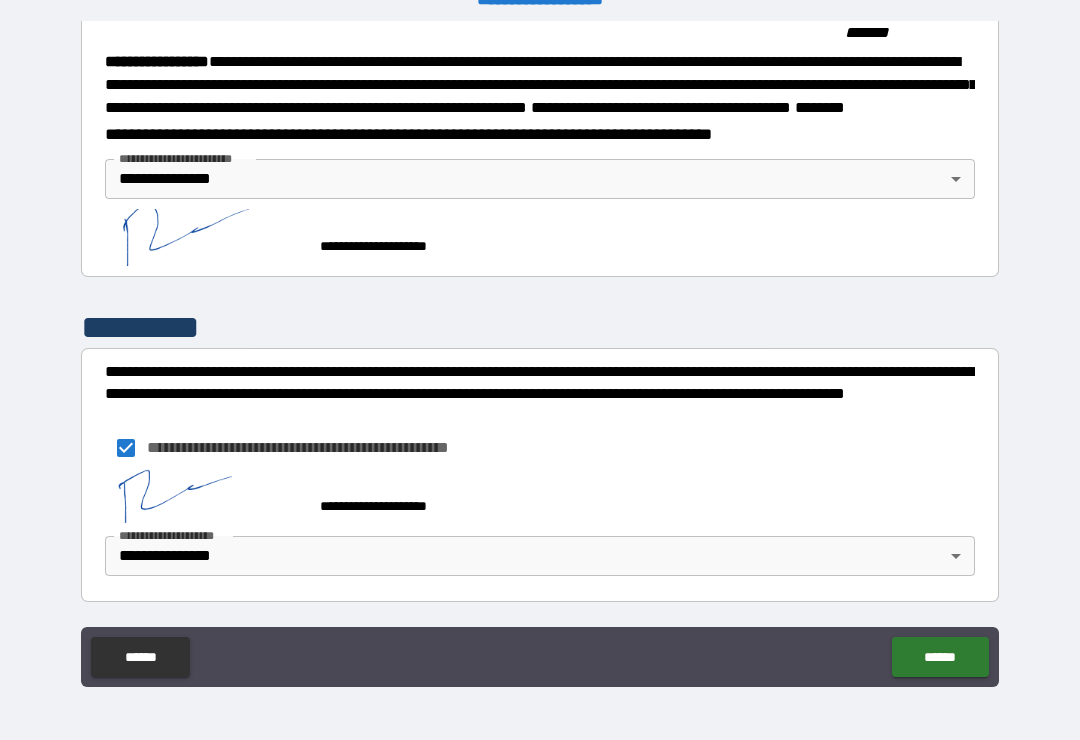 click on "******" at bounding box center (940, 657) 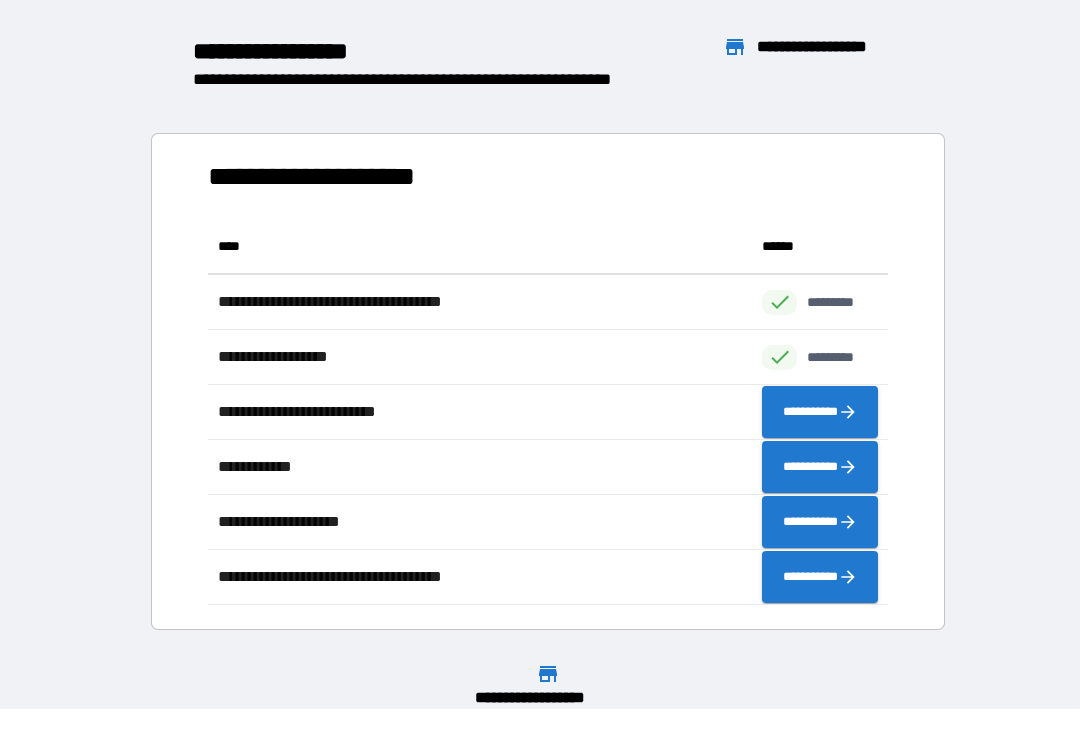scroll, scrollTop: 1, scrollLeft: 1, axis: both 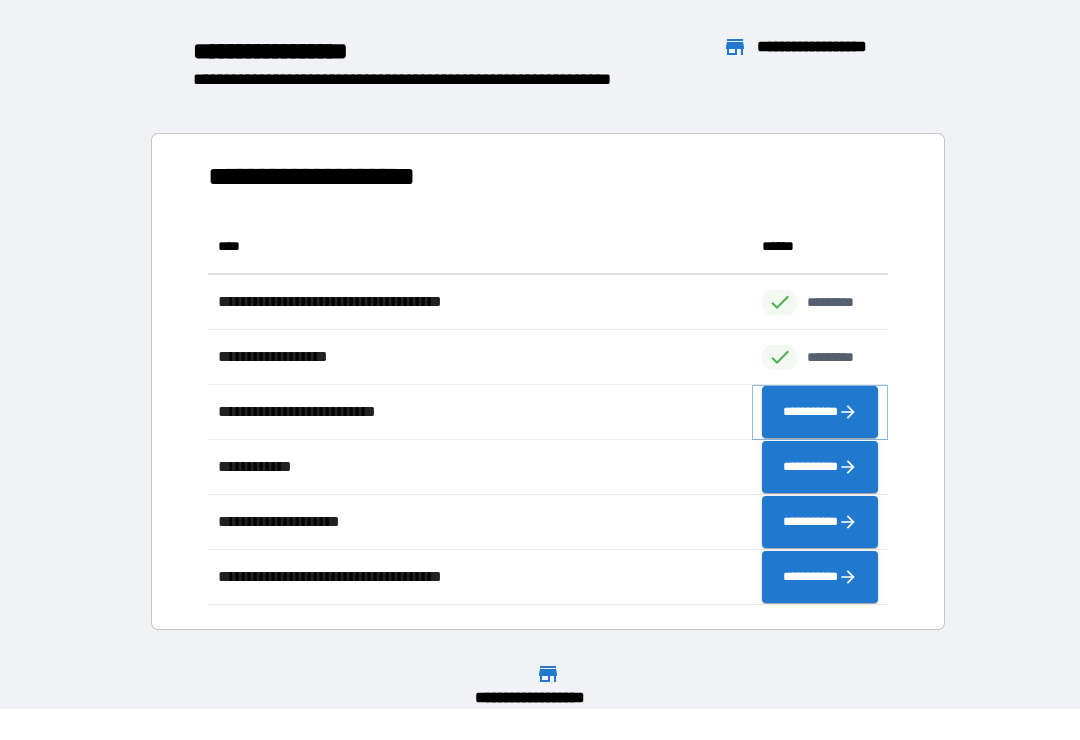 click on "**********" at bounding box center (820, 412) 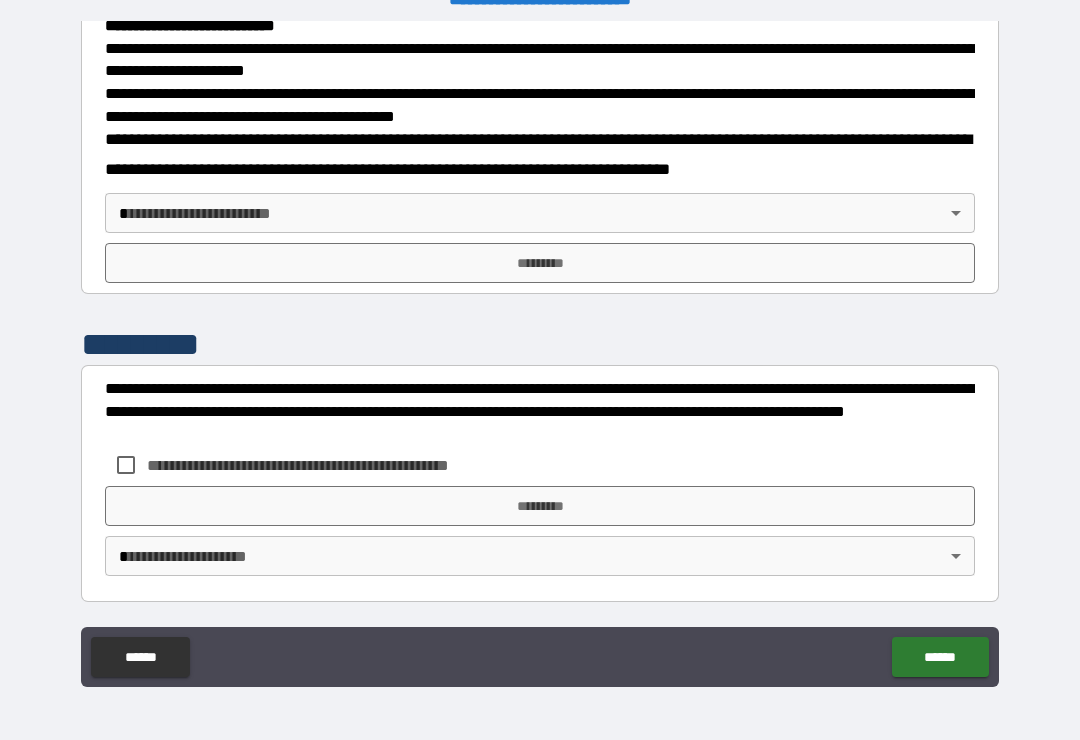 scroll, scrollTop: 671, scrollLeft: 0, axis: vertical 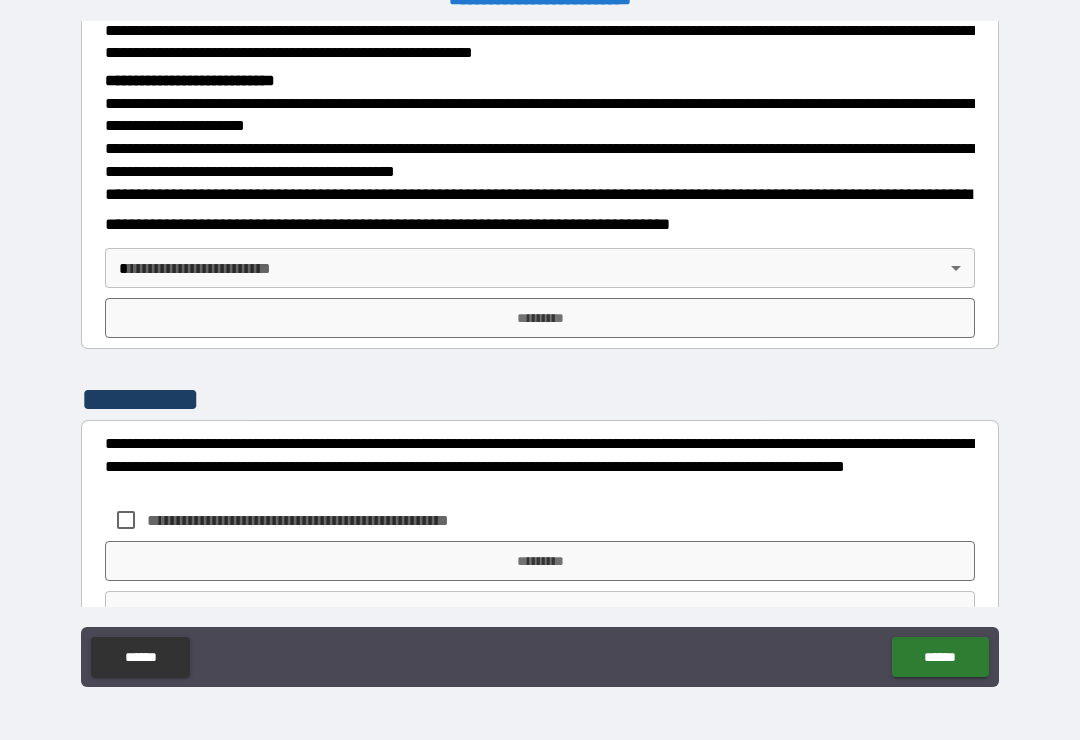 click on "**********" at bounding box center [540, 354] 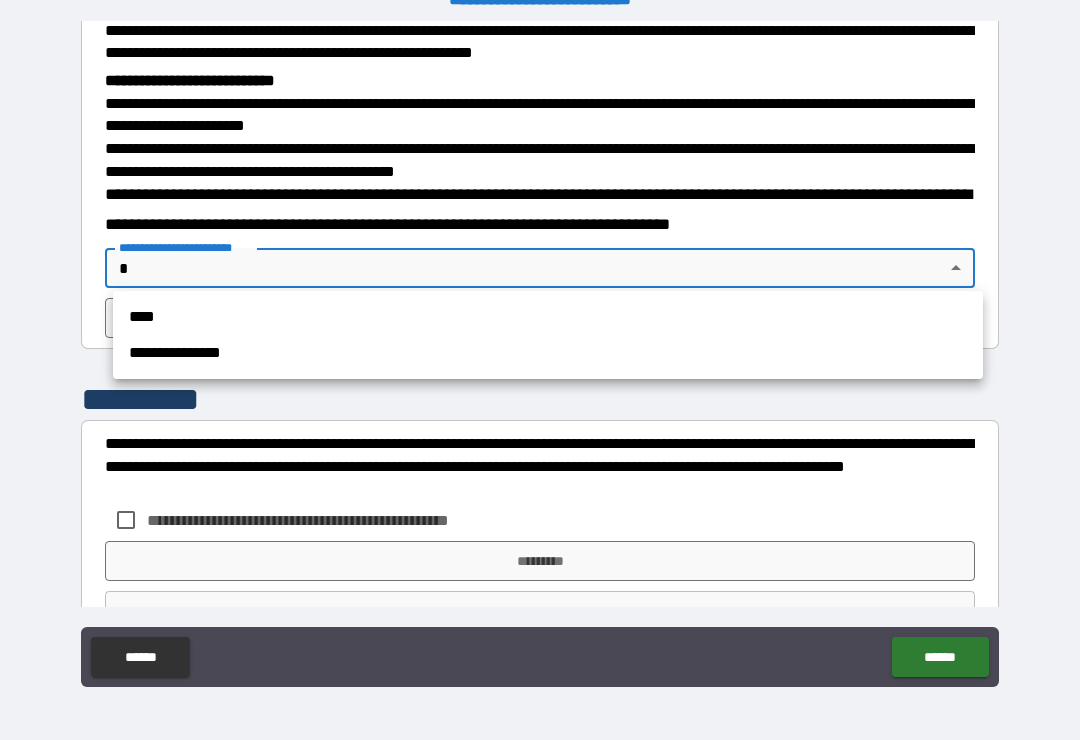 click on "**********" at bounding box center [548, 353] 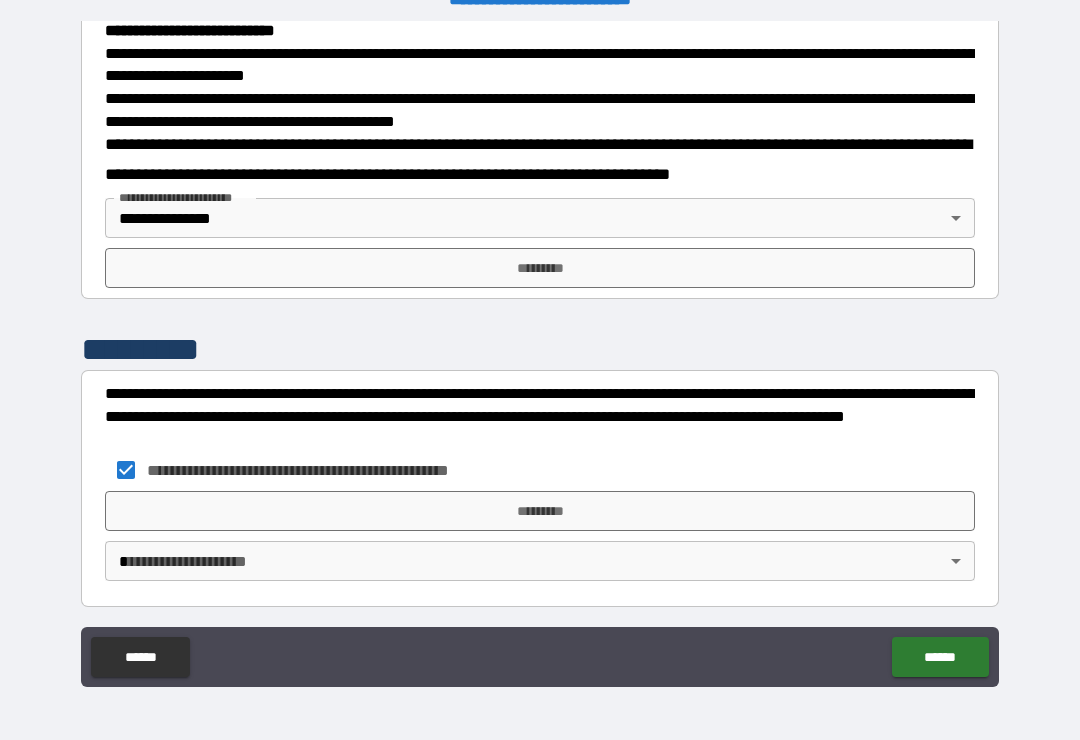 scroll, scrollTop: 721, scrollLeft: 0, axis: vertical 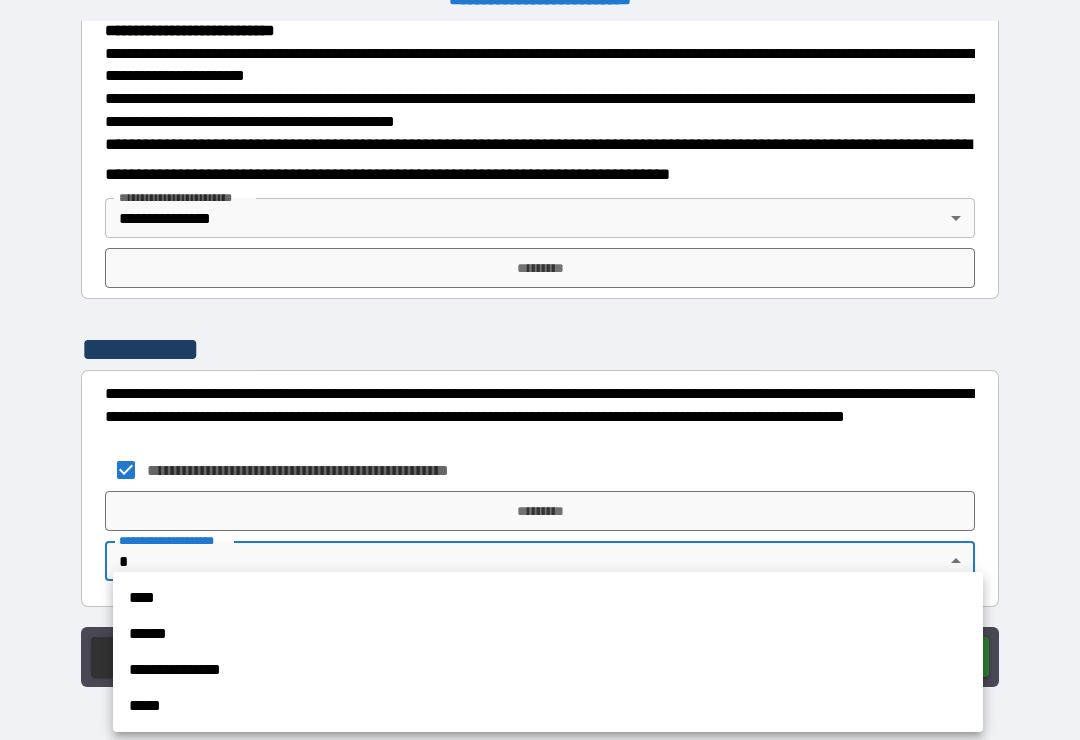 click on "**********" at bounding box center [548, 670] 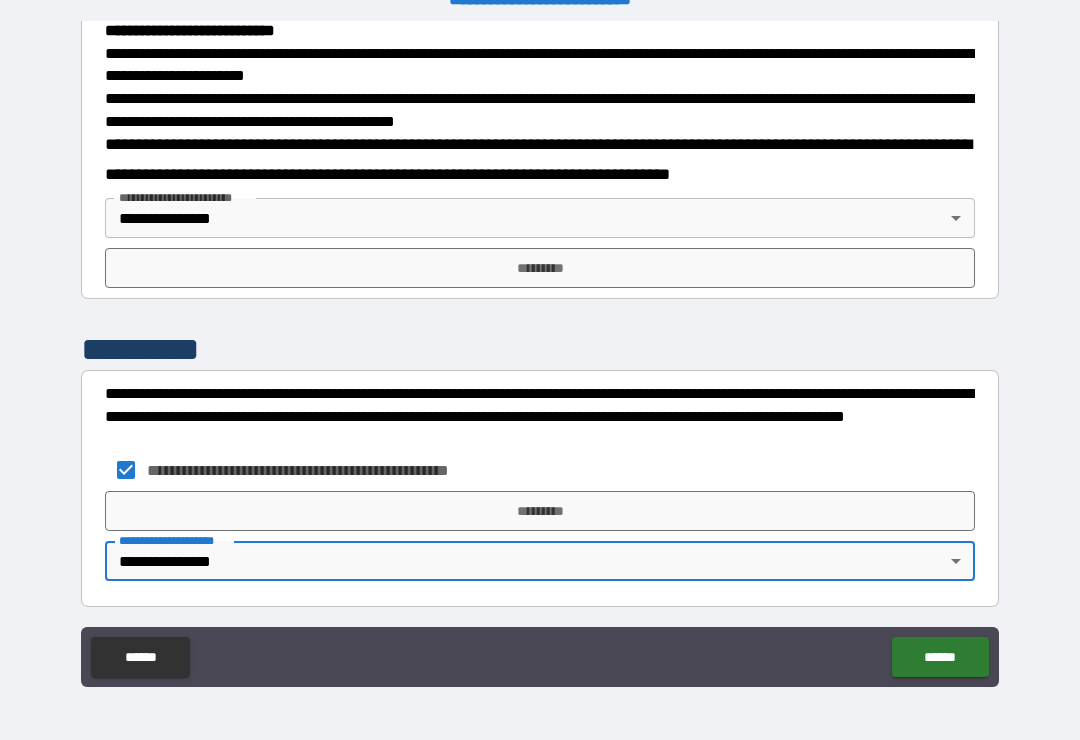 click on "*********" at bounding box center (540, 268) 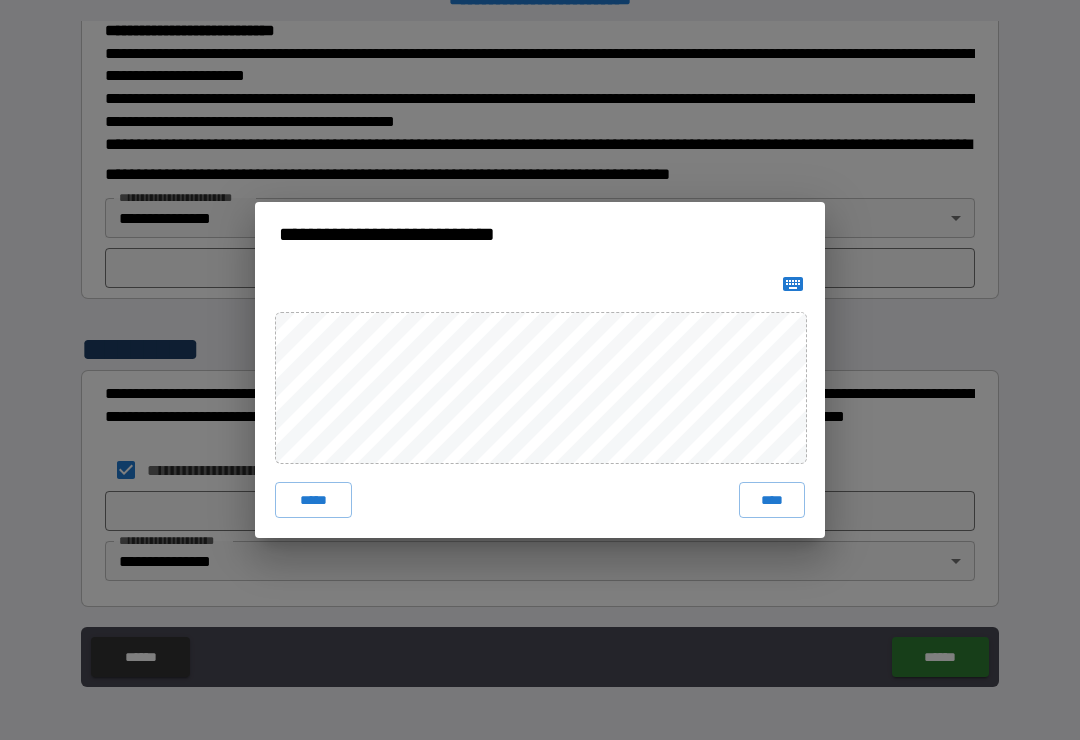 click on "****" at bounding box center (772, 500) 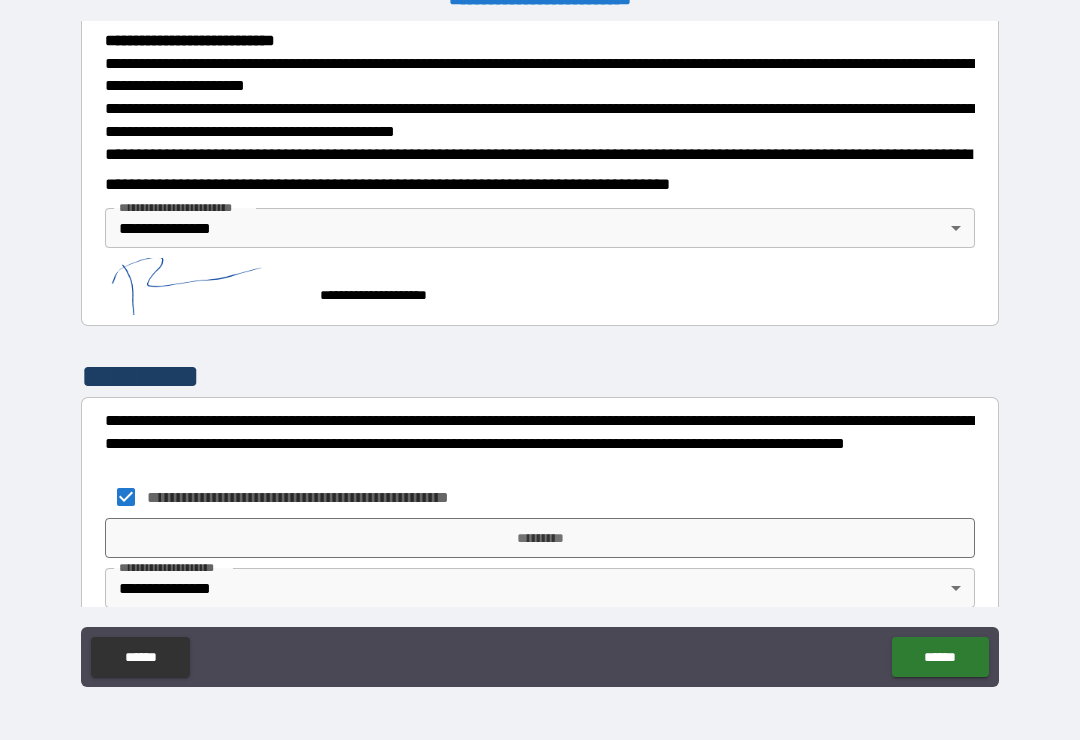 click on "******" at bounding box center (940, 657) 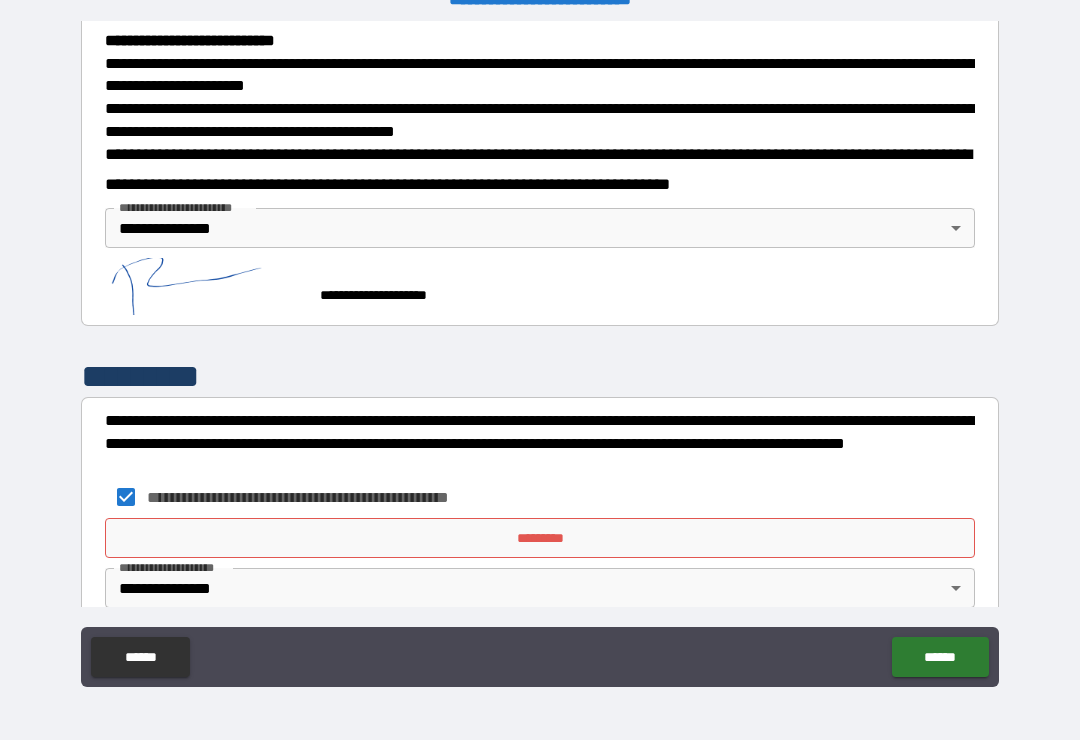 click on "******" at bounding box center (940, 657) 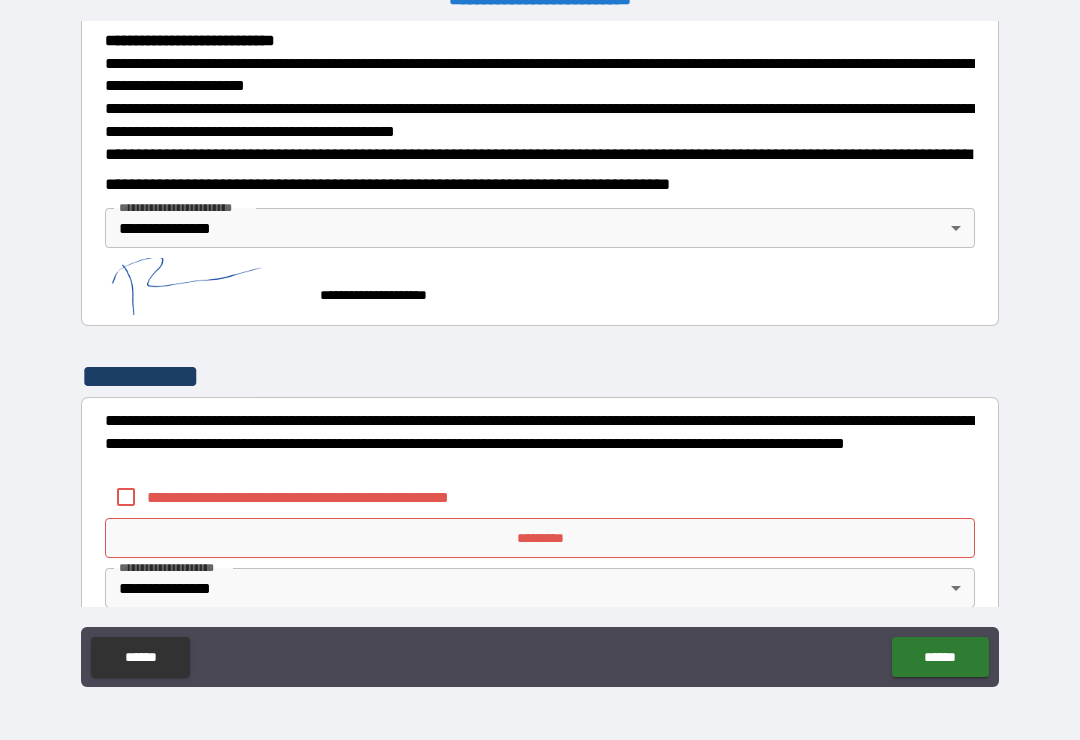 click on "*********" at bounding box center [540, 538] 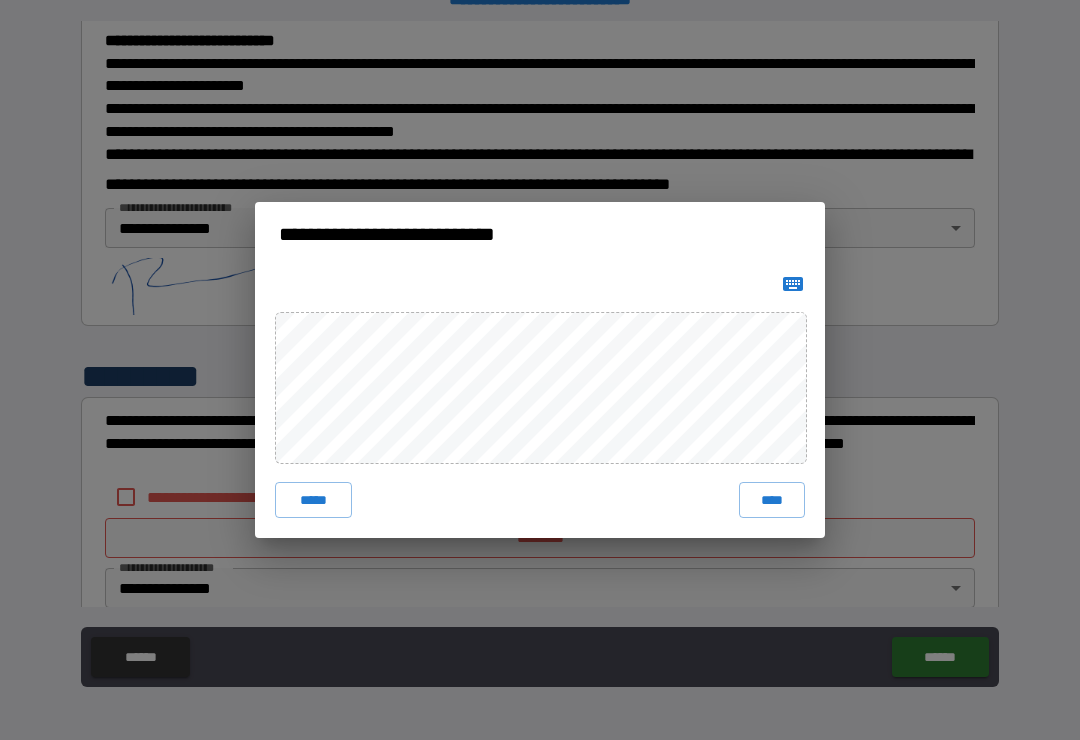click on "**********" at bounding box center [540, 370] 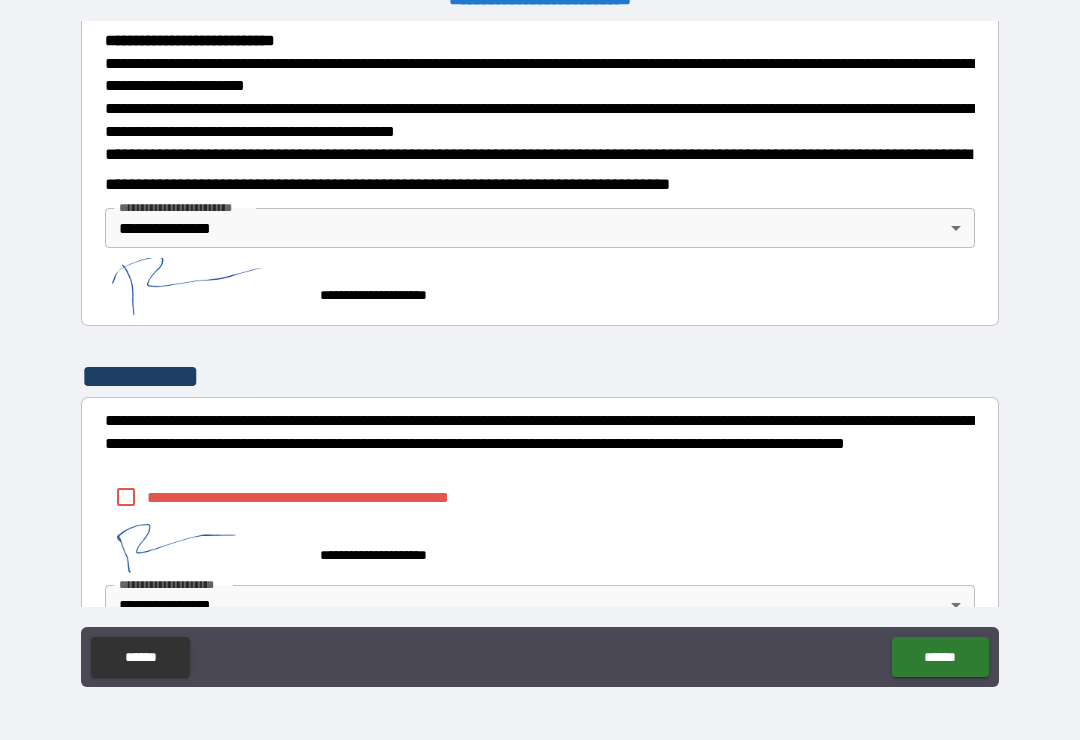 click on "**********" at bounding box center (540, 497) 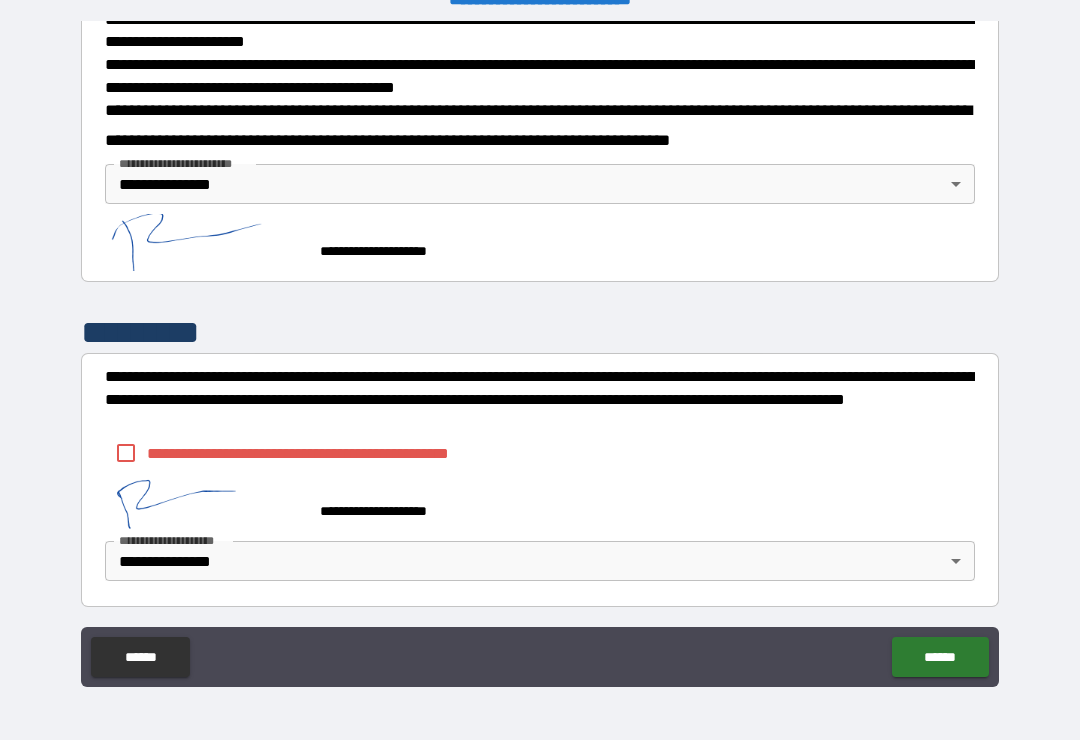 scroll, scrollTop: 755, scrollLeft: 0, axis: vertical 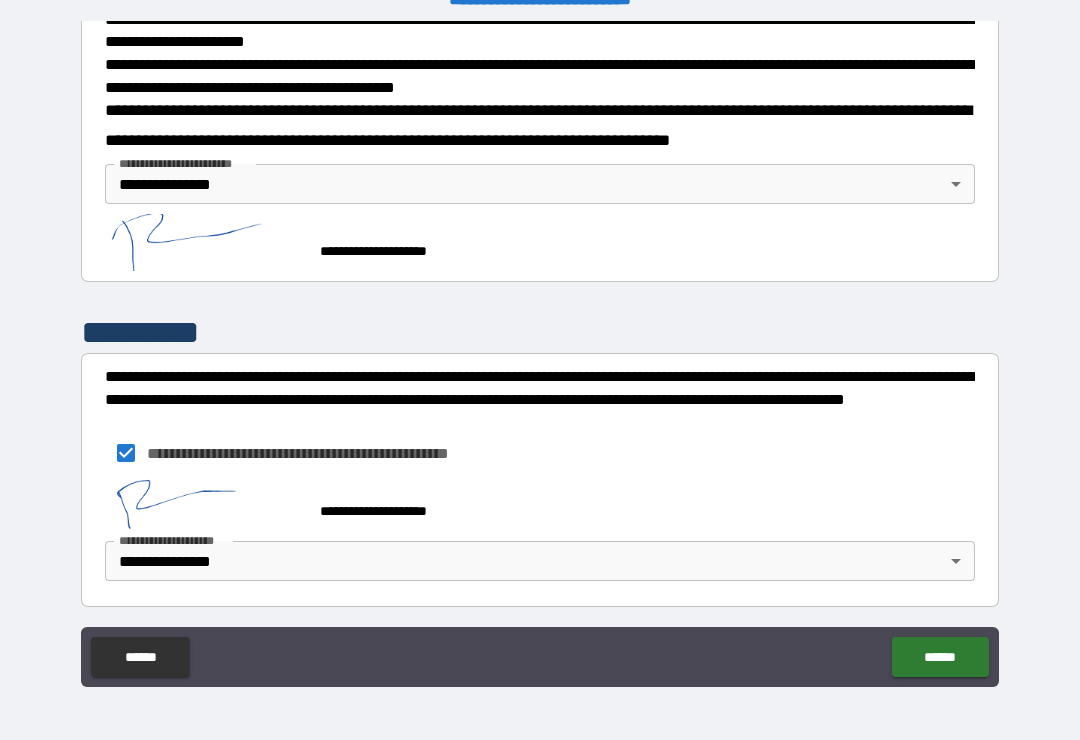 click on "******" at bounding box center [940, 657] 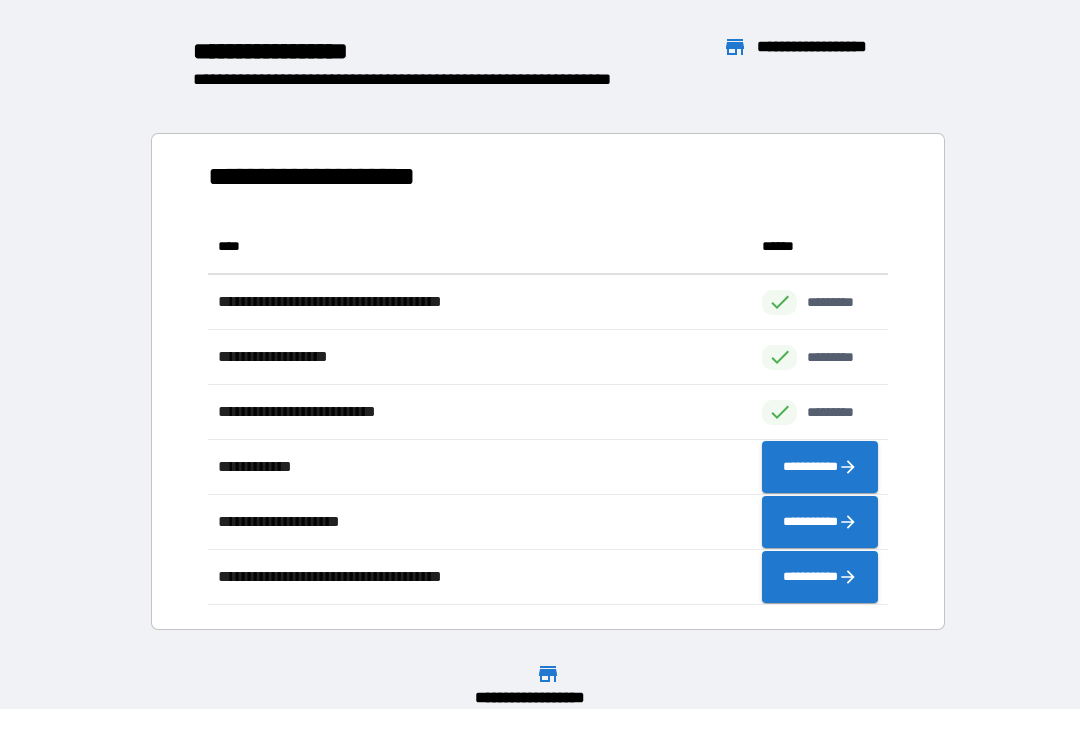 scroll, scrollTop: 1, scrollLeft: 1, axis: both 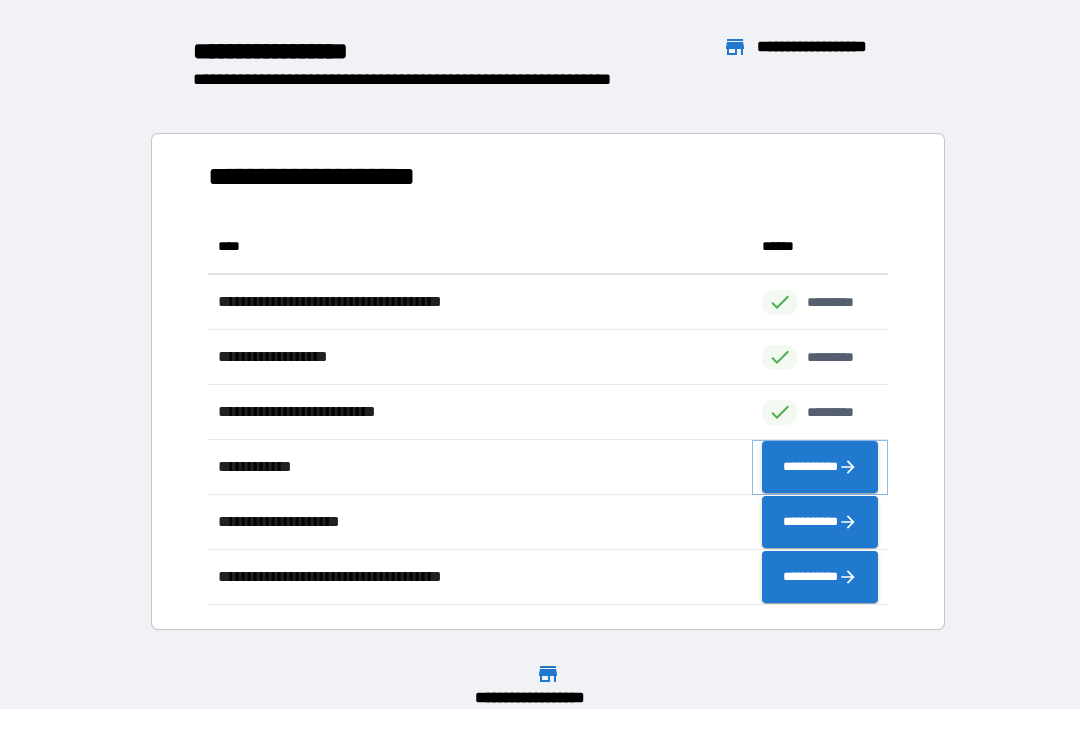 click on "**********" at bounding box center [820, 467] 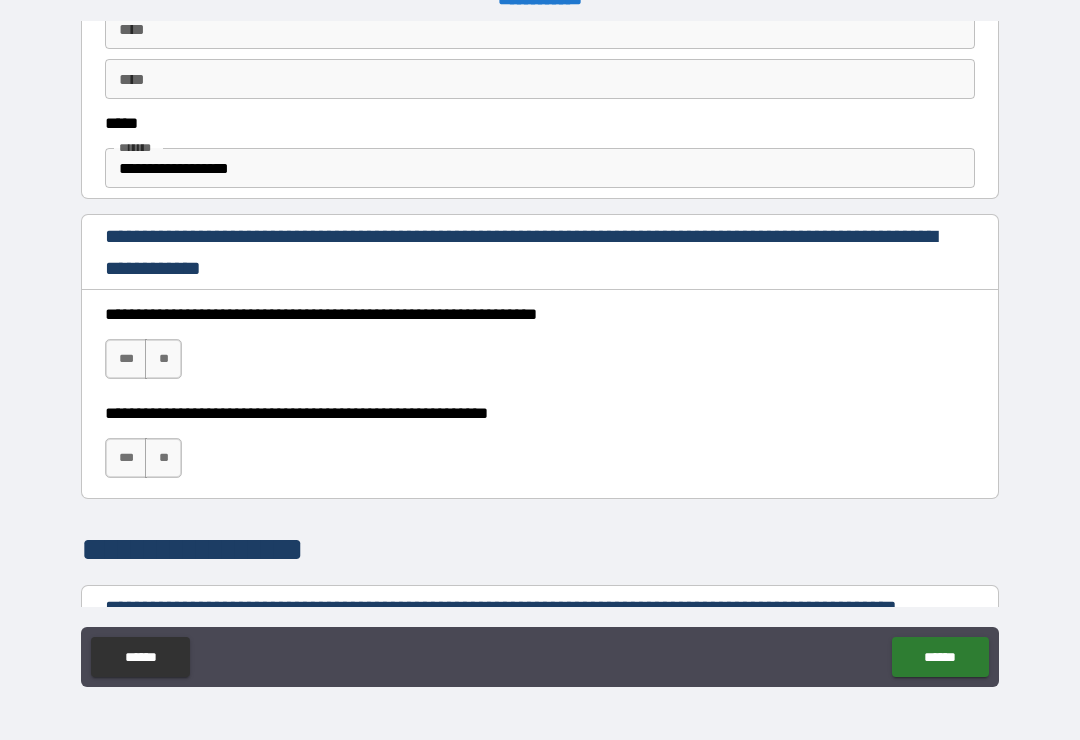 scroll, scrollTop: 1177, scrollLeft: 0, axis: vertical 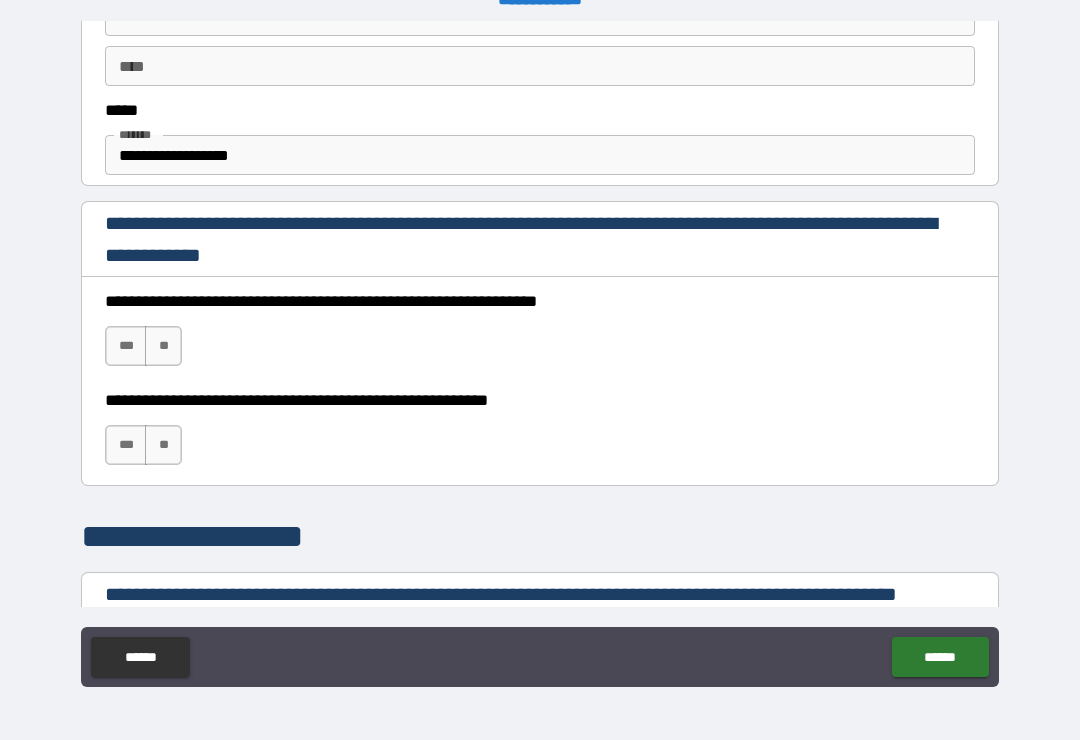 click on "***" at bounding box center [126, 346] 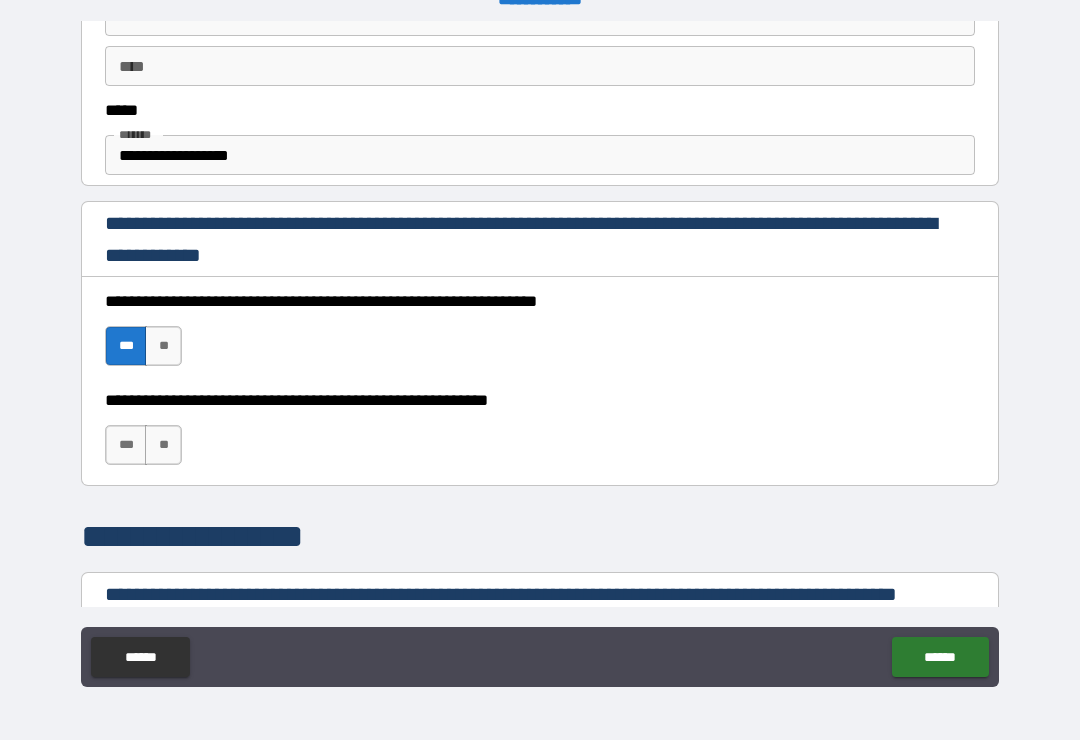 click on "**" at bounding box center (163, 346) 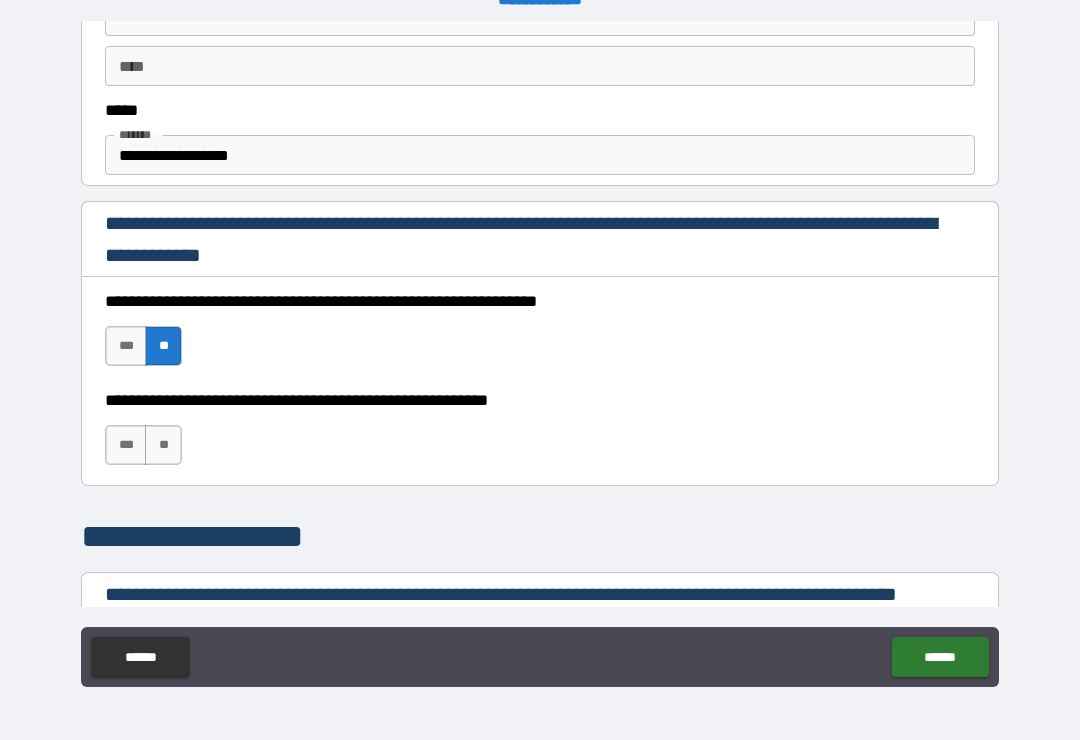click on "**" at bounding box center [163, 445] 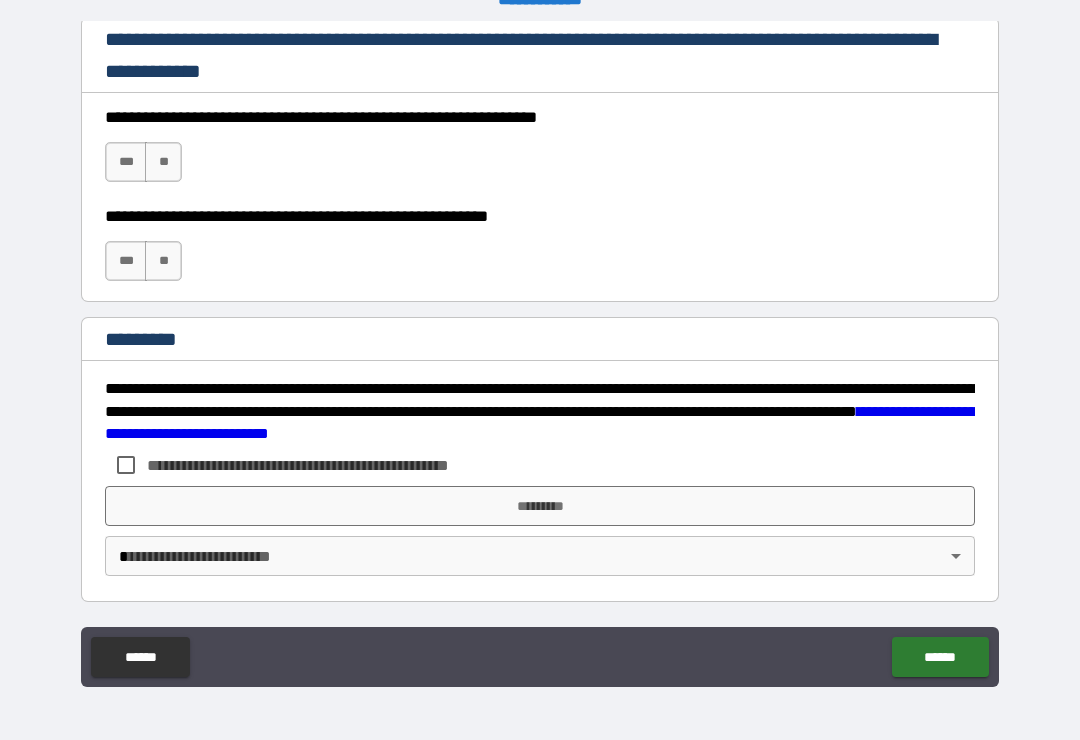 scroll, scrollTop: 2998, scrollLeft: 0, axis: vertical 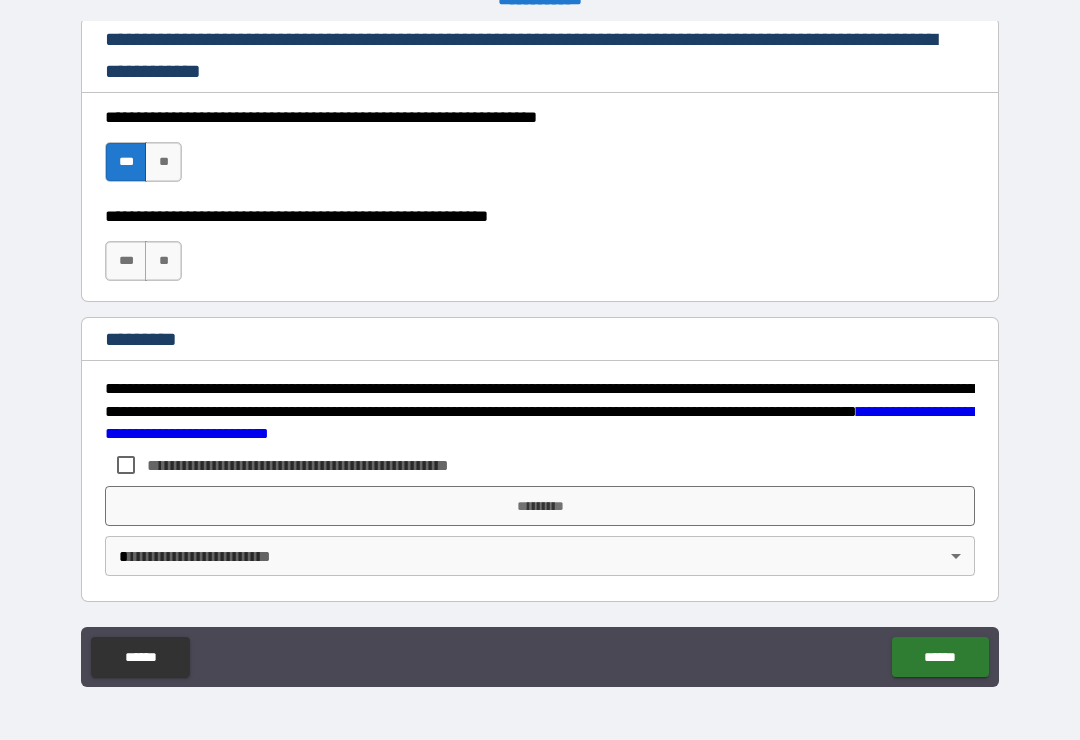 click on "***" at bounding box center (126, 261) 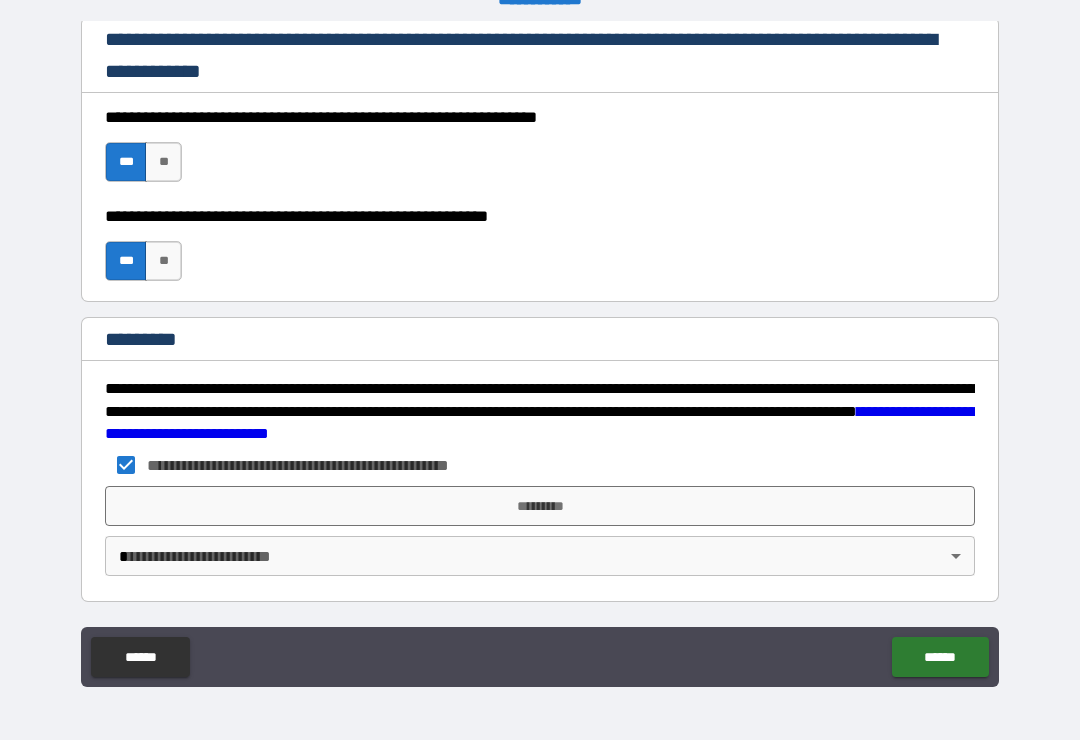 scroll, scrollTop: 2998, scrollLeft: 0, axis: vertical 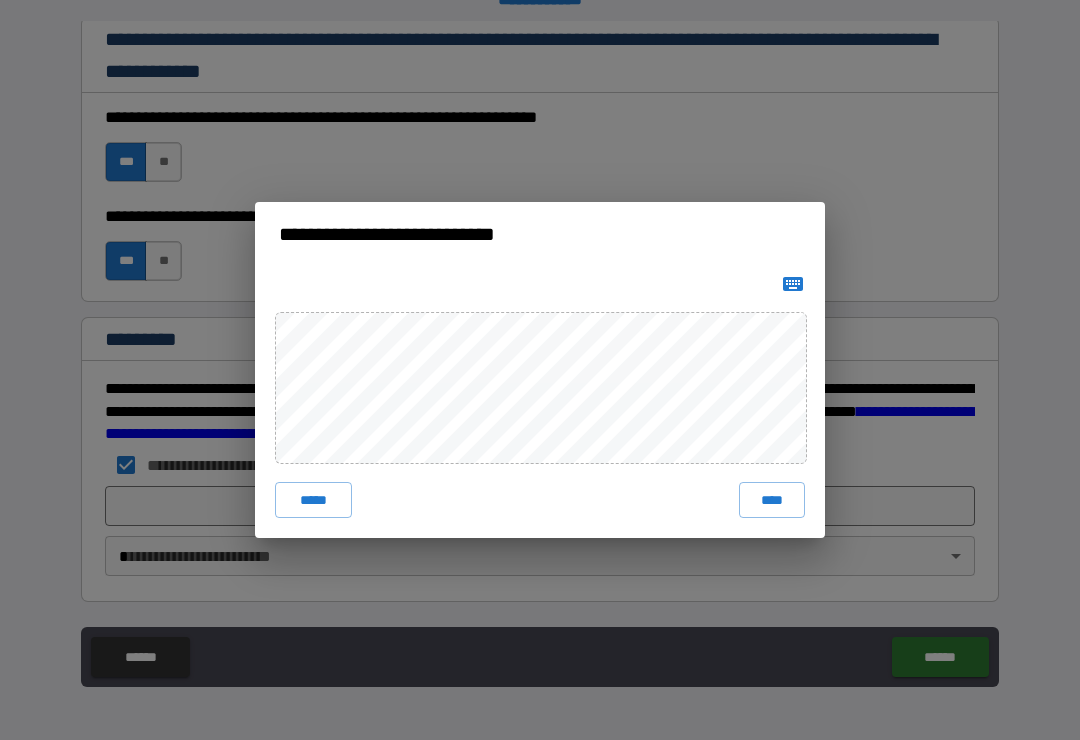 click on "****" at bounding box center [772, 500] 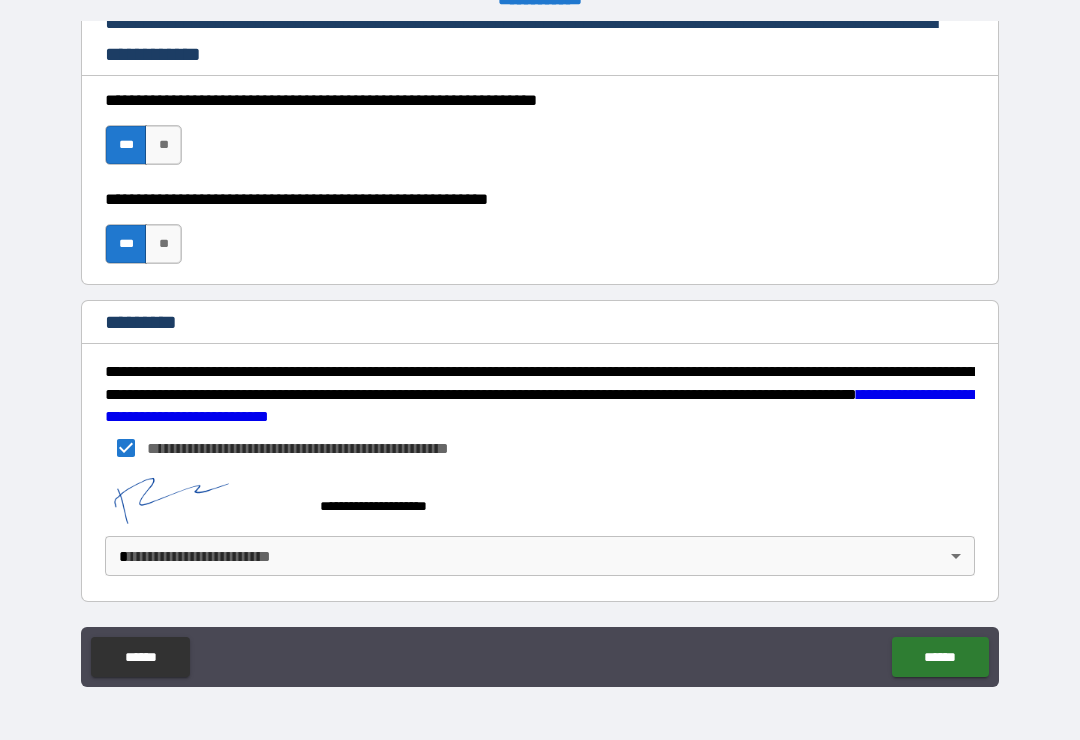 scroll, scrollTop: 3015, scrollLeft: 0, axis: vertical 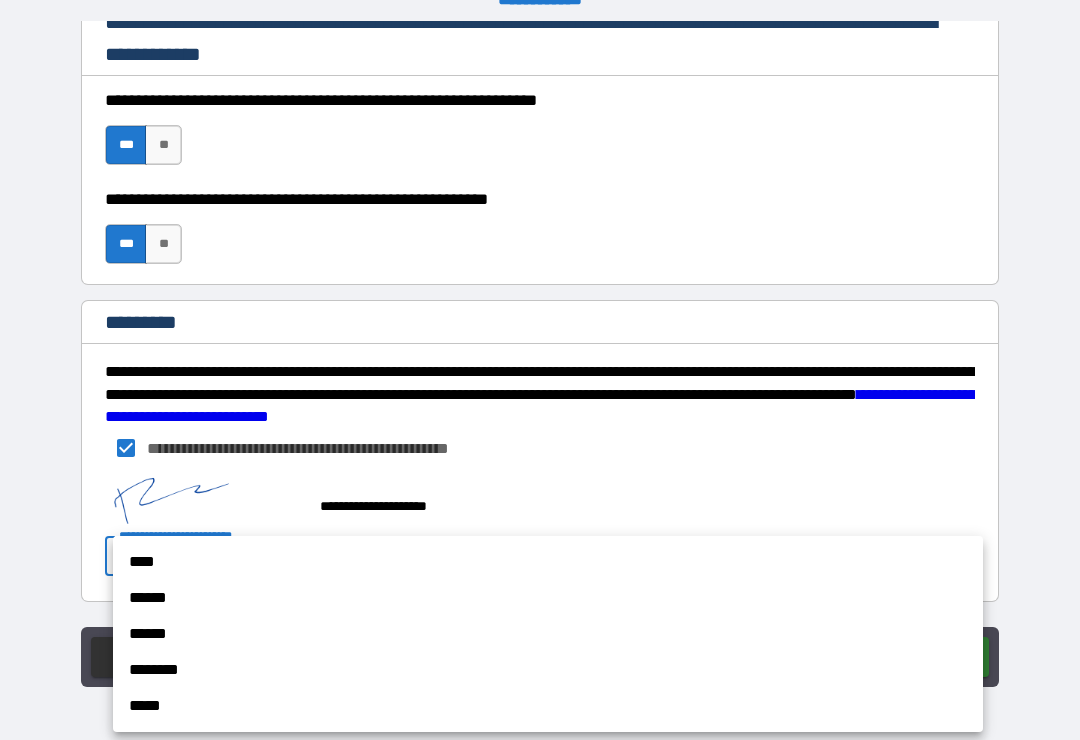 click on "******" at bounding box center [548, 598] 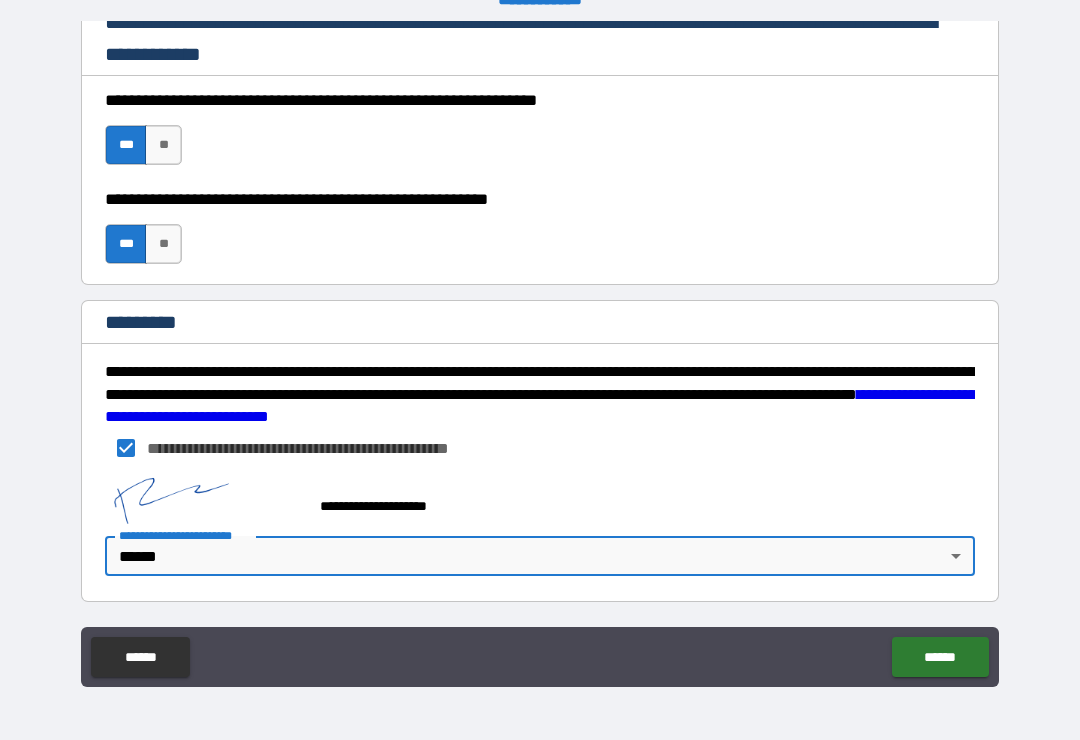 type on "*" 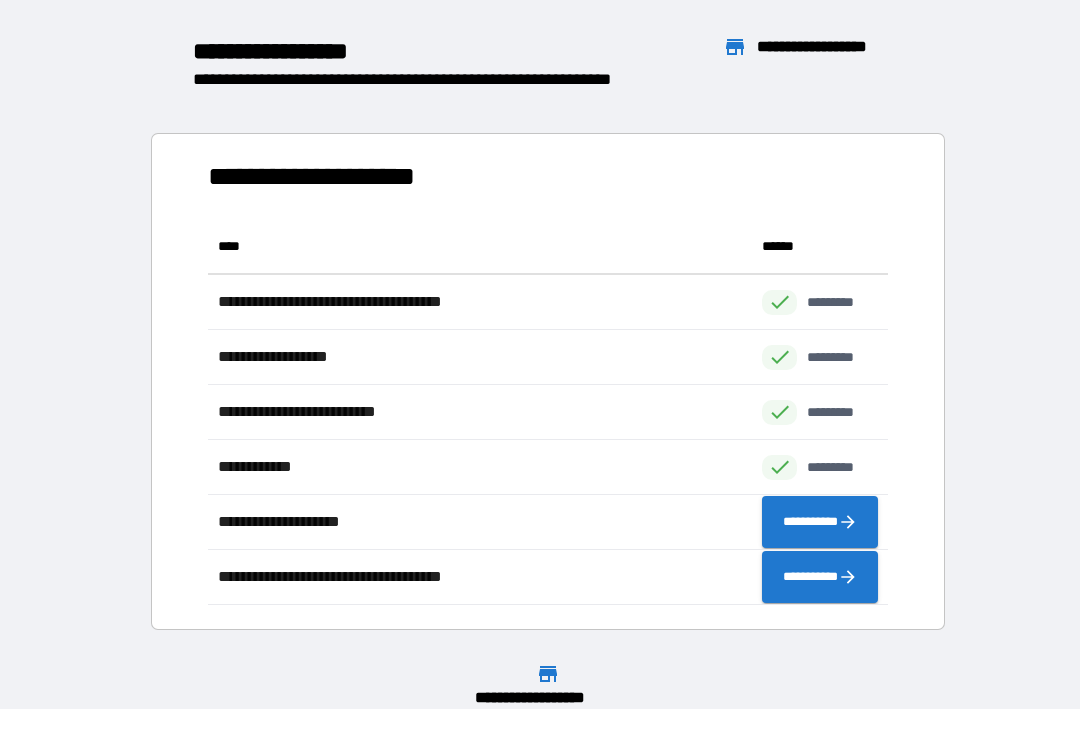 scroll, scrollTop: 386, scrollLeft: 680, axis: both 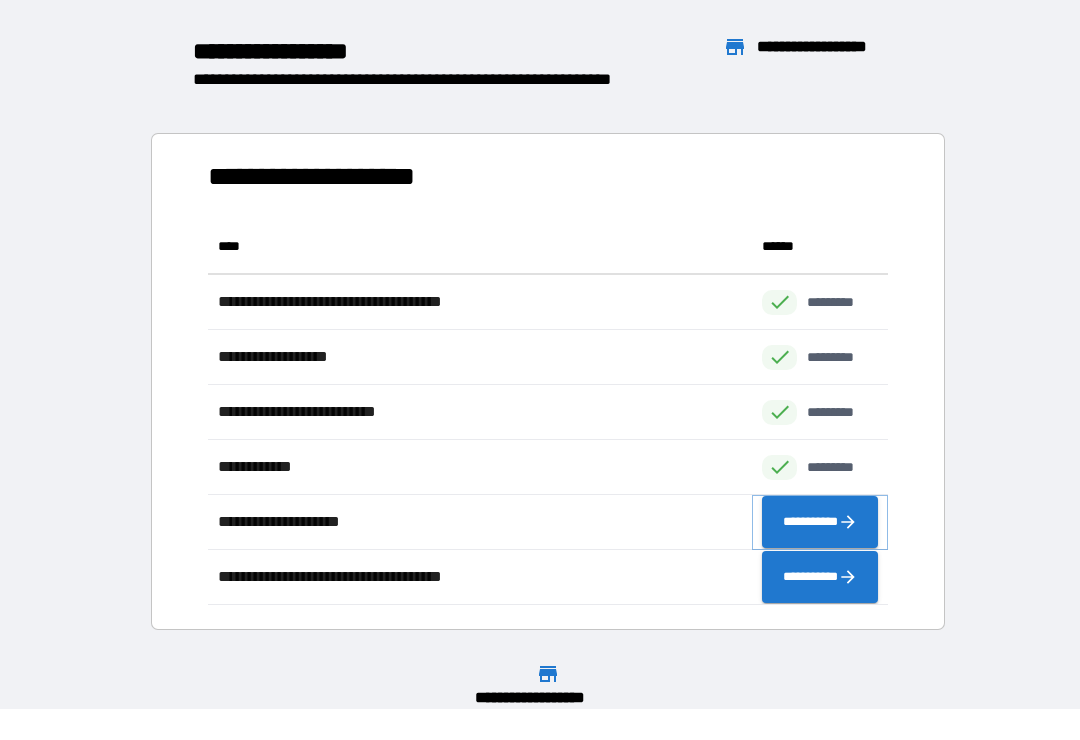 click on "**********" at bounding box center [820, 522] 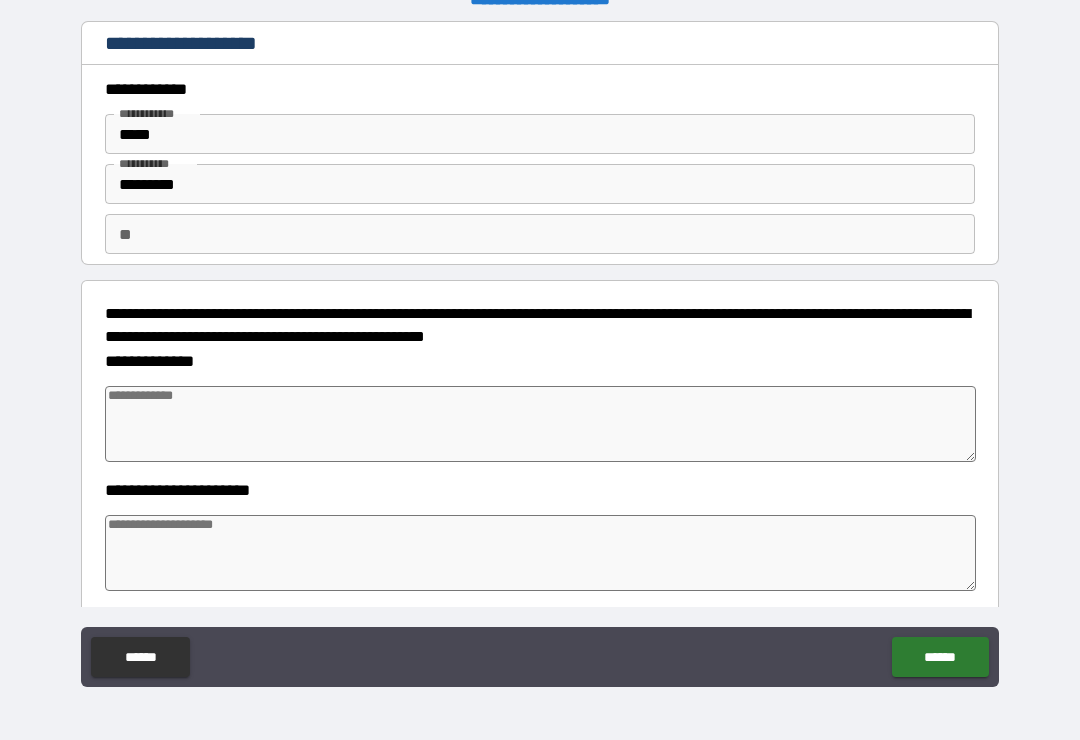 type on "*" 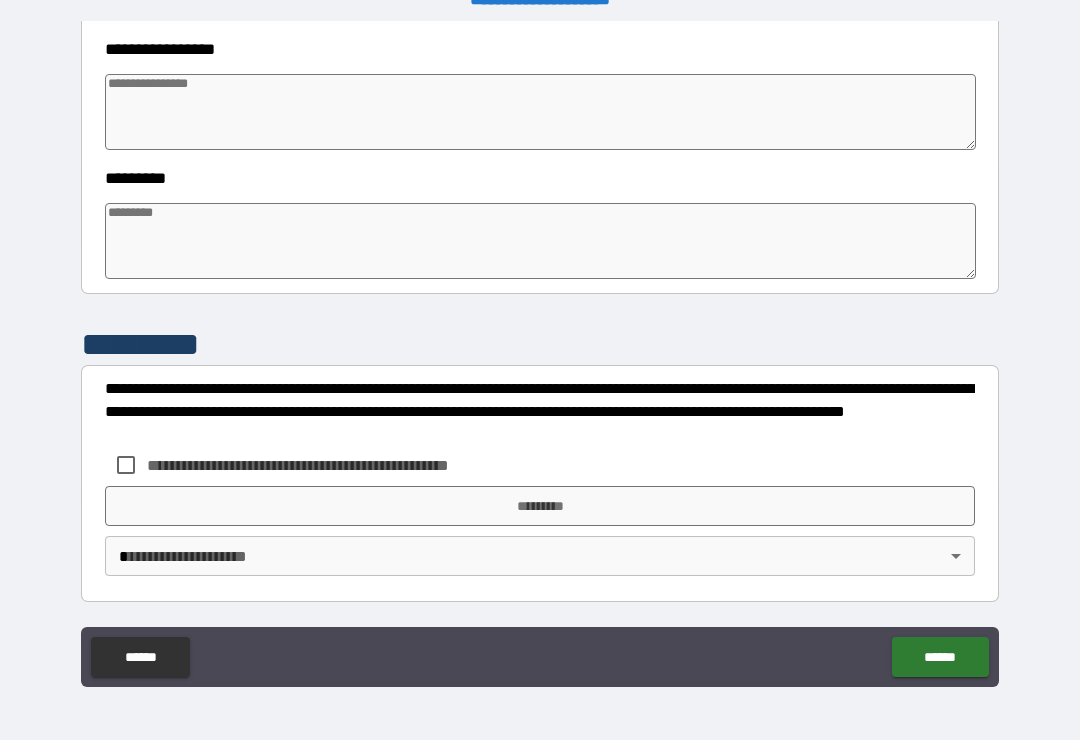 scroll, scrollTop: 570, scrollLeft: 0, axis: vertical 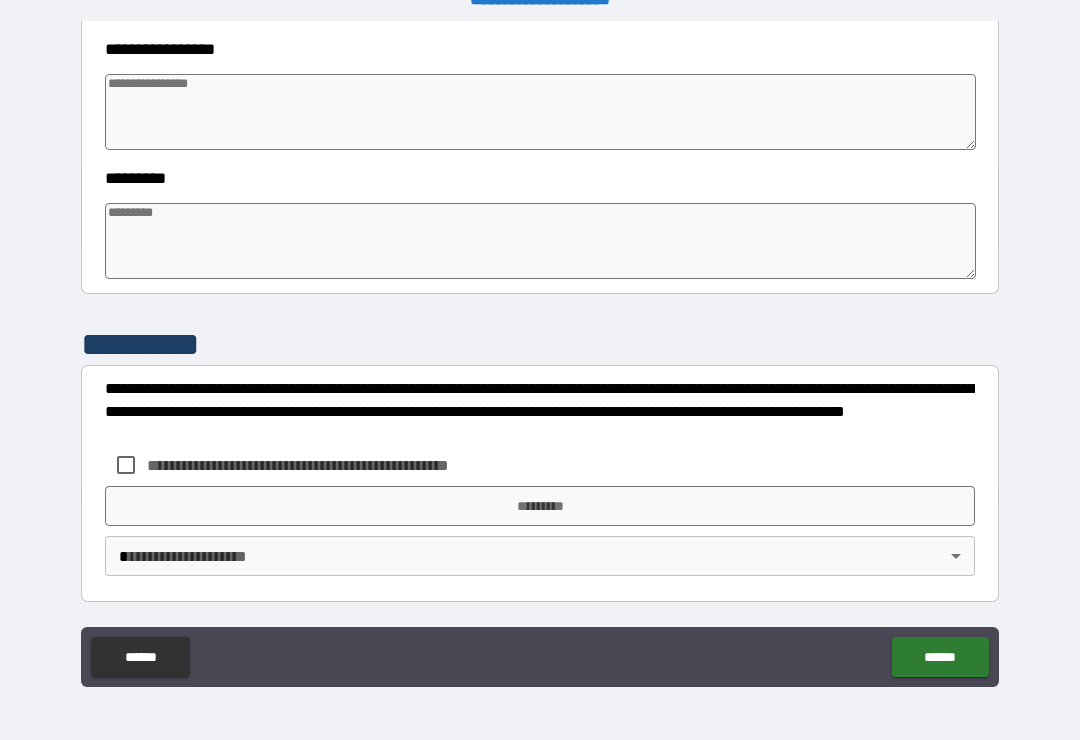 type on "*" 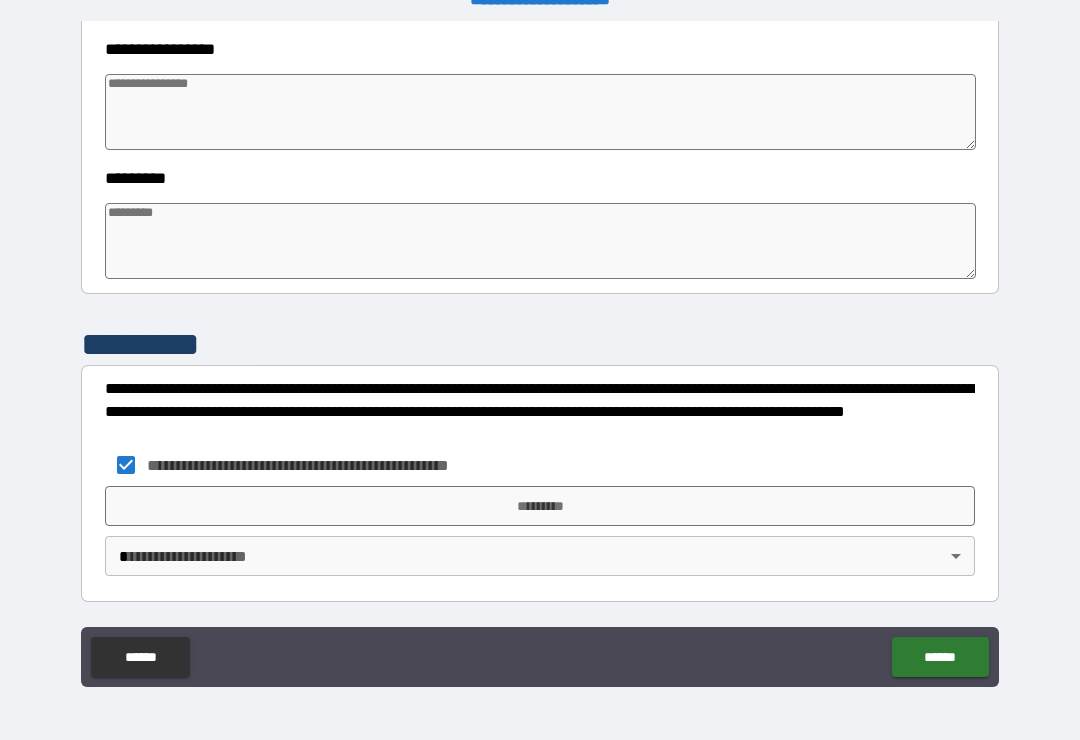 type on "*" 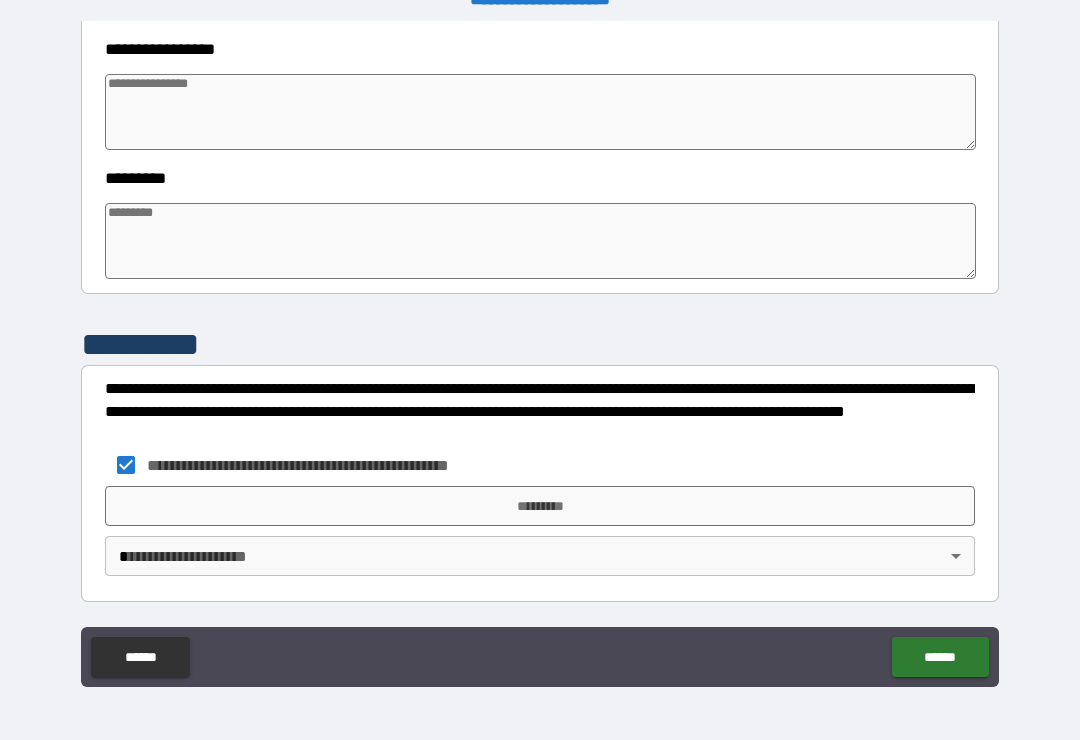 type on "*" 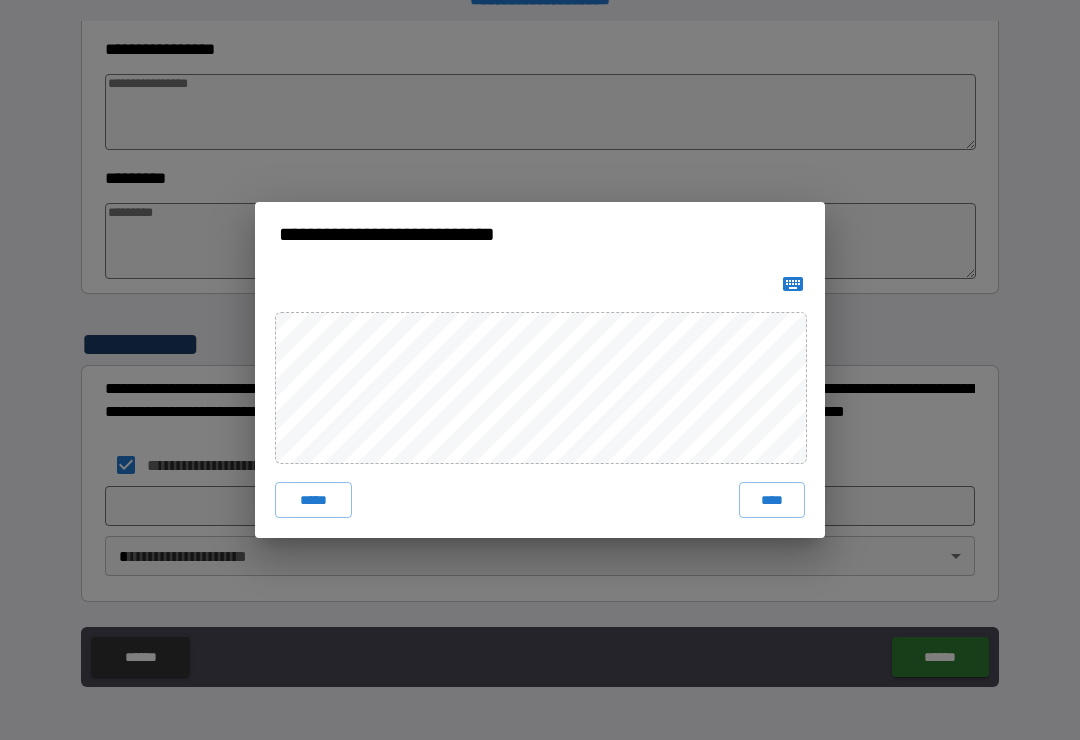click on "**********" at bounding box center [540, 370] 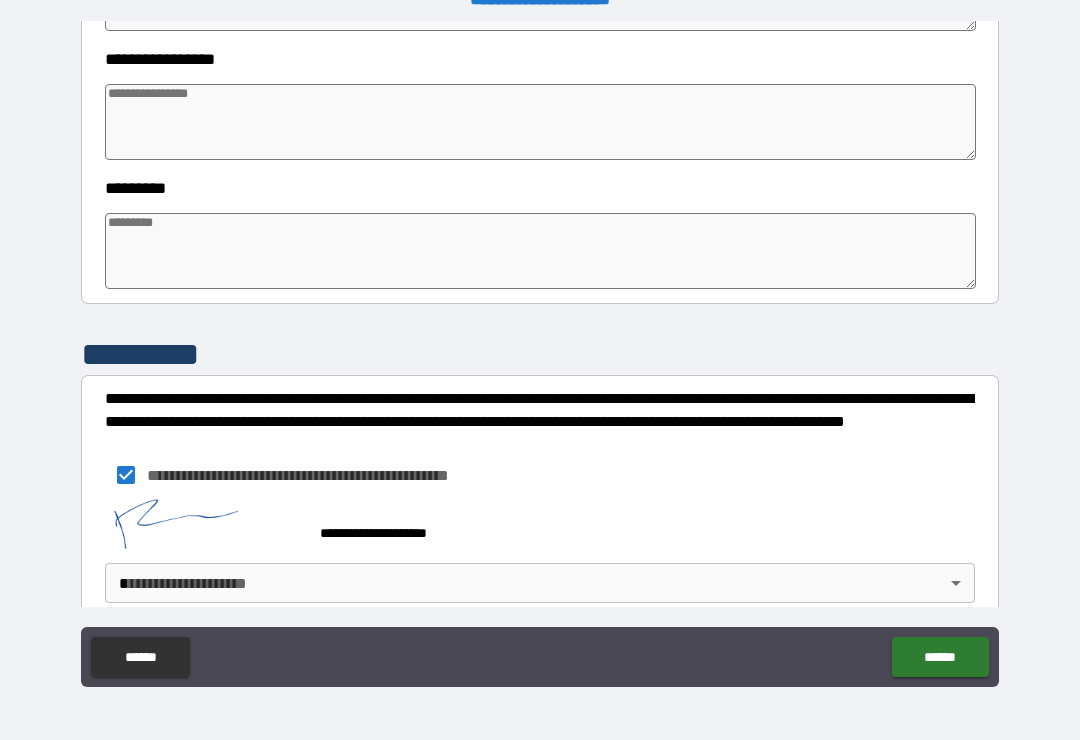 click on "******" at bounding box center [940, 657] 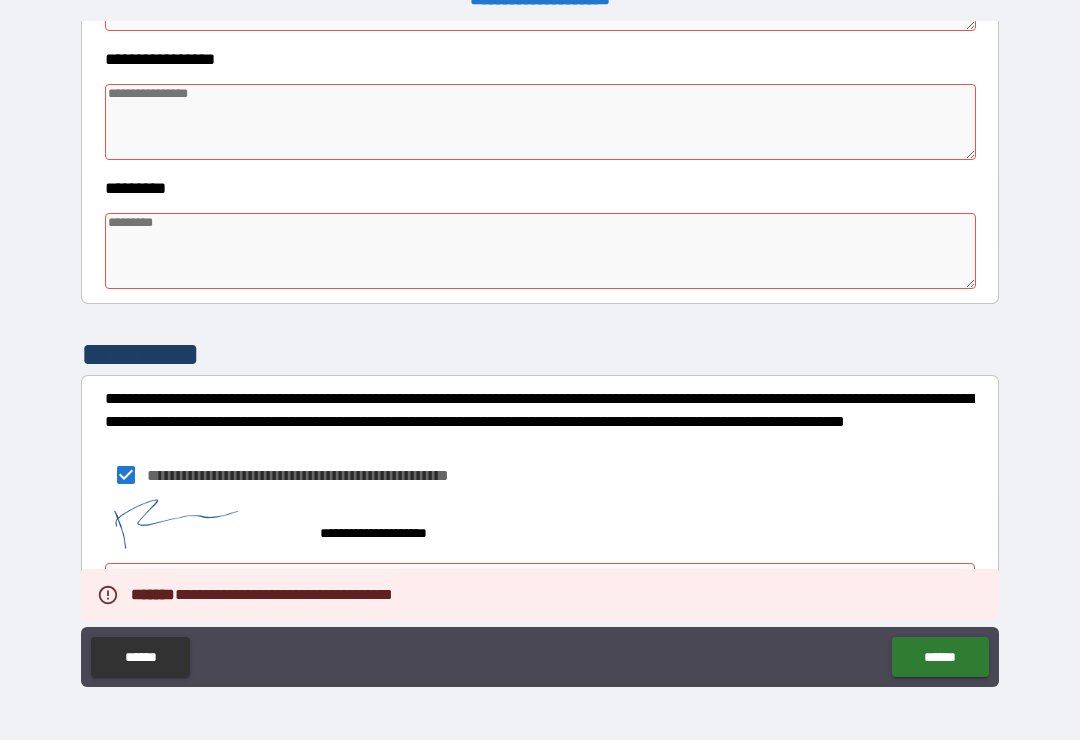 click on "**********" at bounding box center [540, 524] 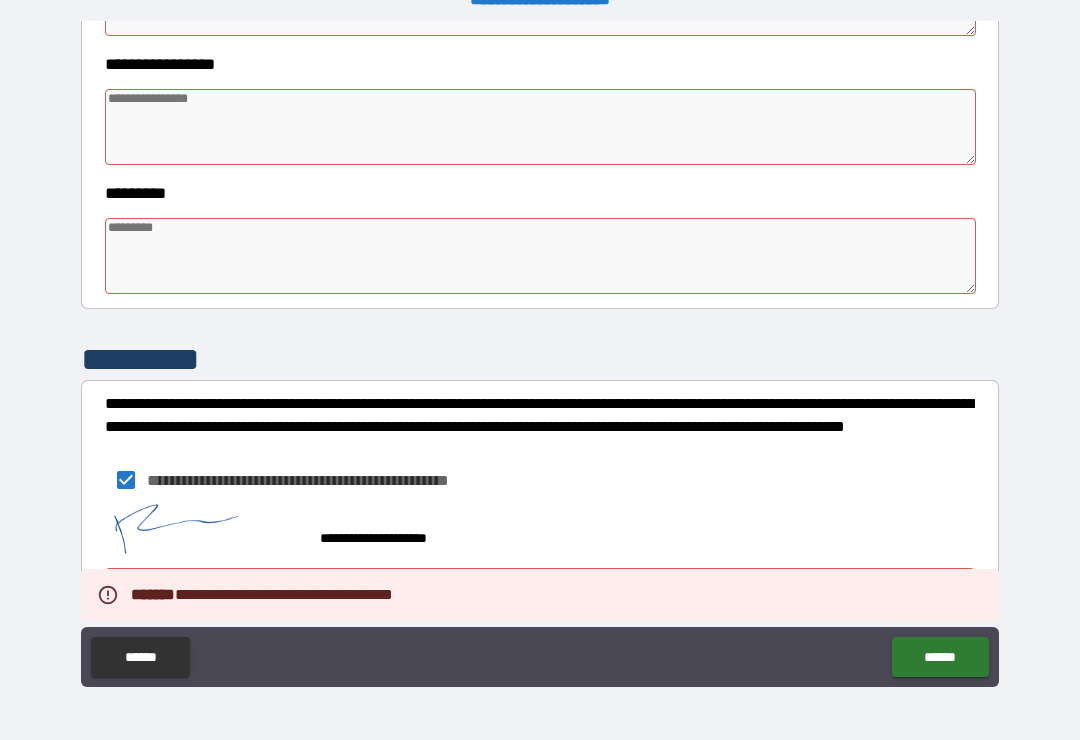 click on "**********" at bounding box center [540, 529] 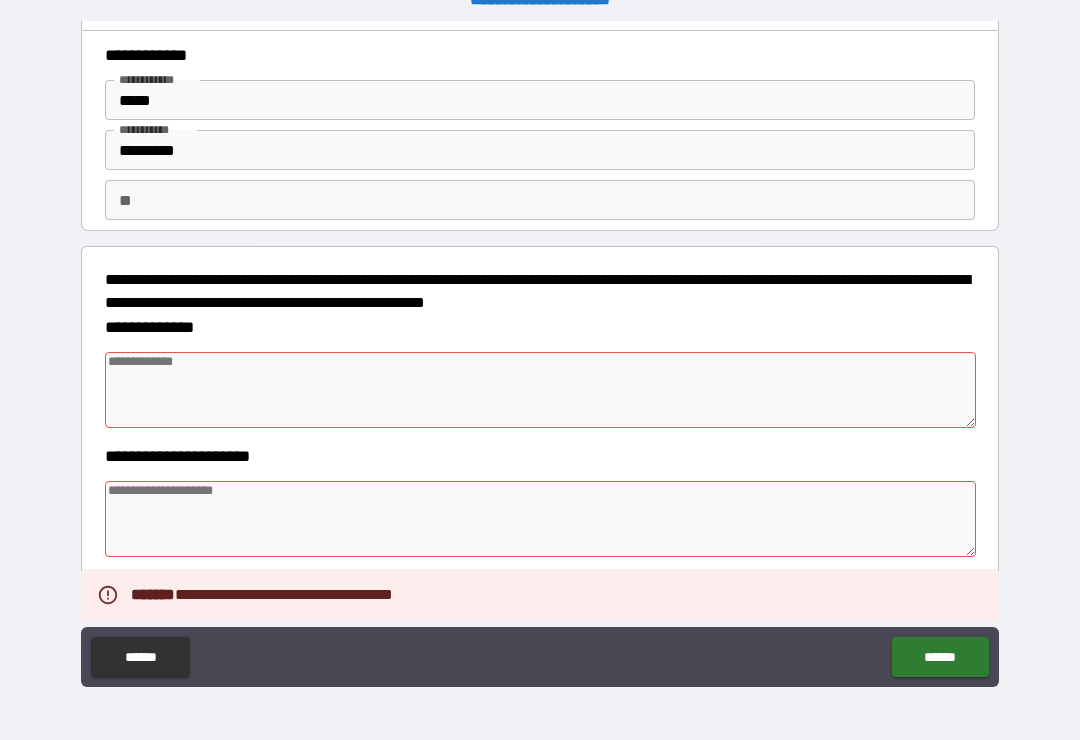 scroll, scrollTop: 40, scrollLeft: 0, axis: vertical 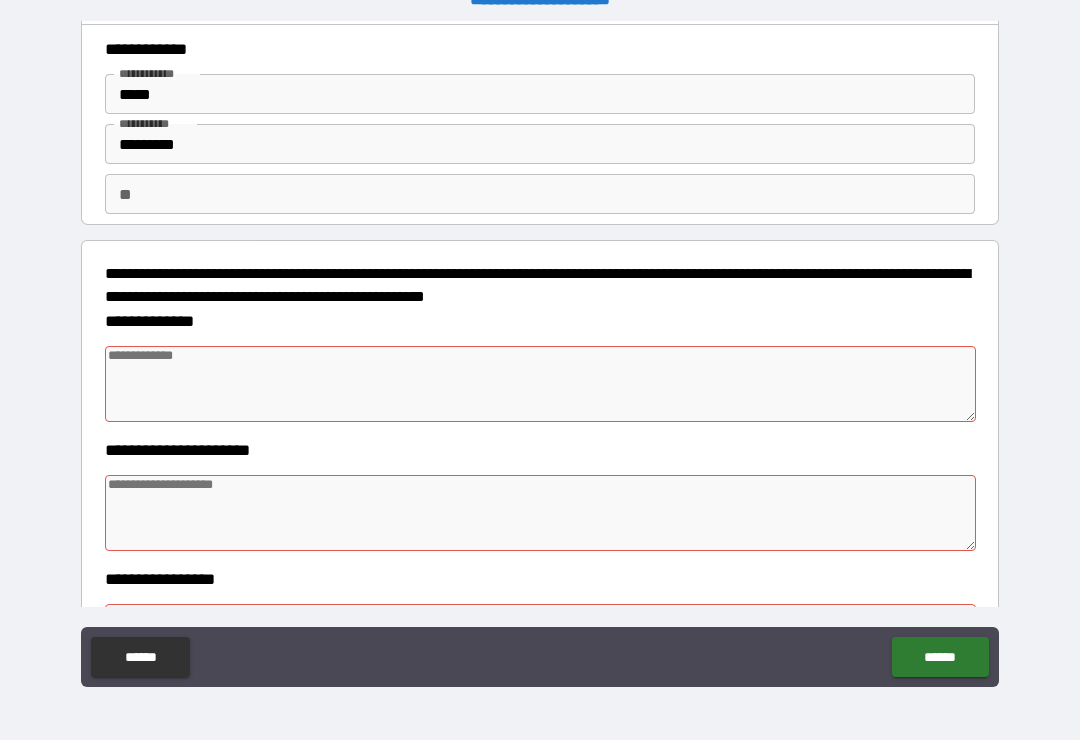 click at bounding box center [540, 384] 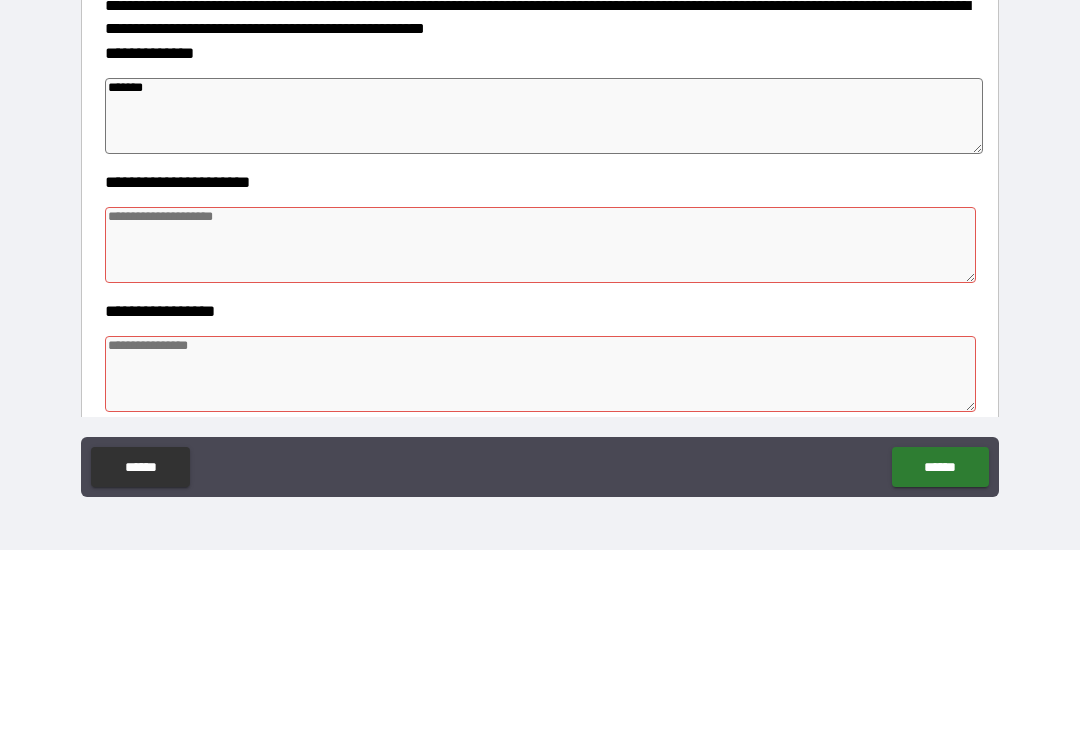 scroll, scrollTop: 119, scrollLeft: 0, axis: vertical 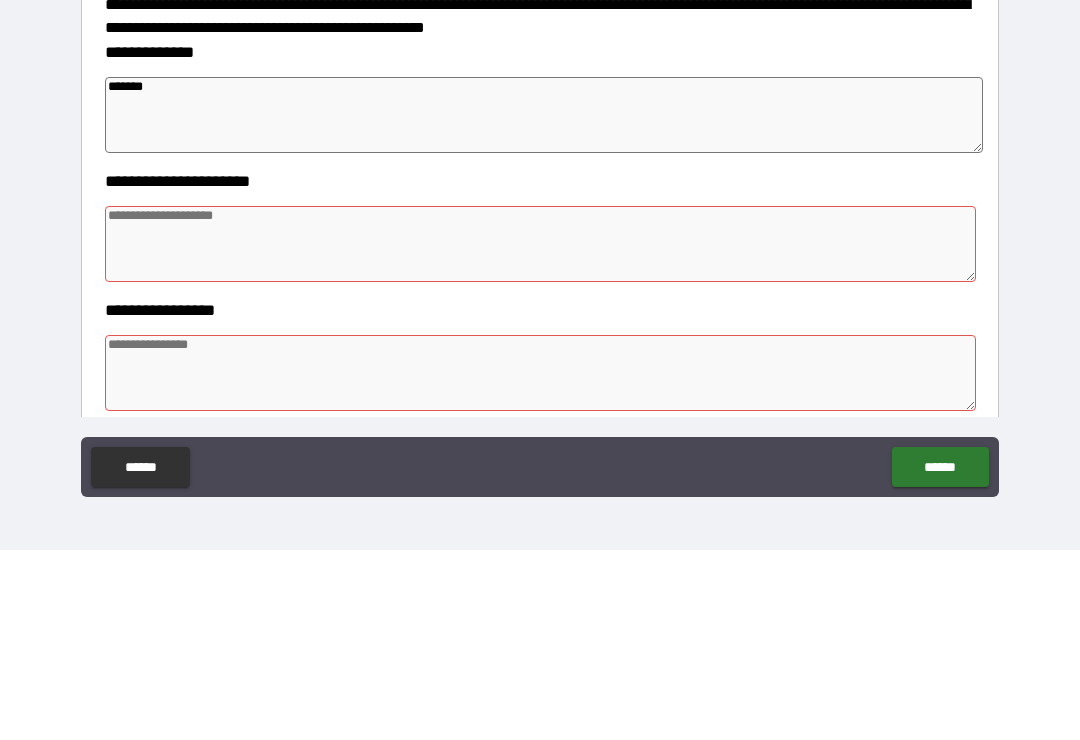 click at bounding box center [540, 434] 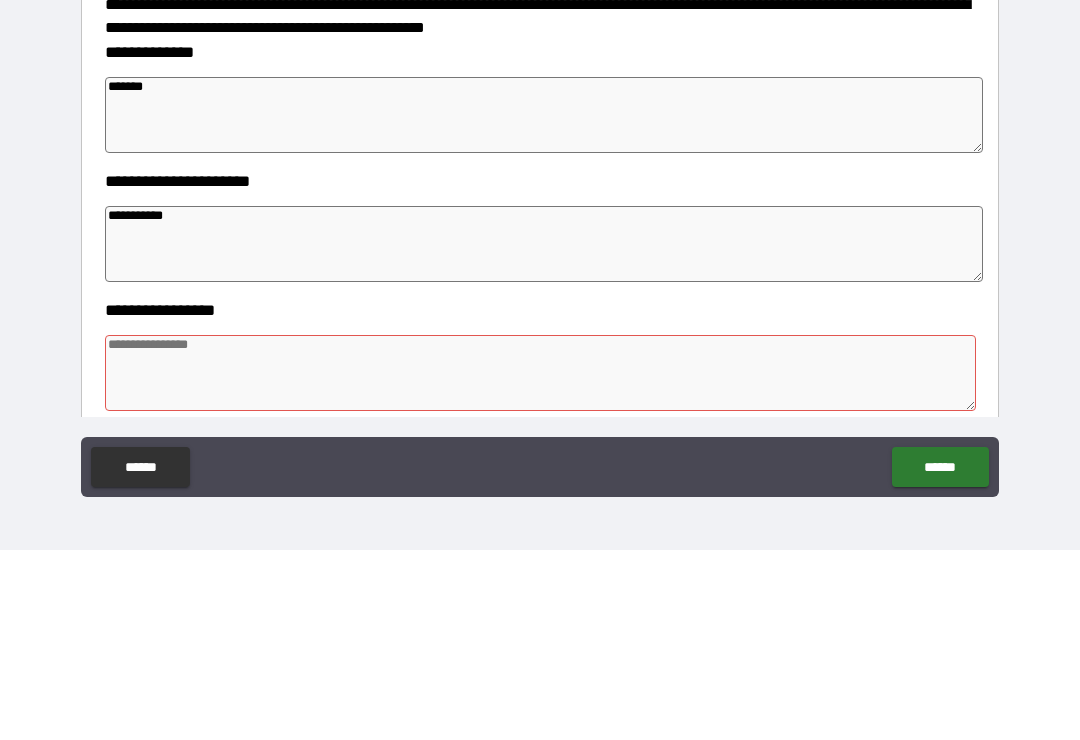 click on "**********" at bounding box center [544, 434] 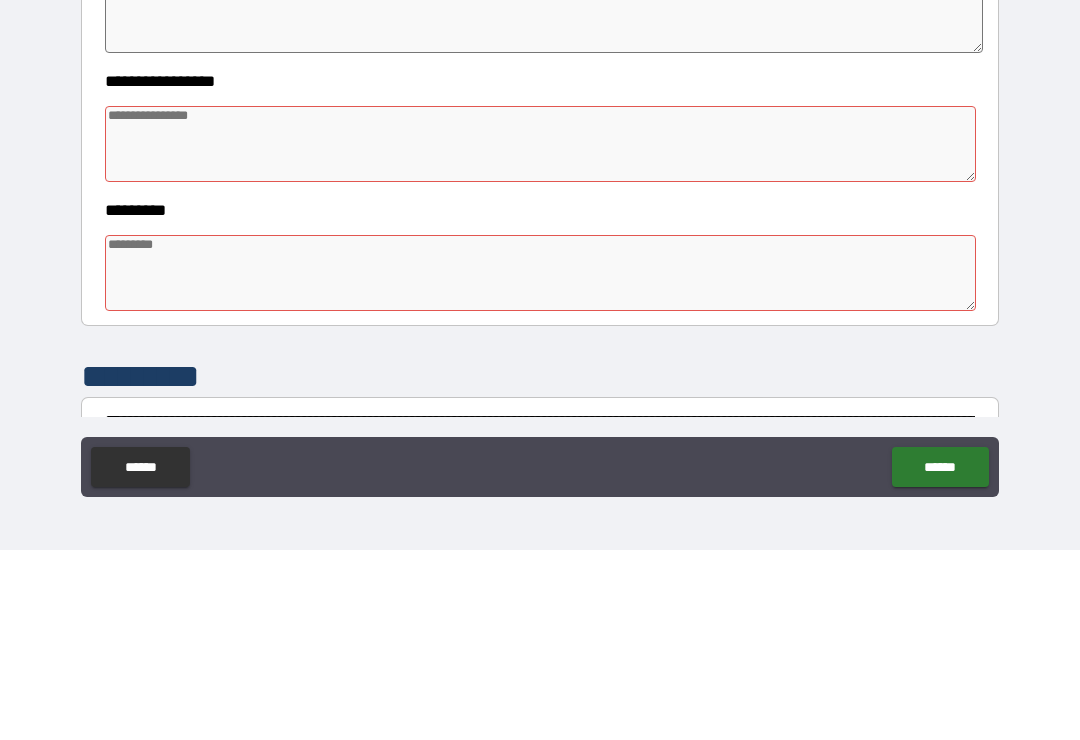 scroll, scrollTop: 348, scrollLeft: 0, axis: vertical 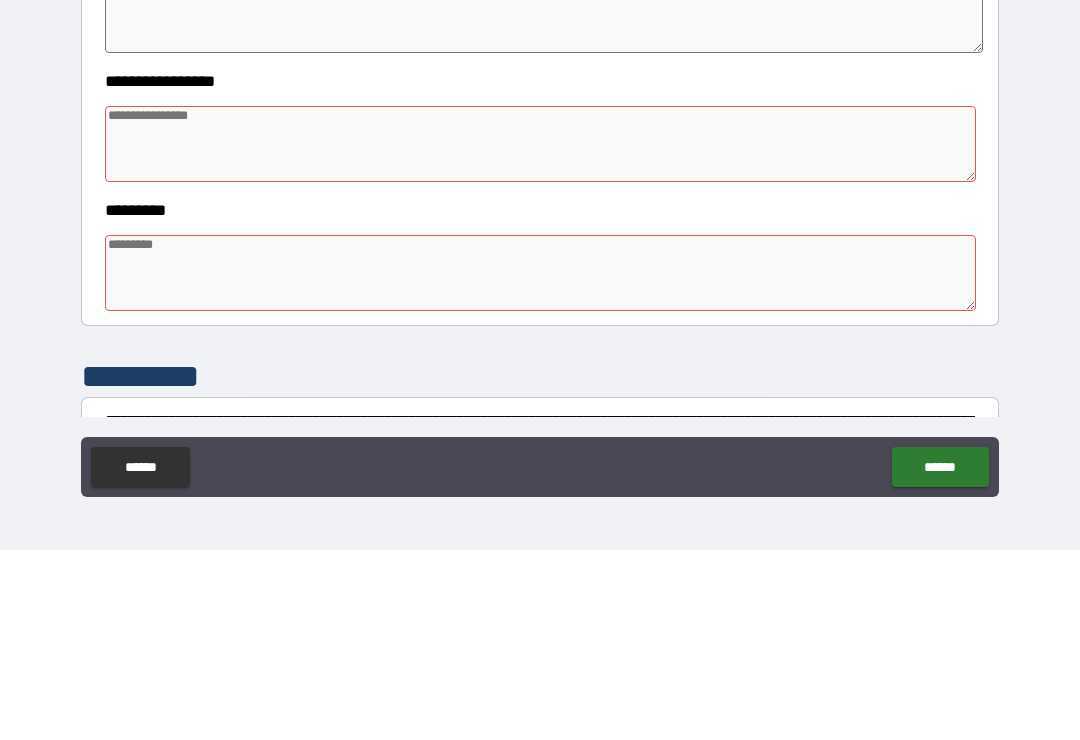 click at bounding box center (540, 334) 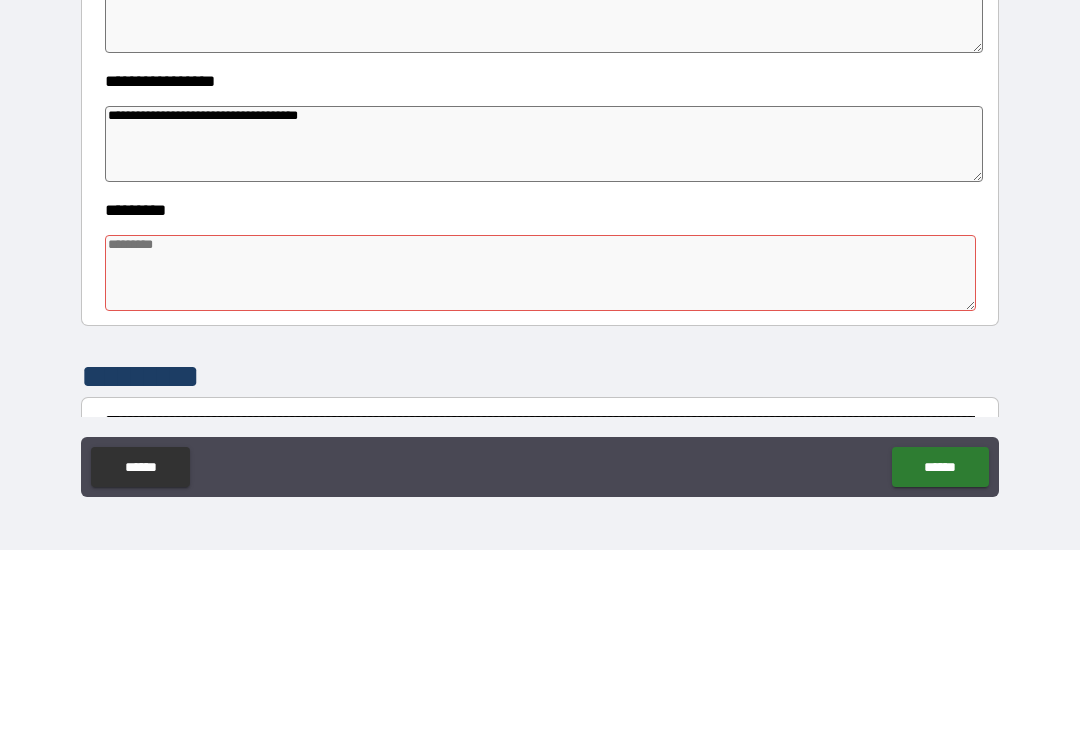 click at bounding box center (540, 463) 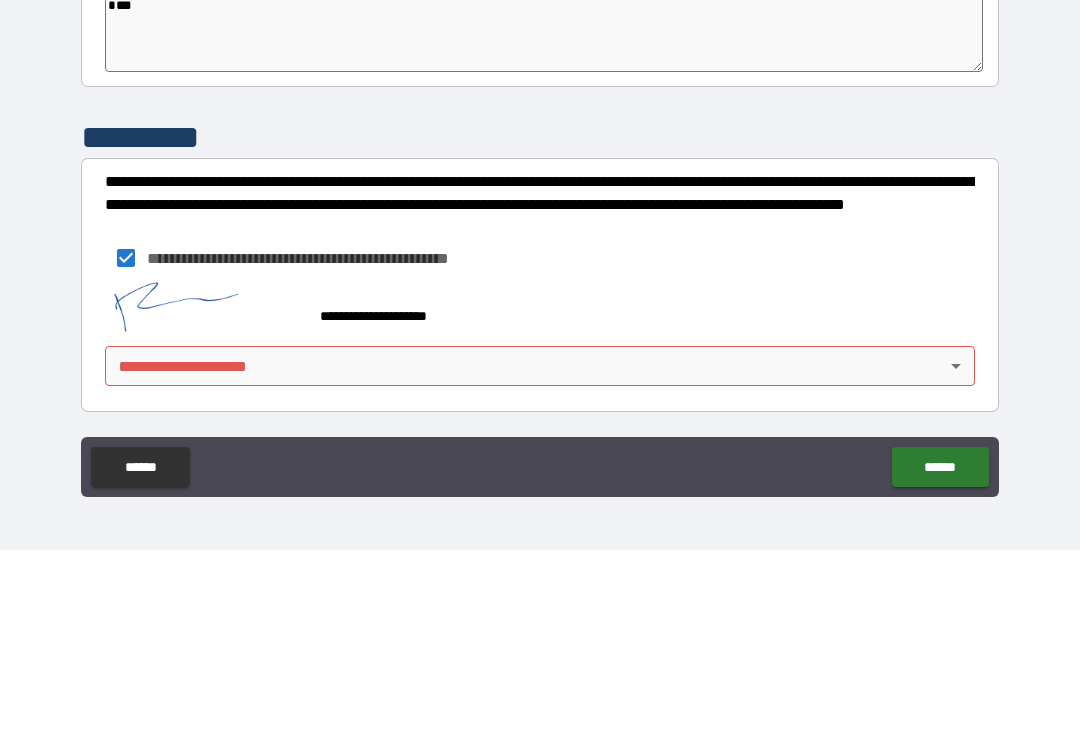 scroll, scrollTop: 587, scrollLeft: 0, axis: vertical 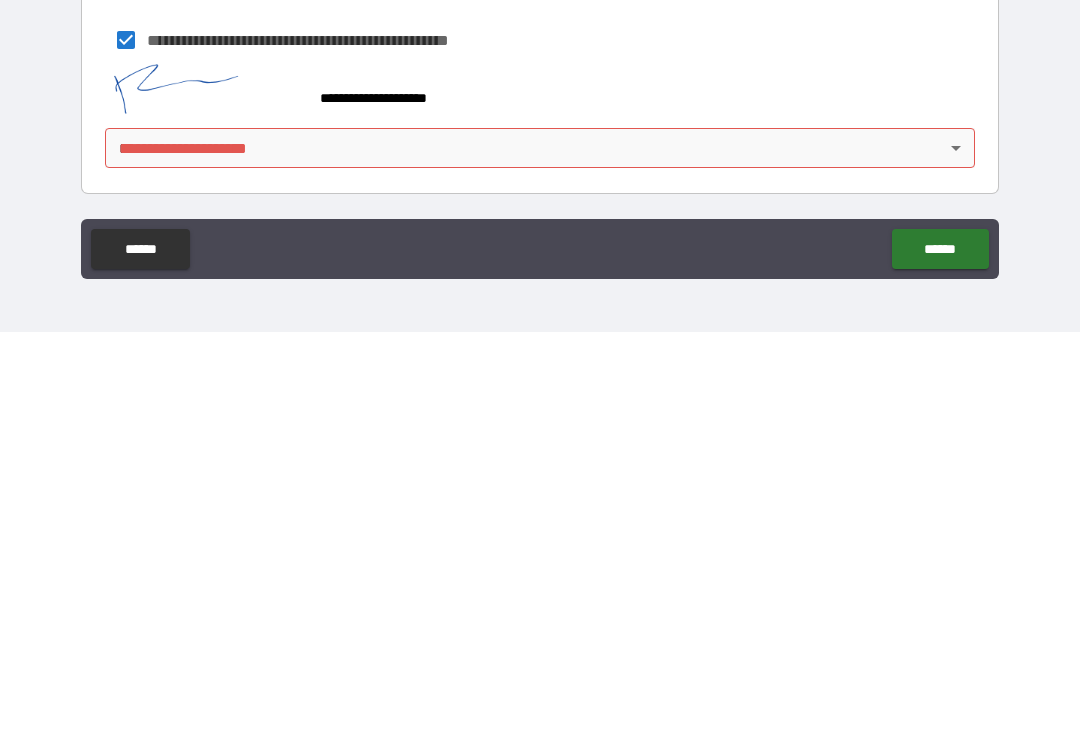 click on "******" at bounding box center (940, 657) 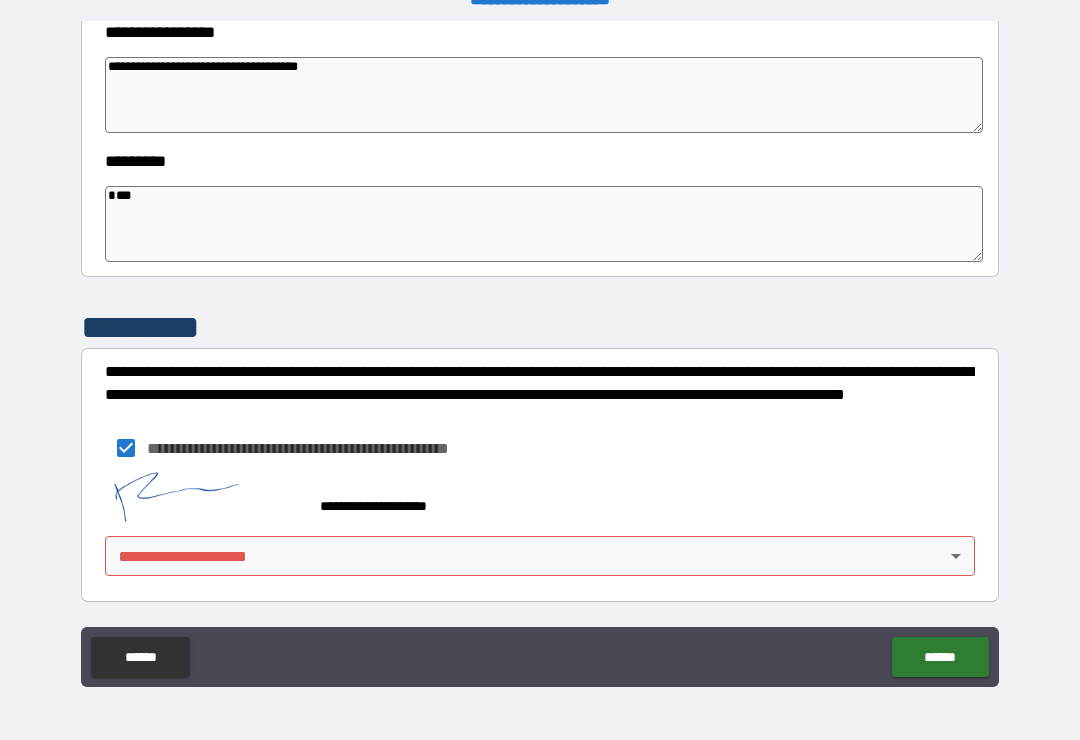 scroll, scrollTop: 587, scrollLeft: 0, axis: vertical 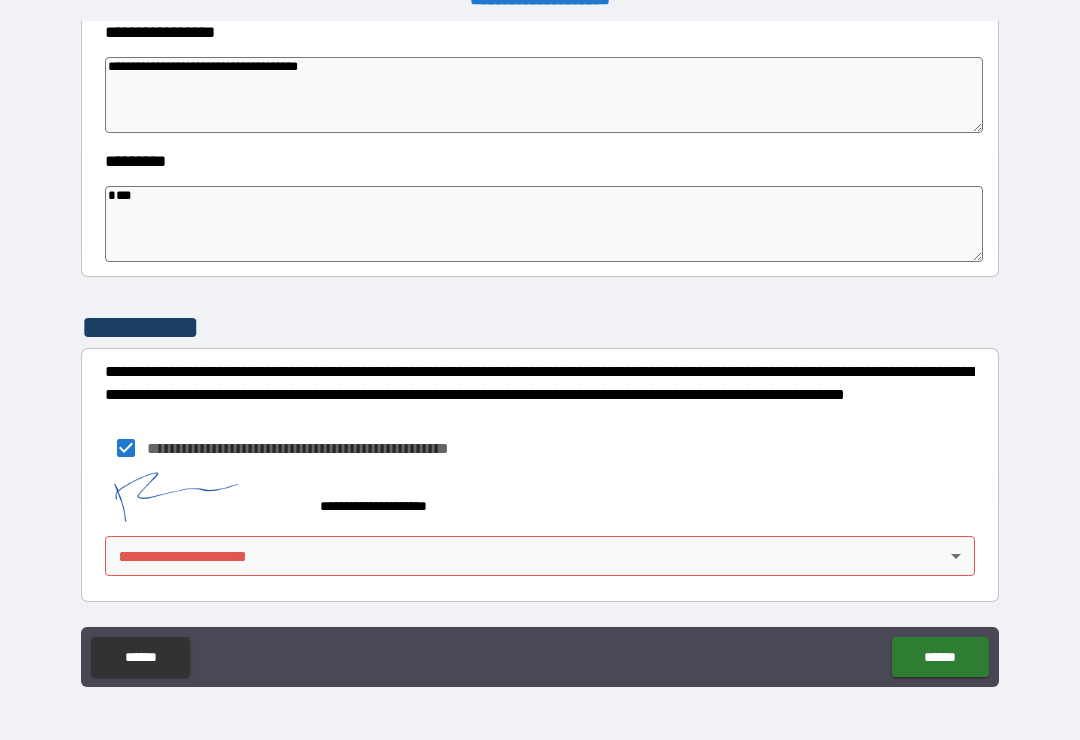 click on "**********" at bounding box center (540, 354) 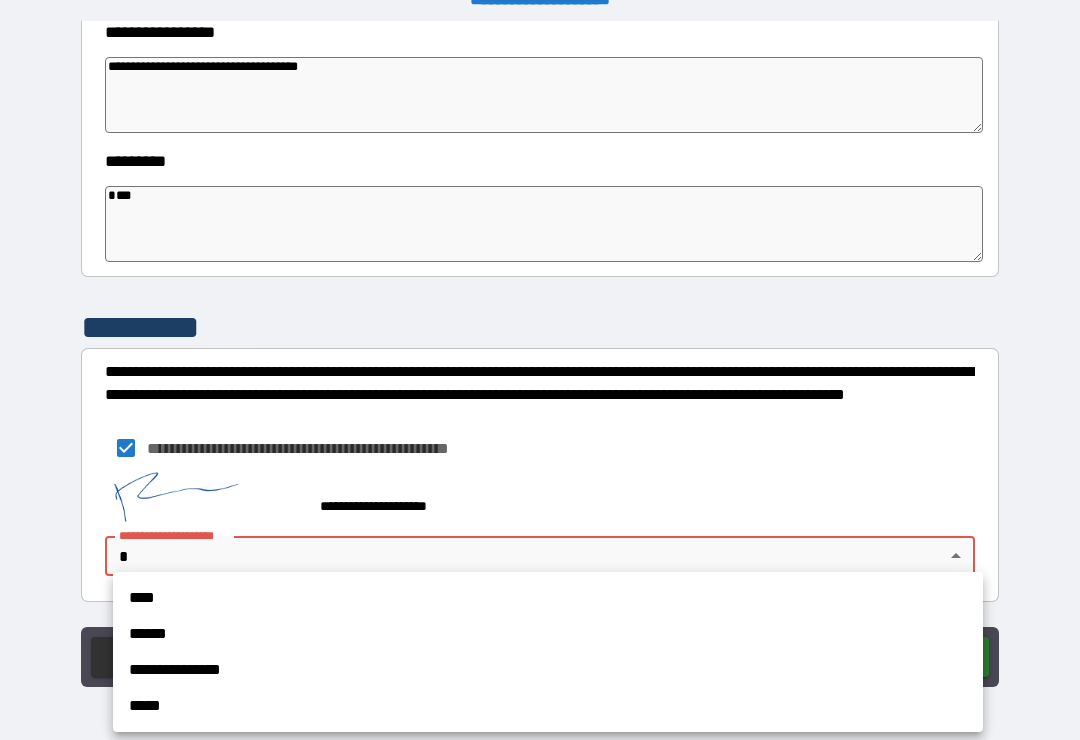click on "**********" at bounding box center [548, 670] 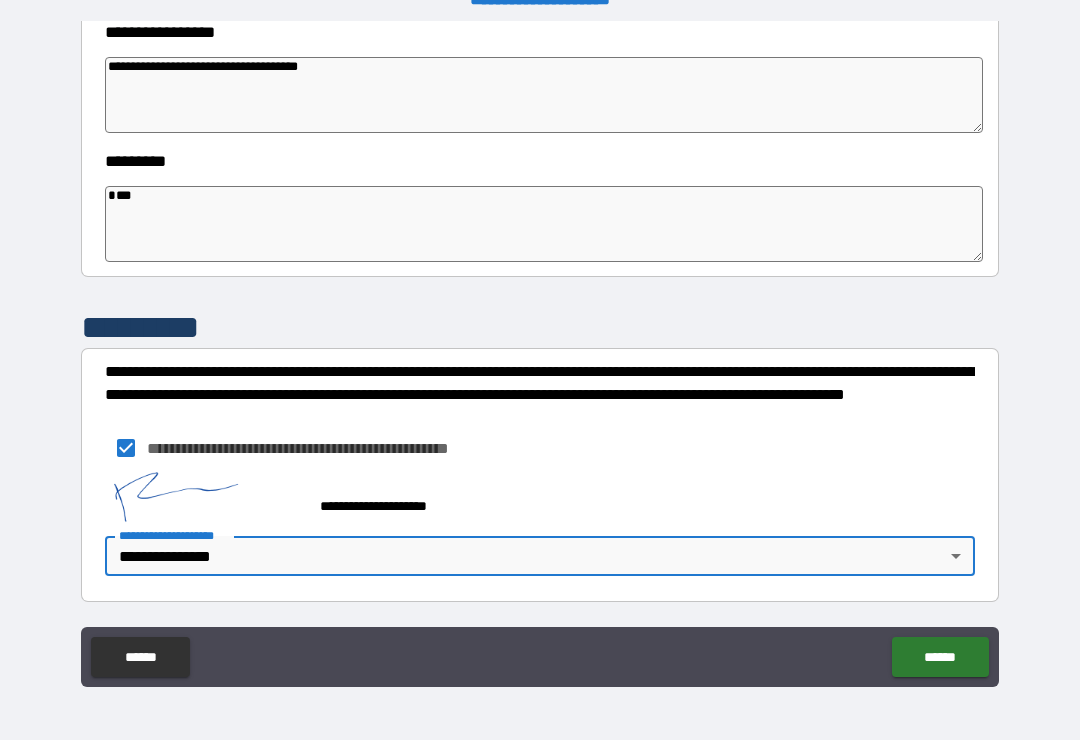 click on "******" at bounding box center (940, 657) 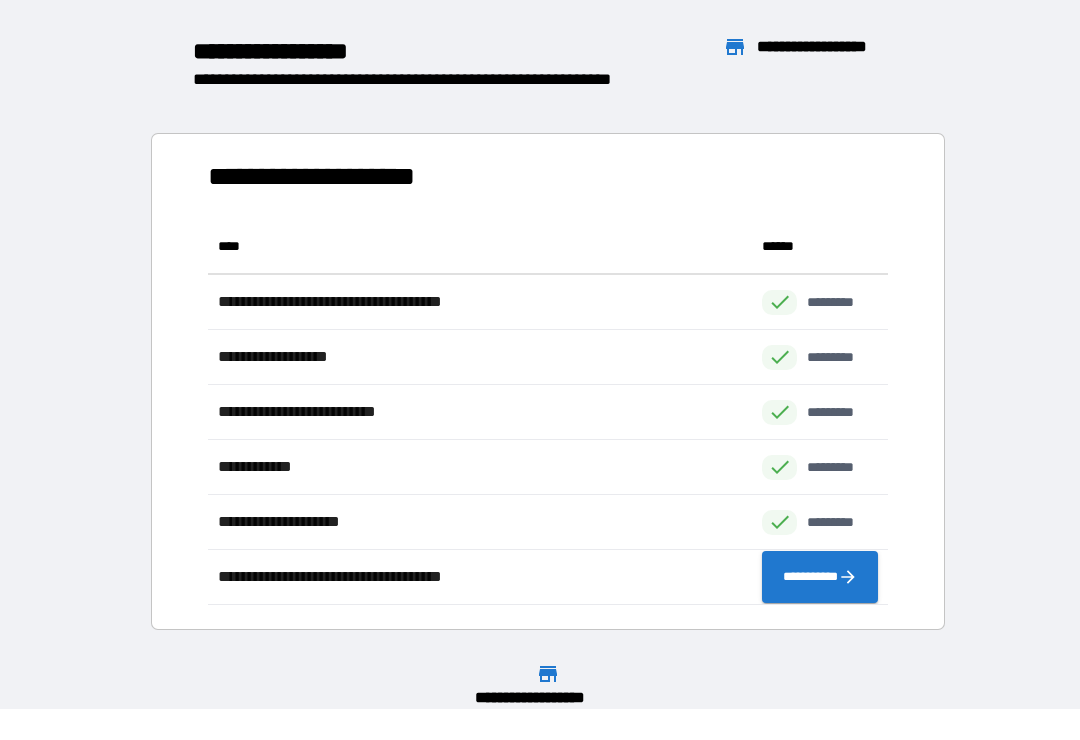 scroll, scrollTop: 386, scrollLeft: 680, axis: both 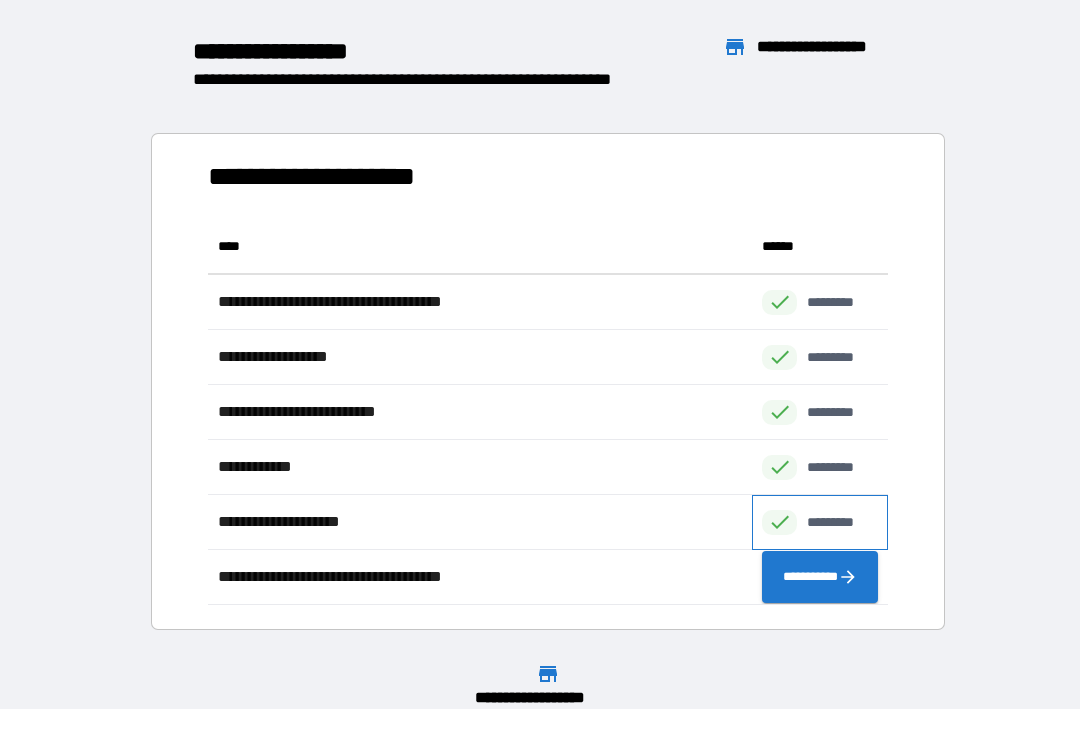 click on "*********" at bounding box center [820, 522] 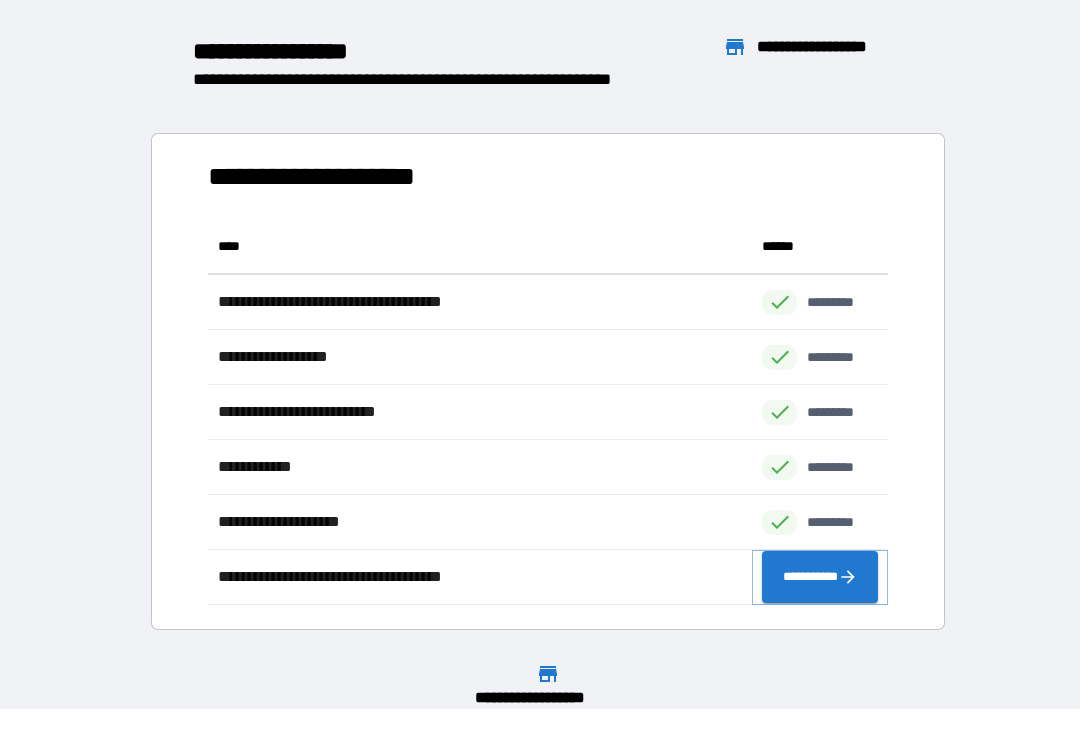 click on "**********" at bounding box center [820, 577] 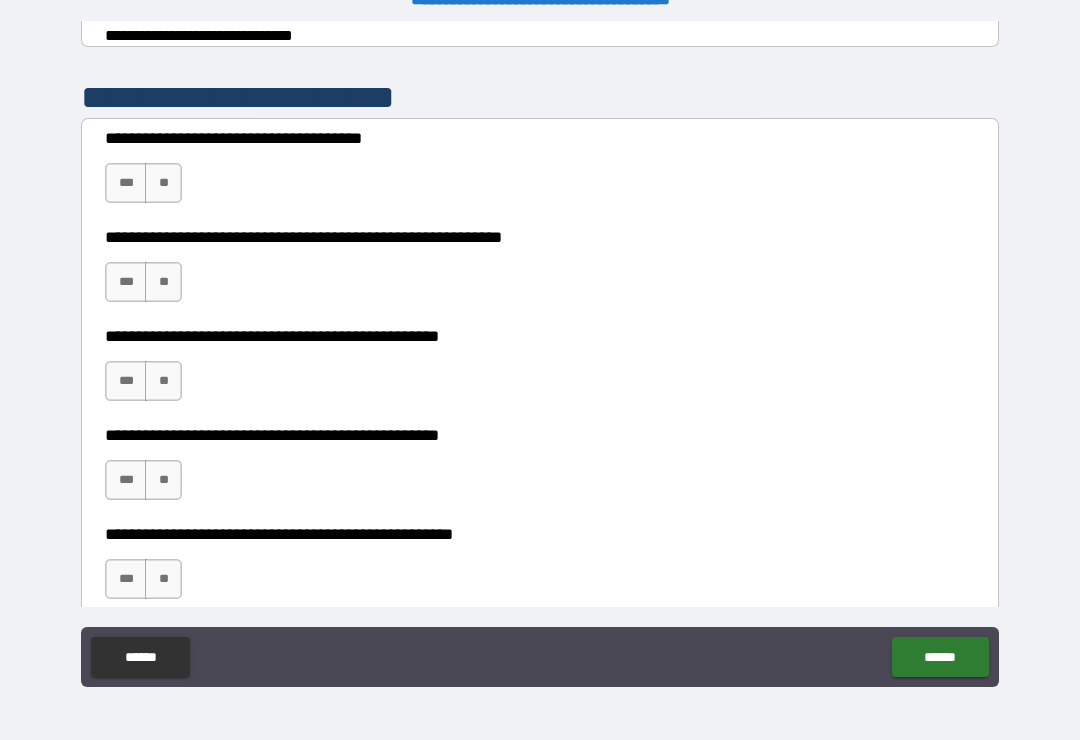 scroll, scrollTop: 379, scrollLeft: 0, axis: vertical 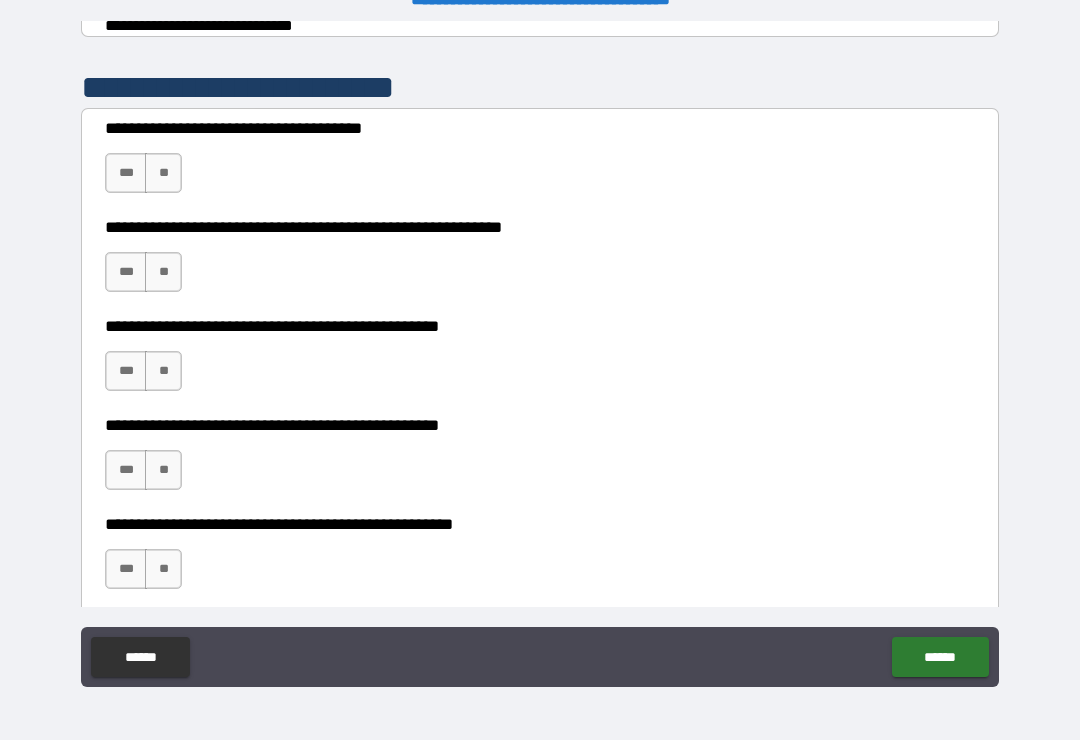 click on "**" at bounding box center (163, 173) 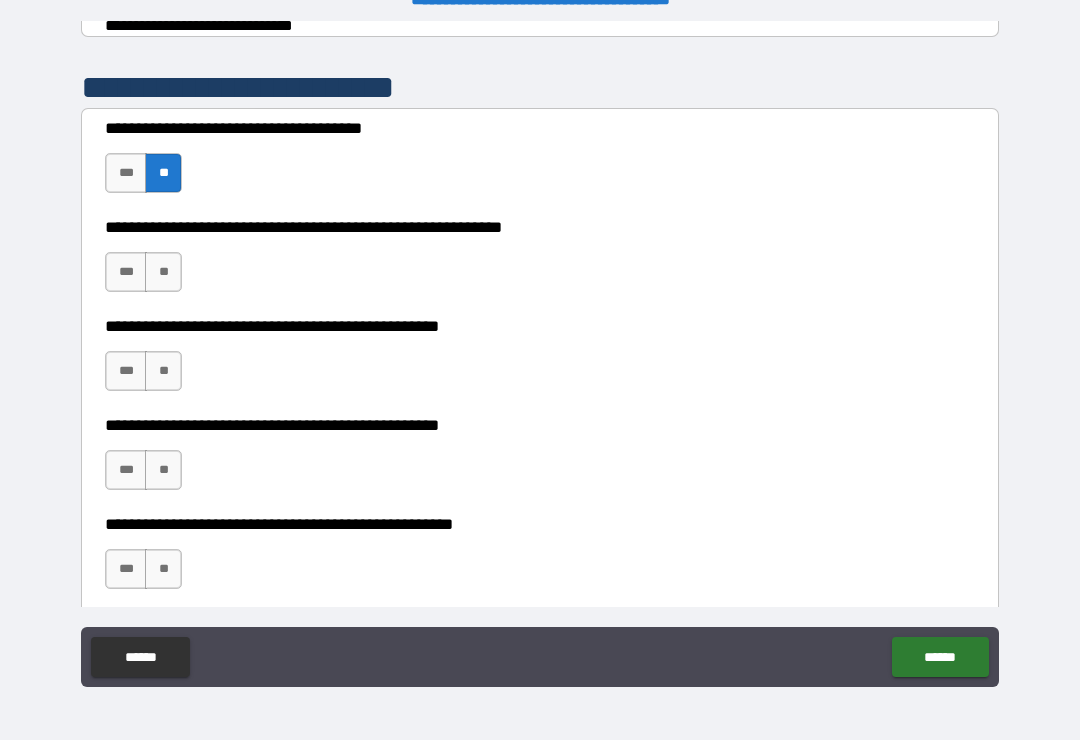 click on "**" at bounding box center [163, 272] 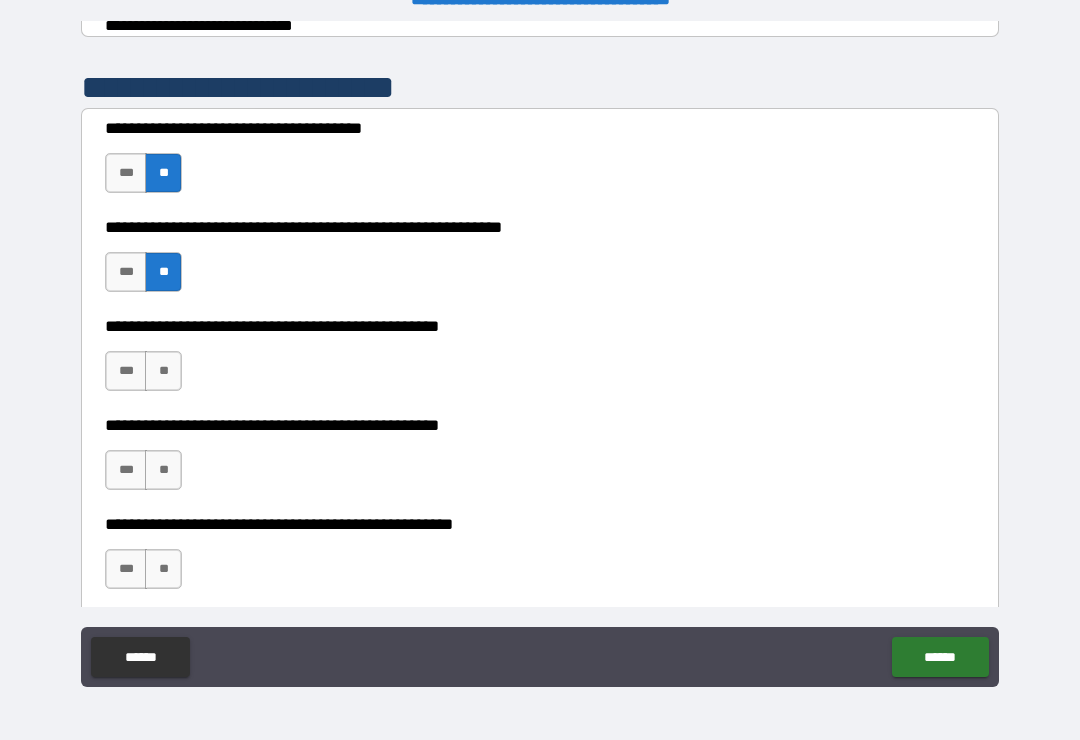 click on "*** **" at bounding box center [143, 371] 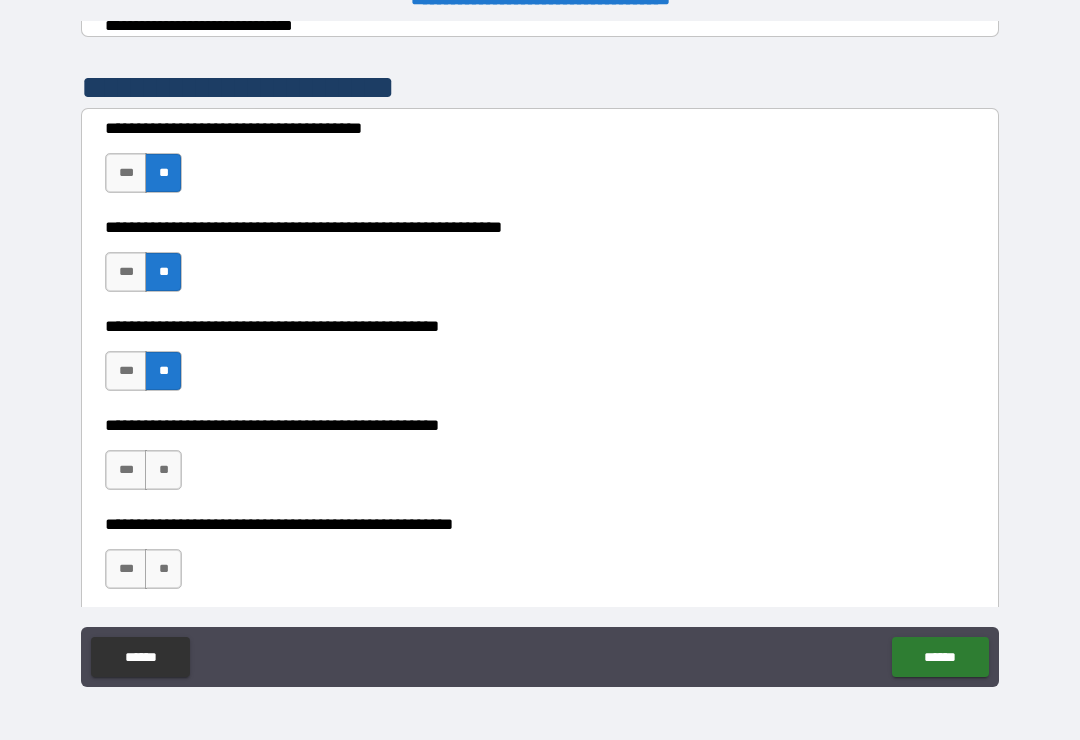 click on "**" at bounding box center [163, 470] 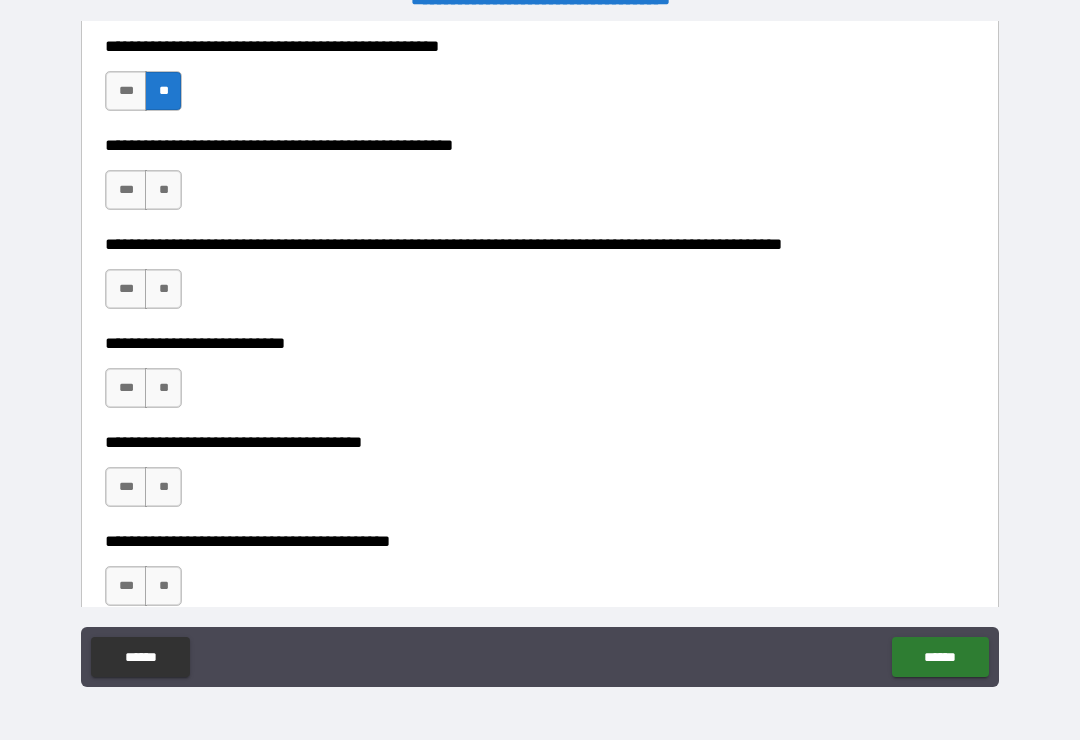 scroll, scrollTop: 756, scrollLeft: 0, axis: vertical 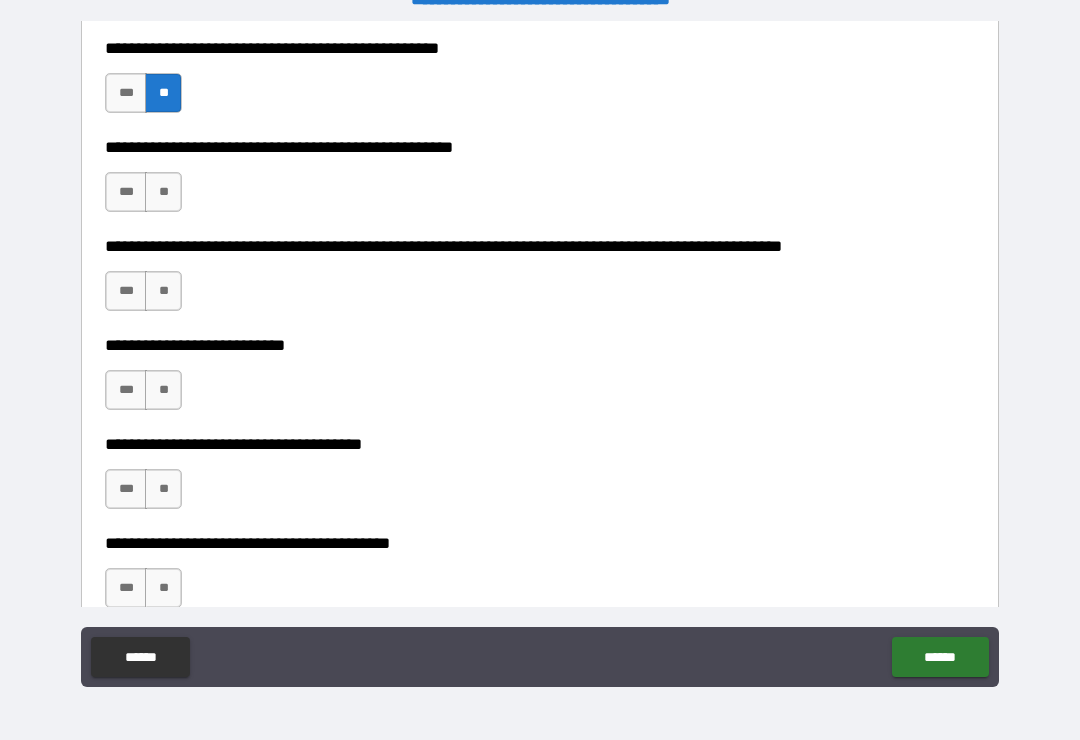 click on "**" at bounding box center [163, 192] 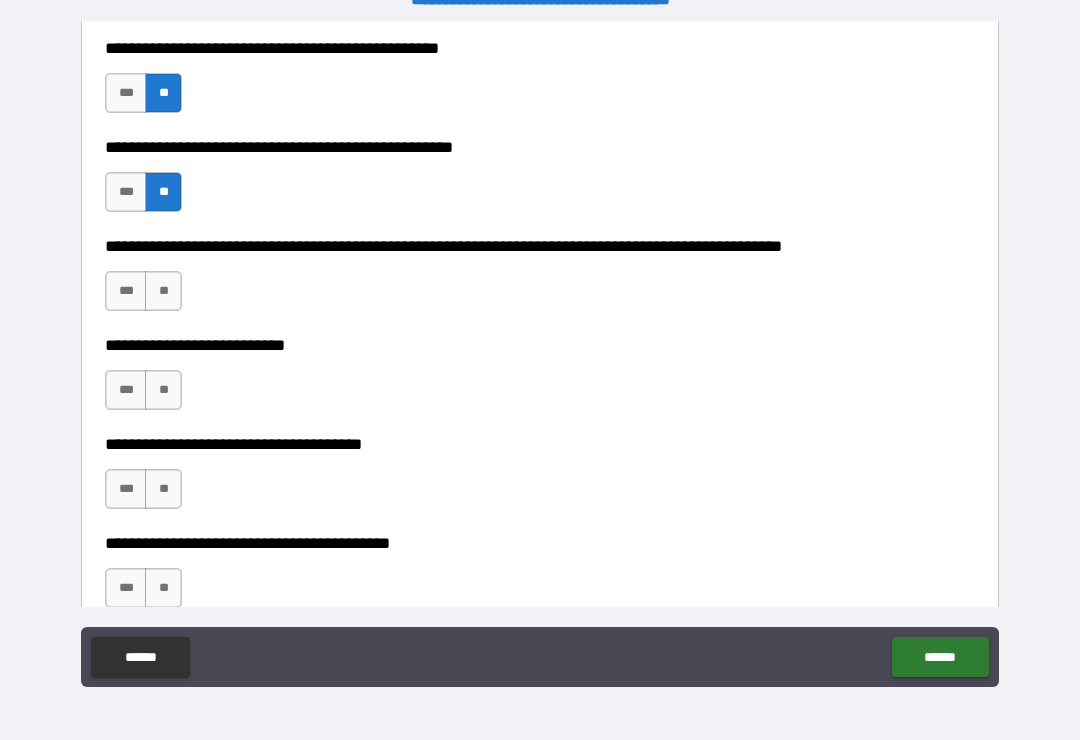 click on "**" at bounding box center (163, 291) 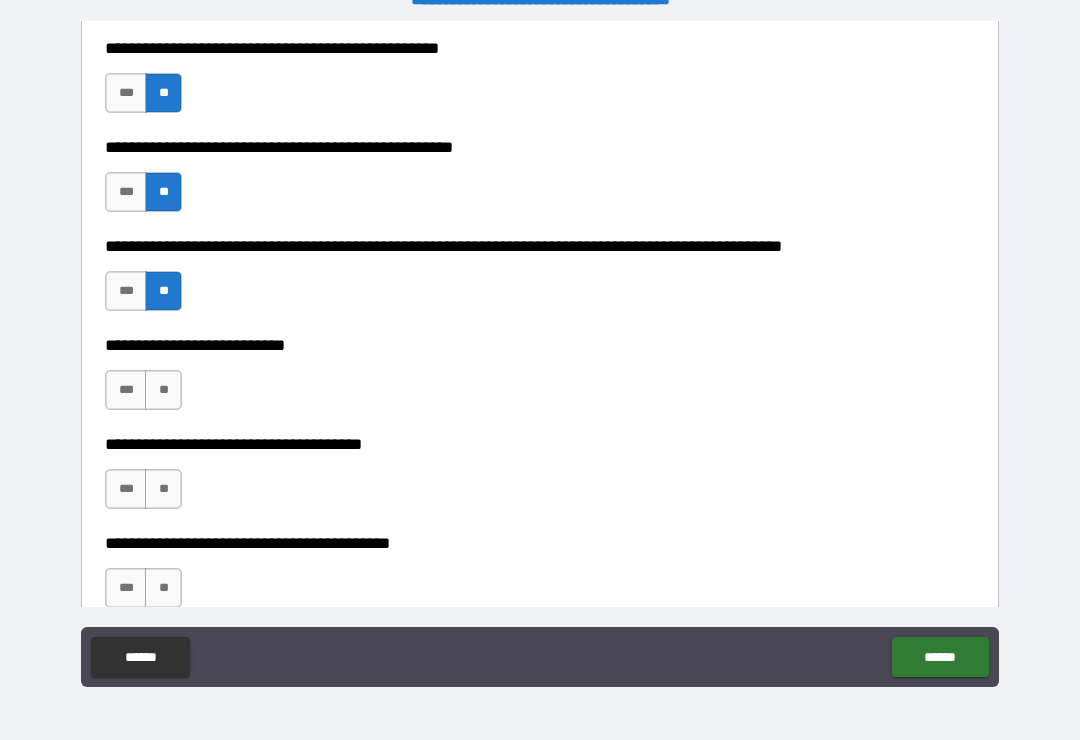 click on "**" at bounding box center [163, 390] 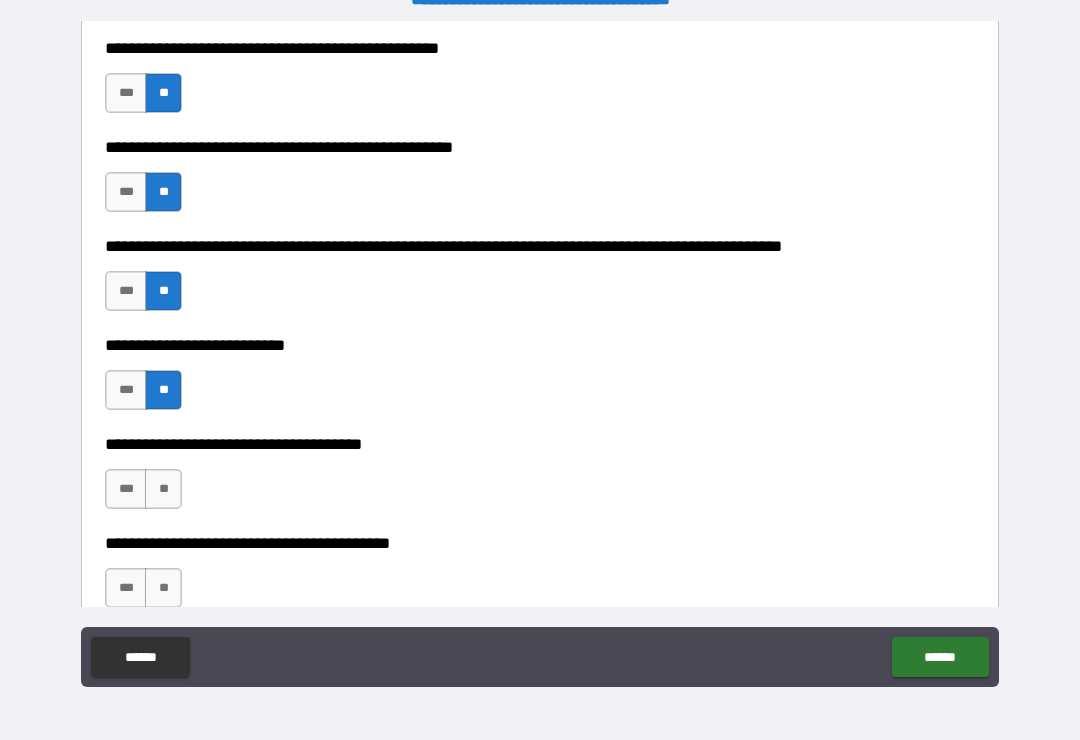 click on "**" at bounding box center [163, 489] 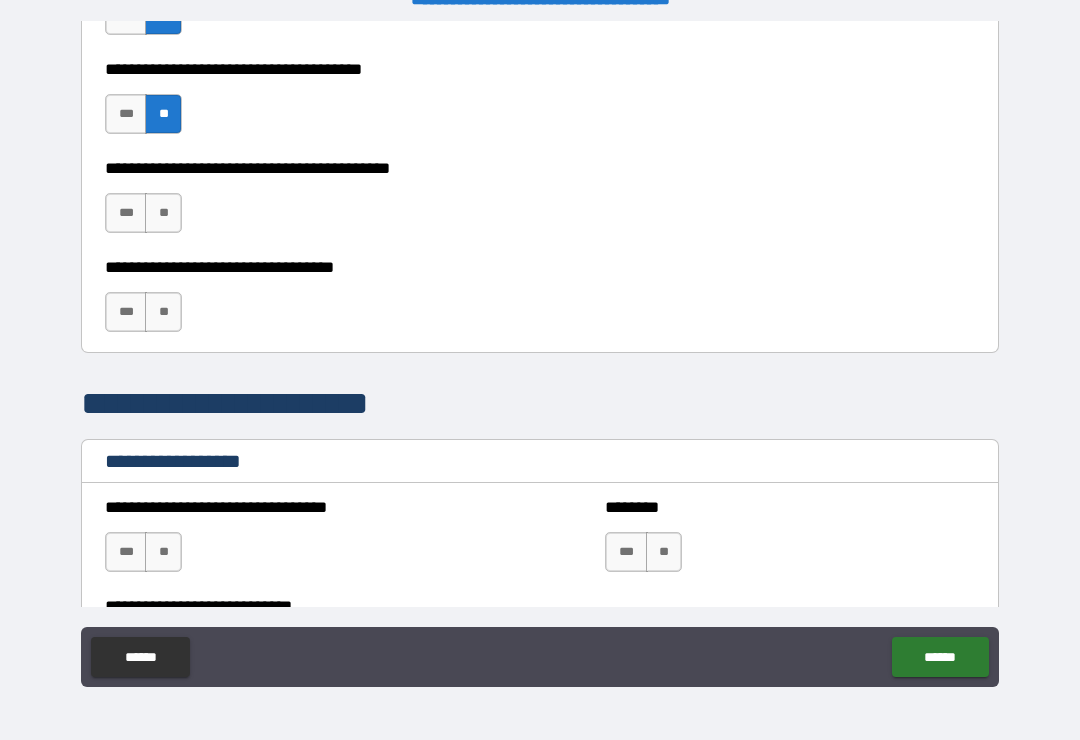 scroll, scrollTop: 1134, scrollLeft: 0, axis: vertical 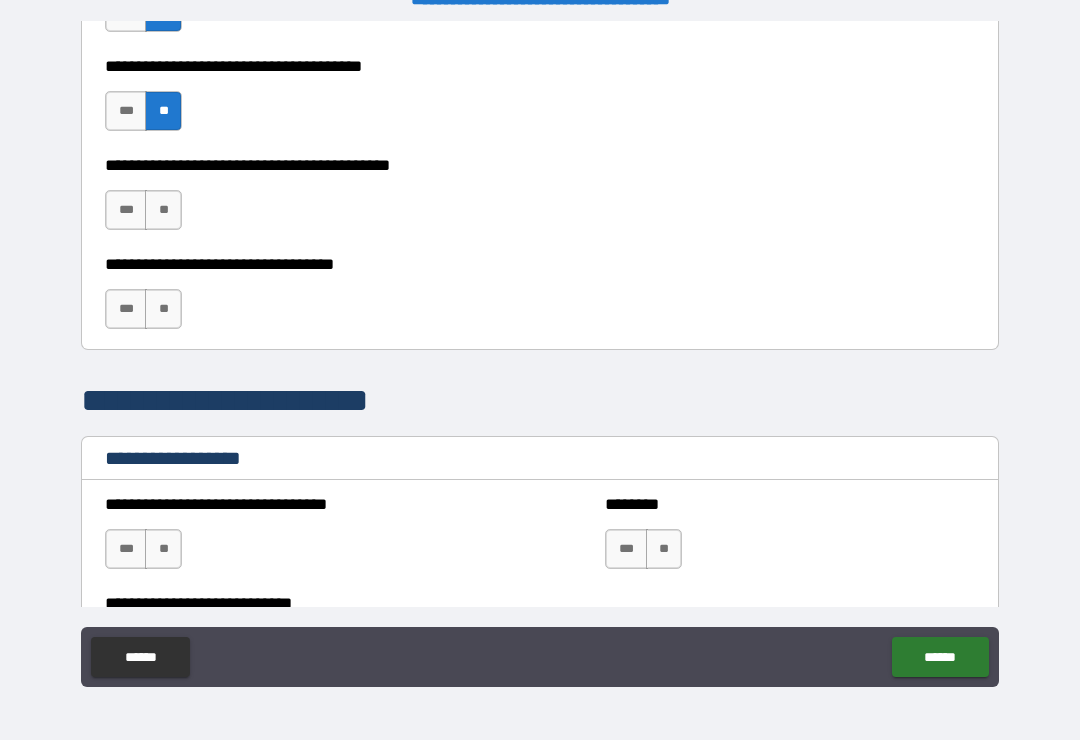 click on "**" at bounding box center (163, 210) 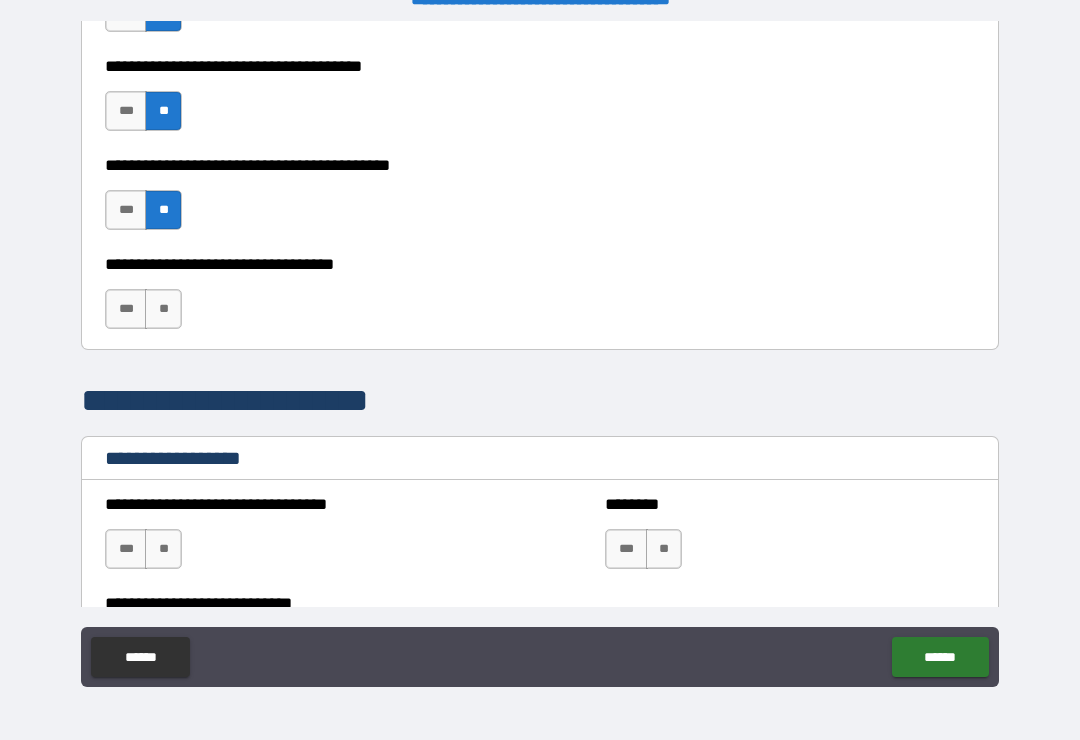 click on "**" at bounding box center (163, 309) 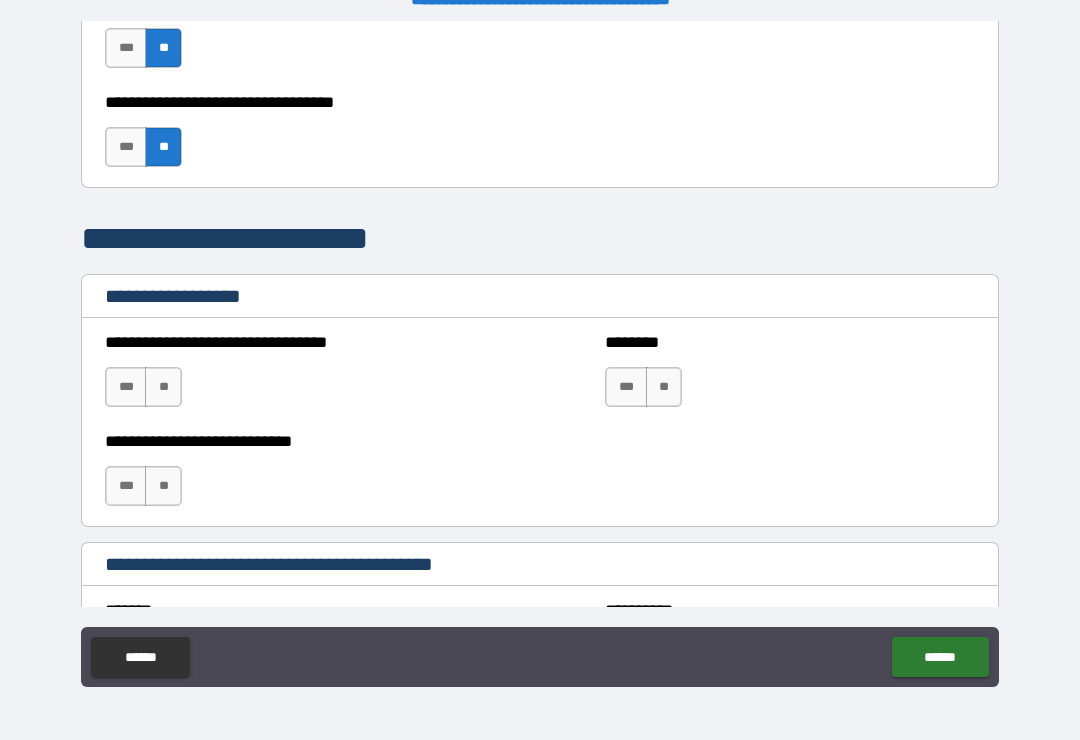scroll, scrollTop: 1301, scrollLeft: 0, axis: vertical 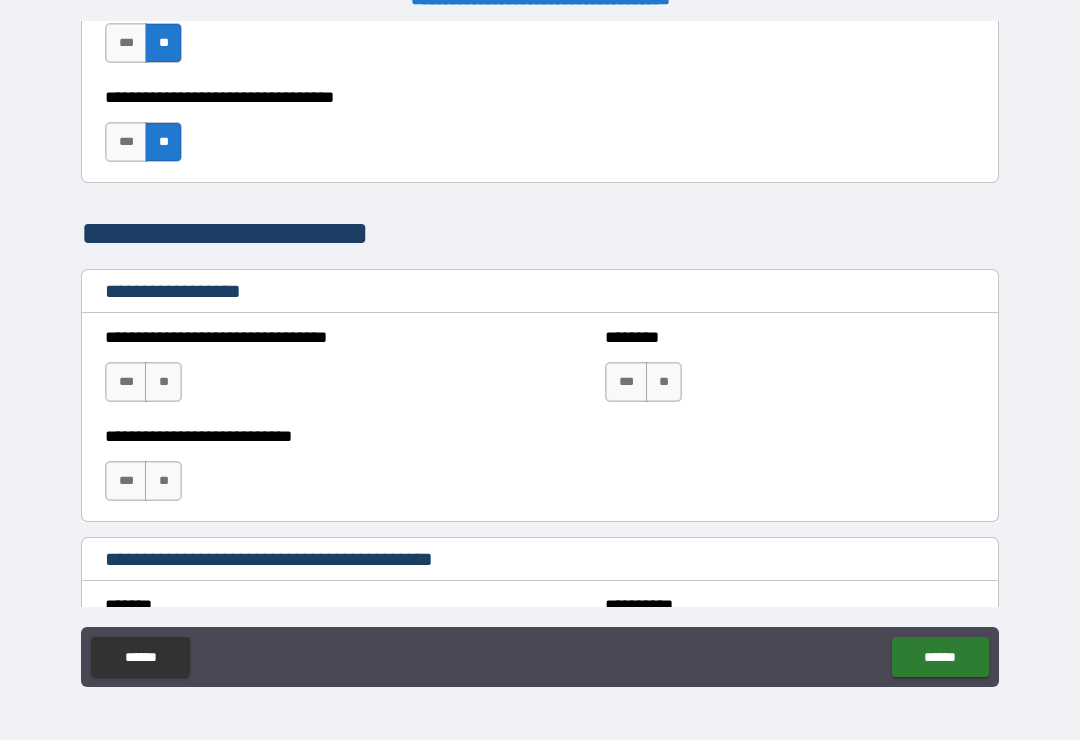 click on "**" at bounding box center (163, 382) 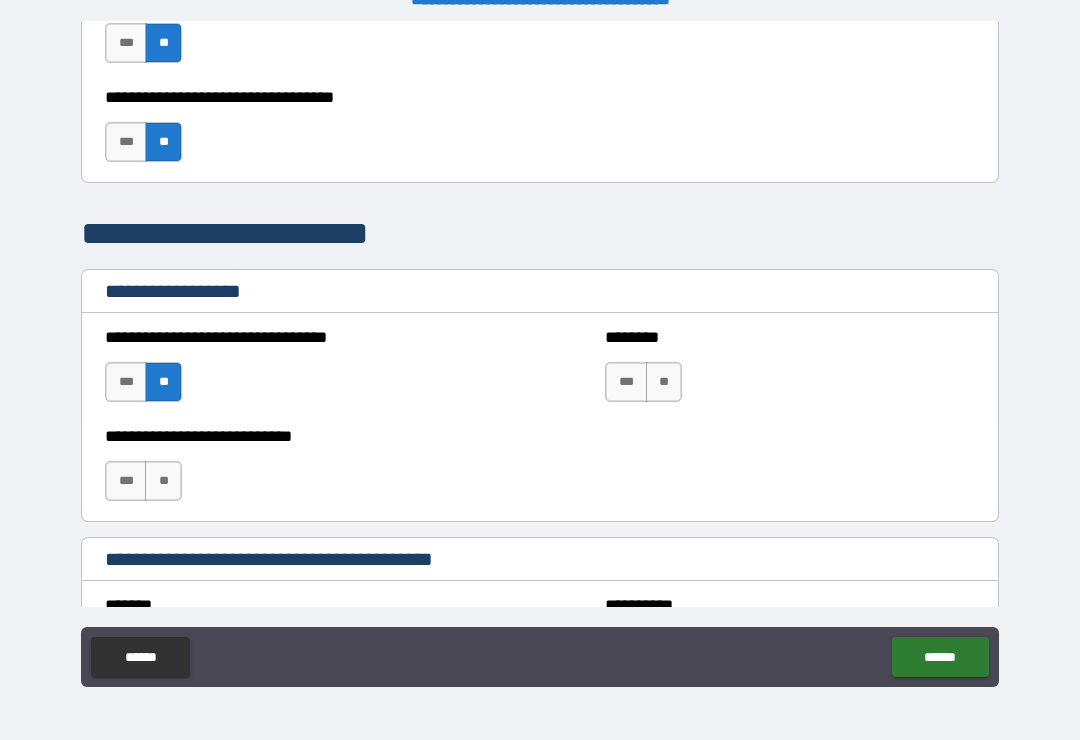 click on "**" at bounding box center (664, 382) 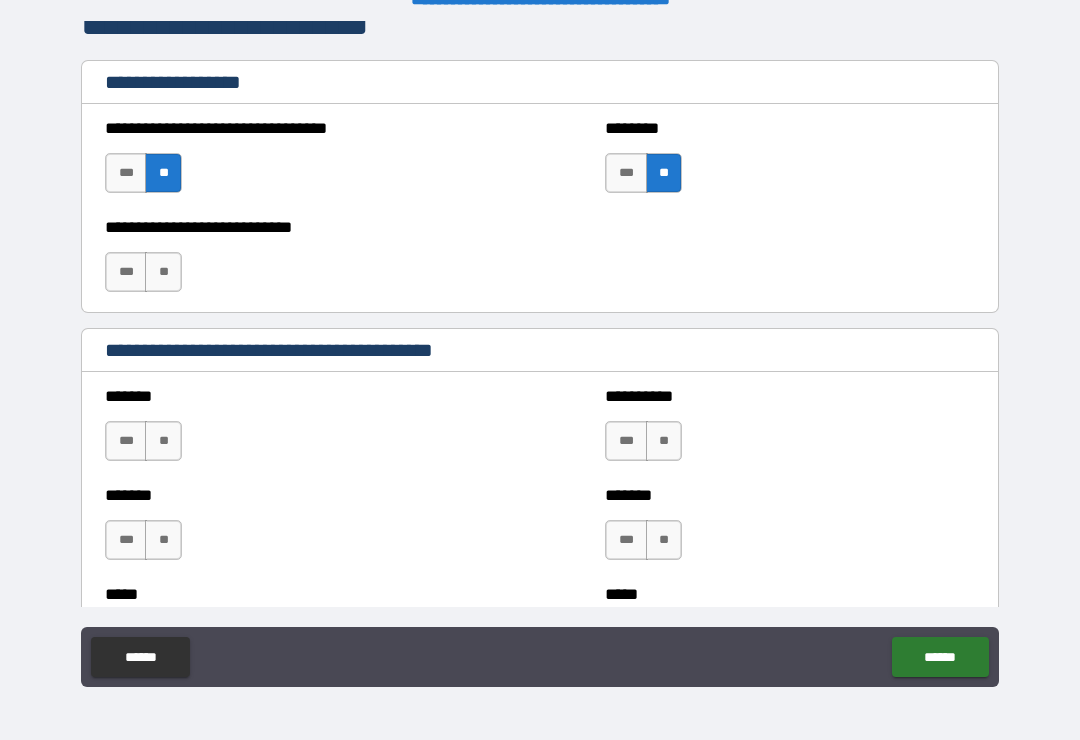 scroll, scrollTop: 1512, scrollLeft: 0, axis: vertical 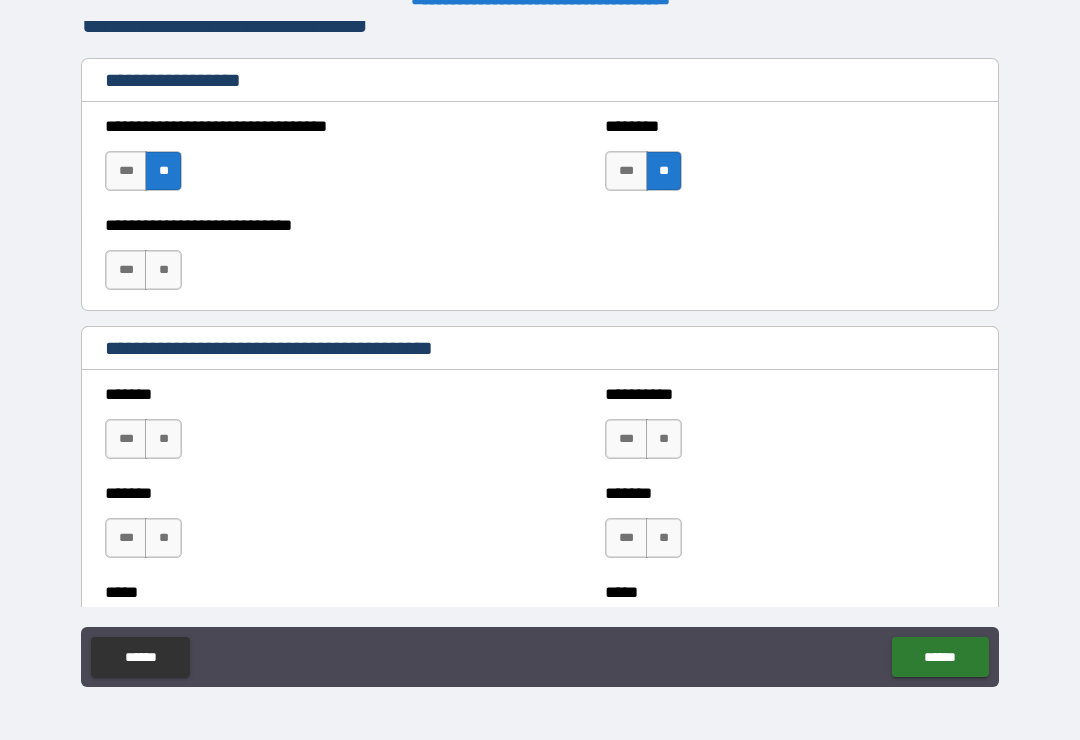 click on "**" at bounding box center (163, 270) 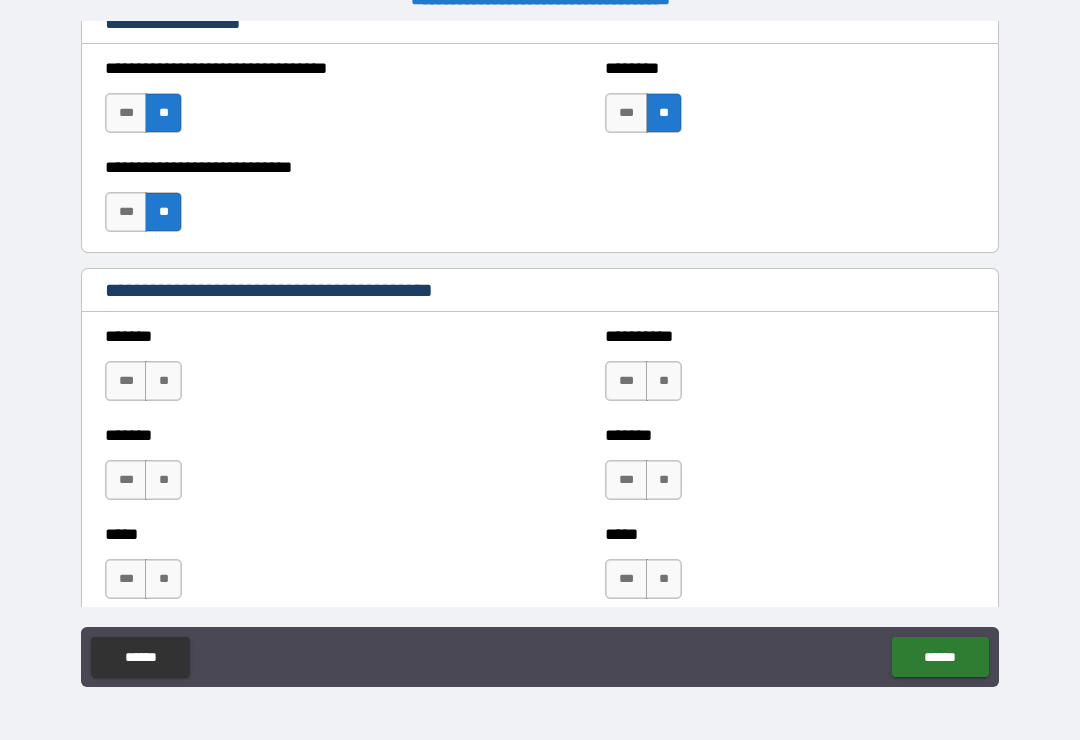 scroll, scrollTop: 1590, scrollLeft: 0, axis: vertical 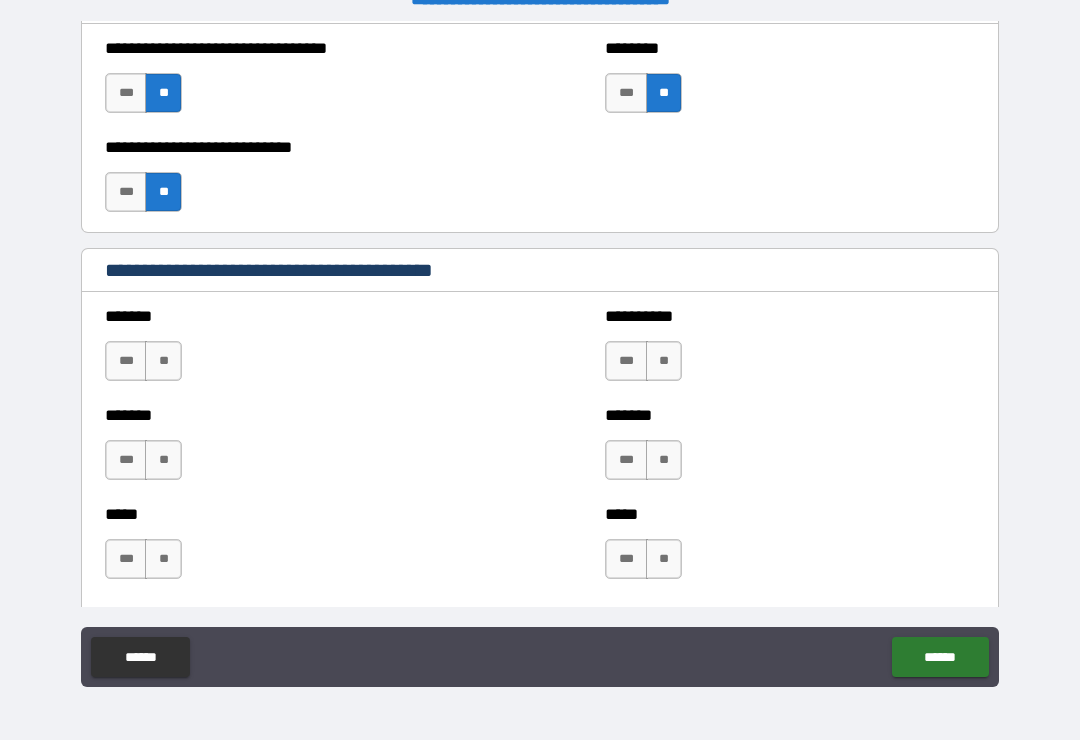click on "**" at bounding box center (163, 361) 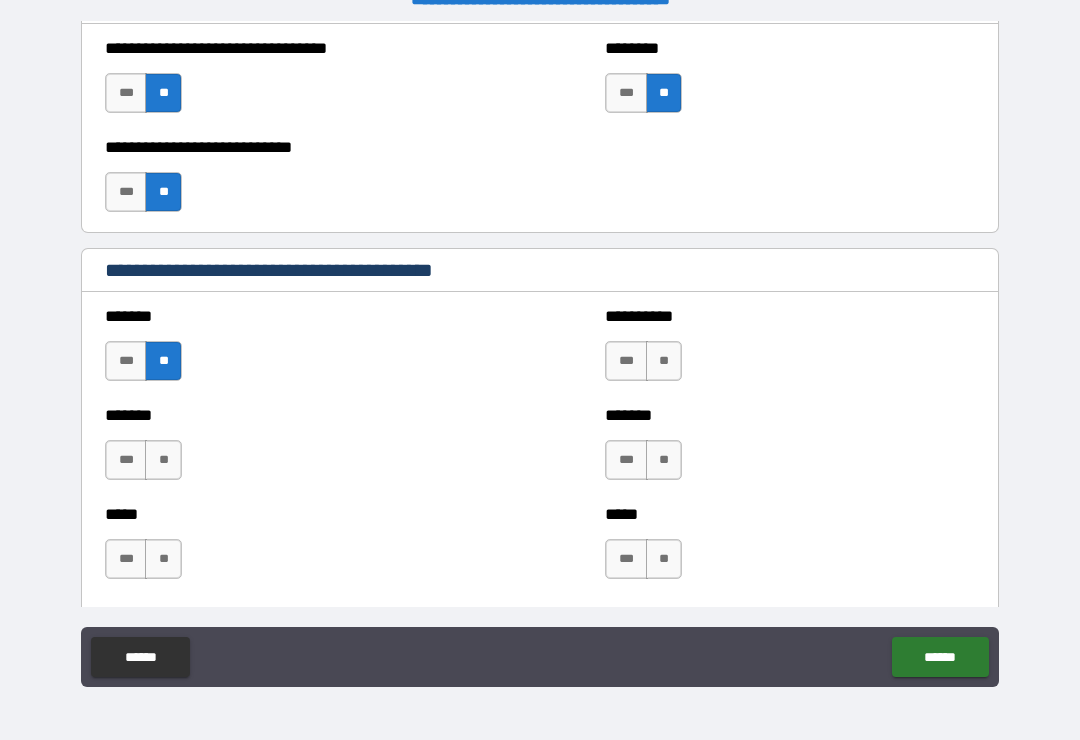 click on "**" at bounding box center [163, 460] 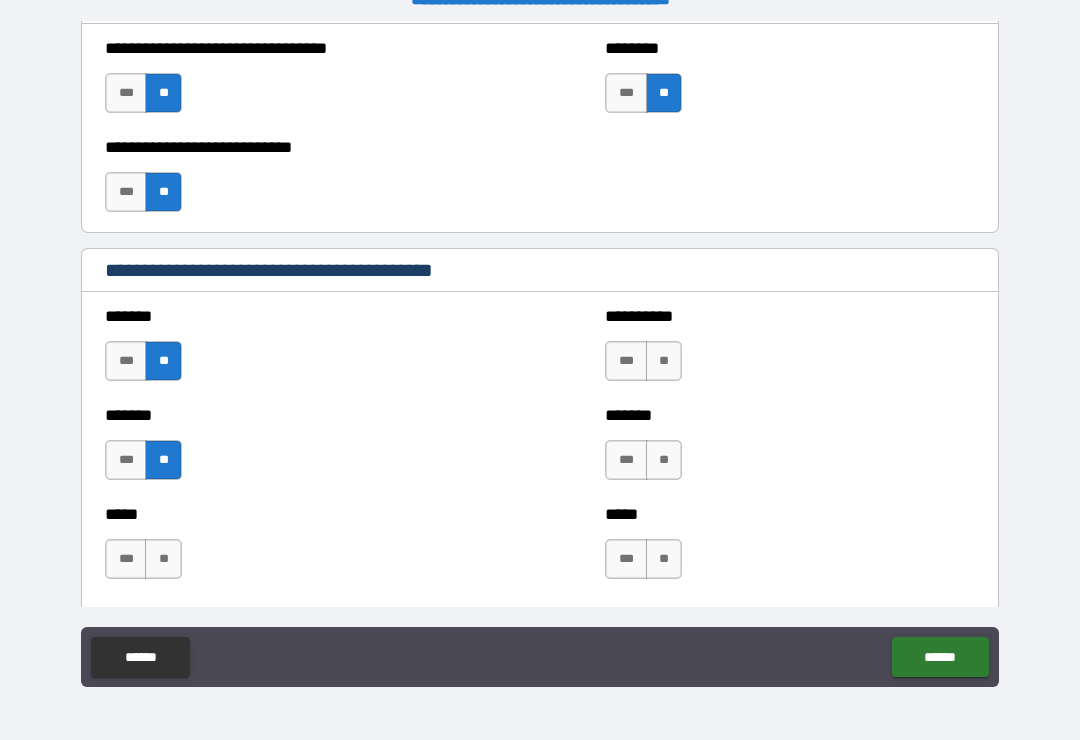 click on "**" at bounding box center [163, 559] 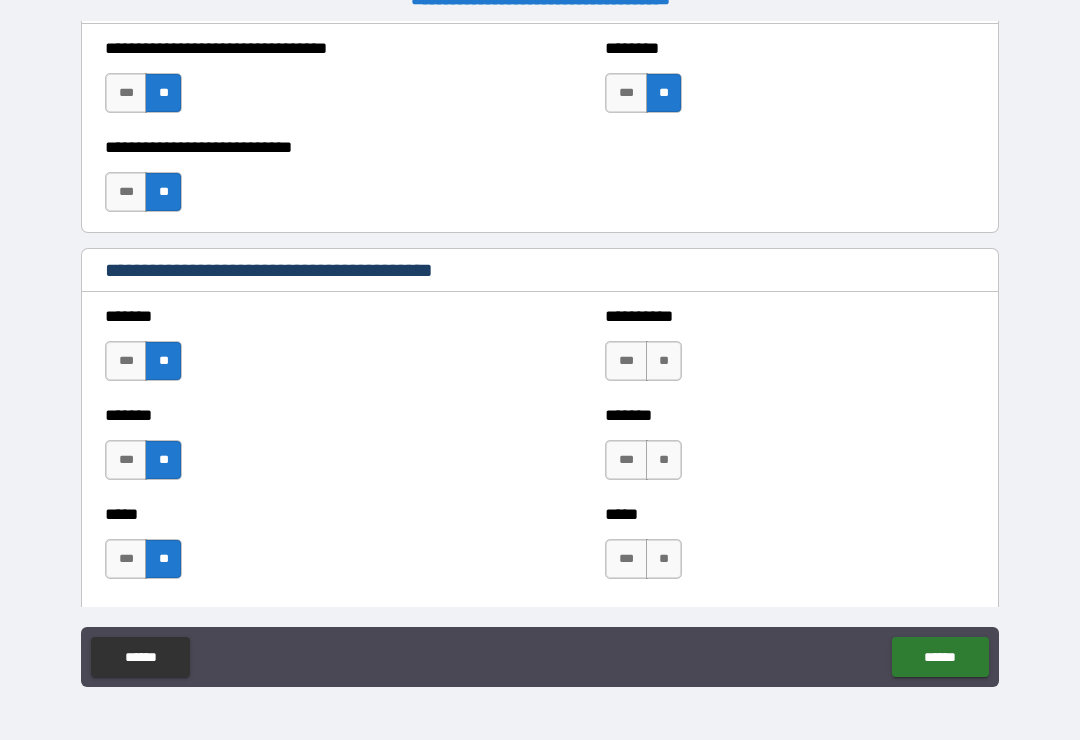 click on "**" at bounding box center (664, 361) 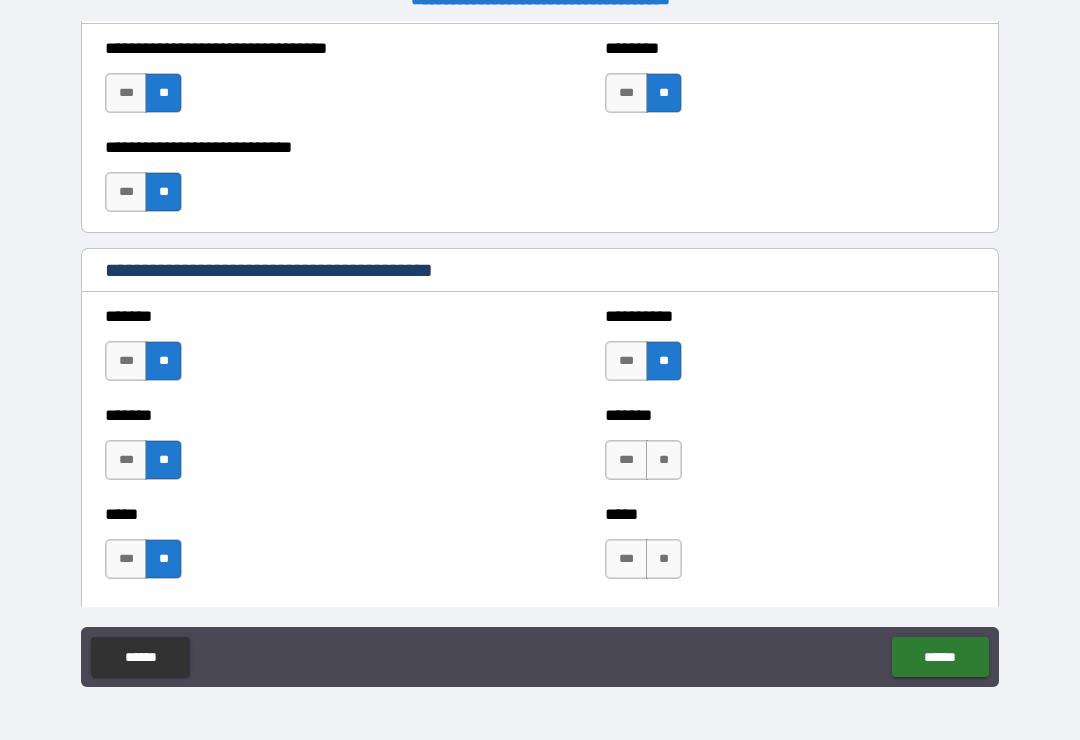 click on "**" at bounding box center (664, 460) 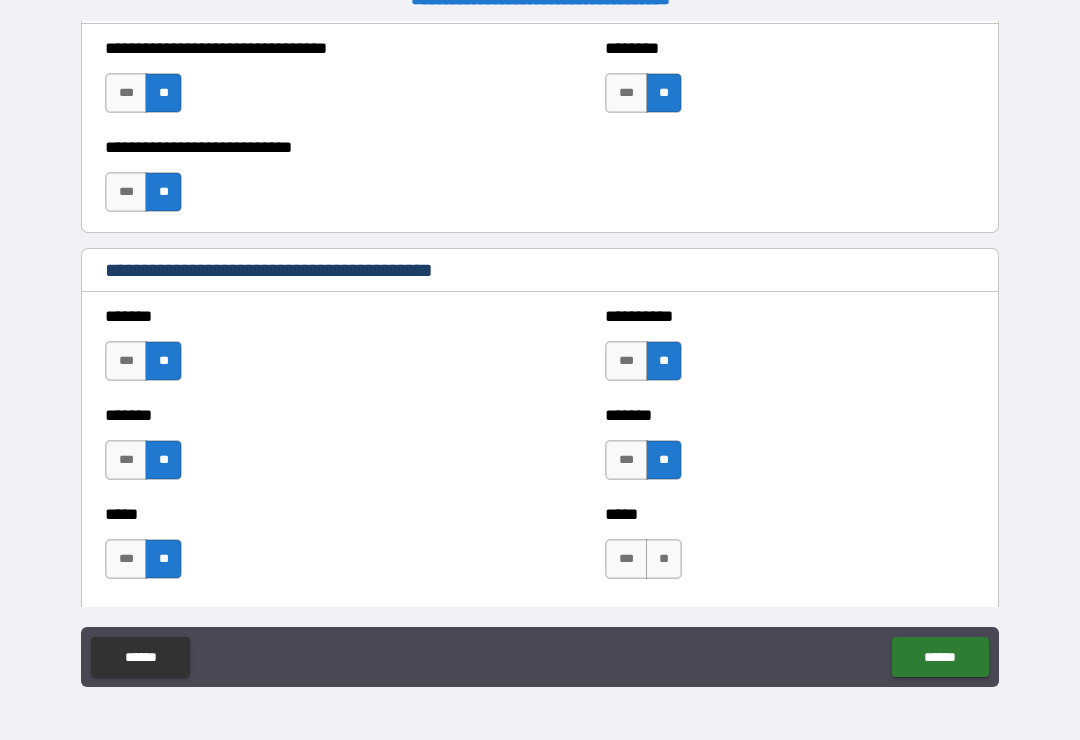 click on "**" at bounding box center [664, 559] 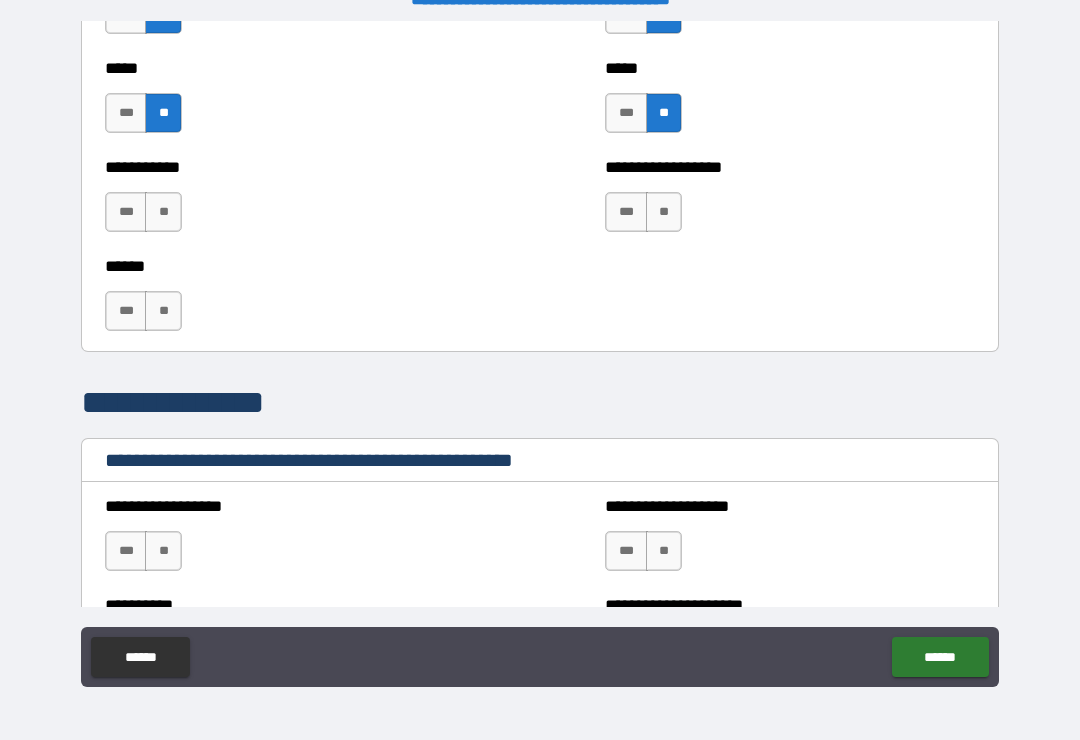 scroll, scrollTop: 2035, scrollLeft: 0, axis: vertical 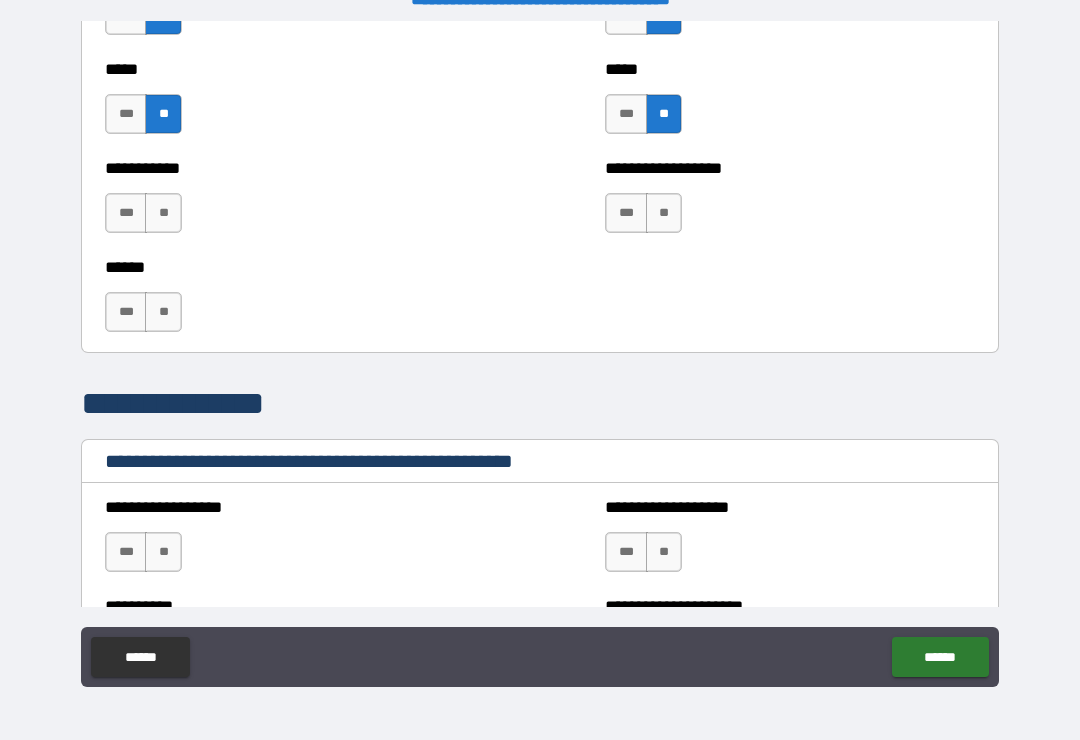 click on "**" at bounding box center [163, 213] 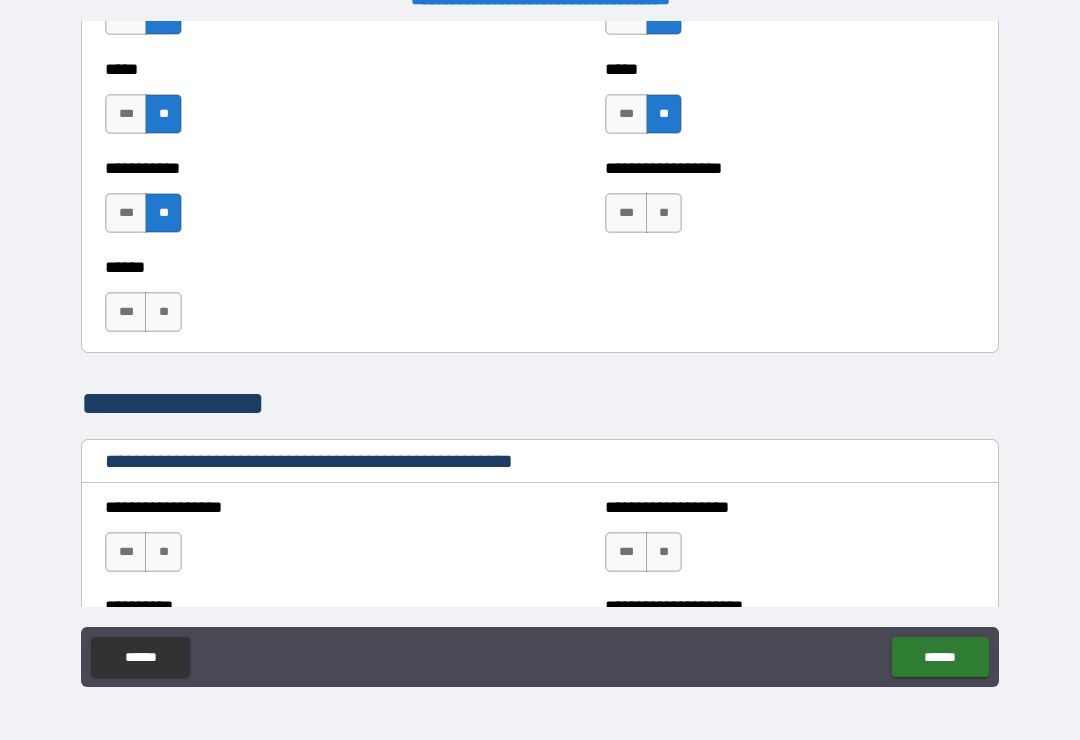 click on "**" at bounding box center [163, 312] 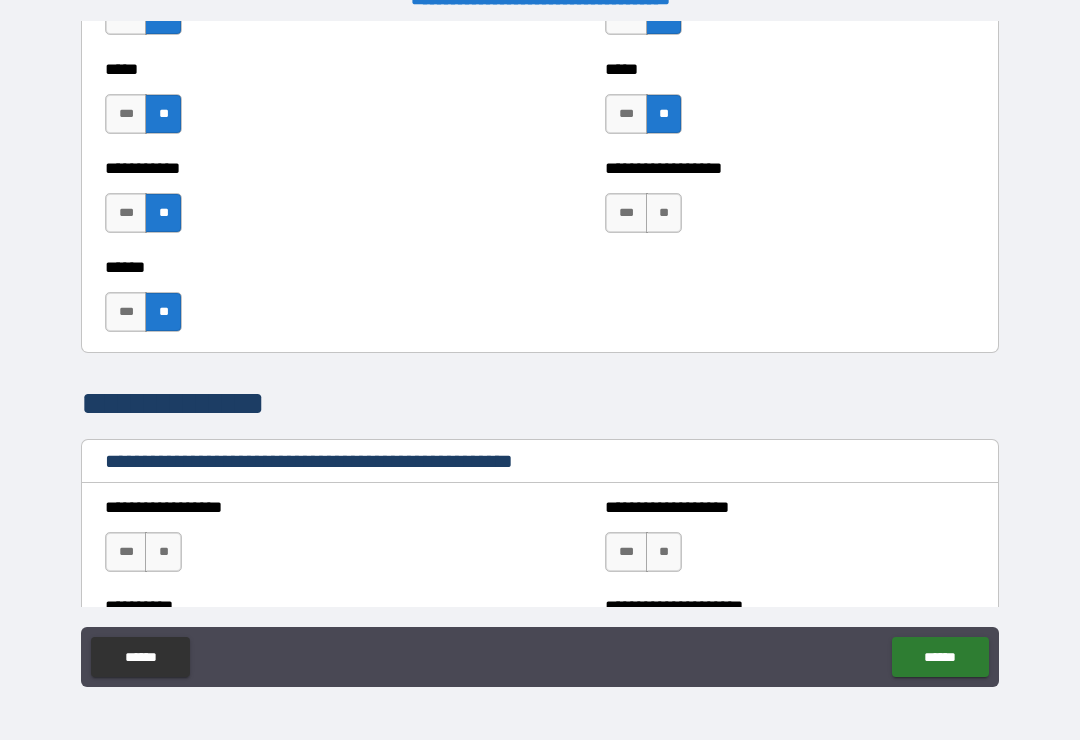 click on "**" at bounding box center (664, 213) 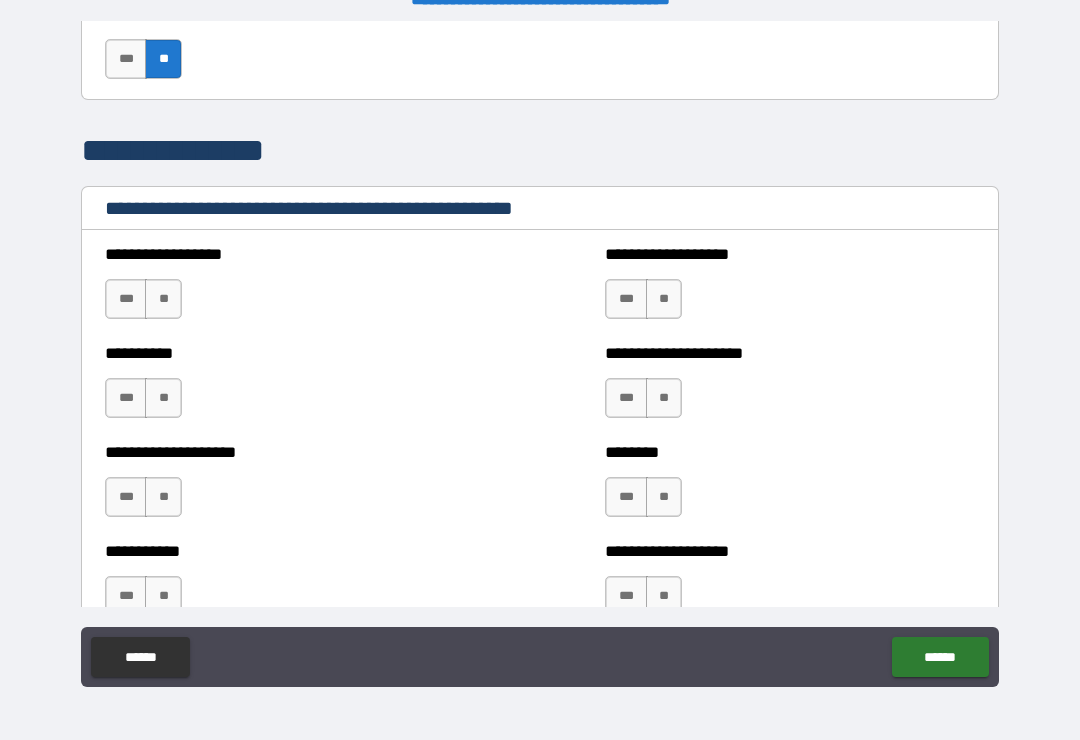 scroll, scrollTop: 2292, scrollLeft: 0, axis: vertical 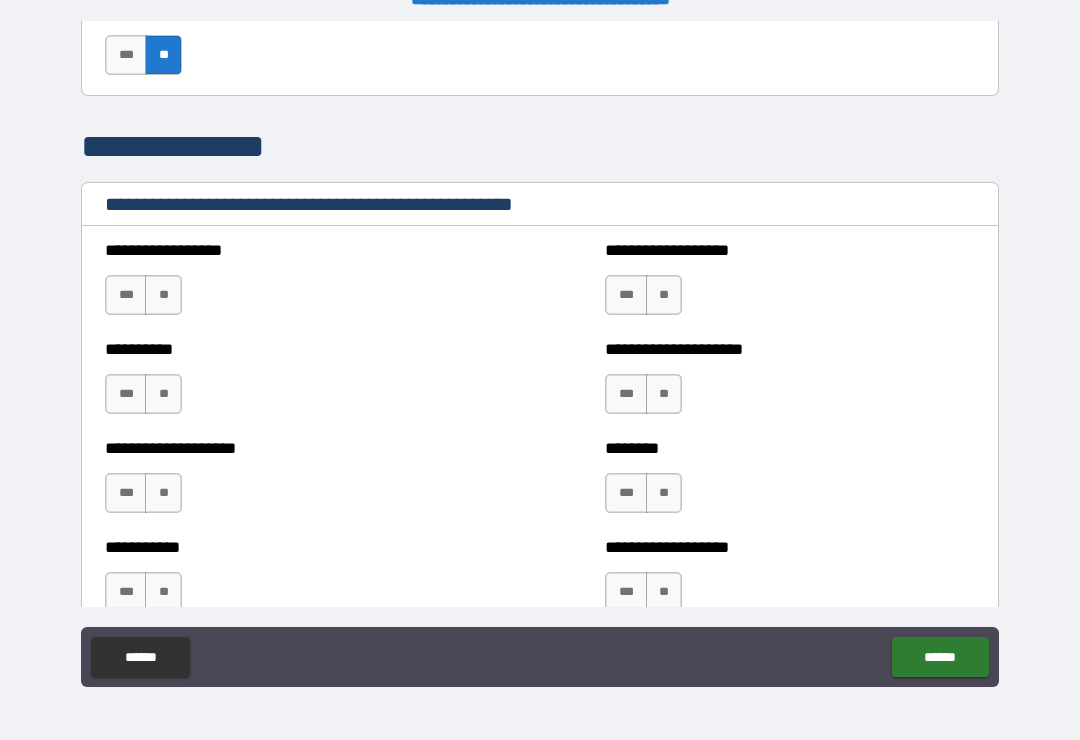 click on "**" at bounding box center [163, 295] 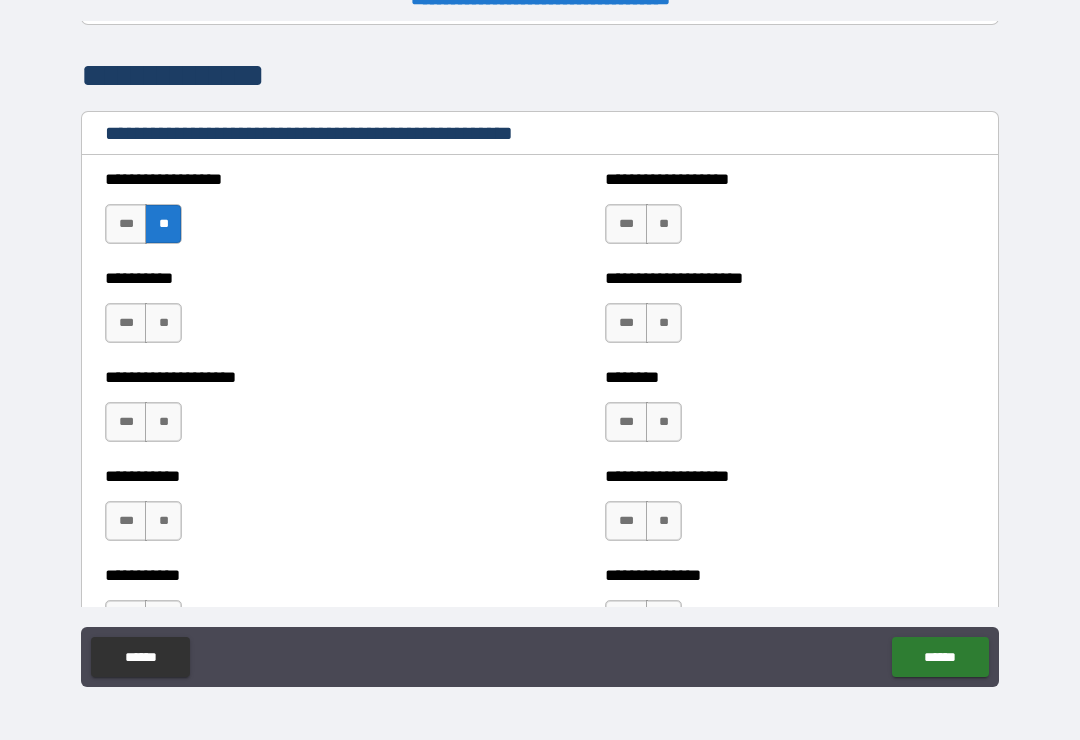 scroll, scrollTop: 2371, scrollLeft: 0, axis: vertical 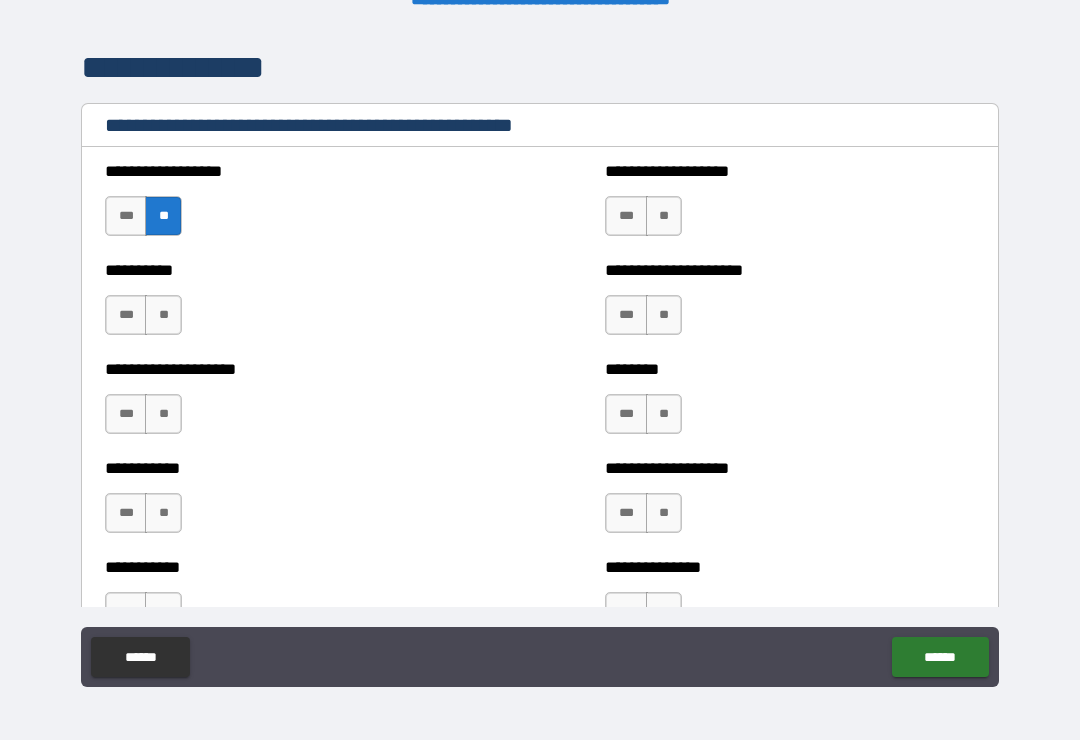 click on "**" at bounding box center (163, 315) 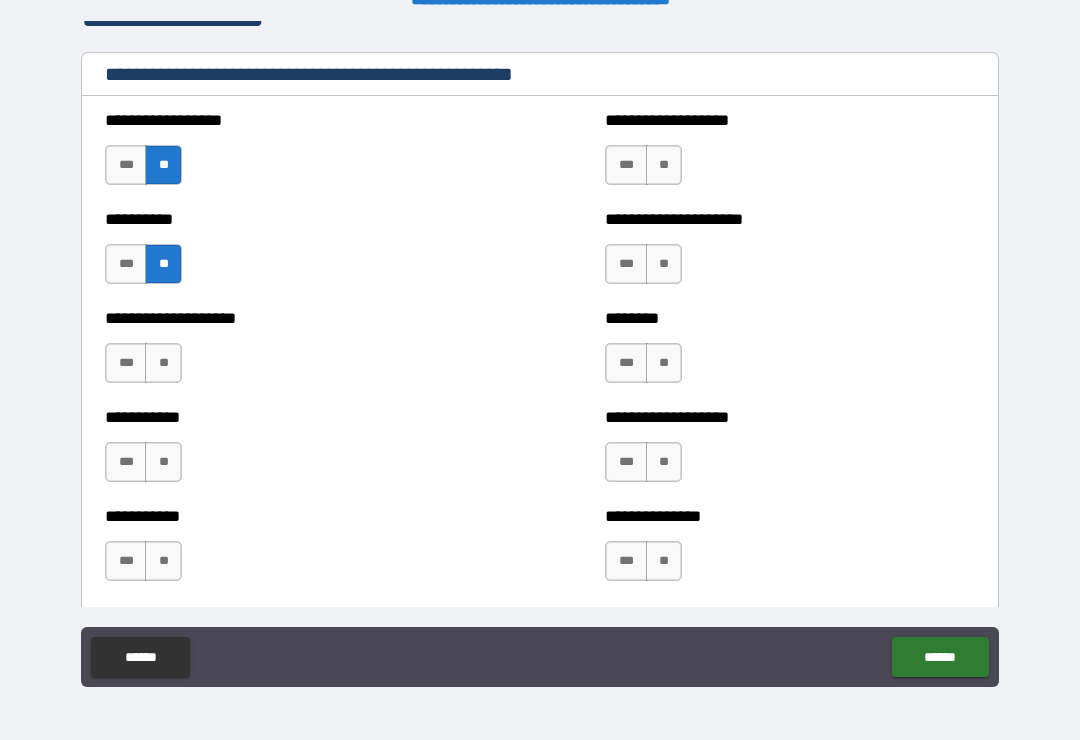 scroll, scrollTop: 2427, scrollLeft: 0, axis: vertical 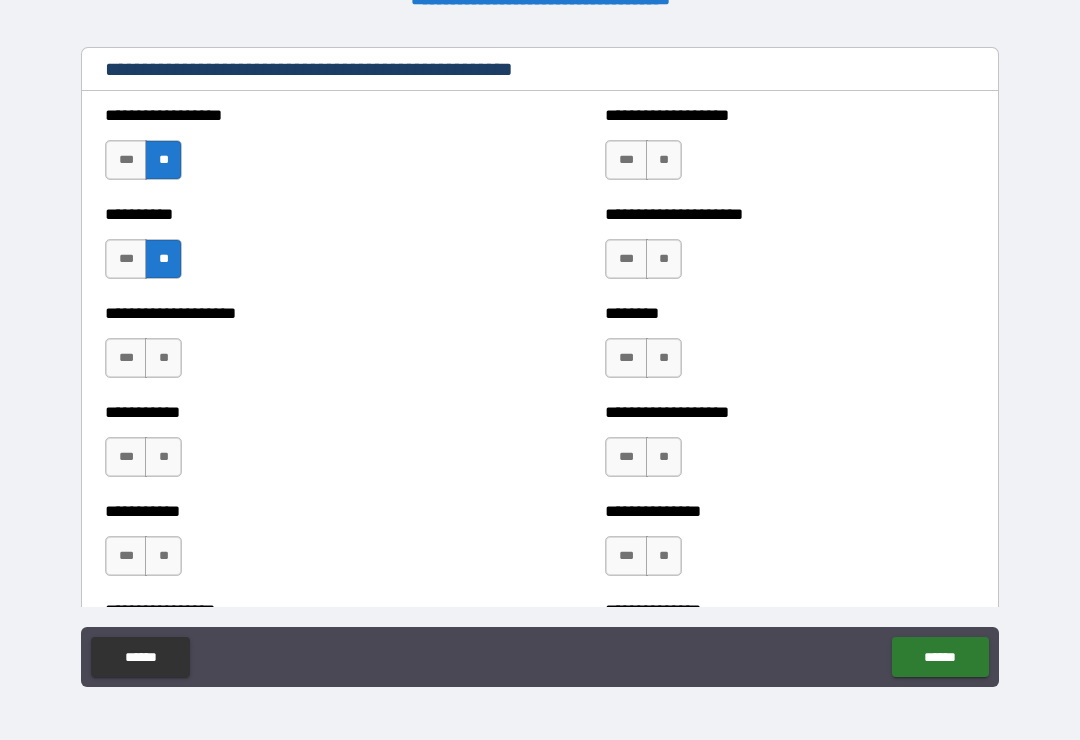 click on "**" at bounding box center (163, 358) 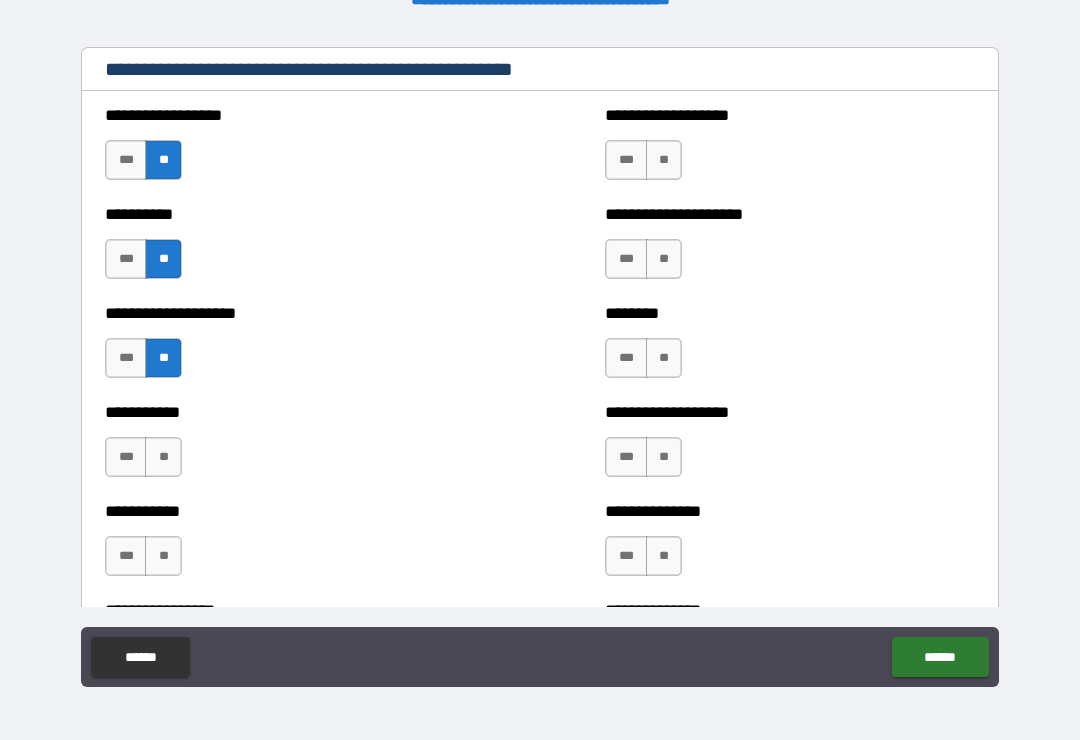 click on "**********" at bounding box center (290, 447) 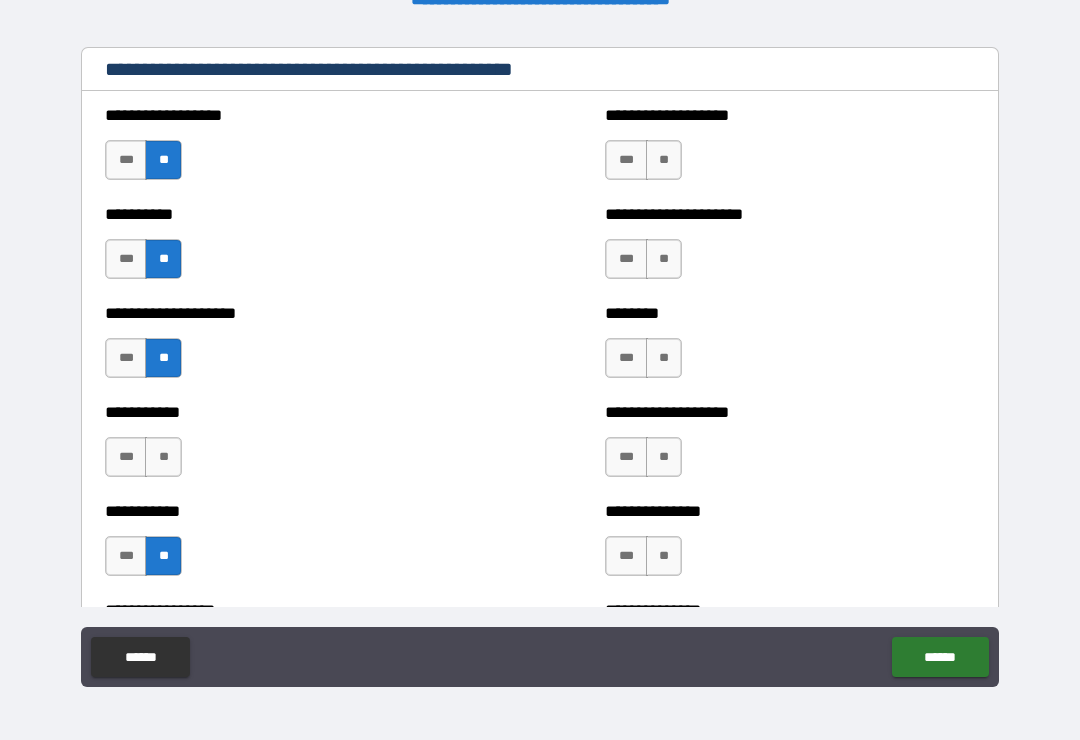 click on "**" at bounding box center (163, 457) 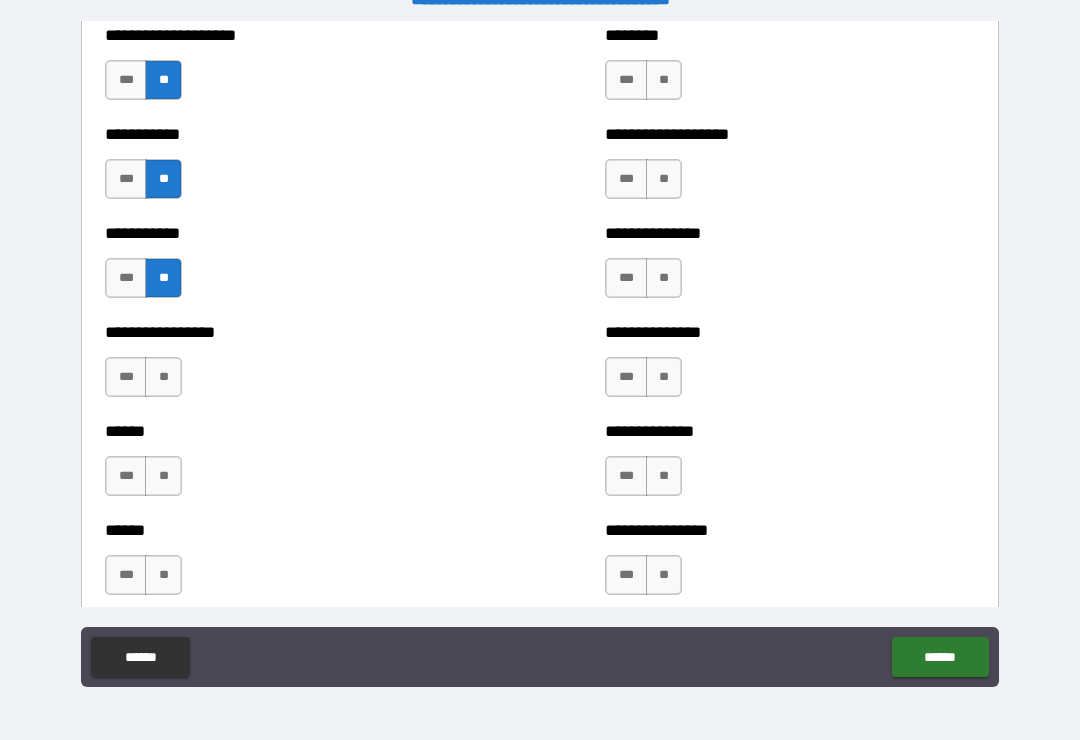 scroll, scrollTop: 2712, scrollLeft: 0, axis: vertical 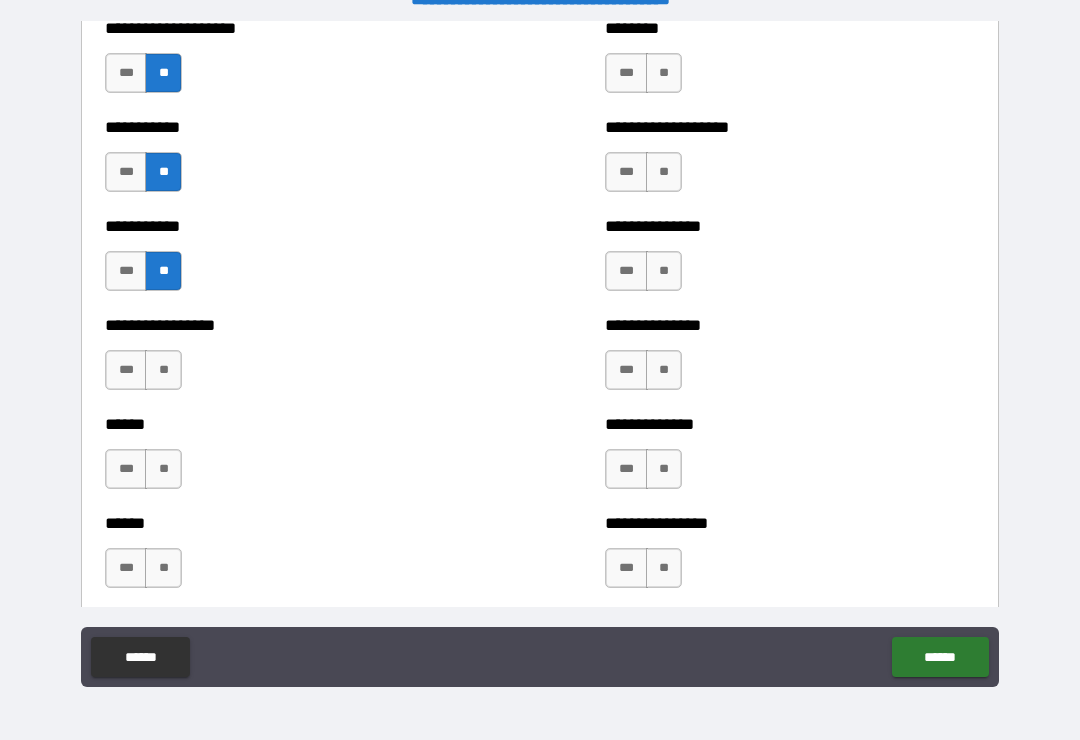 click on "**" at bounding box center (163, 370) 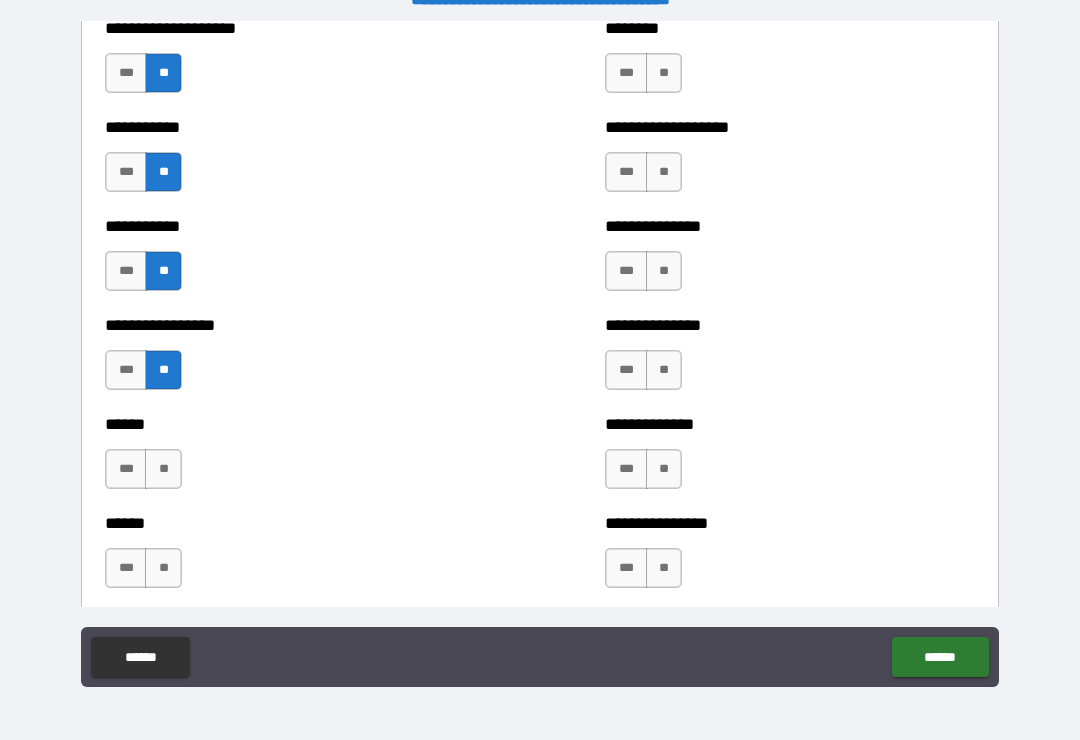 click on "**" at bounding box center (163, 469) 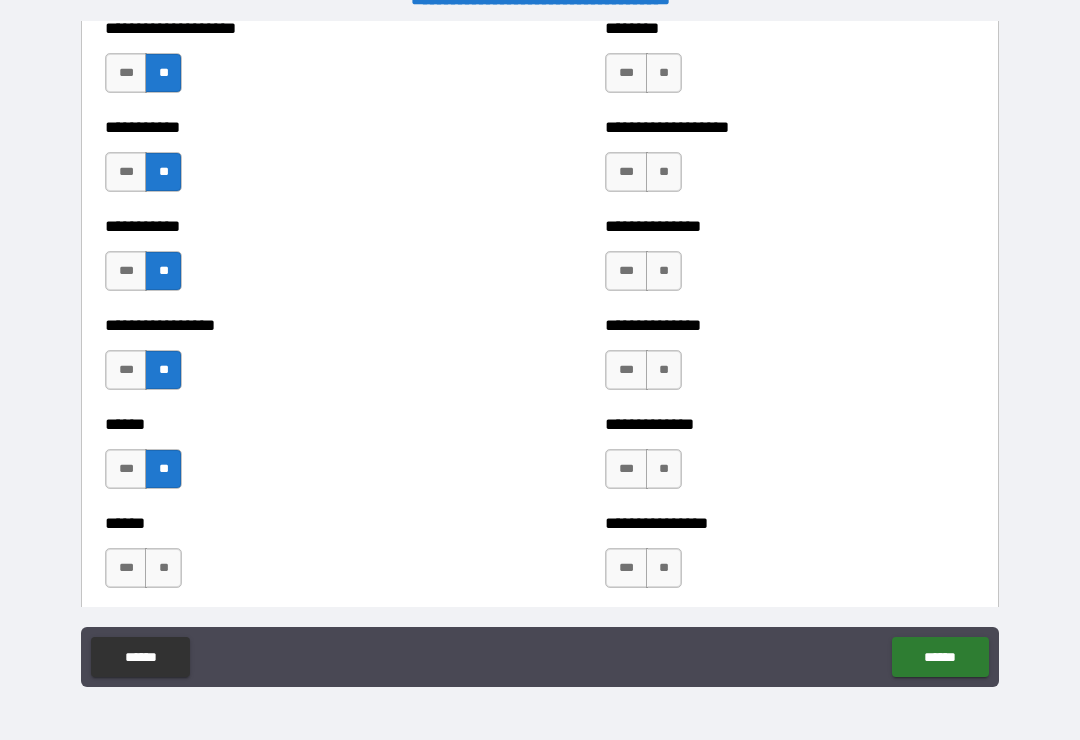click on "**" at bounding box center (163, 568) 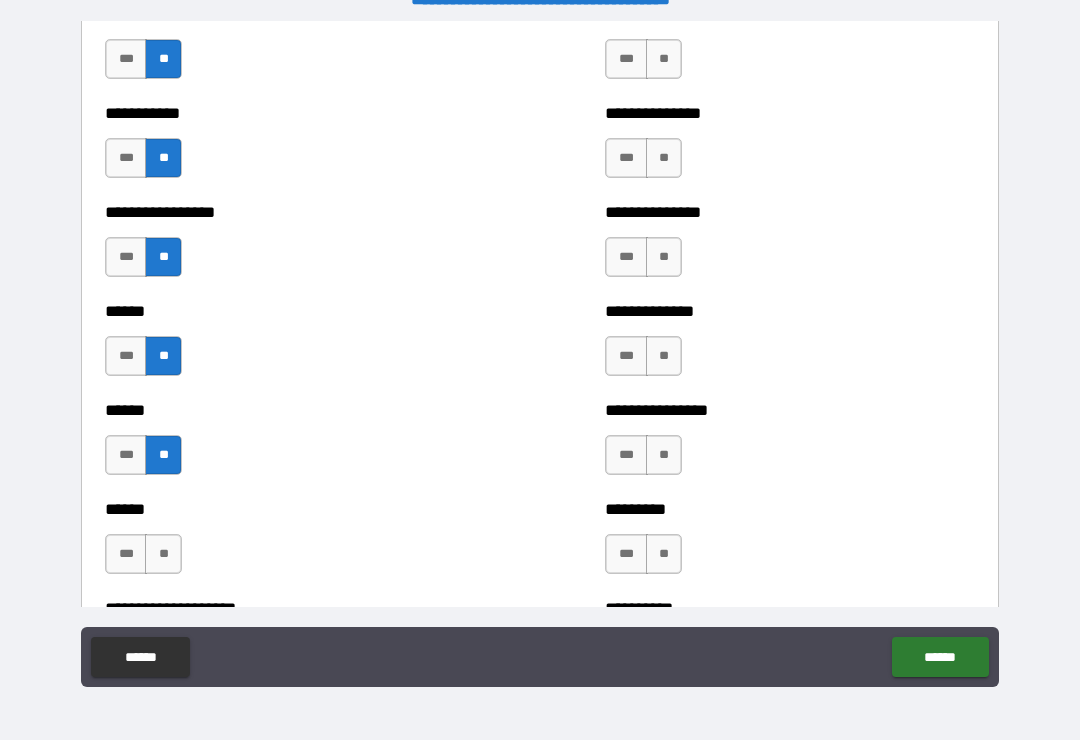 scroll, scrollTop: 2827, scrollLeft: 0, axis: vertical 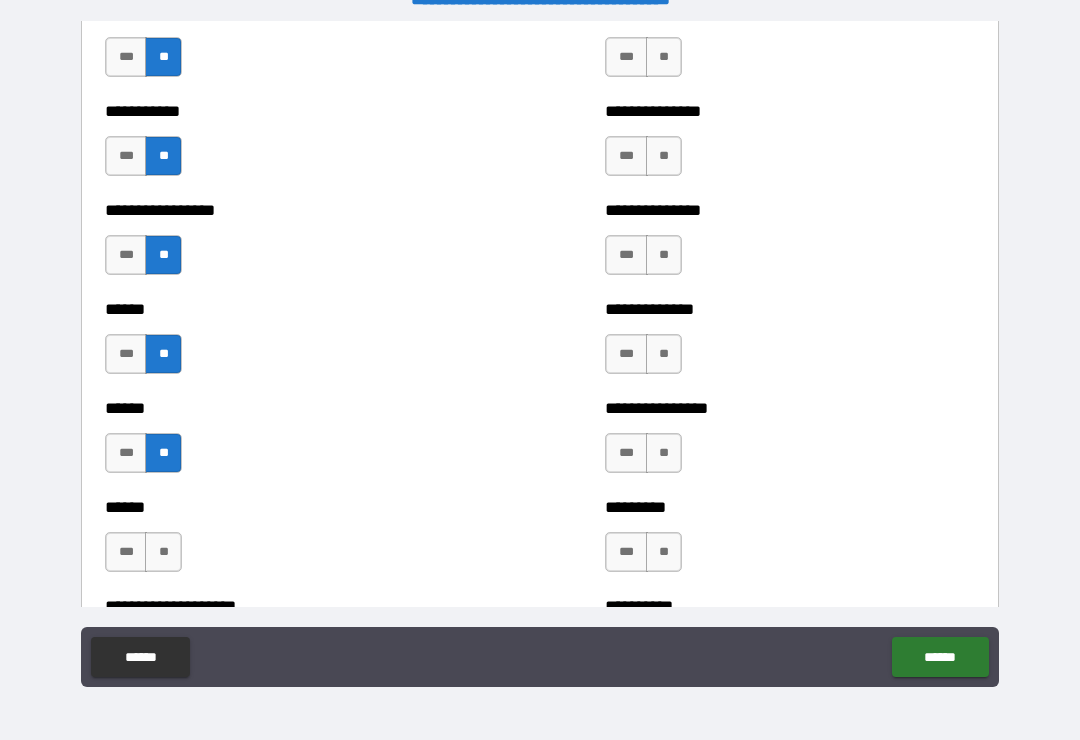 click on "**" at bounding box center (163, 552) 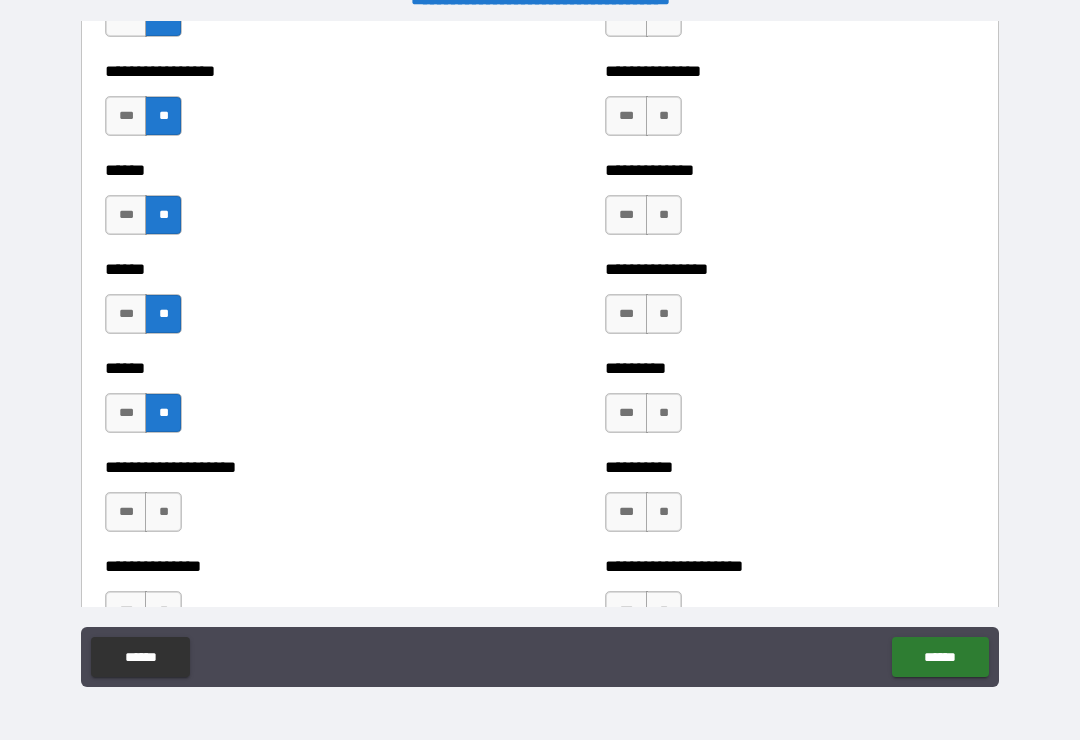 scroll, scrollTop: 2968, scrollLeft: 0, axis: vertical 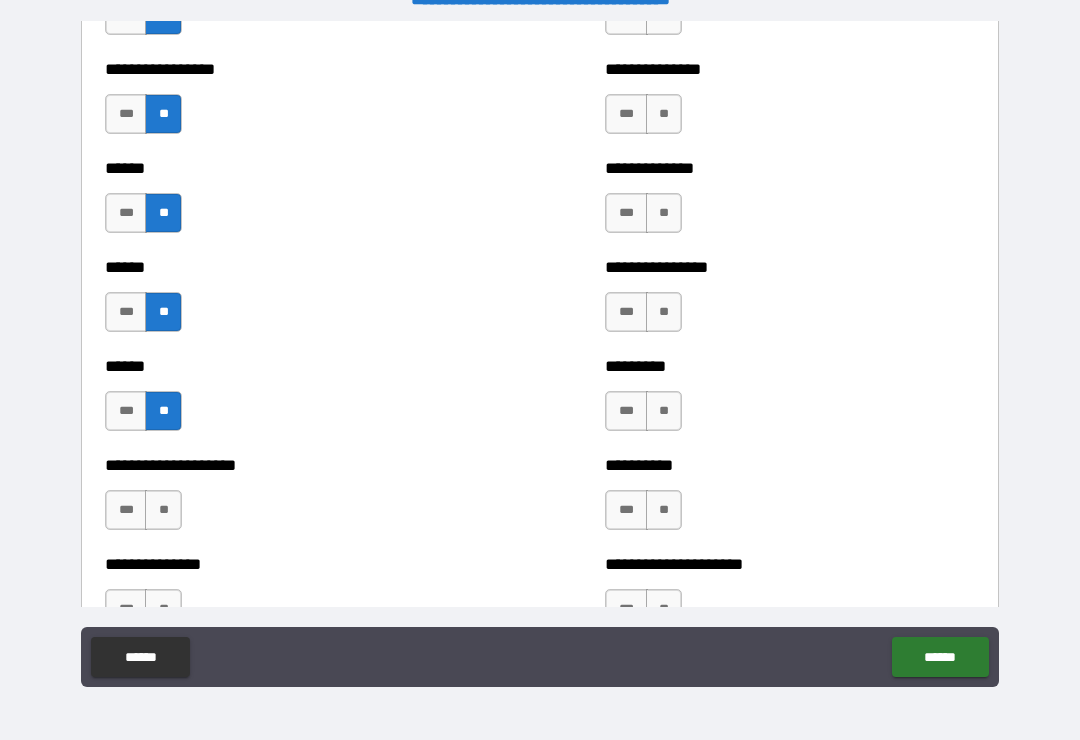 click on "**" at bounding box center (163, 510) 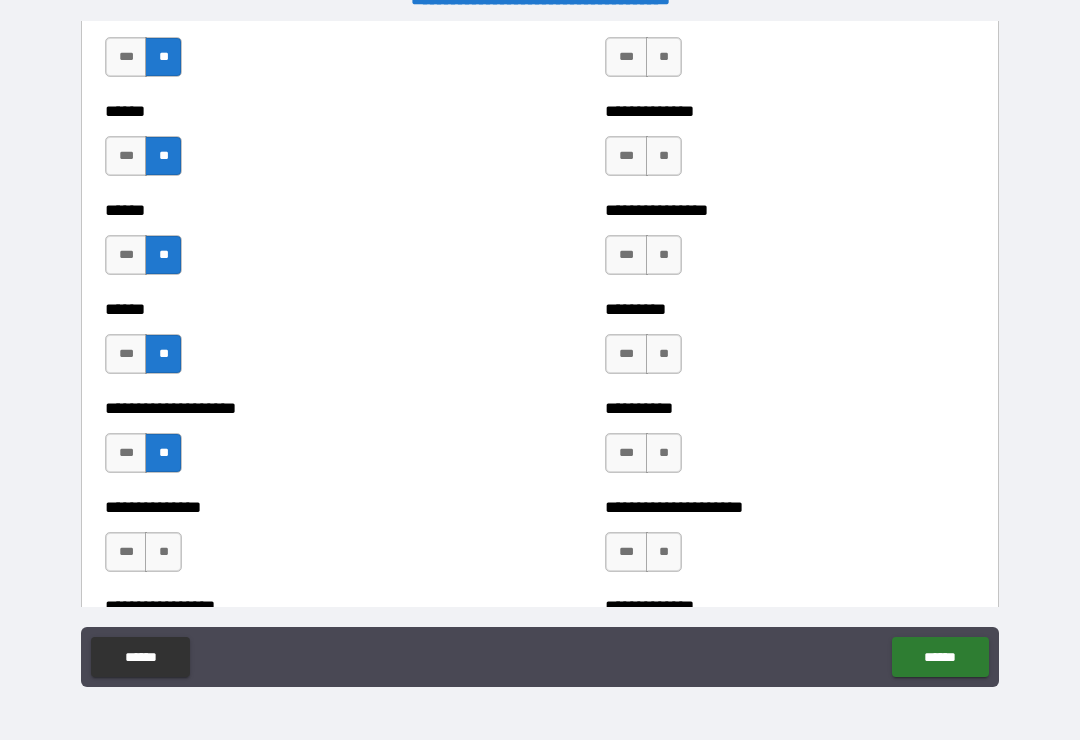 scroll, scrollTop: 3053, scrollLeft: 0, axis: vertical 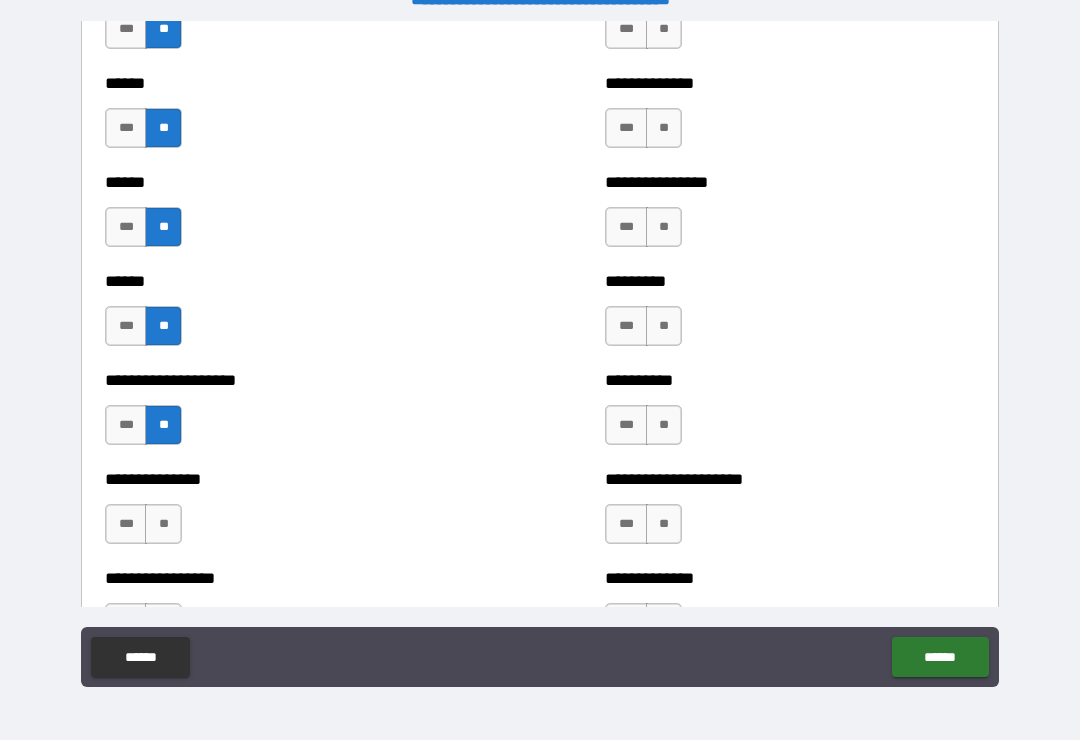 click on "**" at bounding box center [163, 524] 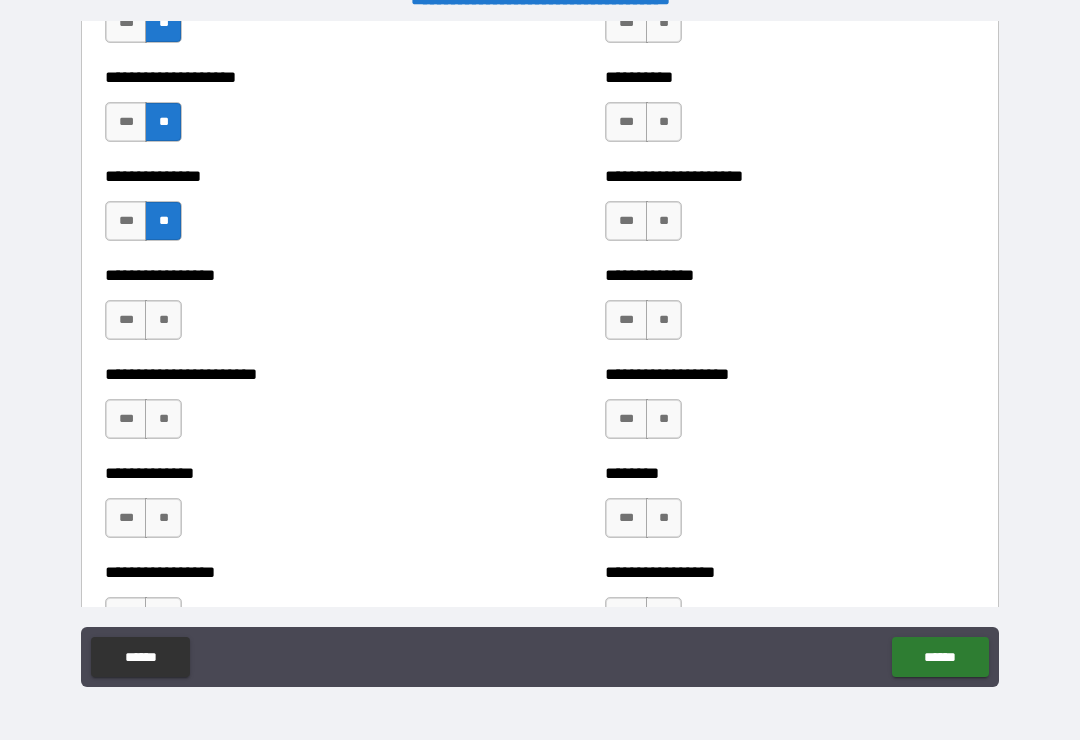 scroll, scrollTop: 3357, scrollLeft: 0, axis: vertical 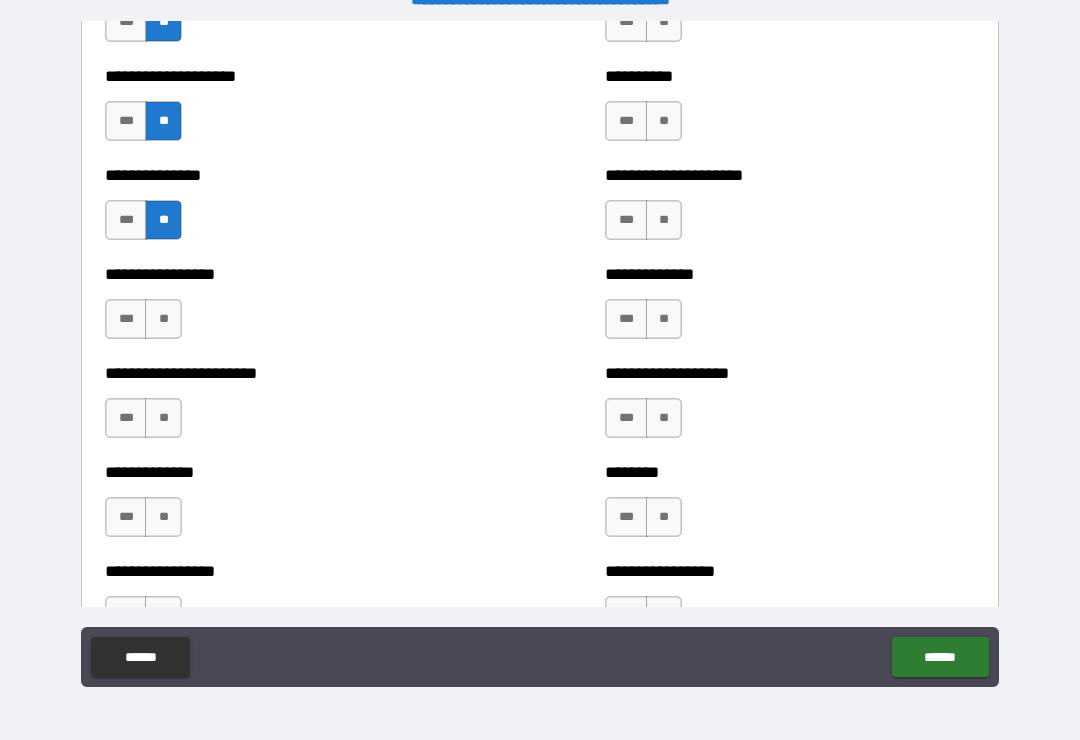 click on "**" at bounding box center (163, 319) 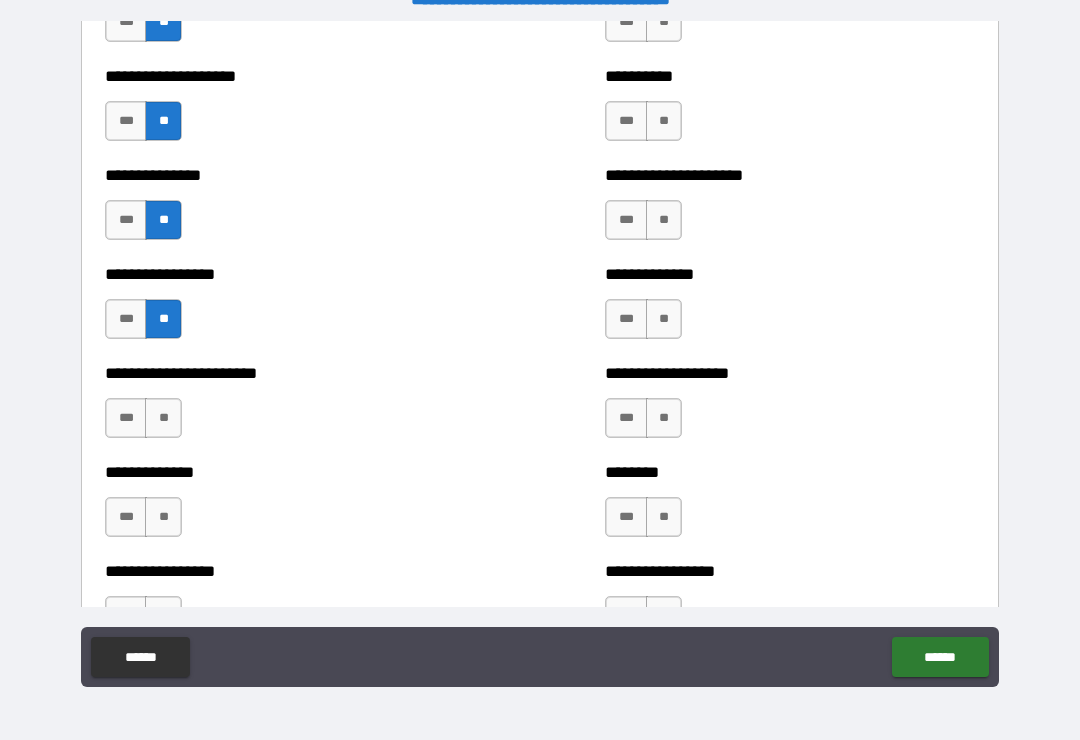 click on "**" at bounding box center [163, 418] 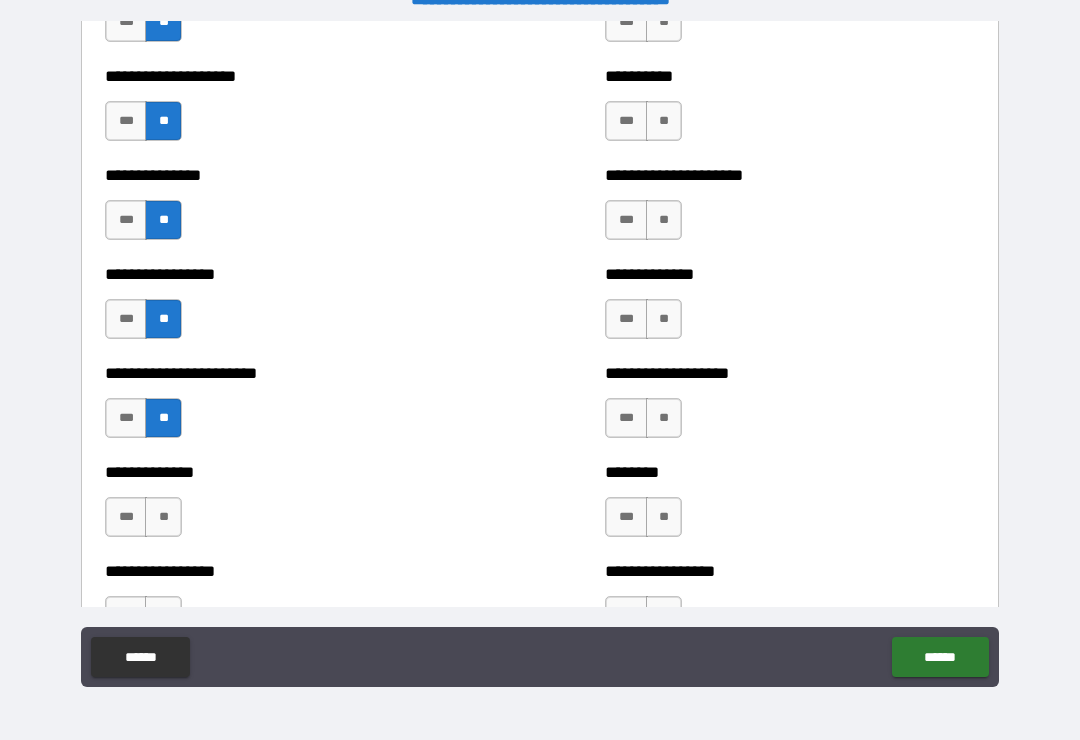click on "**" at bounding box center [163, 517] 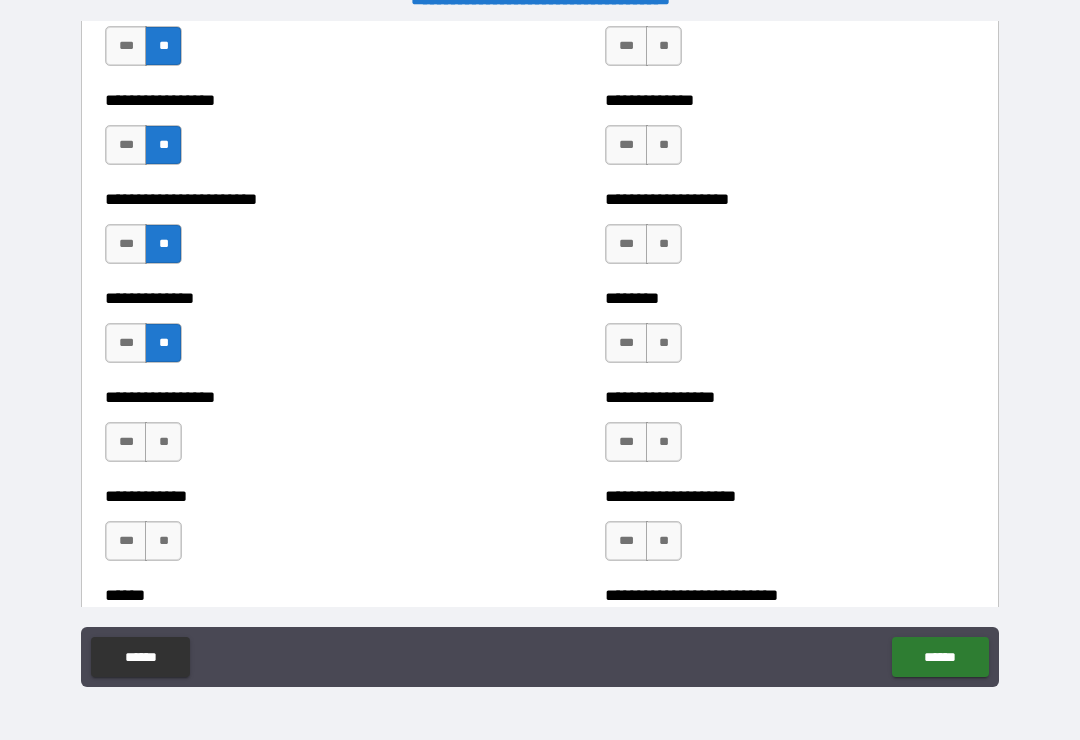scroll, scrollTop: 3535, scrollLeft: 0, axis: vertical 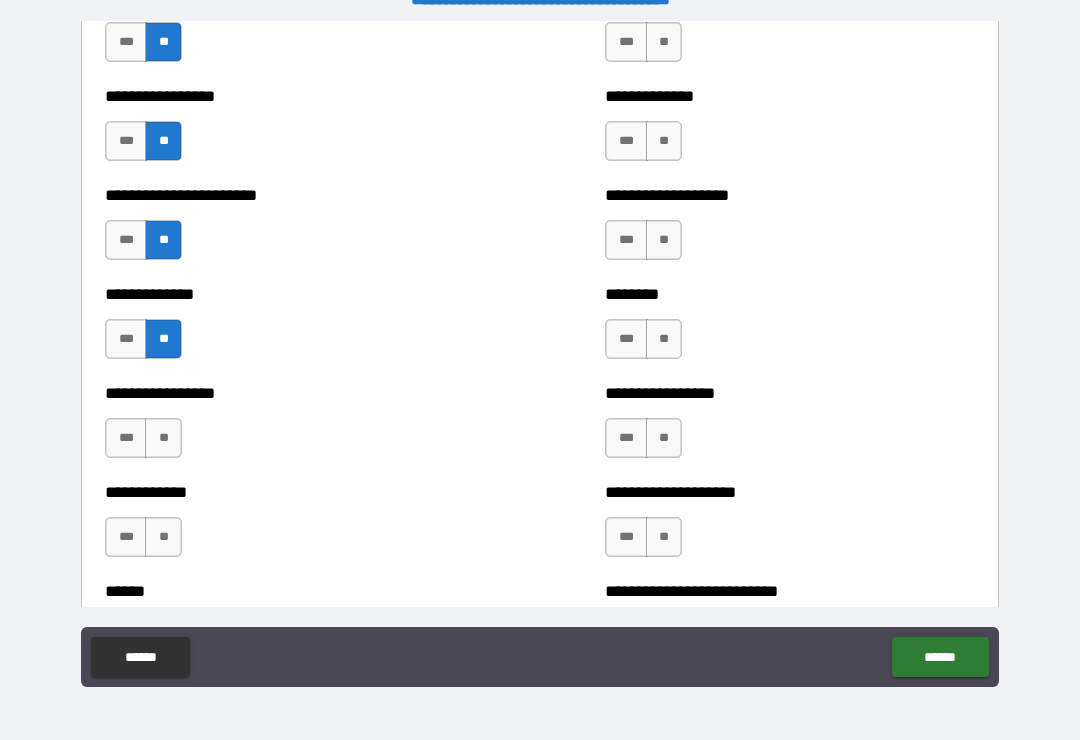 click on "**" at bounding box center [163, 438] 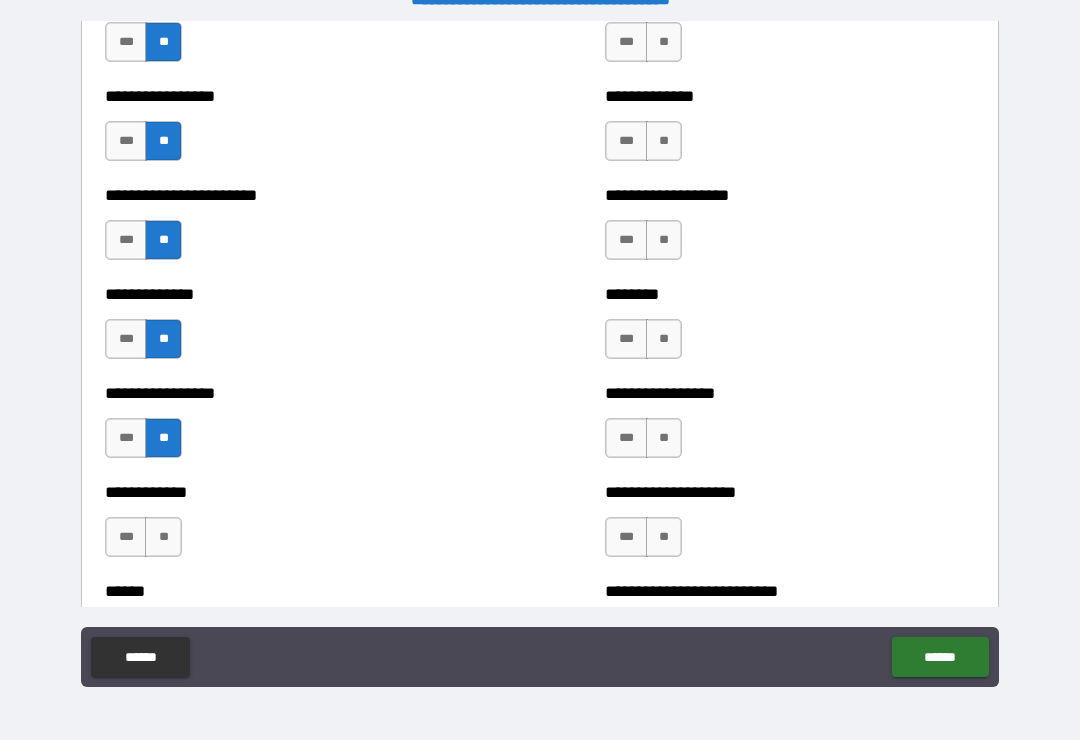 click on "**" at bounding box center [163, 537] 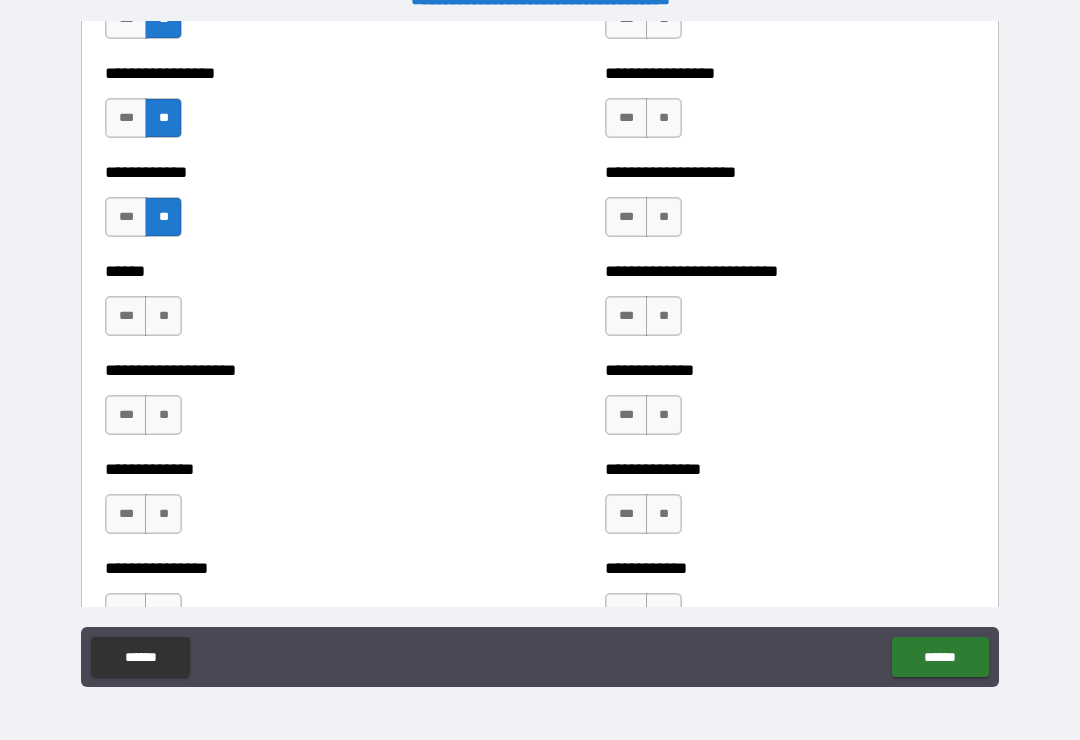 scroll, scrollTop: 3860, scrollLeft: 0, axis: vertical 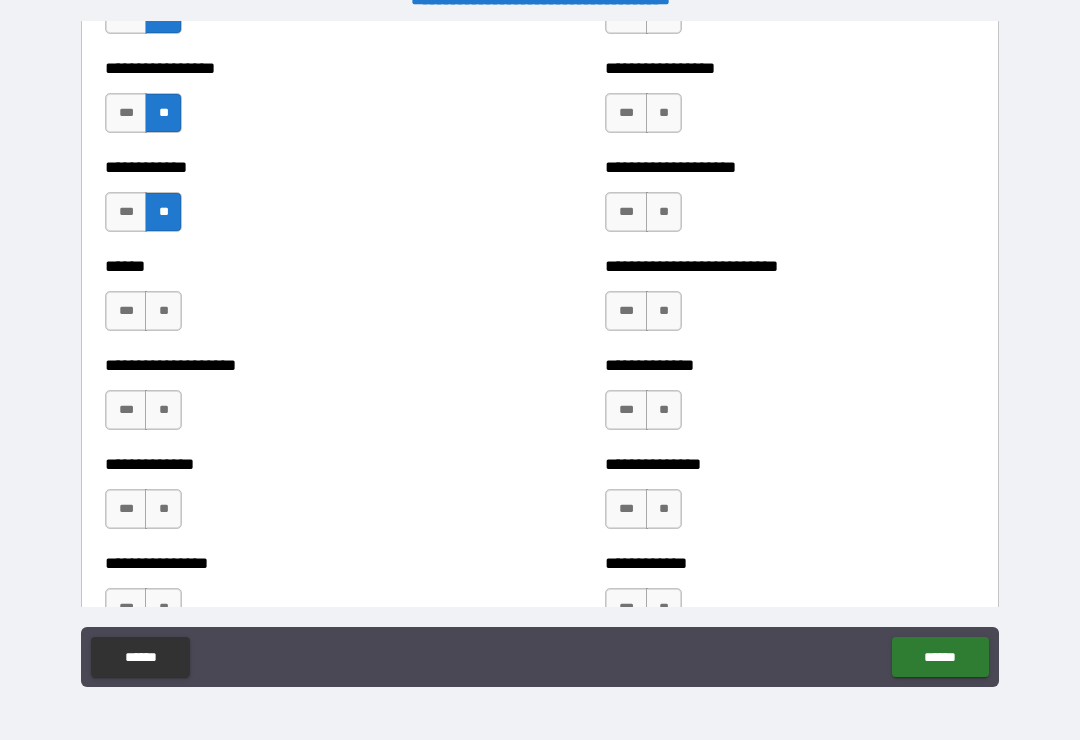 click on "**" at bounding box center (163, 311) 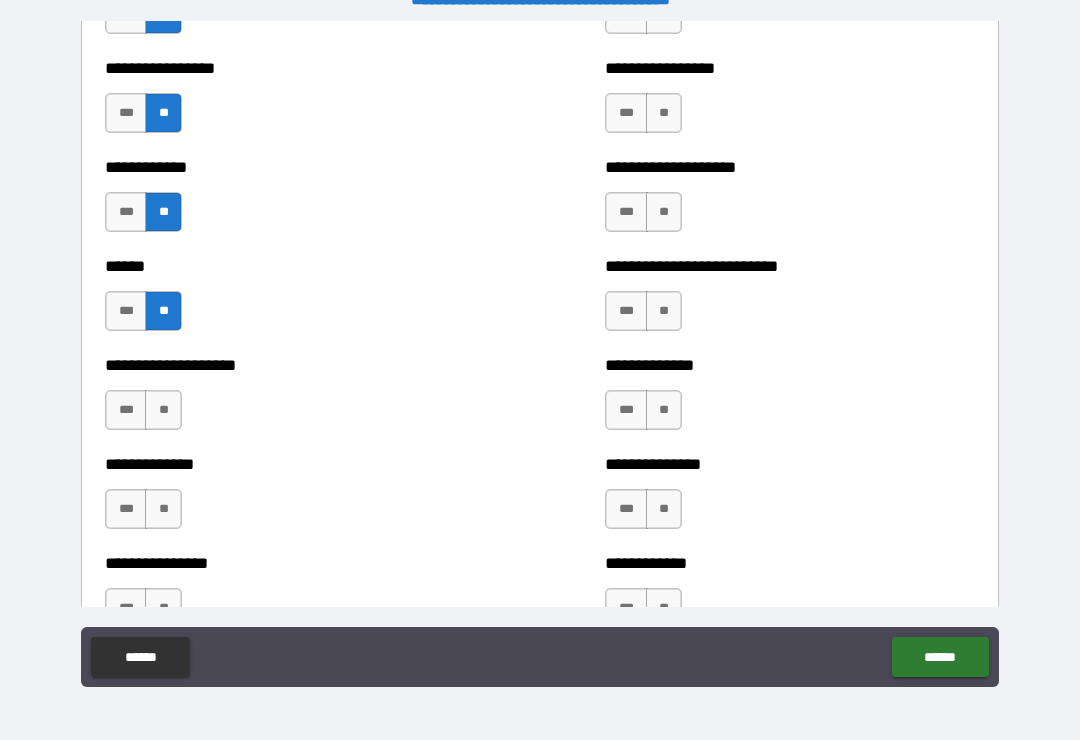 click on "**" at bounding box center (163, 410) 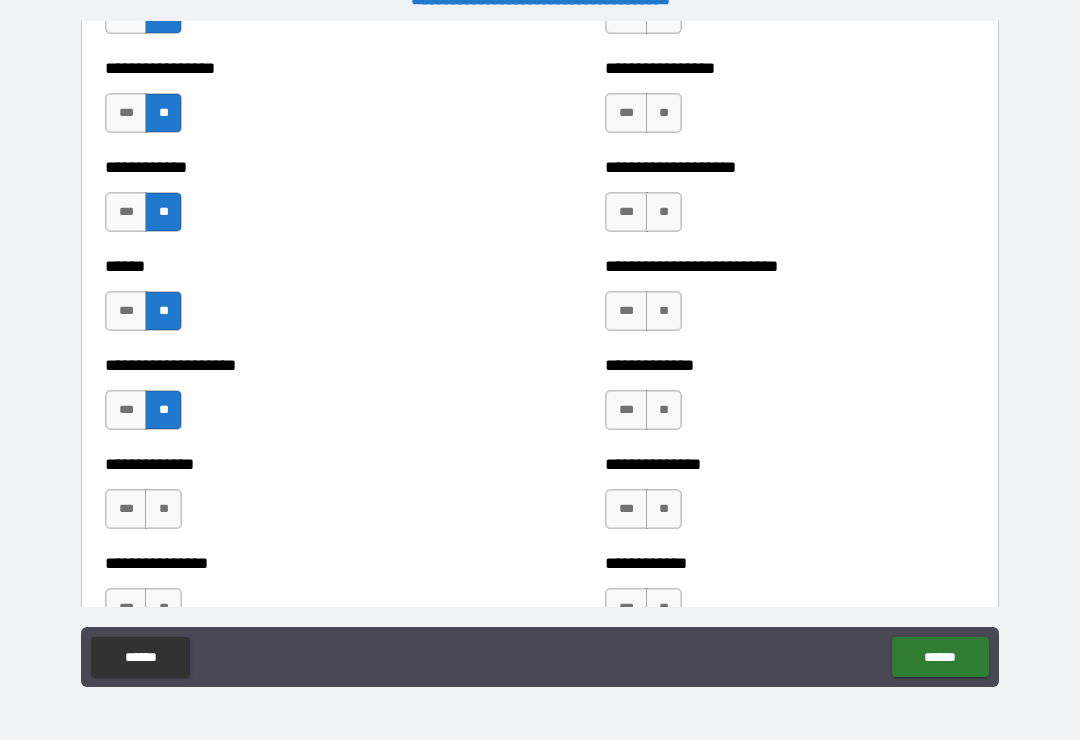 click on "**" at bounding box center (163, 509) 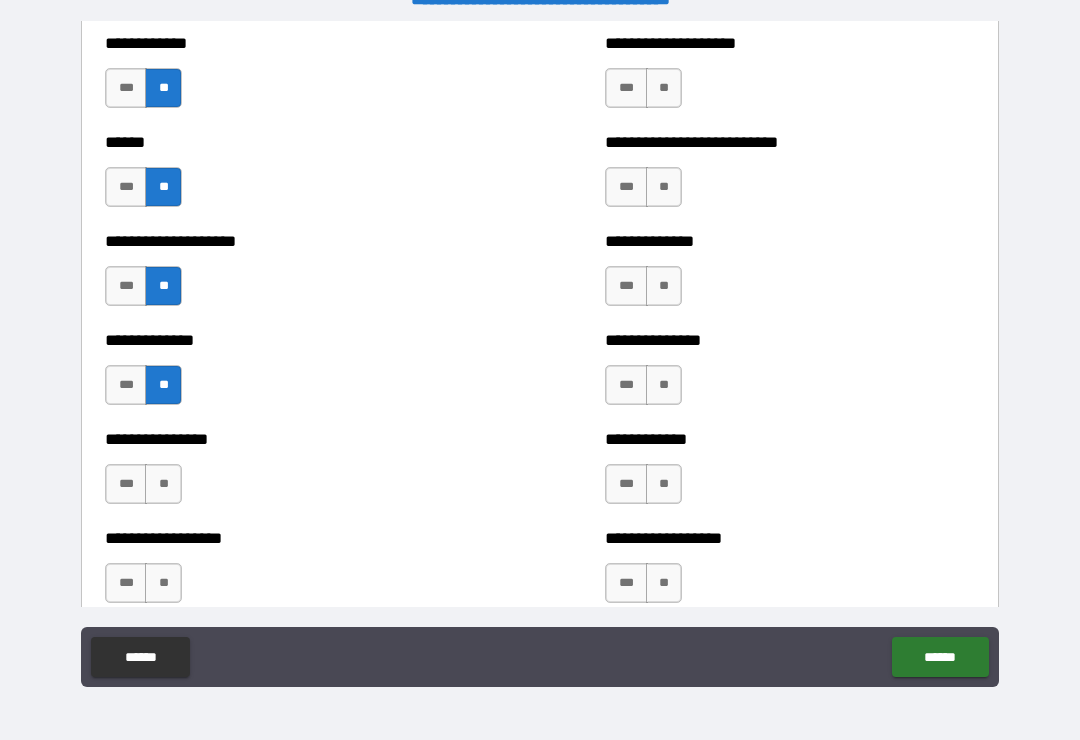 scroll, scrollTop: 4013, scrollLeft: 0, axis: vertical 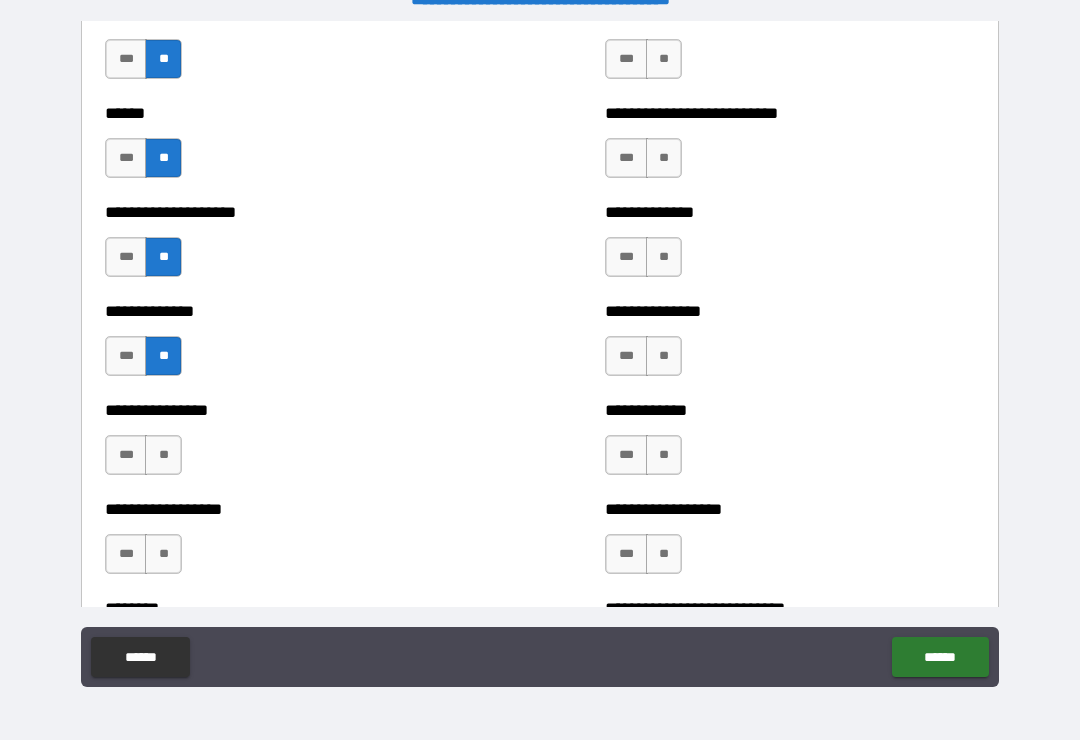 click on "**" at bounding box center [163, 455] 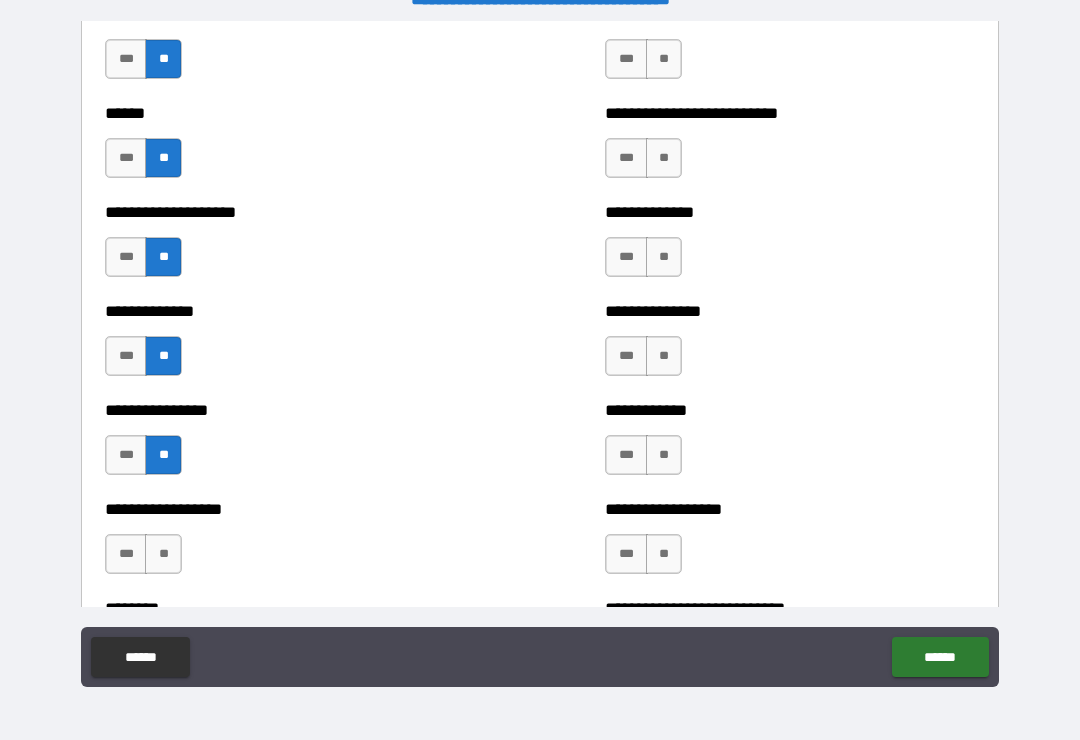 click on "**" at bounding box center (163, 554) 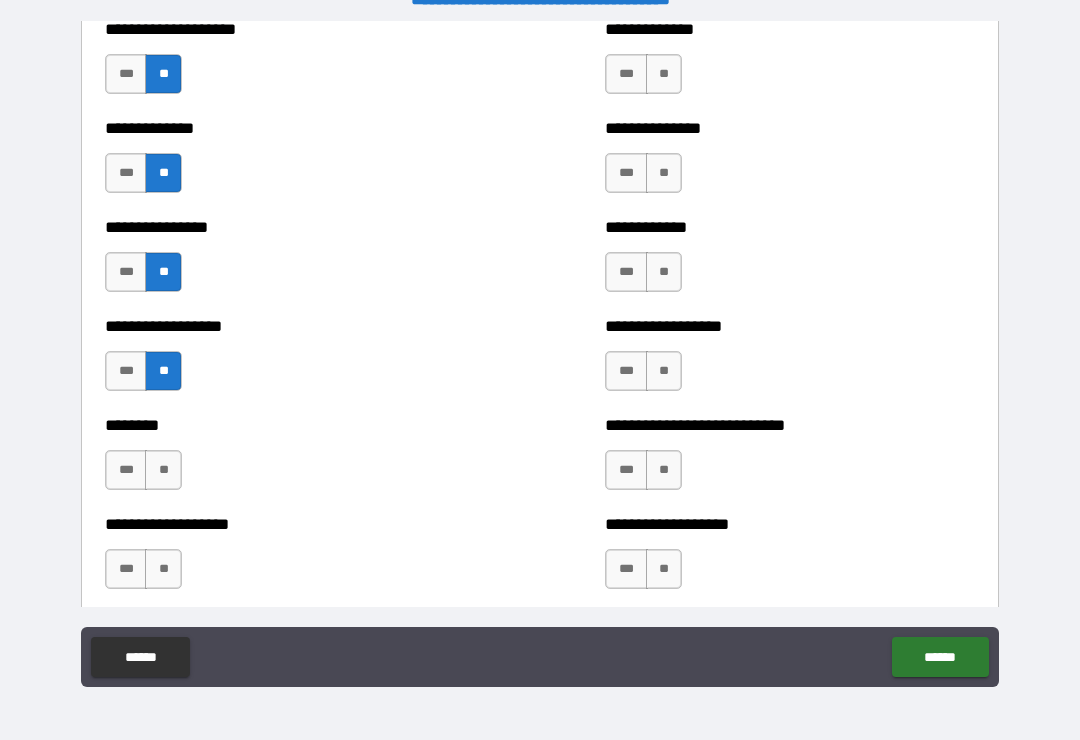 scroll, scrollTop: 4197, scrollLeft: 0, axis: vertical 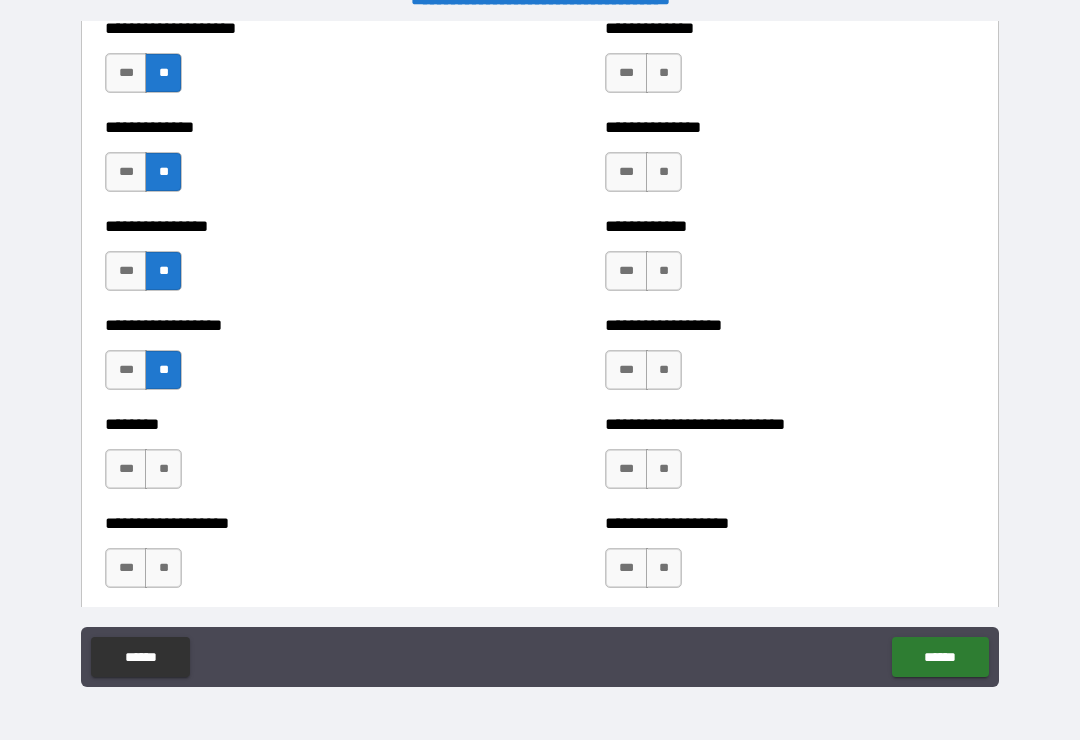 click on "**" at bounding box center [163, 469] 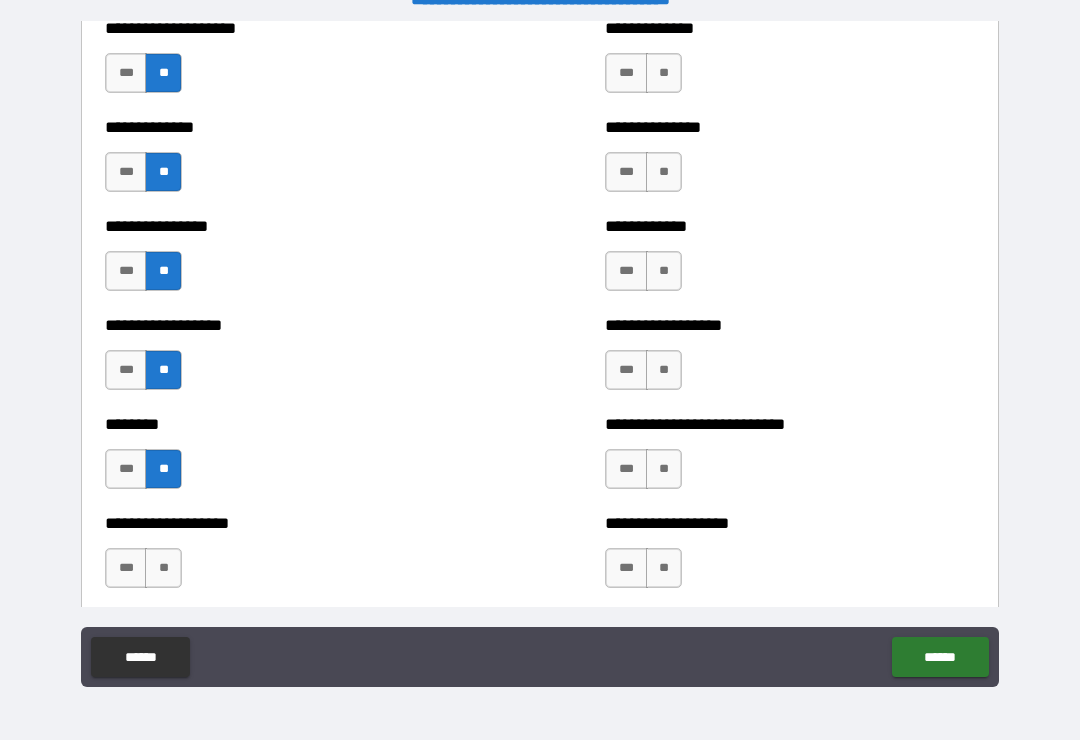 click on "**" at bounding box center (163, 568) 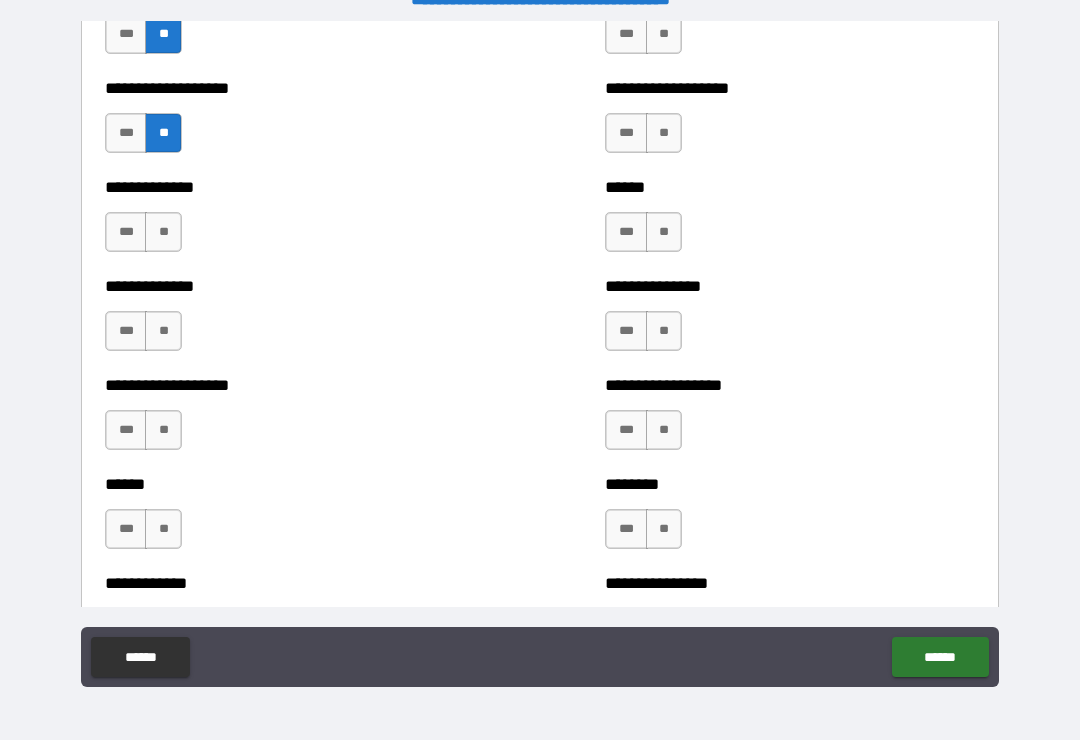scroll, scrollTop: 4633, scrollLeft: 0, axis: vertical 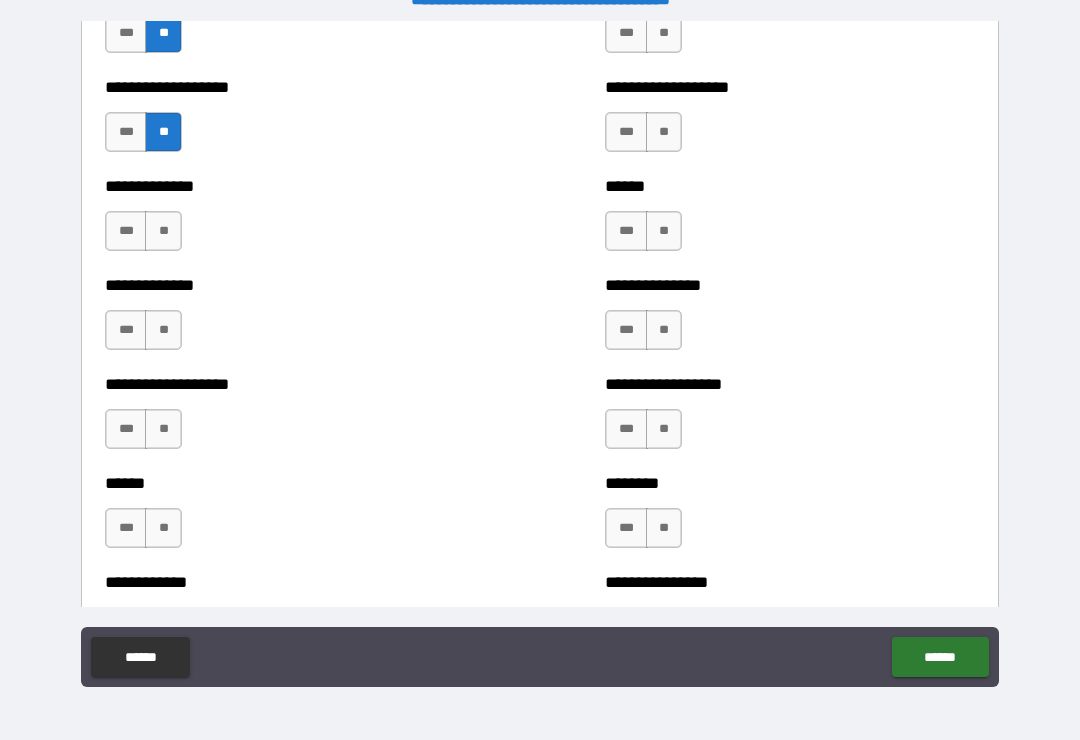 click on "**" at bounding box center (163, 231) 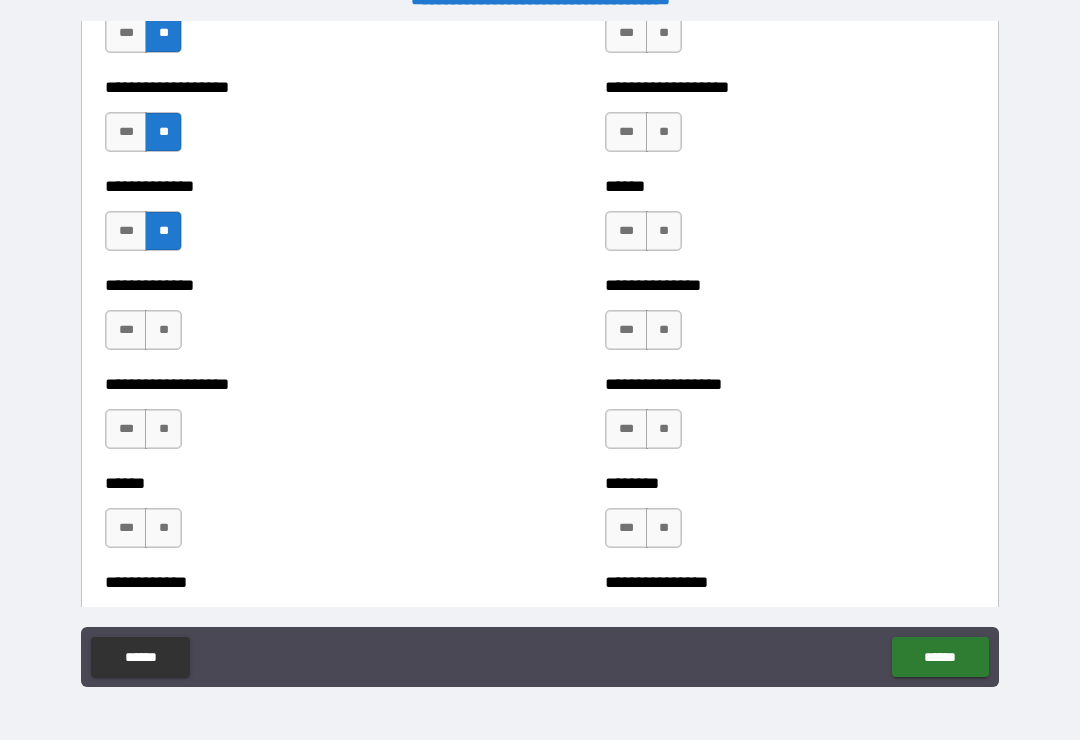click on "**" at bounding box center (163, 330) 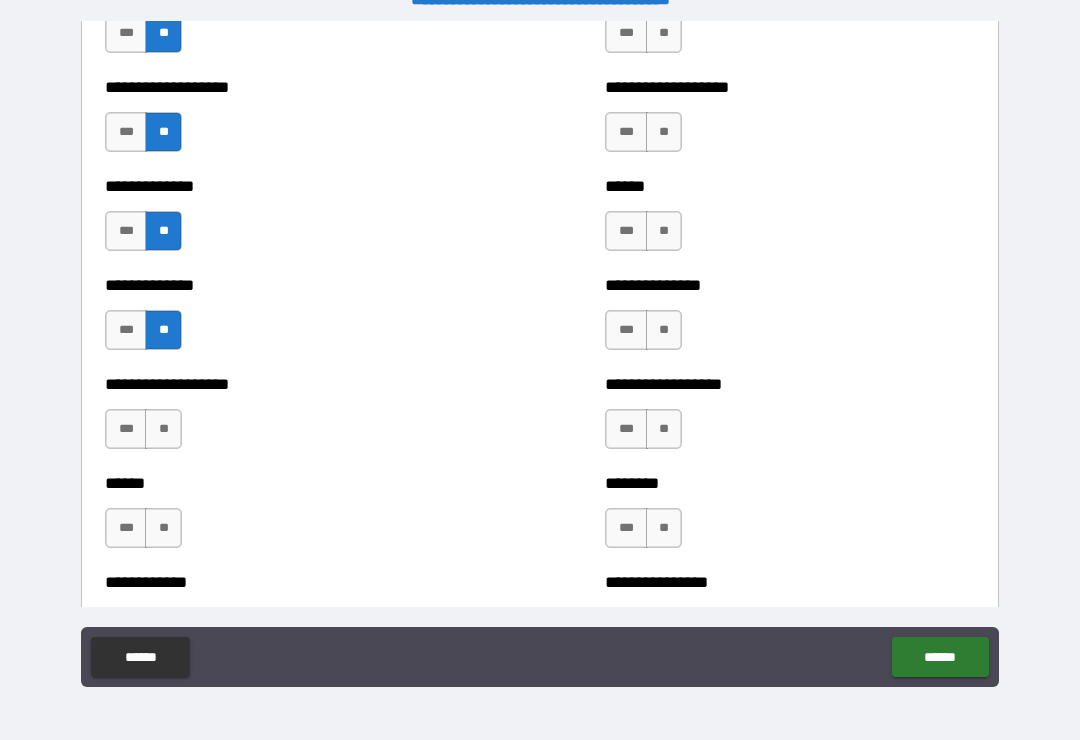 click on "**********" at bounding box center [290, 419] 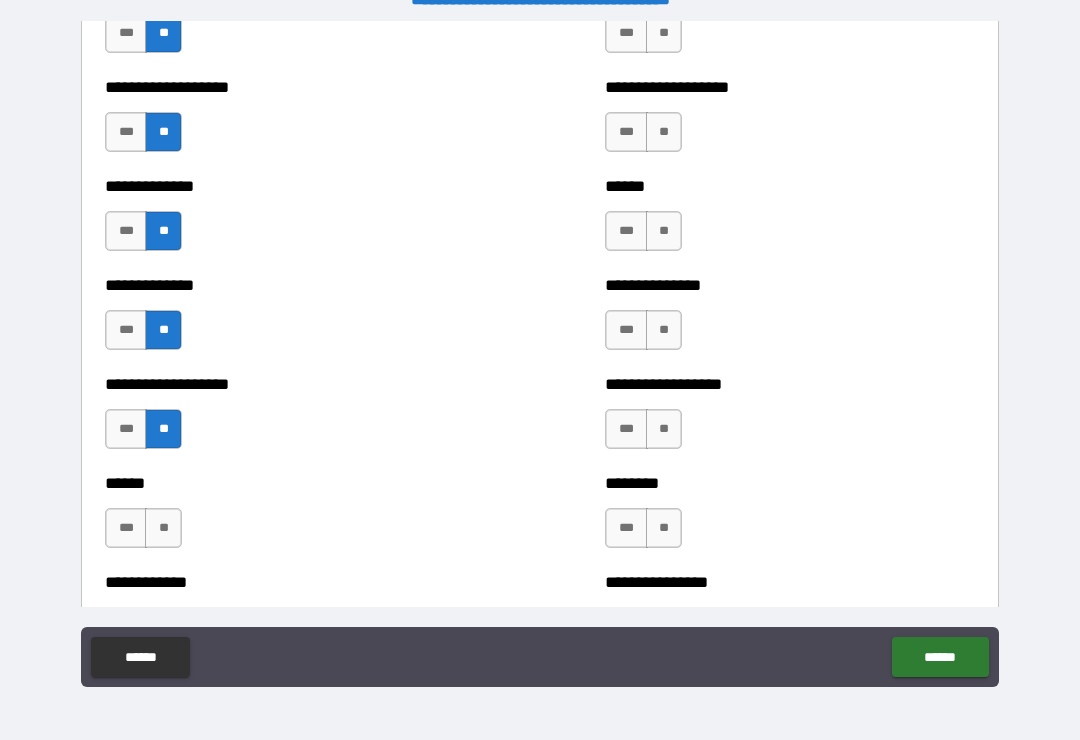 click on "**" at bounding box center [163, 528] 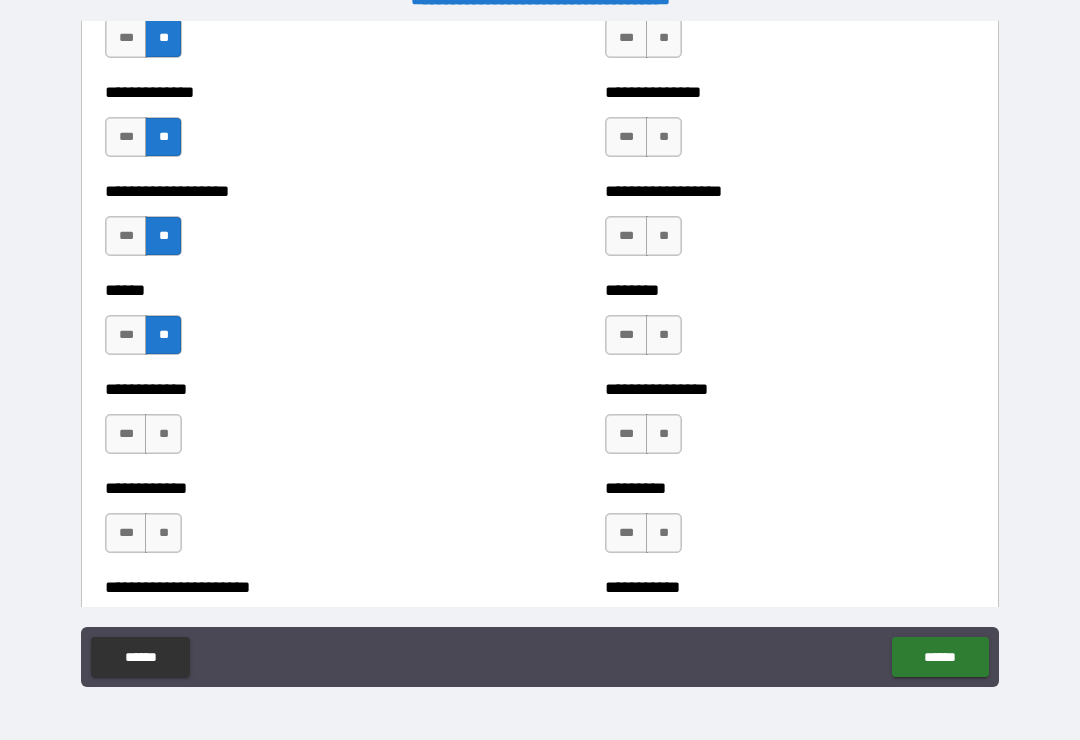 scroll, scrollTop: 4827, scrollLeft: 0, axis: vertical 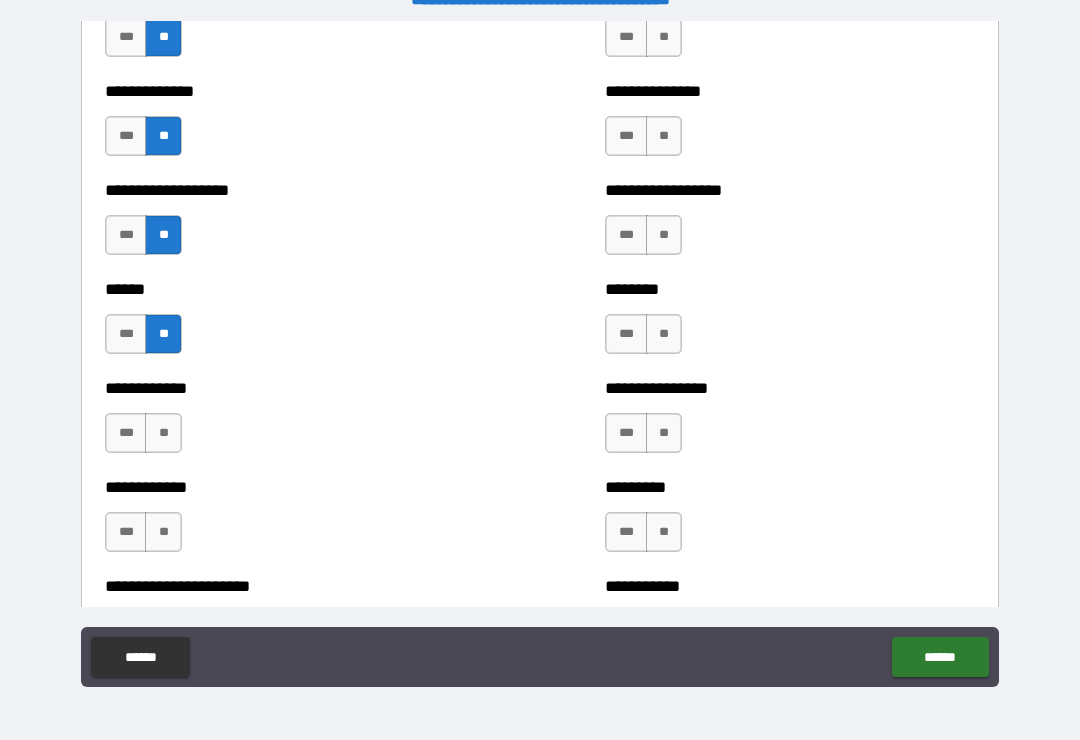click on "**" at bounding box center [163, 433] 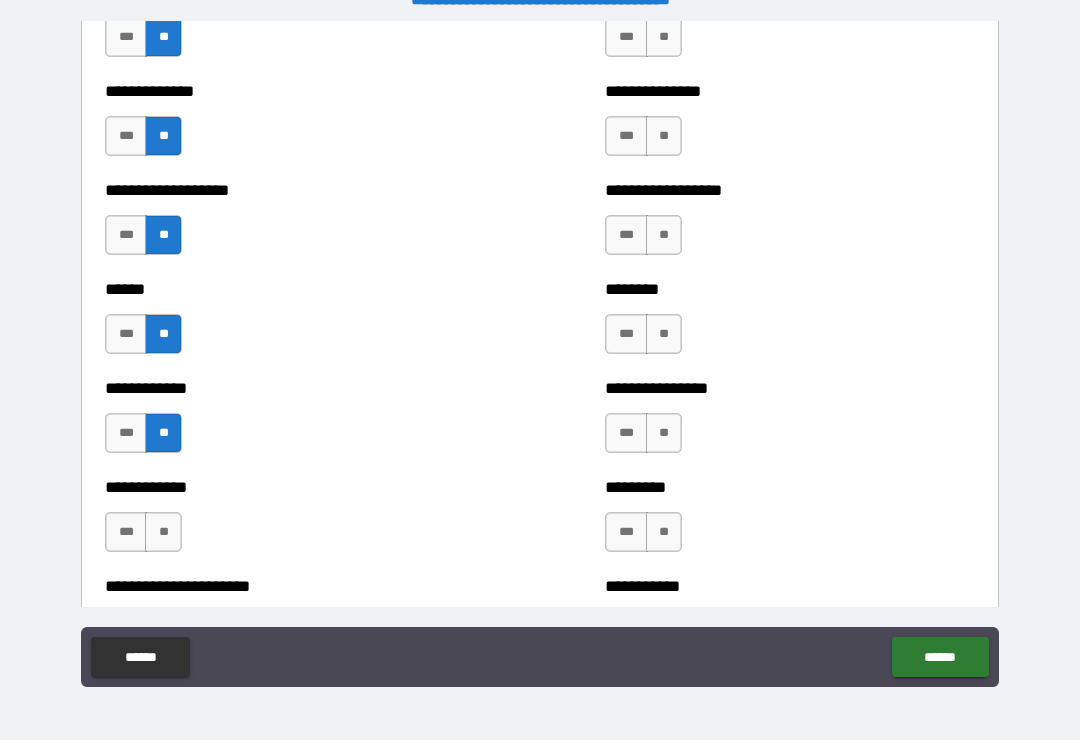 click on "**" at bounding box center (163, 532) 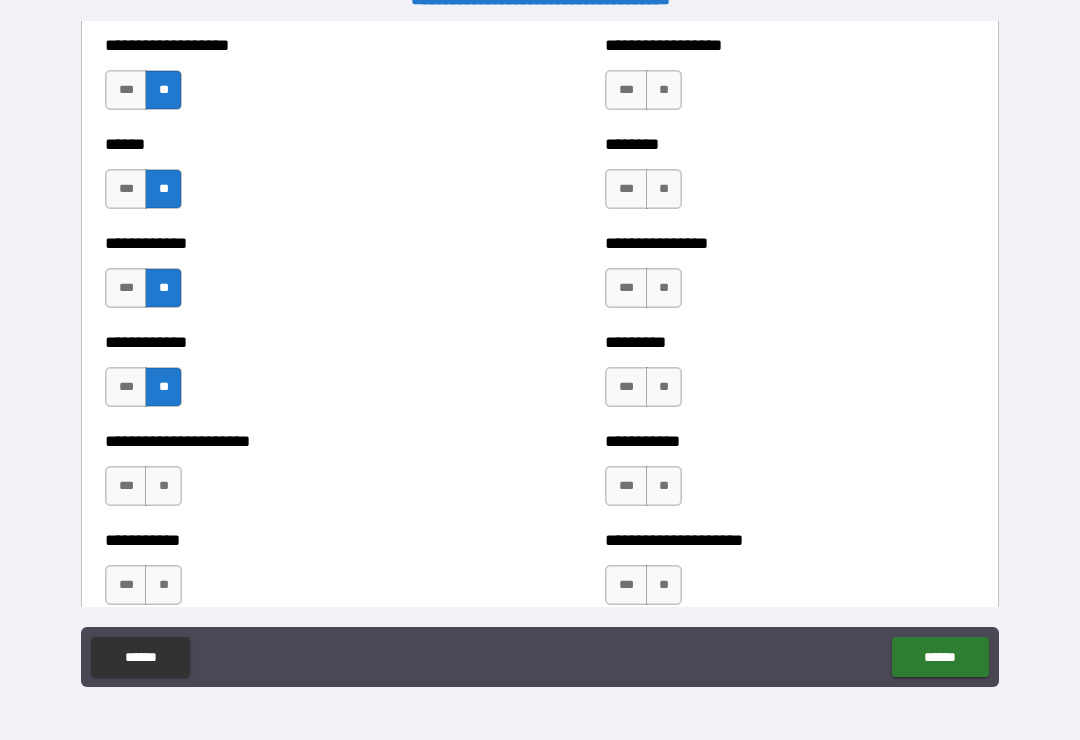 scroll, scrollTop: 4979, scrollLeft: 0, axis: vertical 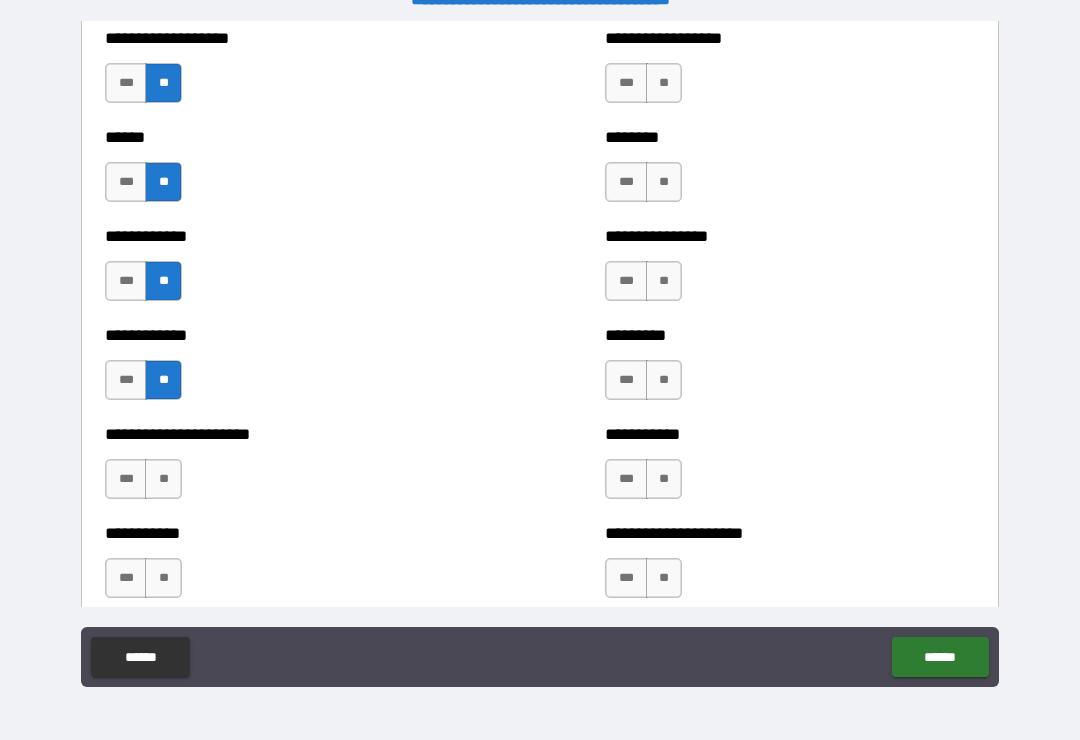 click on "**" at bounding box center [163, 479] 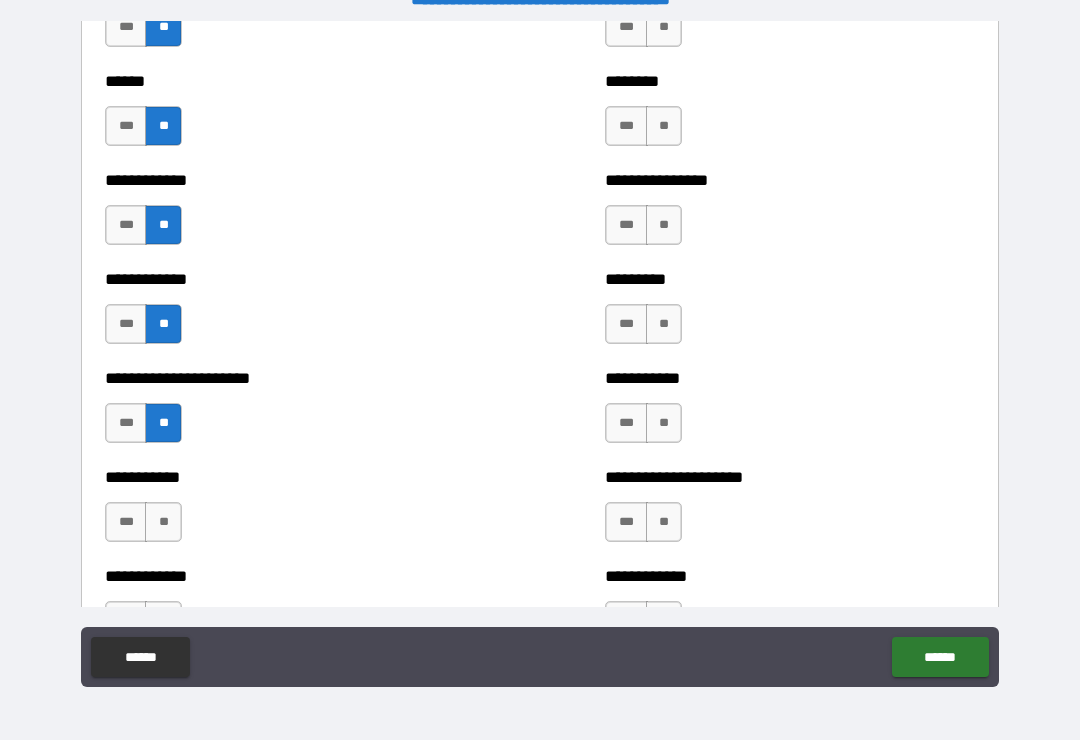 scroll, scrollTop: 5074, scrollLeft: 0, axis: vertical 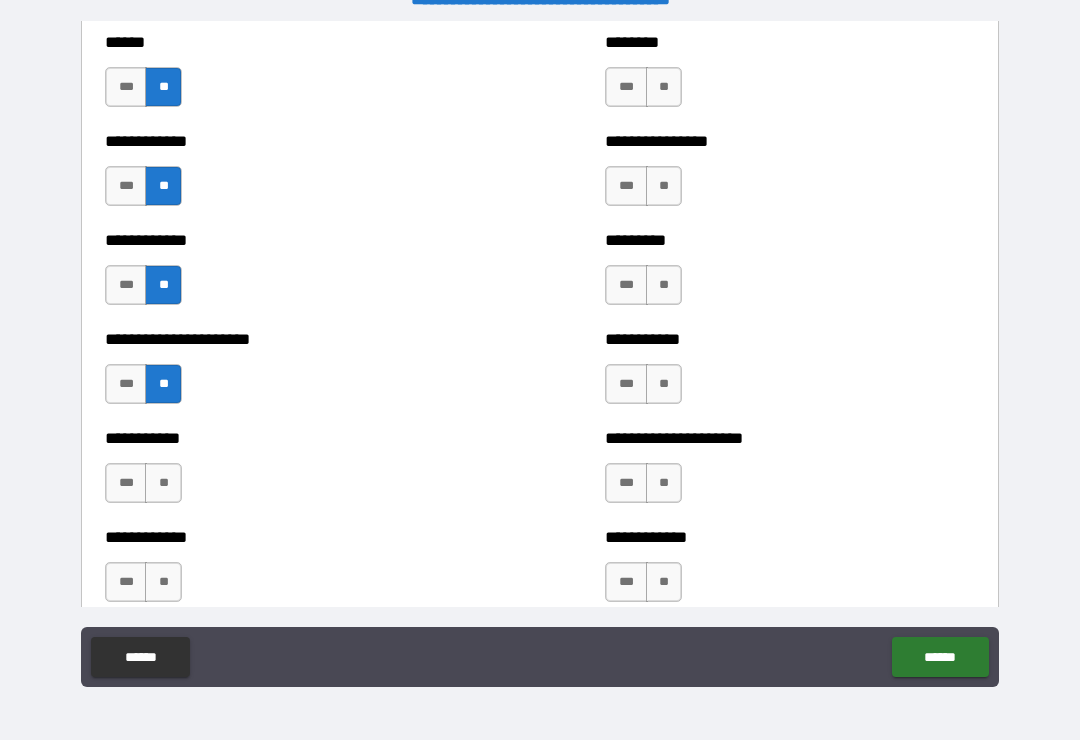 click on "**" at bounding box center [163, 483] 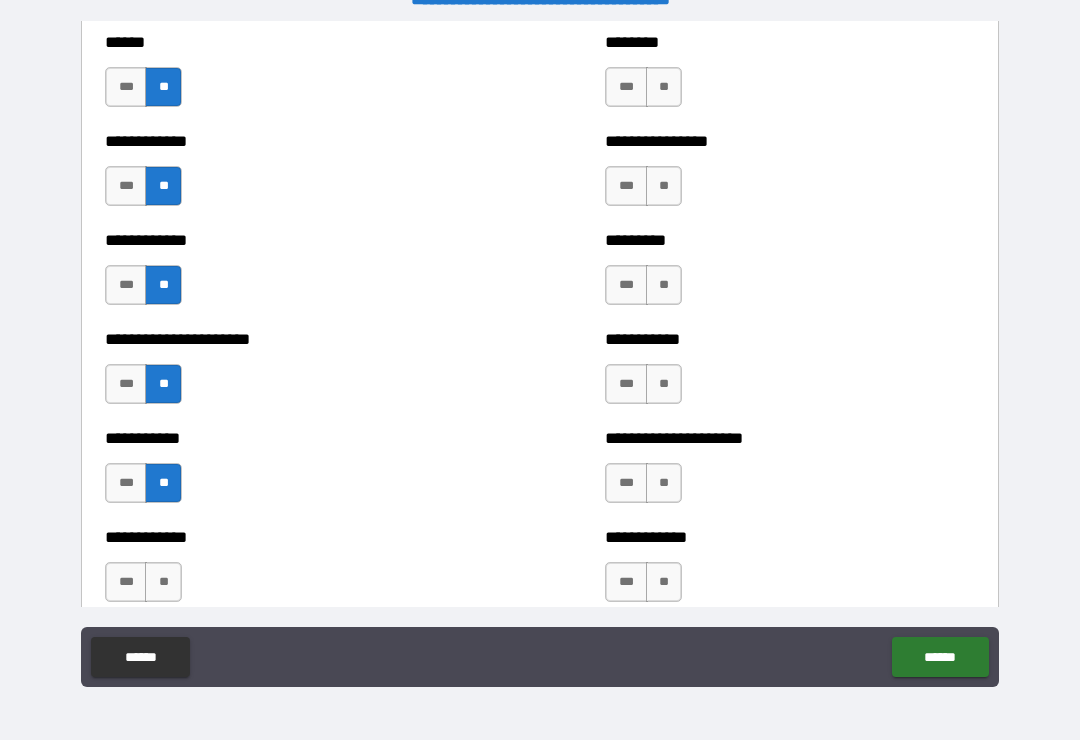 click on "**" at bounding box center (163, 582) 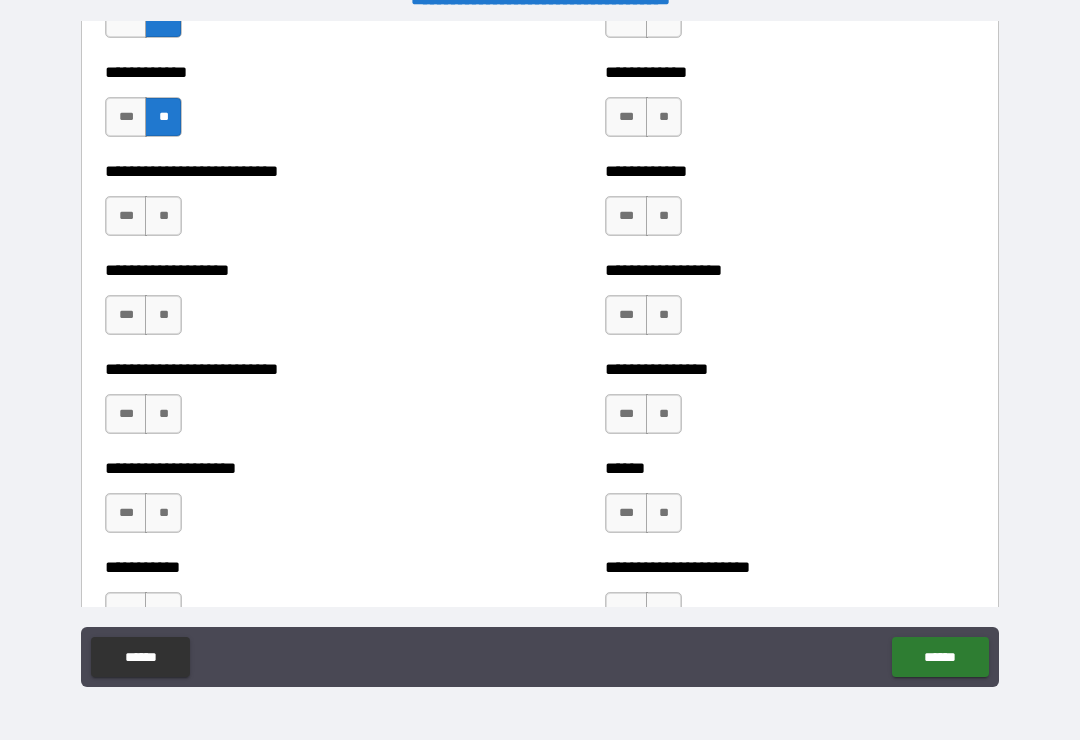 scroll, scrollTop: 5547, scrollLeft: 0, axis: vertical 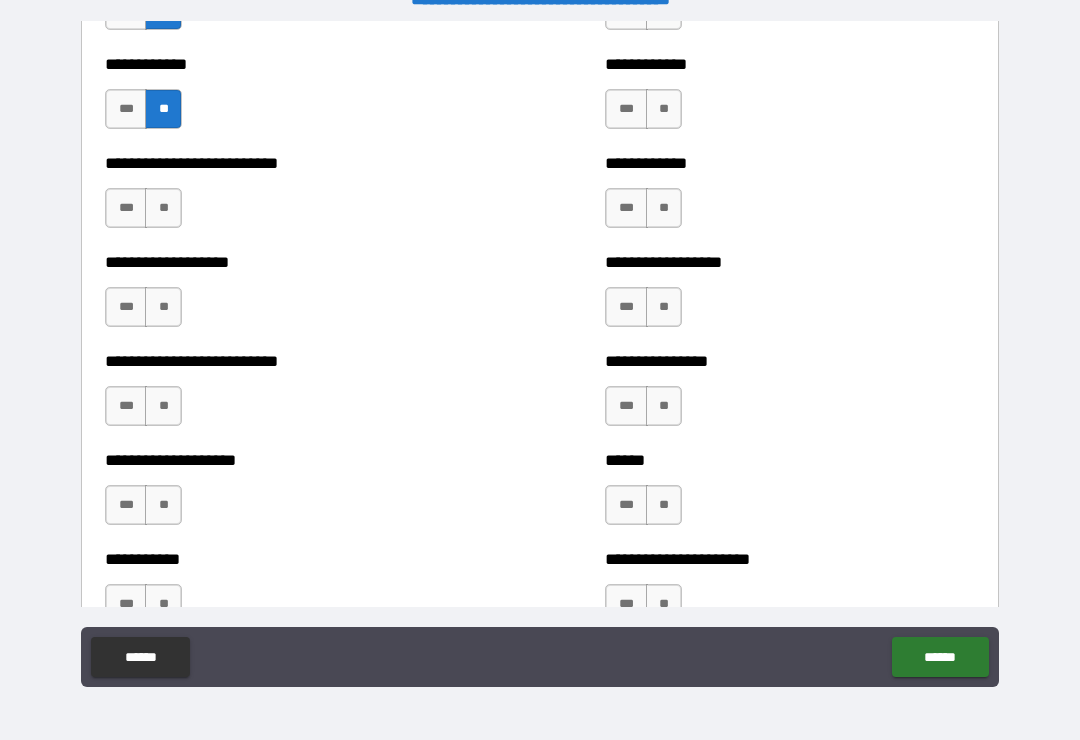 click on "**" at bounding box center [163, 208] 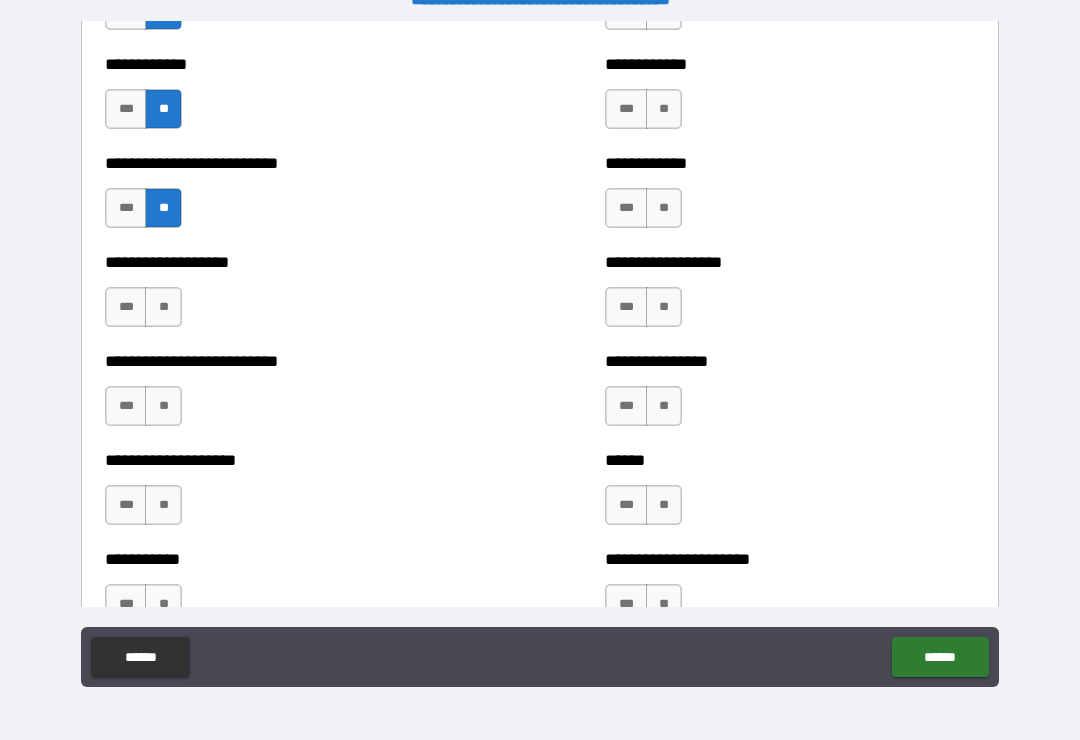 click on "**" at bounding box center [163, 307] 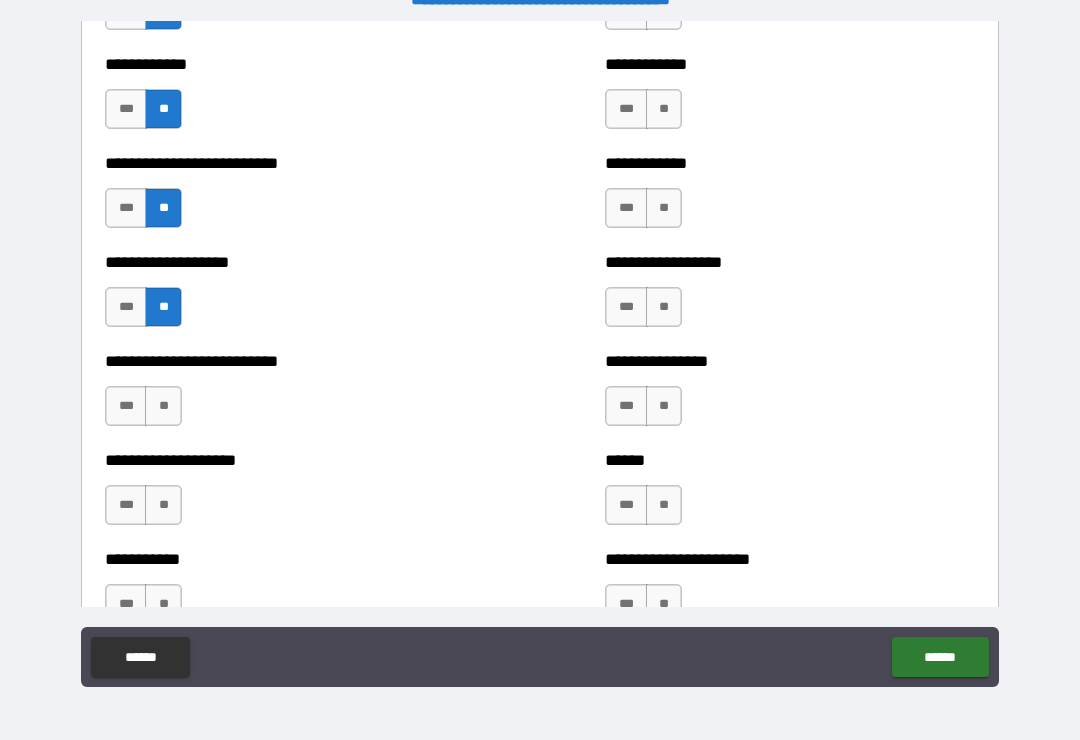 click on "**" at bounding box center (163, 406) 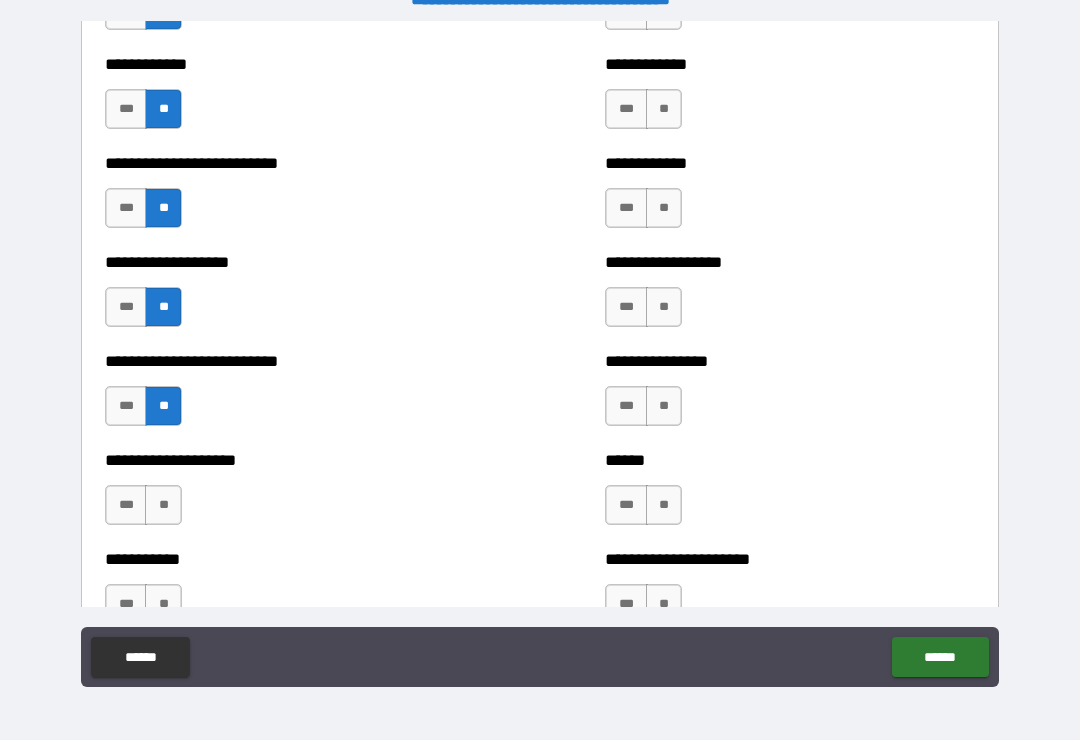 click on "**" at bounding box center (163, 505) 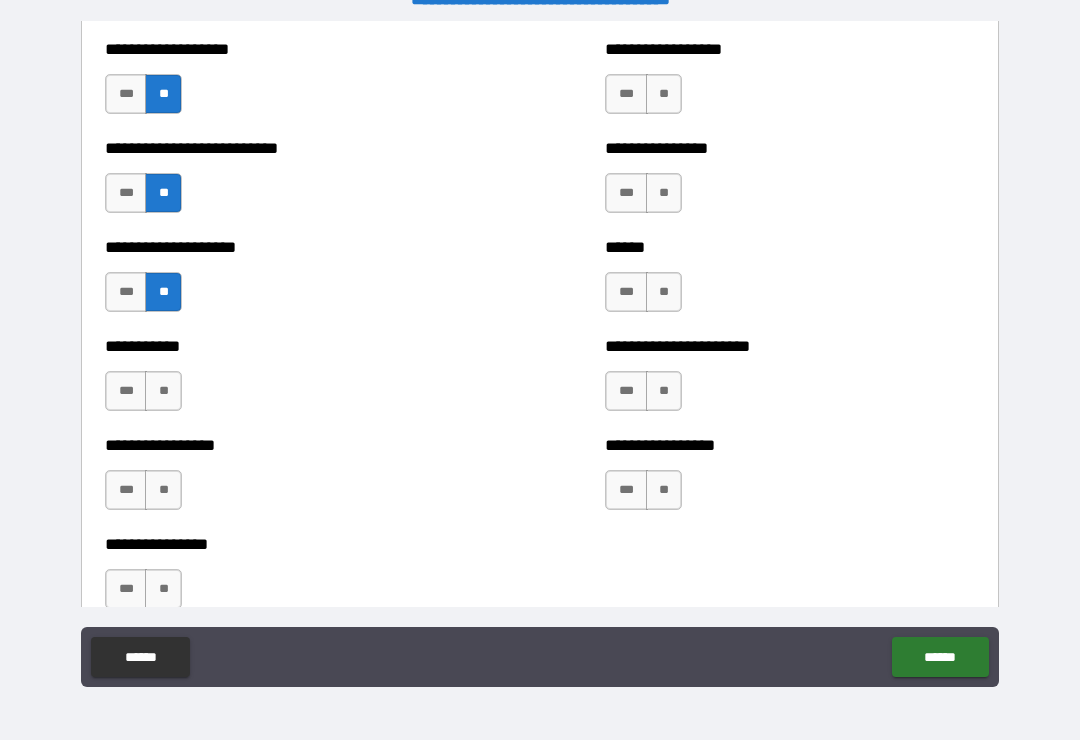 scroll, scrollTop: 5790, scrollLeft: 0, axis: vertical 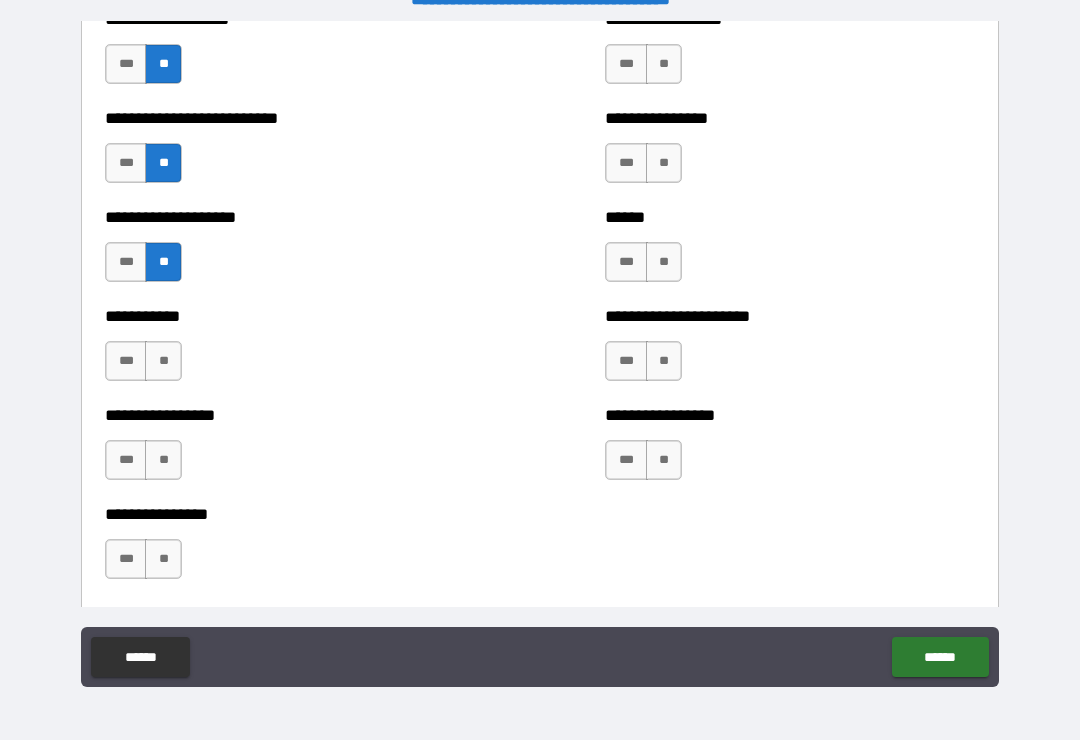 click on "**" at bounding box center (163, 361) 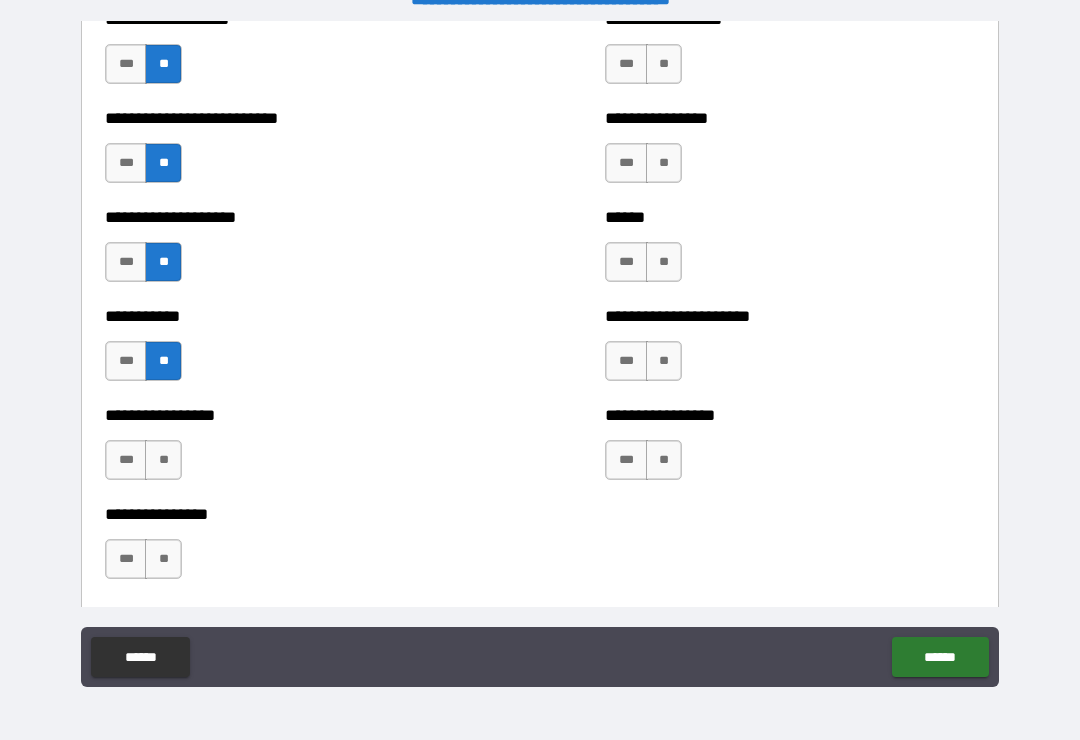 click on "**" at bounding box center [163, 460] 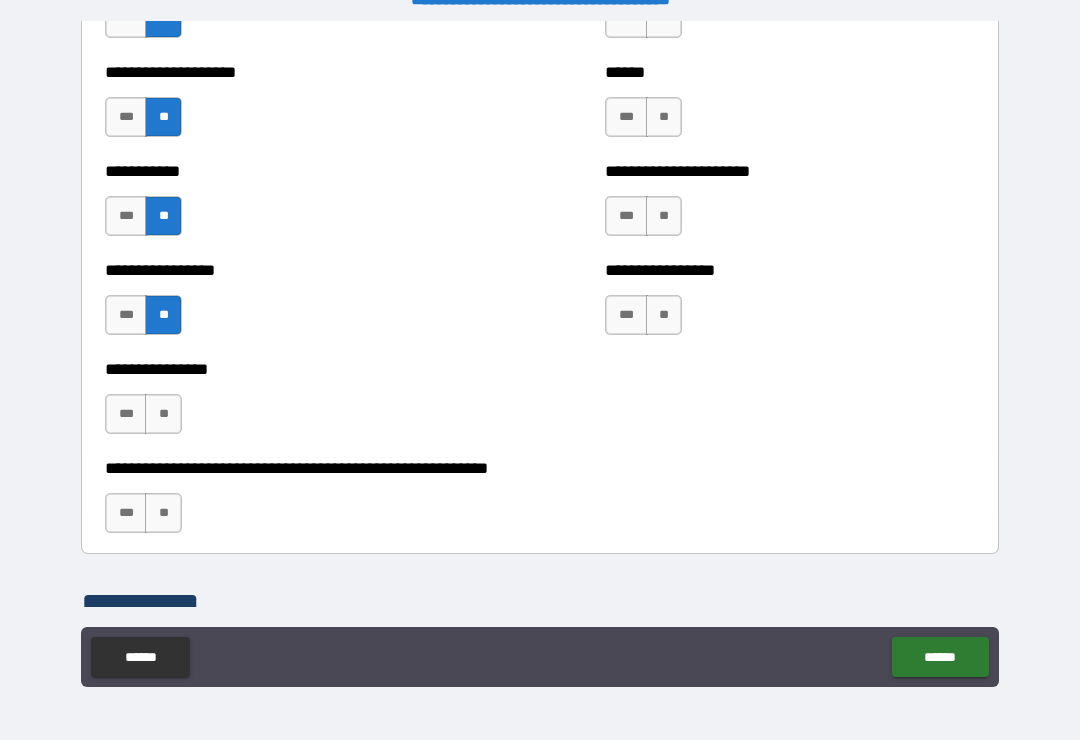 scroll, scrollTop: 5936, scrollLeft: 0, axis: vertical 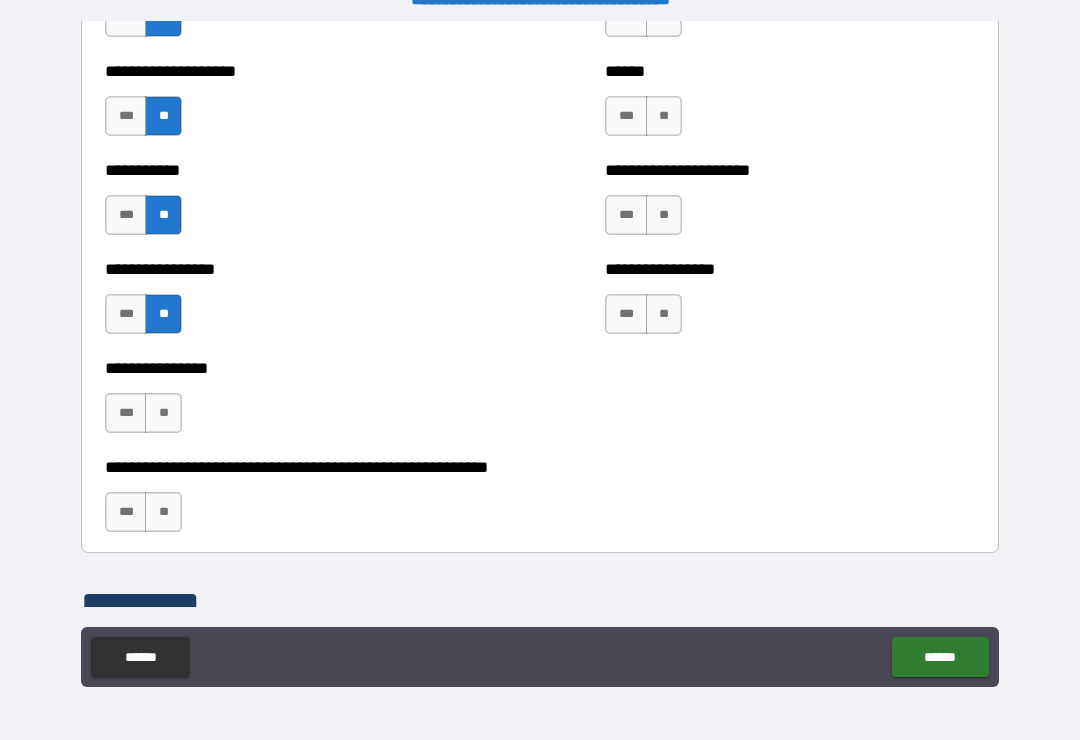 click on "**" at bounding box center [163, 413] 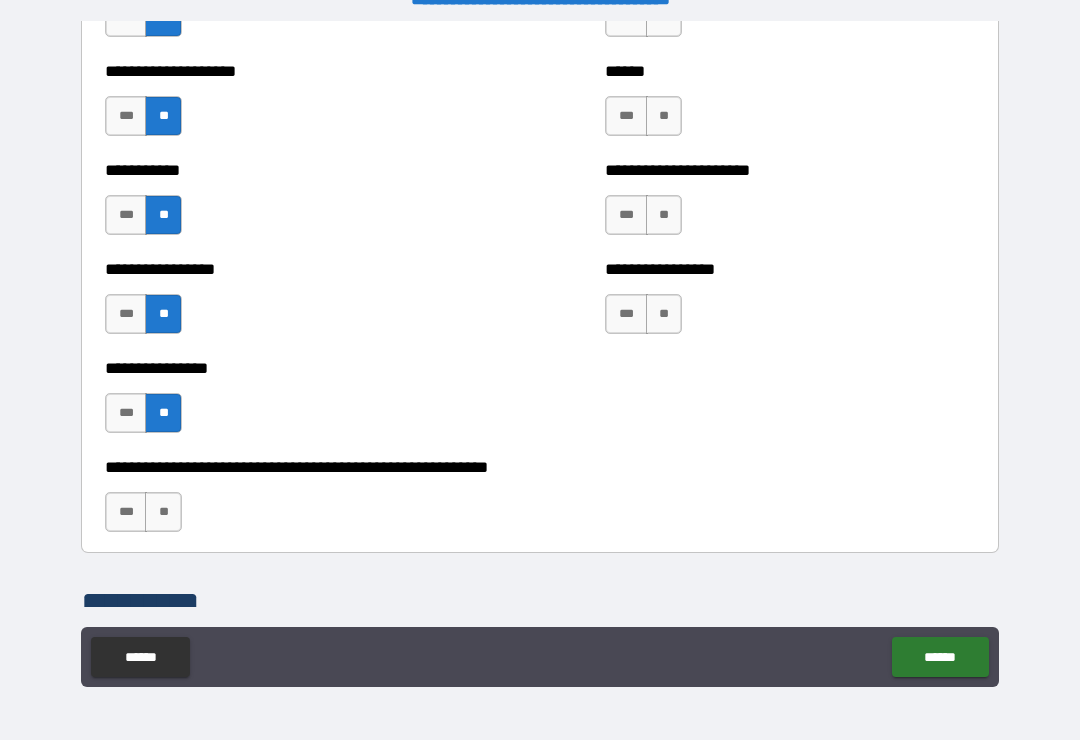 click on "**" at bounding box center [163, 512] 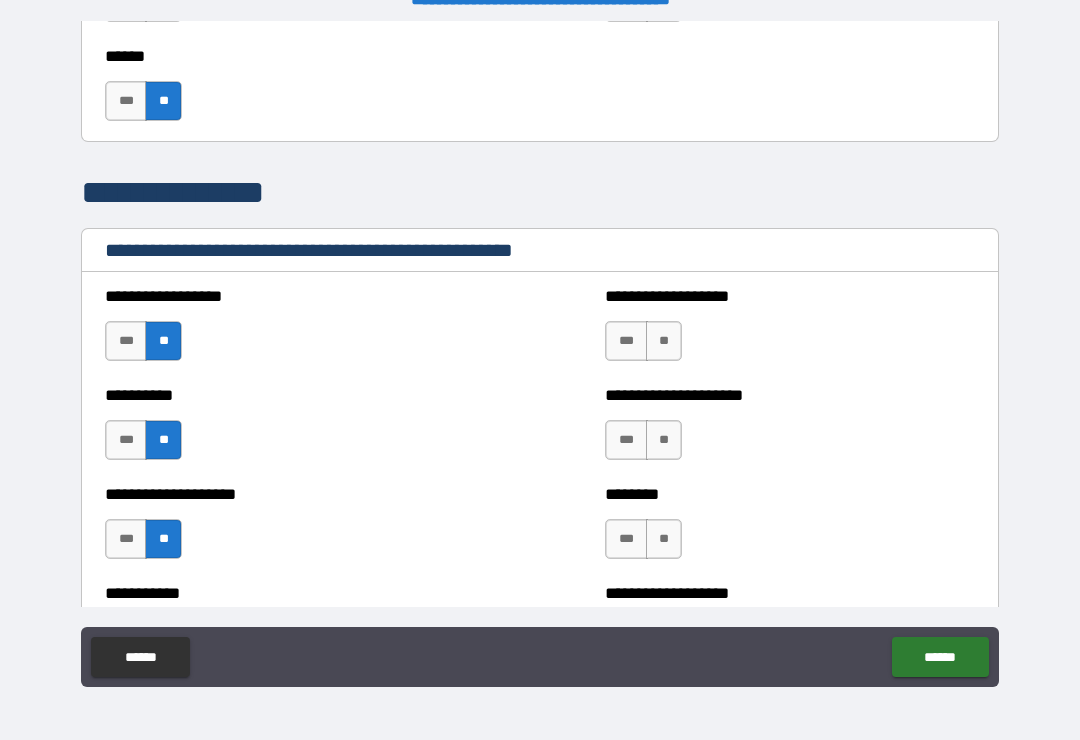 scroll, scrollTop: 2249, scrollLeft: 0, axis: vertical 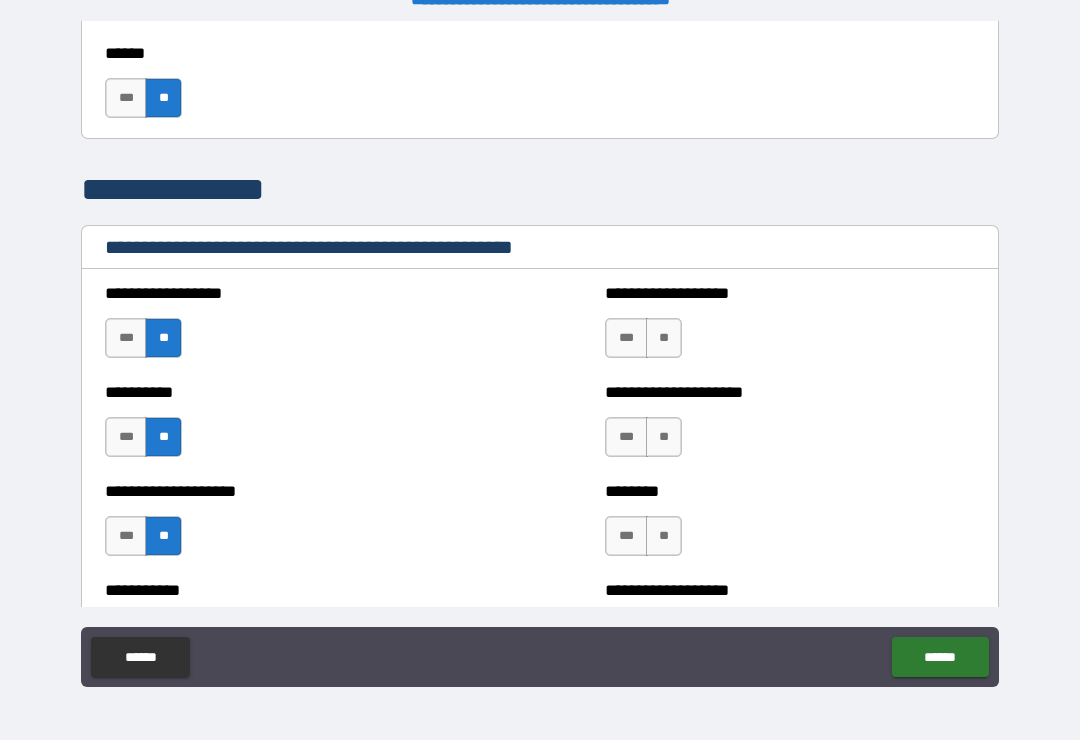 click on "**" at bounding box center [664, 338] 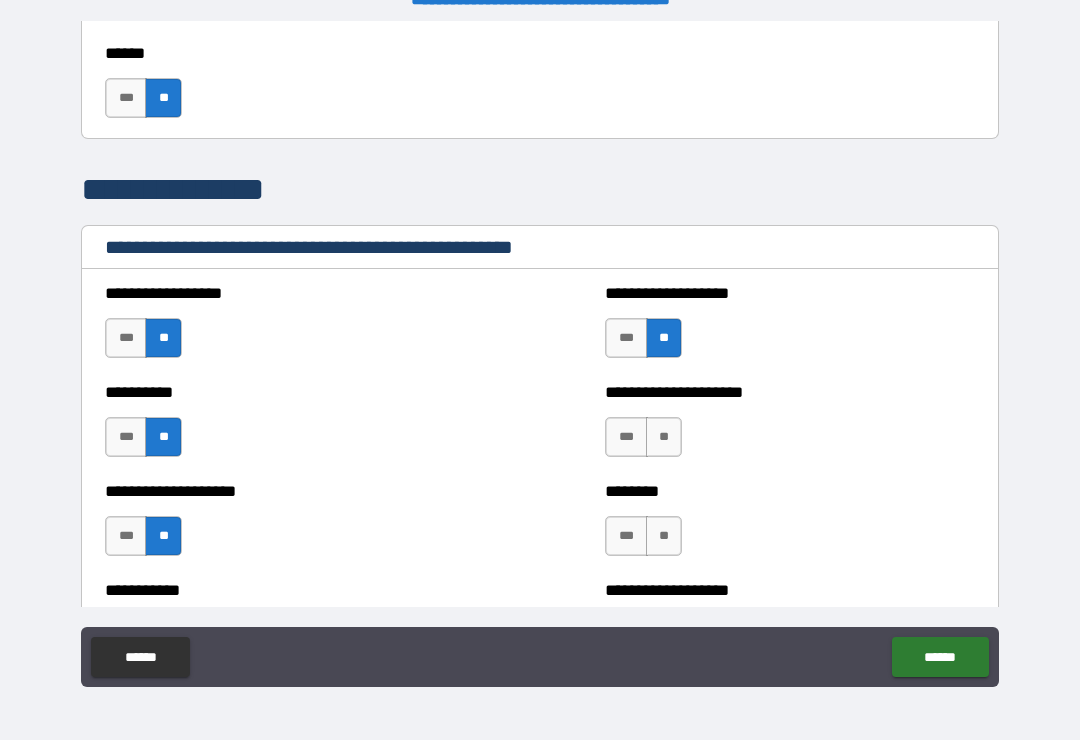 click on "**" at bounding box center [664, 437] 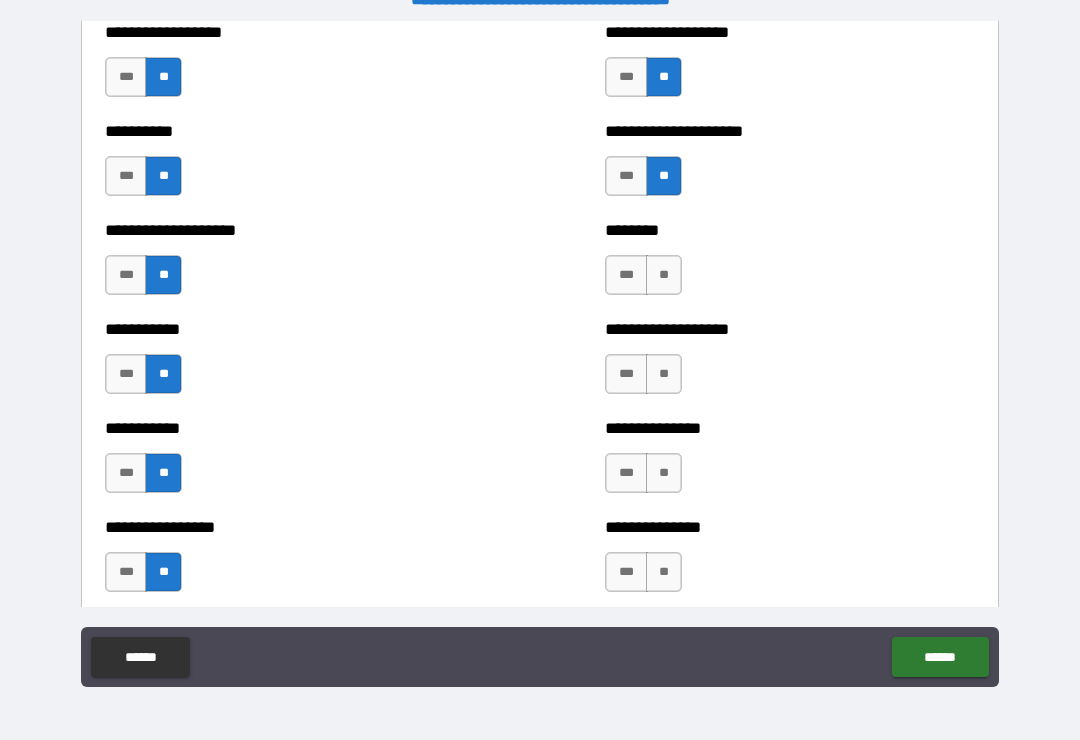 scroll, scrollTop: 2529, scrollLeft: 0, axis: vertical 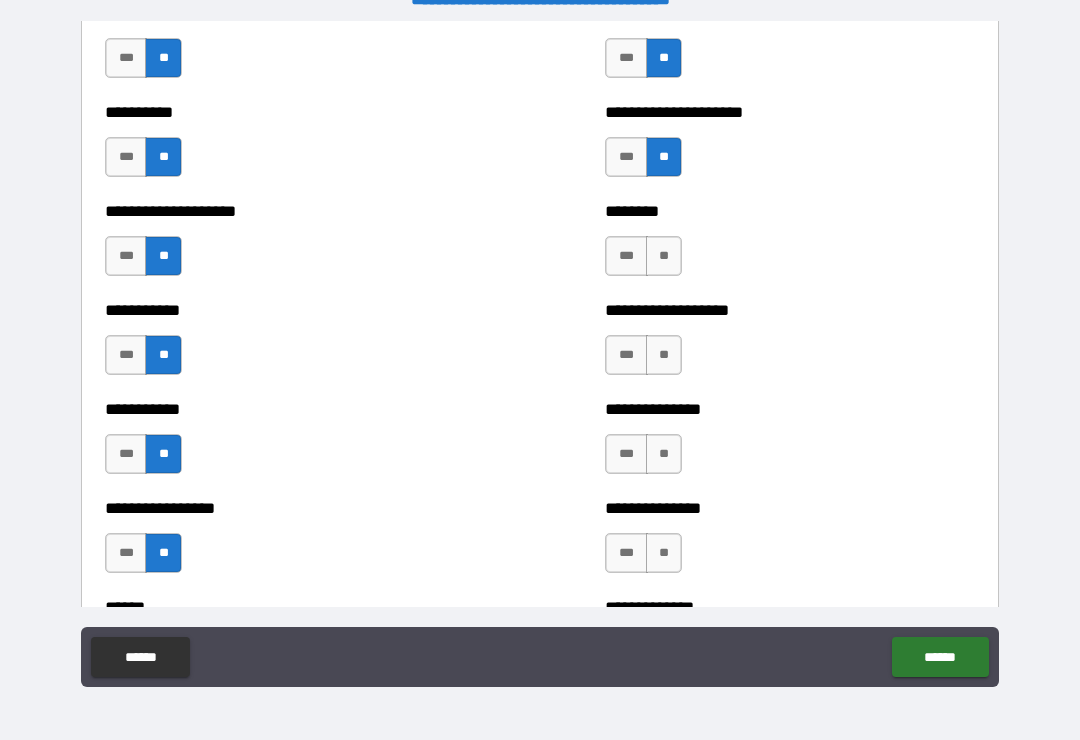 click on "**" at bounding box center (664, 256) 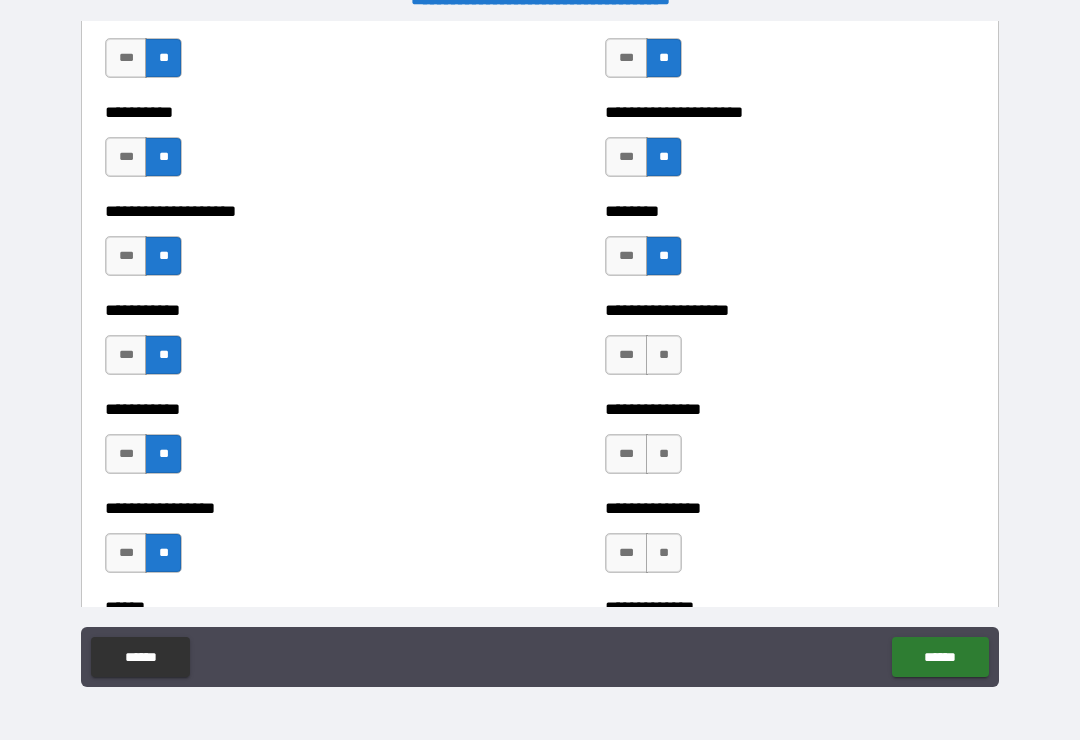 click on "**" at bounding box center (664, 355) 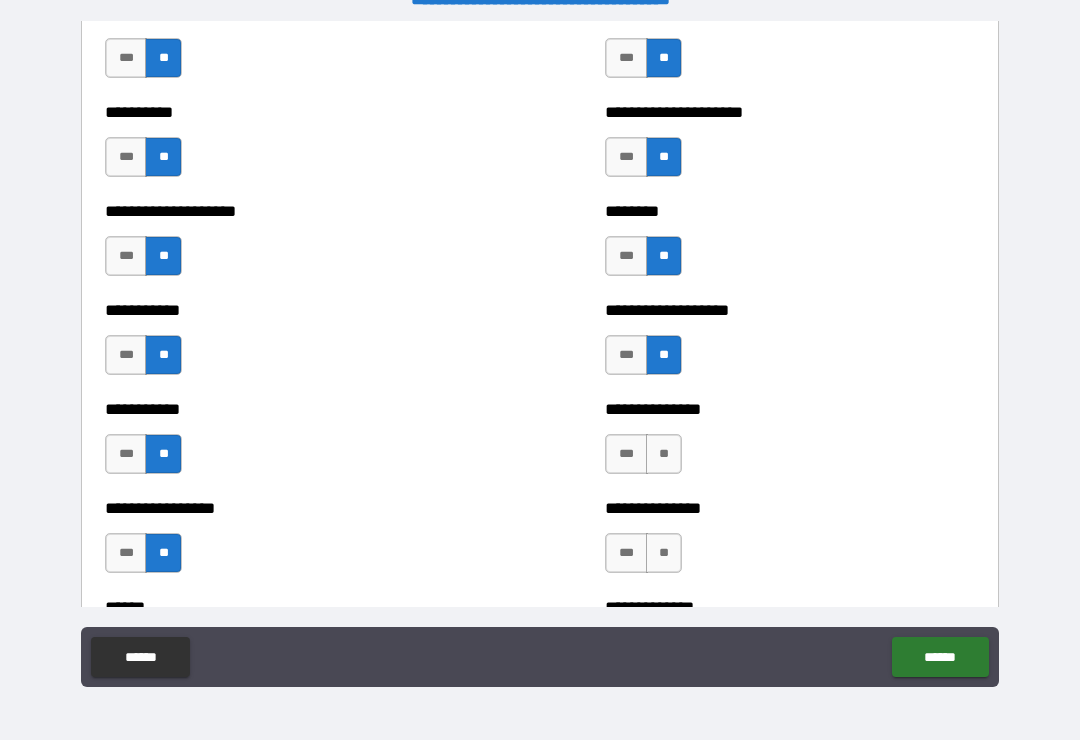 click on "**" at bounding box center (664, 454) 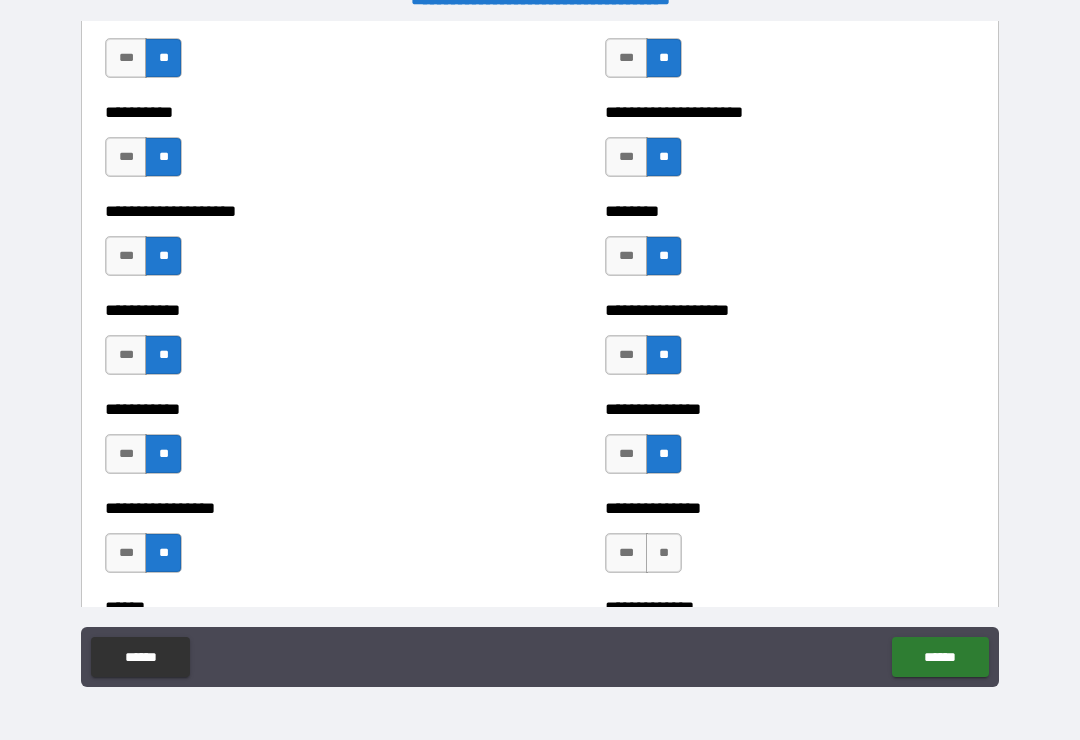 click on "**" at bounding box center [664, 553] 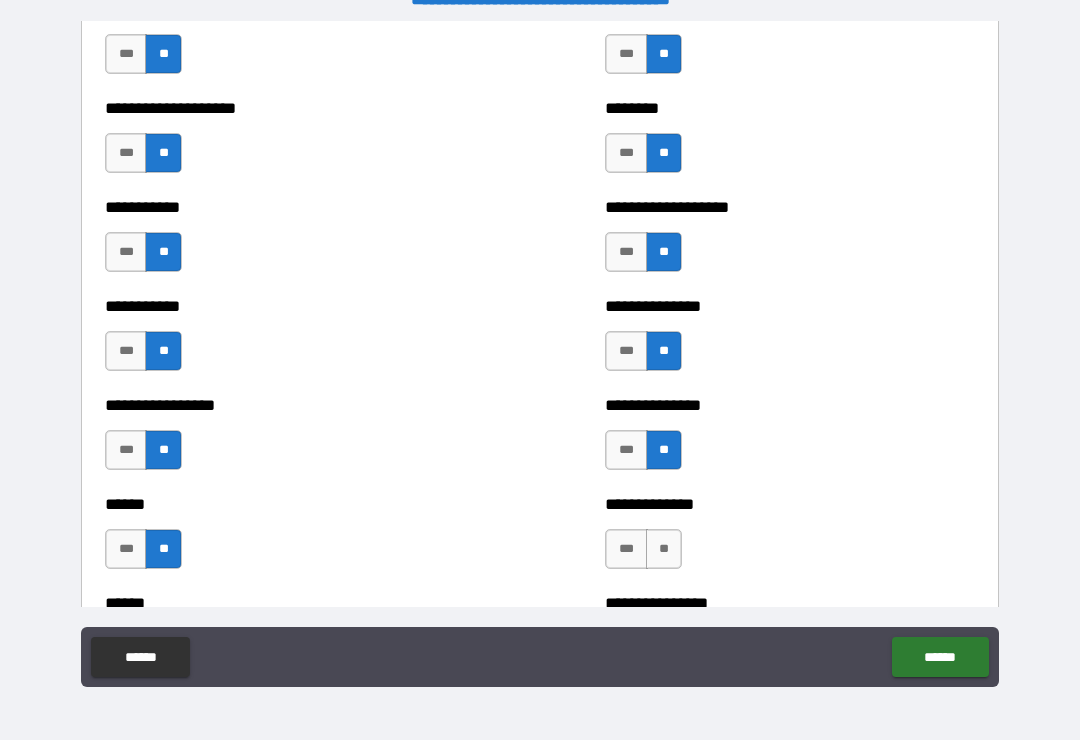 scroll, scrollTop: 2673, scrollLeft: 0, axis: vertical 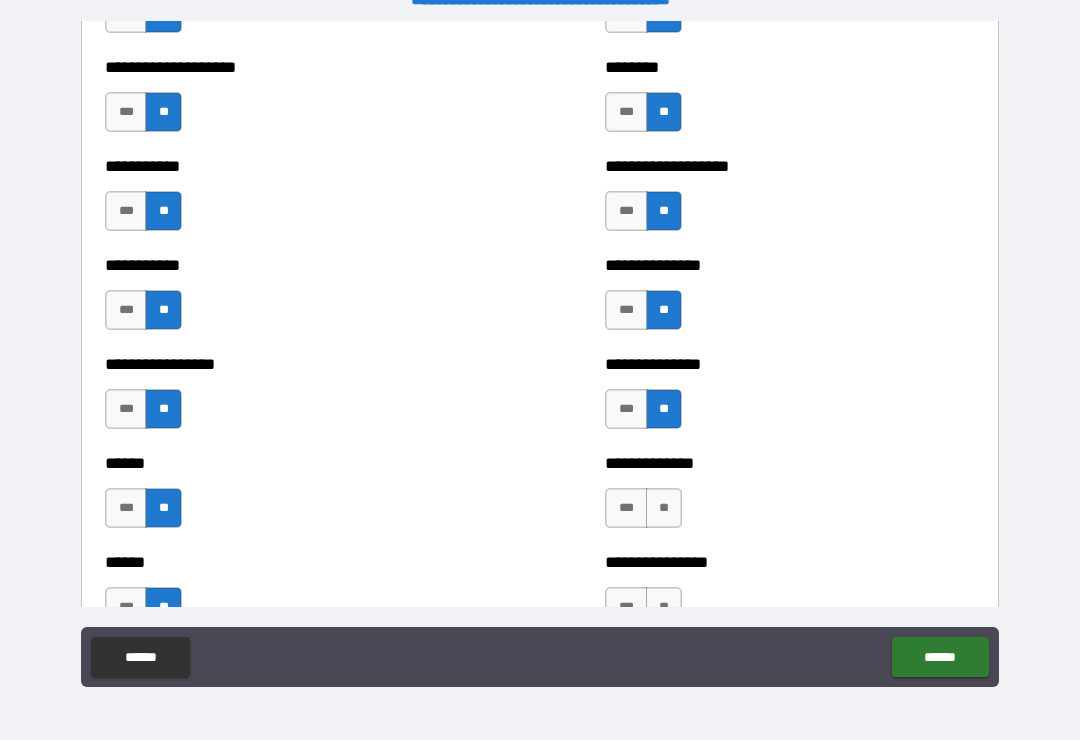 click on "**" at bounding box center [664, 508] 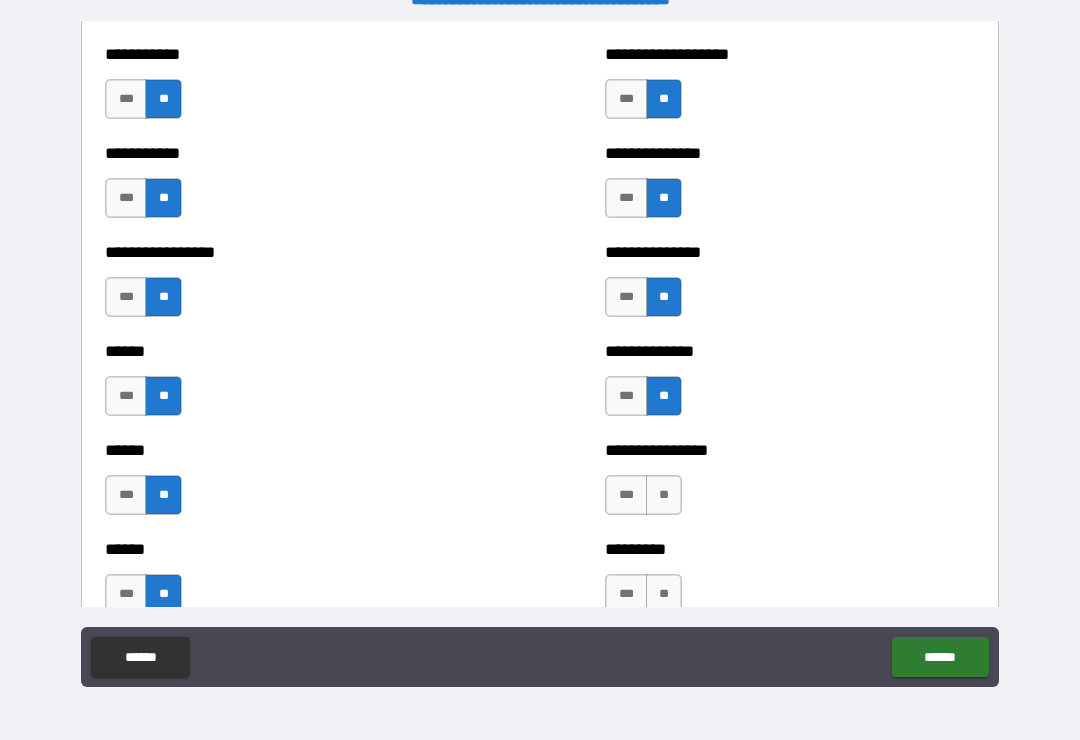 scroll, scrollTop: 2808, scrollLeft: 0, axis: vertical 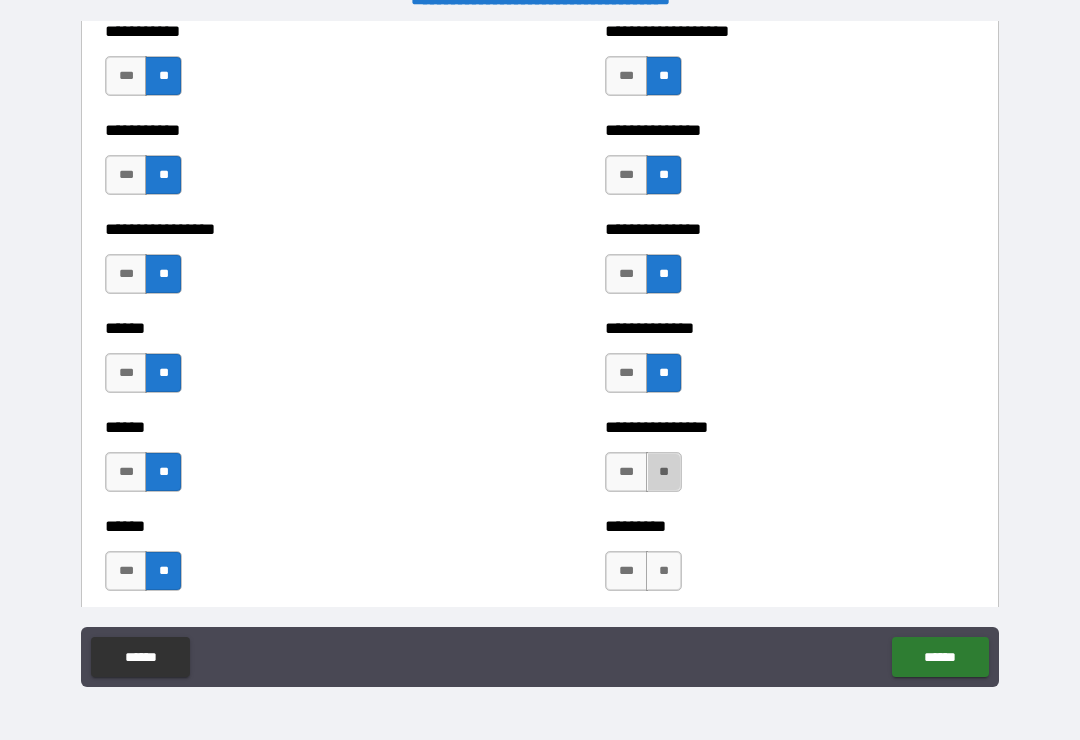 click on "**" at bounding box center [664, 472] 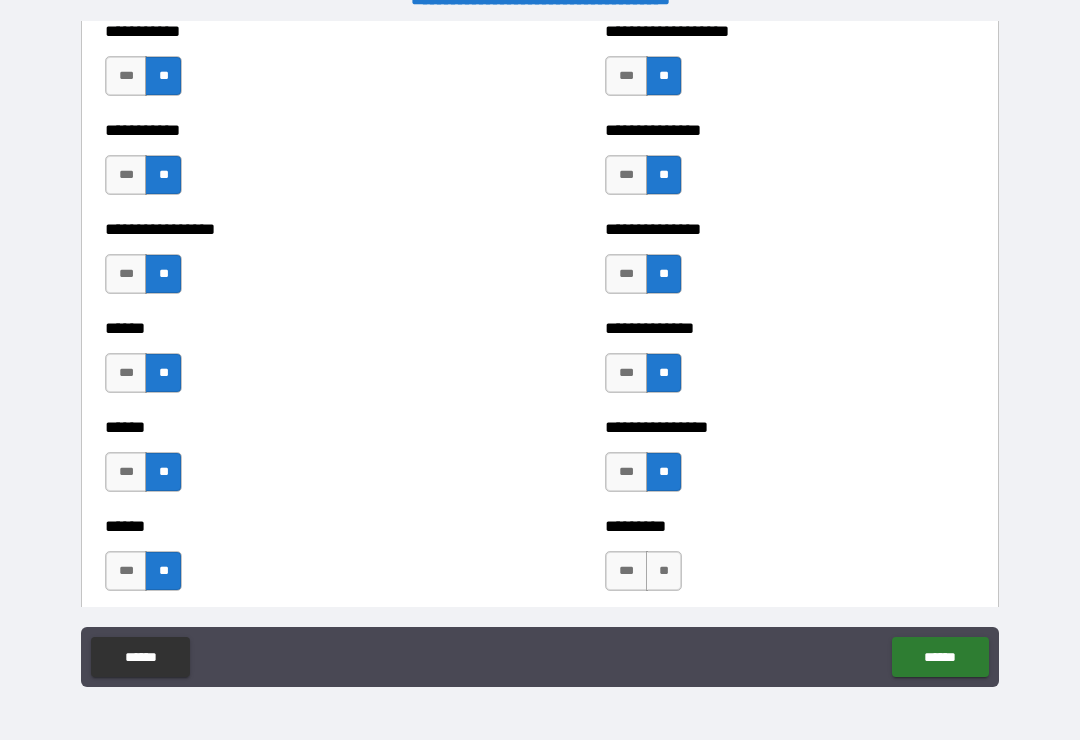 click on "**" at bounding box center (664, 571) 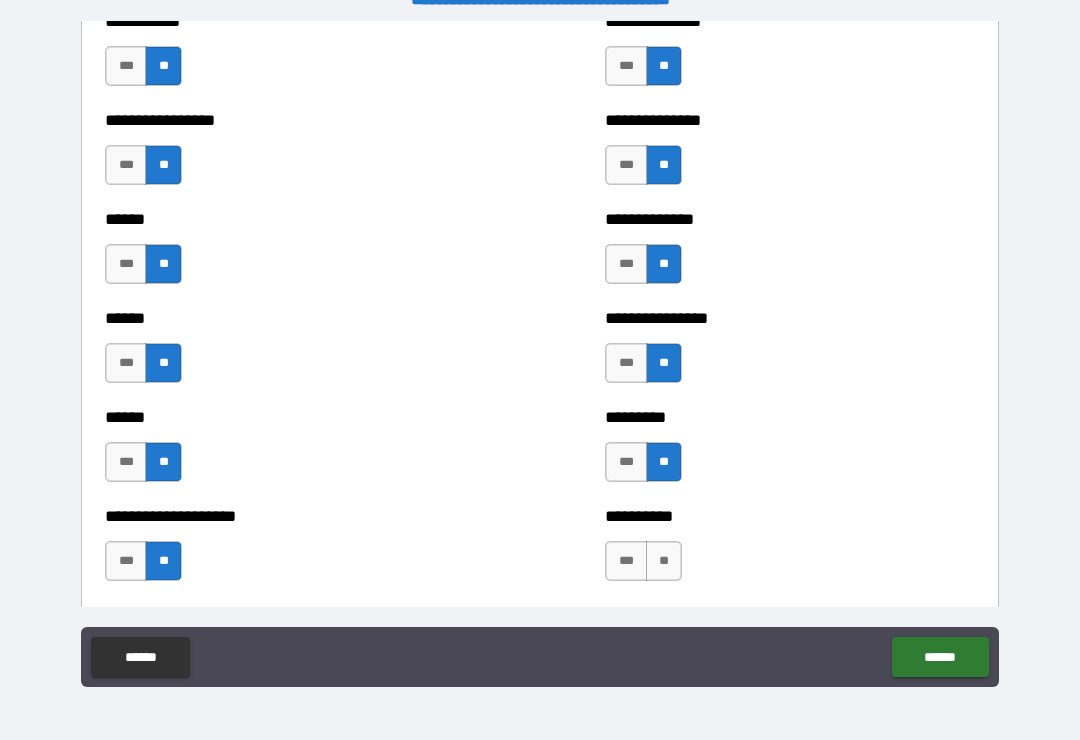 scroll, scrollTop: 2971, scrollLeft: 0, axis: vertical 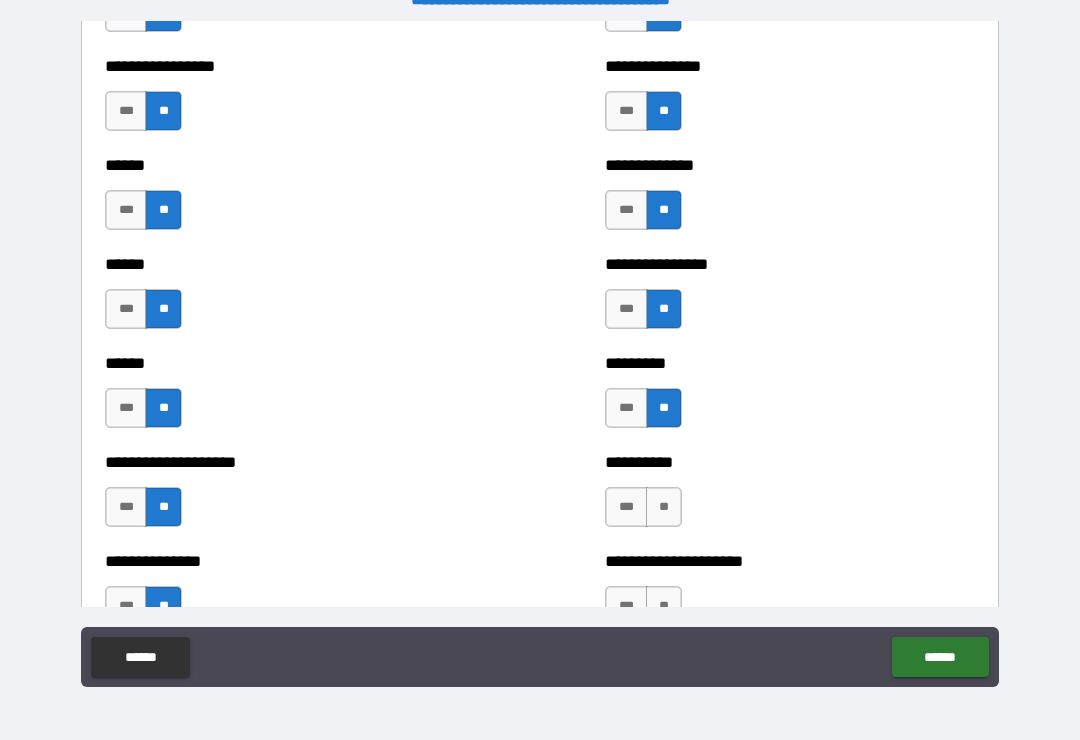 click on "**" at bounding box center (664, 507) 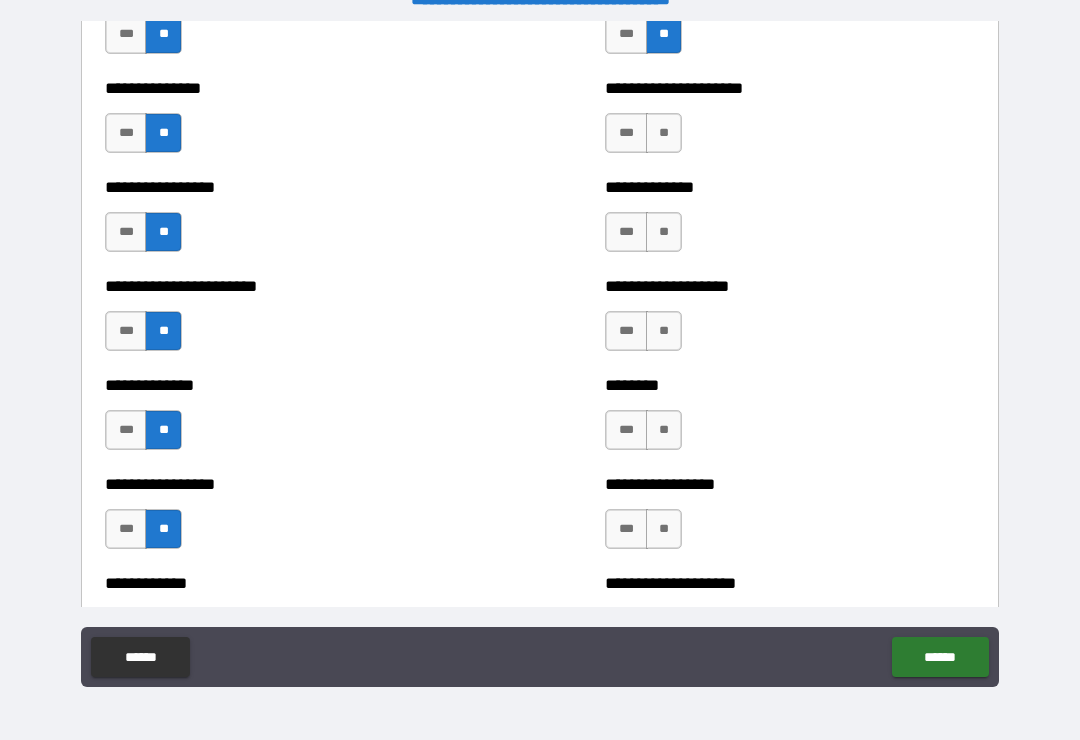 scroll, scrollTop: 3452, scrollLeft: 0, axis: vertical 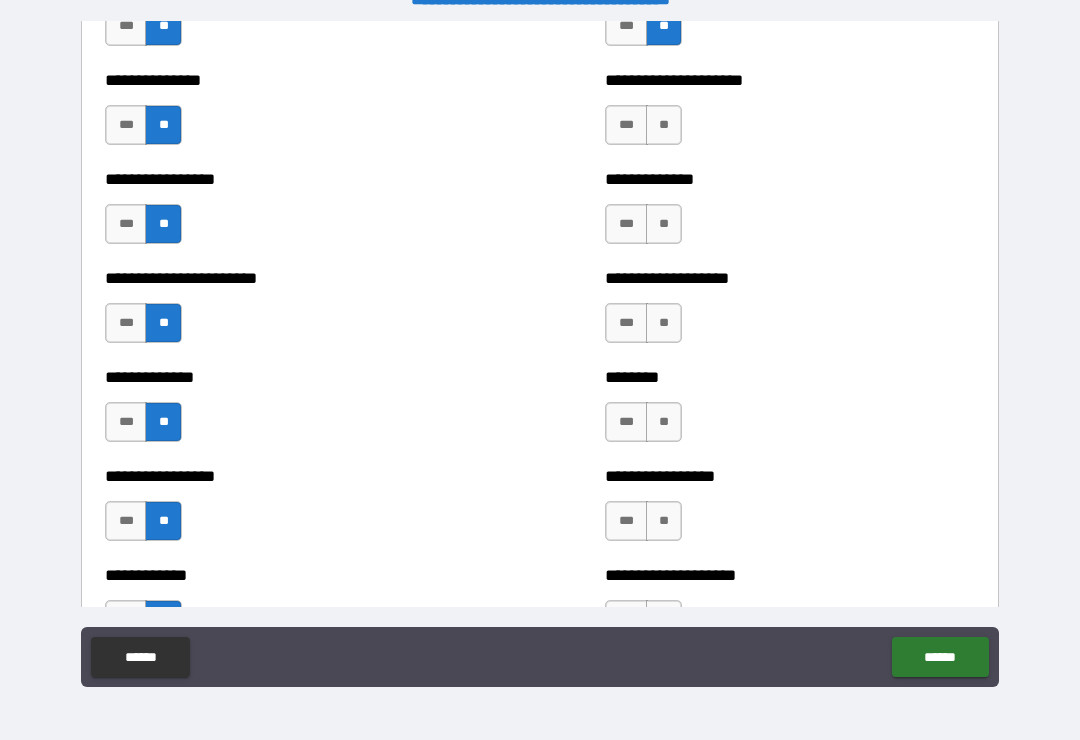 click on "**" at bounding box center [664, 125] 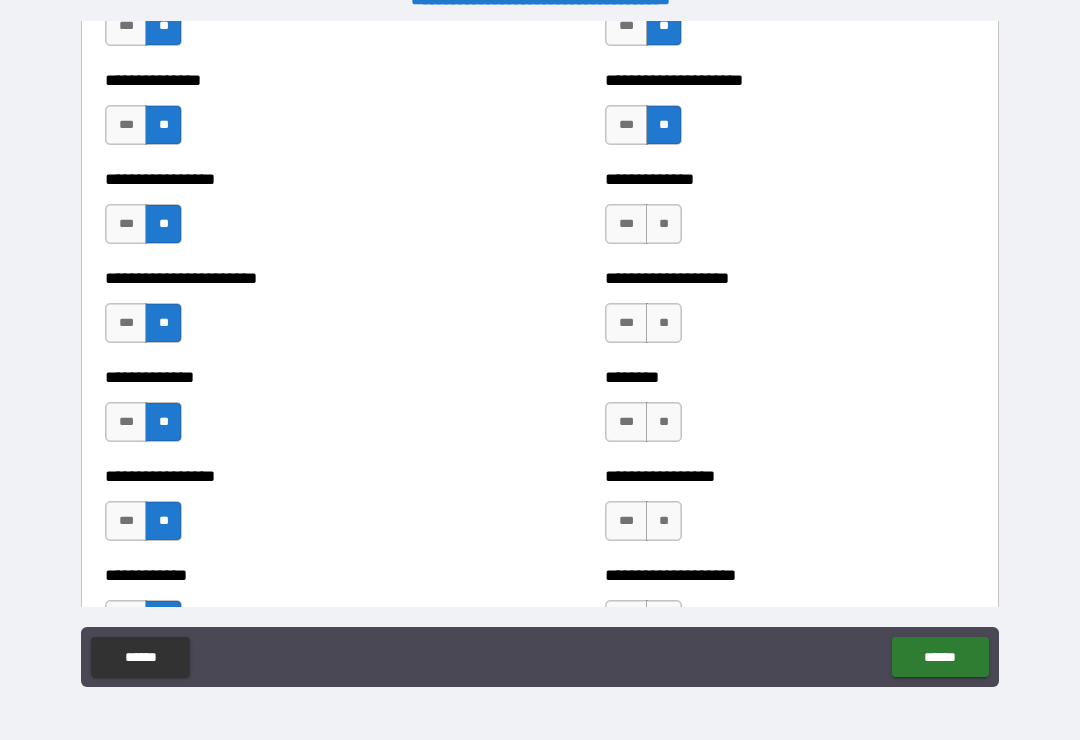 click on "**" at bounding box center (664, 224) 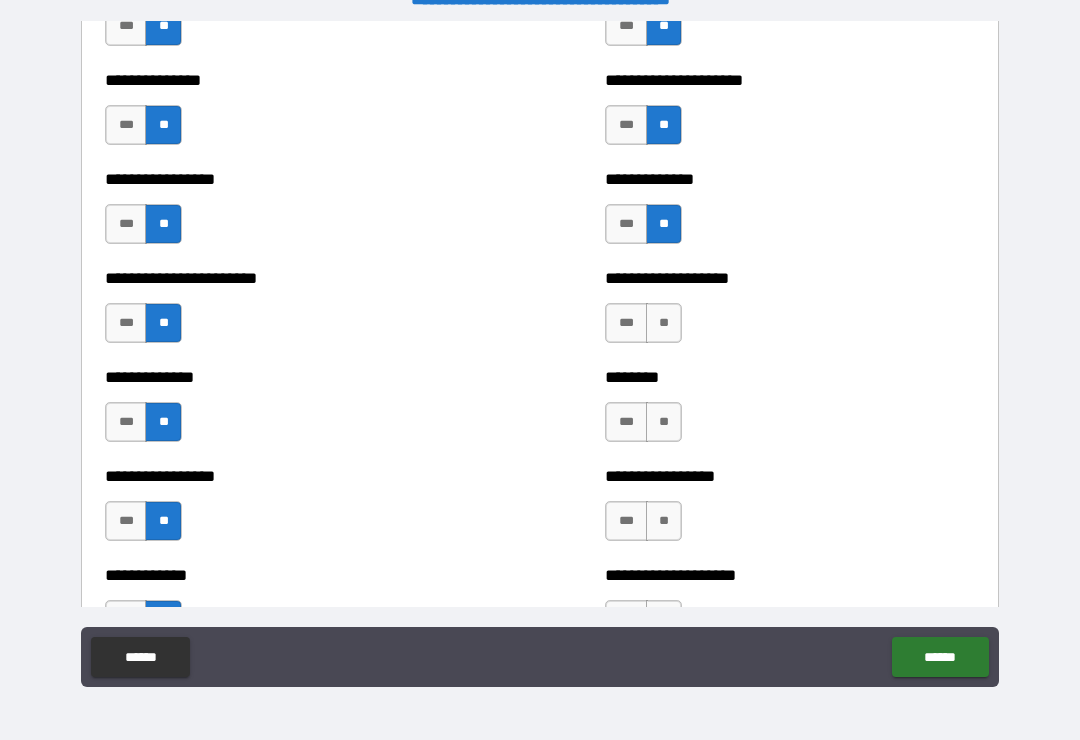 click on "**" at bounding box center (664, 323) 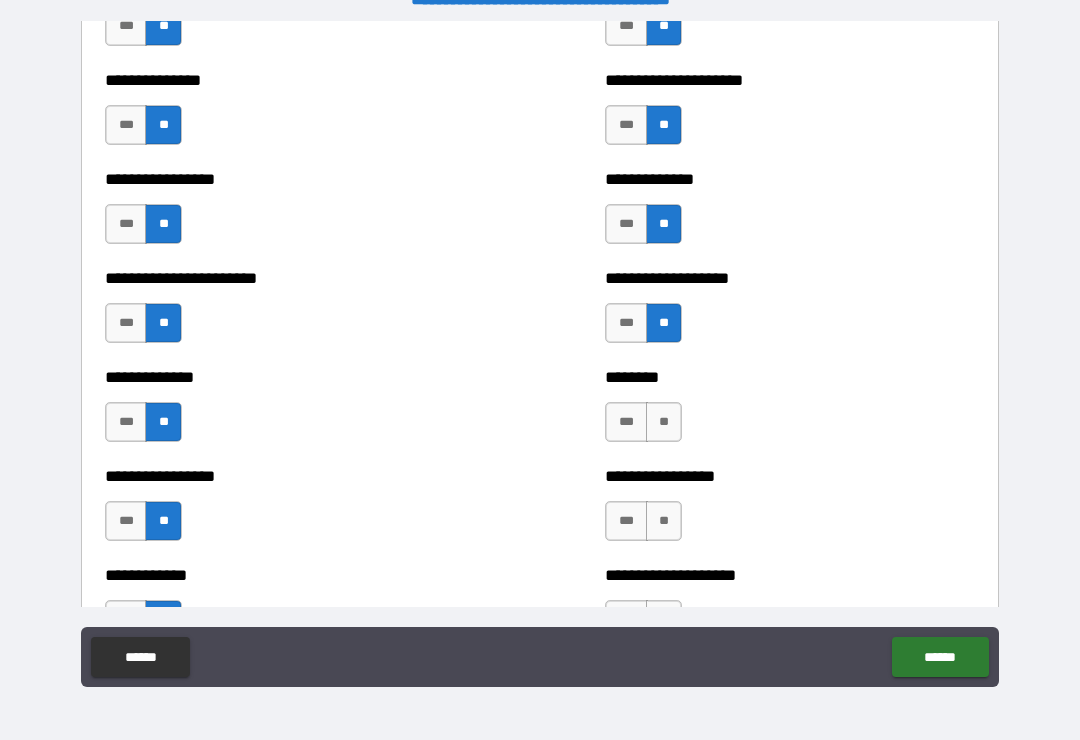 click on "**" at bounding box center (664, 422) 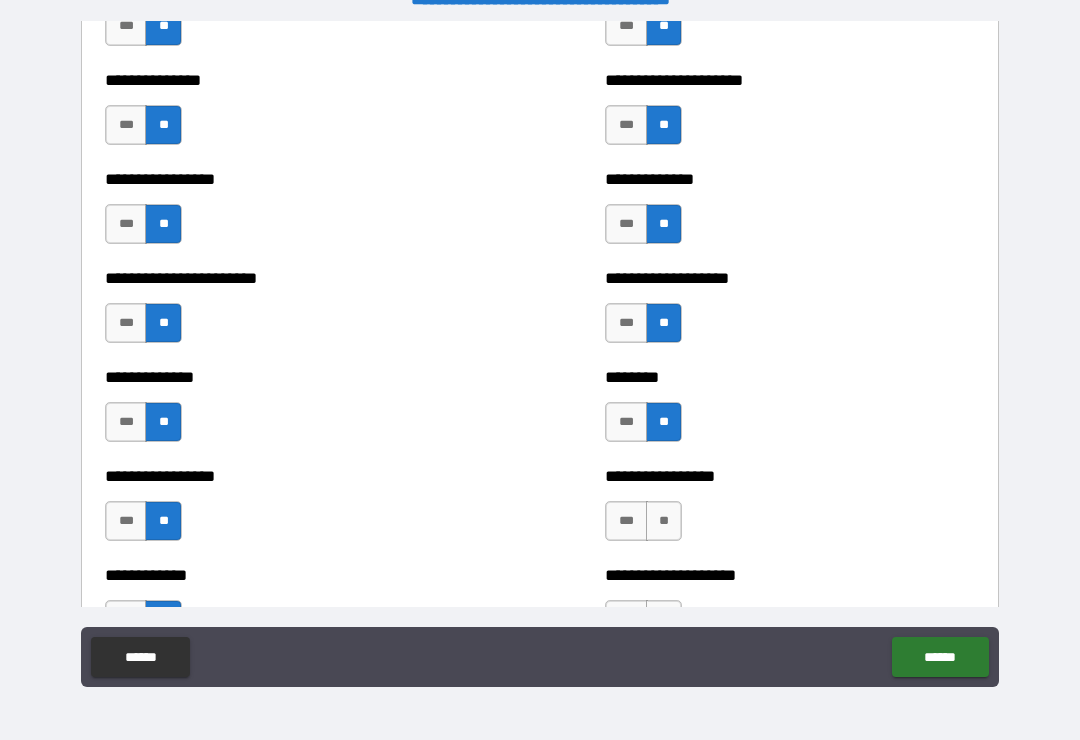 click on "**" at bounding box center [664, 521] 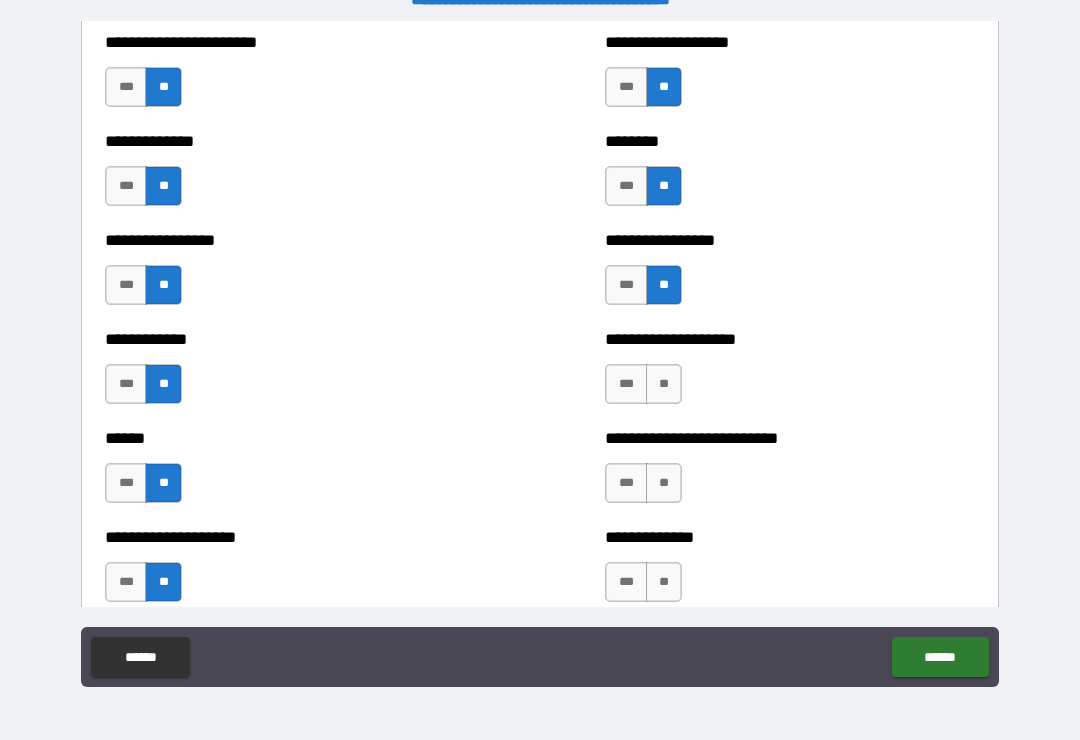 scroll, scrollTop: 3717, scrollLeft: 0, axis: vertical 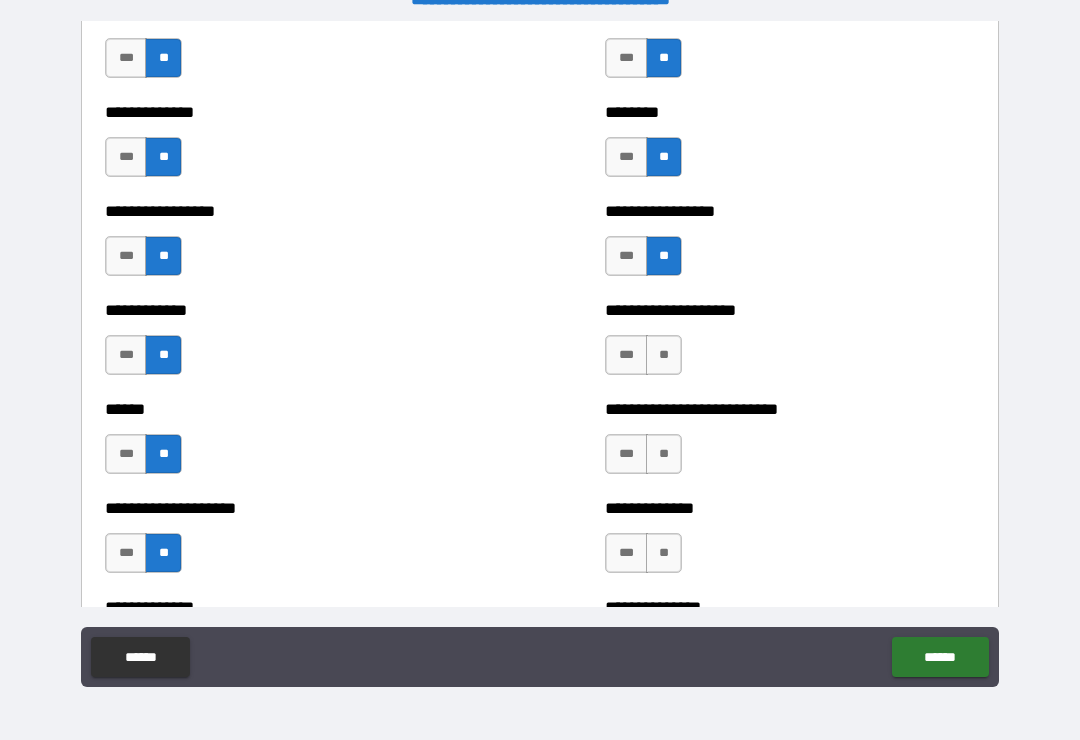 click on "**" at bounding box center [664, 355] 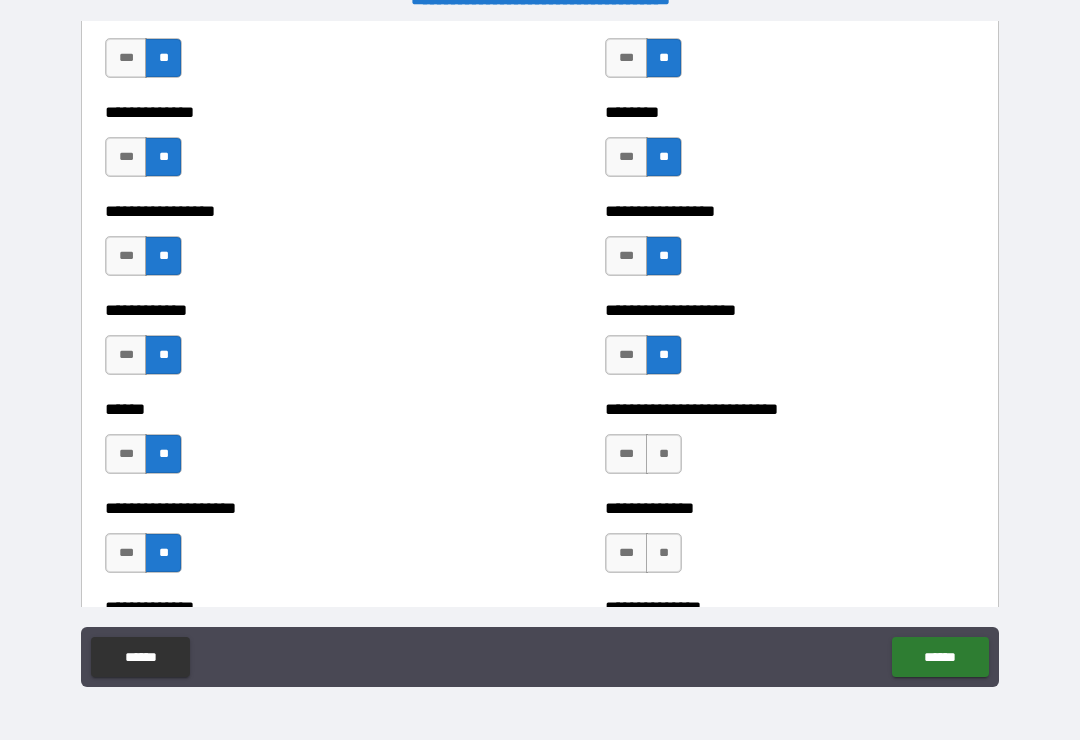 click on "**" at bounding box center [664, 454] 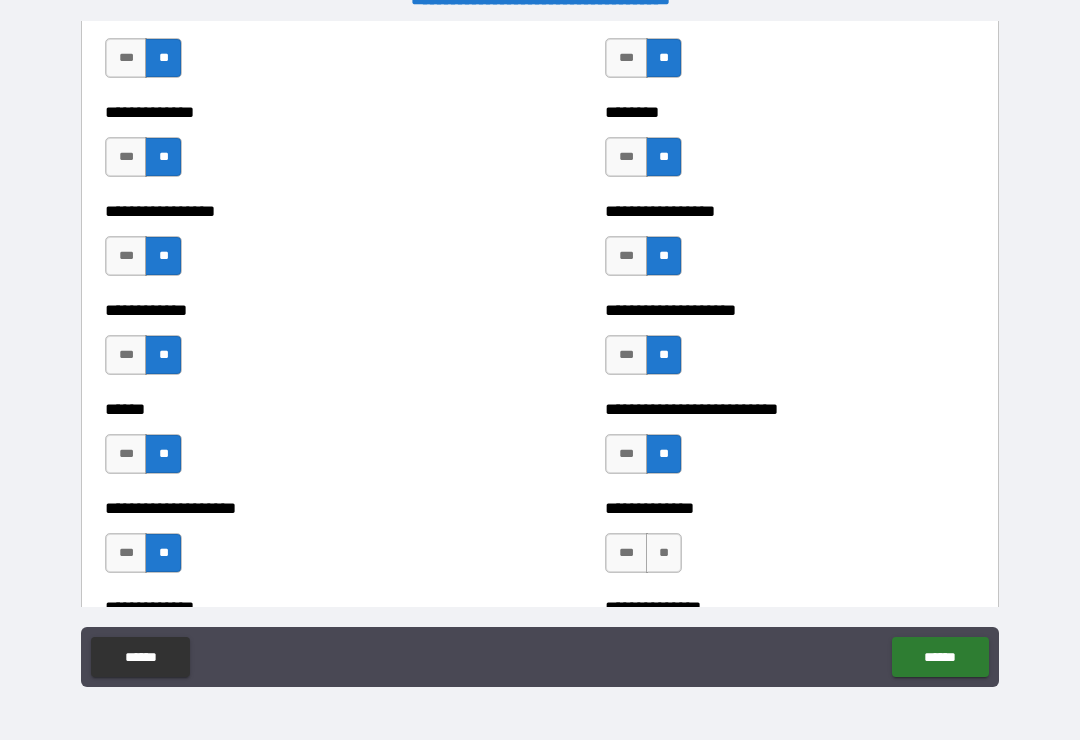 click on "**" at bounding box center [664, 553] 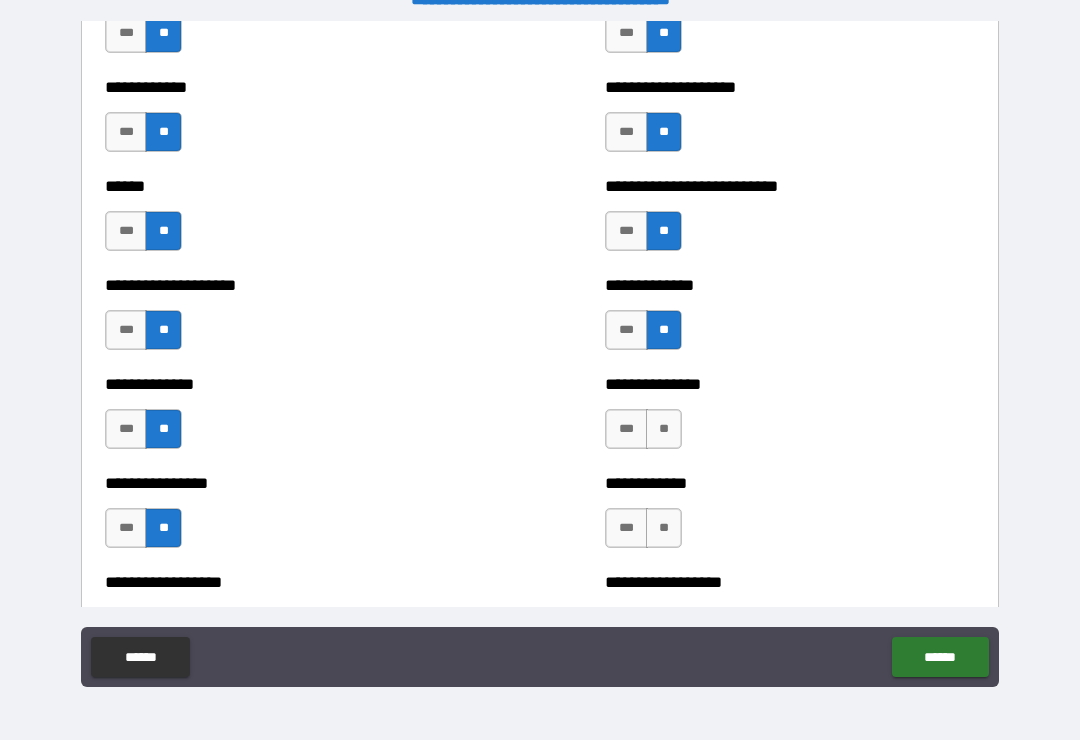 scroll, scrollTop: 3942, scrollLeft: 0, axis: vertical 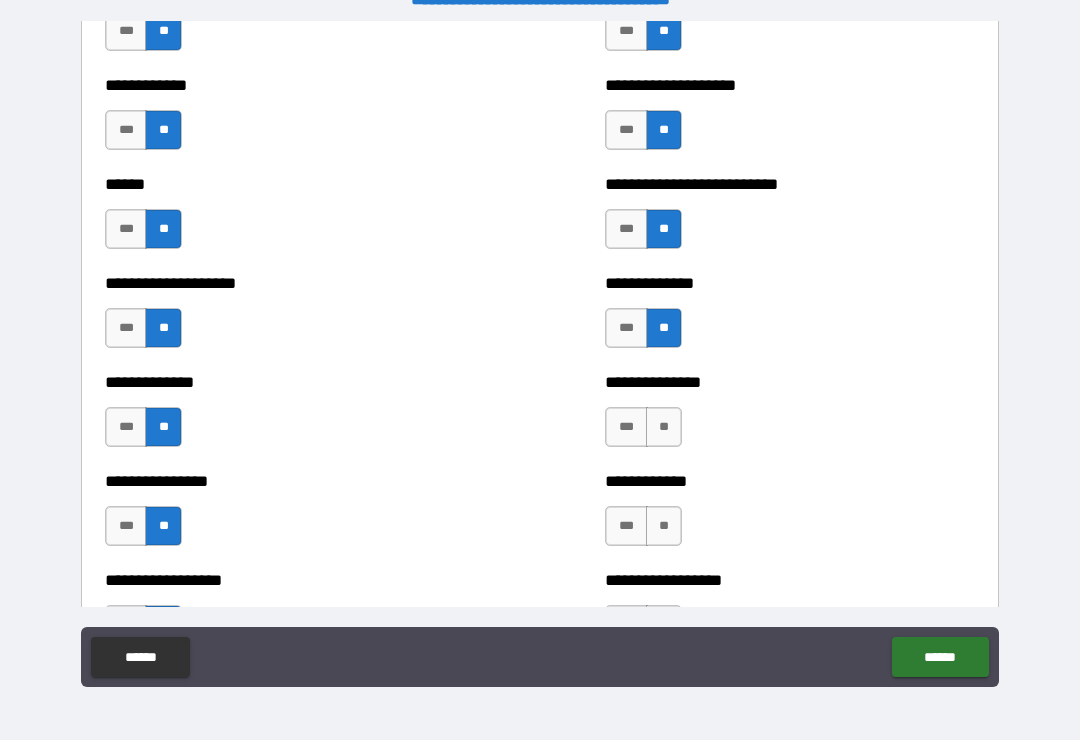 click on "**" at bounding box center [664, 427] 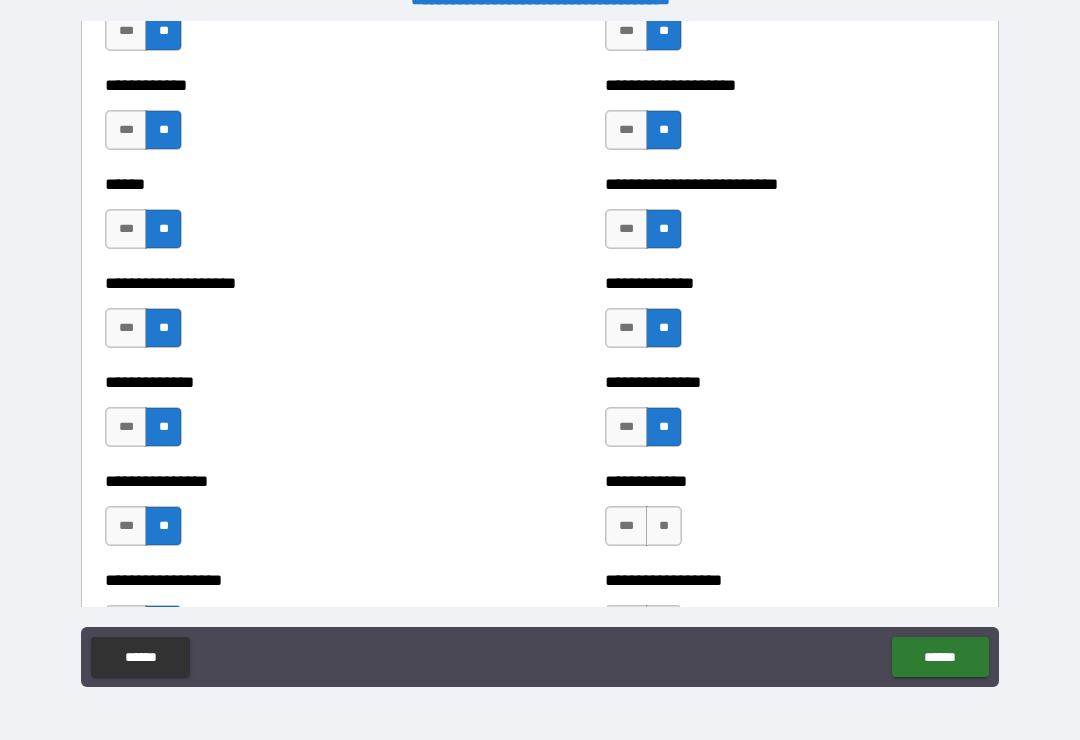 click on "**" at bounding box center [664, 526] 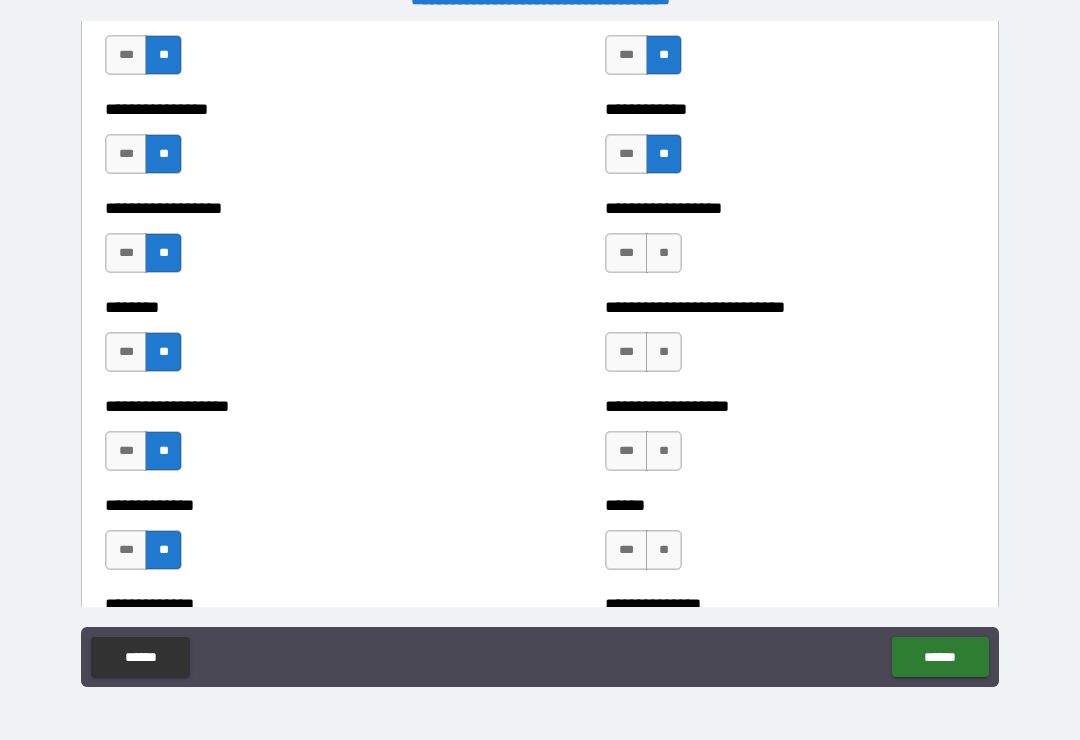 scroll, scrollTop: 4312, scrollLeft: 0, axis: vertical 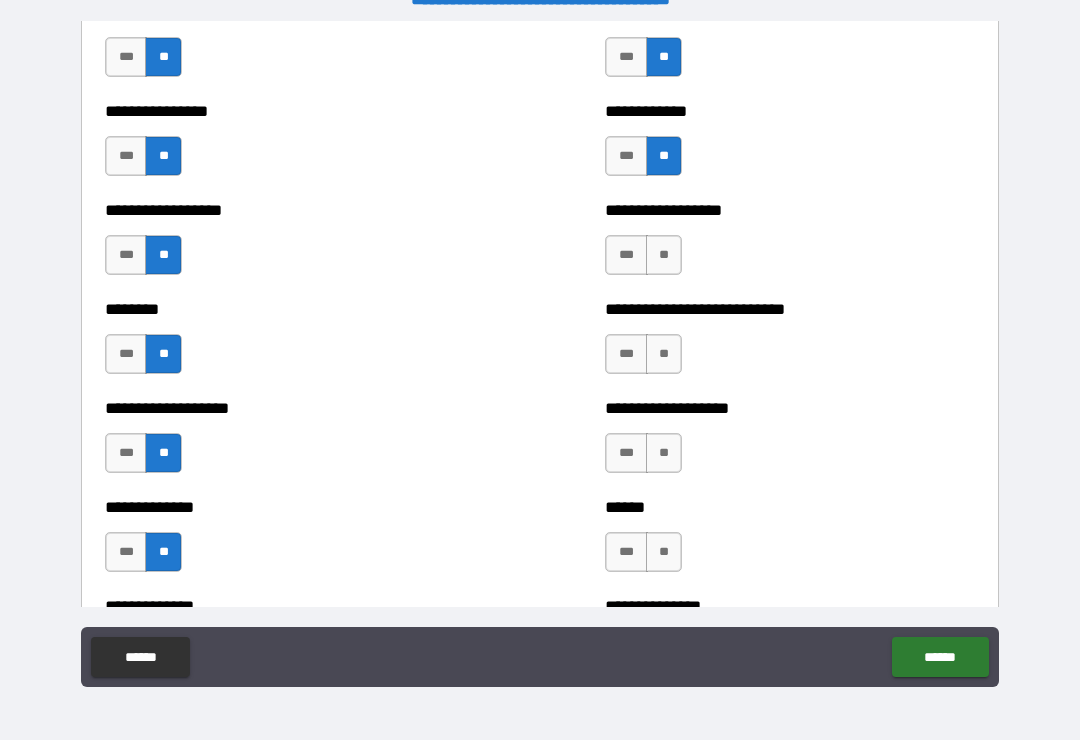 click on "**" at bounding box center (664, 255) 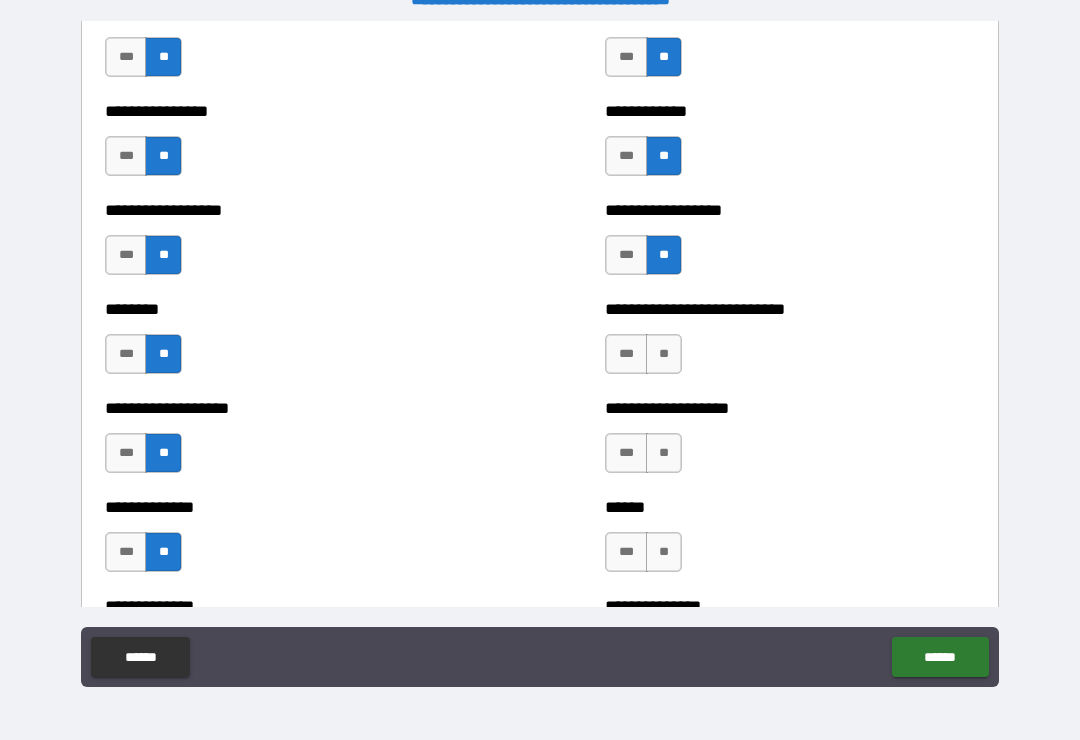 click on "**" at bounding box center [664, 354] 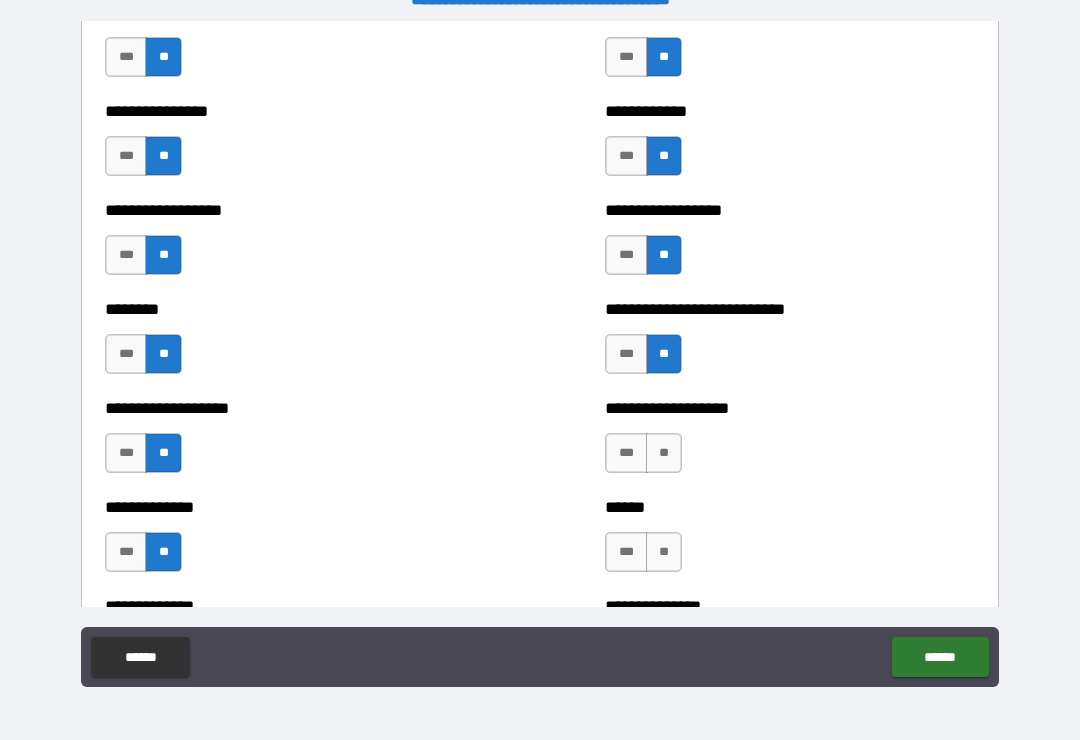 click on "**" at bounding box center [664, 453] 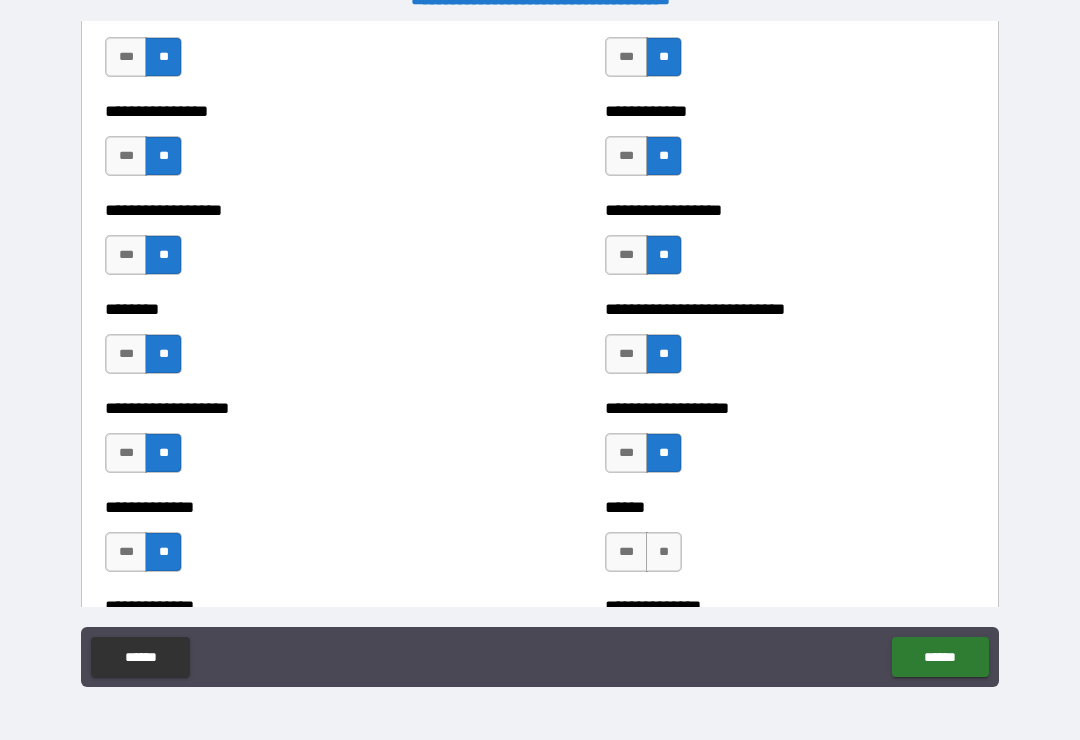 click on "**" at bounding box center (664, 552) 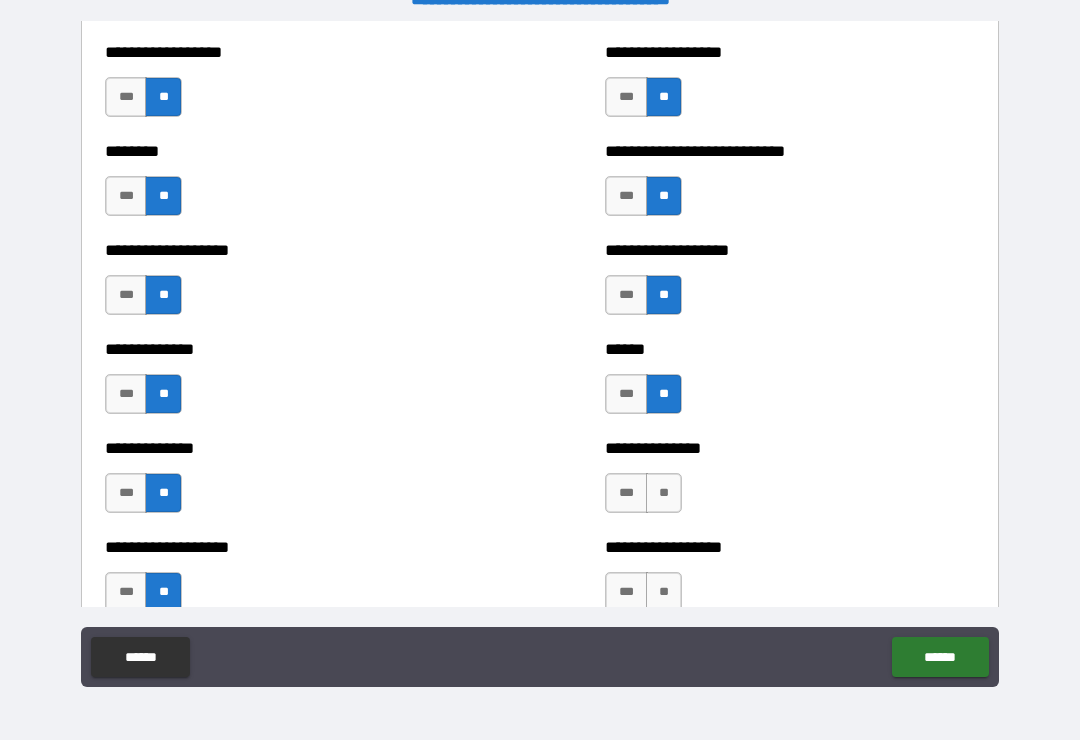 scroll, scrollTop: 4476, scrollLeft: 0, axis: vertical 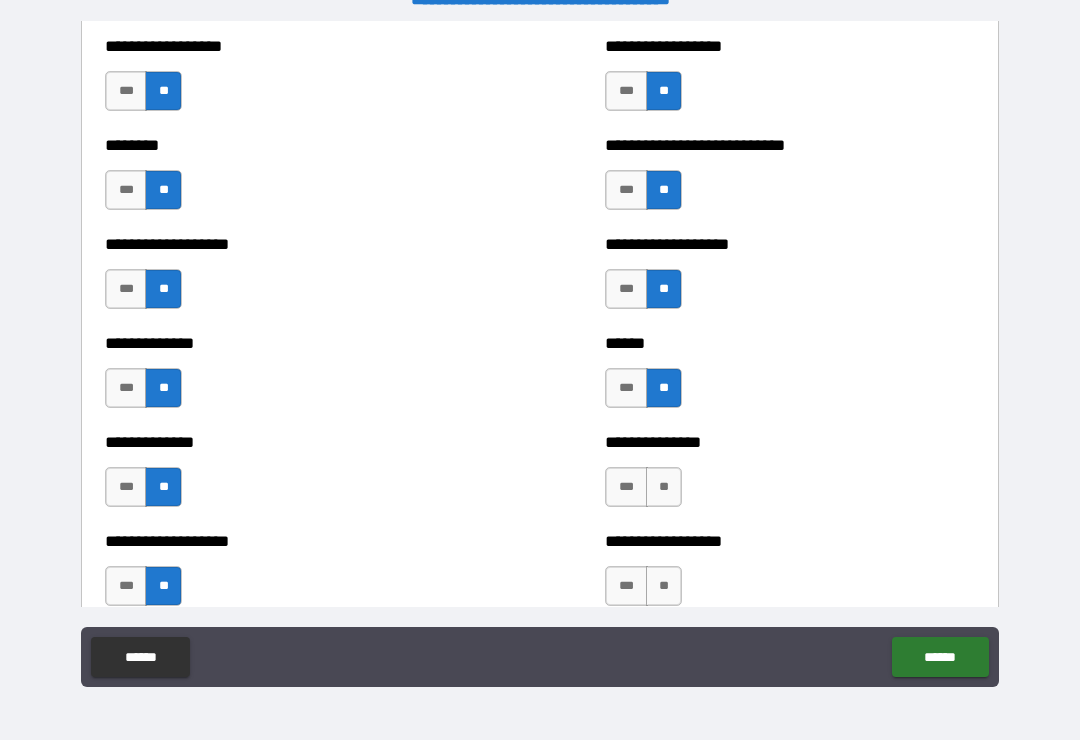 click on "**" at bounding box center (664, 487) 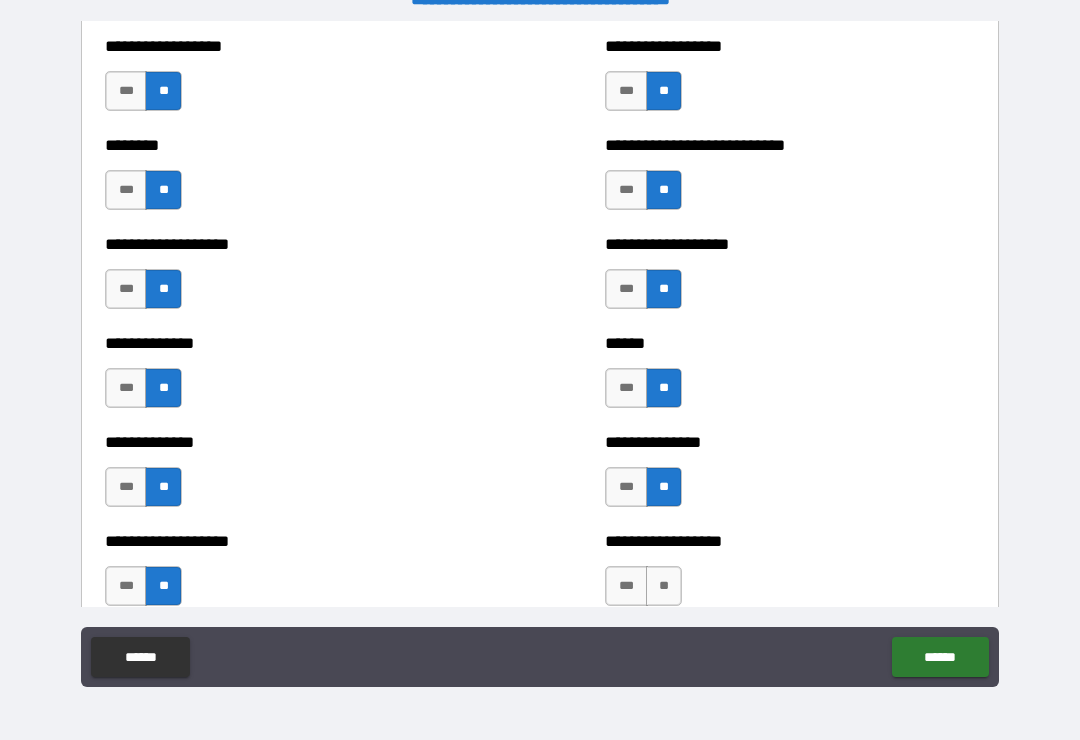 click on "**" at bounding box center [664, 586] 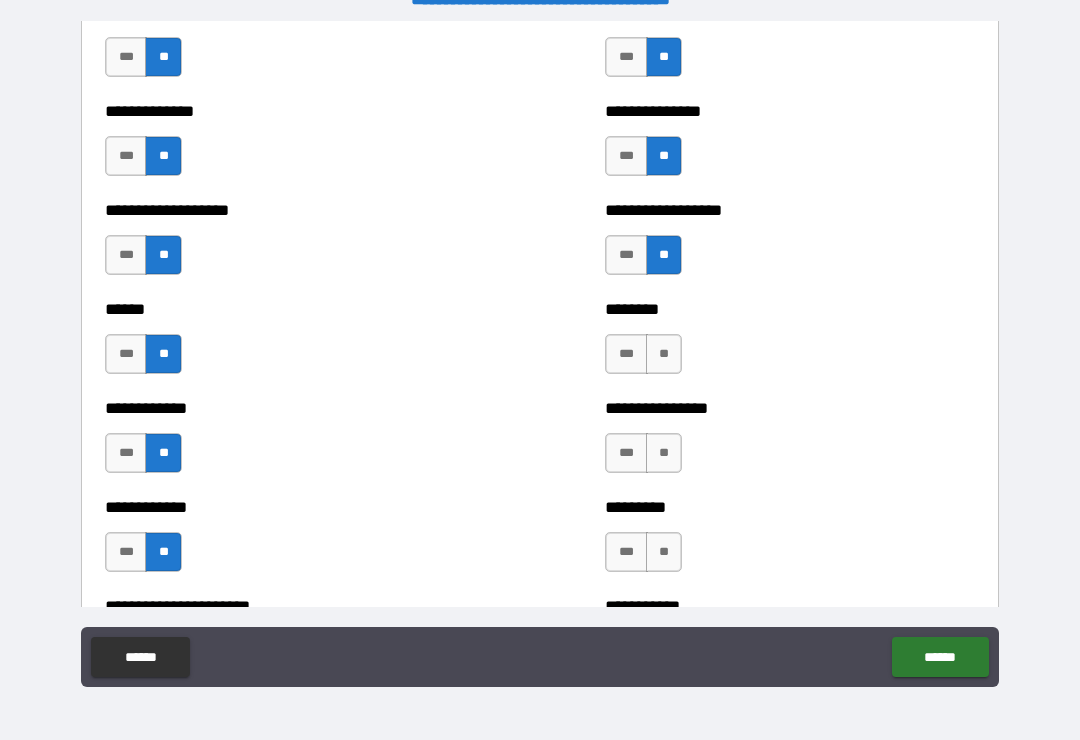 scroll, scrollTop: 4811, scrollLeft: 0, axis: vertical 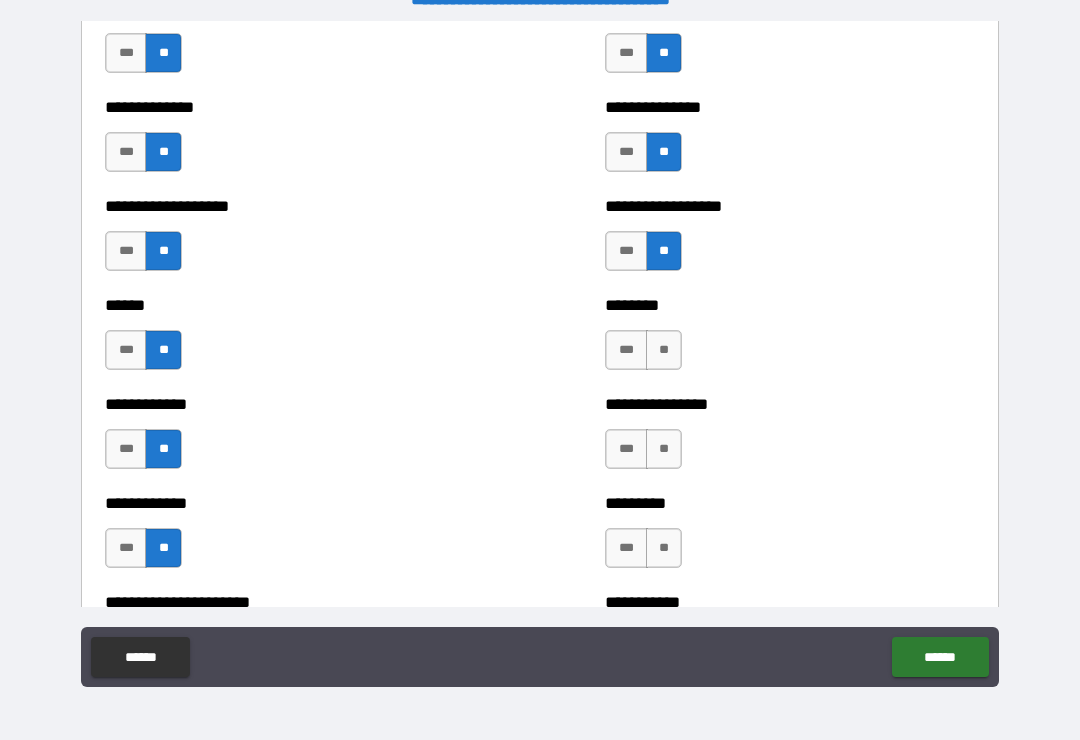 click on "**" at bounding box center (664, 350) 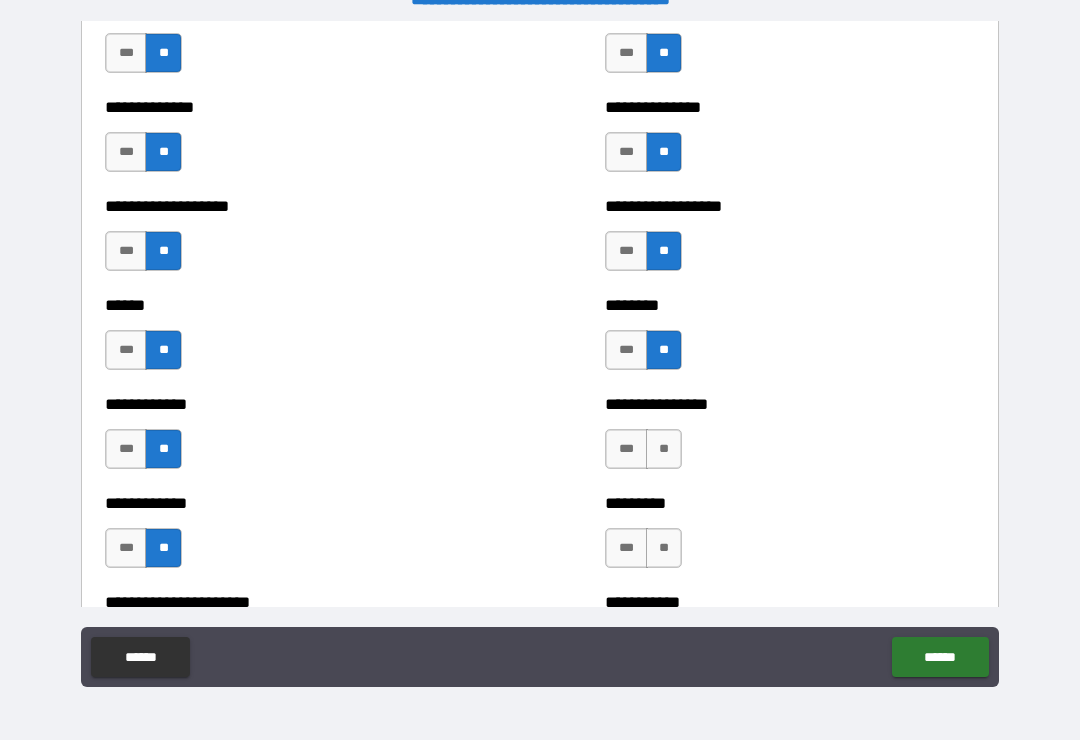 click on "**" at bounding box center (664, 449) 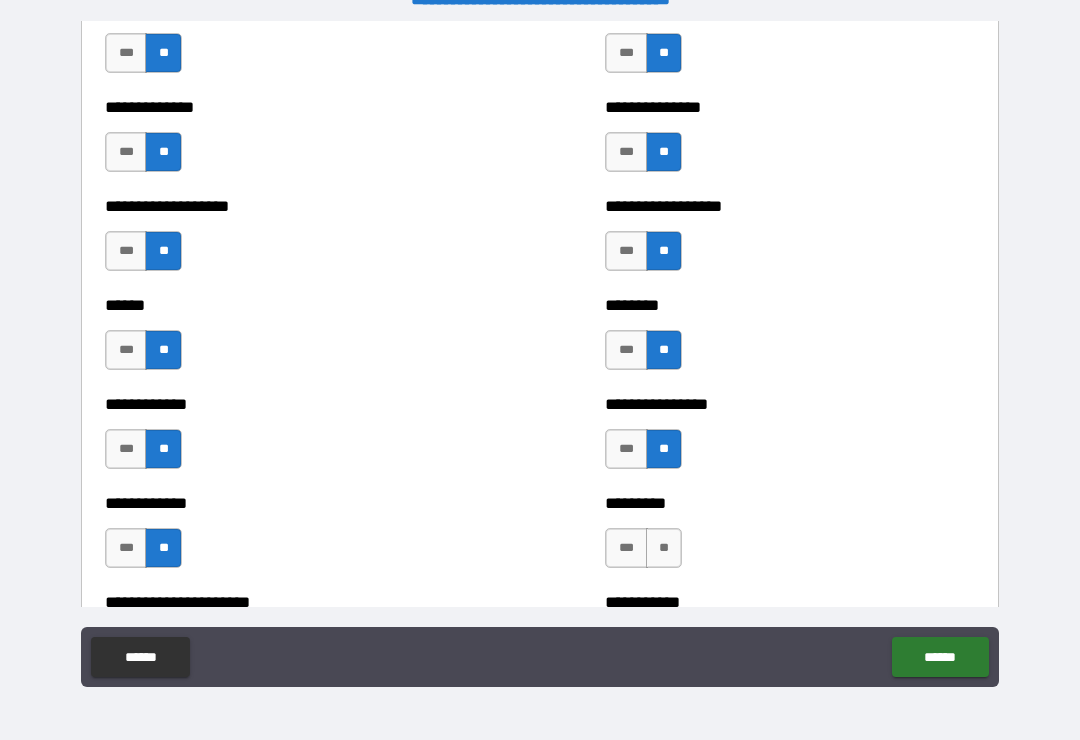 click on "**" at bounding box center [664, 548] 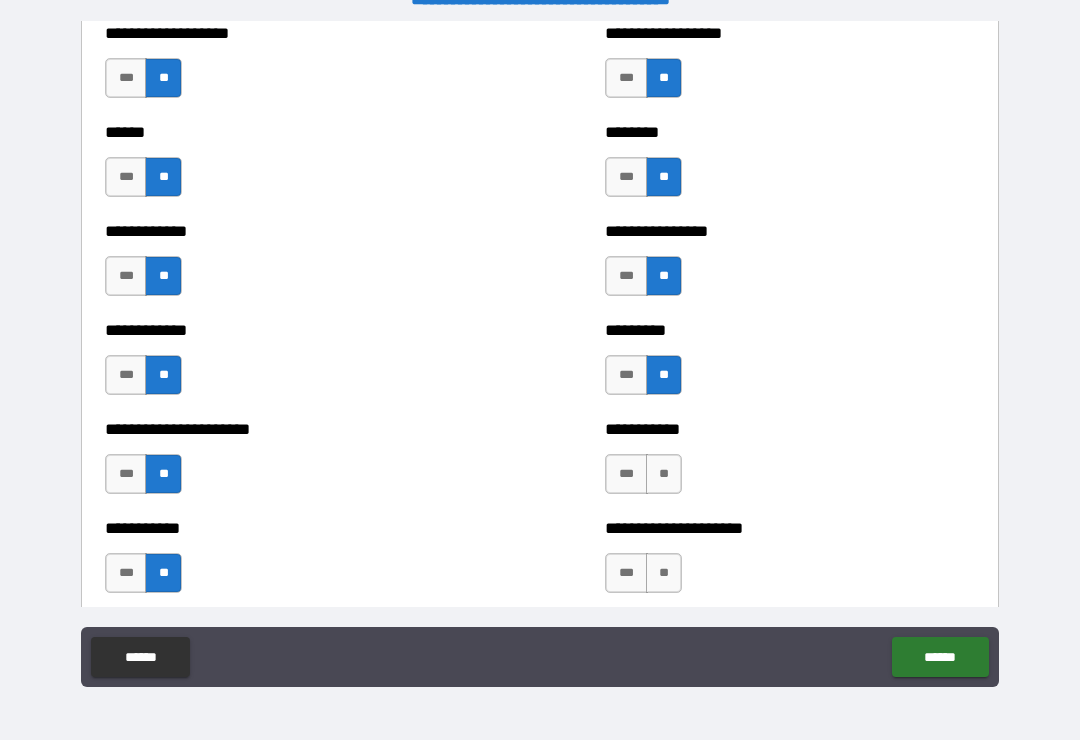 scroll, scrollTop: 5001, scrollLeft: 0, axis: vertical 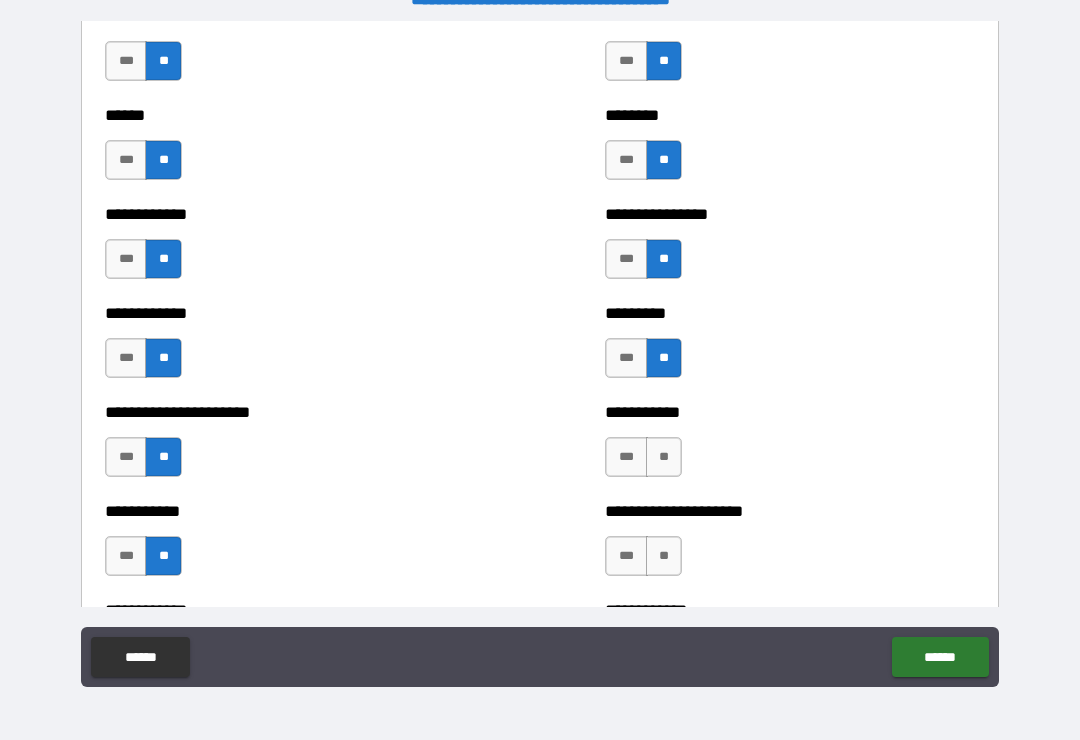 click on "**" at bounding box center (664, 457) 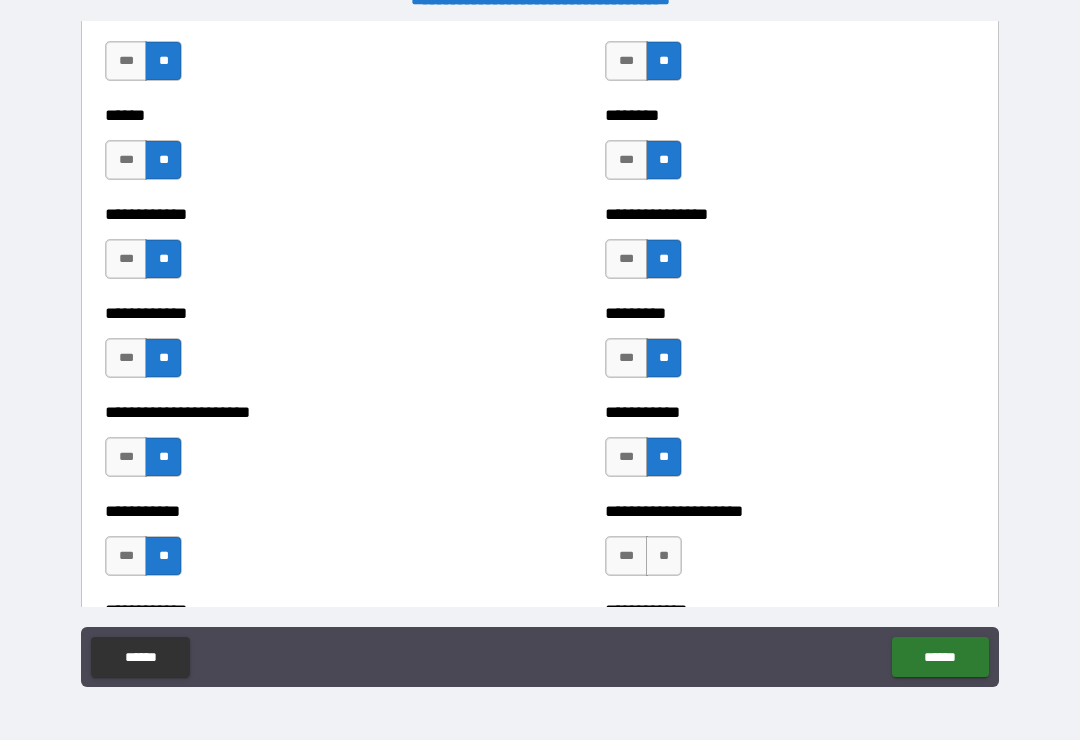 click on "**********" at bounding box center [790, 546] 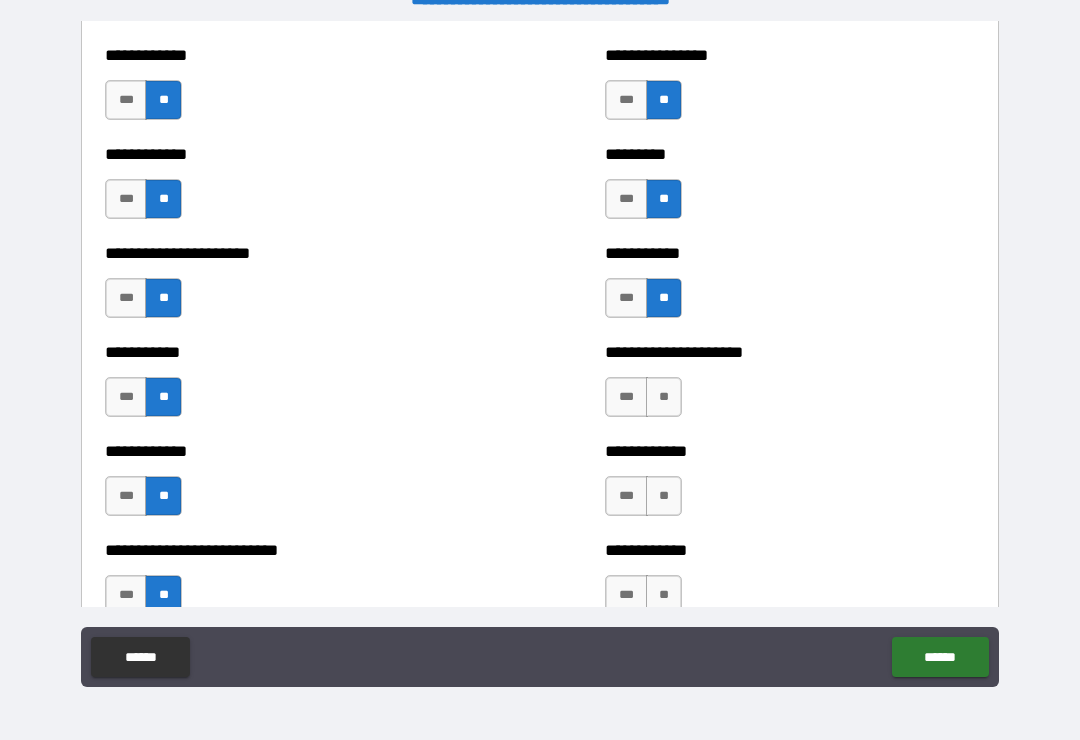 scroll, scrollTop: 5164, scrollLeft: 0, axis: vertical 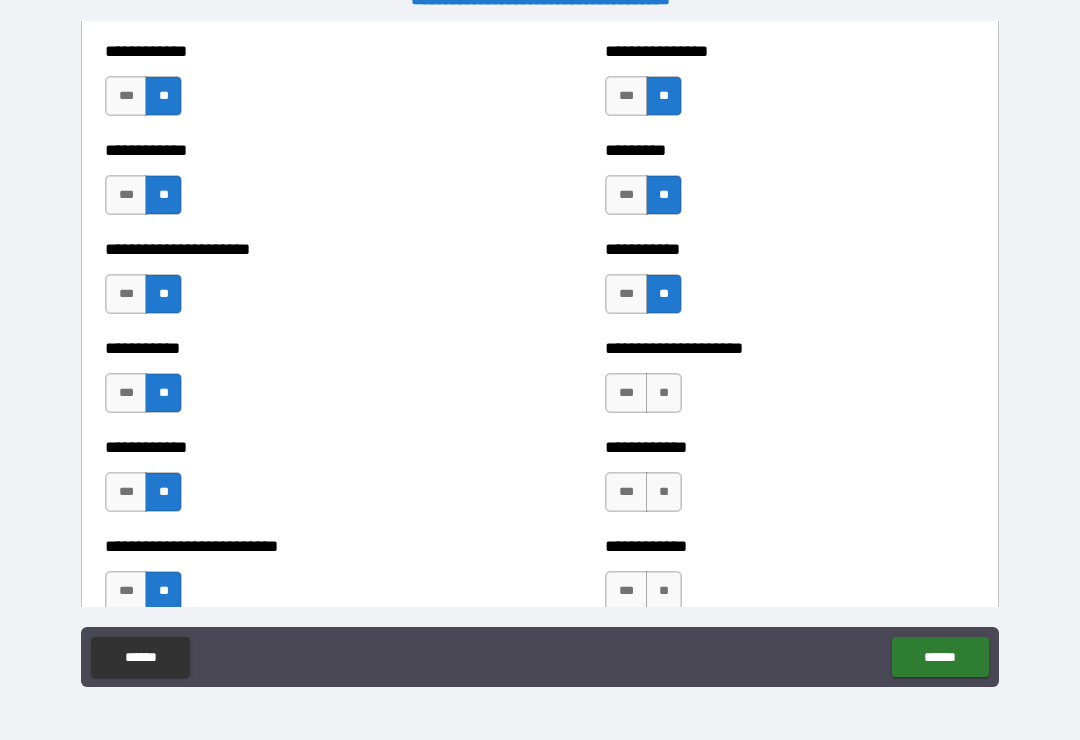 click on "**" at bounding box center [664, 393] 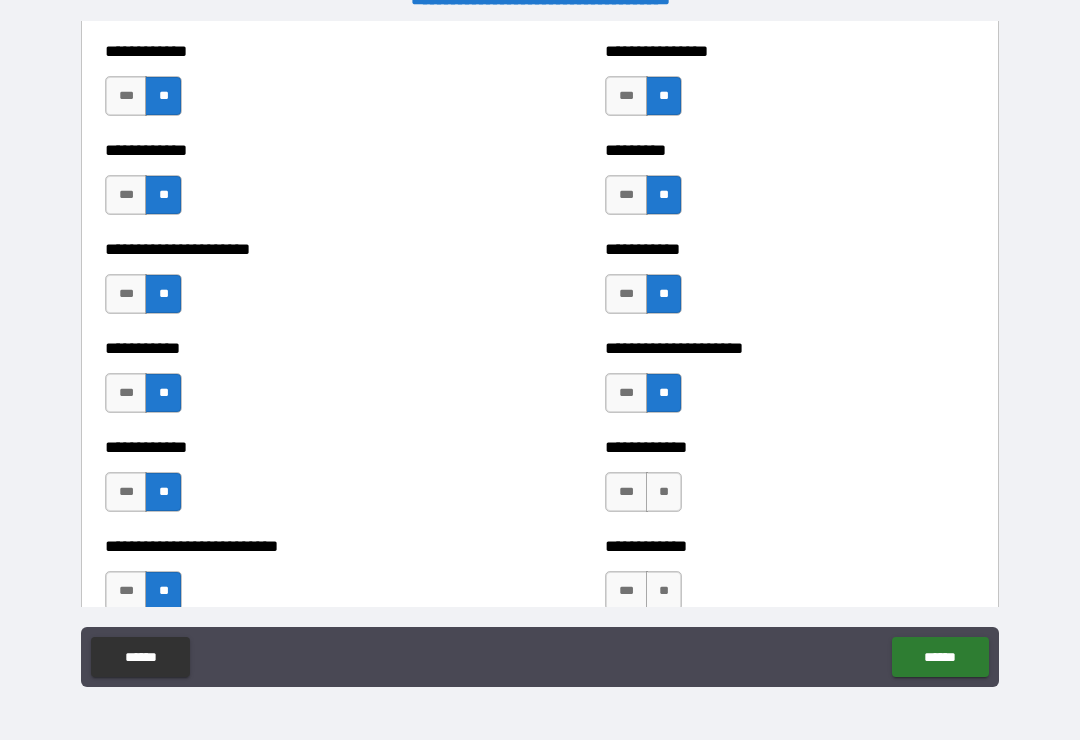 click on "**" at bounding box center [664, 492] 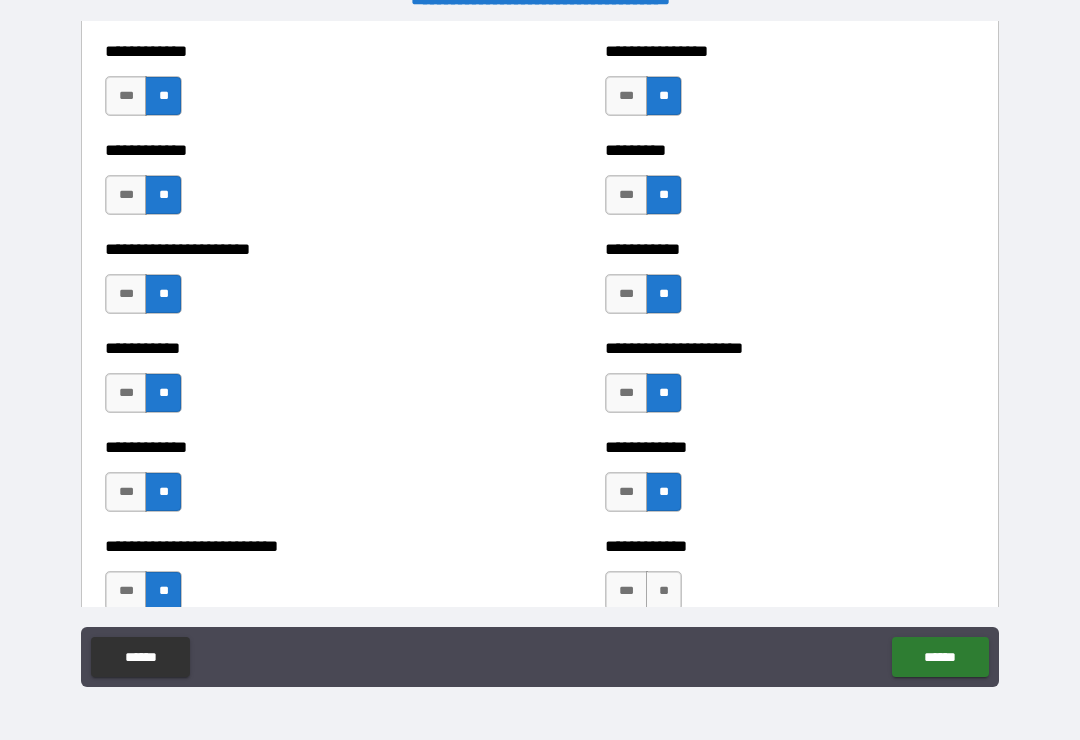 click on "**" at bounding box center [664, 591] 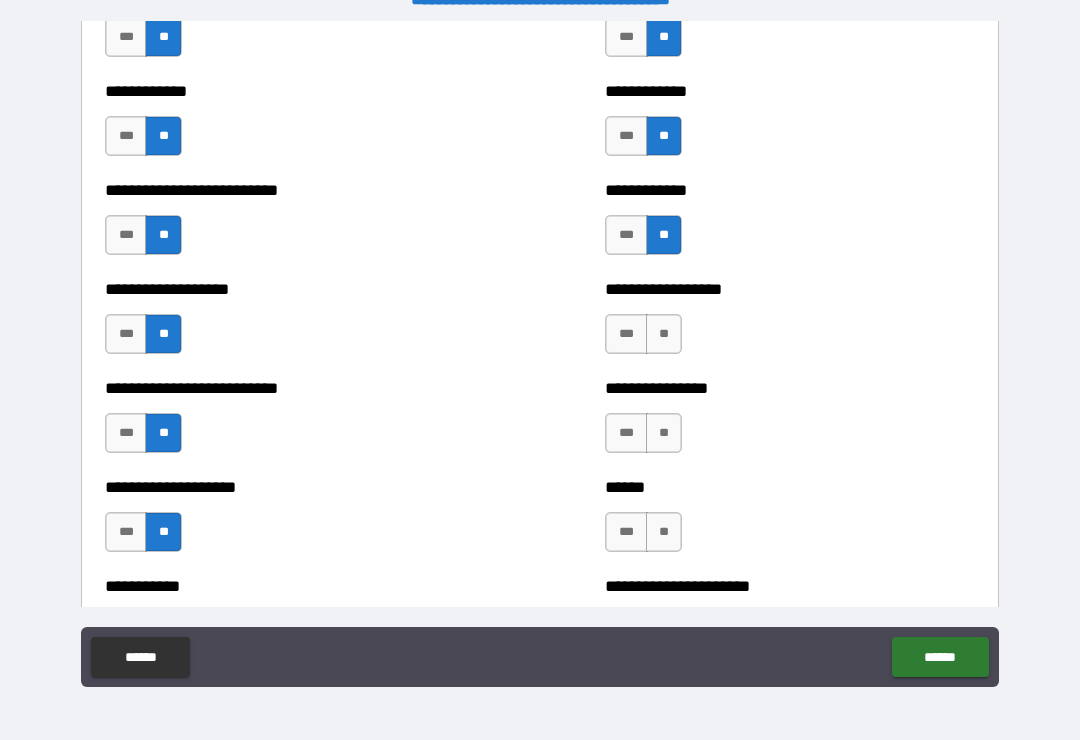 scroll, scrollTop: 5599, scrollLeft: 0, axis: vertical 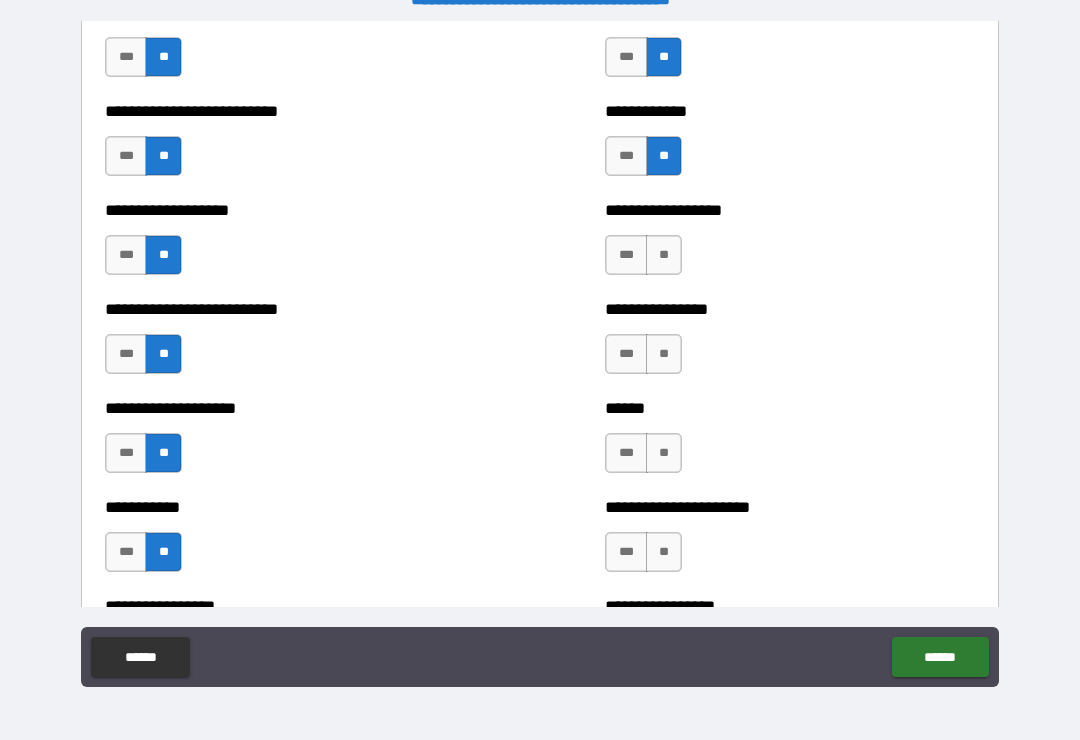 click on "**" at bounding box center (664, 255) 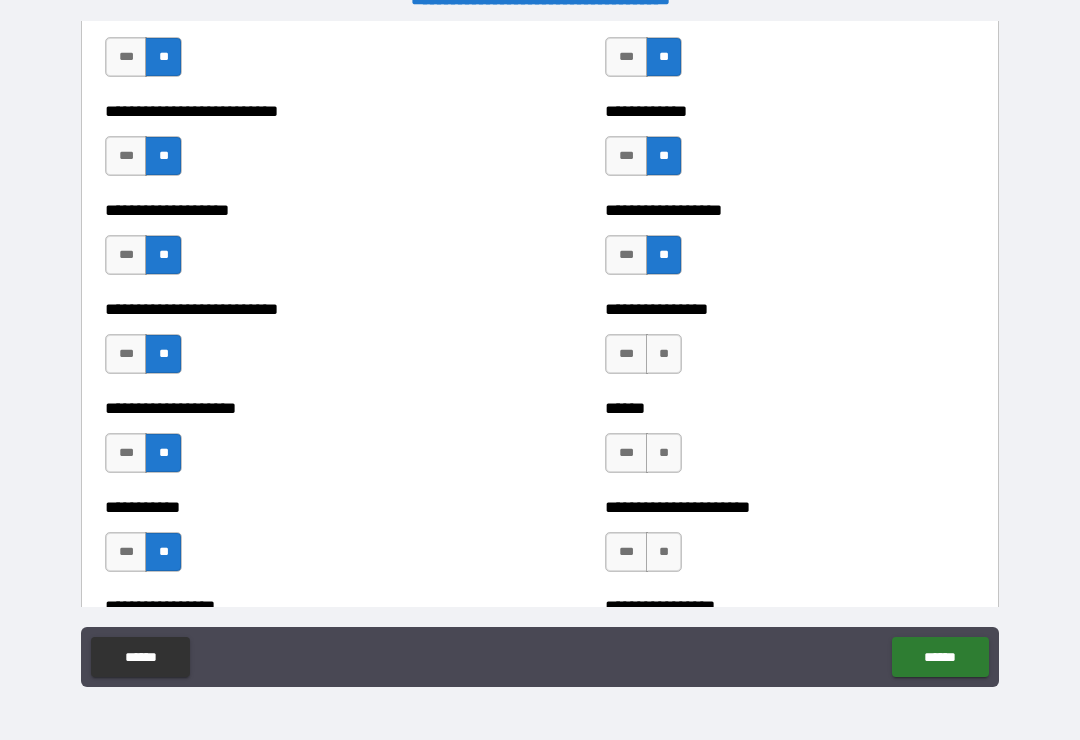 click on "**" at bounding box center (664, 354) 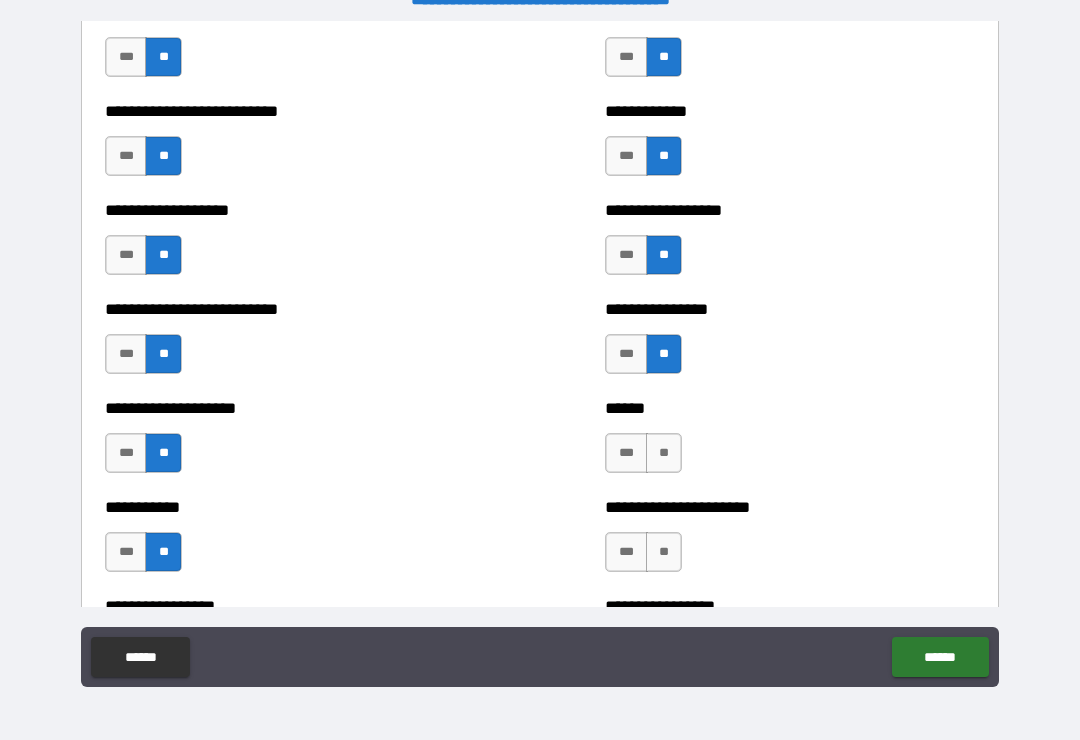 click on "**" at bounding box center (664, 453) 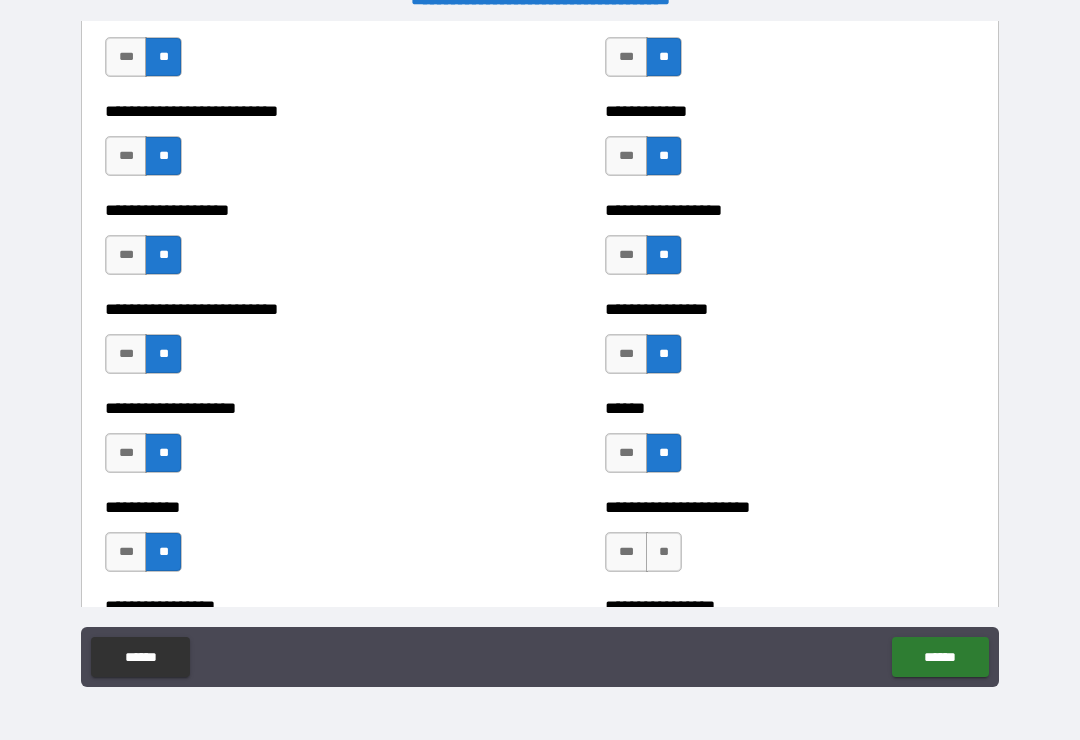click on "**" at bounding box center [664, 552] 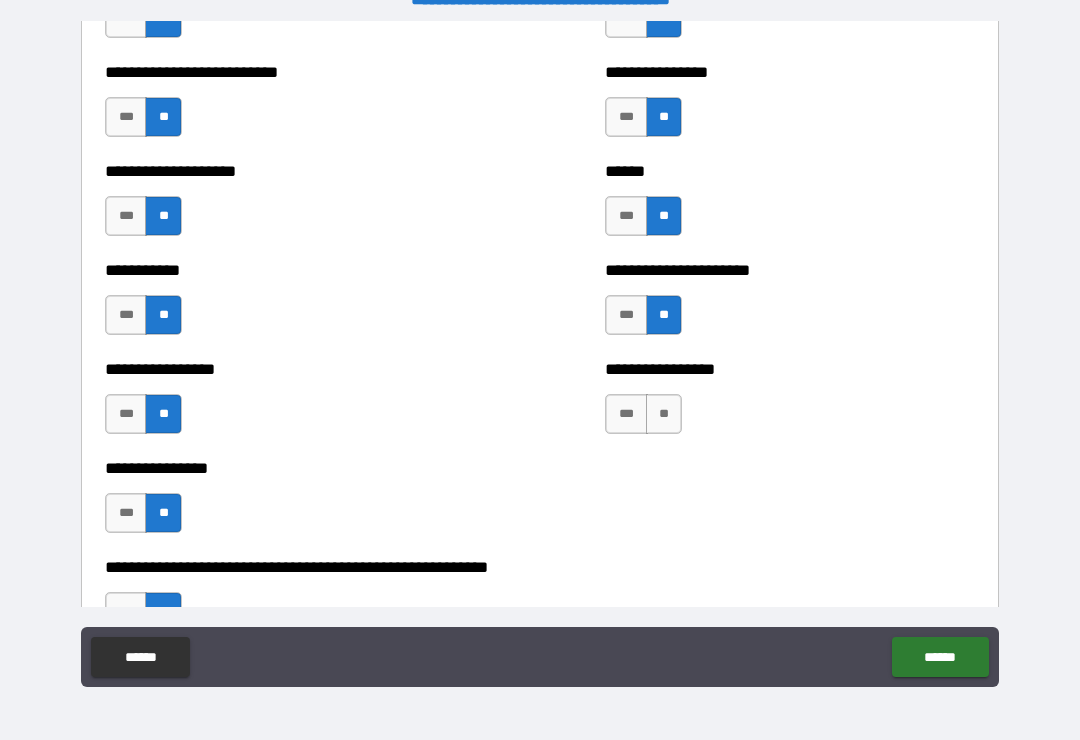 scroll, scrollTop: 5846, scrollLeft: 0, axis: vertical 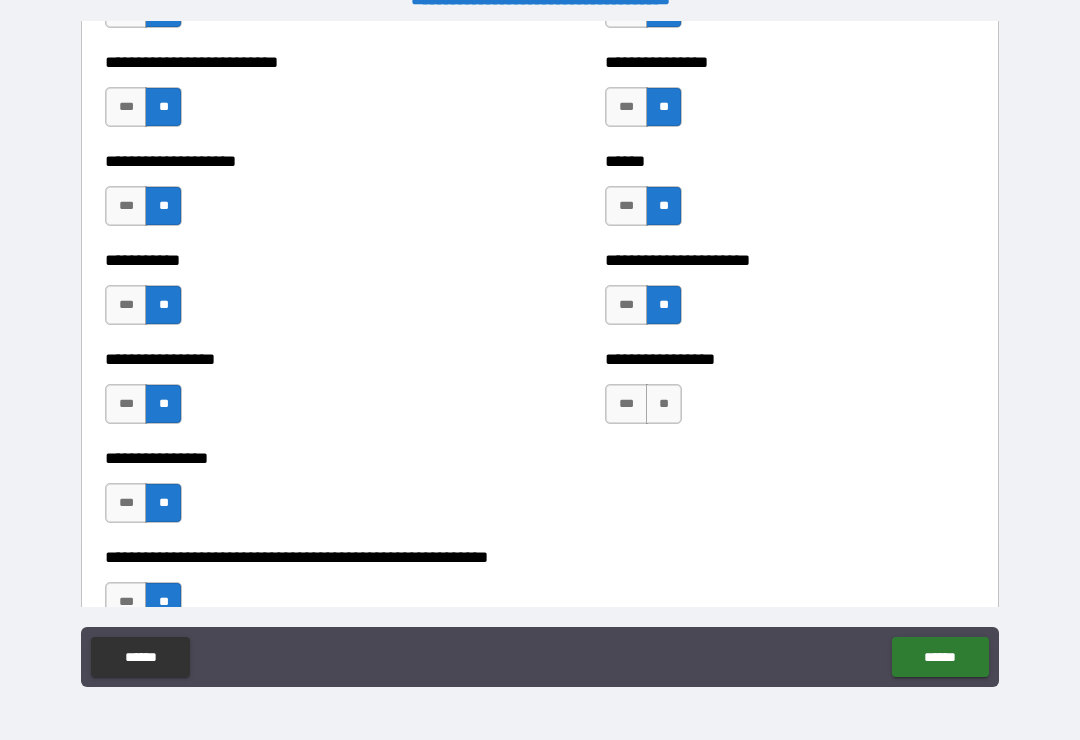 click on "**" at bounding box center (664, 404) 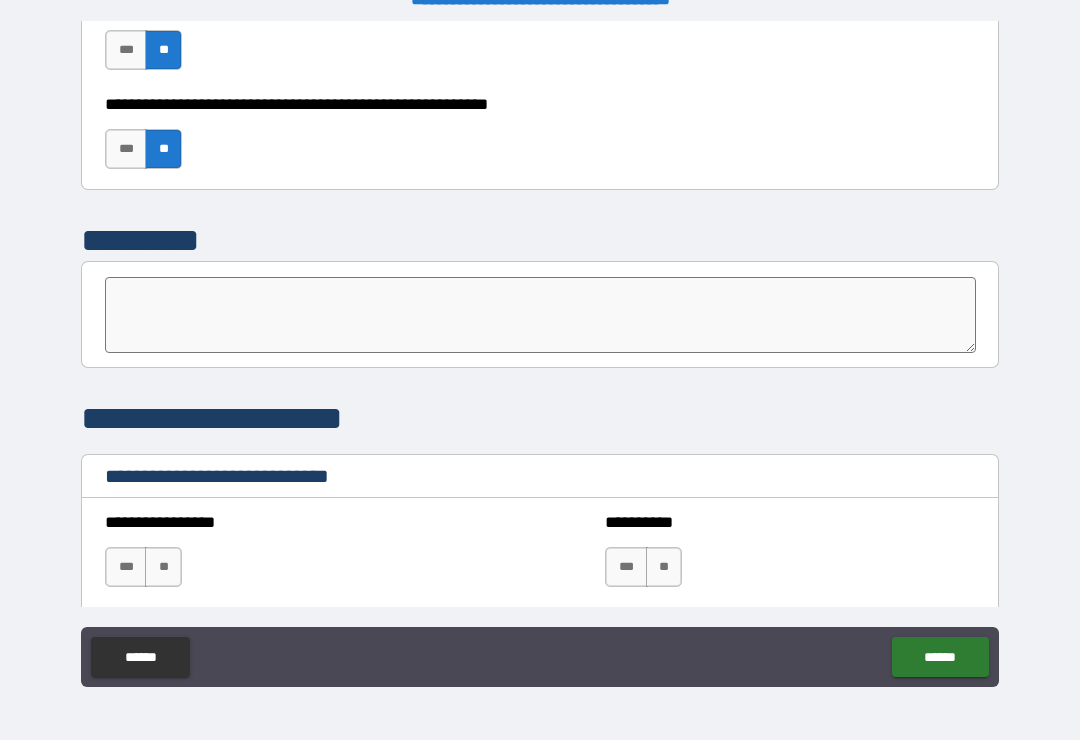 scroll, scrollTop: 6323, scrollLeft: 0, axis: vertical 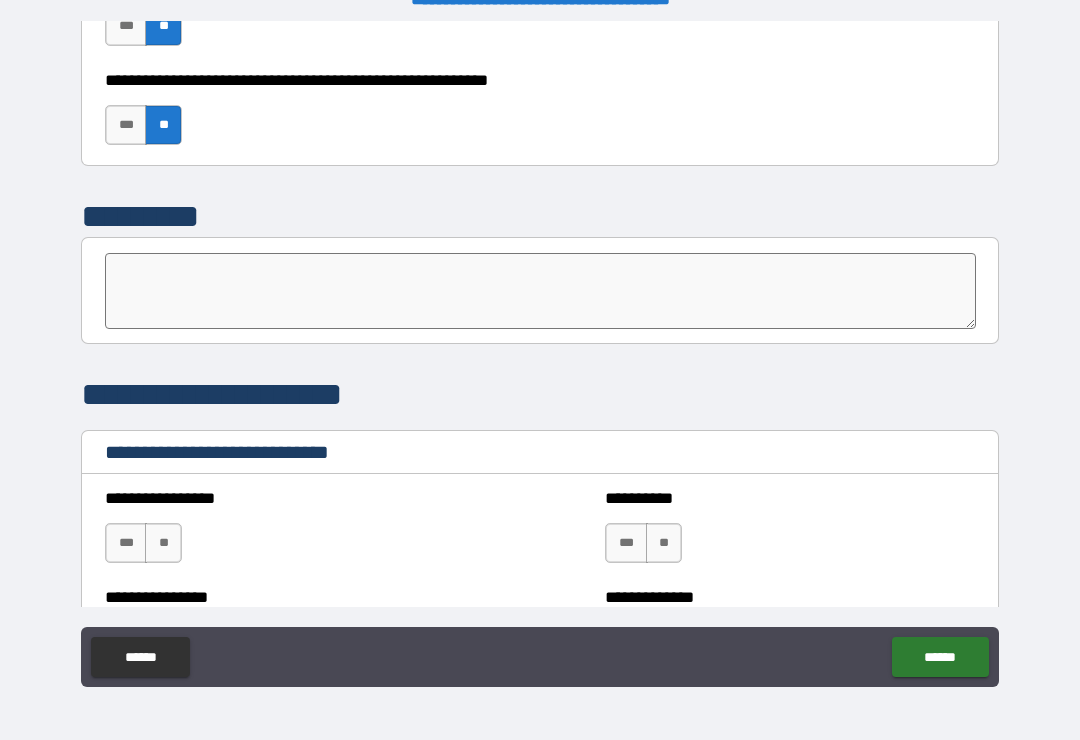 click on "******" at bounding box center (940, 657) 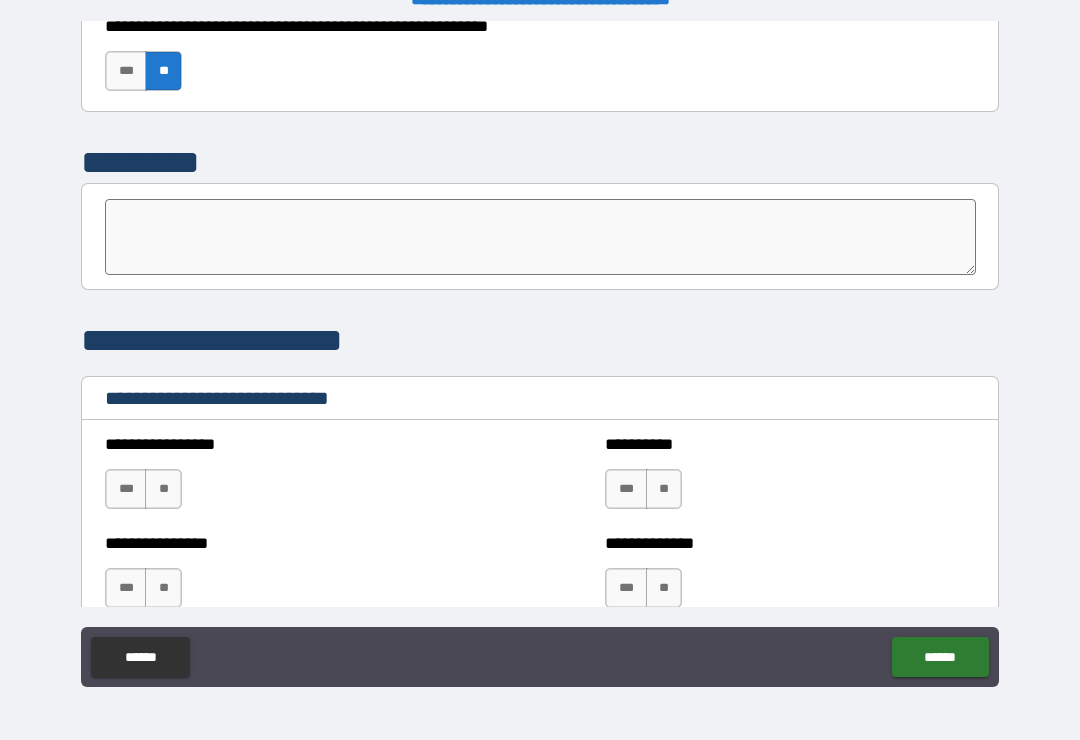scroll, scrollTop: 6381, scrollLeft: 0, axis: vertical 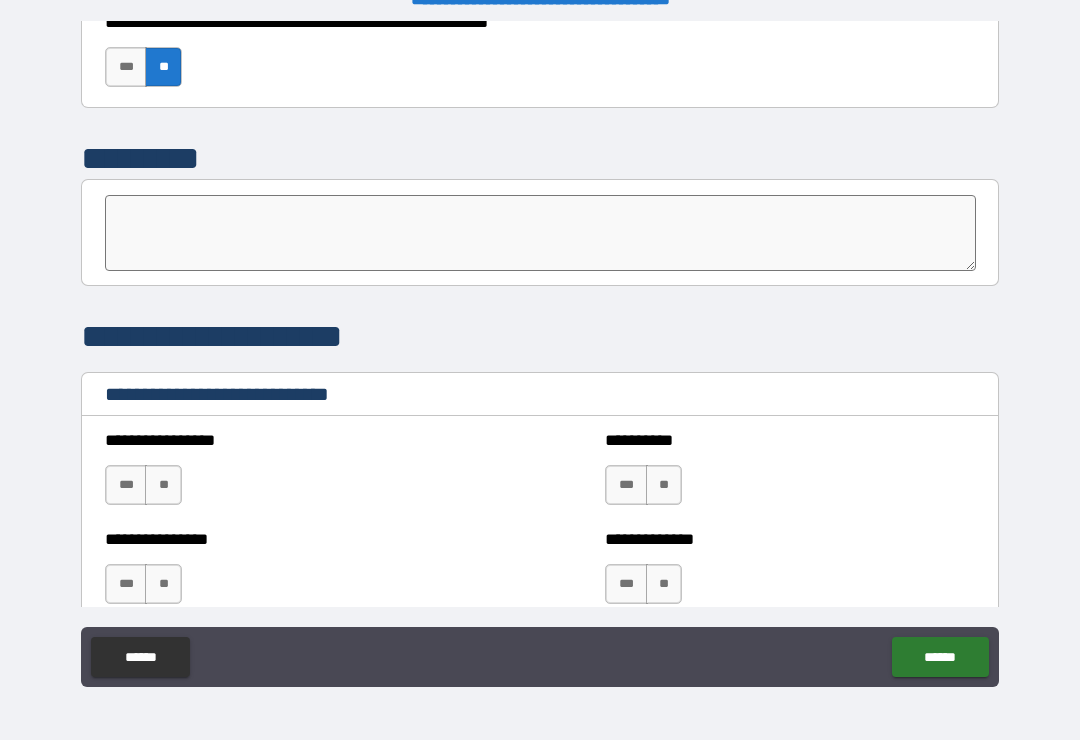 click on "**" at bounding box center (163, 485) 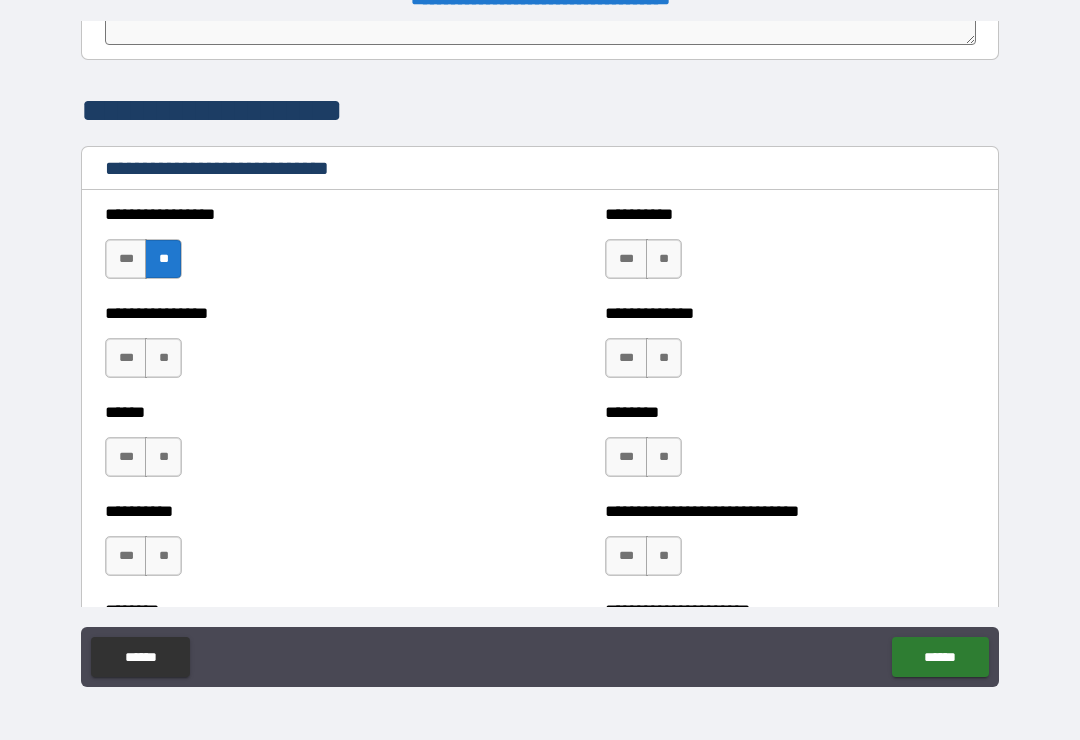 scroll, scrollTop: 6608, scrollLeft: 0, axis: vertical 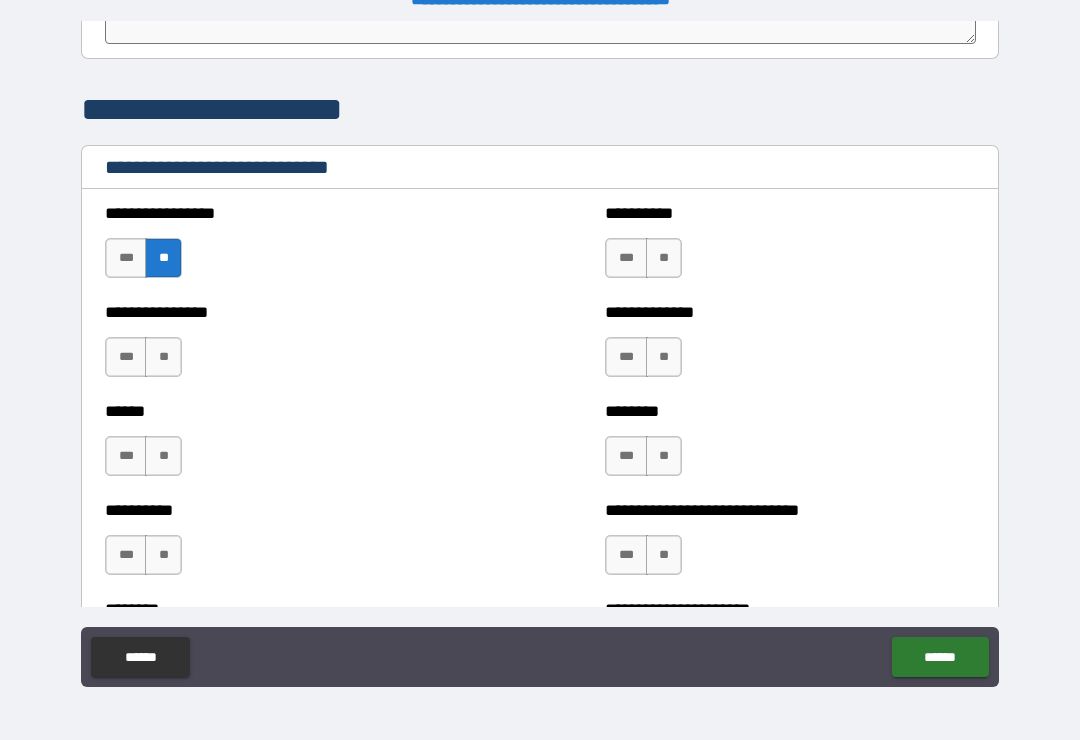 click on "**" at bounding box center [664, 258] 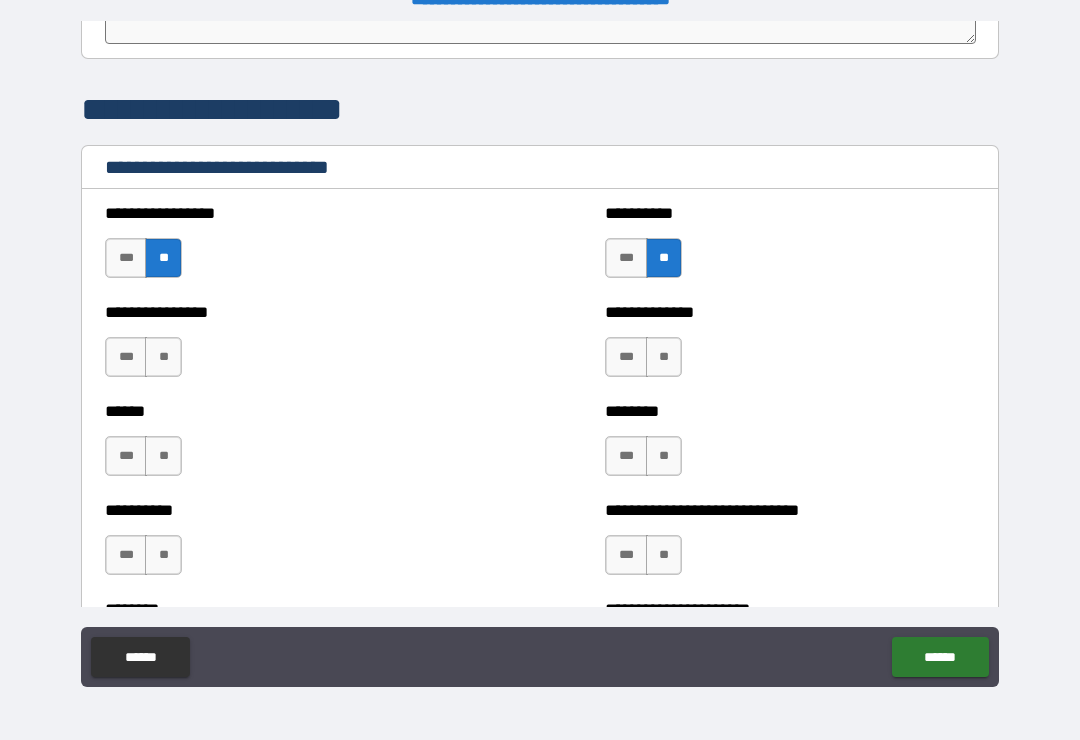 click on "**" at bounding box center (664, 357) 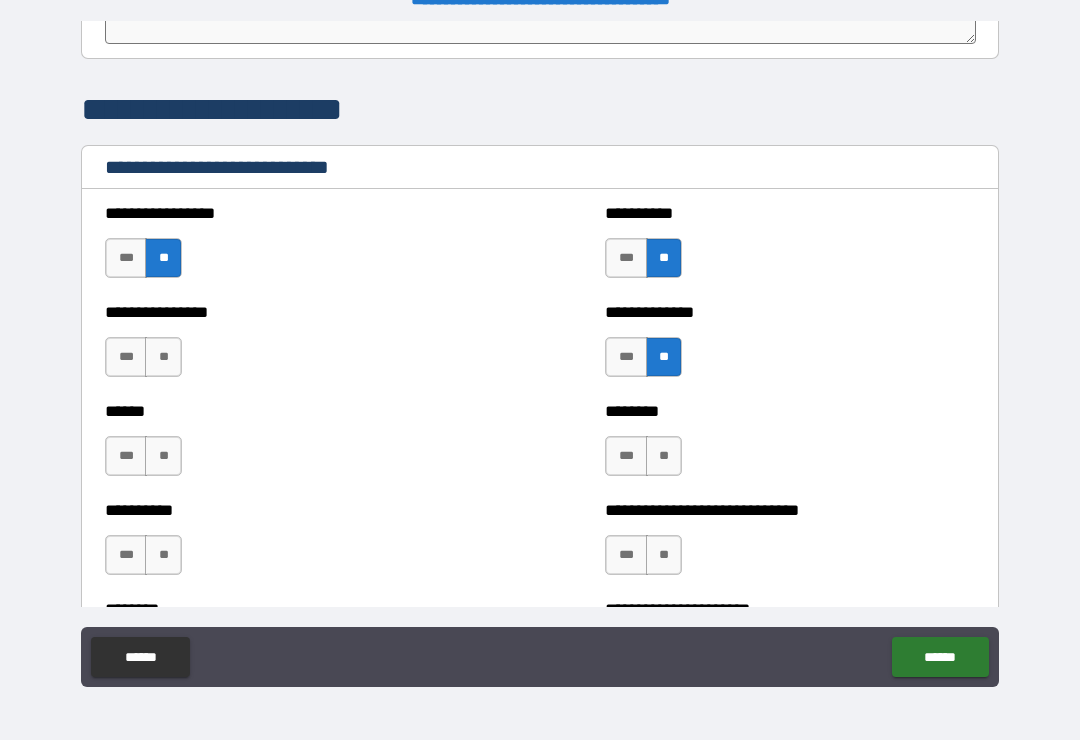 click on "**" at bounding box center [163, 357] 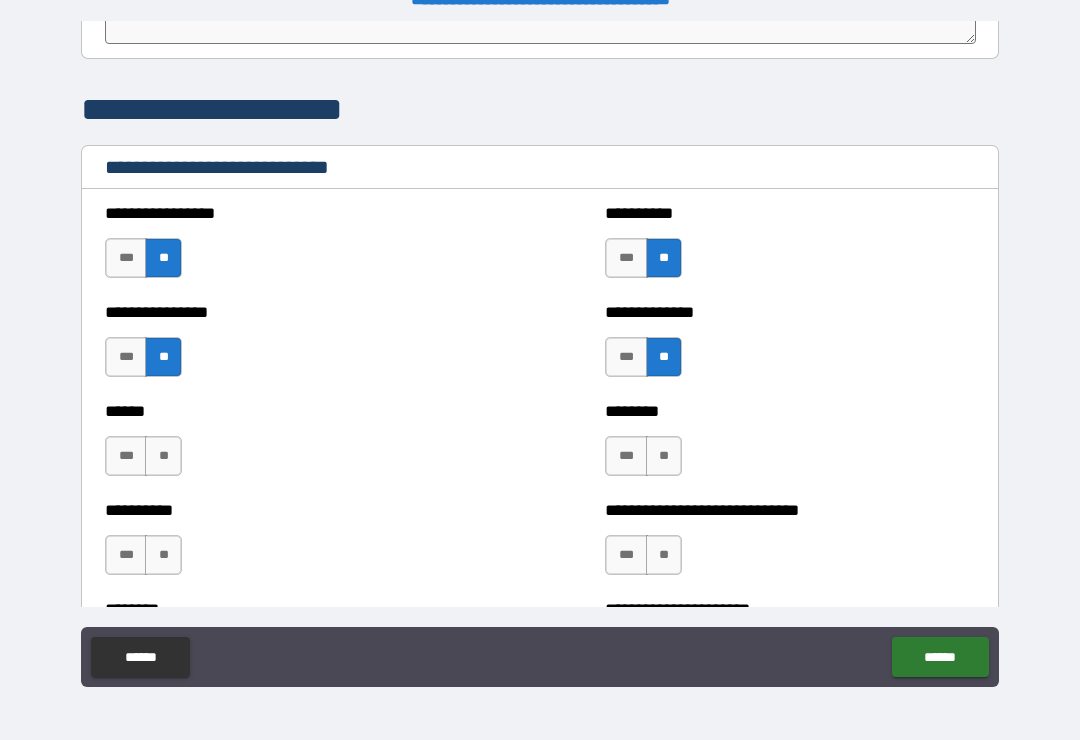 click on "**" at bounding box center (664, 456) 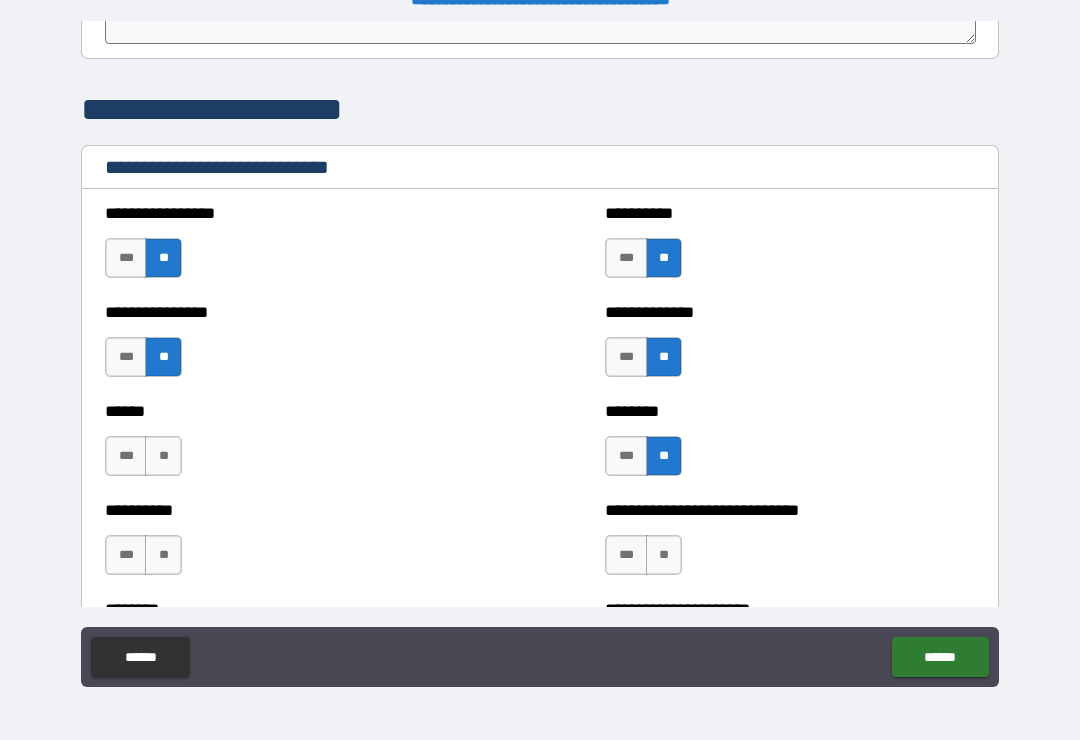 click on "**" at bounding box center [163, 456] 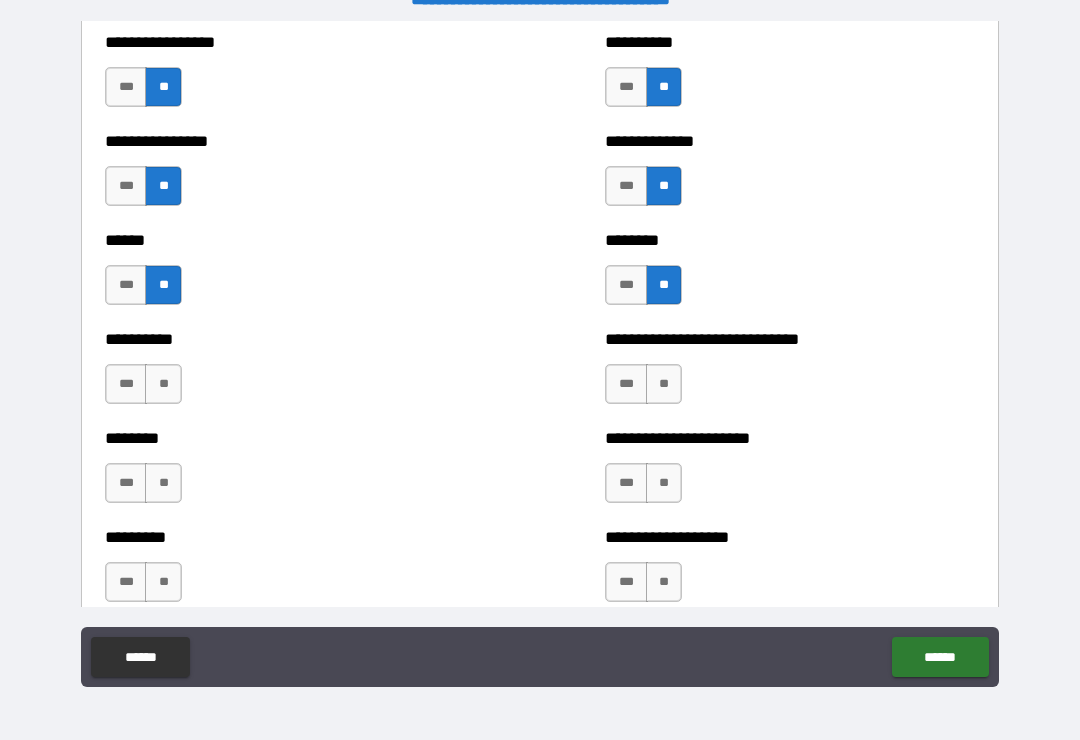 scroll, scrollTop: 6782, scrollLeft: 0, axis: vertical 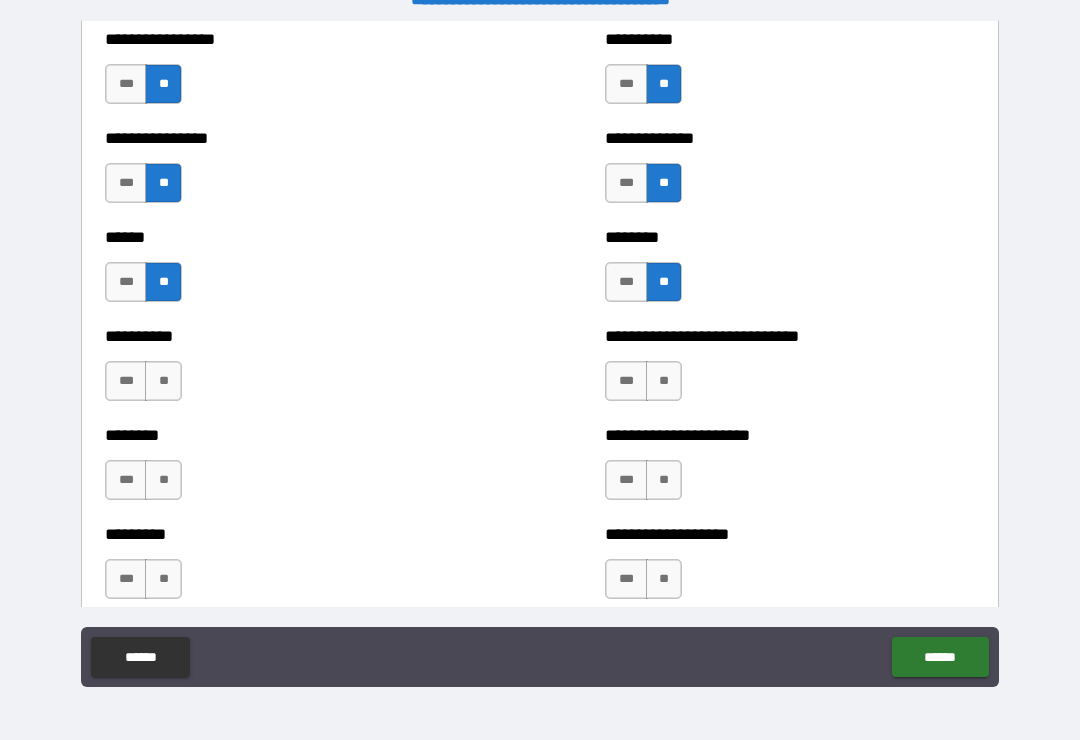 click on "**" at bounding box center (163, 381) 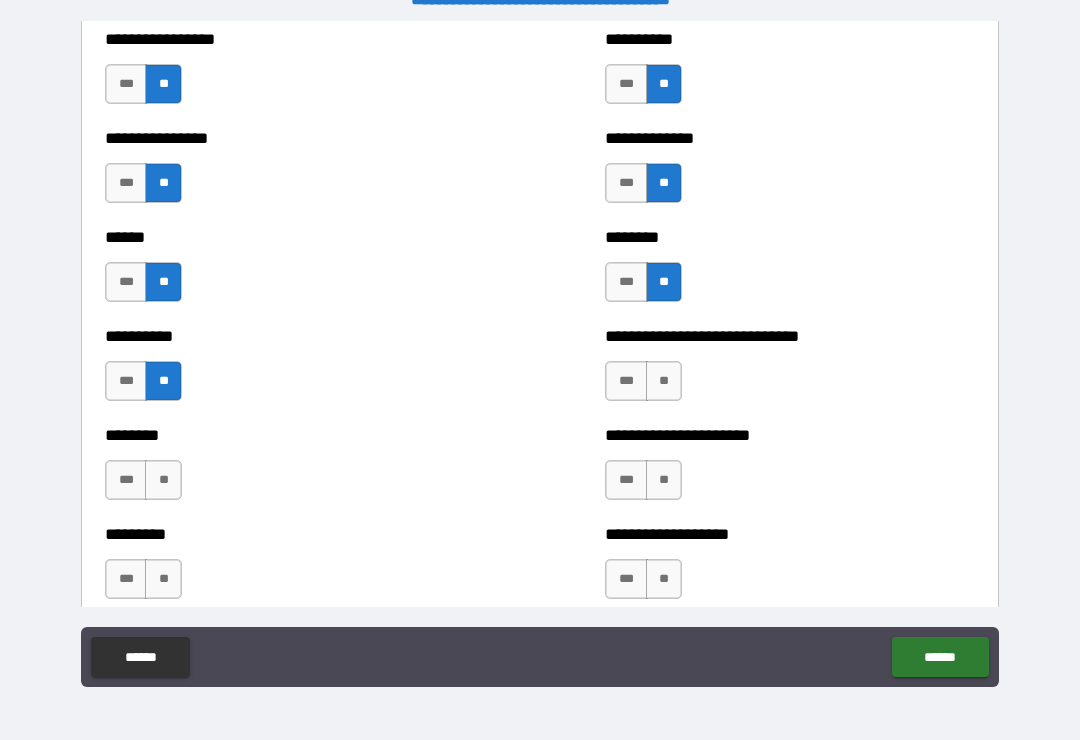 click on "**" at bounding box center (163, 480) 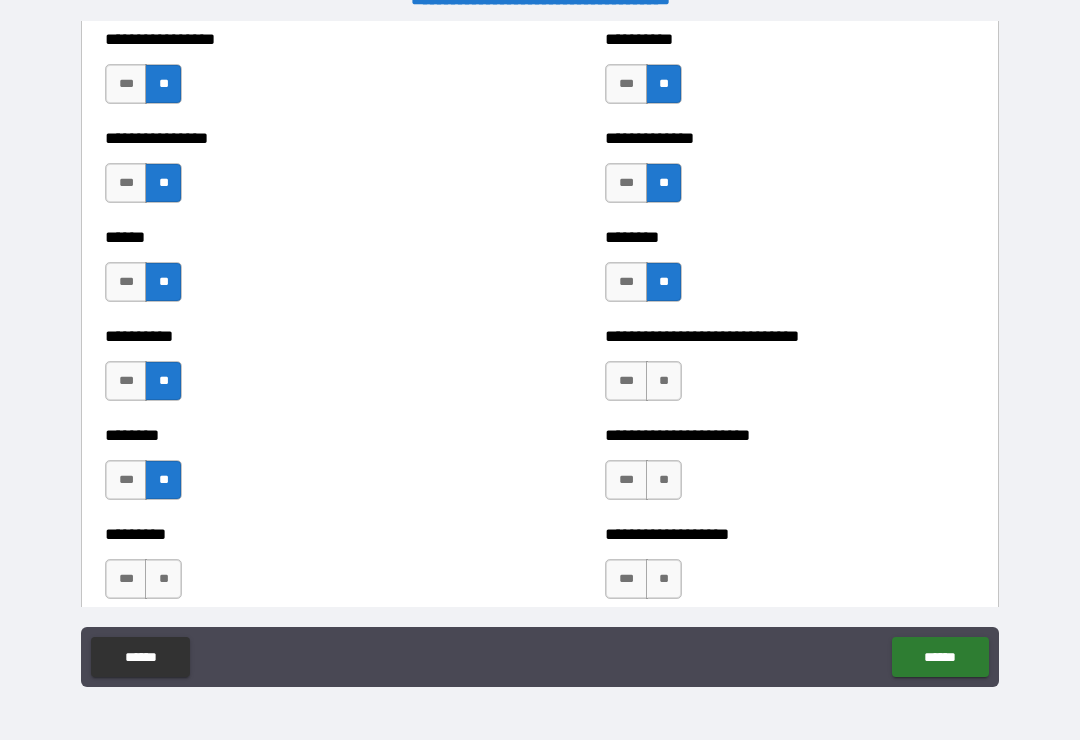 click on "**" at bounding box center (163, 579) 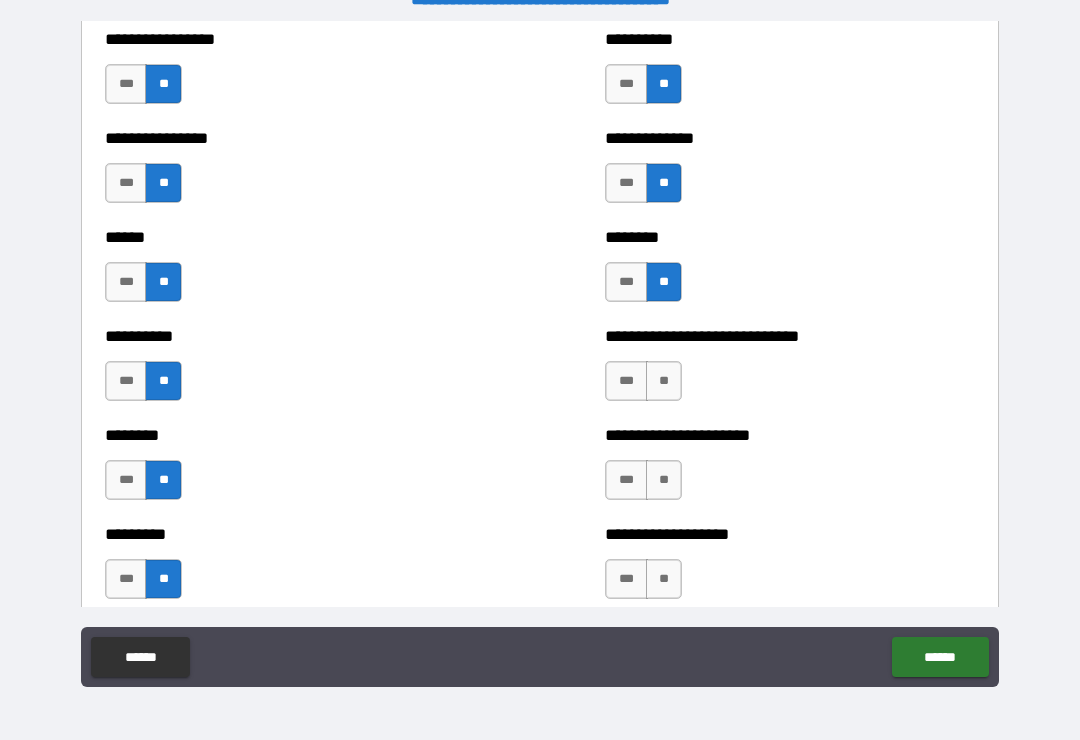 click on "**********" at bounding box center [790, 371] 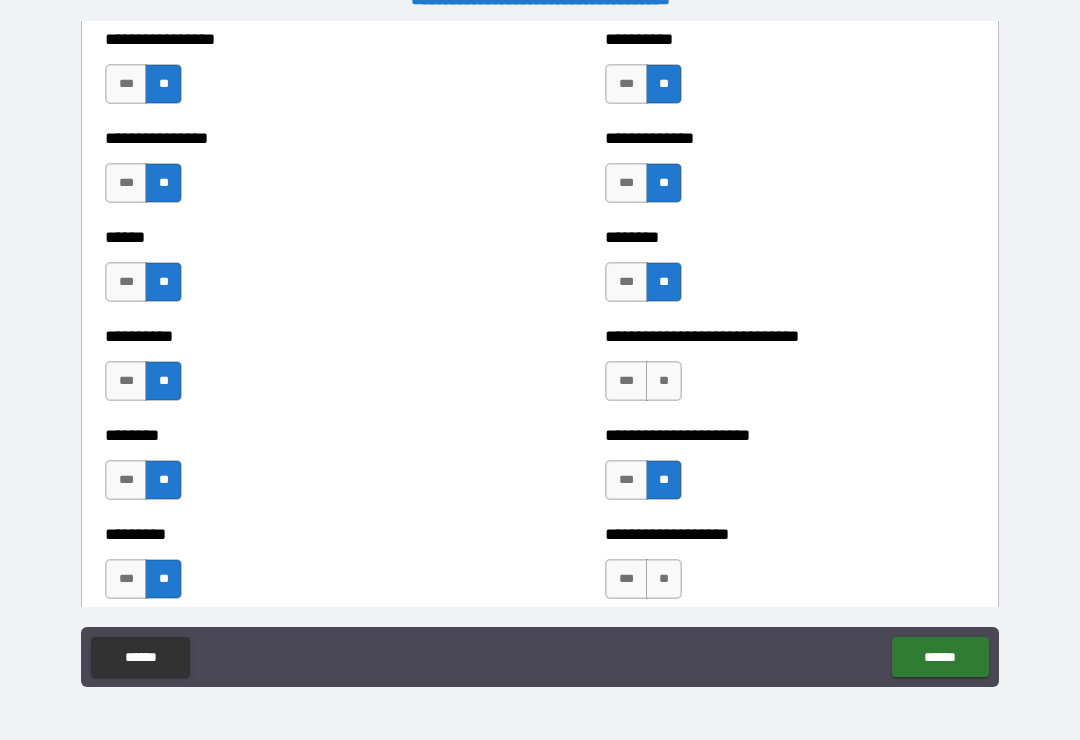 click on "**" at bounding box center (664, 381) 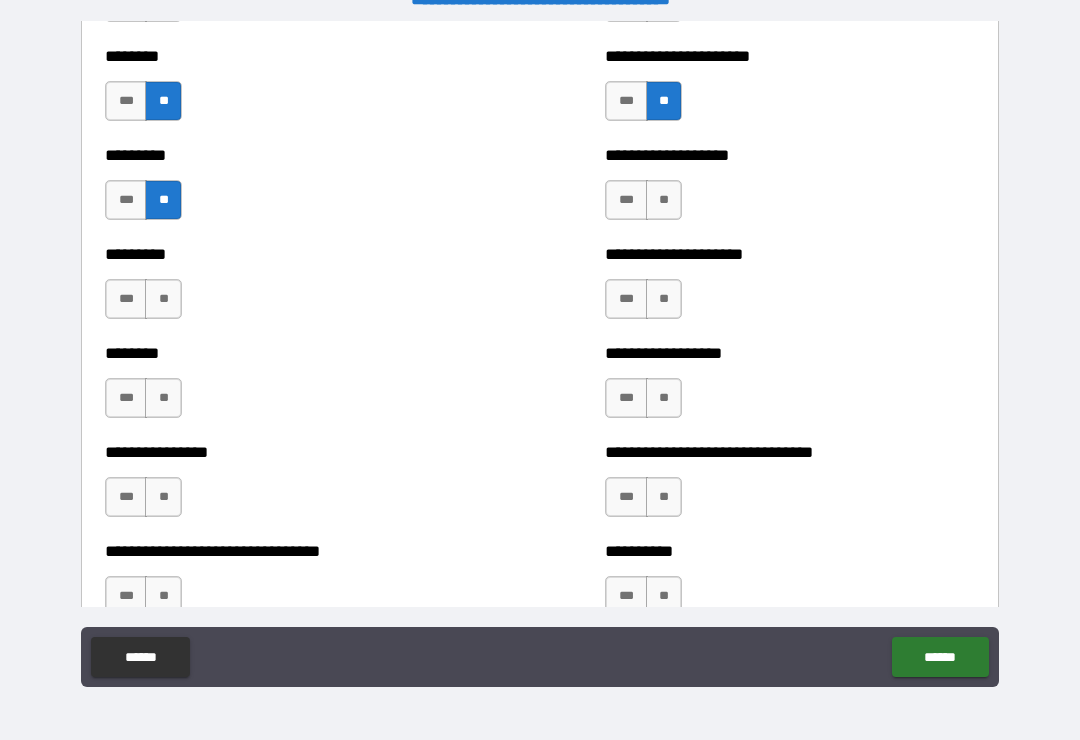 scroll, scrollTop: 7162, scrollLeft: 0, axis: vertical 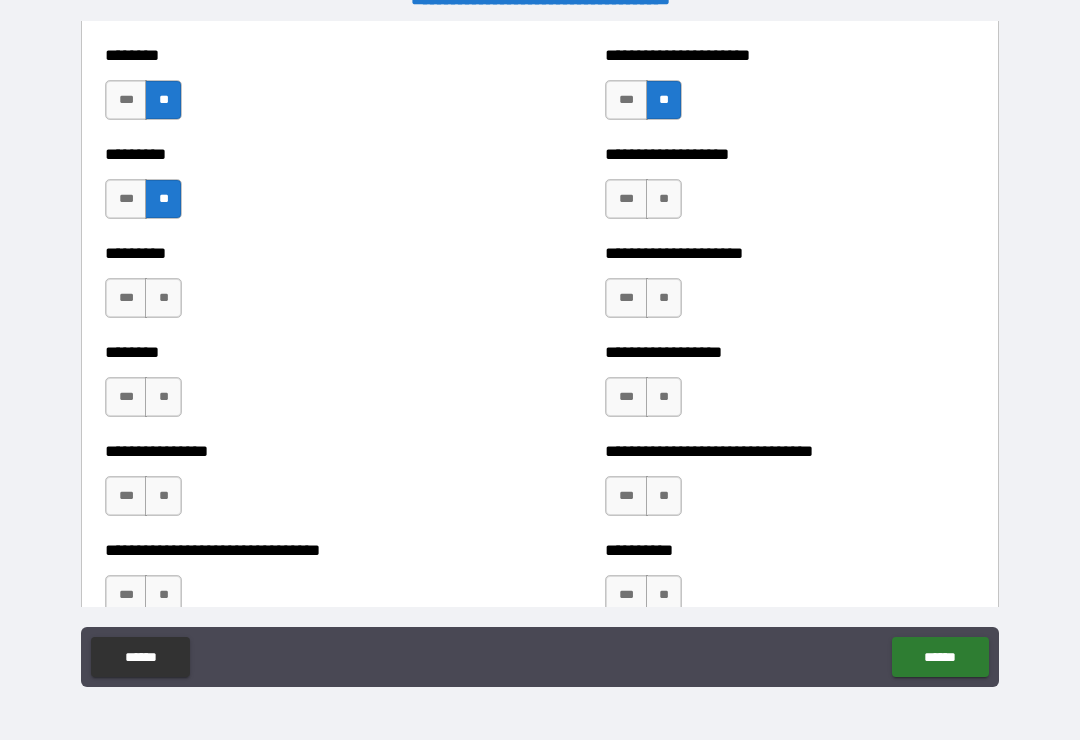 click on "**" at bounding box center (664, 199) 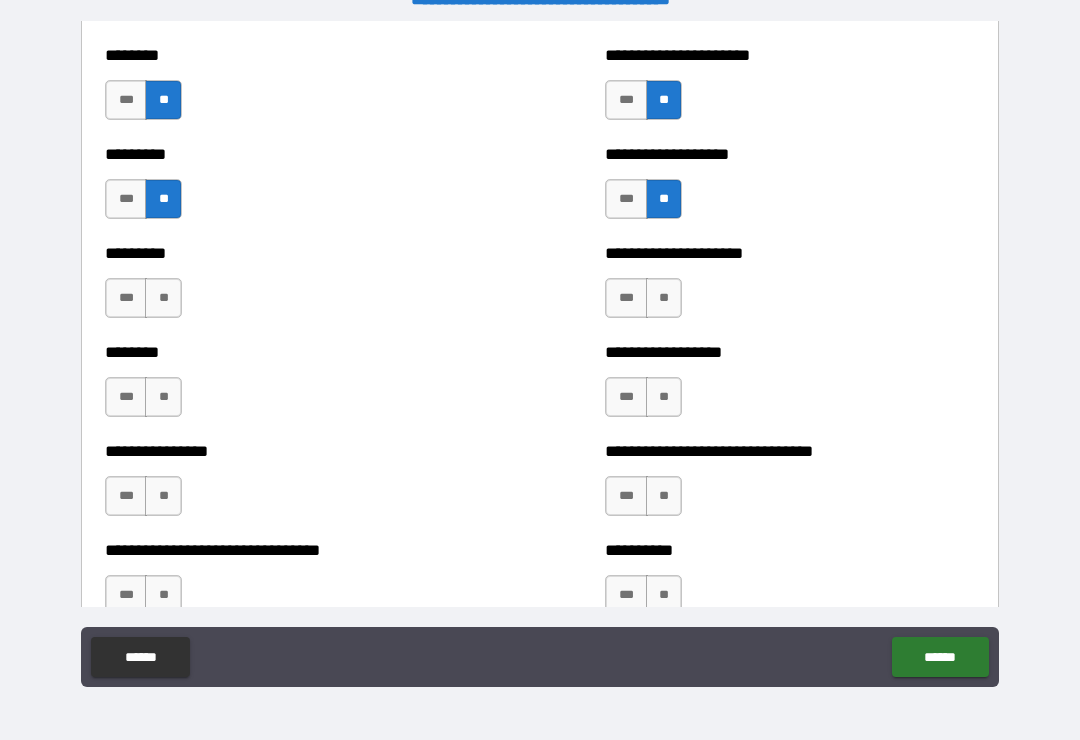 click on "**" at bounding box center (664, 298) 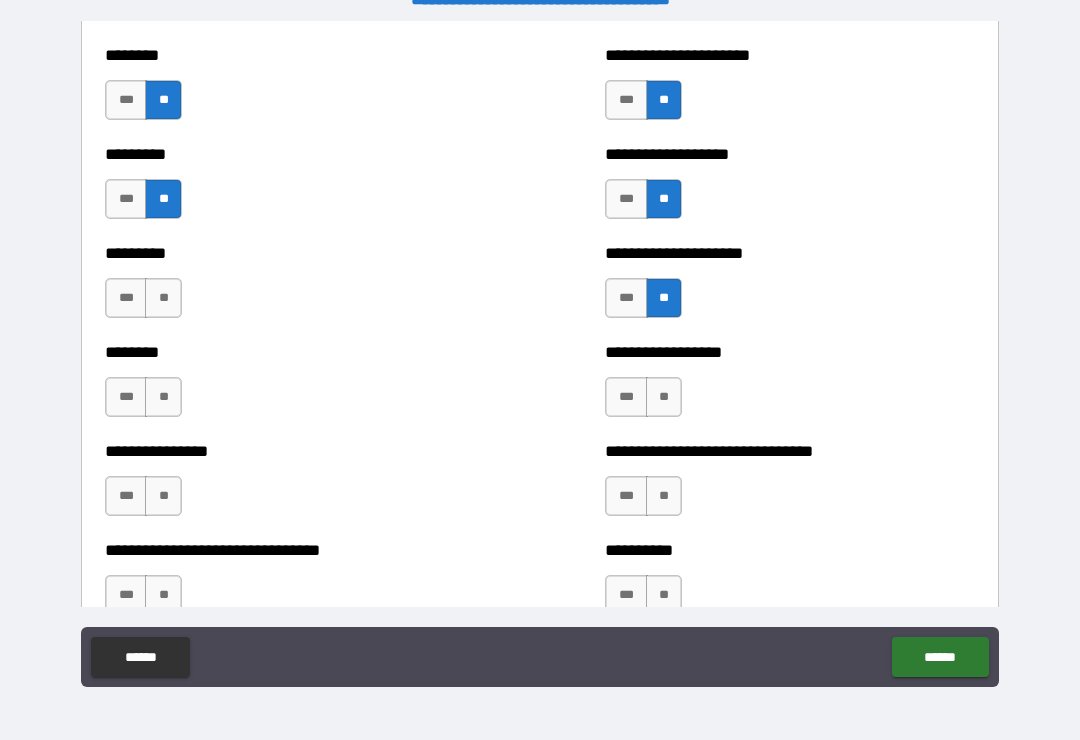 click on "**" at bounding box center (664, 397) 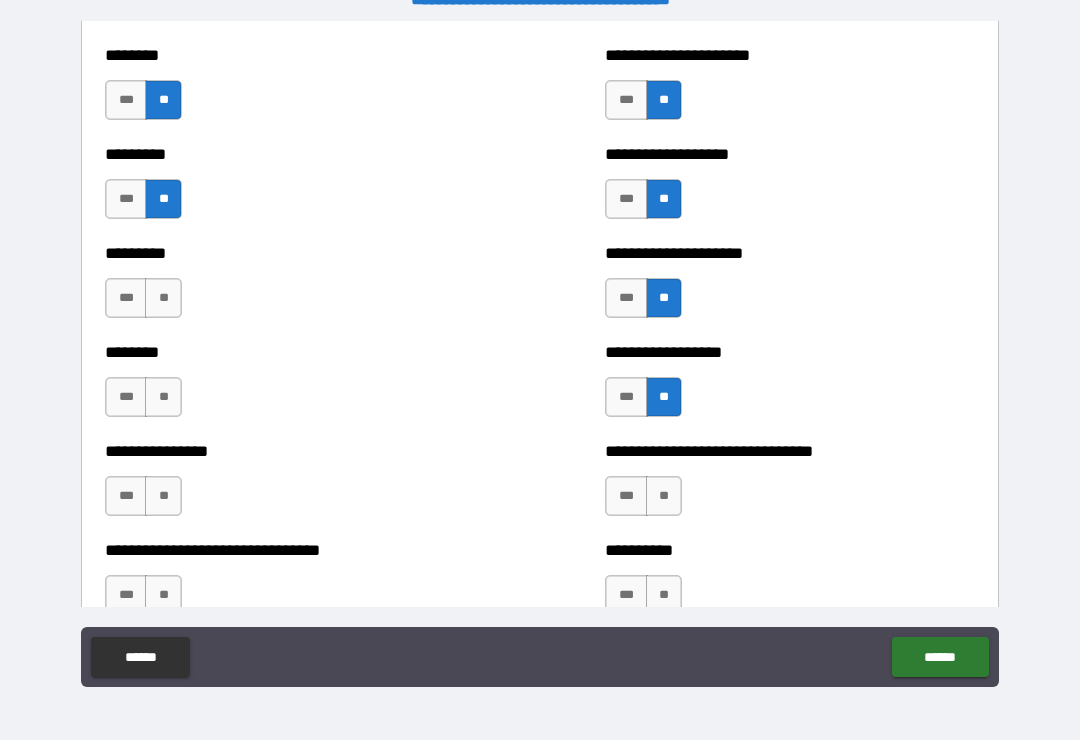click on "**" at bounding box center [664, 496] 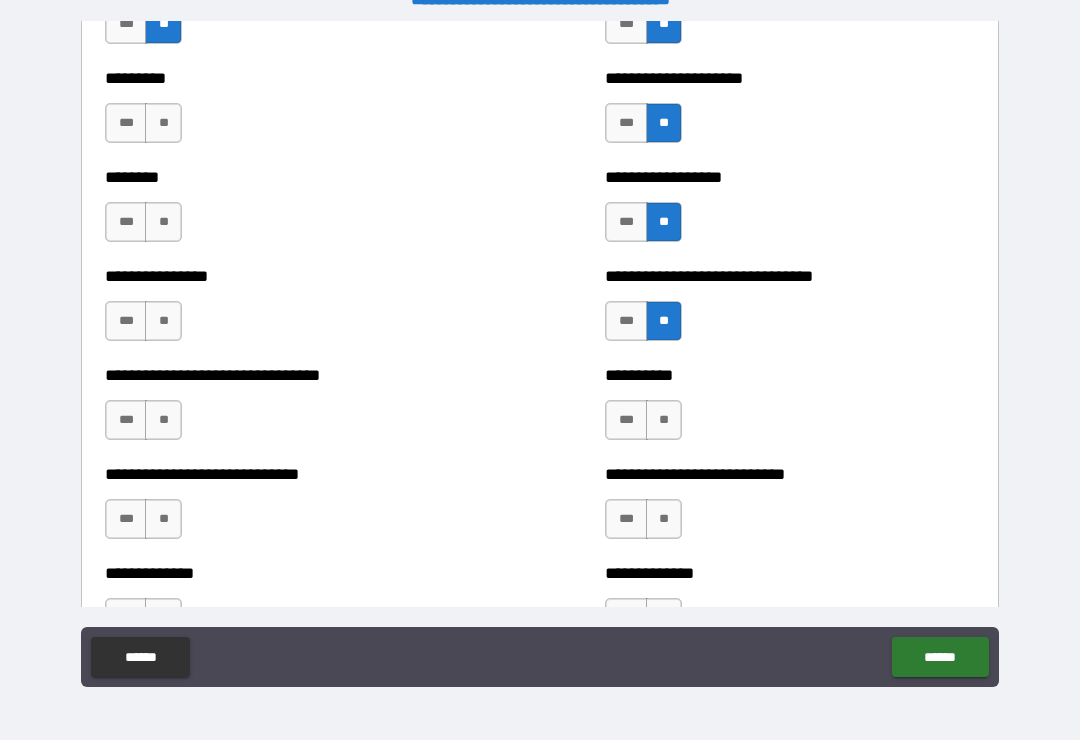scroll, scrollTop: 7350, scrollLeft: 0, axis: vertical 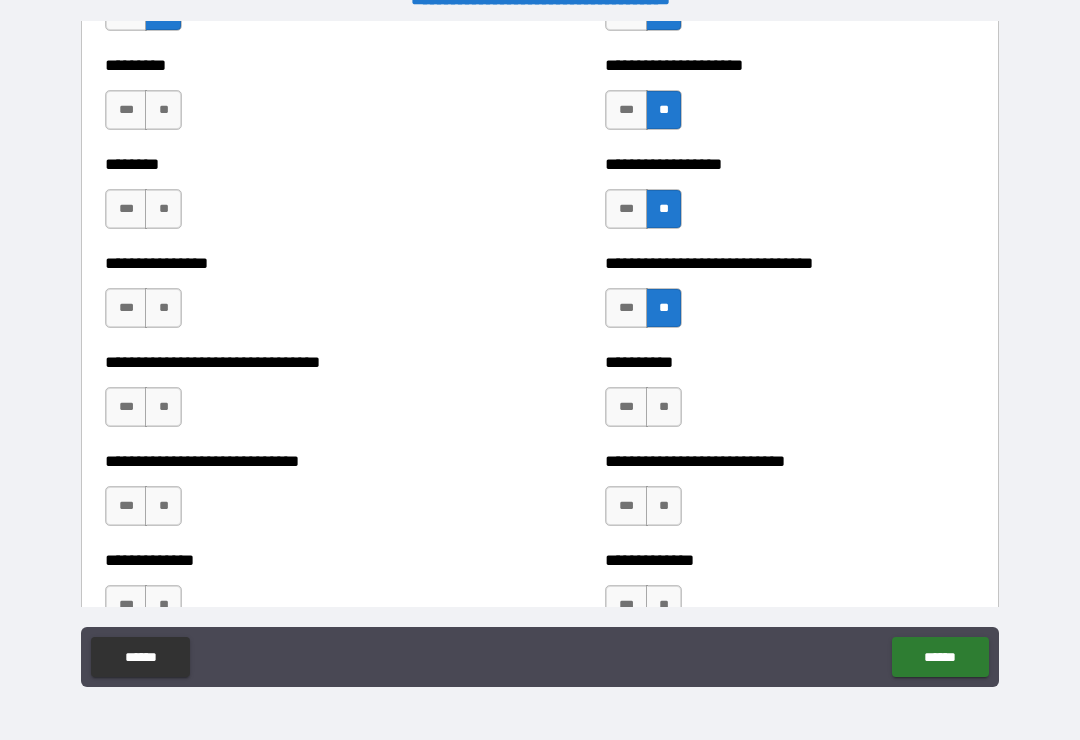click on "**" at bounding box center [664, 407] 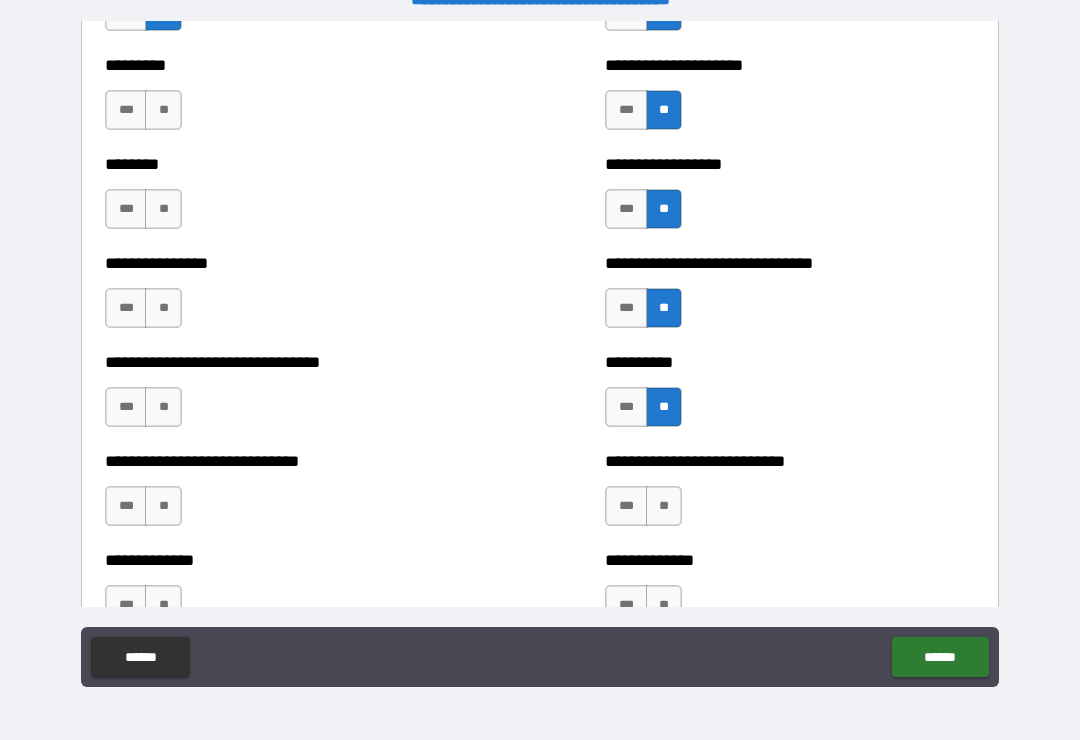click on "**" at bounding box center [664, 506] 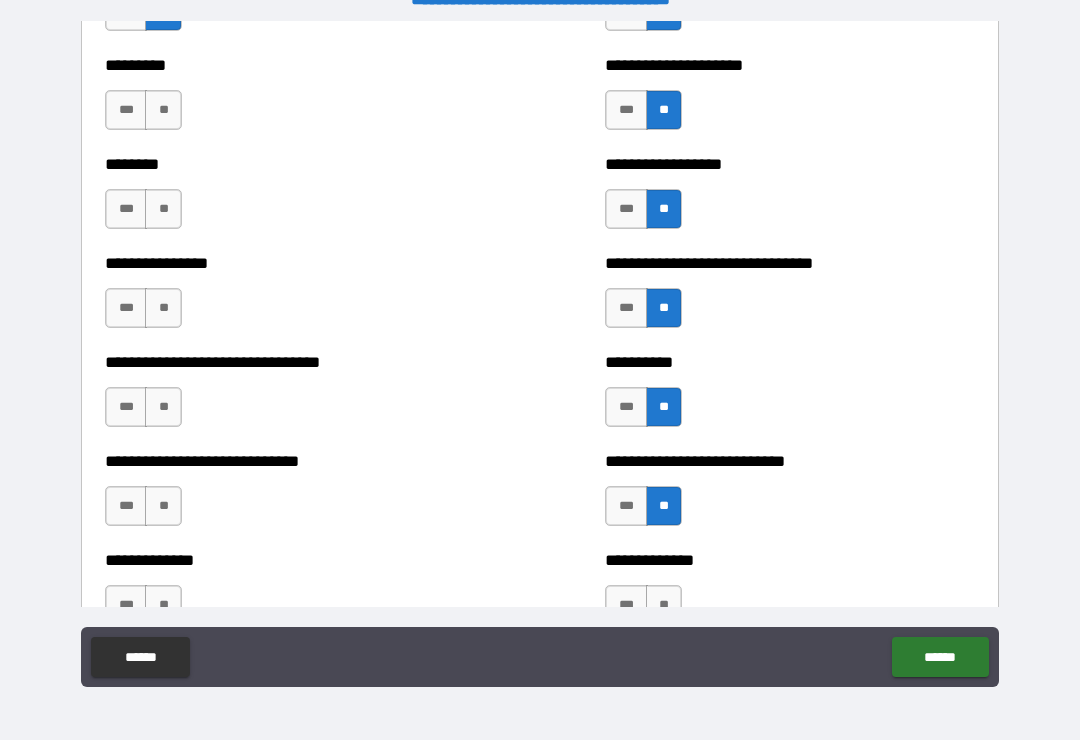 click on "**" at bounding box center (664, 605) 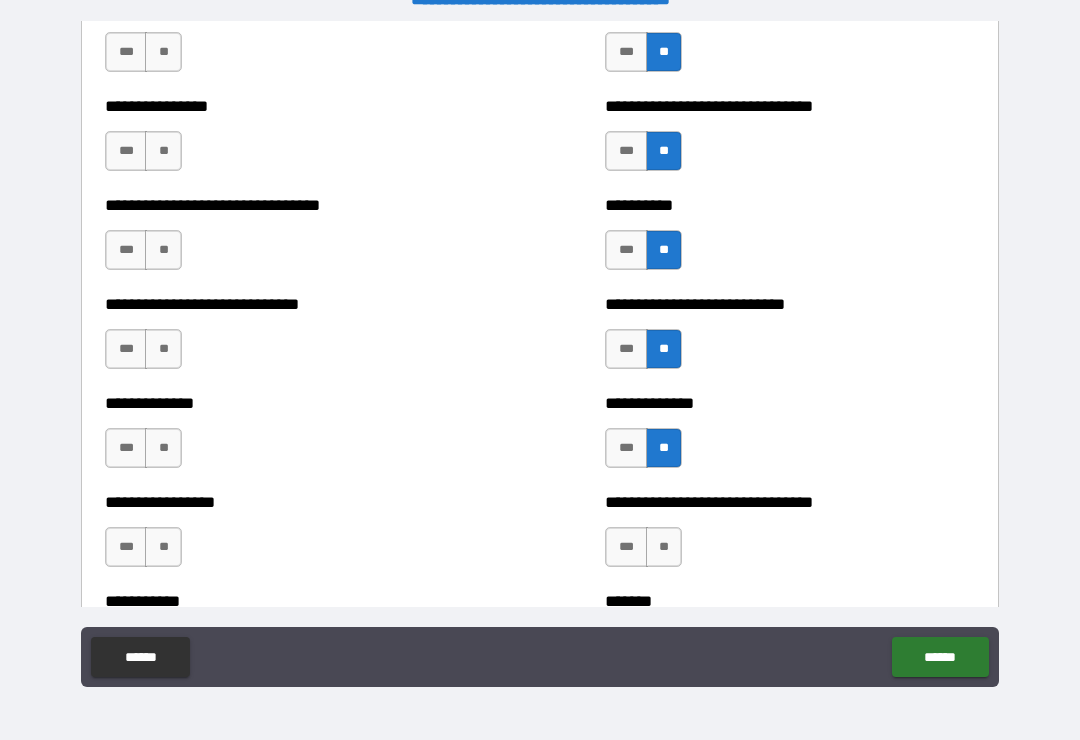 click on "**" at bounding box center [664, 547] 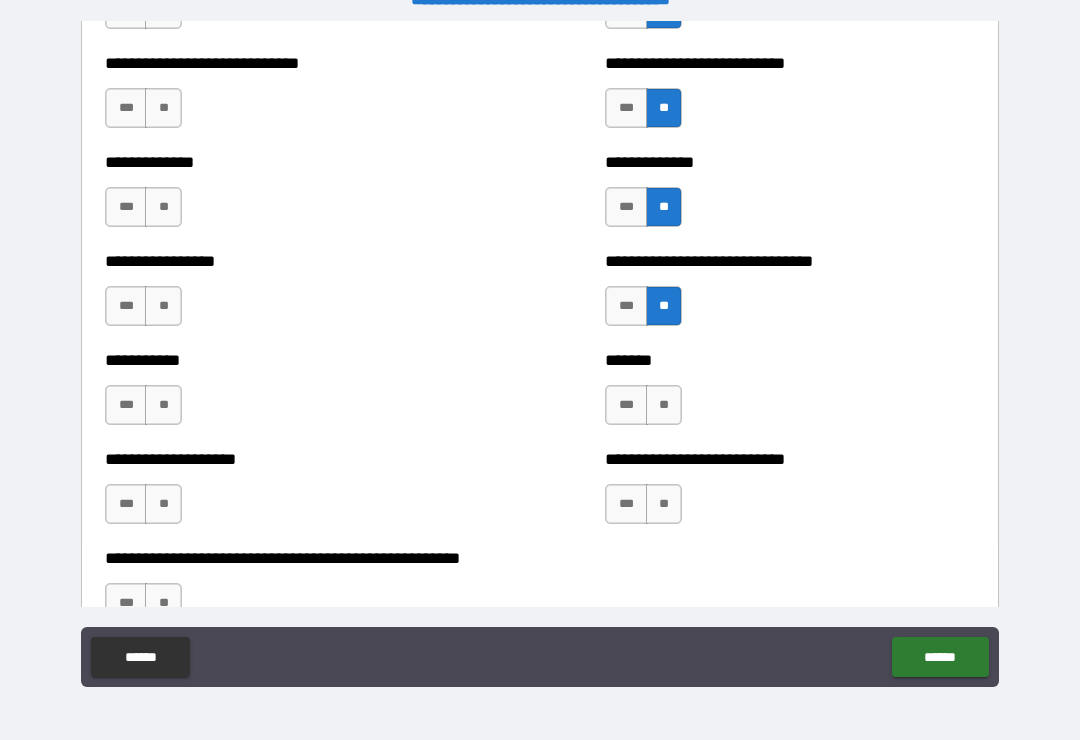 scroll, scrollTop: 7750, scrollLeft: 0, axis: vertical 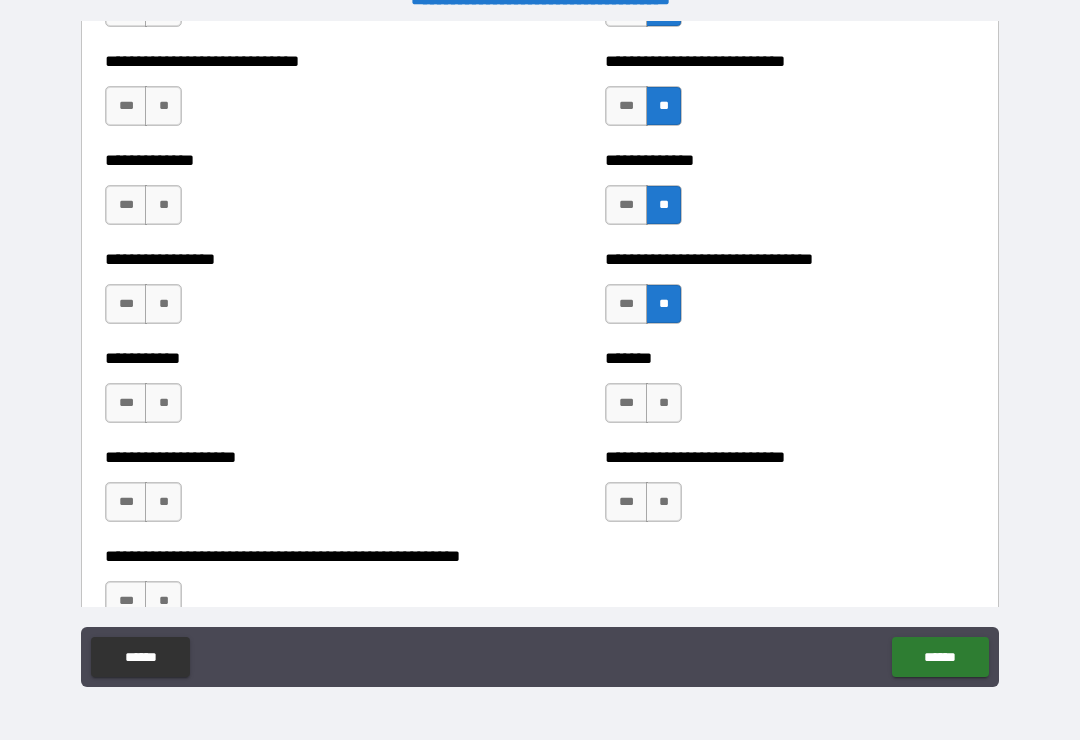 click on "**" at bounding box center [664, 403] 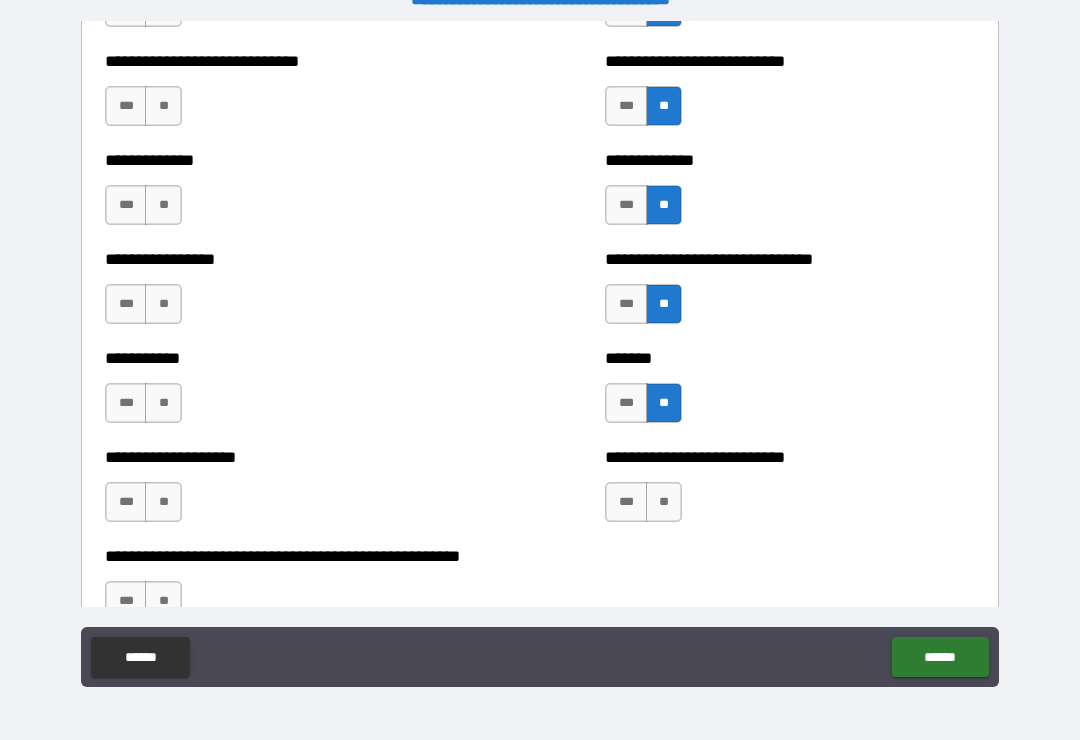 click on "**" at bounding box center (664, 502) 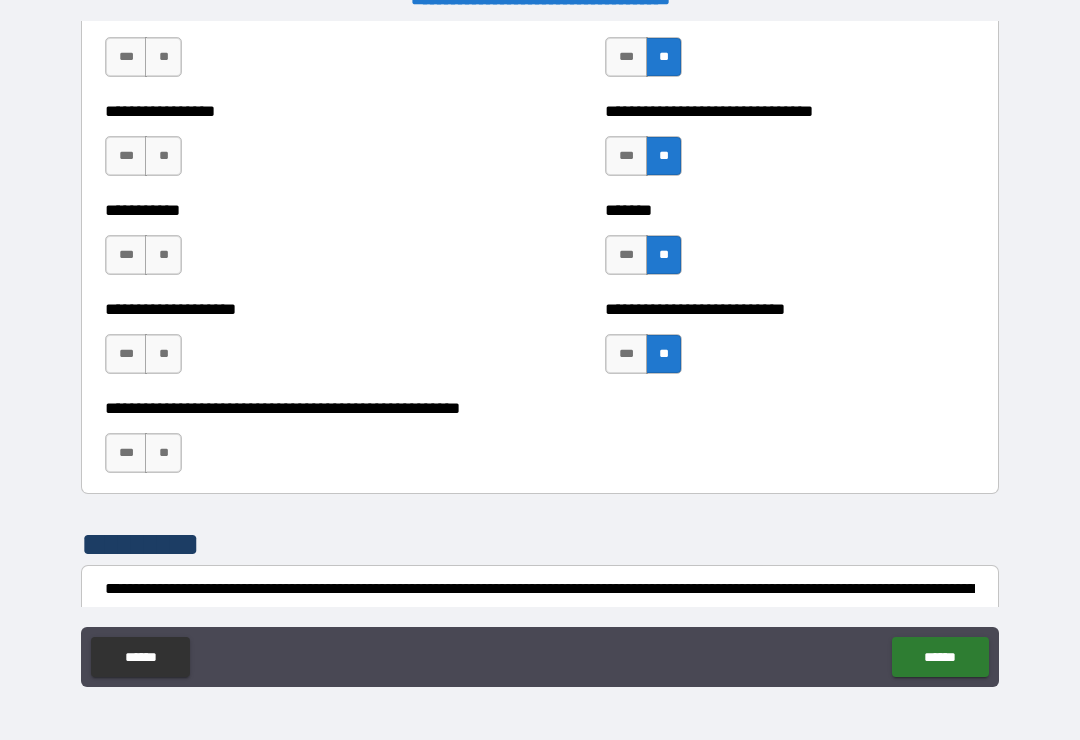 scroll, scrollTop: 7896, scrollLeft: 0, axis: vertical 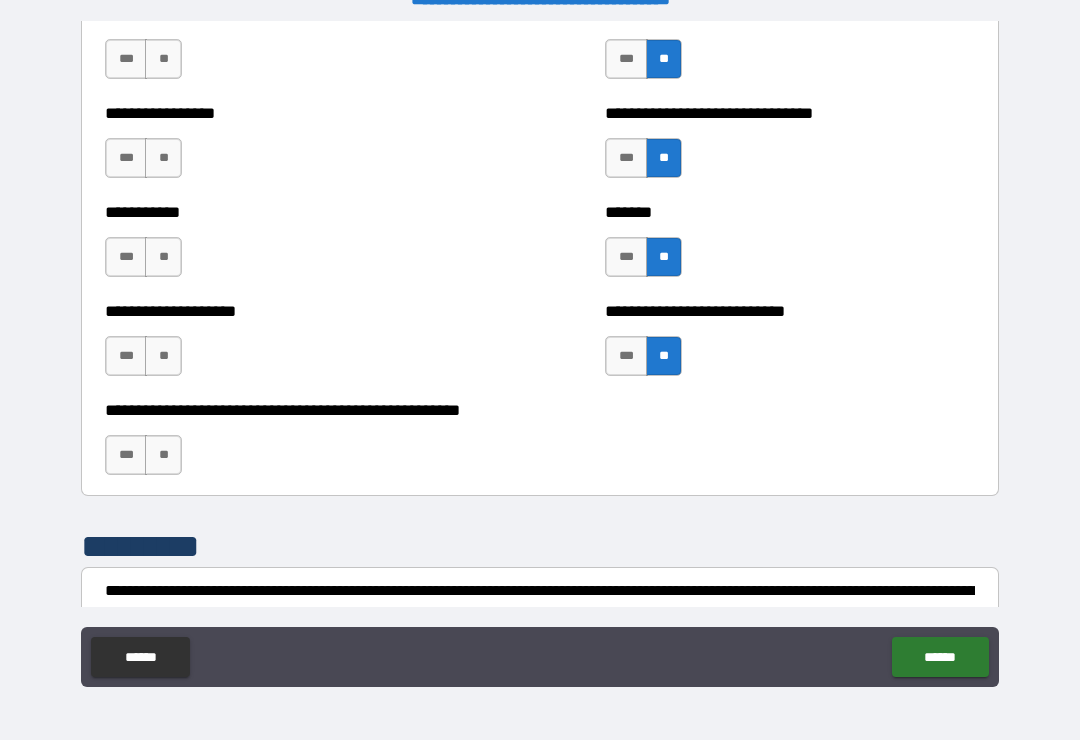 click on "**" at bounding box center [163, 455] 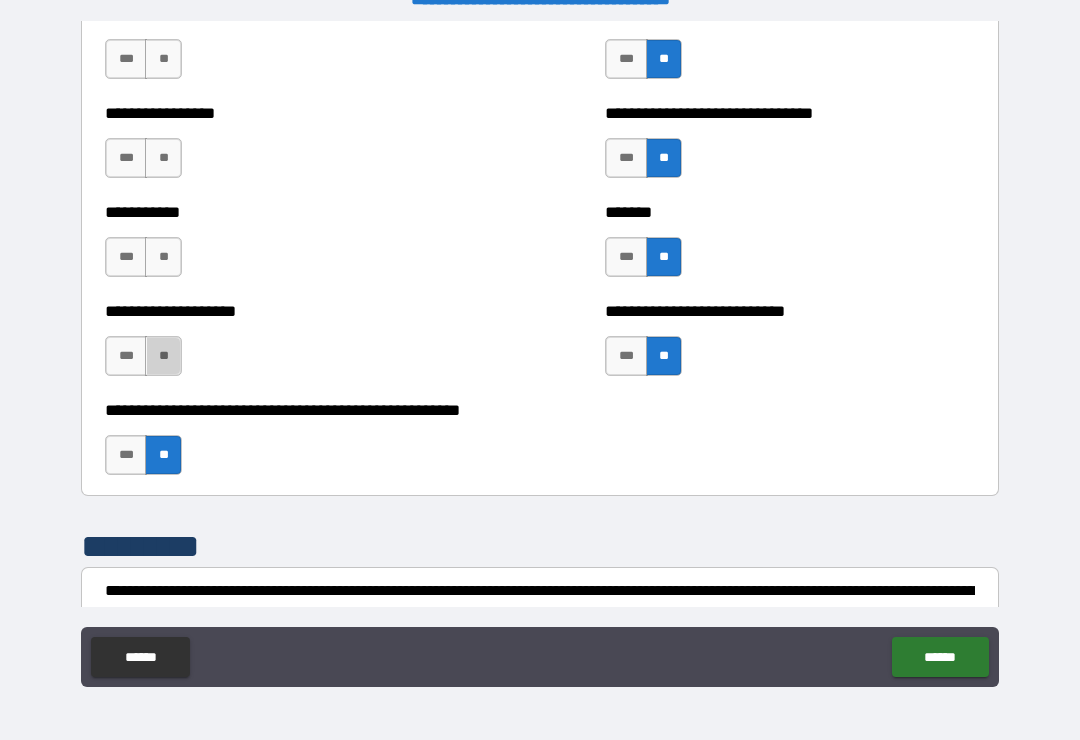 click on "**" at bounding box center [163, 356] 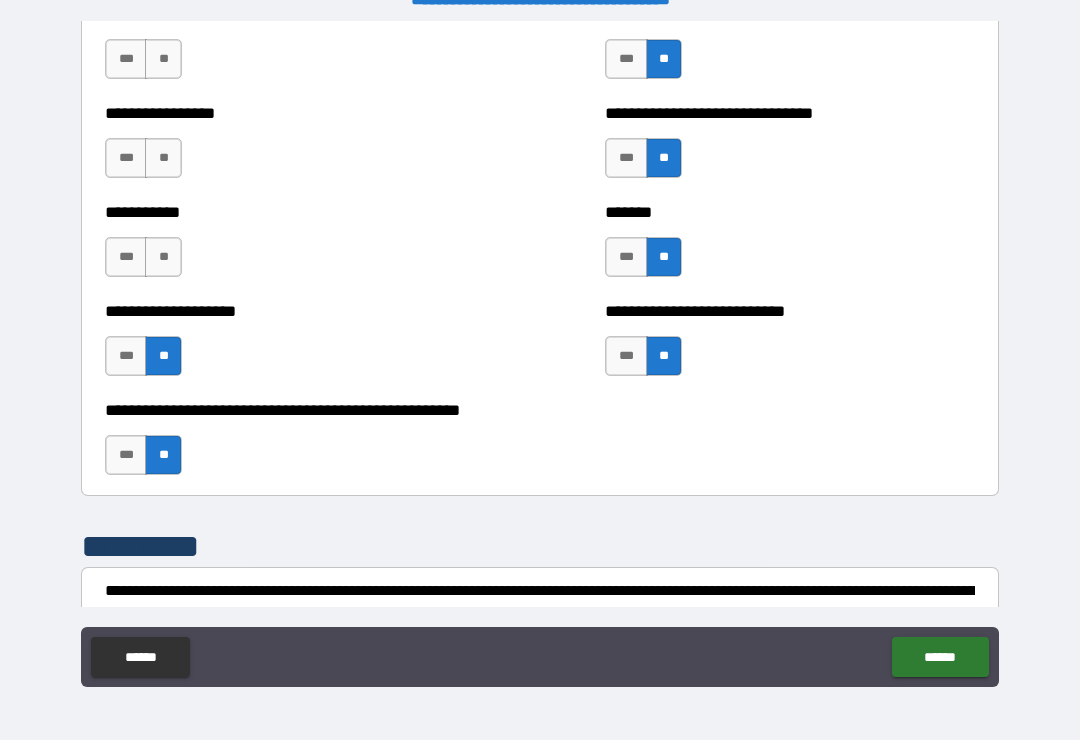 click on "**" at bounding box center (163, 257) 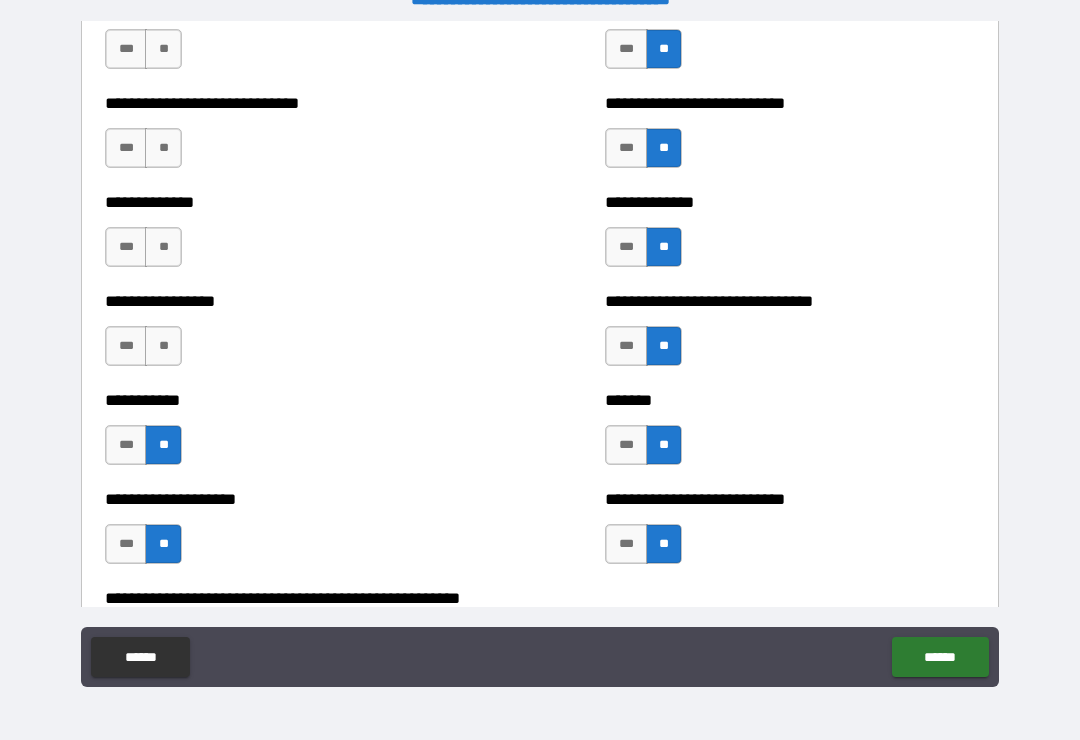 scroll, scrollTop: 7692, scrollLeft: 0, axis: vertical 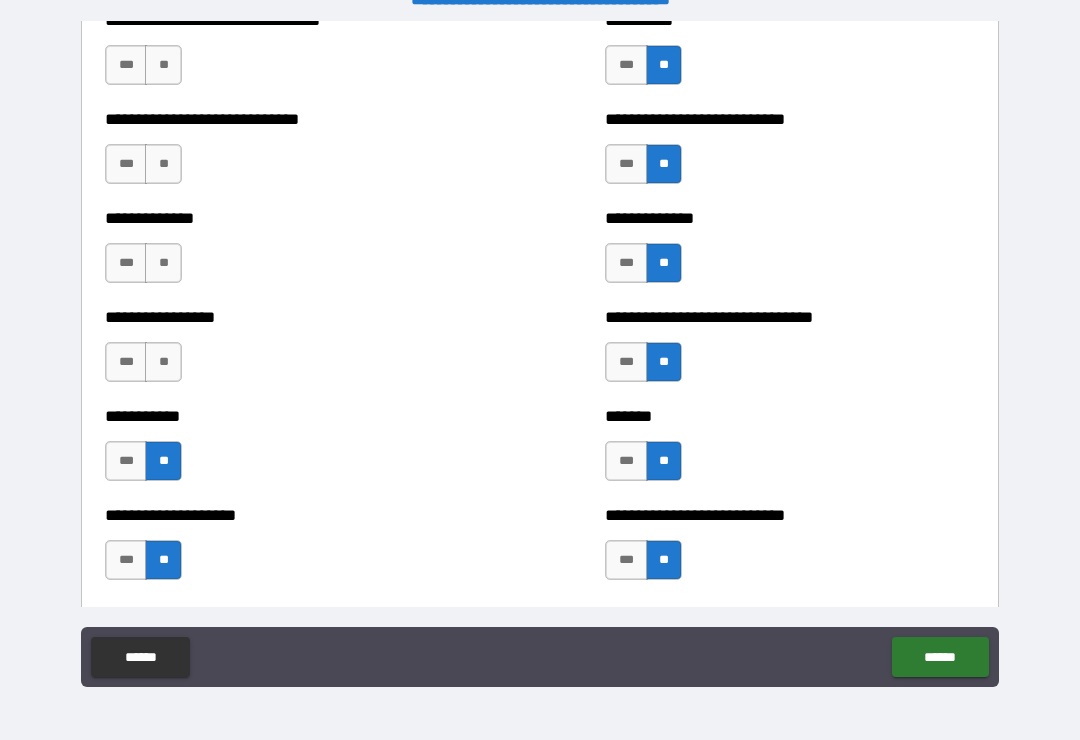 click on "**" at bounding box center [163, 362] 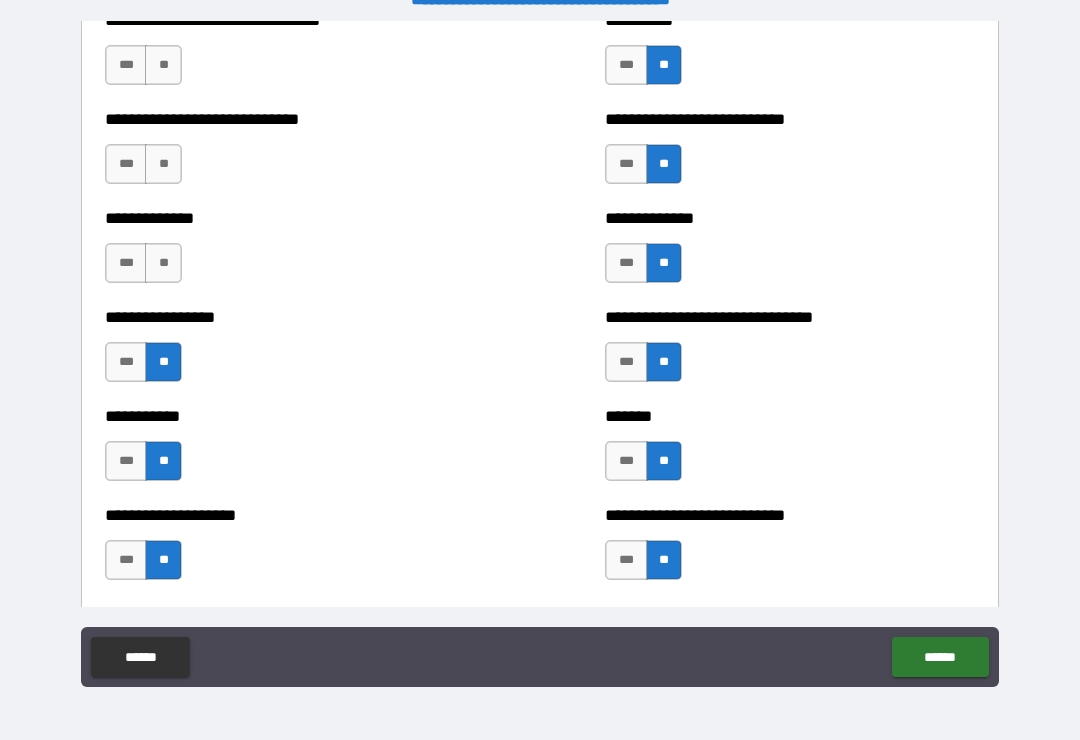 click on "**" at bounding box center (163, 263) 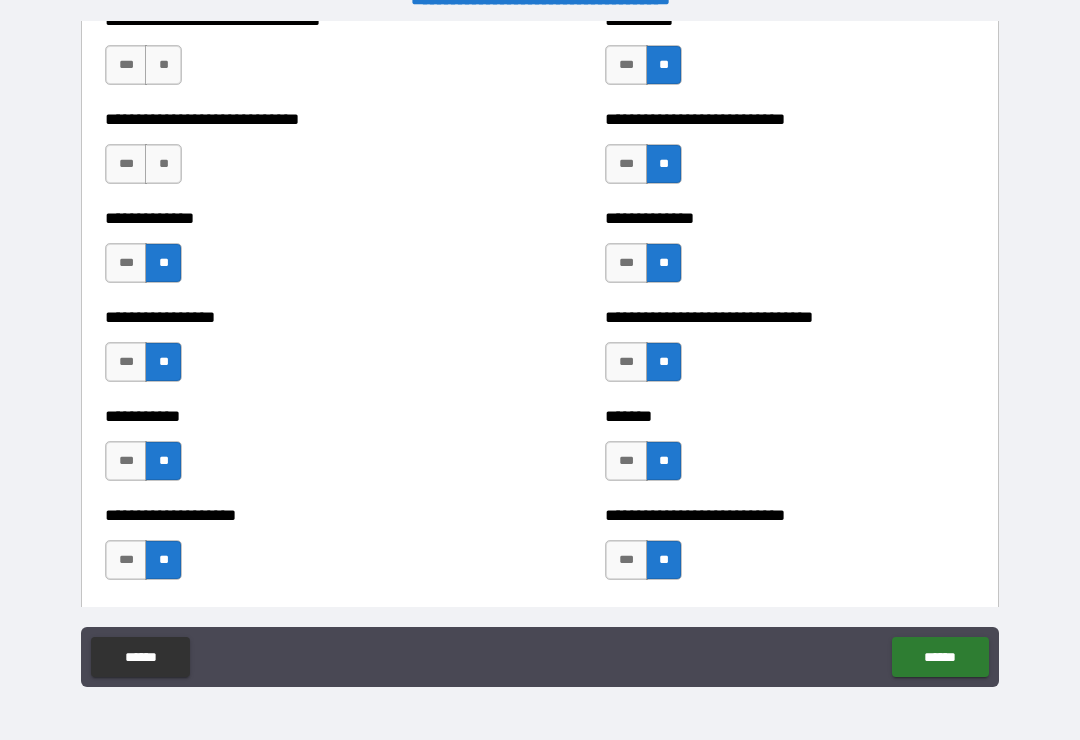 click on "**" at bounding box center [163, 164] 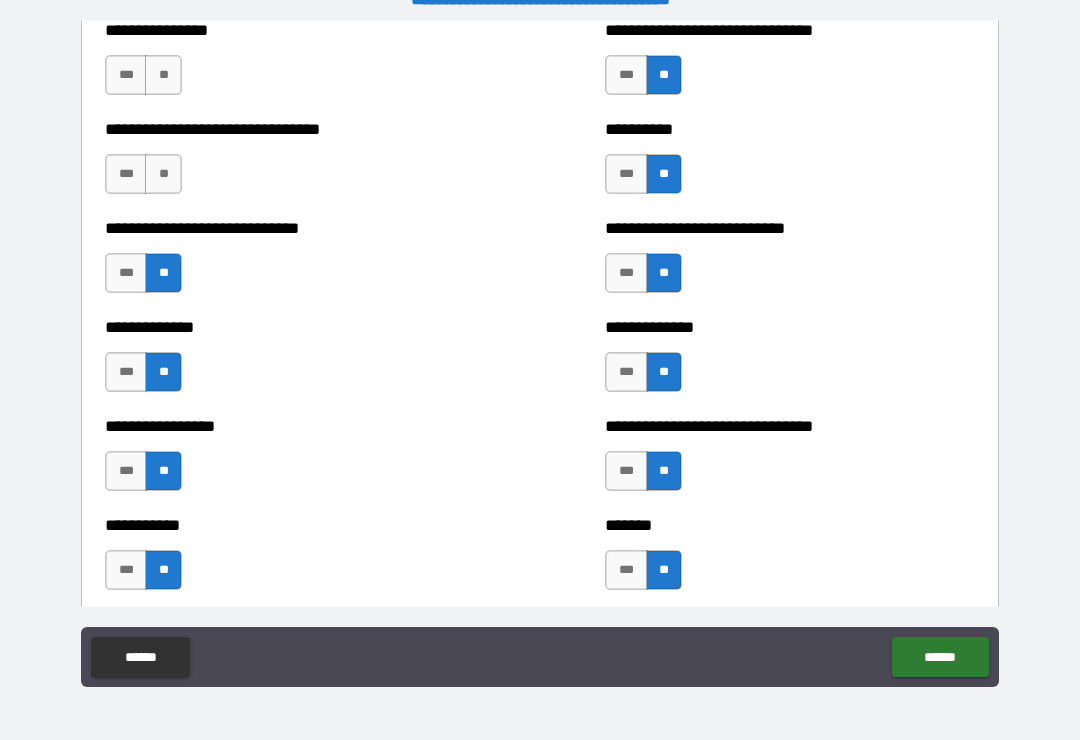 scroll, scrollTop: 7522, scrollLeft: 0, axis: vertical 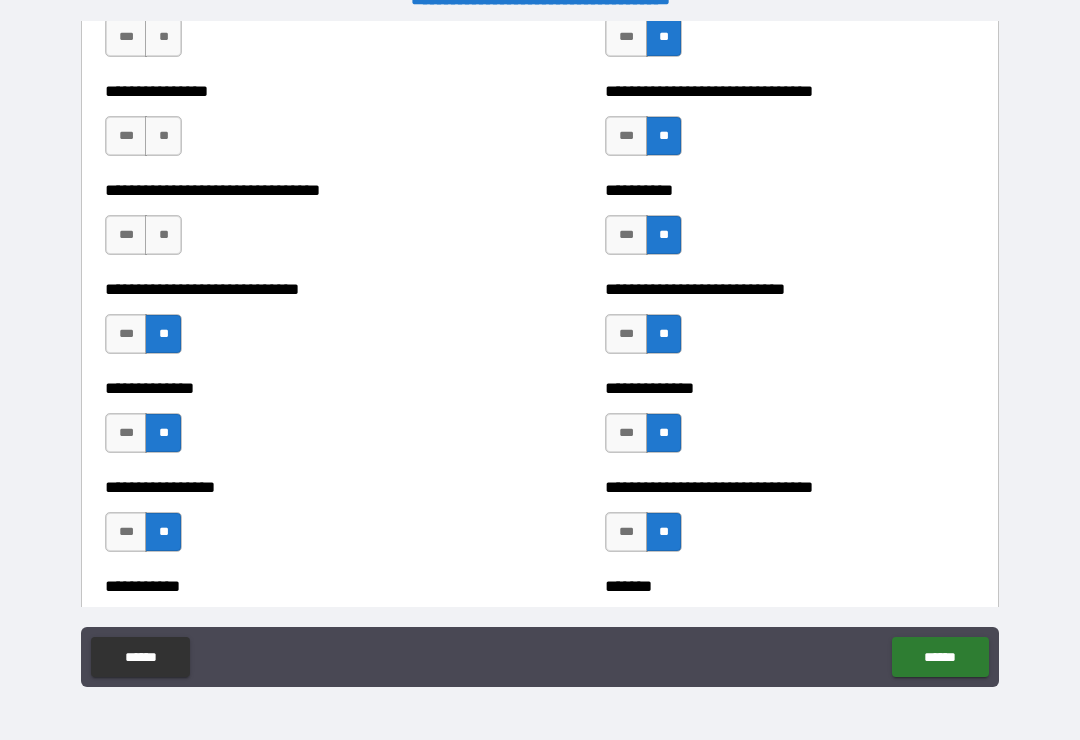 click on "**" at bounding box center [163, 235] 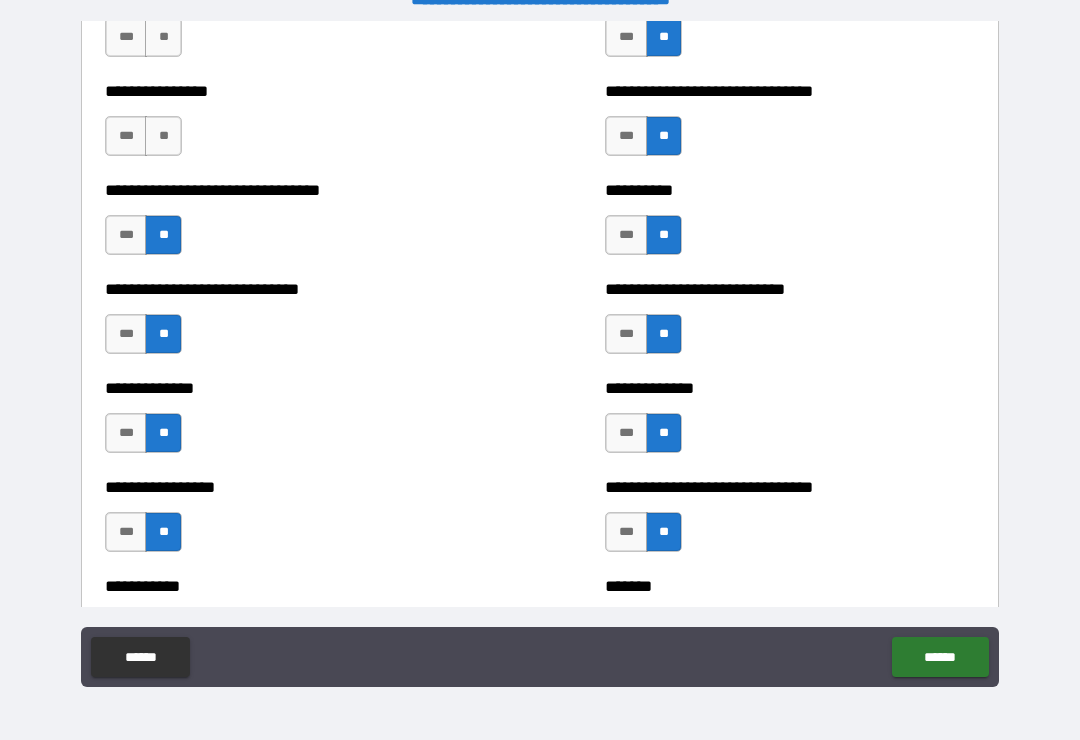click on "**" at bounding box center [163, 136] 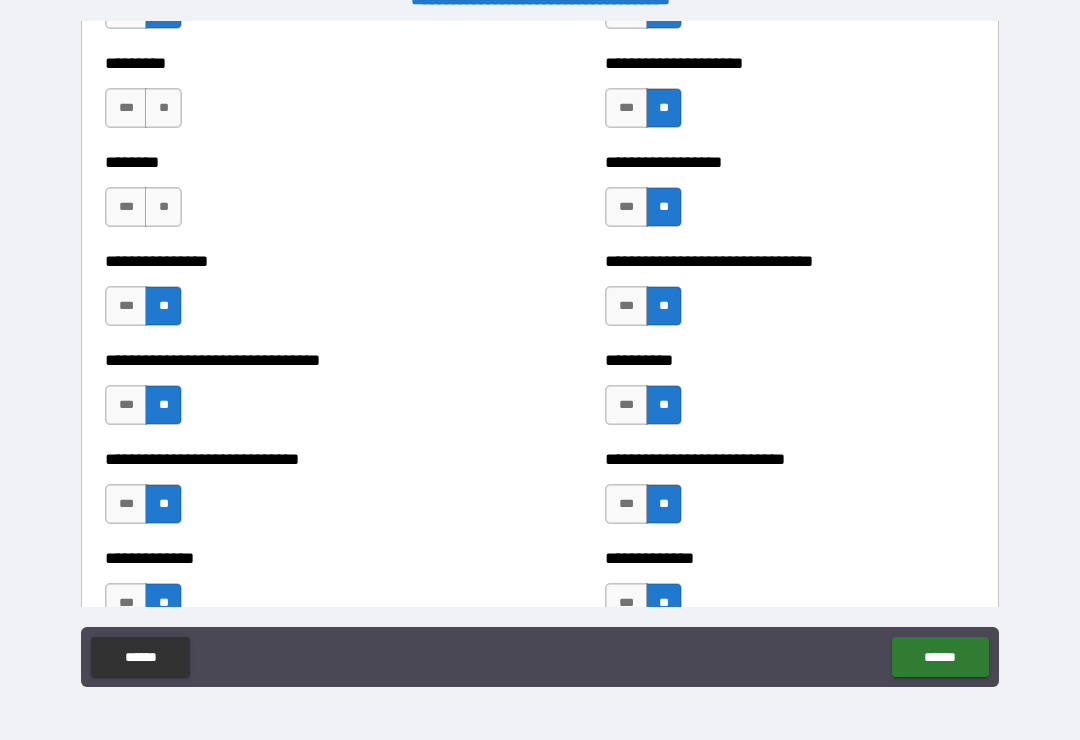 scroll, scrollTop: 7342, scrollLeft: 0, axis: vertical 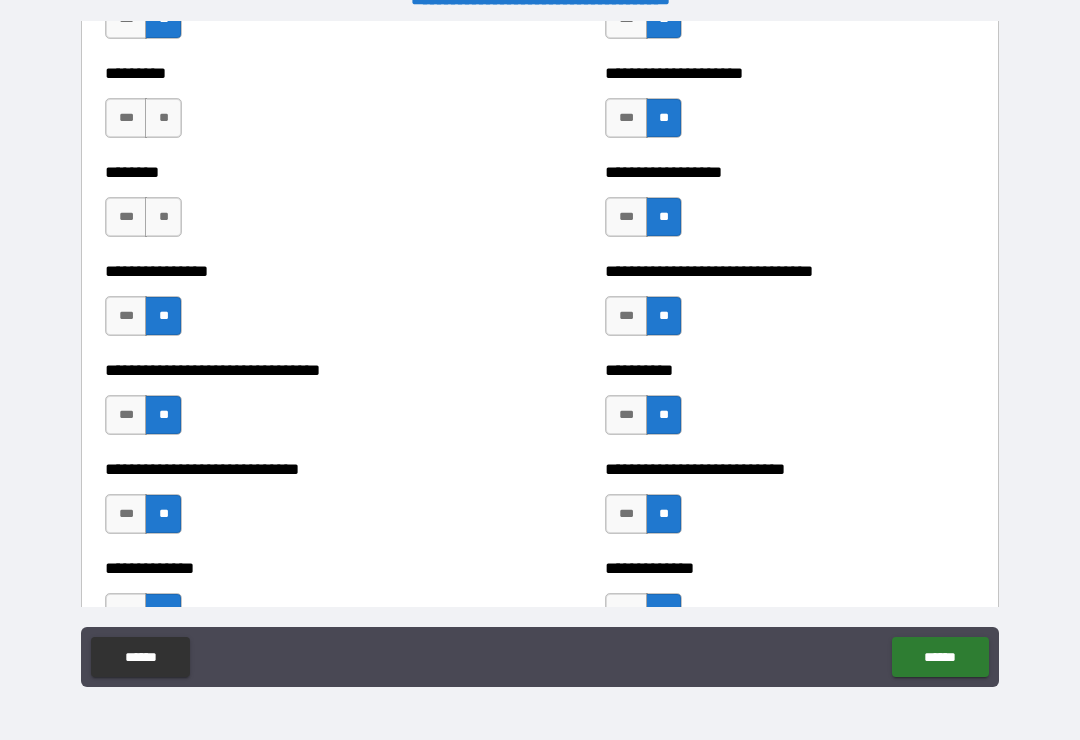 click on "**" at bounding box center (163, 217) 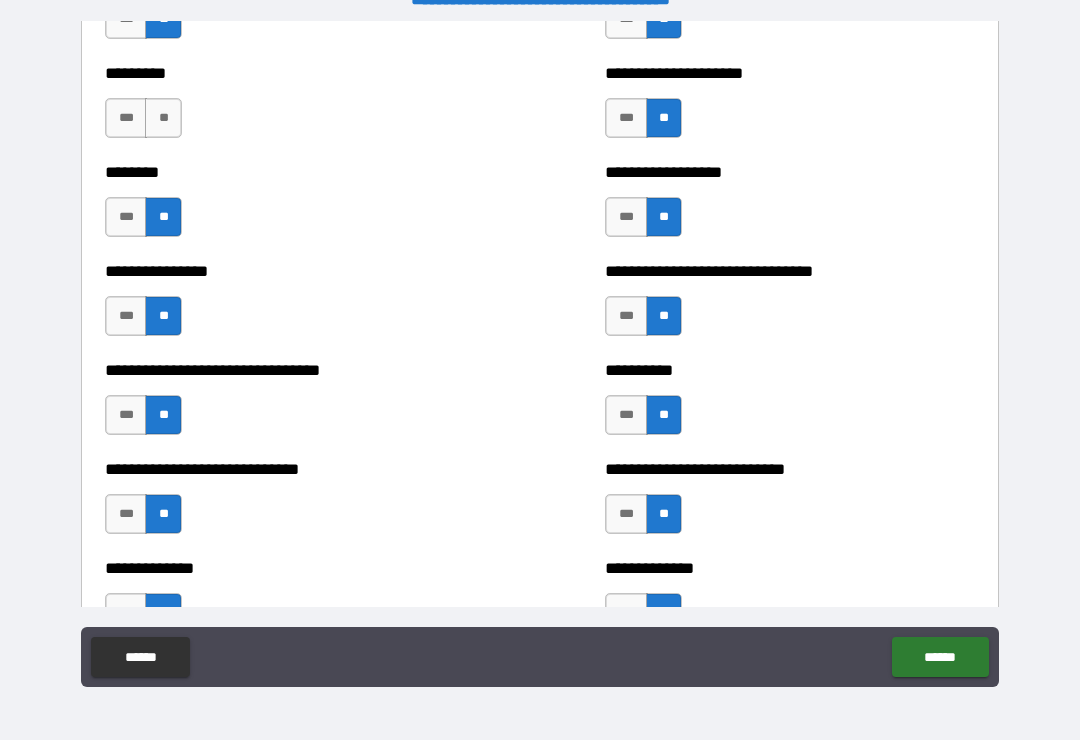 click on "**" at bounding box center [163, 118] 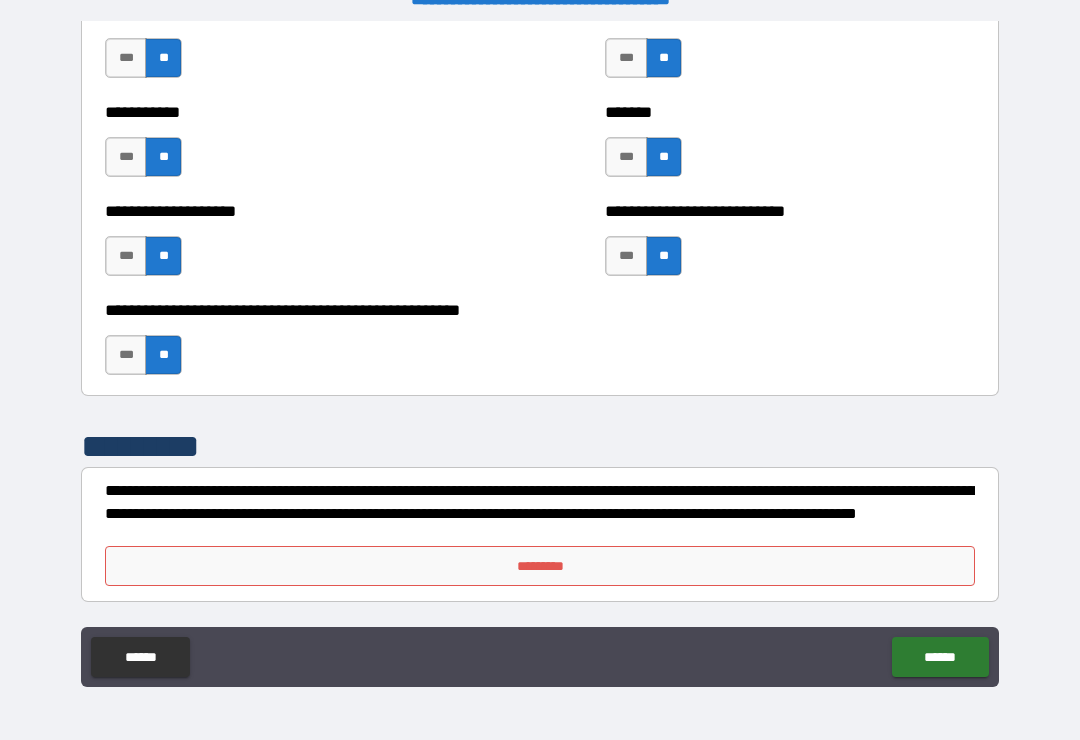 scroll, scrollTop: 7996, scrollLeft: 0, axis: vertical 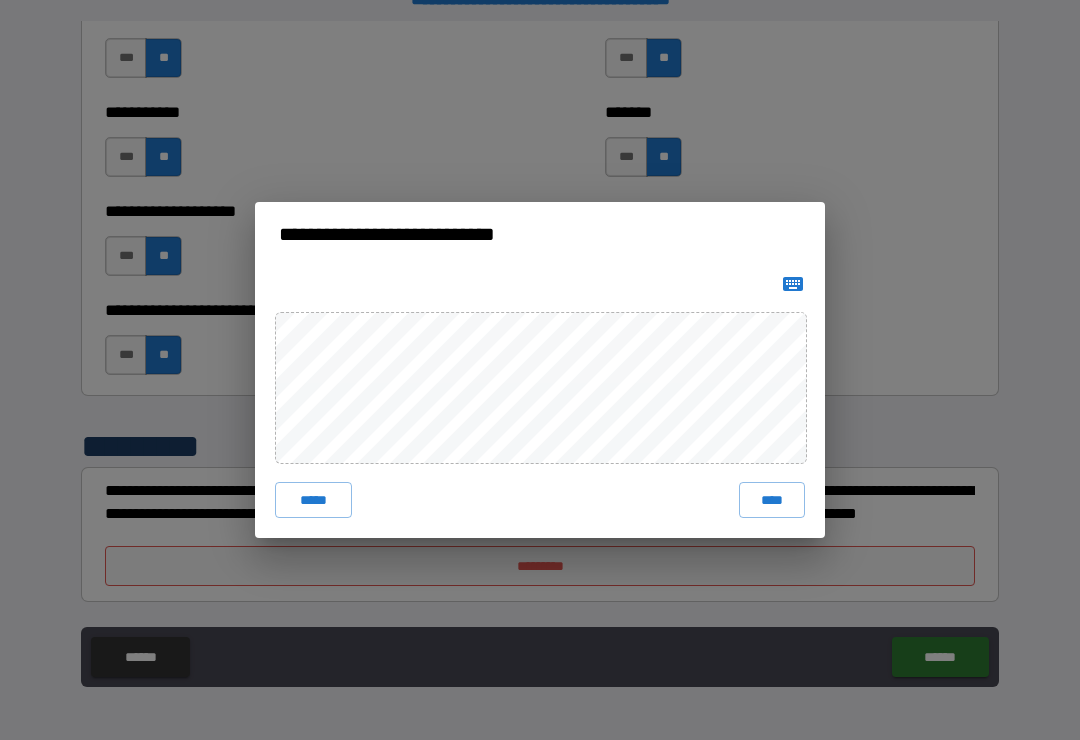 click on "****" at bounding box center [772, 500] 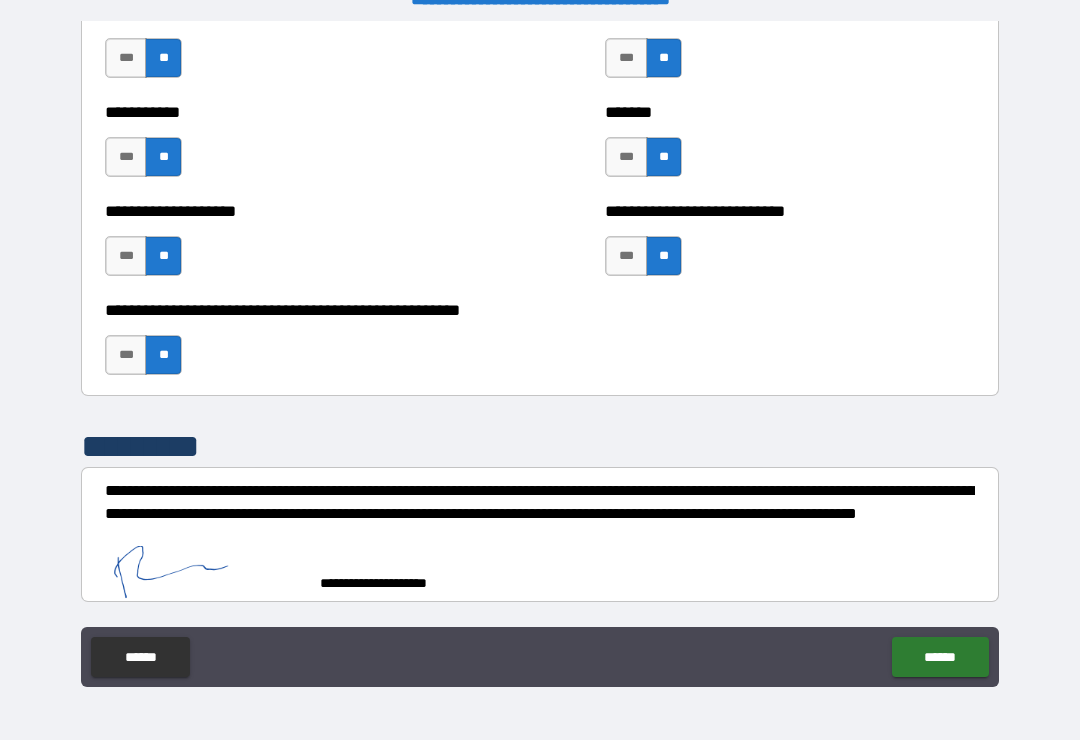 scroll, scrollTop: 7986, scrollLeft: 0, axis: vertical 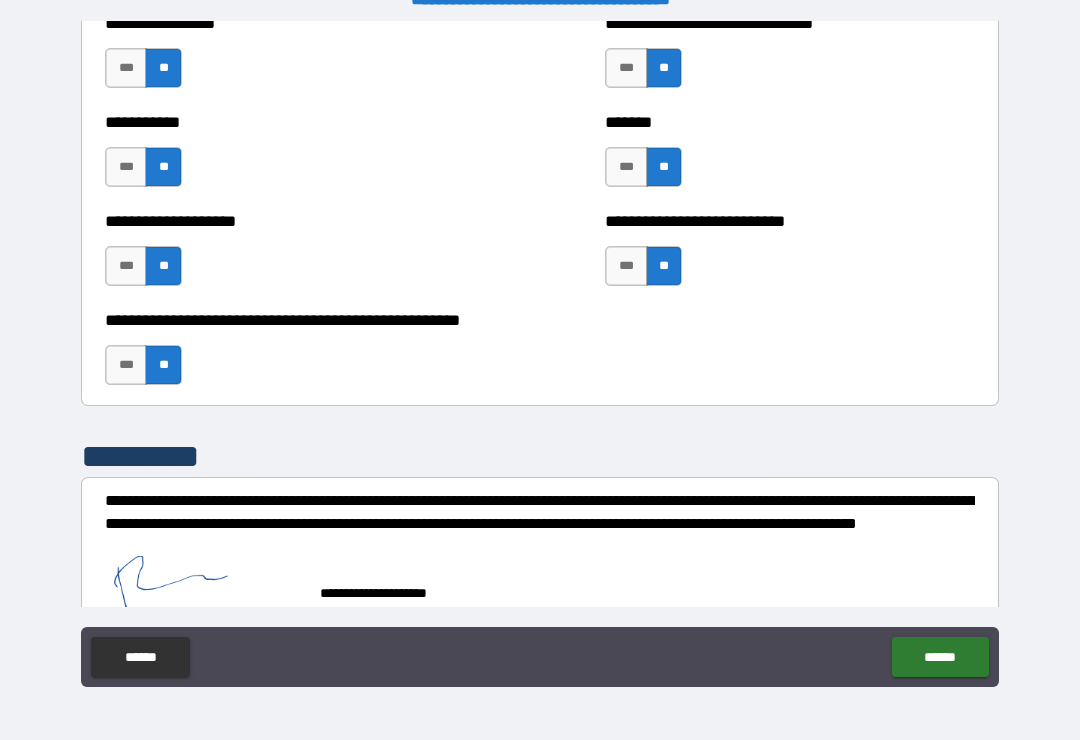 click on "******" at bounding box center [940, 657] 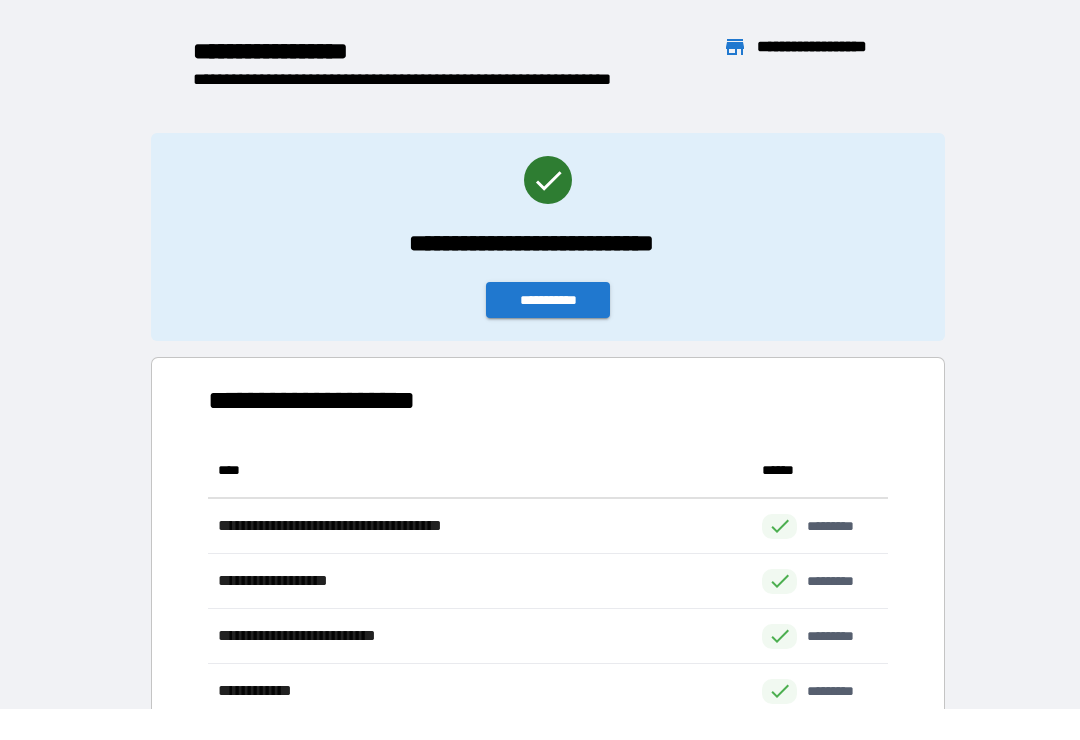 scroll, scrollTop: 386, scrollLeft: 680, axis: both 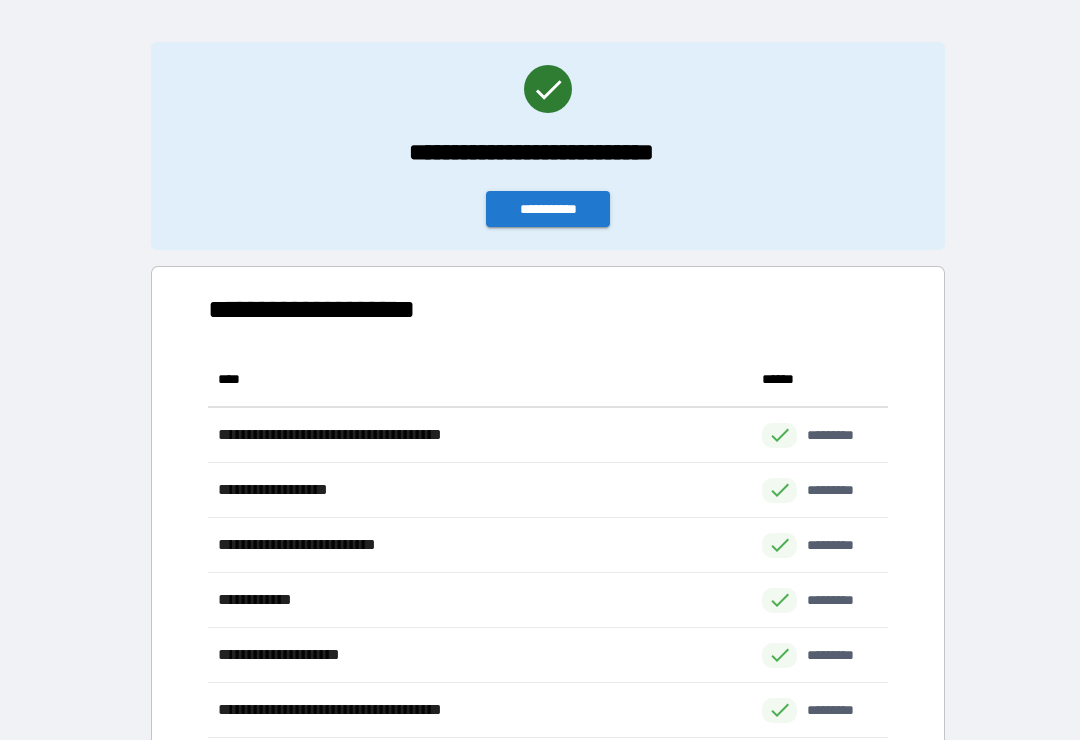 click on "**********" at bounding box center (548, 209) 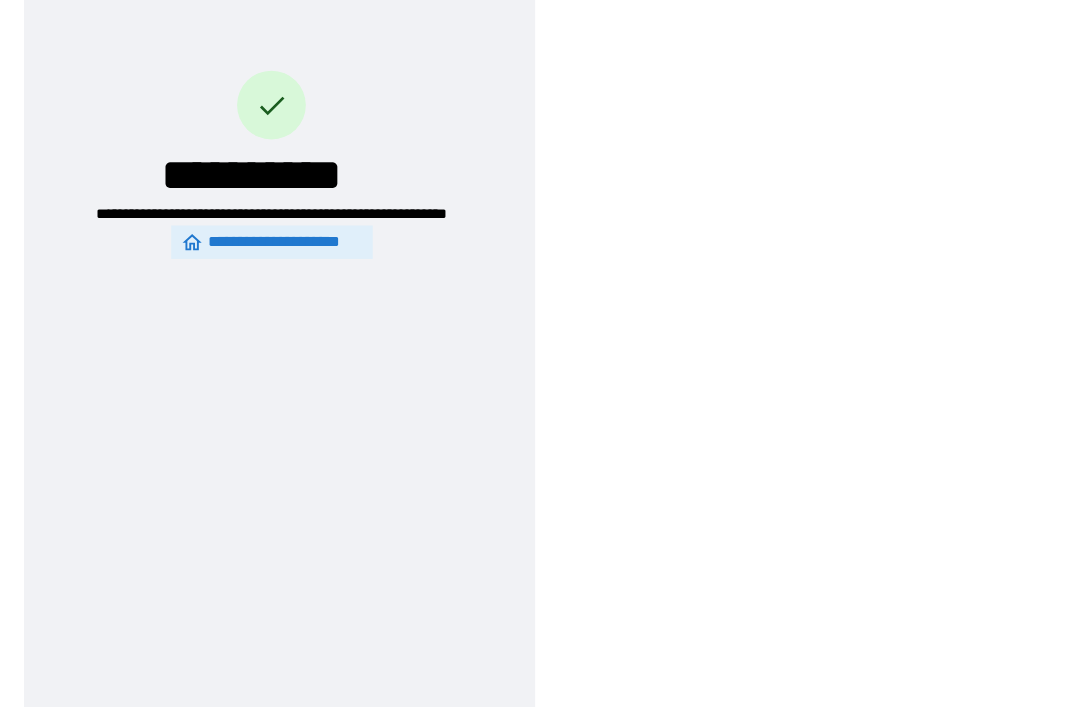 scroll, scrollTop: 64, scrollLeft: 0, axis: vertical 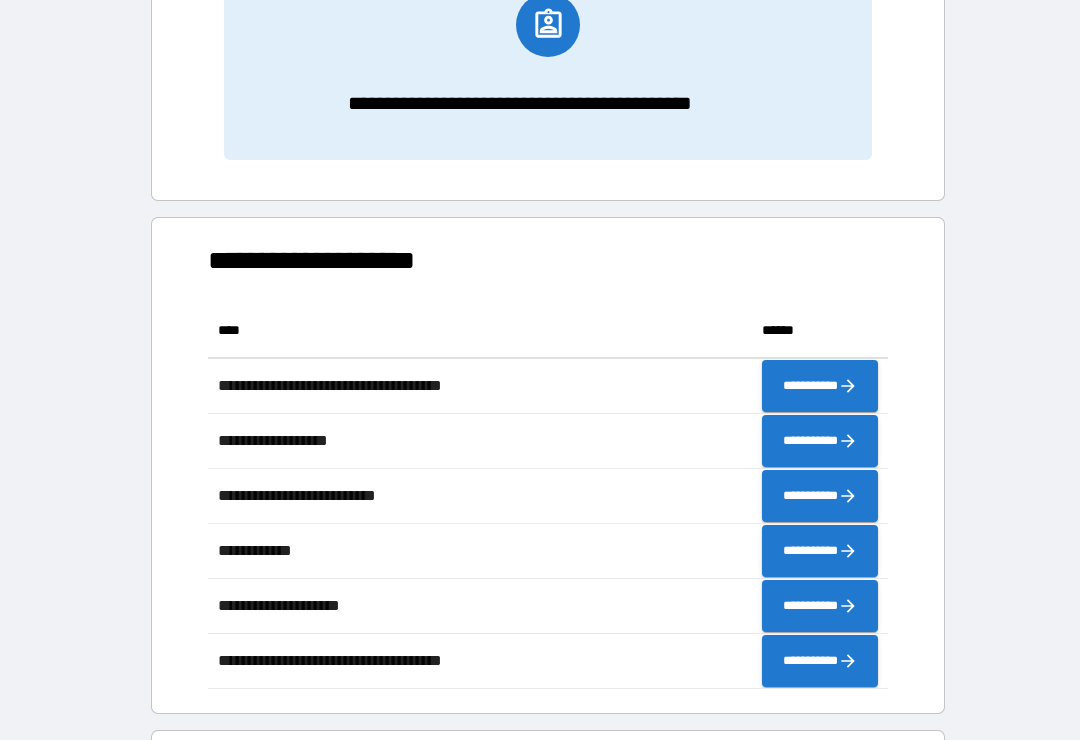 click on "**********" at bounding box center (548, 56) 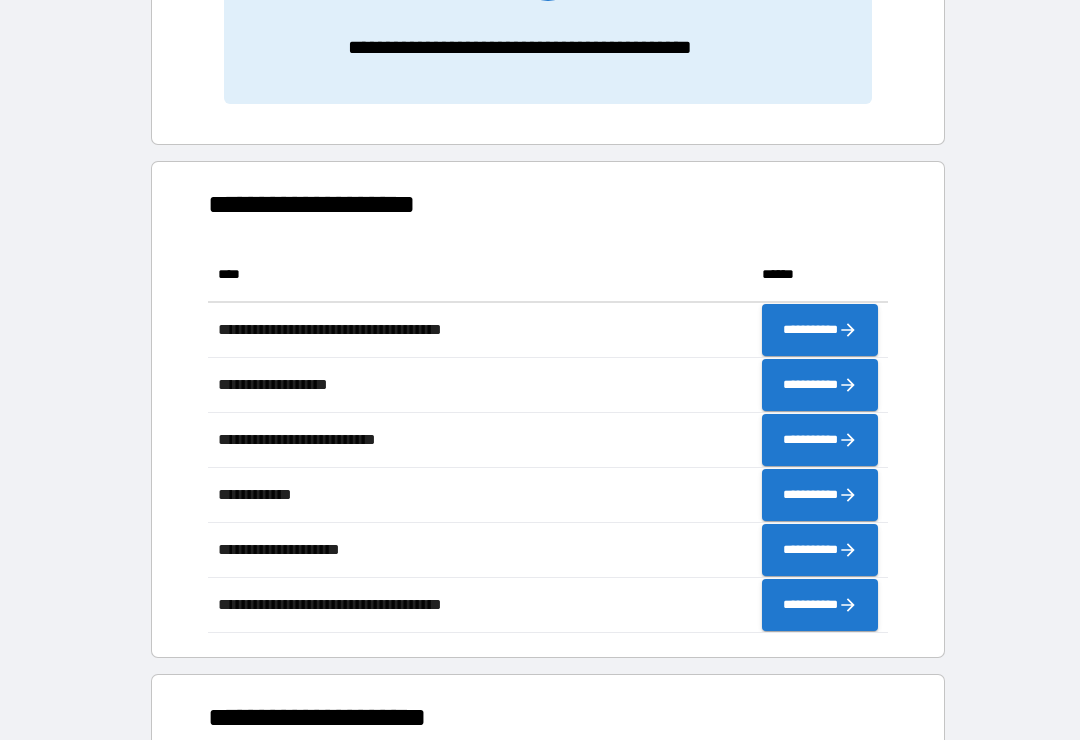 scroll, scrollTop: 367, scrollLeft: 0, axis: vertical 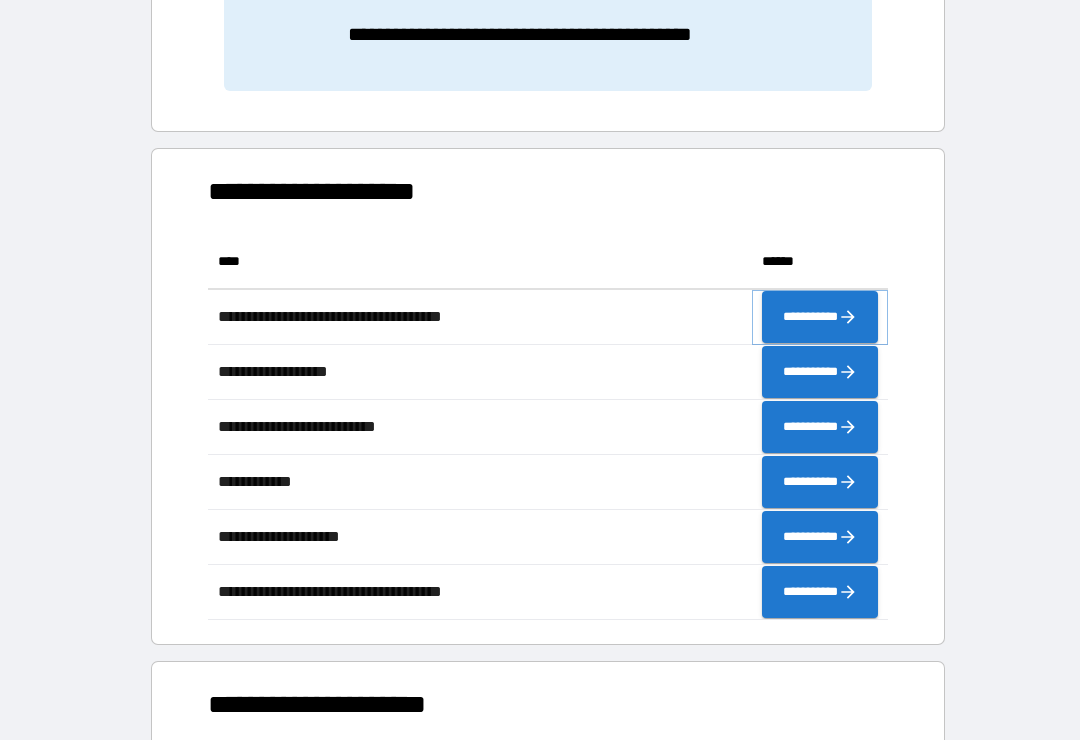 click on "**********" at bounding box center (820, 317) 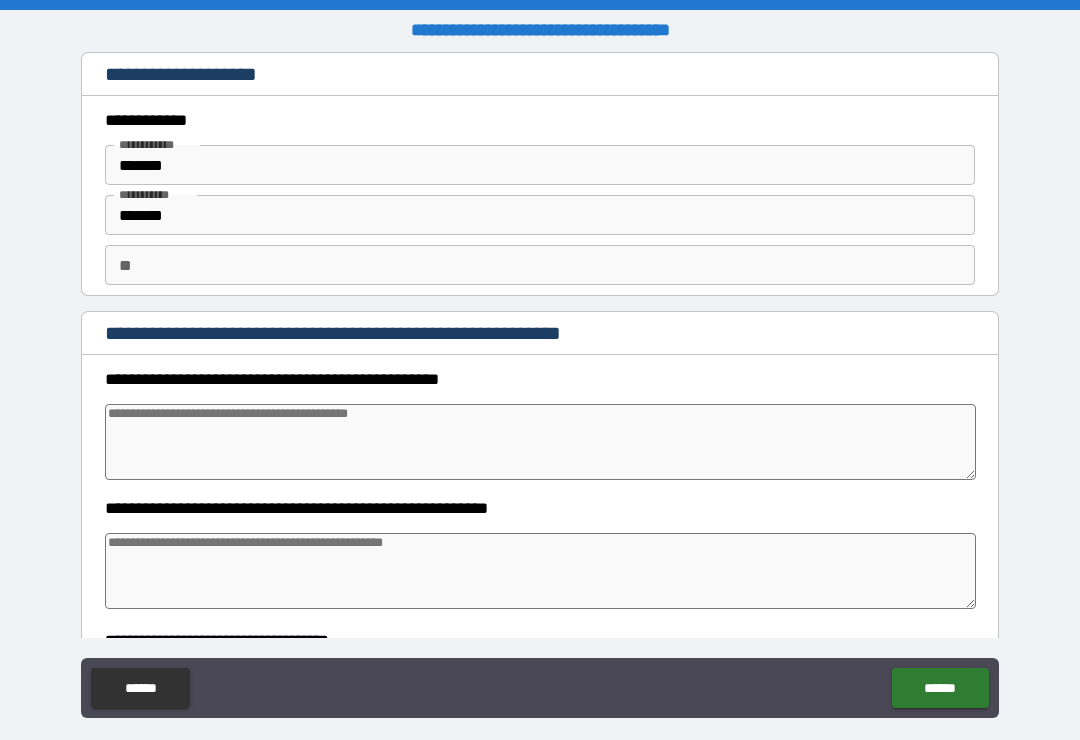 type on "*" 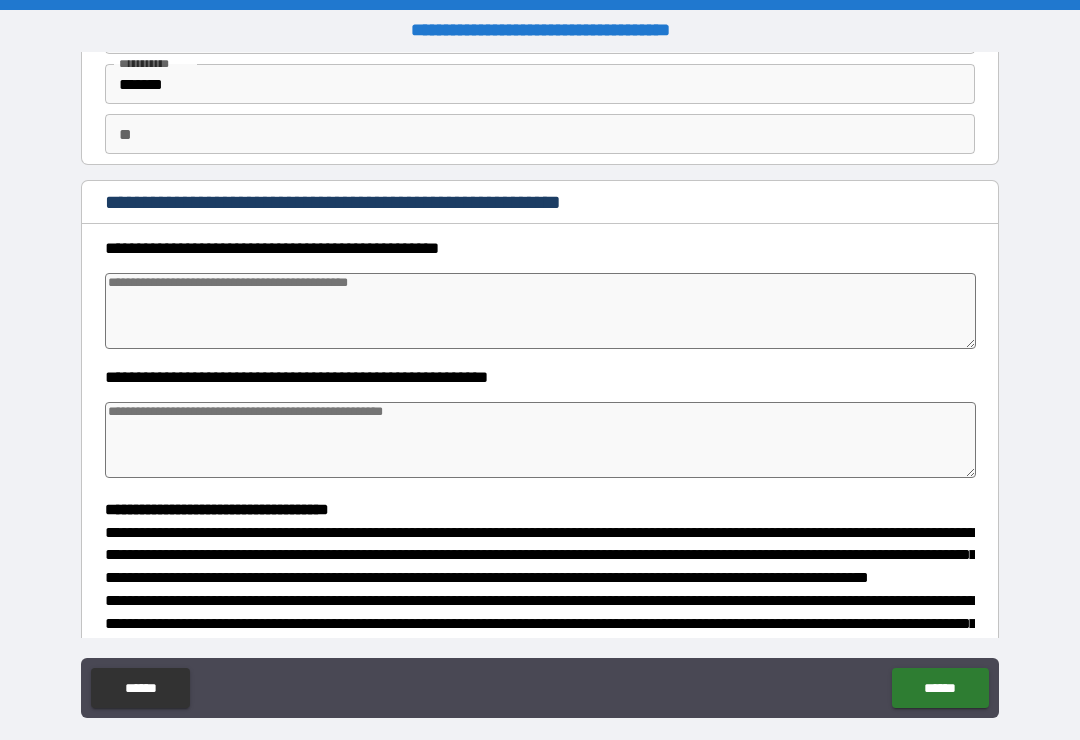 scroll, scrollTop: 132, scrollLeft: 0, axis: vertical 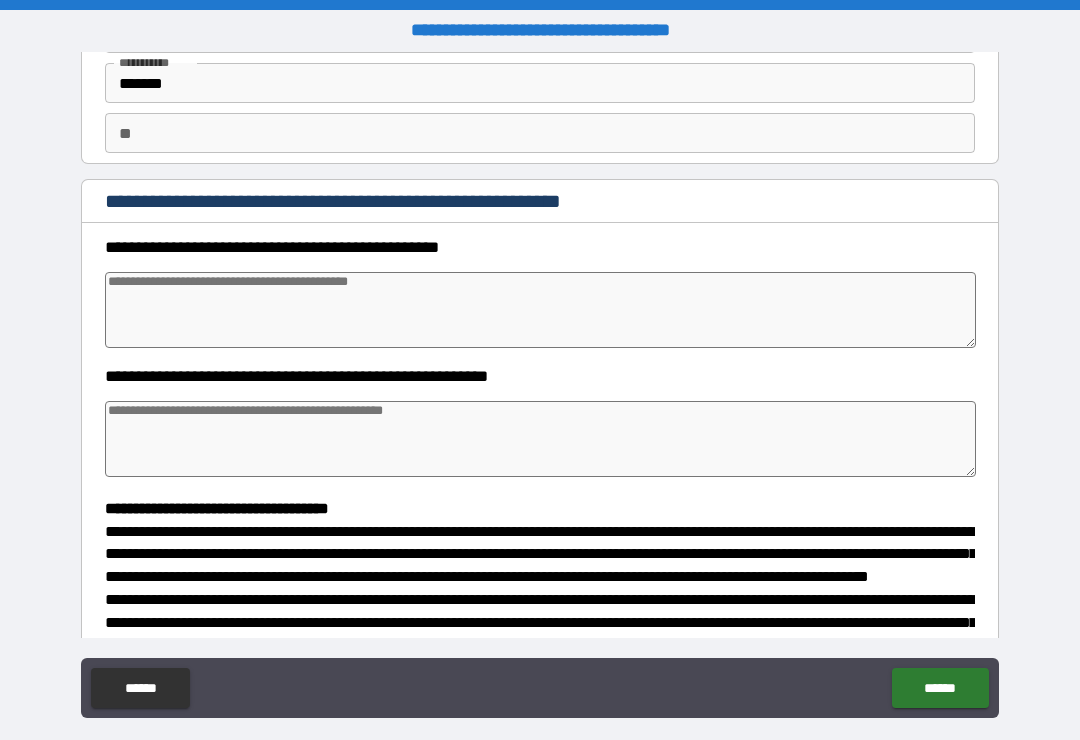 click at bounding box center [540, 310] 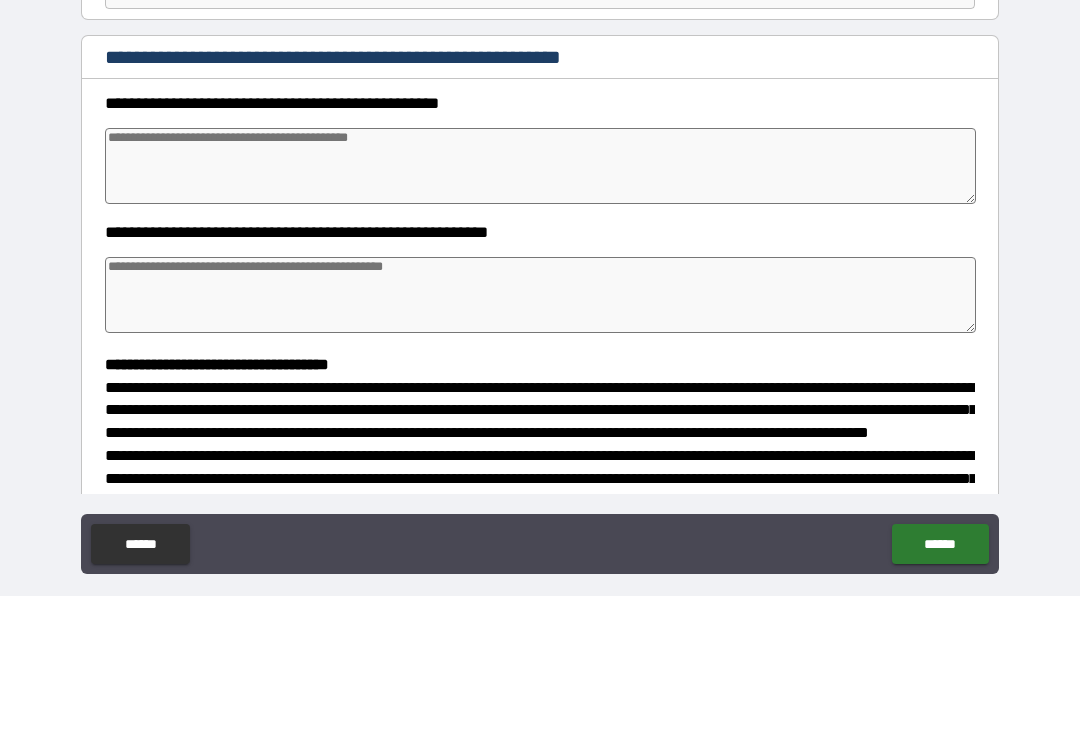 type on "*" 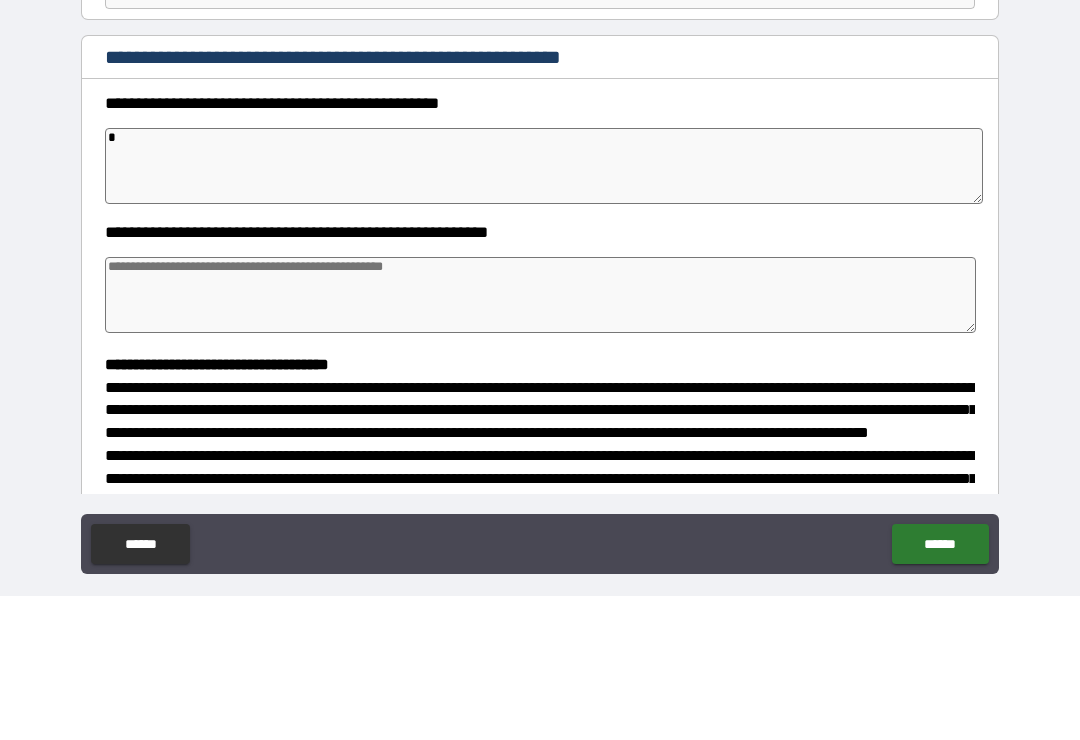 type on "*" 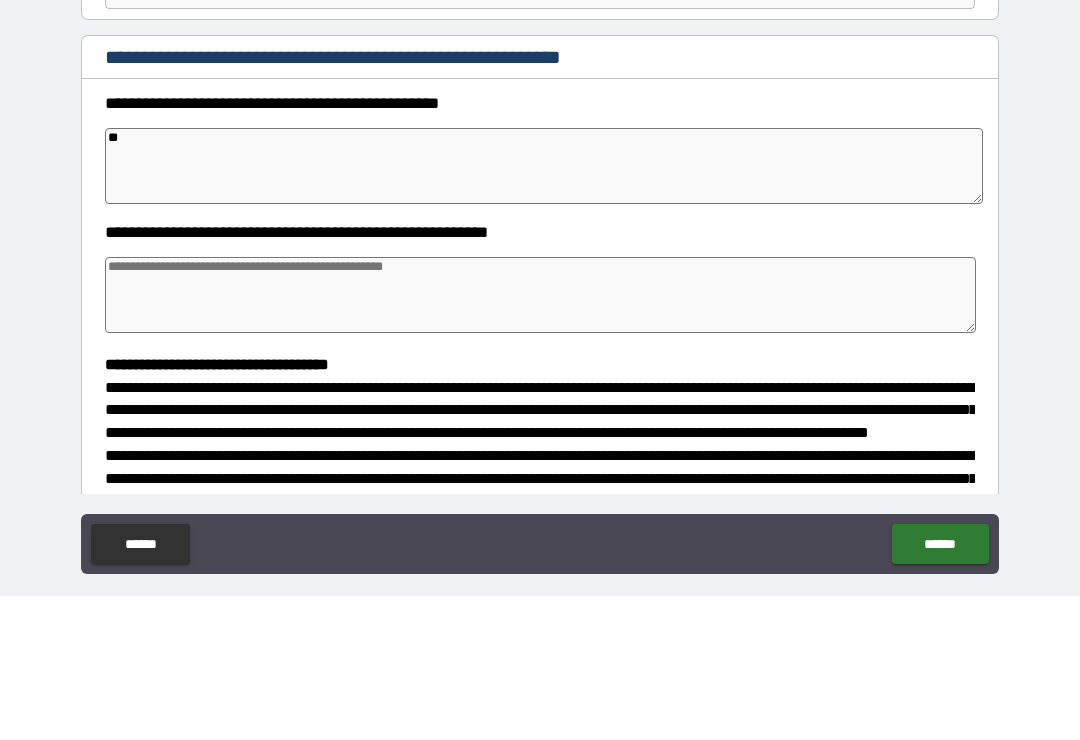 type on "*" 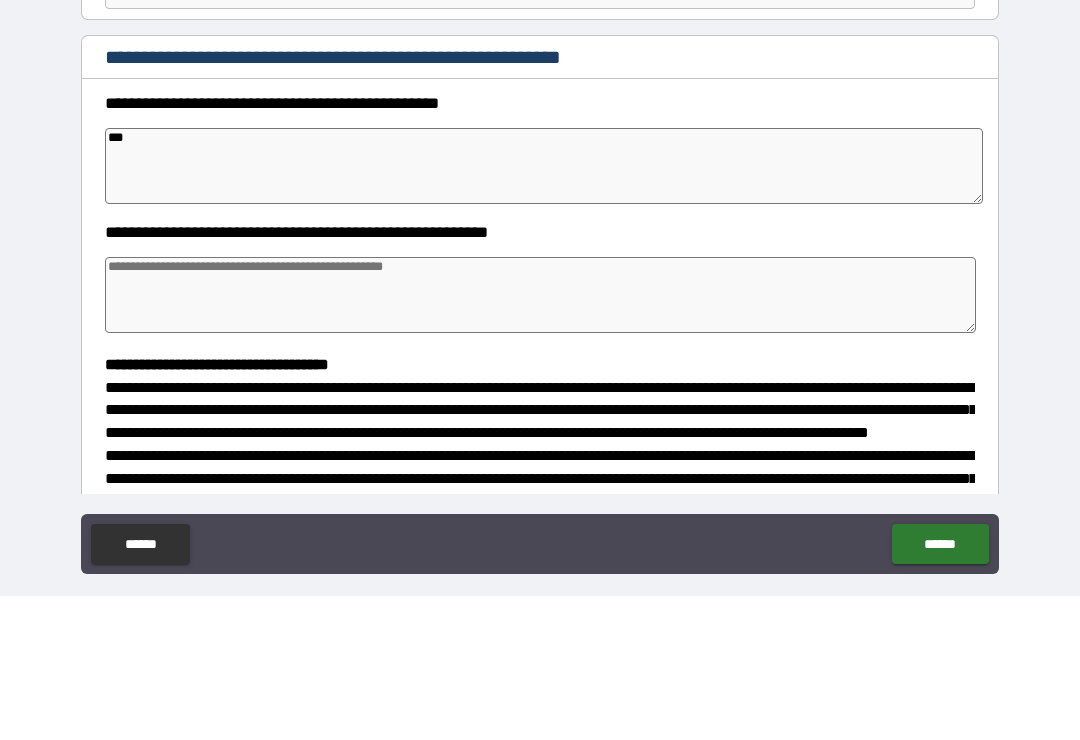type on "*" 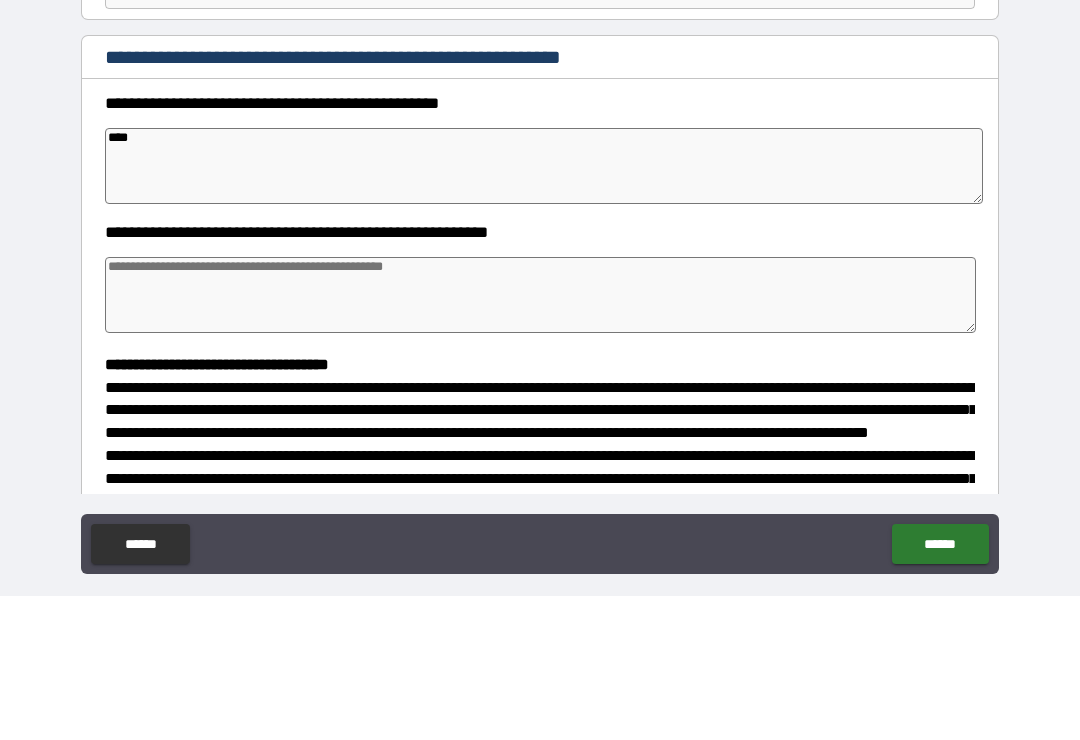 type on "*" 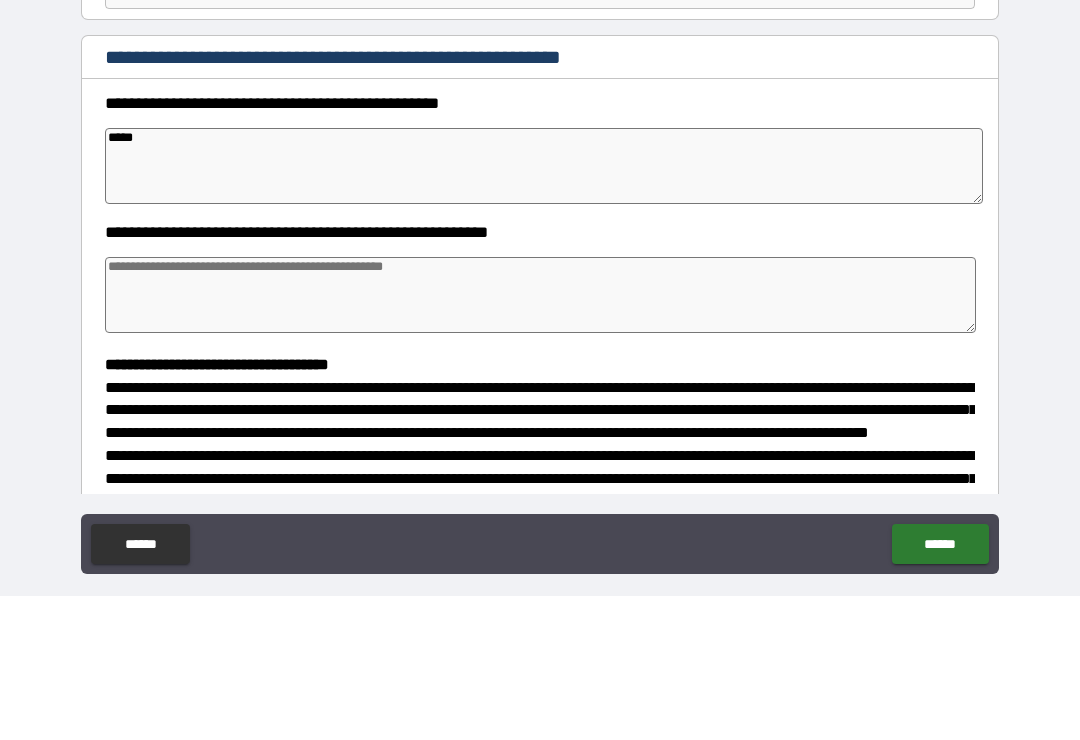 type on "*" 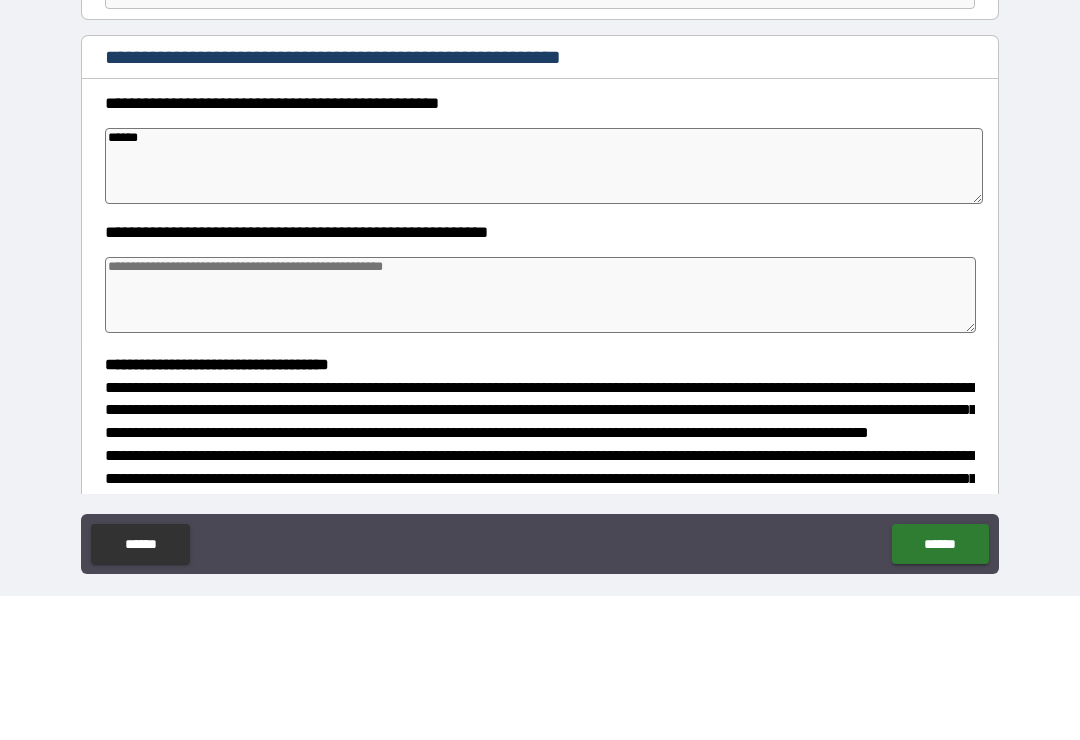 type on "*" 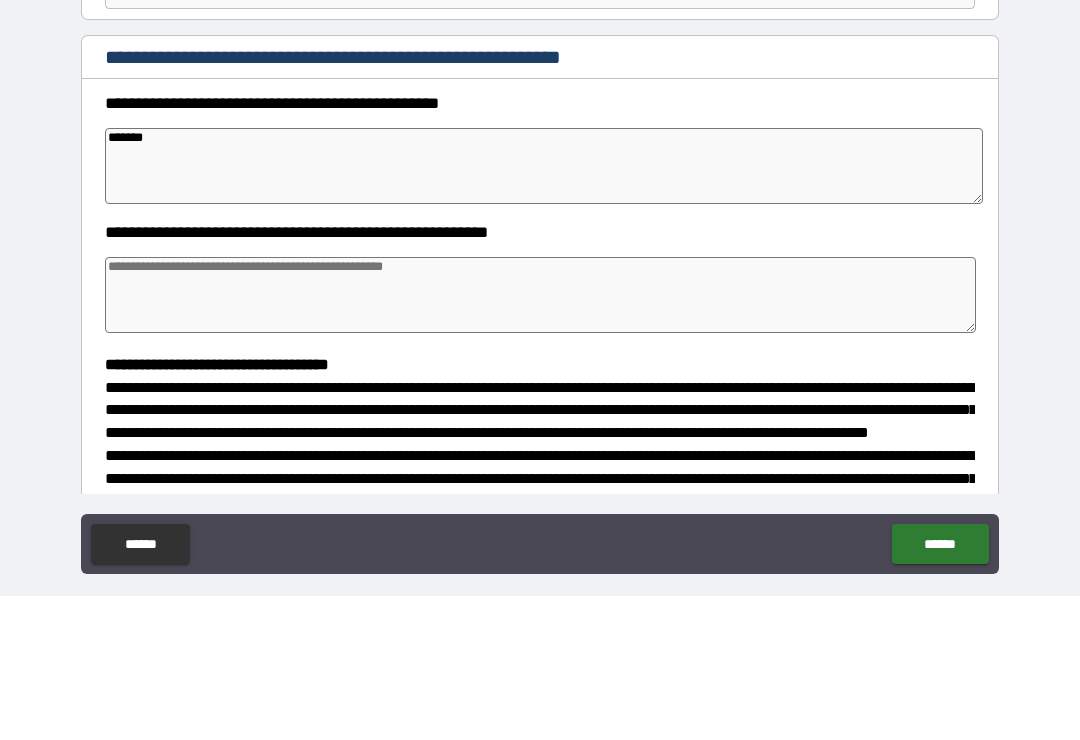 type on "*" 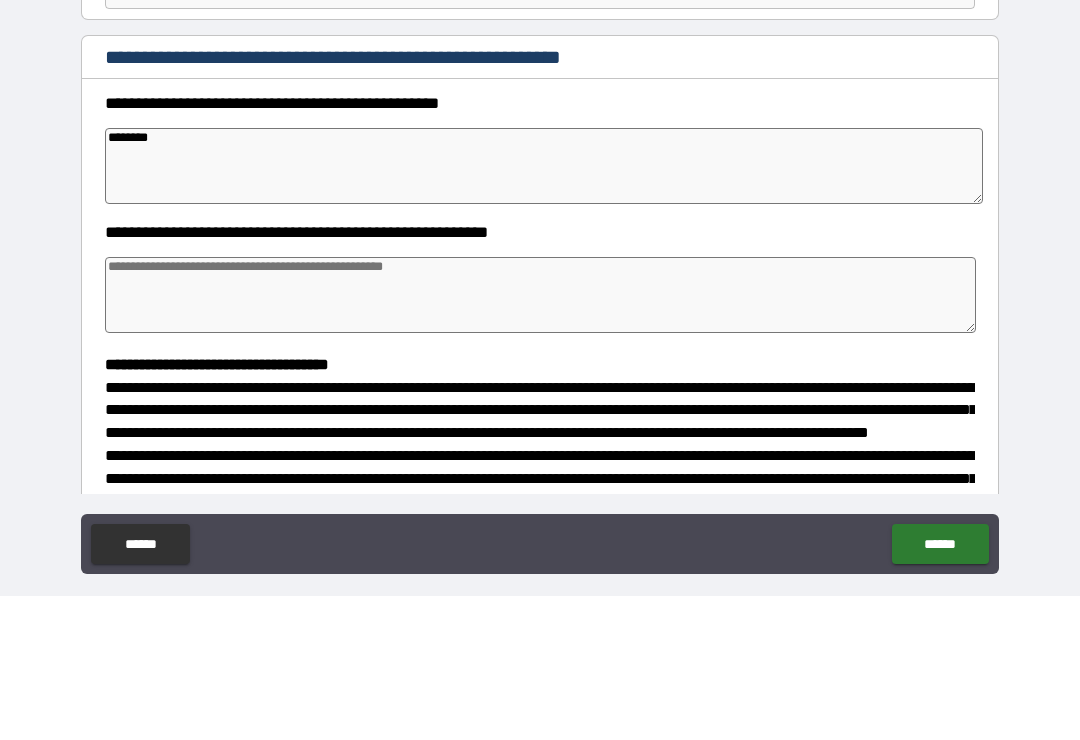 type on "*" 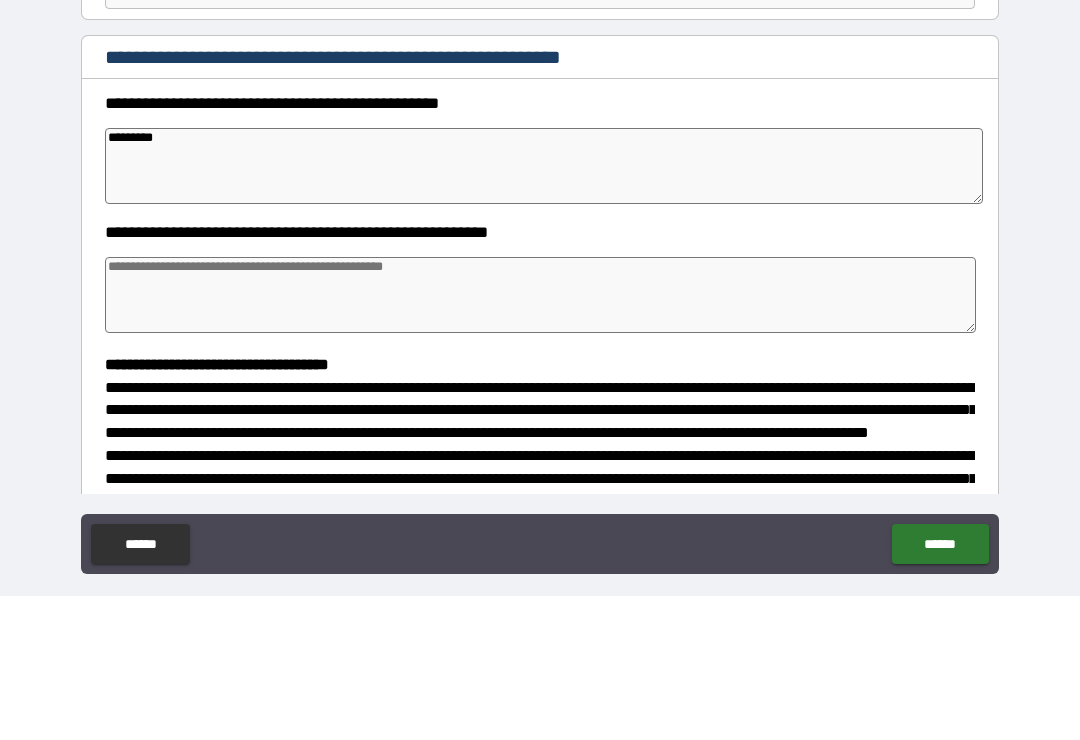 type on "**********" 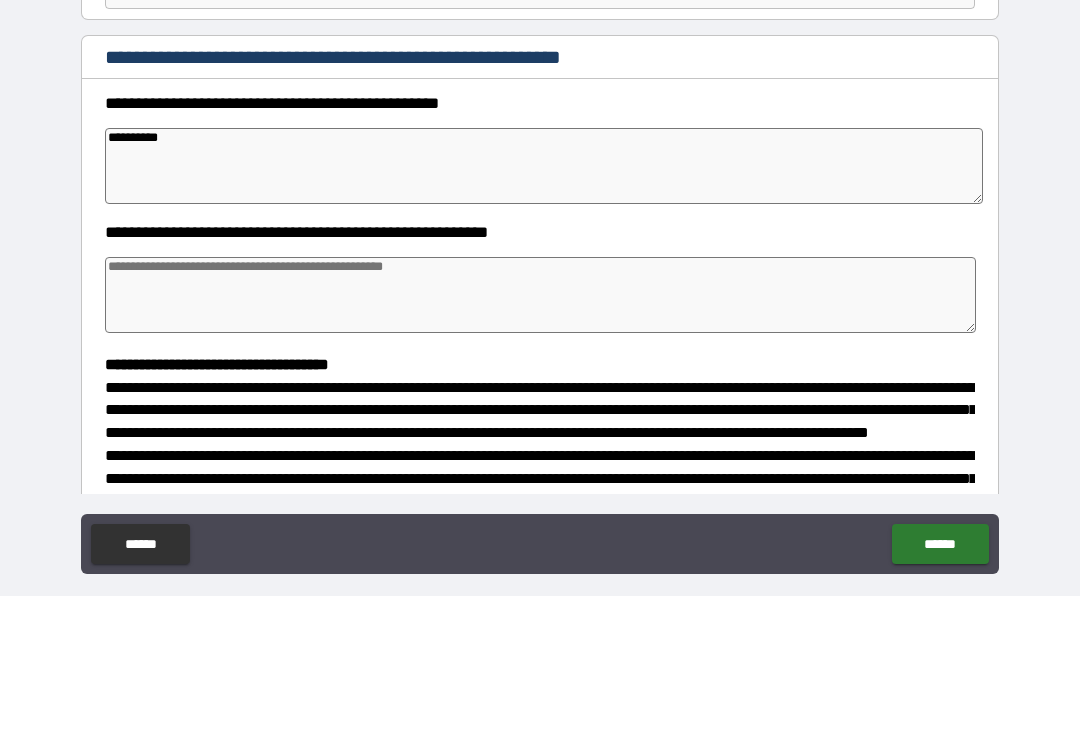 type on "*" 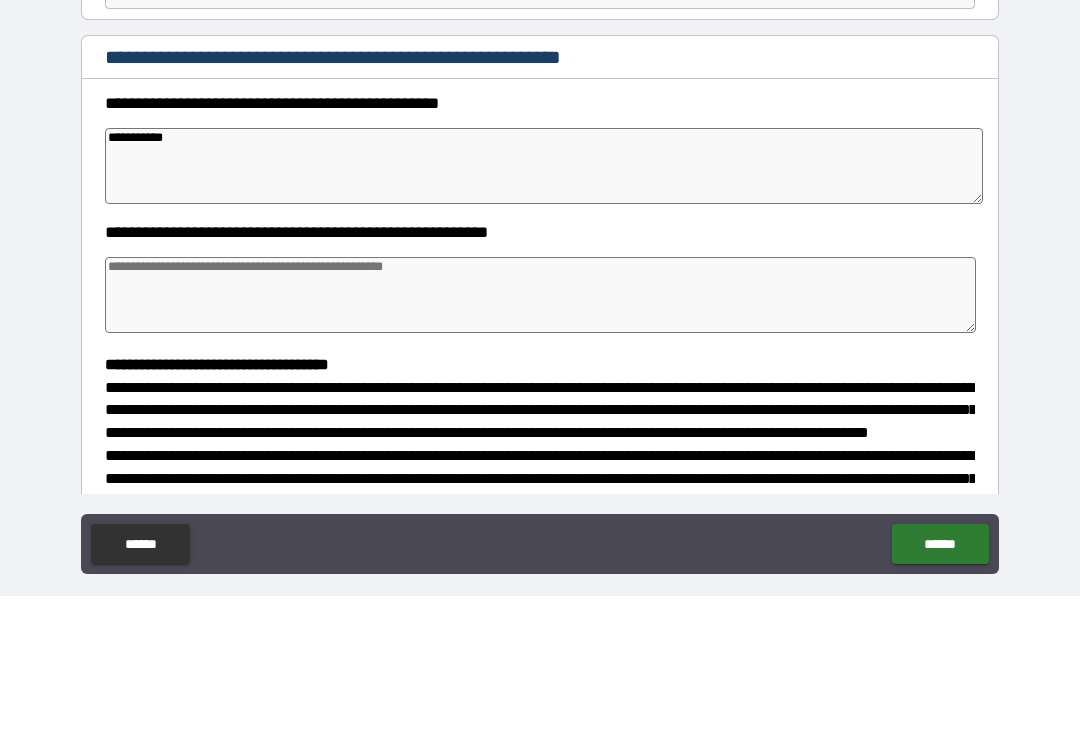 type on "*" 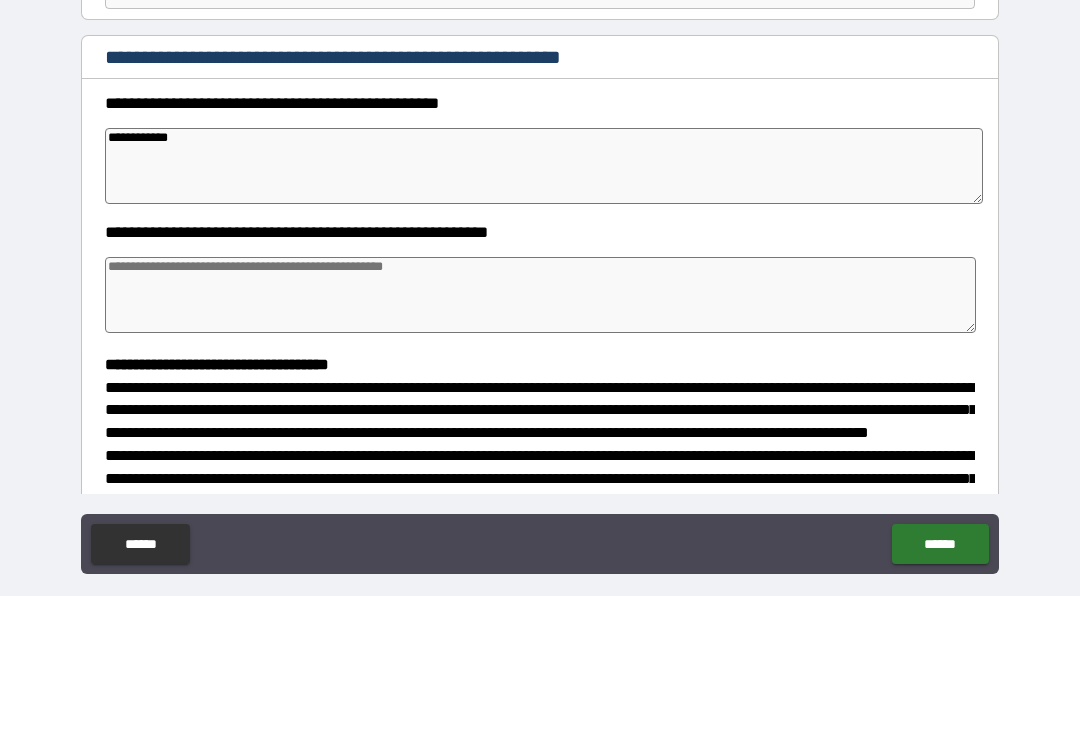 type on "**********" 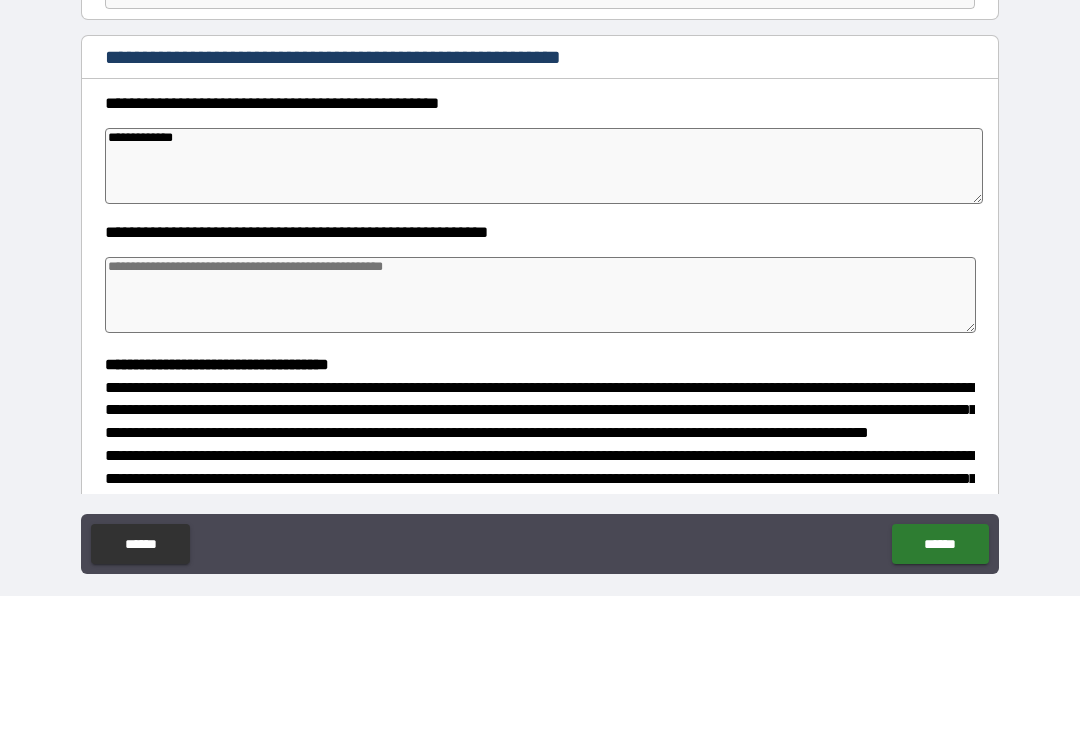 type on "*" 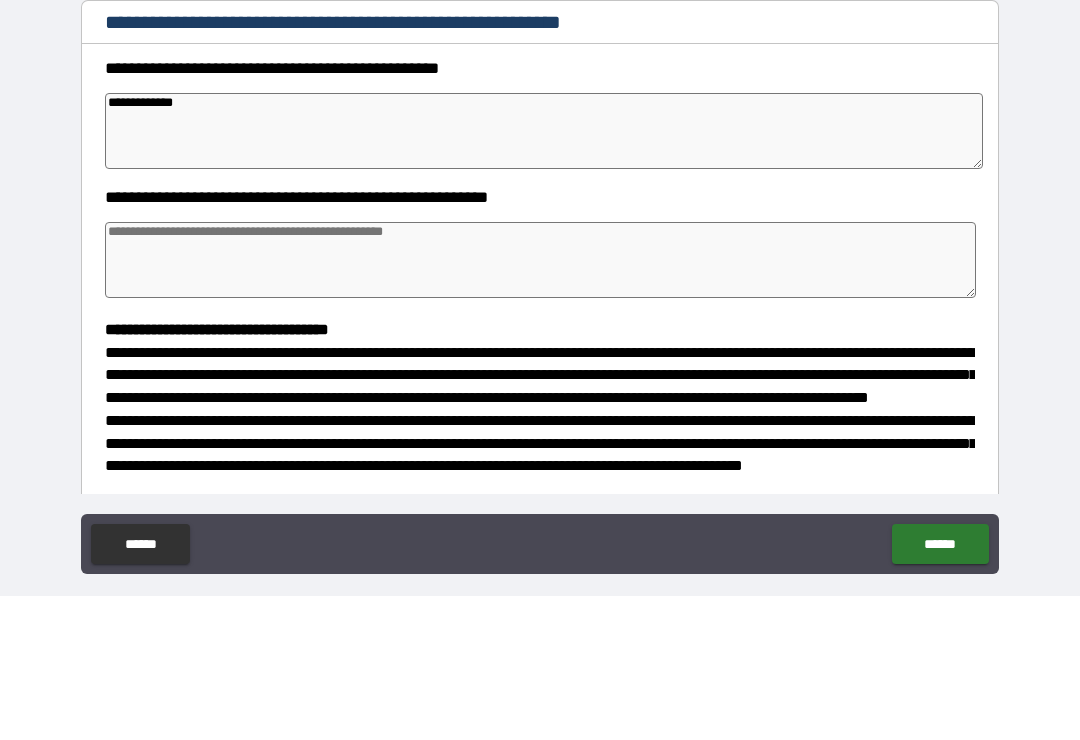 scroll, scrollTop: 157, scrollLeft: 0, axis: vertical 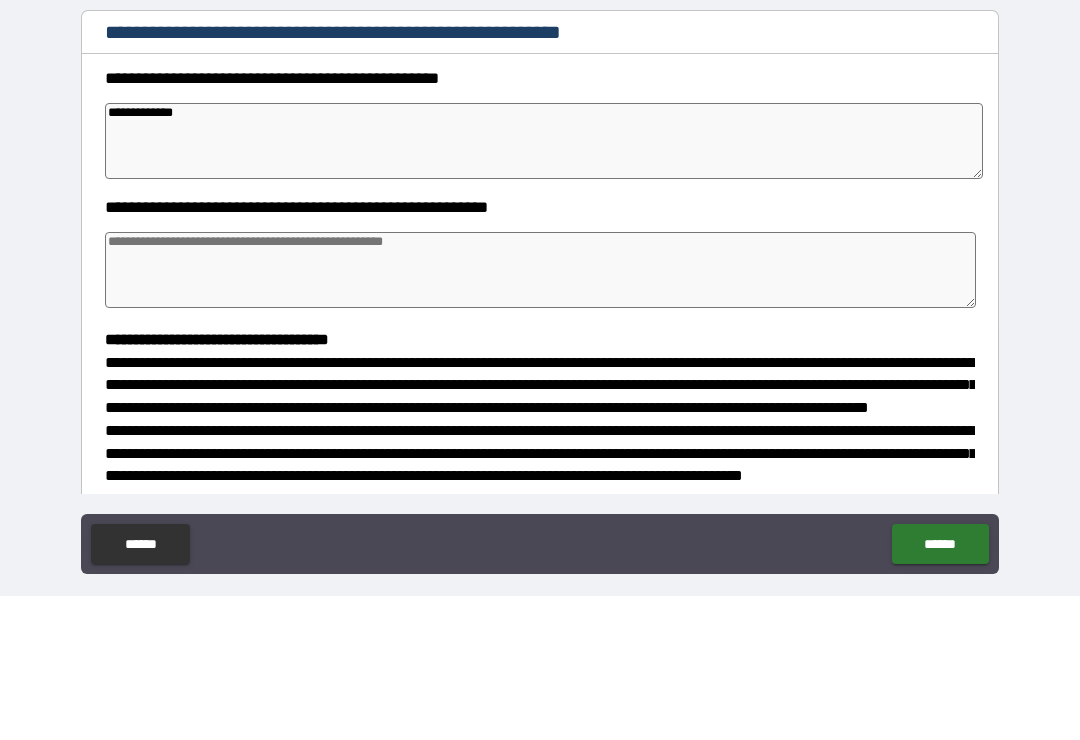 type on "**********" 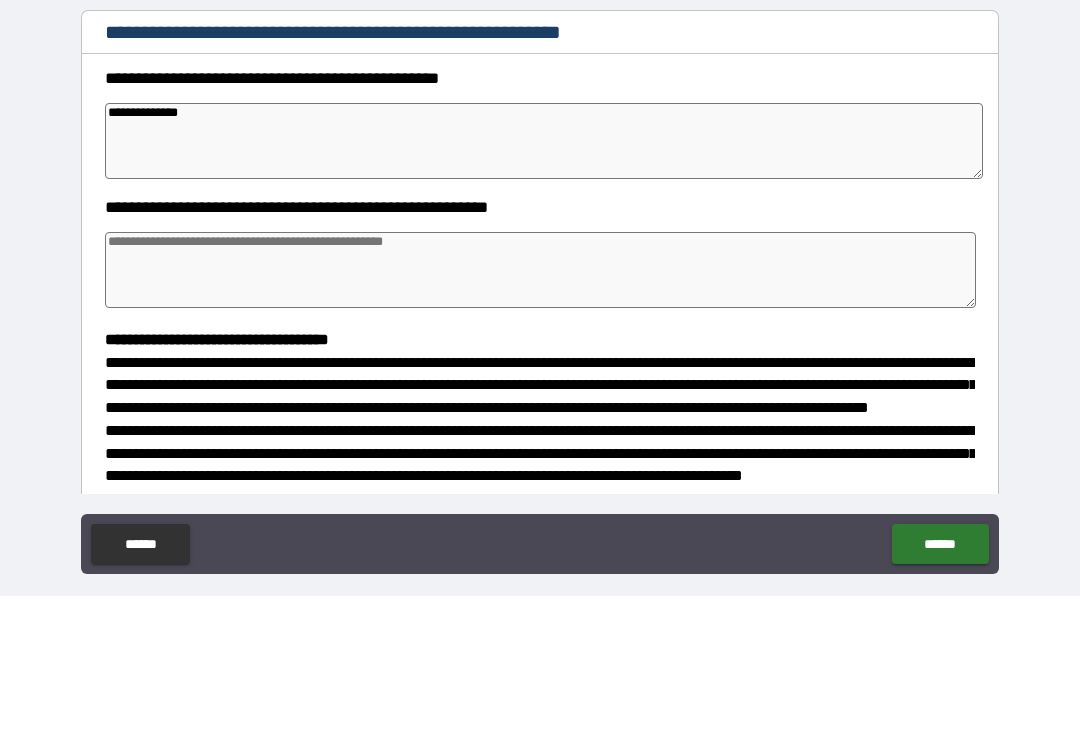 type on "*" 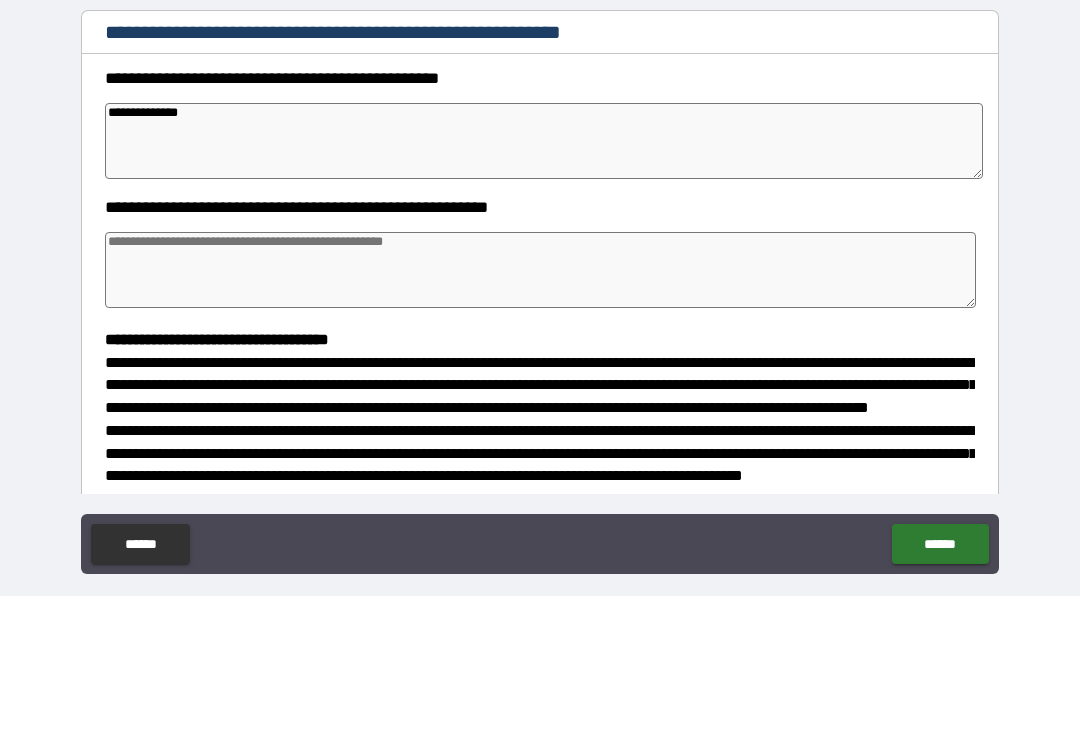 type on "*" 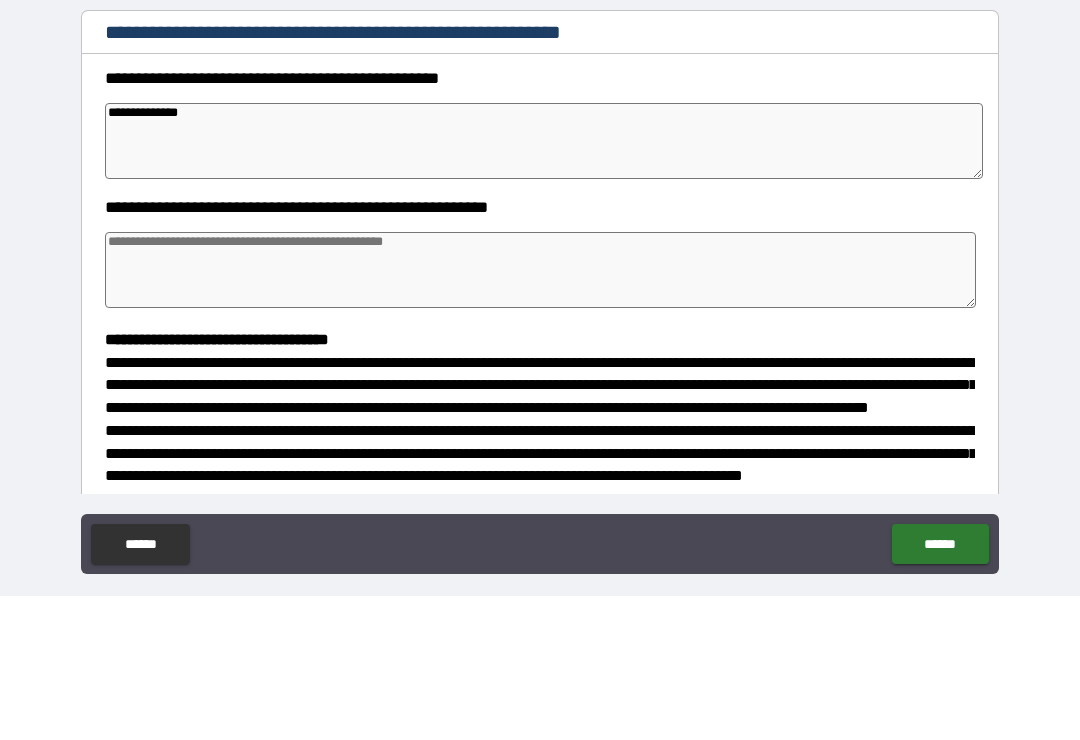 type on "*" 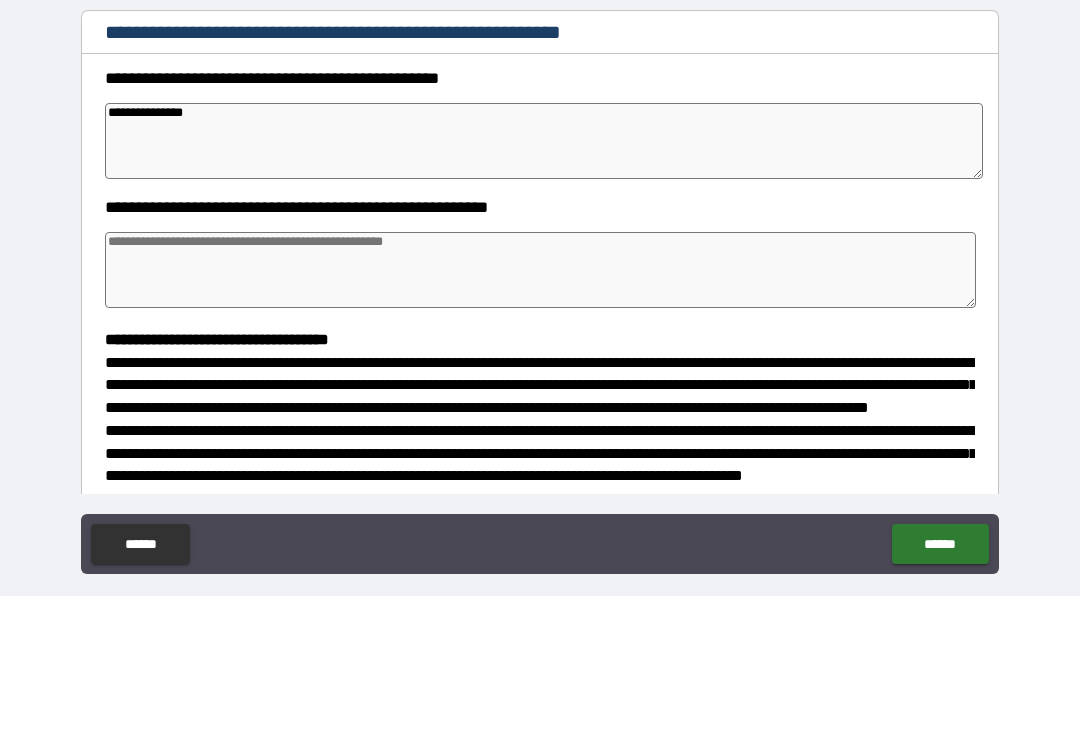 type on "*" 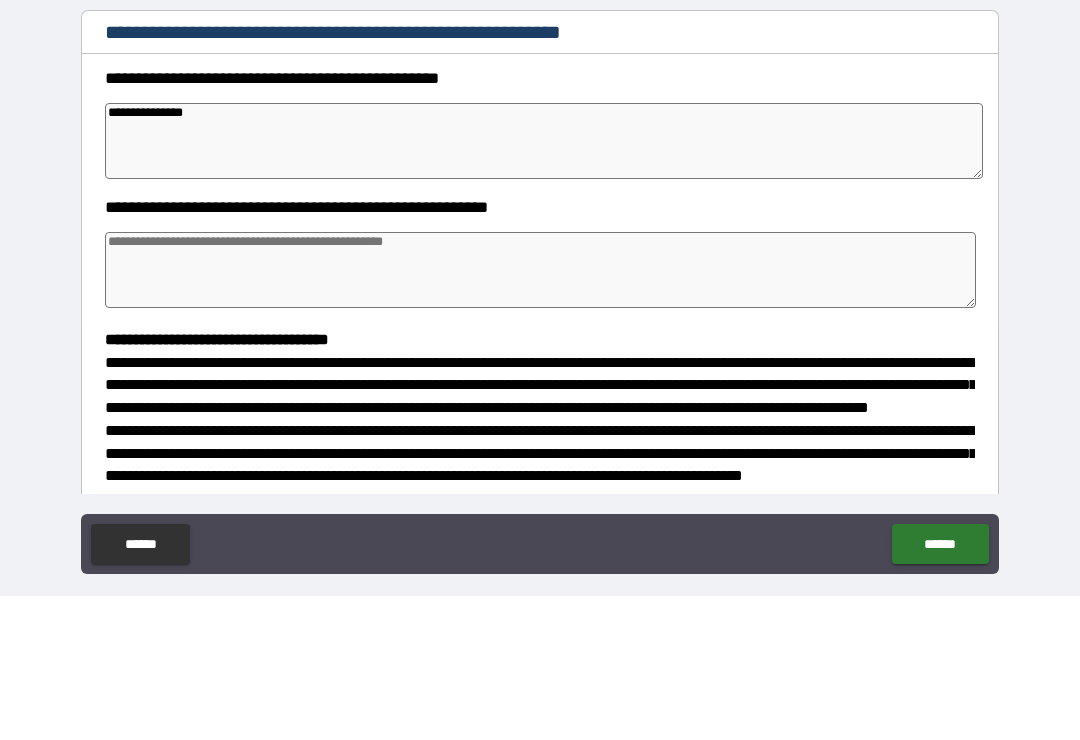 type on "*" 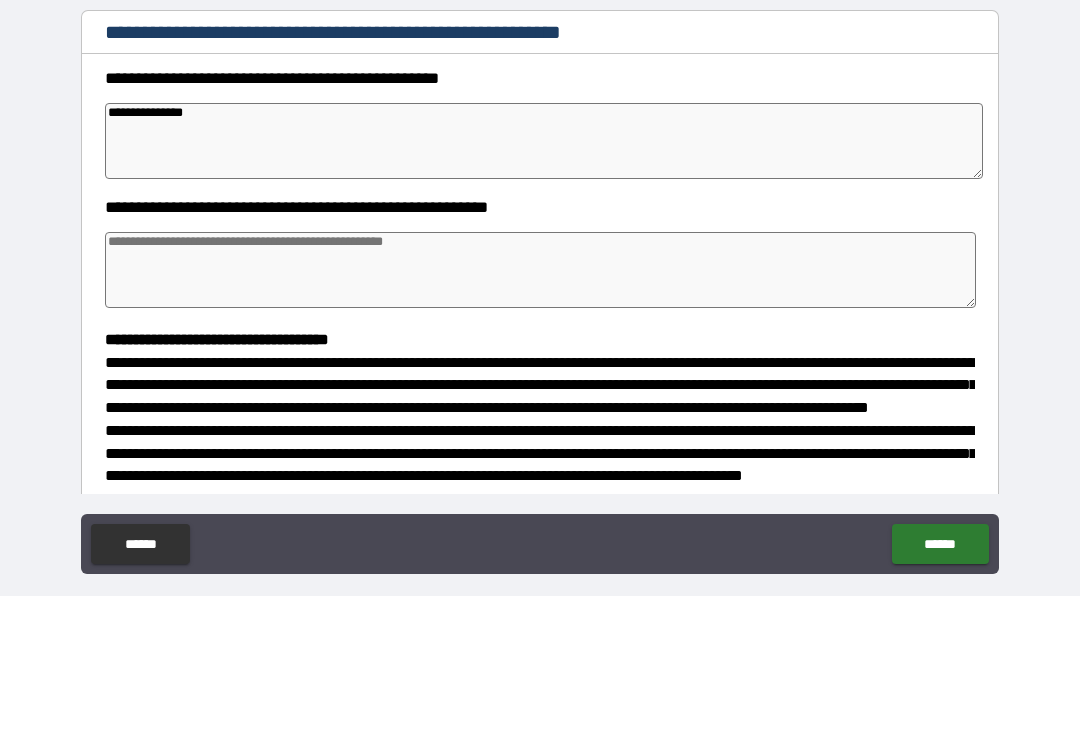 type on "*" 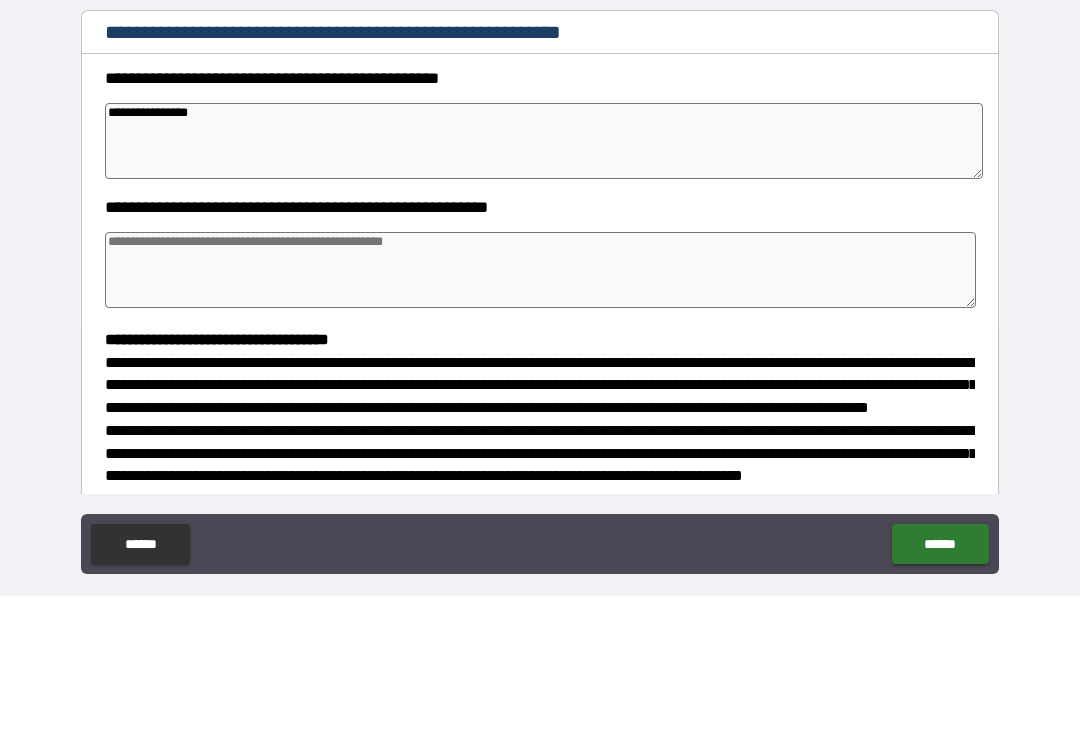 type on "*" 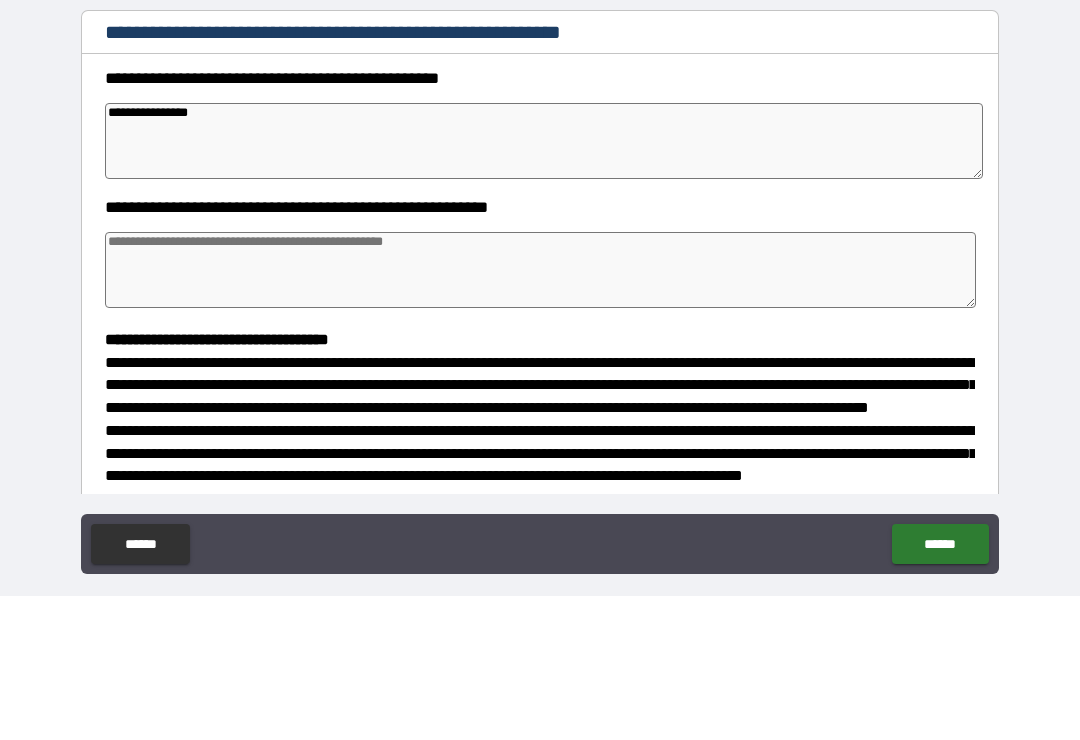 type on "*" 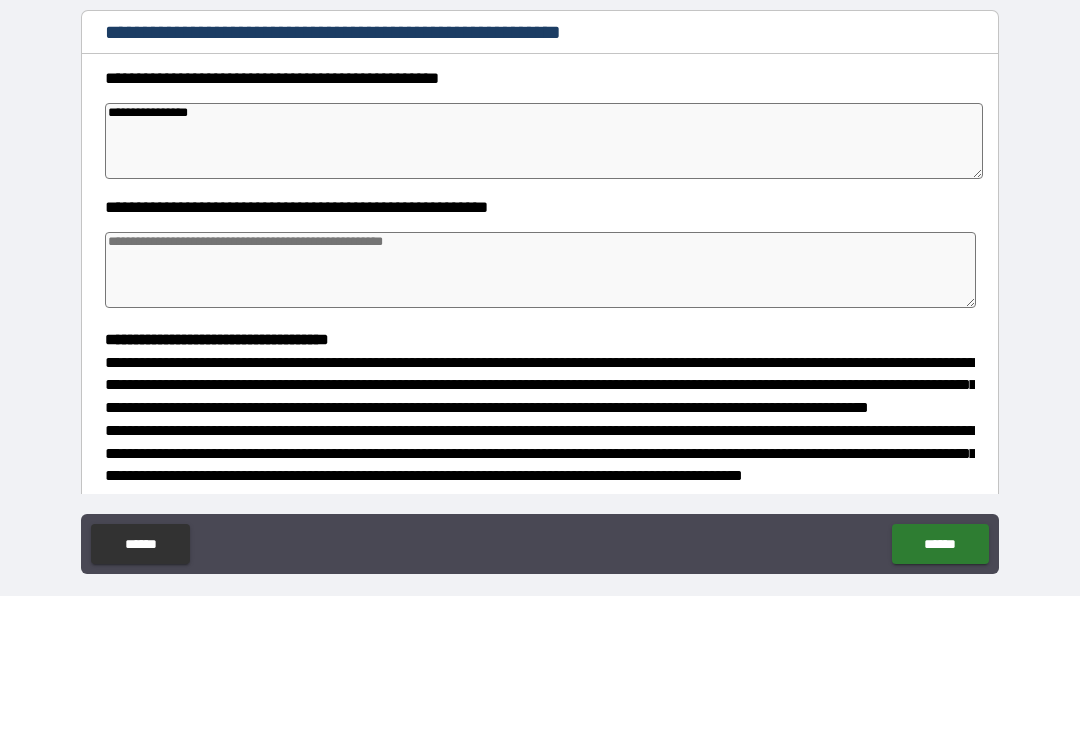 type on "*" 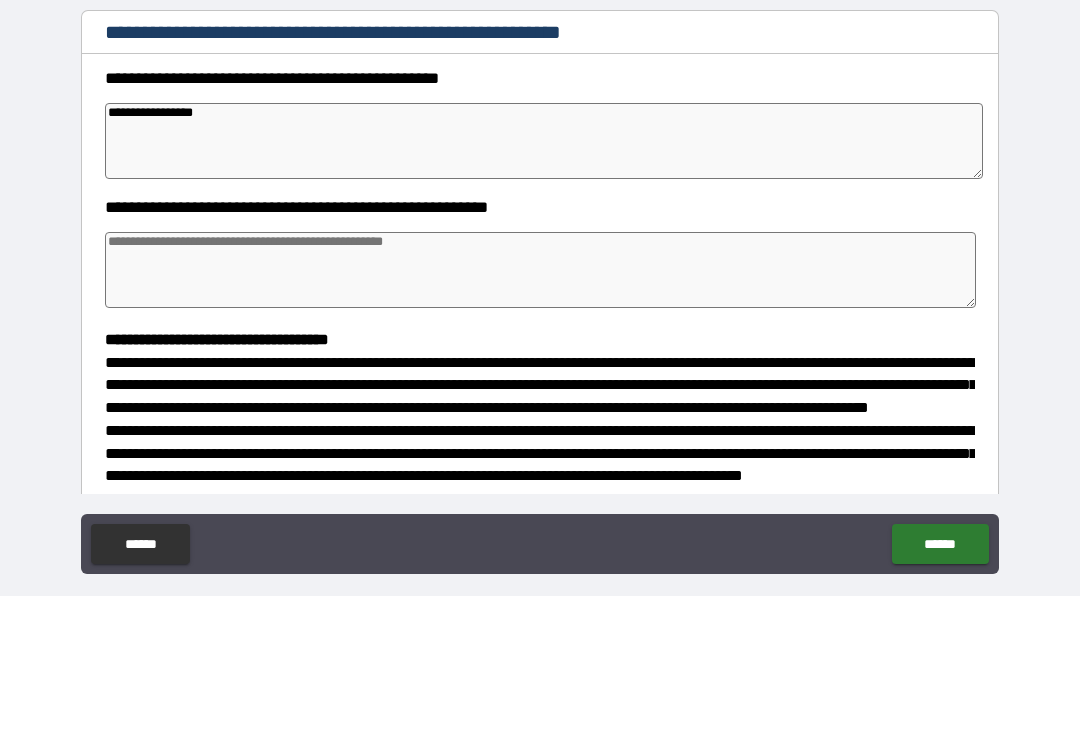 type on "*" 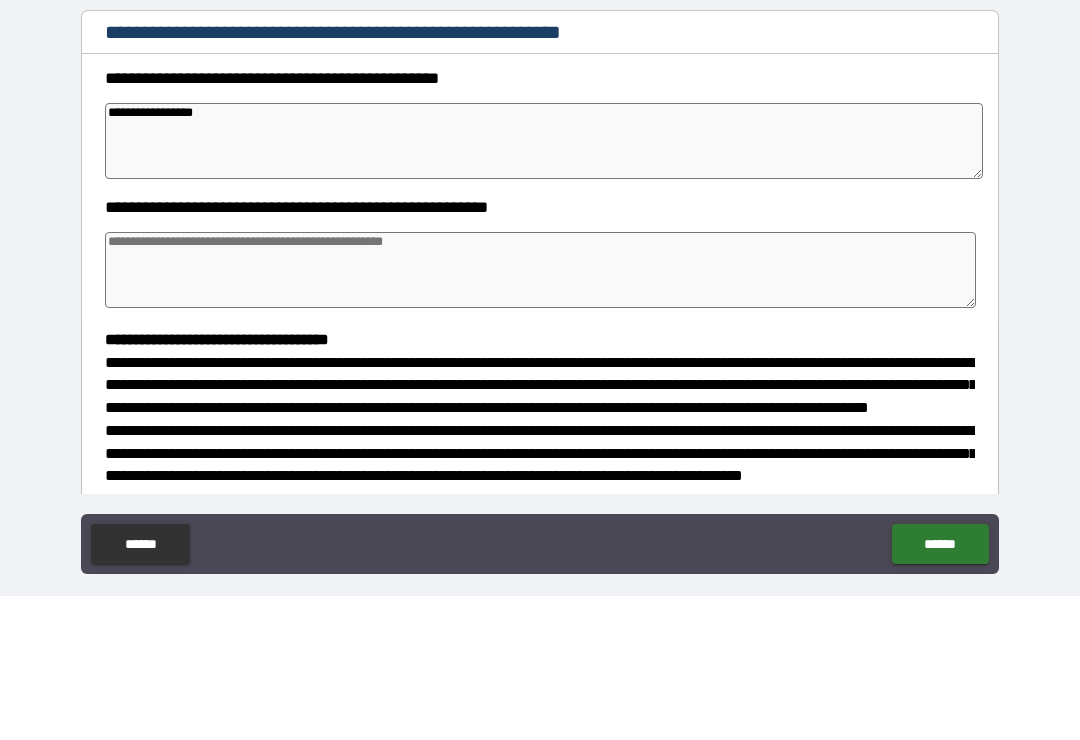 type on "*" 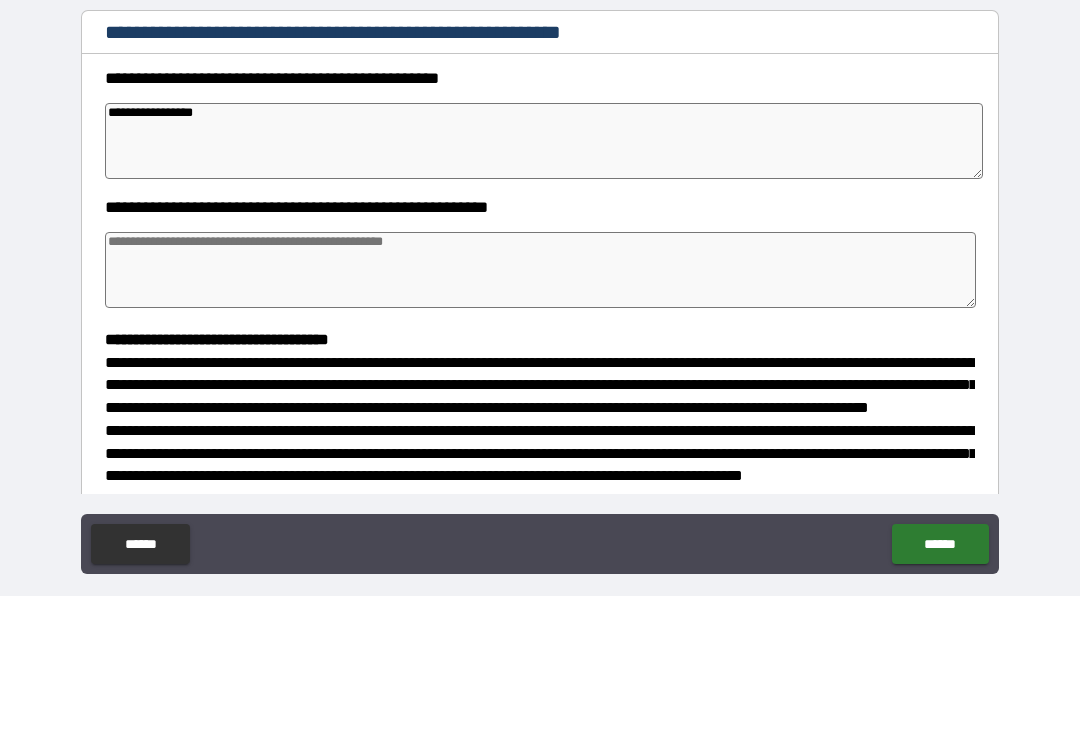 type on "*" 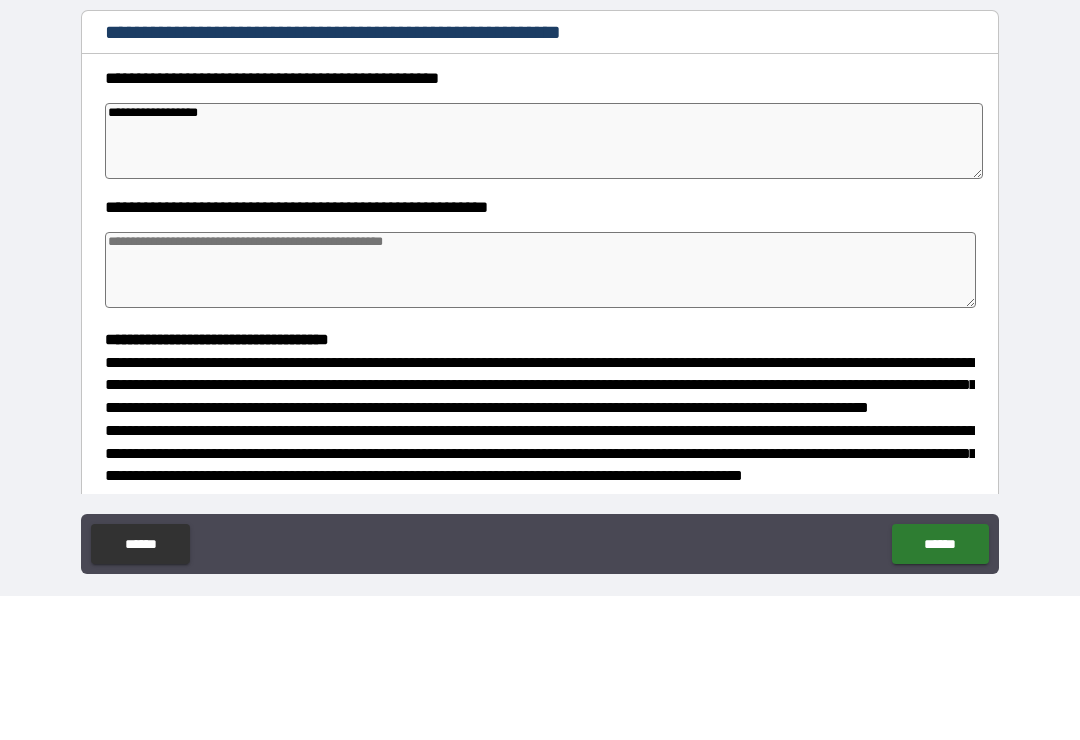 type on "*" 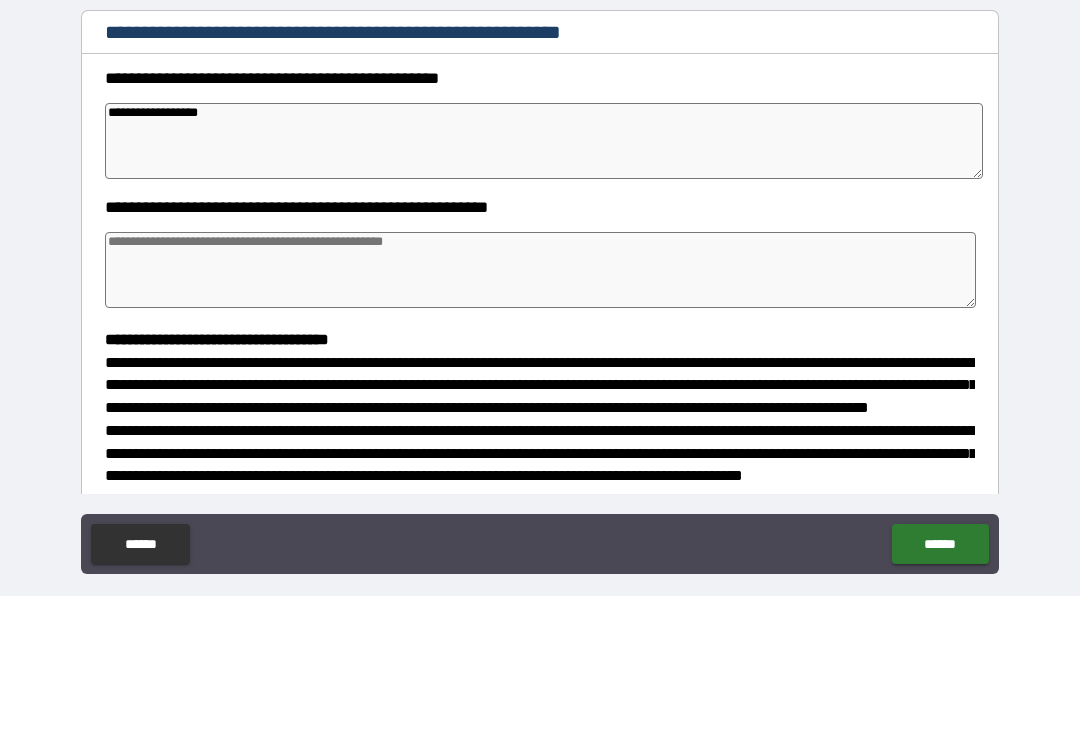 type on "*" 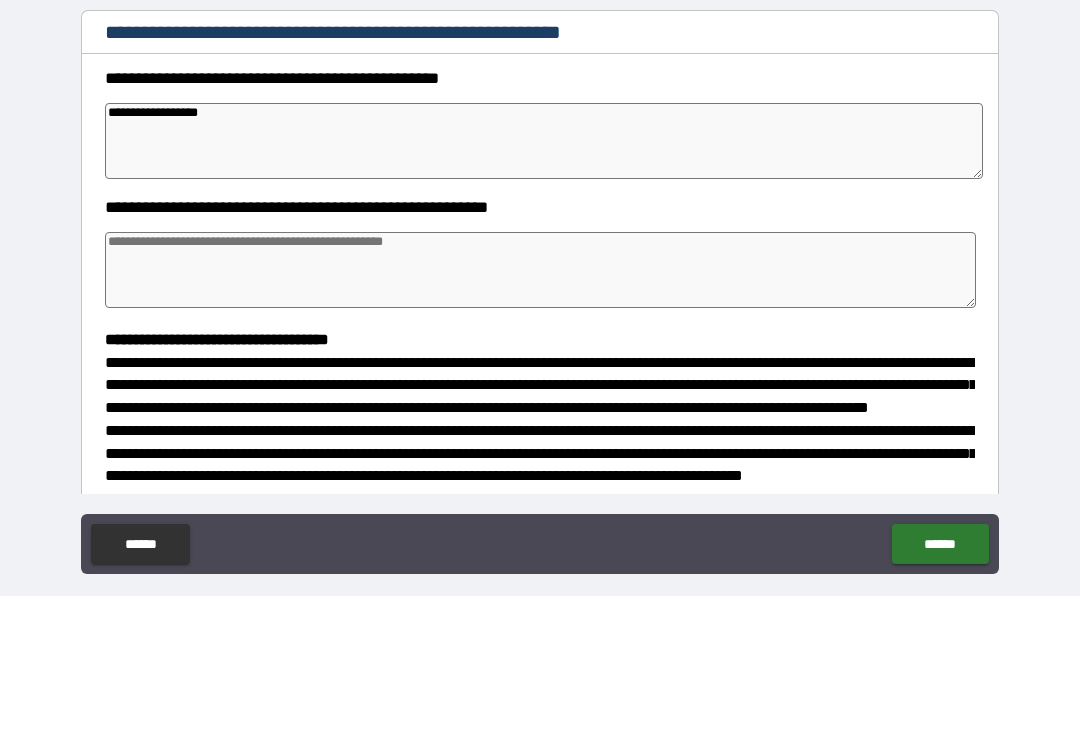 type on "*" 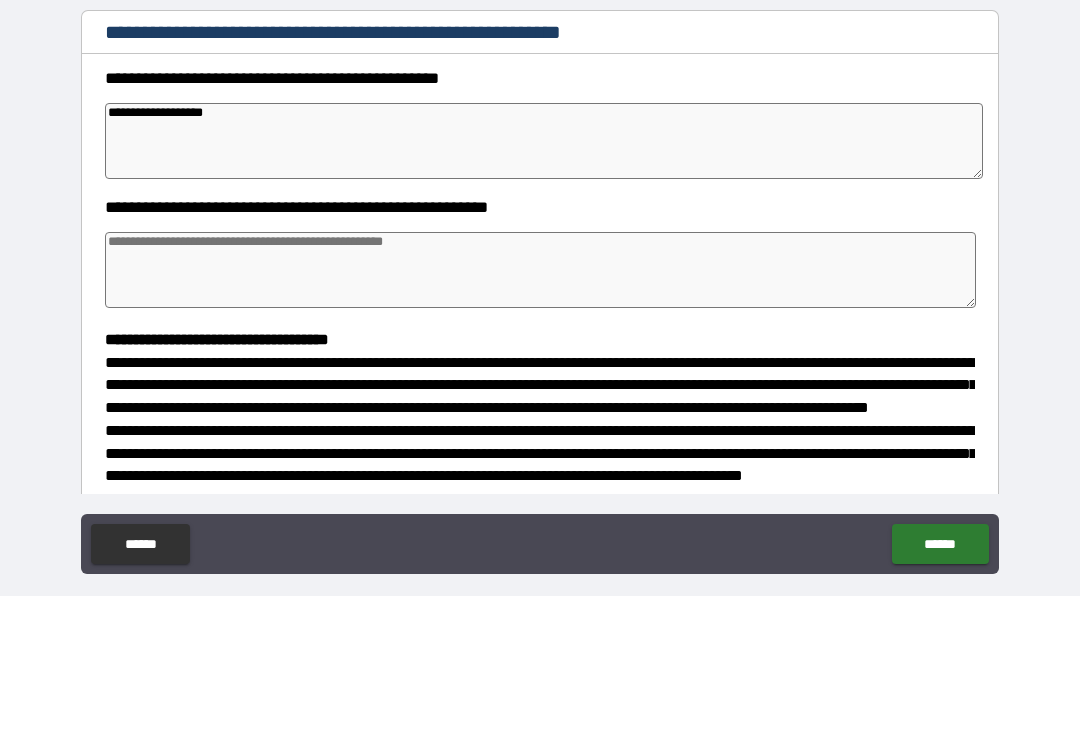 type on "*" 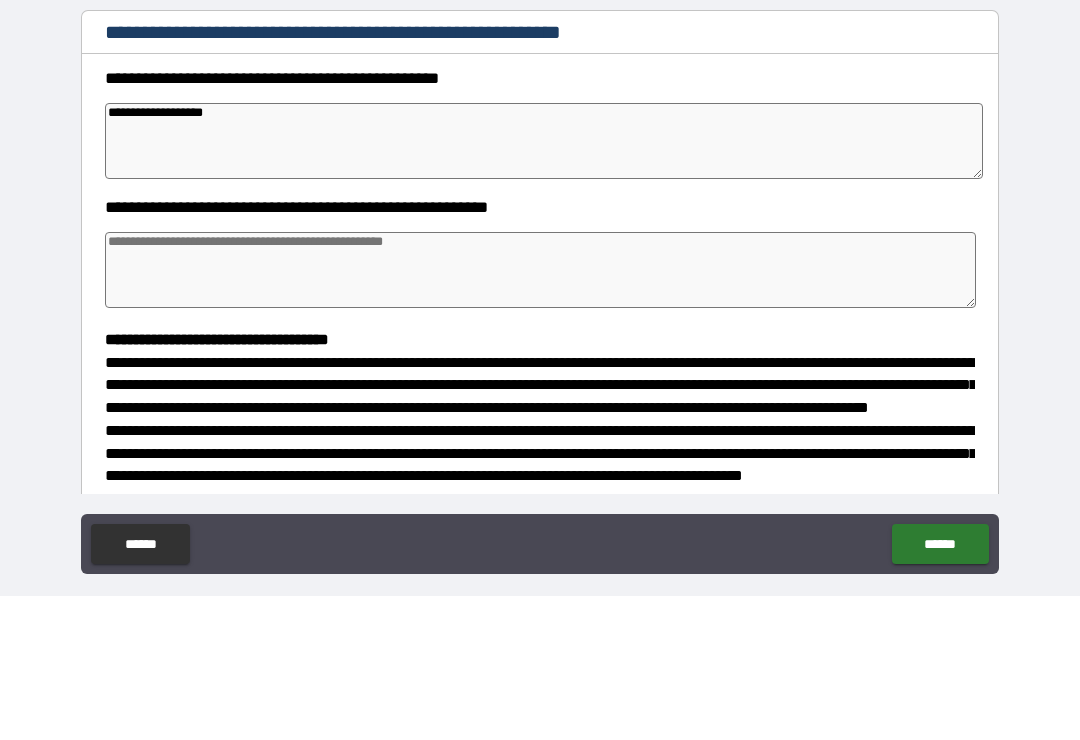 type on "*" 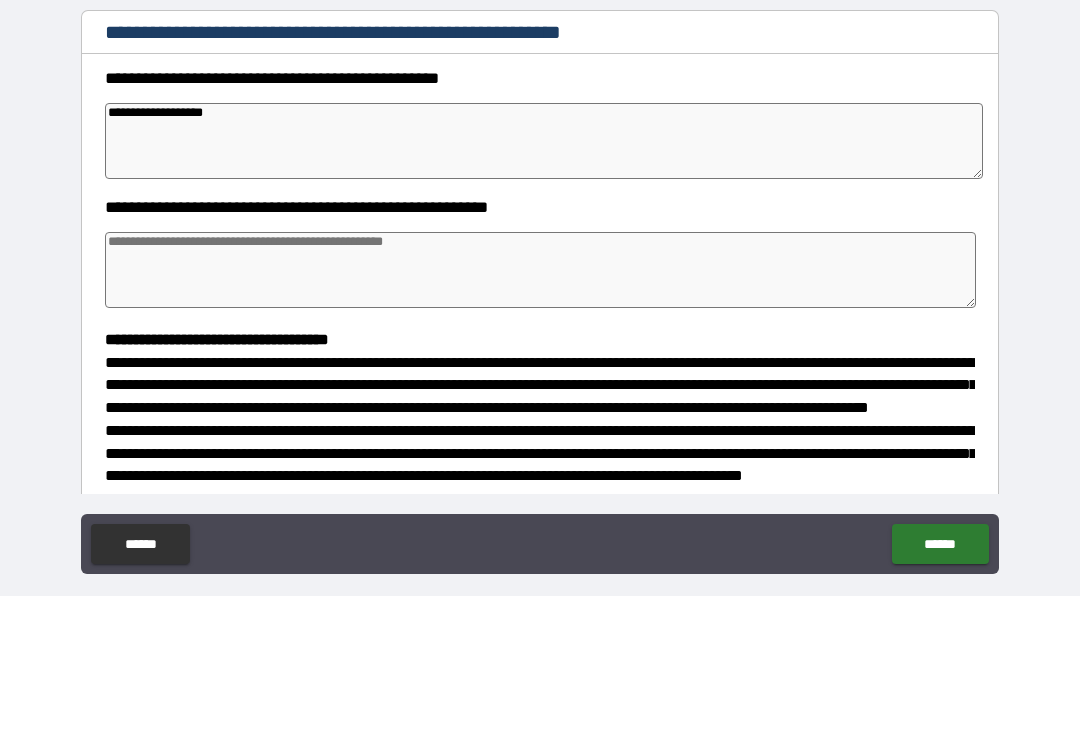 type on "*" 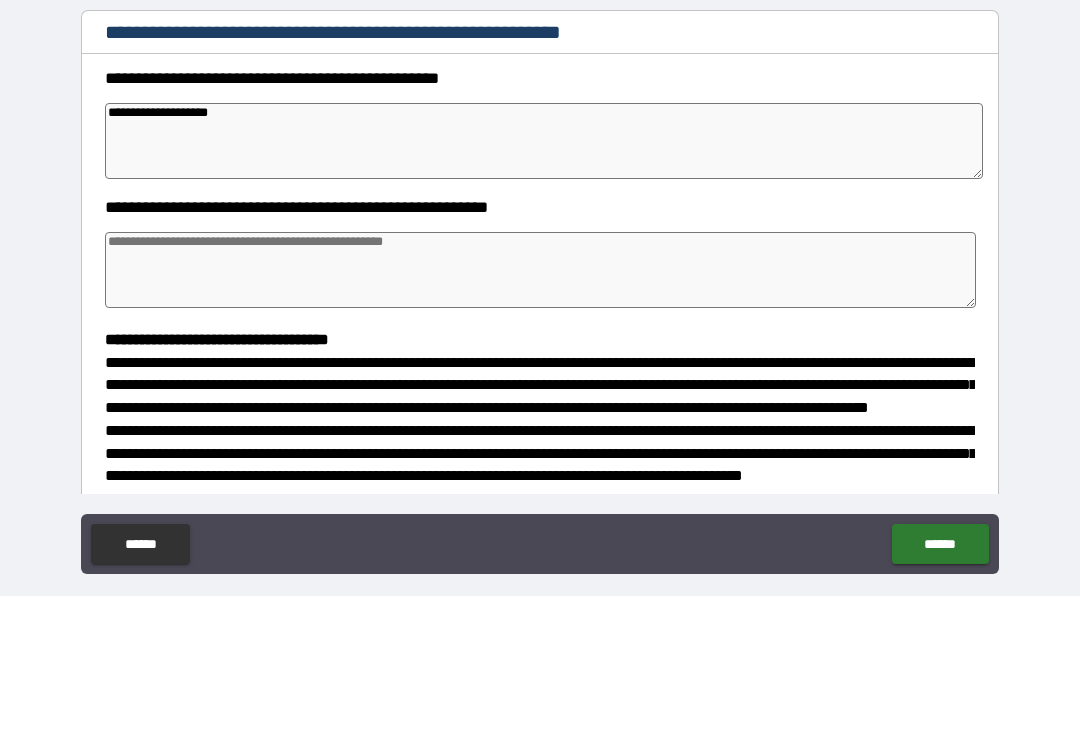 type on "*" 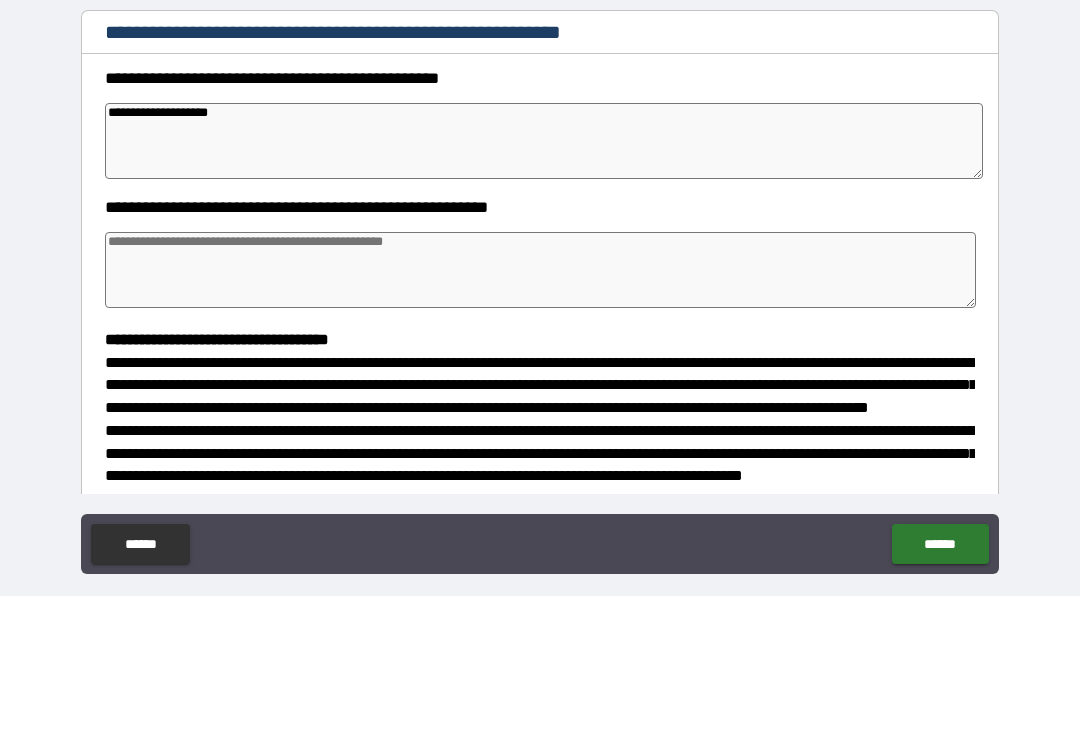 type on "*" 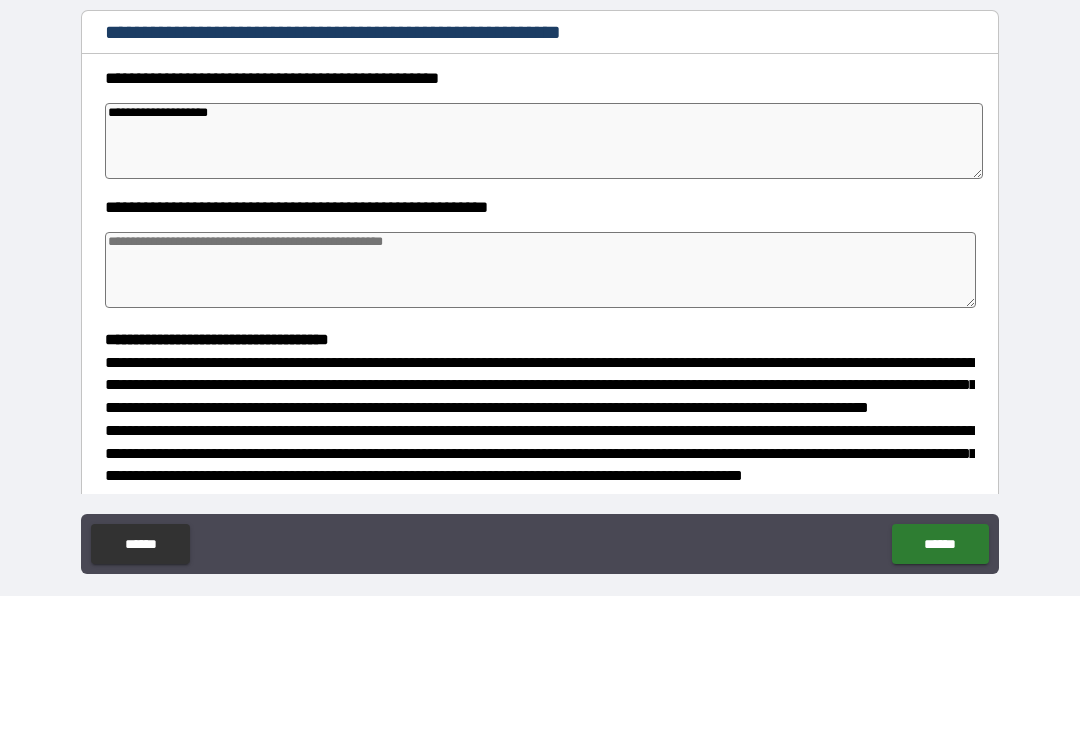type on "*" 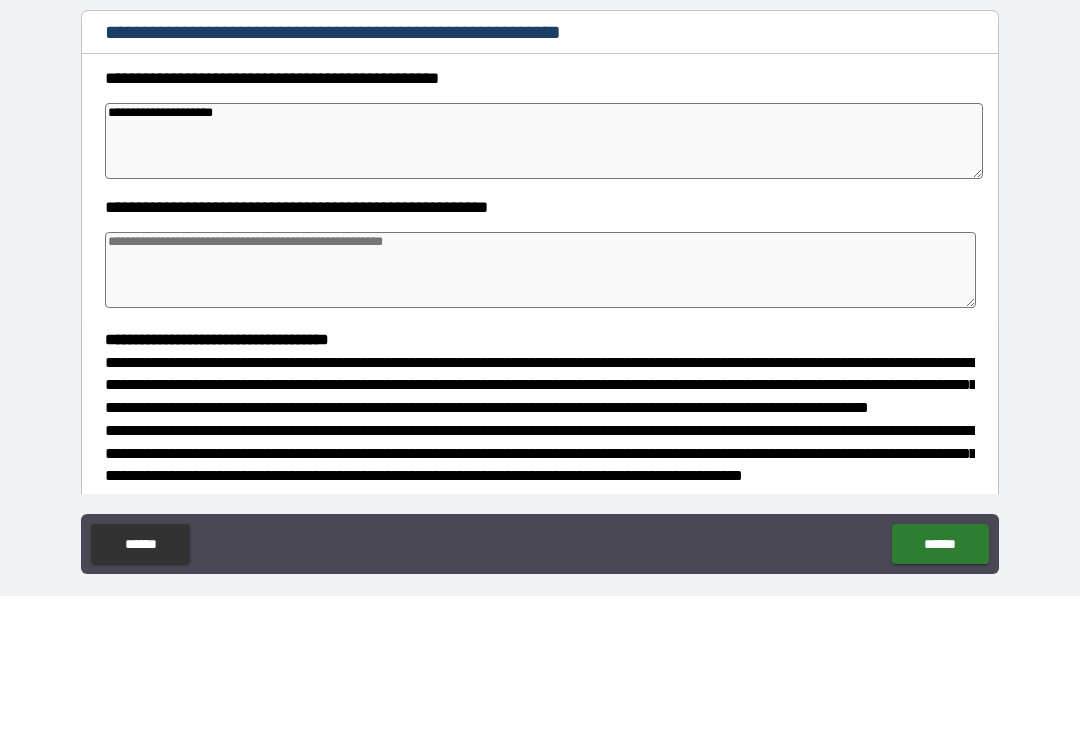 type on "*" 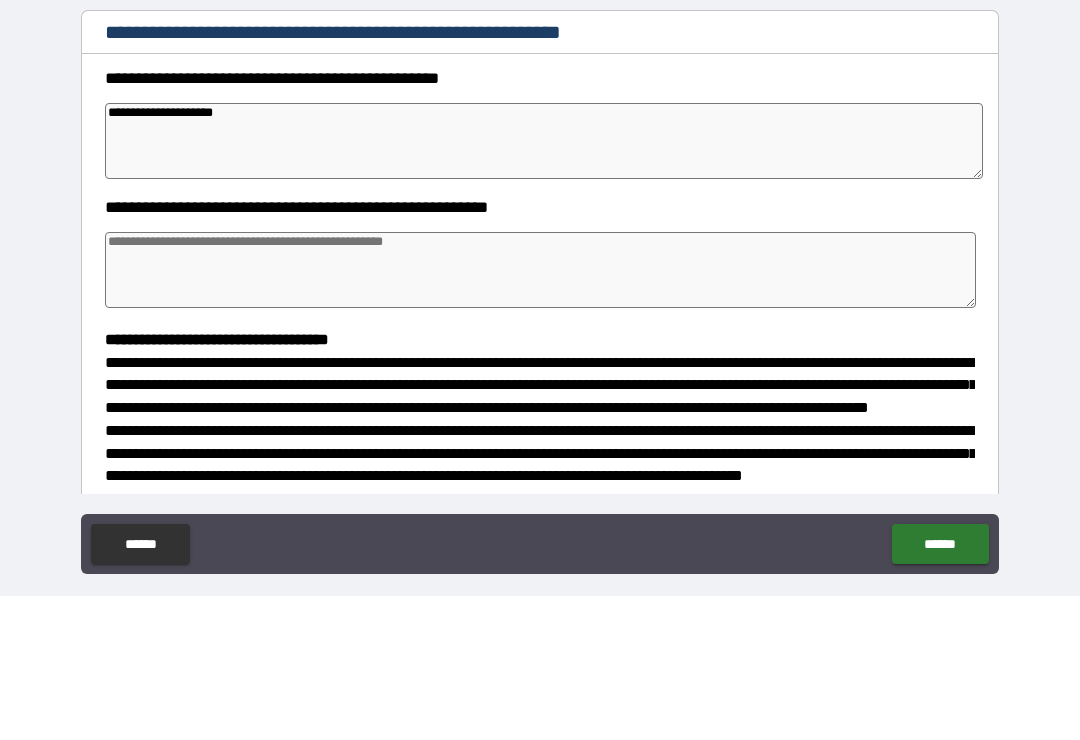 type on "*" 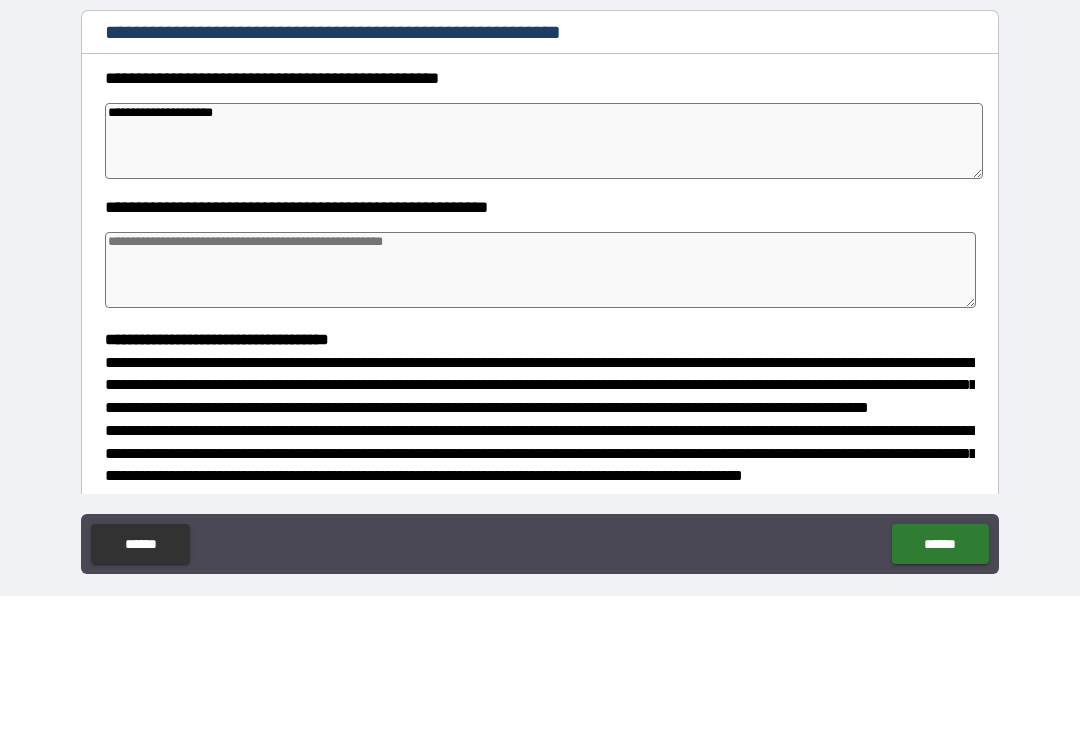 type on "*" 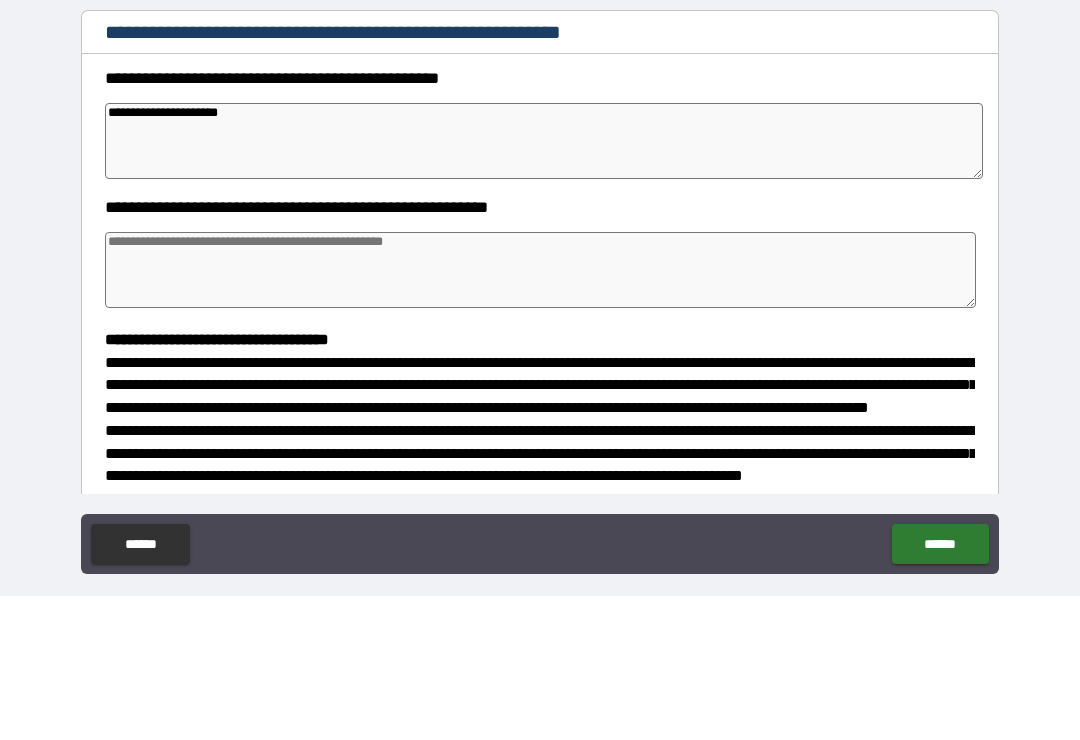 type on "*" 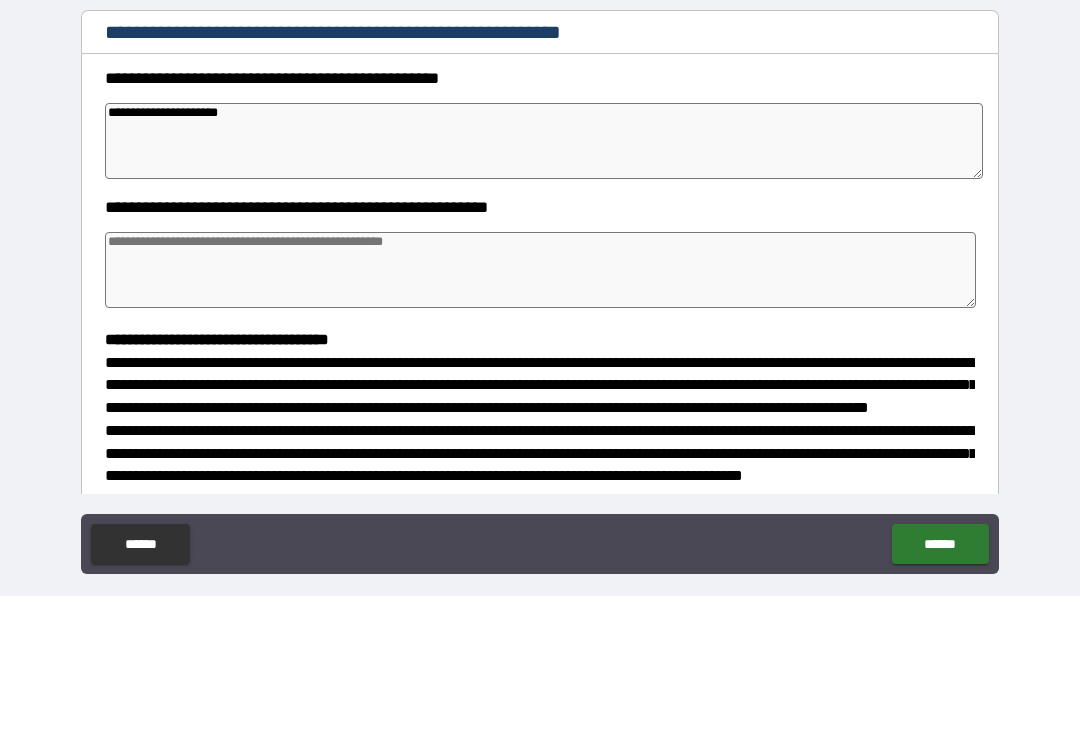type on "*" 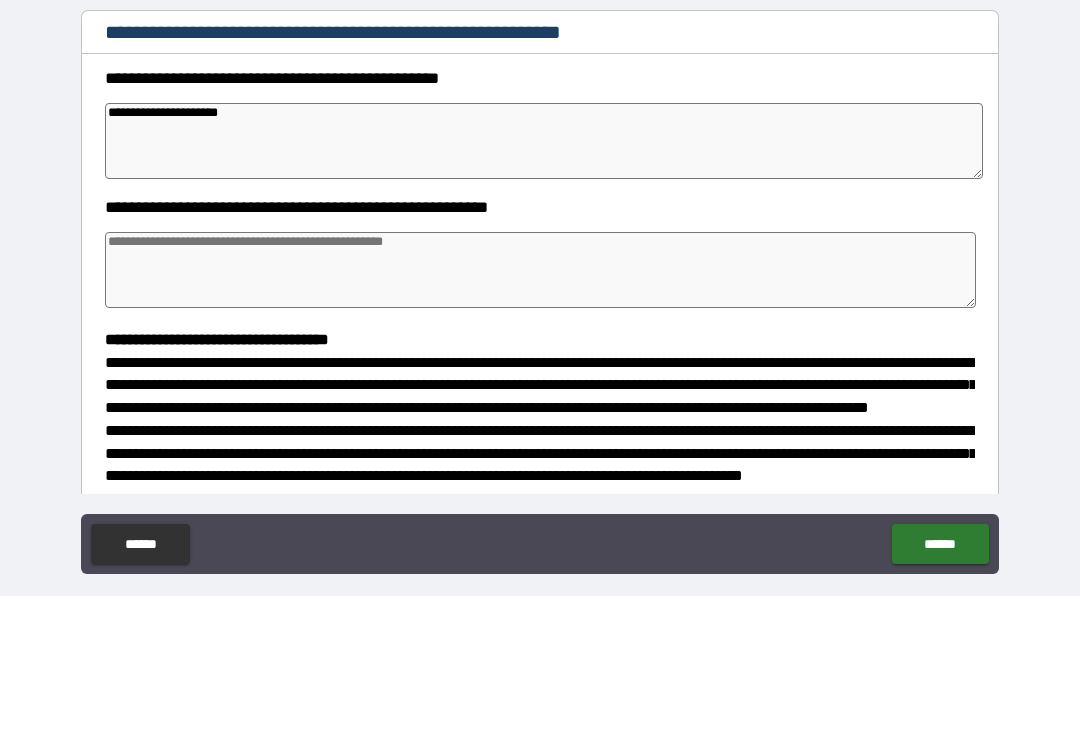 type on "*" 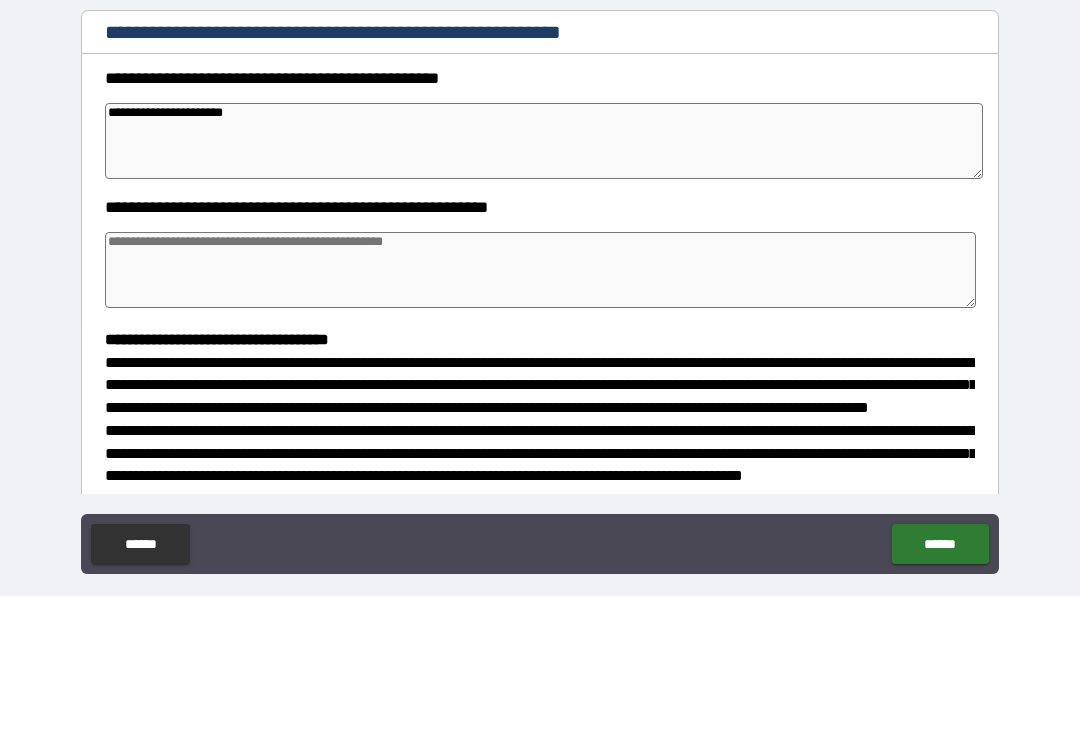 type on "*" 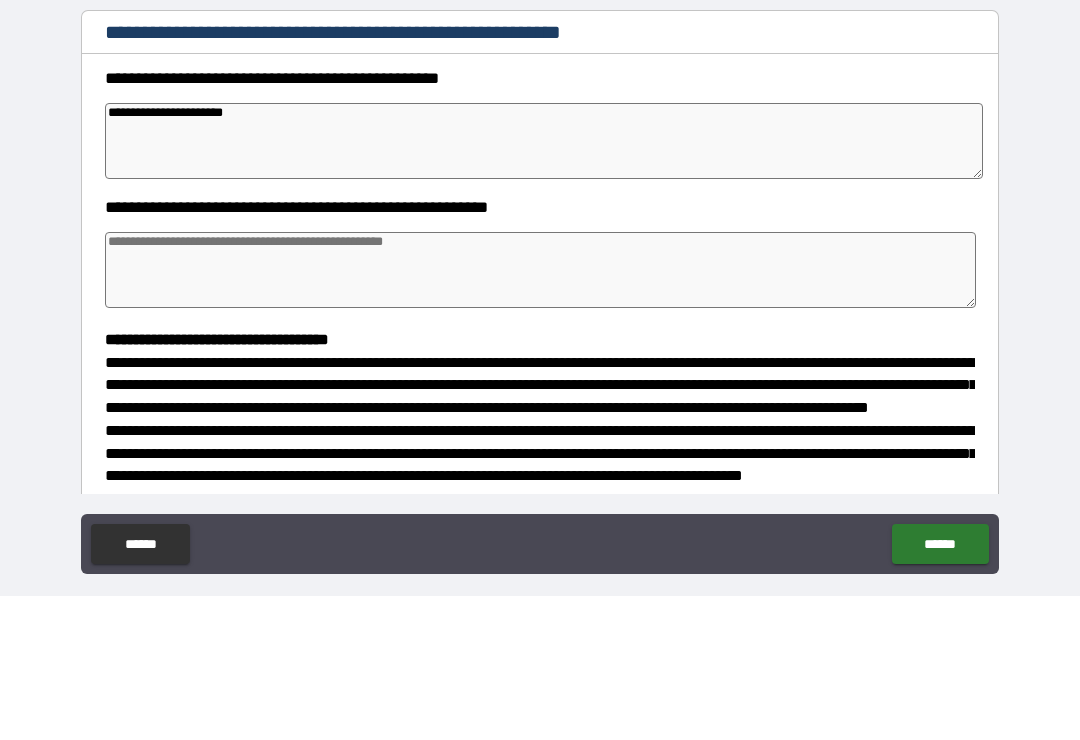 type on "*" 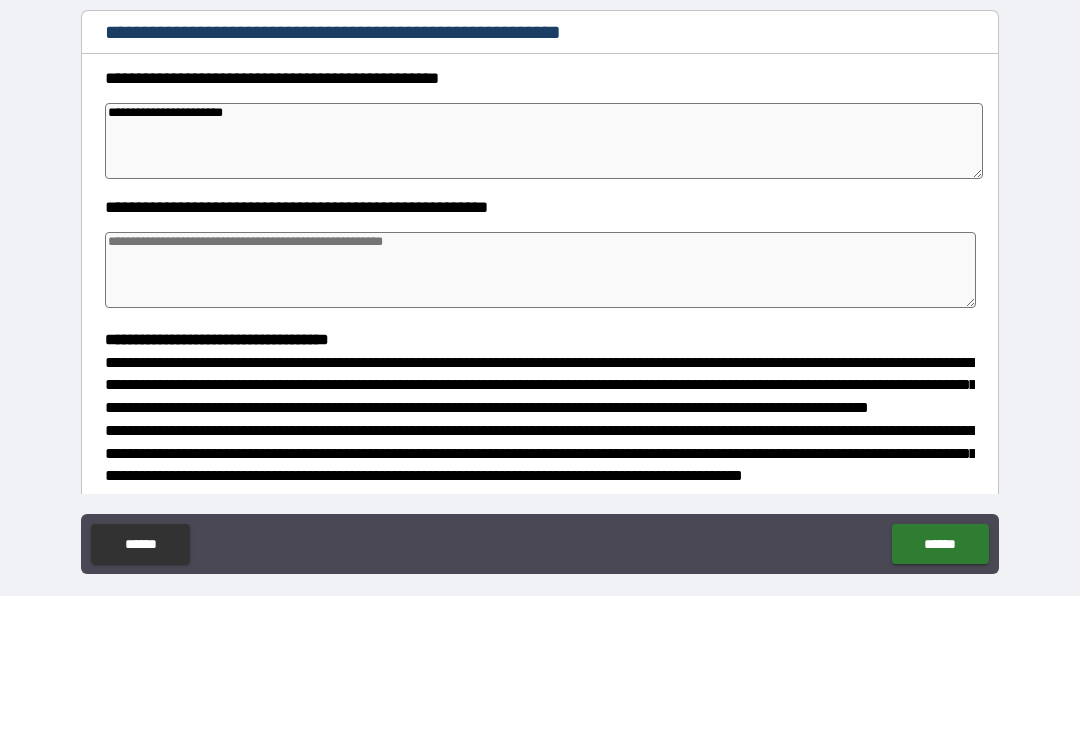 type on "*" 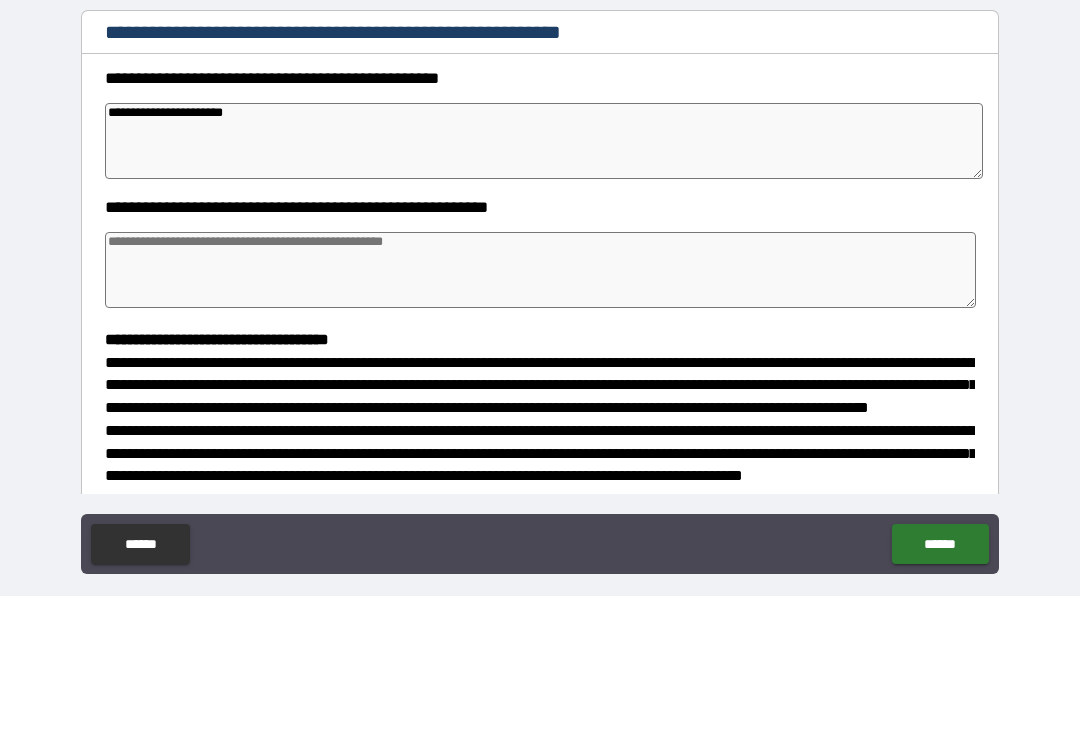 type on "**********" 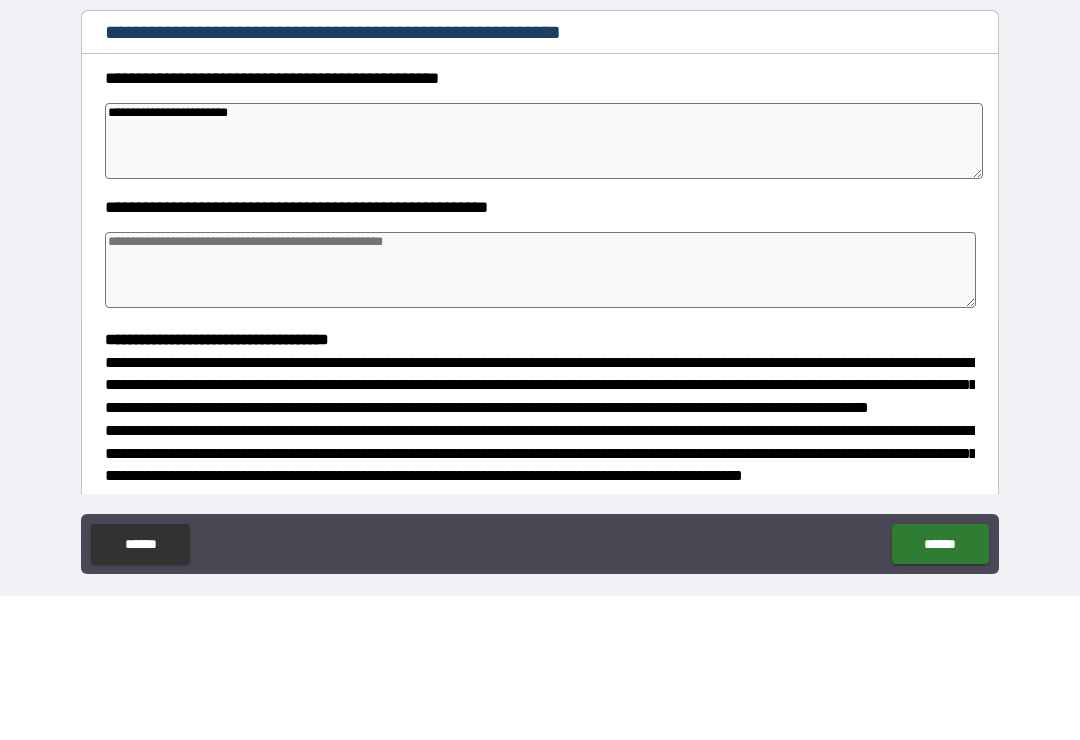 type on "*" 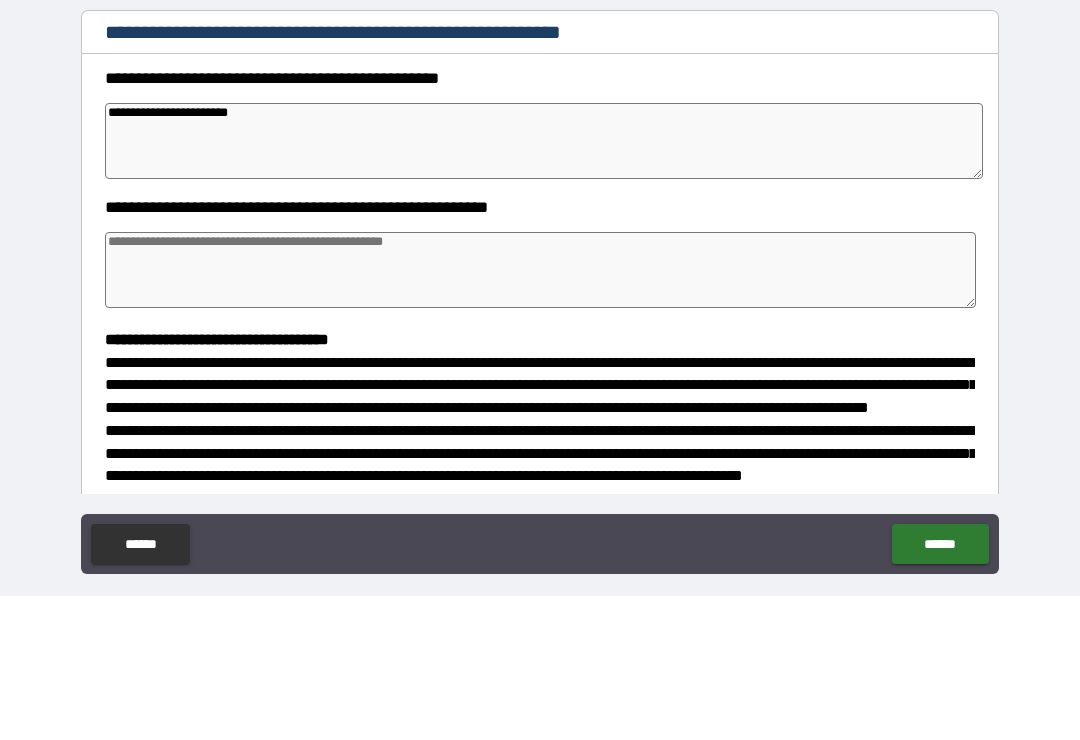 type on "*" 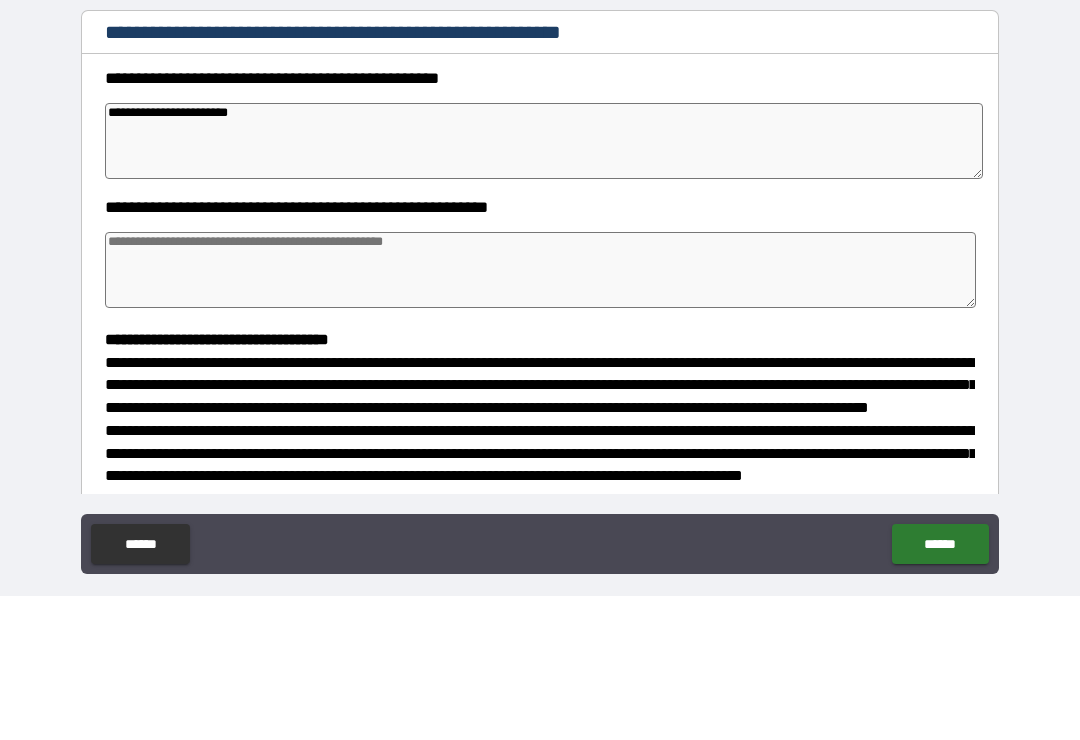 type on "*" 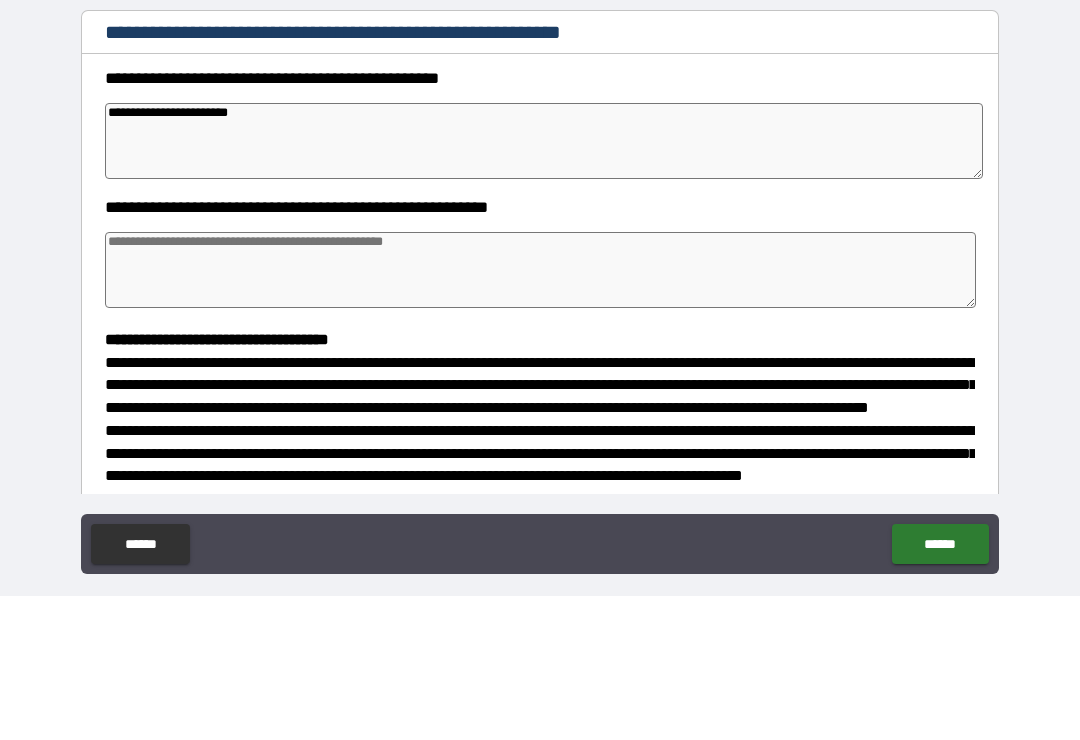 type on "*" 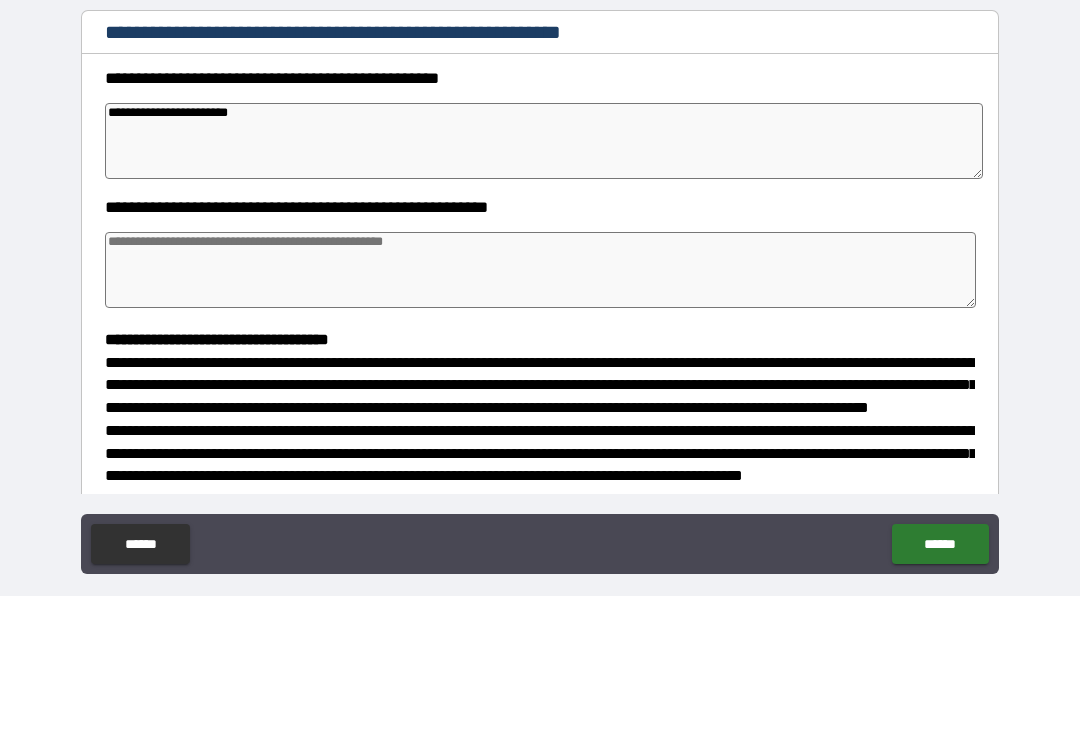 type on "*" 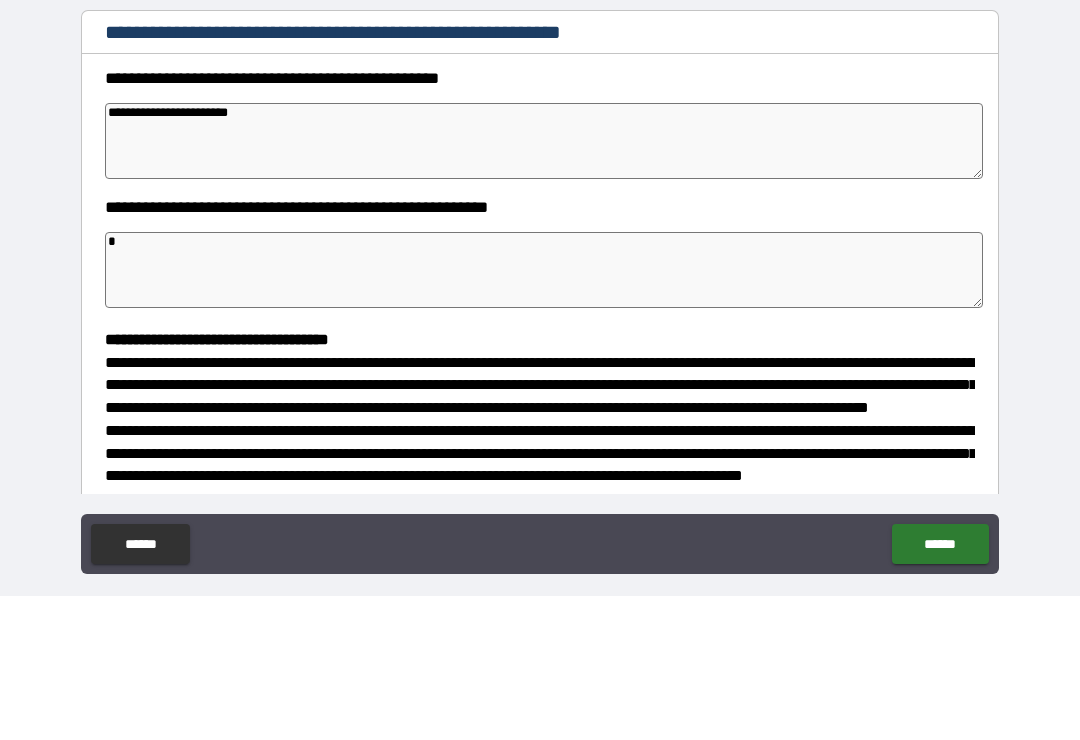 type on "*" 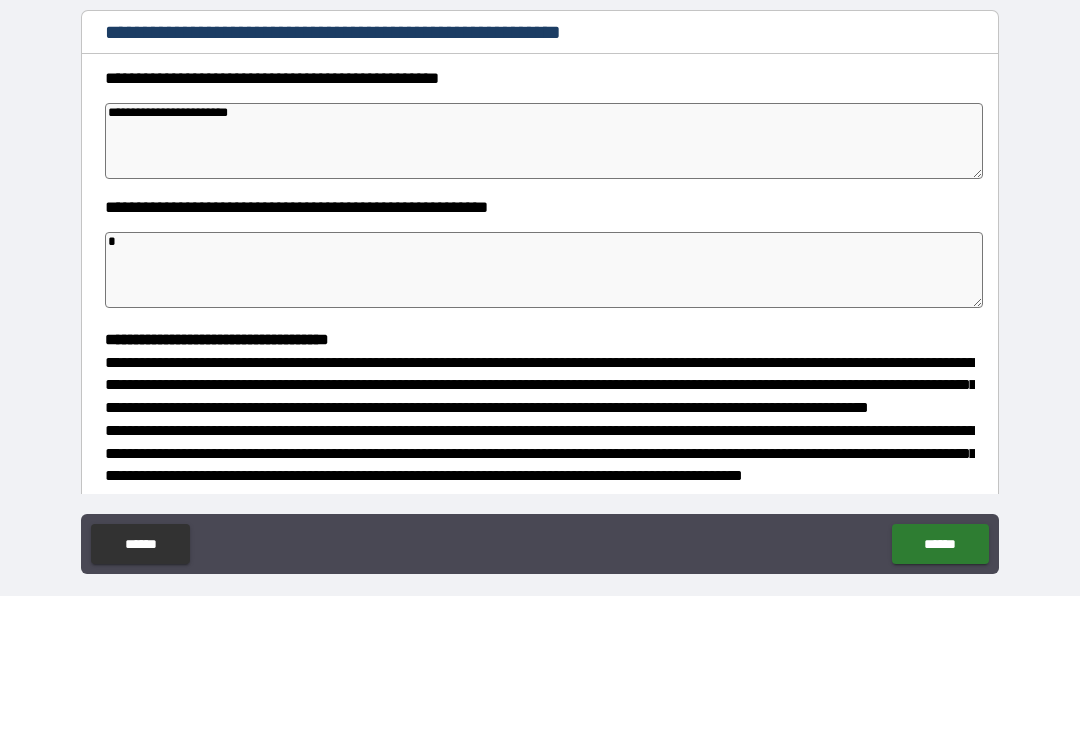 type on "*" 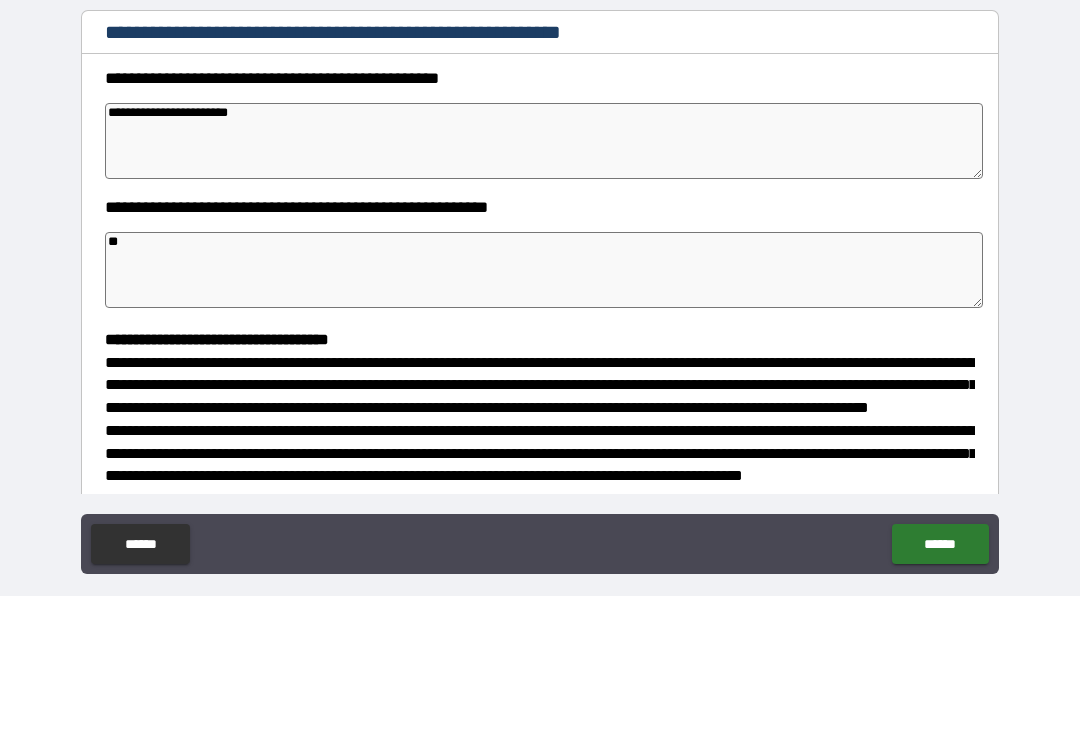 type on "*" 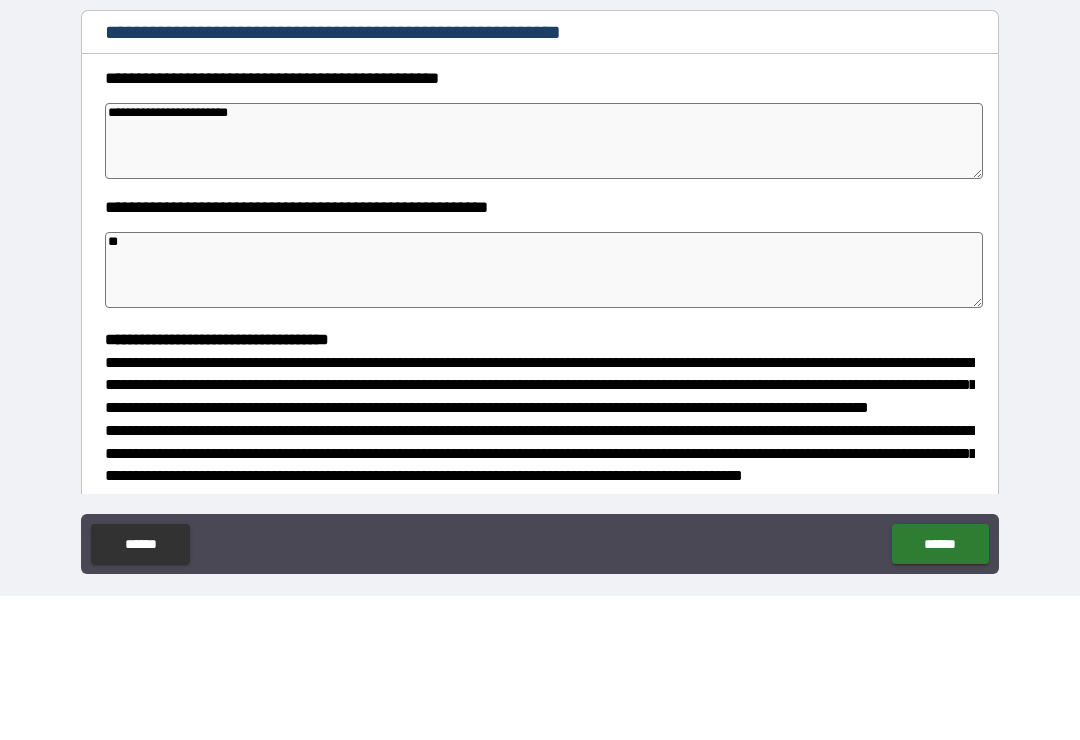 type on "*" 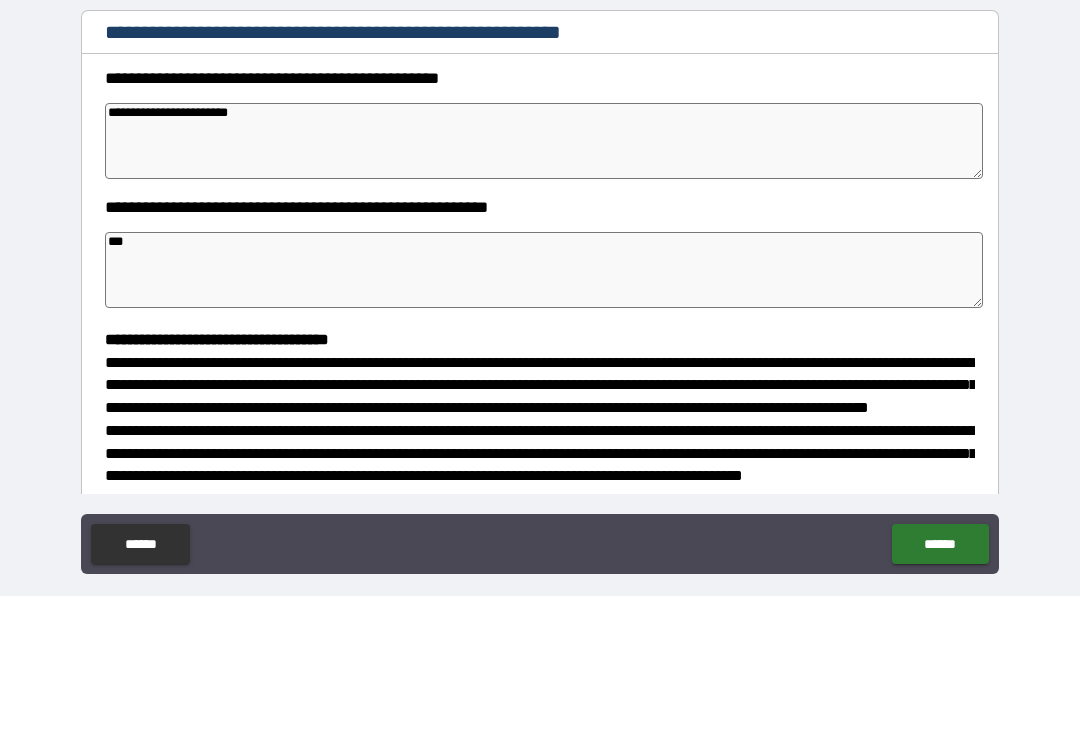 type on "*" 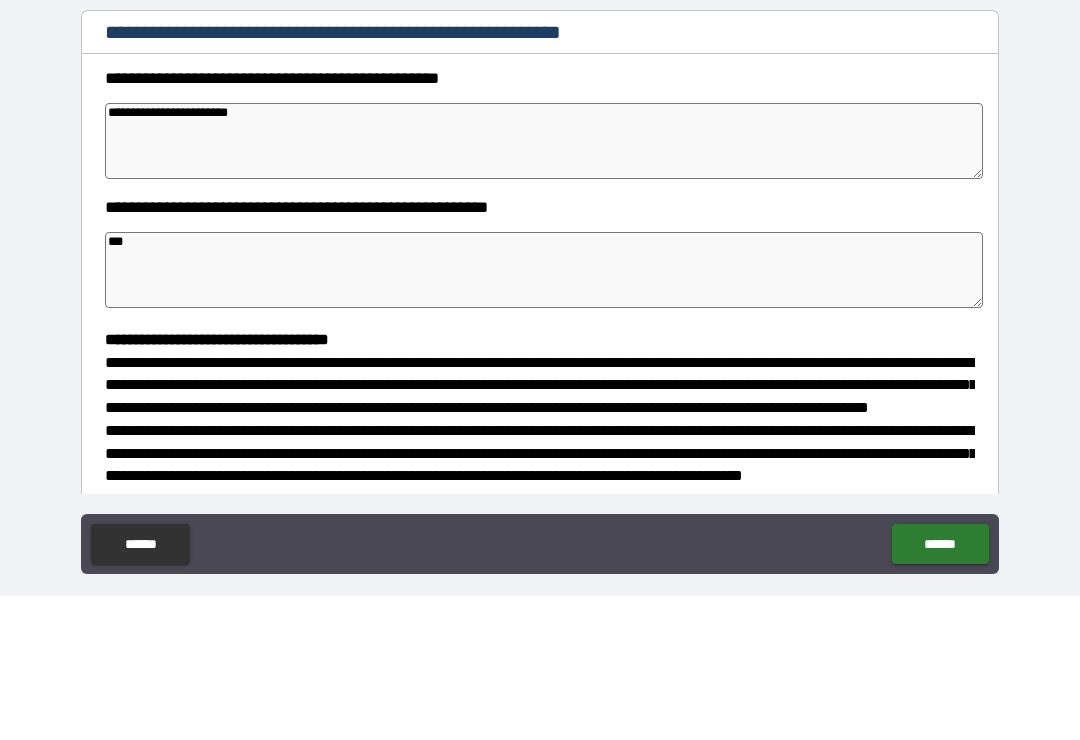 type on "*" 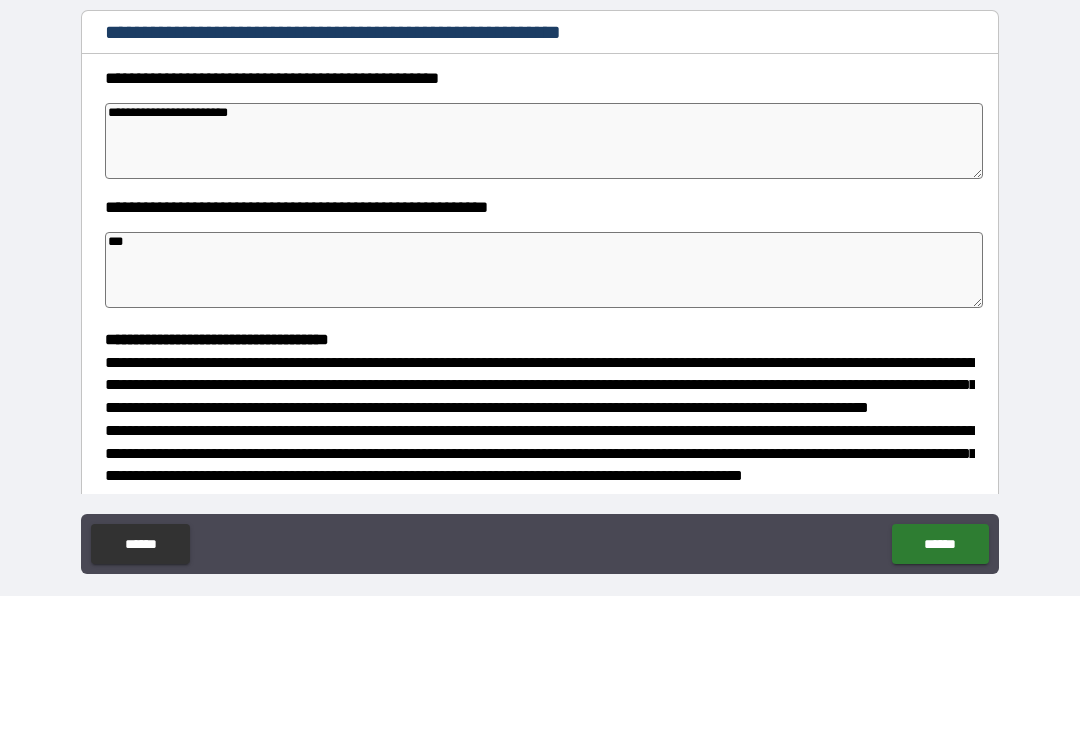 type on "*" 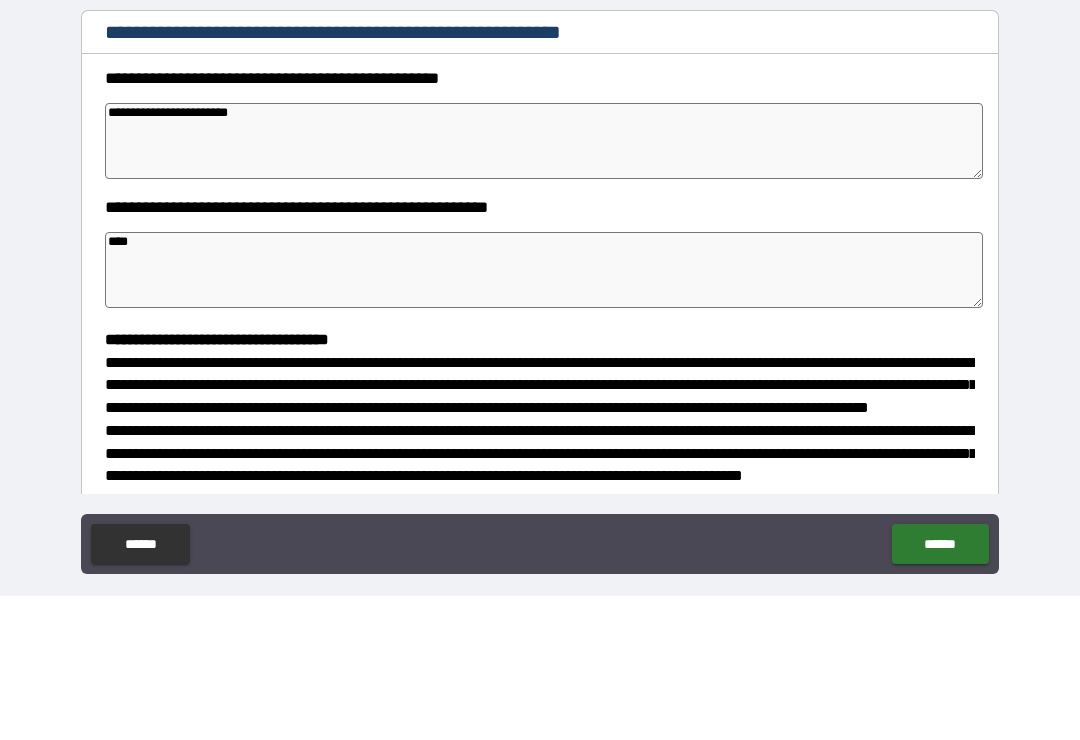 type on "*" 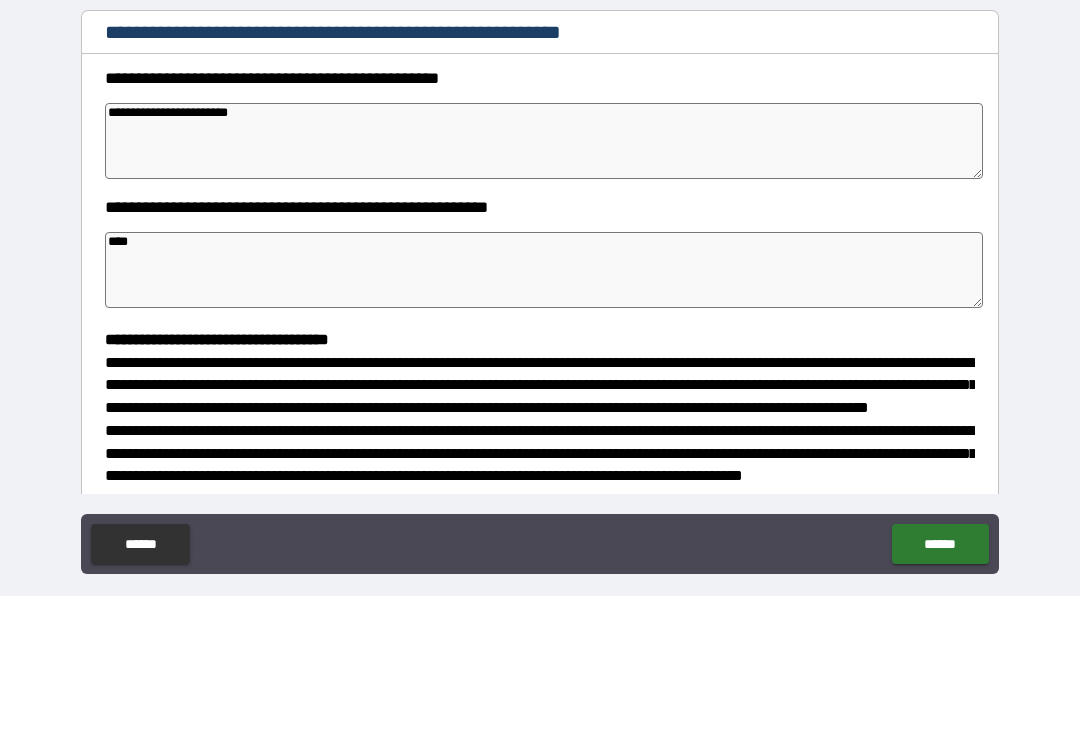 type on "*" 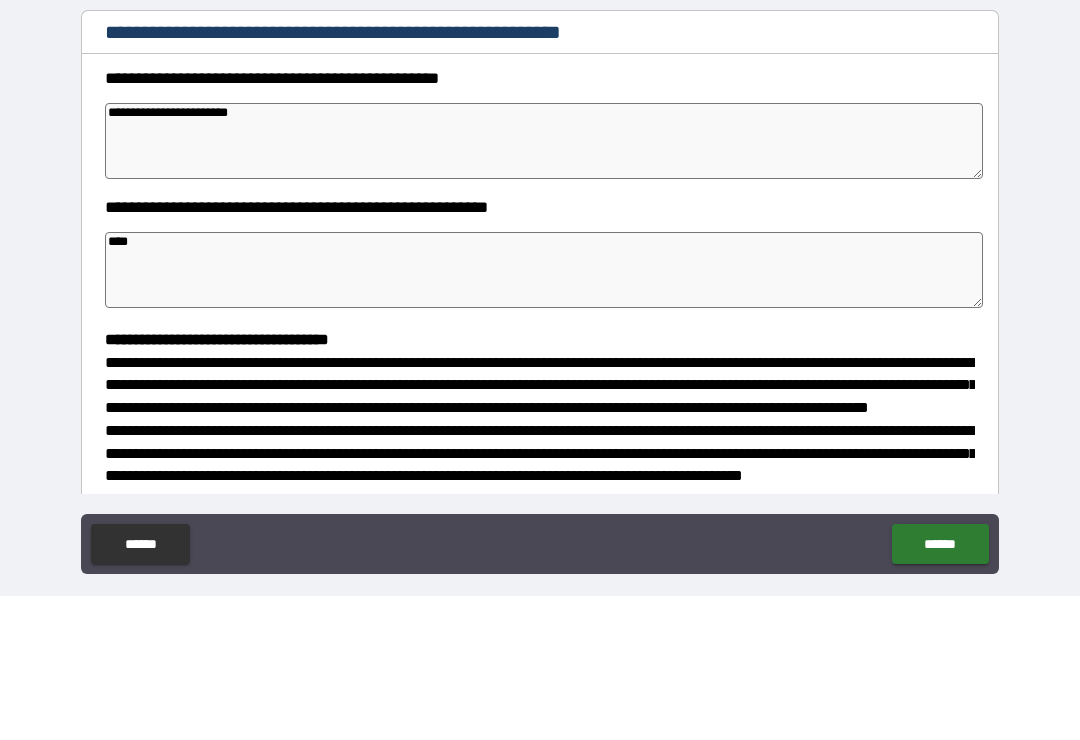 type on "*" 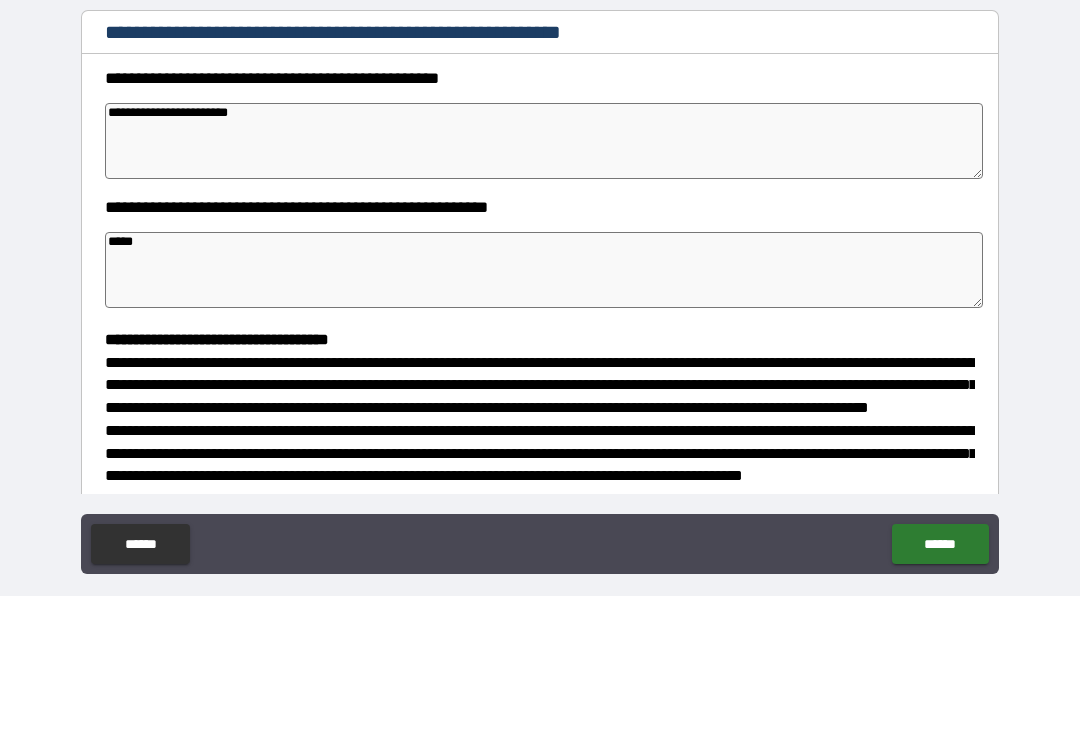 type on "******" 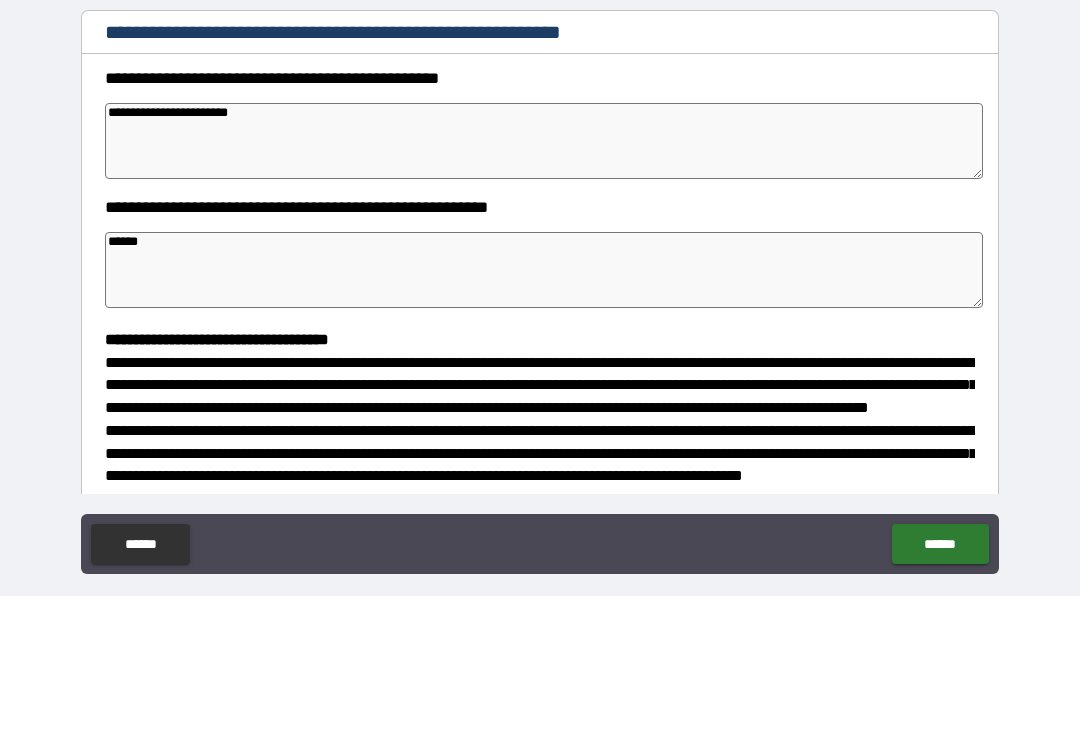 type on "*" 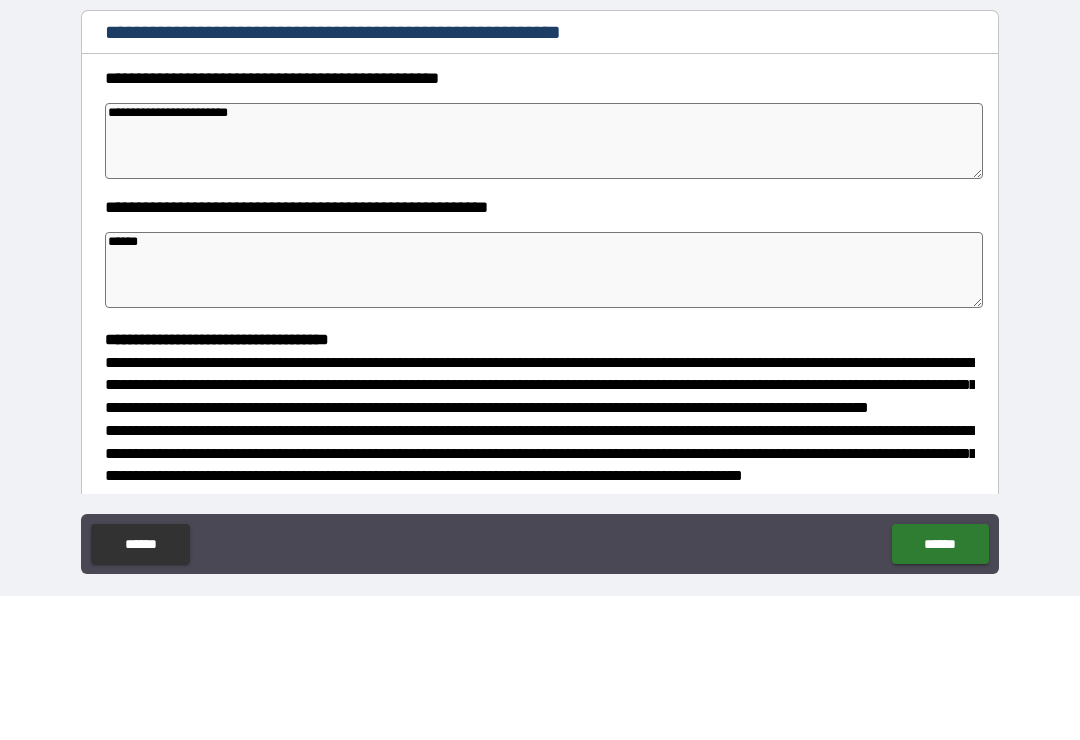 type on "*" 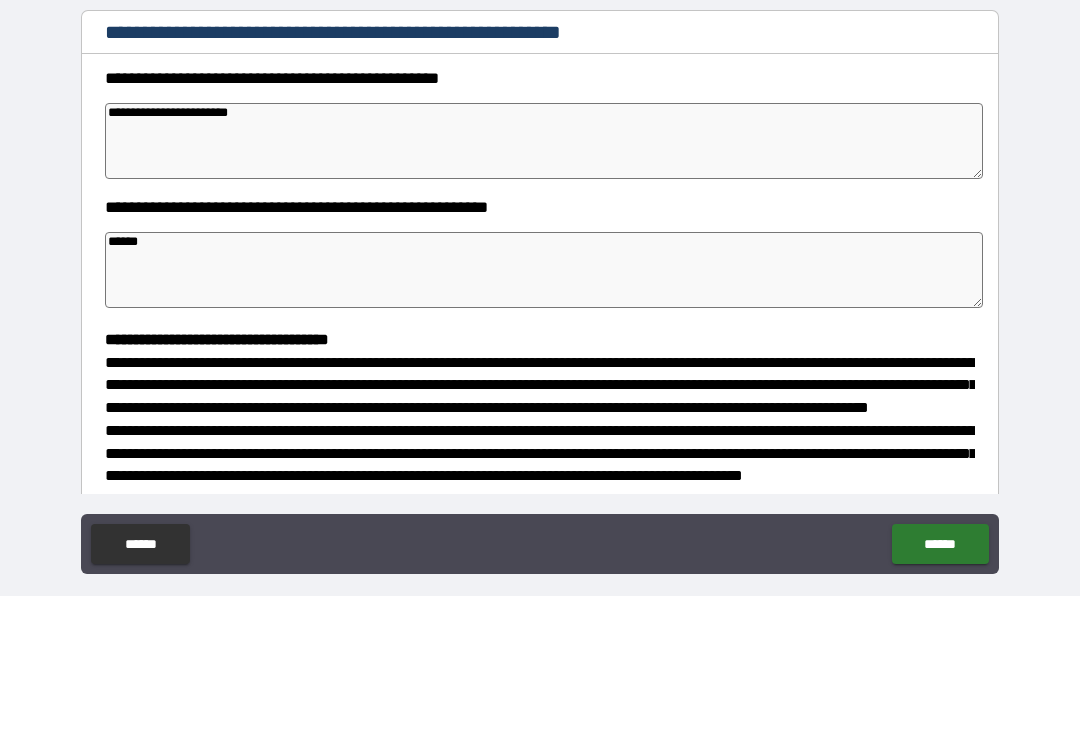 type on "*" 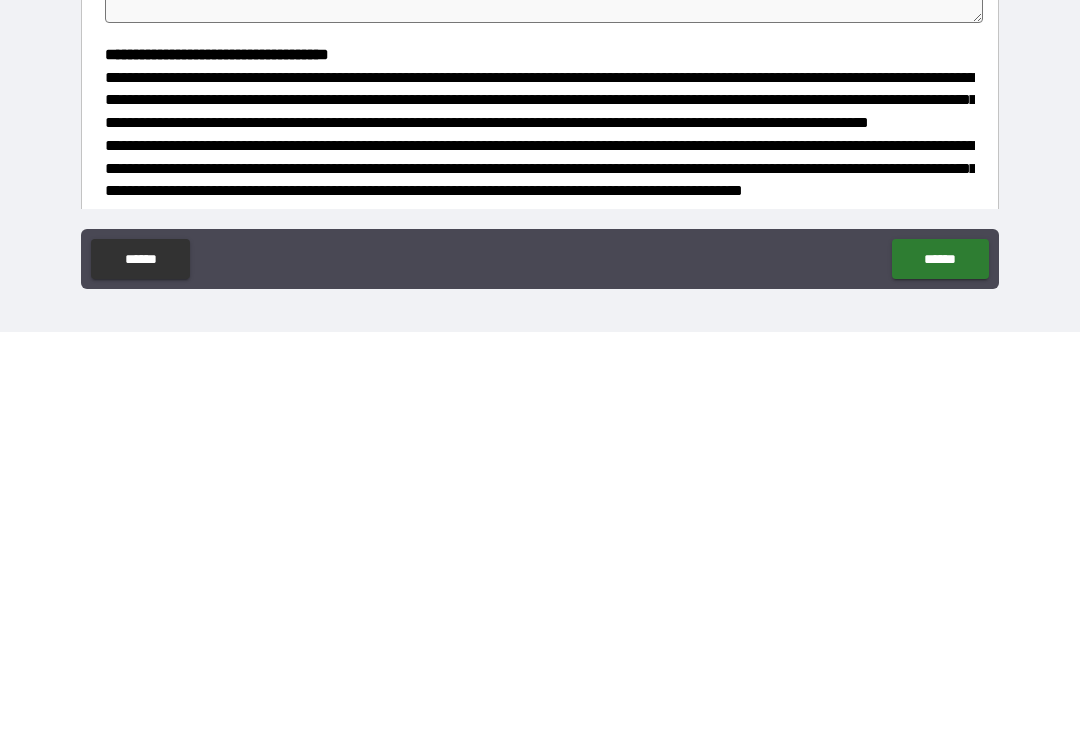 scroll, scrollTop: 31, scrollLeft: 0, axis: vertical 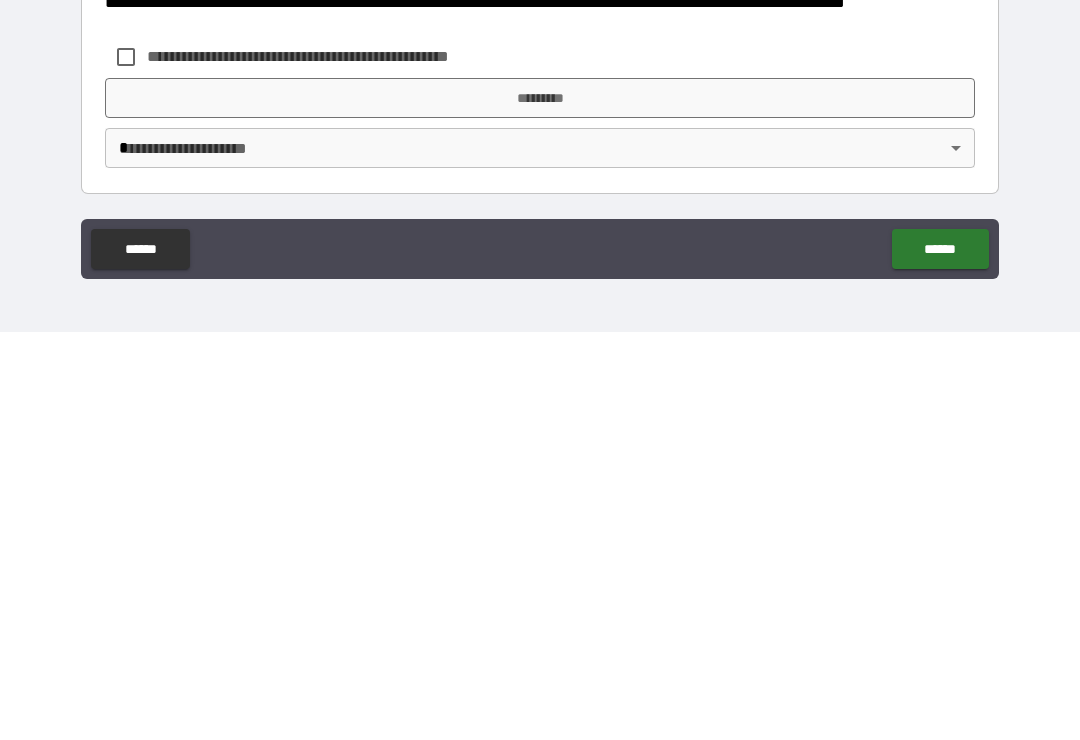 type on "******" 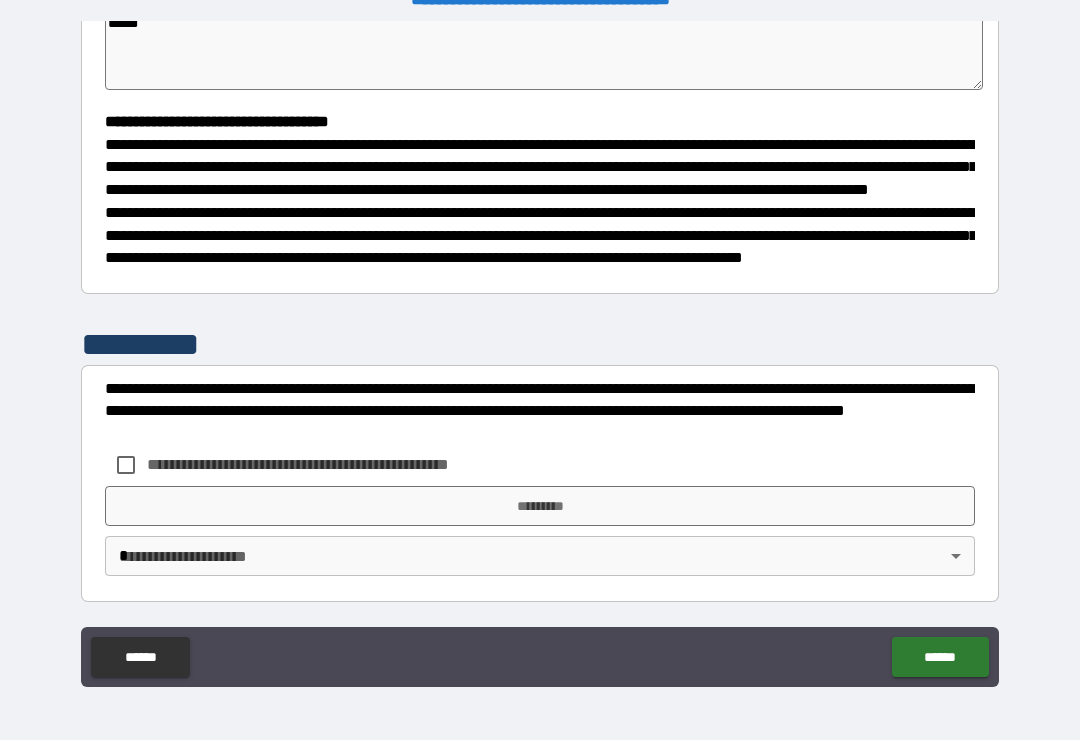 type on "*" 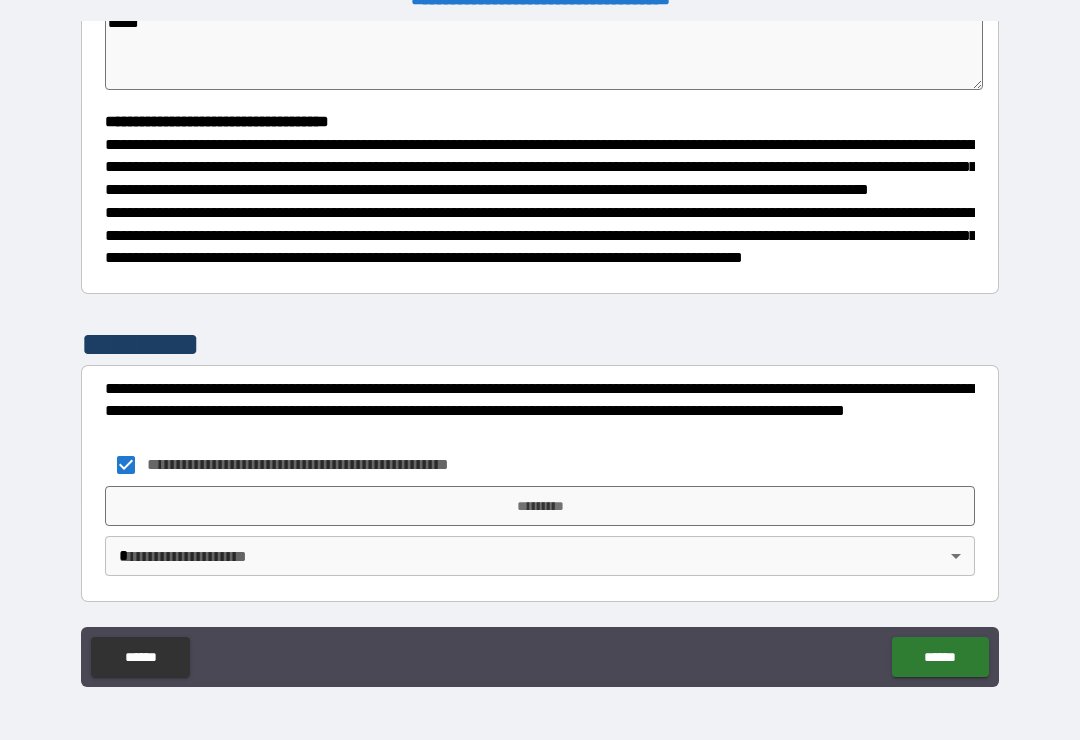 type on "*" 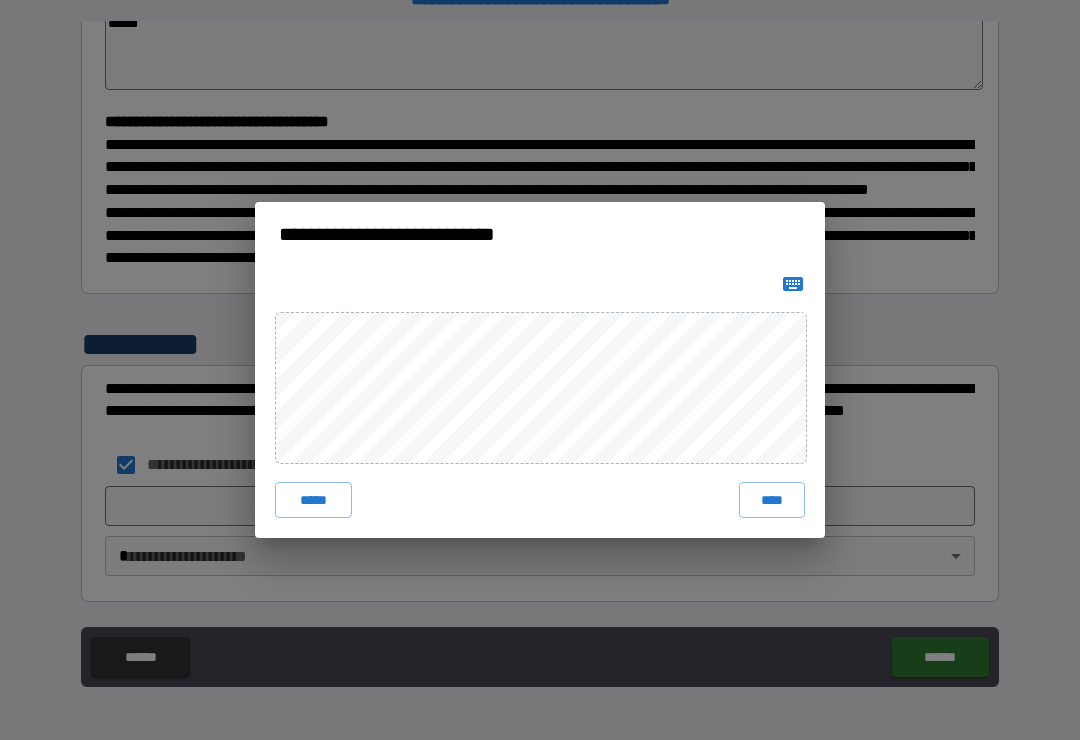 click on "****" at bounding box center (772, 500) 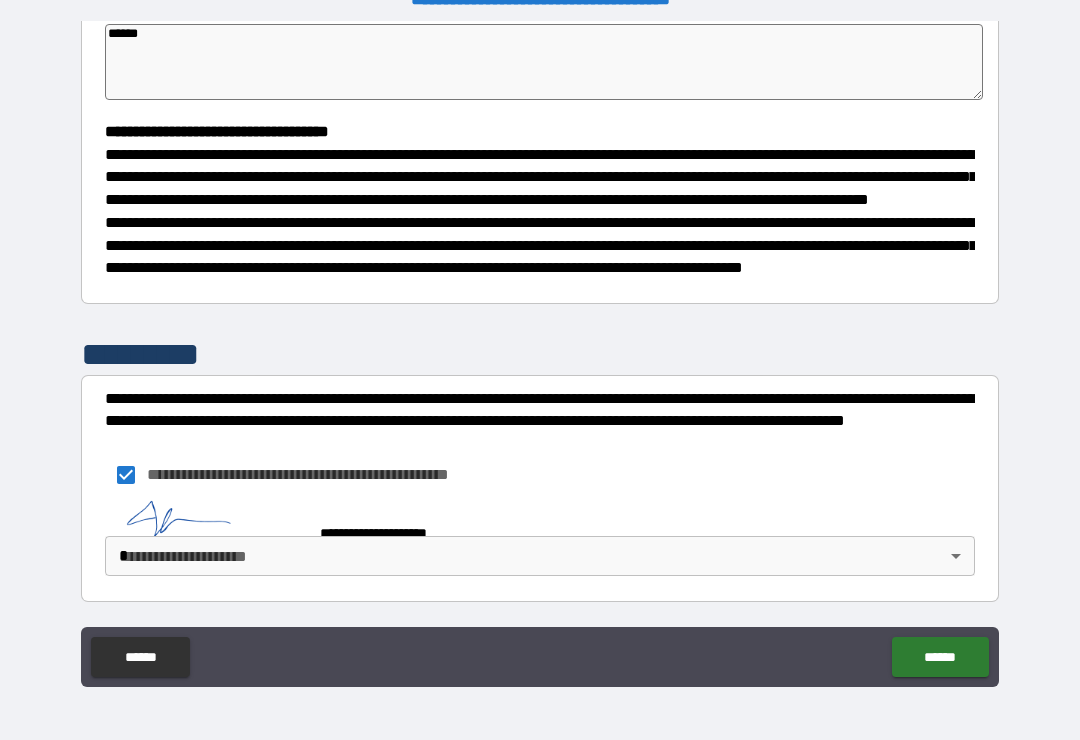 type on "*" 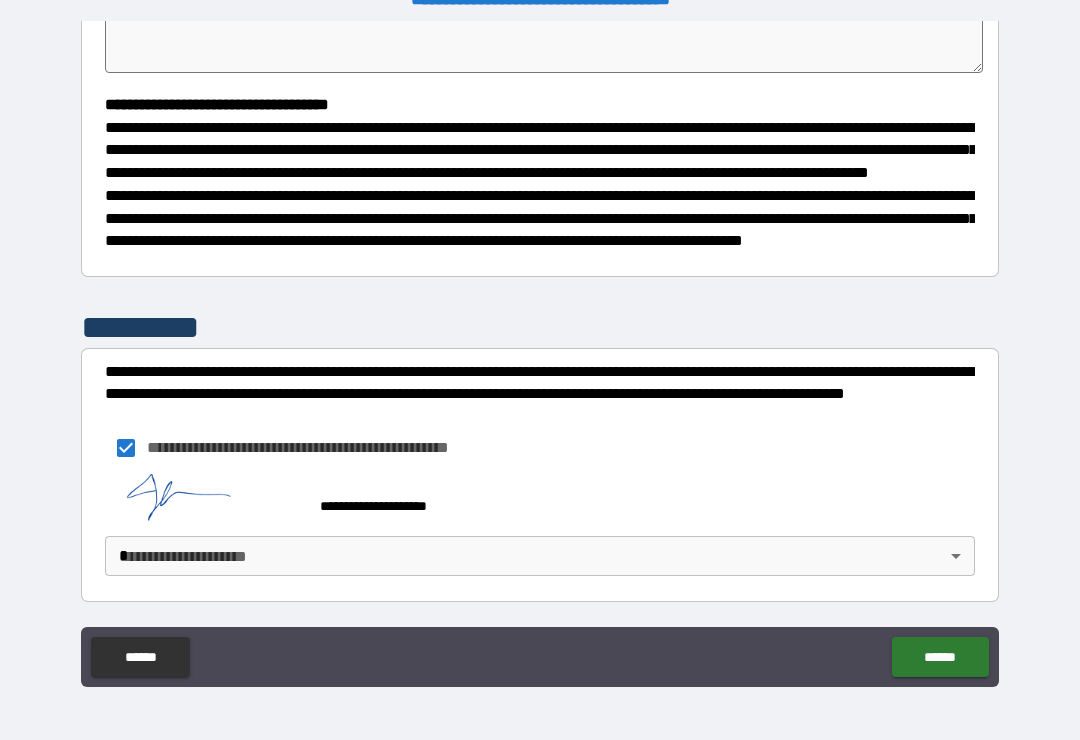 scroll, scrollTop: 543, scrollLeft: 0, axis: vertical 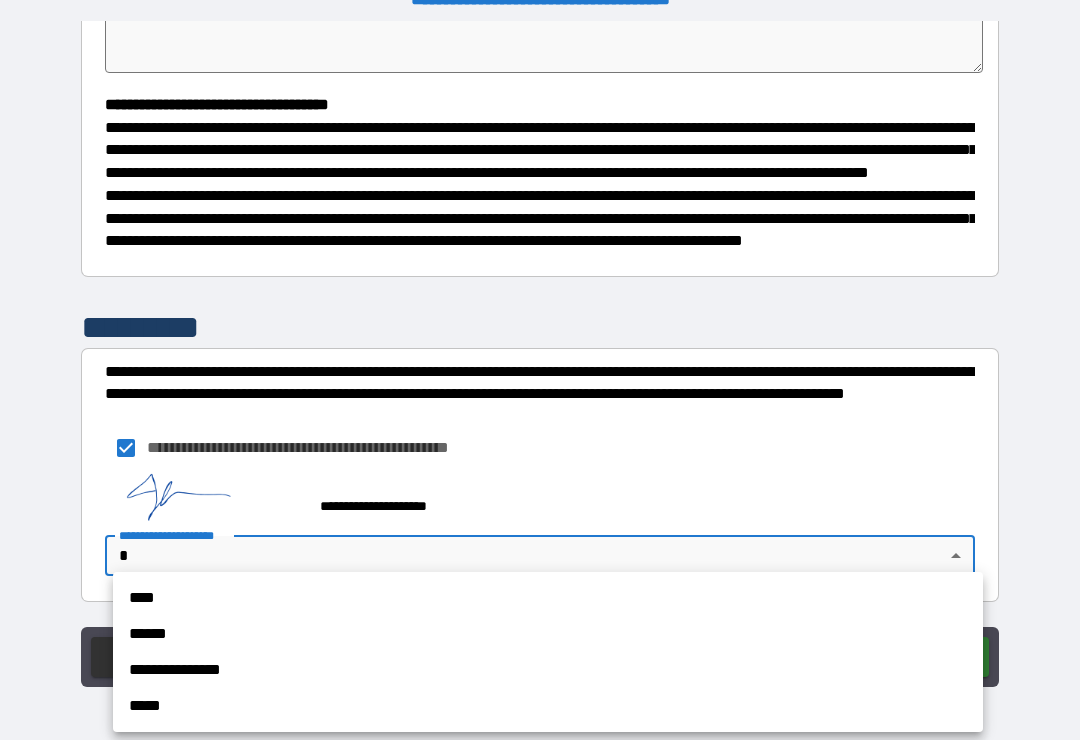 click on "**********" at bounding box center (548, 670) 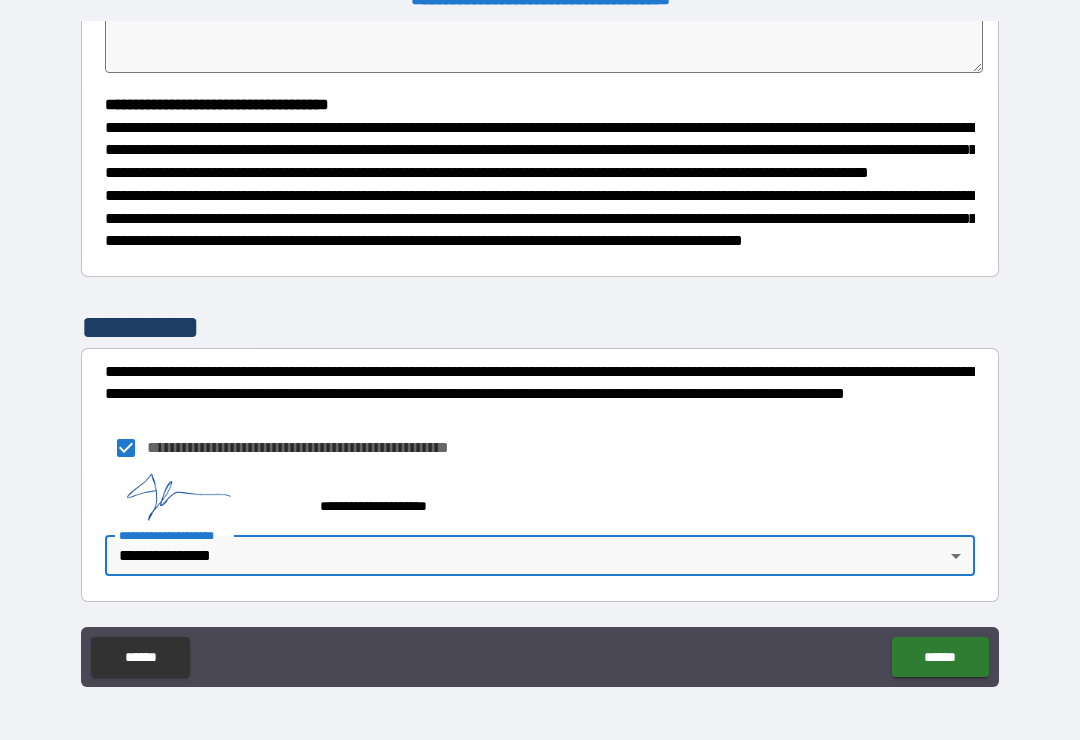type on "*" 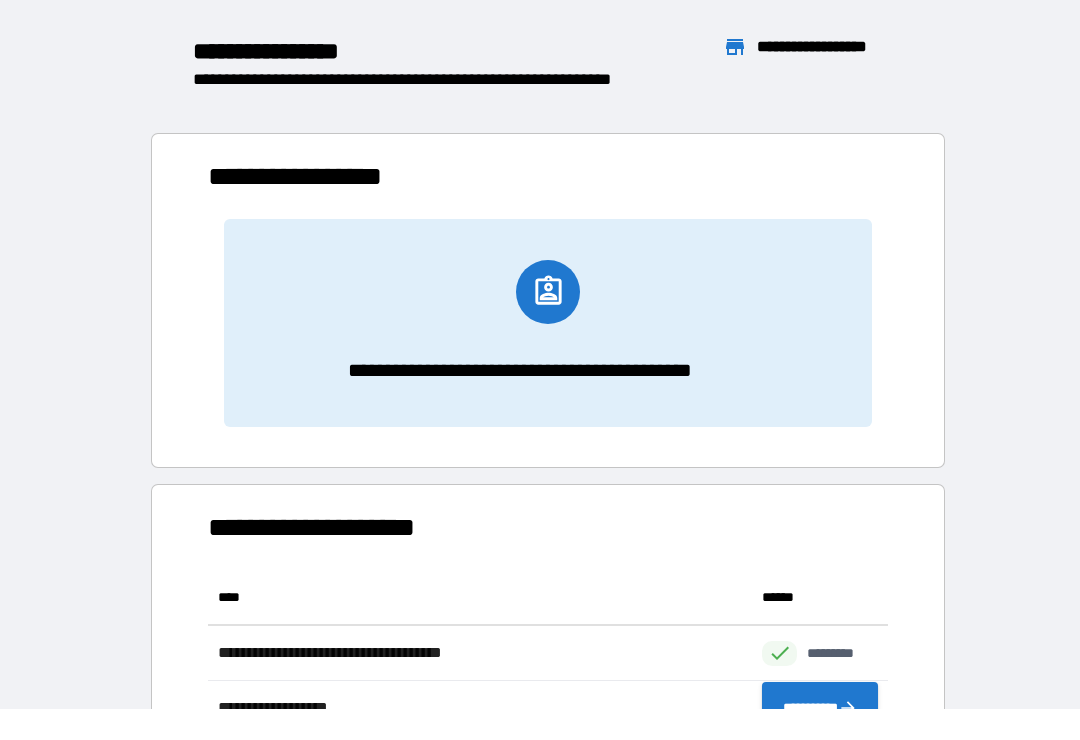 scroll, scrollTop: 386, scrollLeft: 680, axis: both 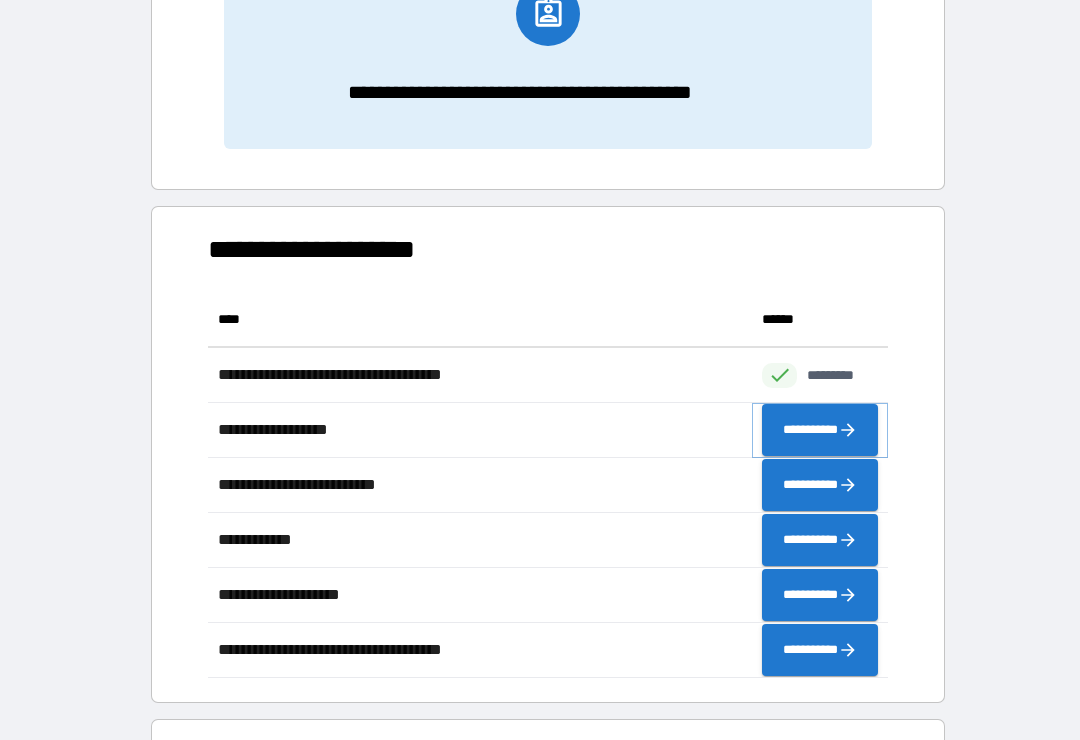 click on "**********" at bounding box center [820, 430] 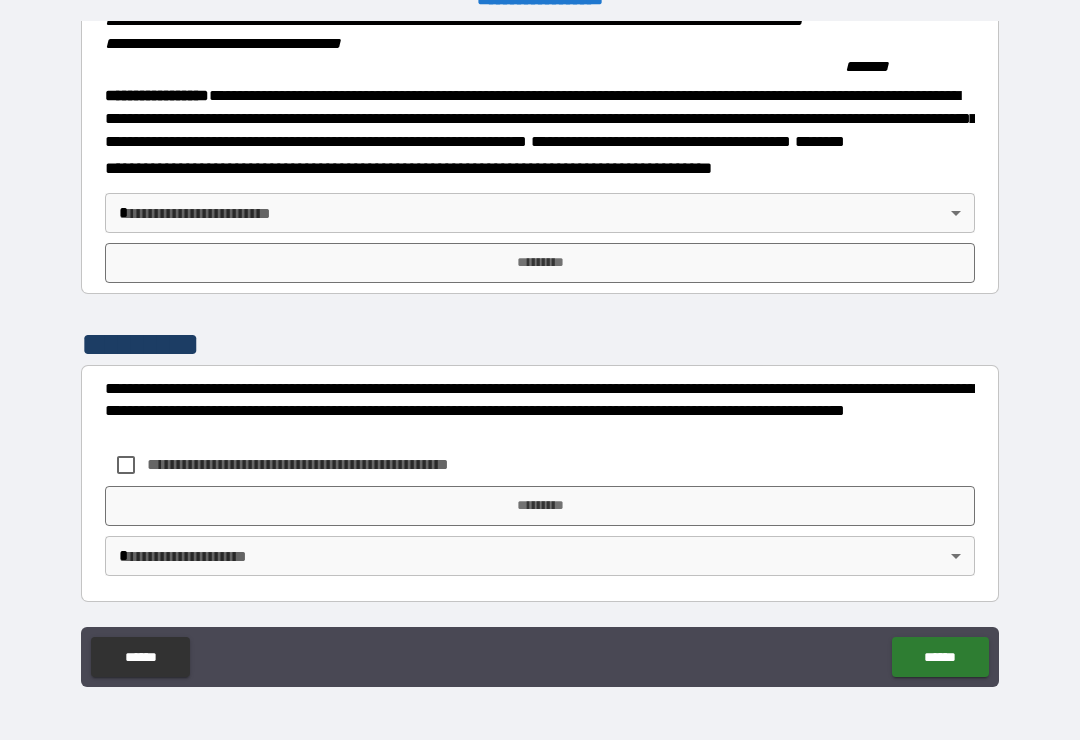 scroll, scrollTop: 2215, scrollLeft: 0, axis: vertical 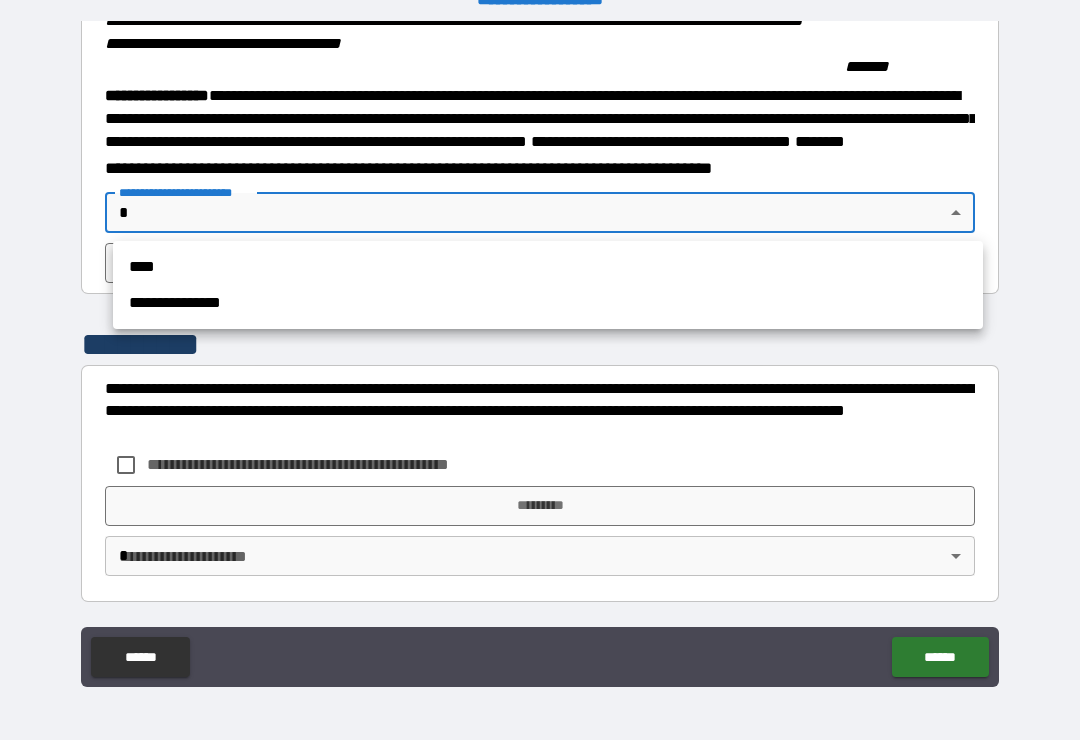 click on "**********" at bounding box center [548, 303] 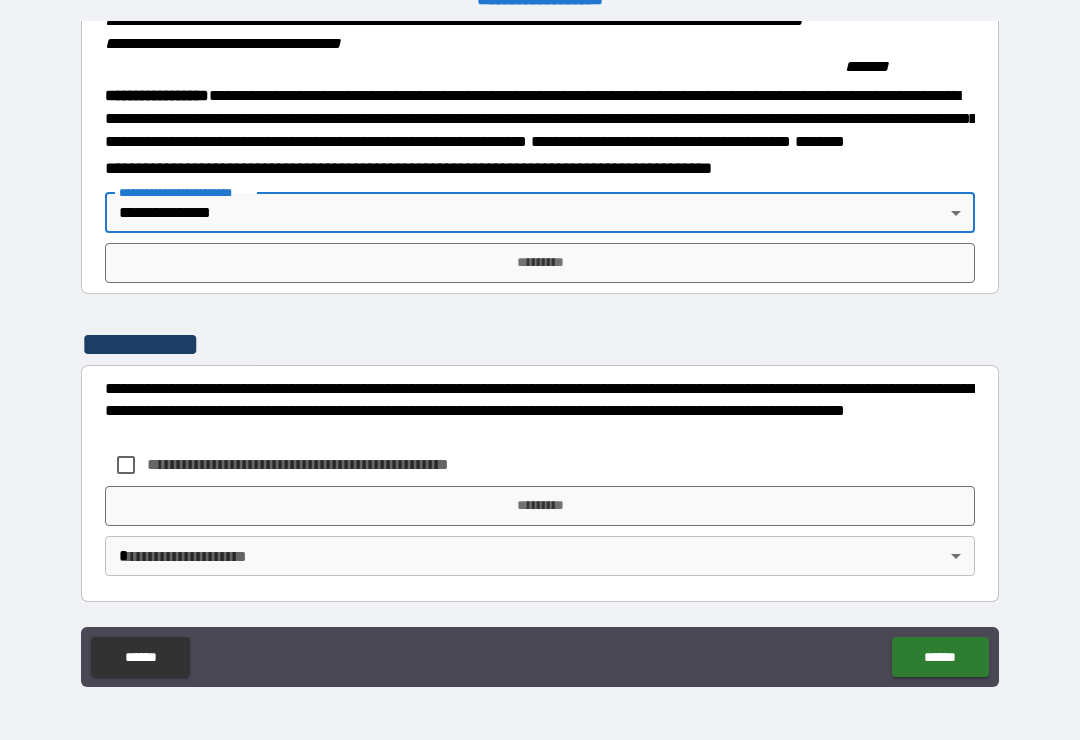 click on "*********" at bounding box center (540, 263) 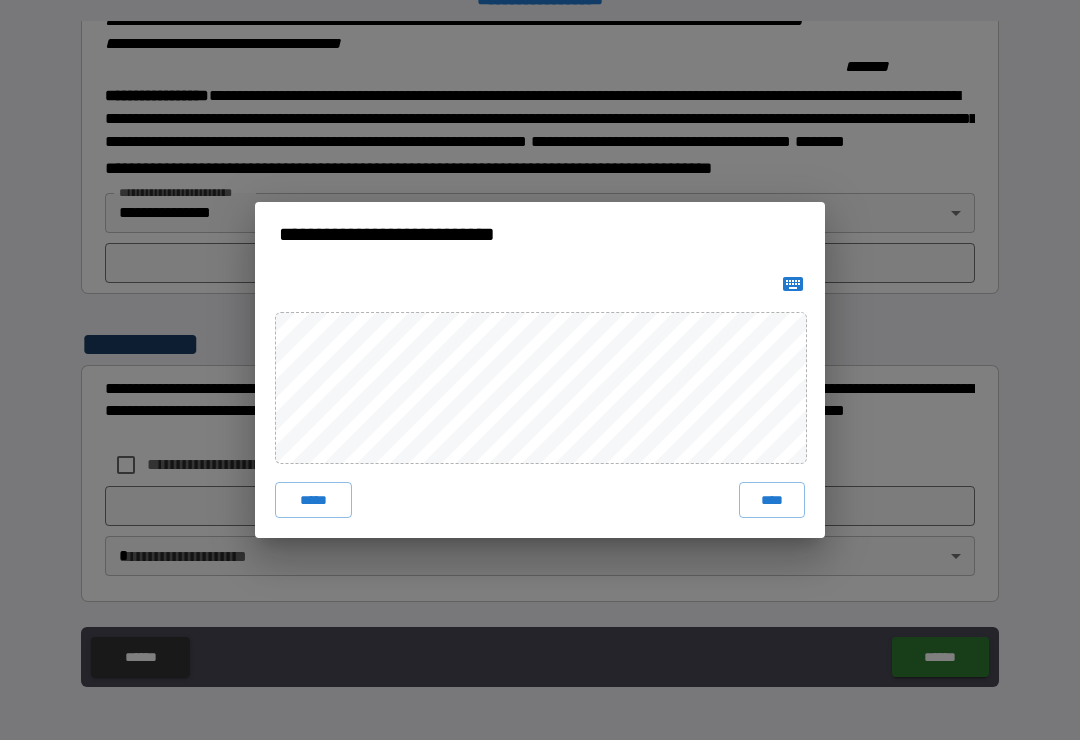 click on "****" at bounding box center [772, 500] 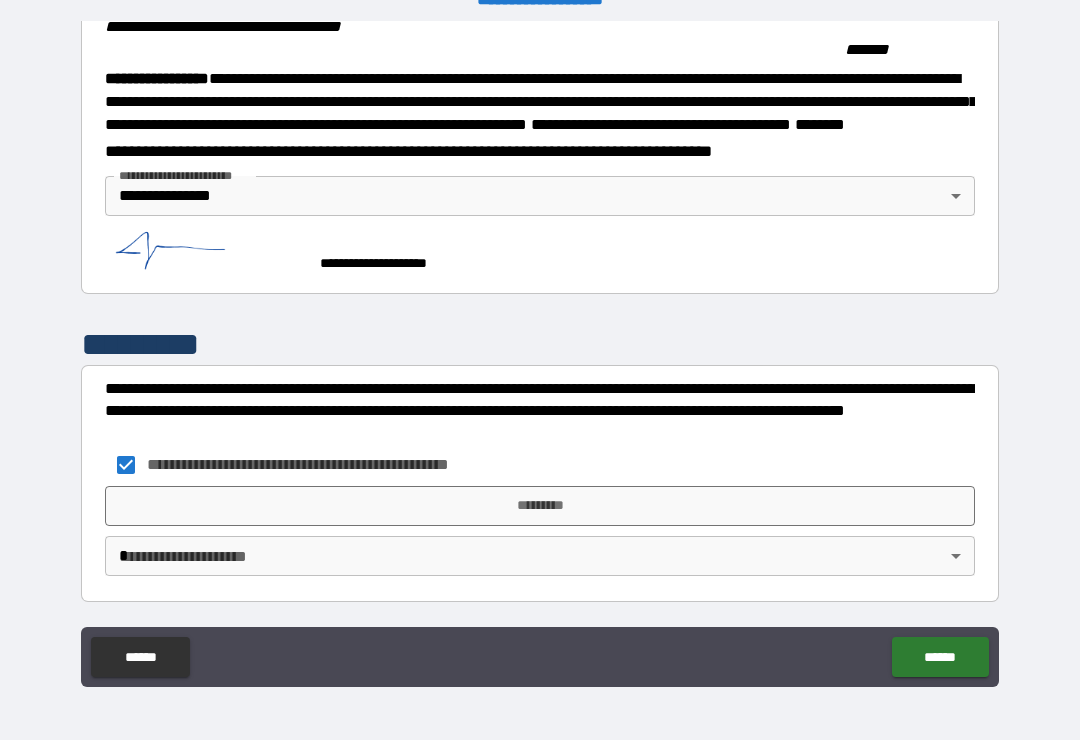 scroll, scrollTop: 2232, scrollLeft: 0, axis: vertical 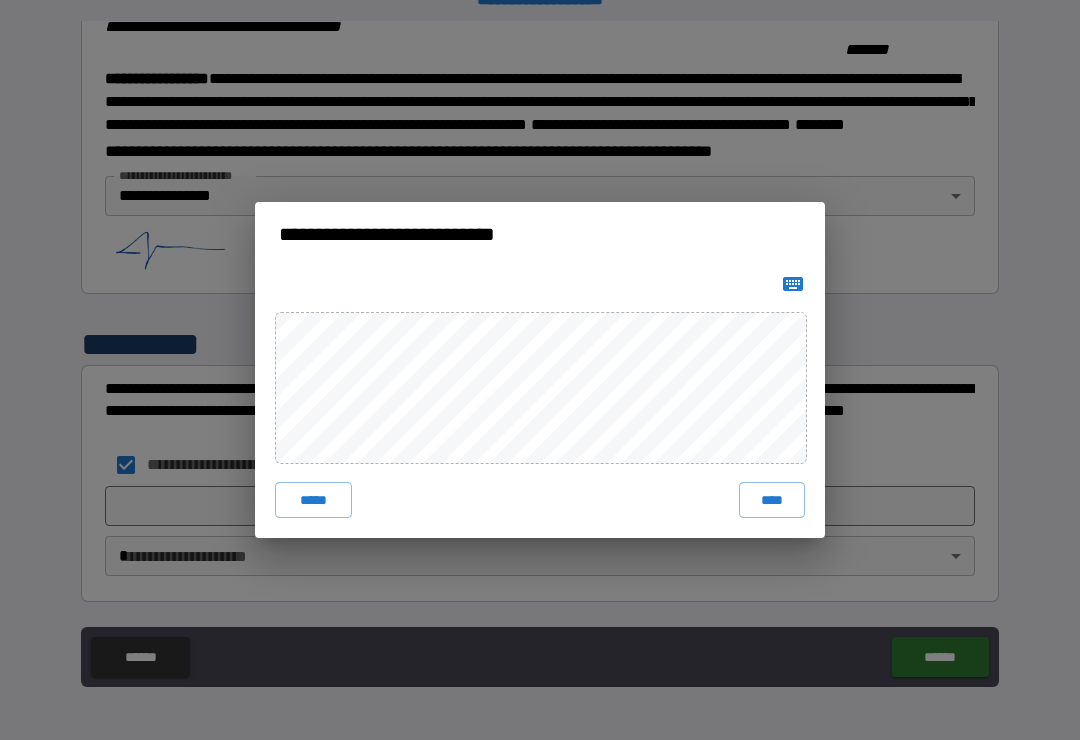 click on "***** ****" at bounding box center [540, 402] 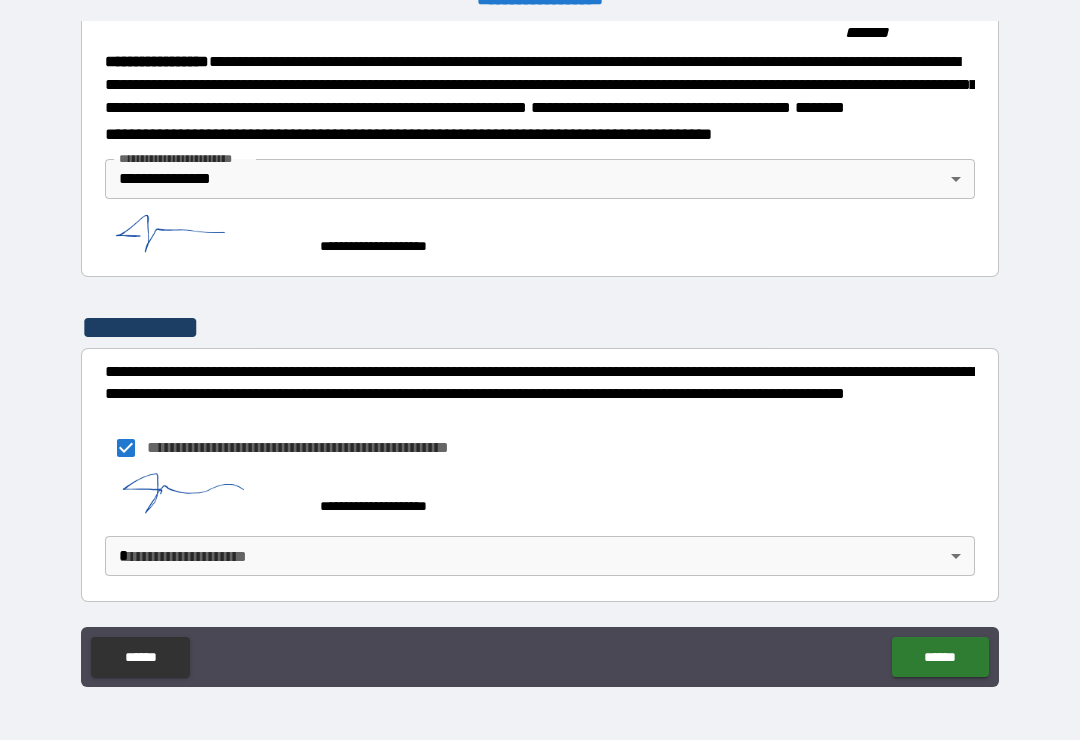 scroll, scrollTop: 2222, scrollLeft: 0, axis: vertical 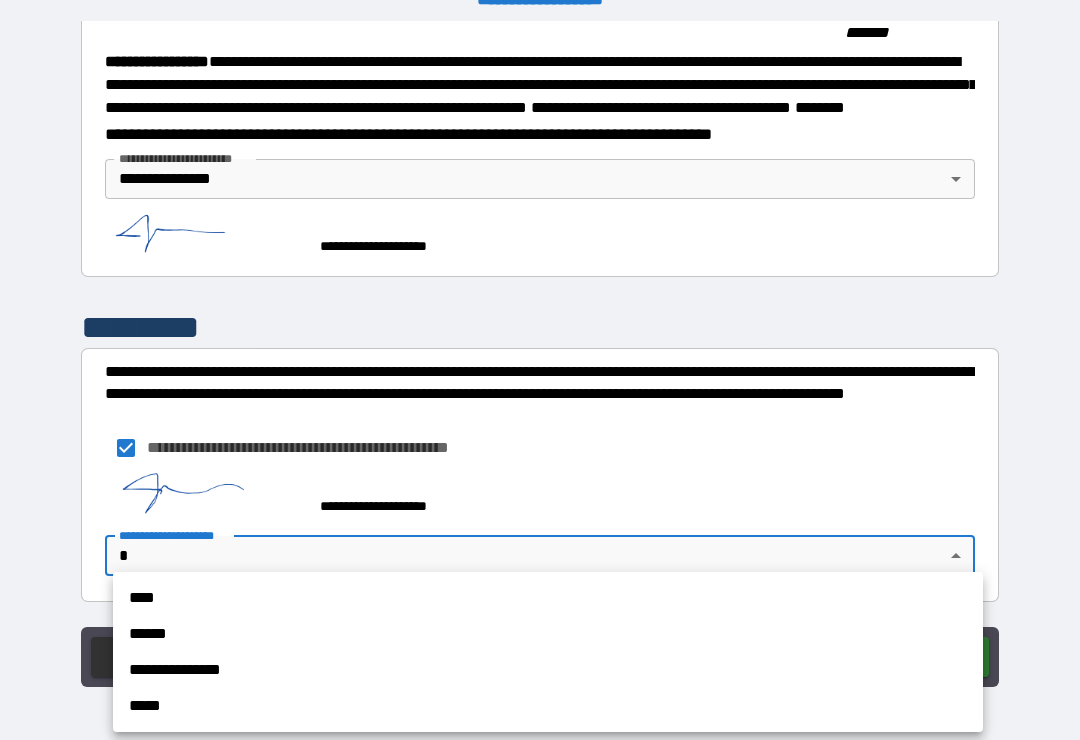 click on "**********" at bounding box center (548, 670) 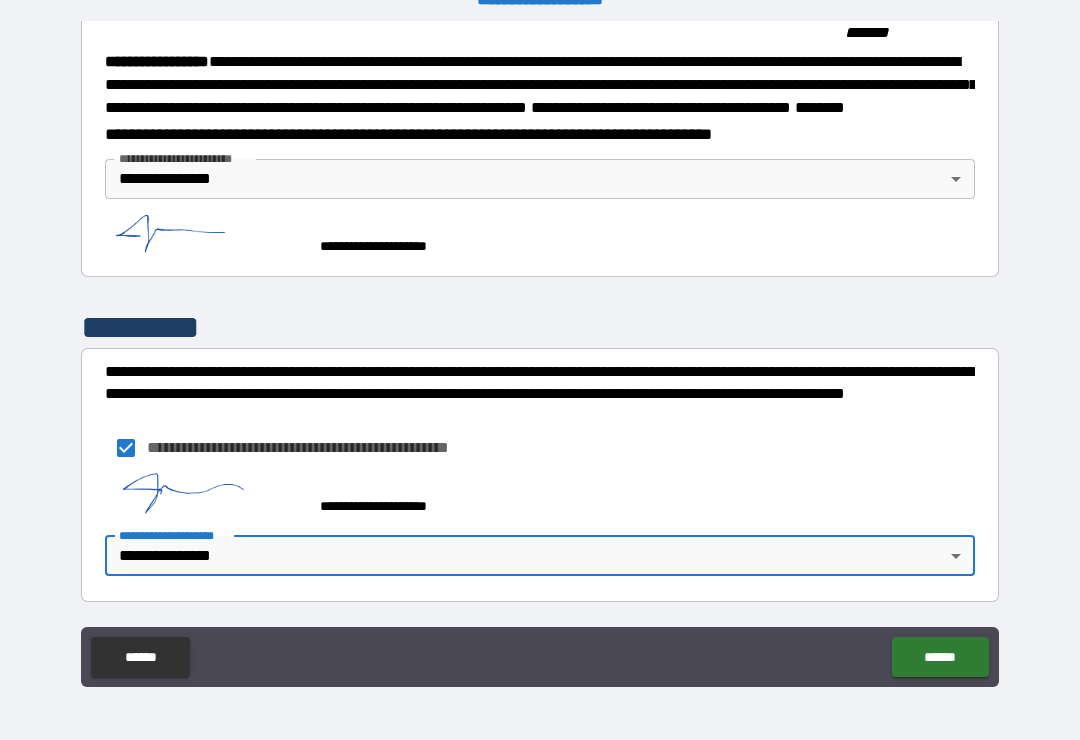 type on "**********" 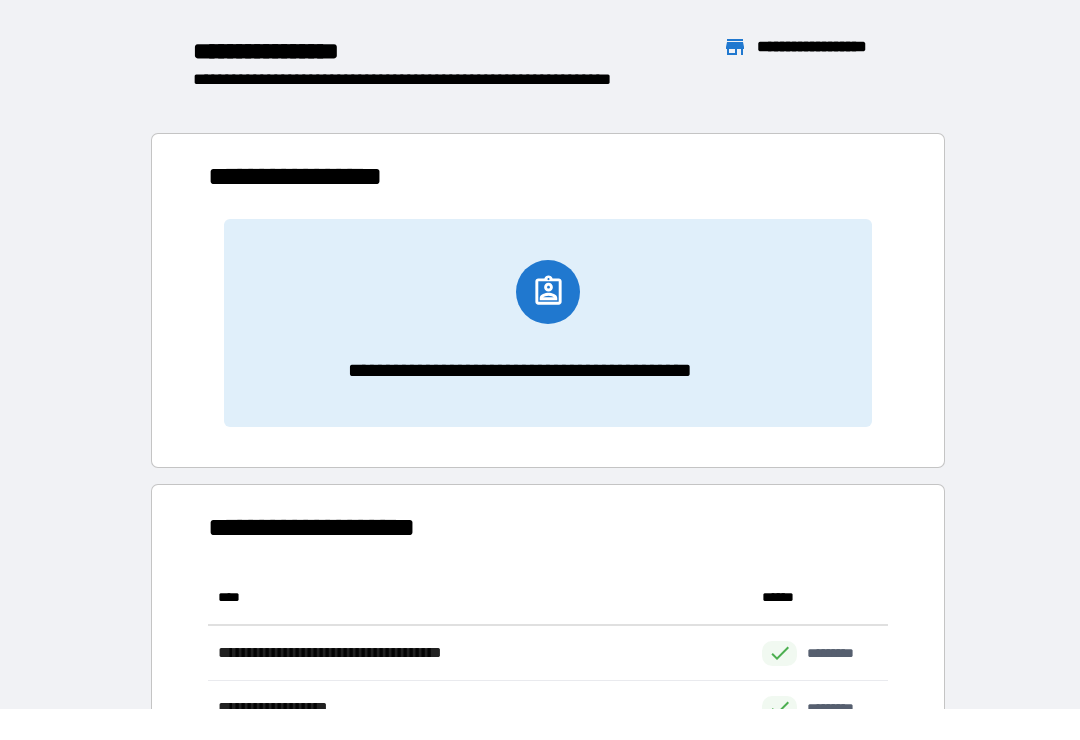 scroll, scrollTop: 1, scrollLeft: 1, axis: both 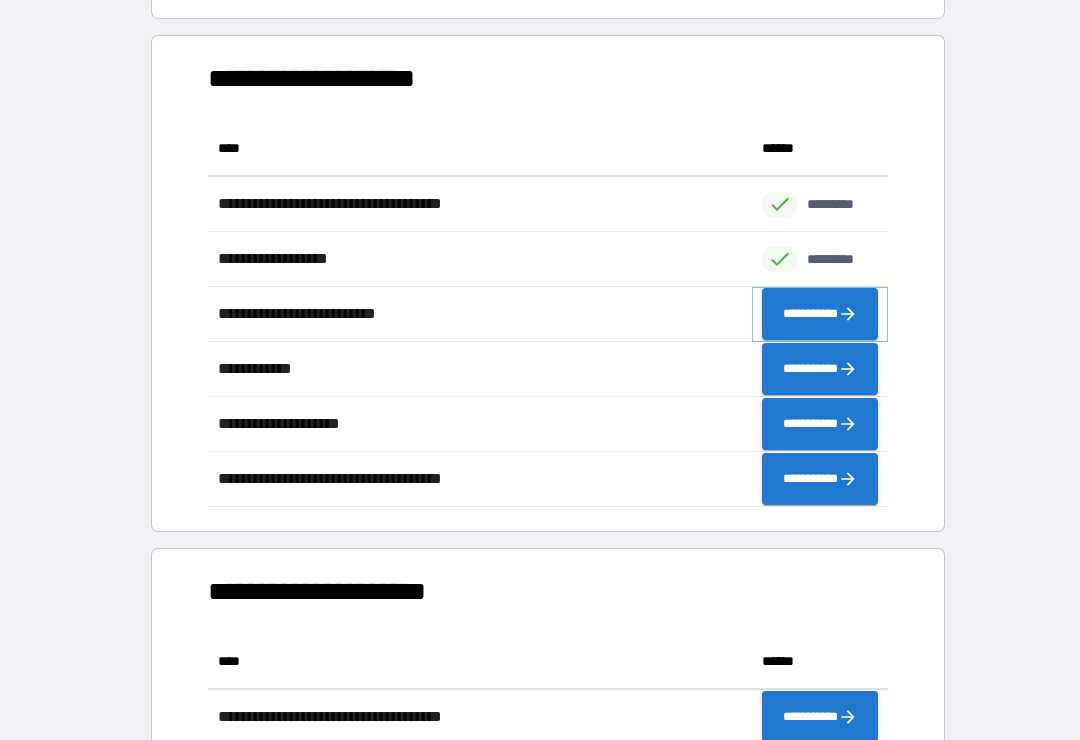 click on "**********" at bounding box center [820, 314] 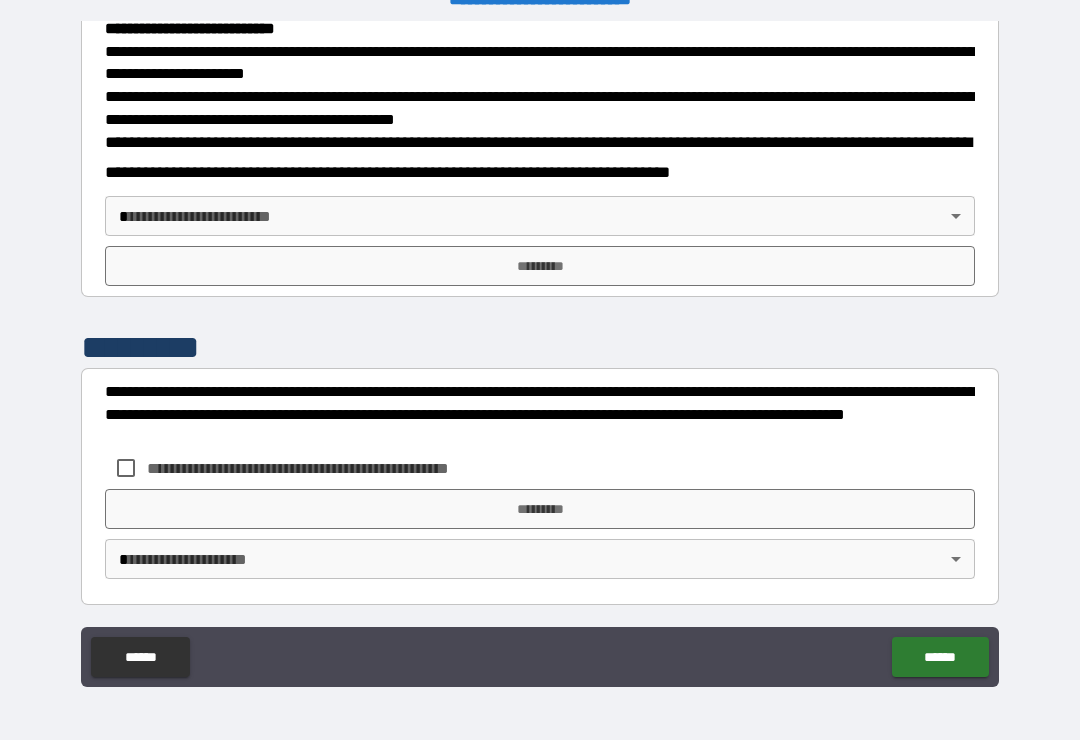 scroll, scrollTop: 721, scrollLeft: 0, axis: vertical 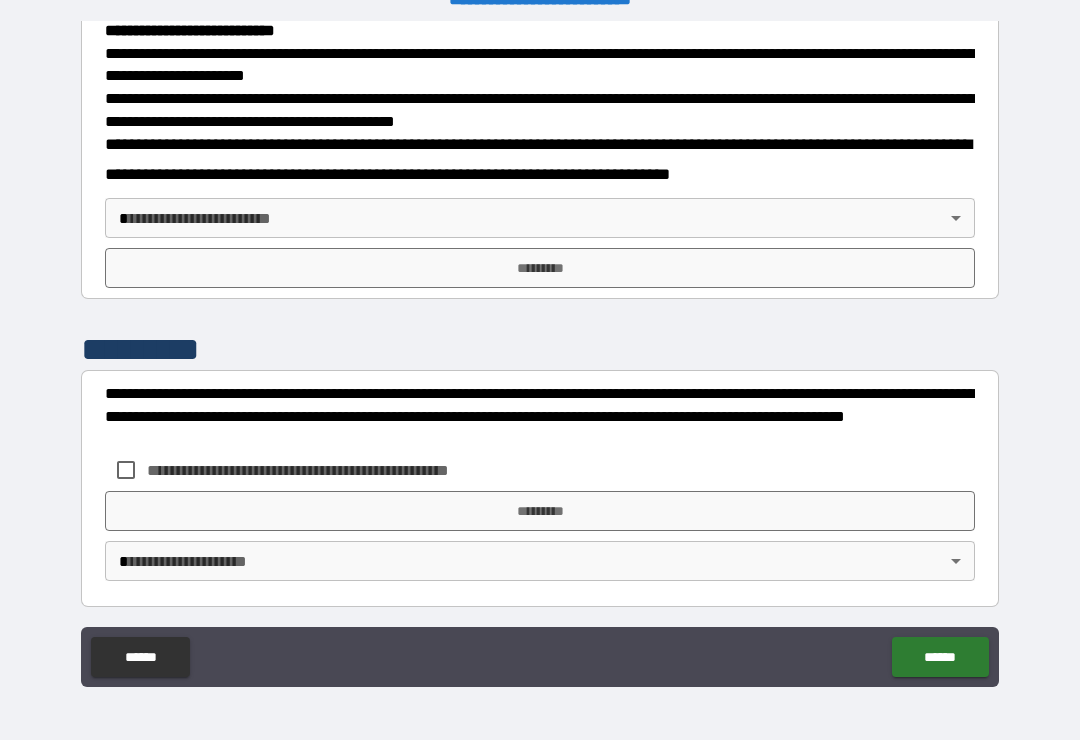 click on "**********" at bounding box center [540, 354] 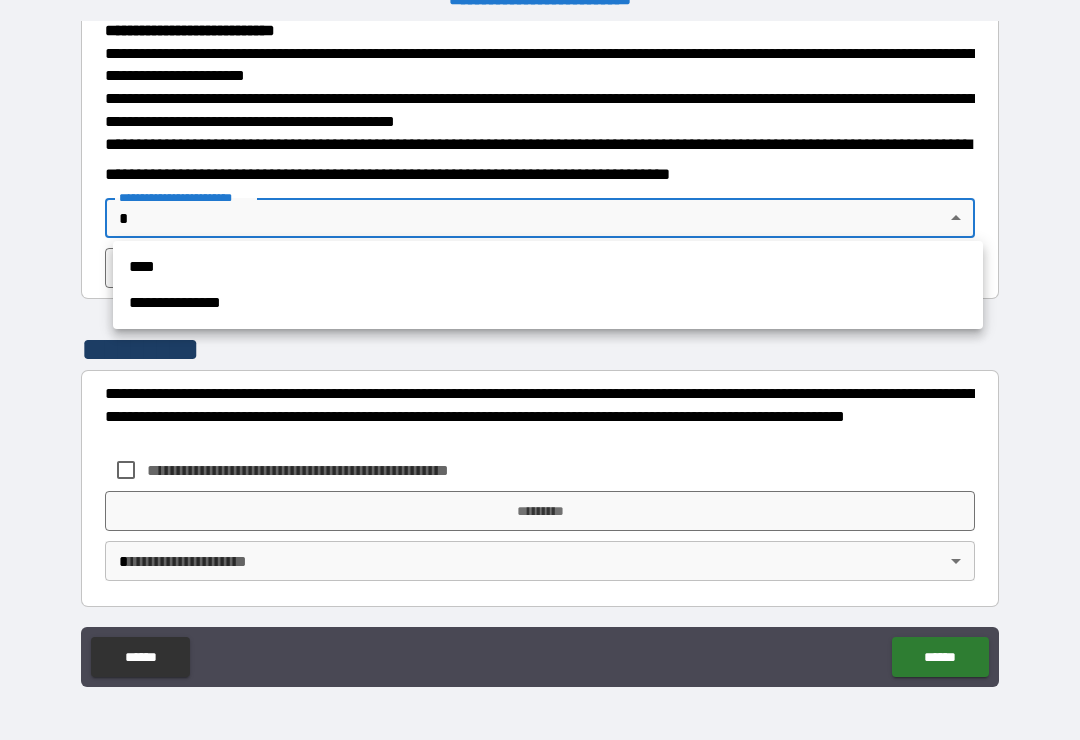click on "**********" at bounding box center [548, 303] 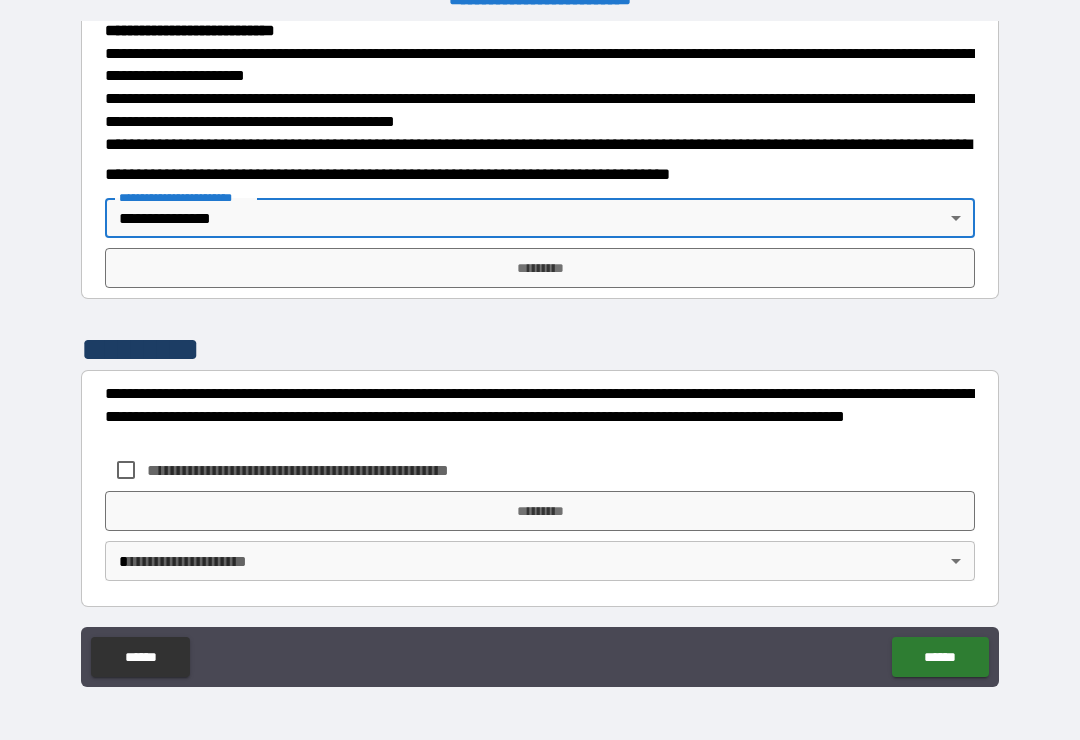 click on "*********" at bounding box center (540, 268) 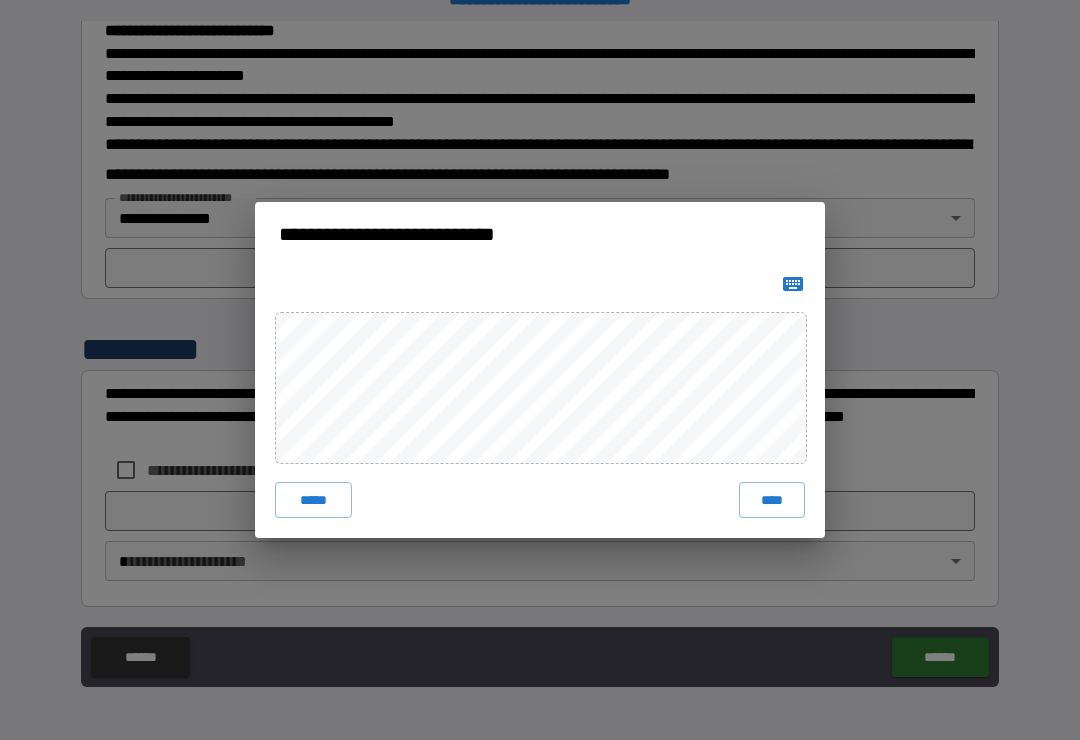 click on "****" at bounding box center (772, 500) 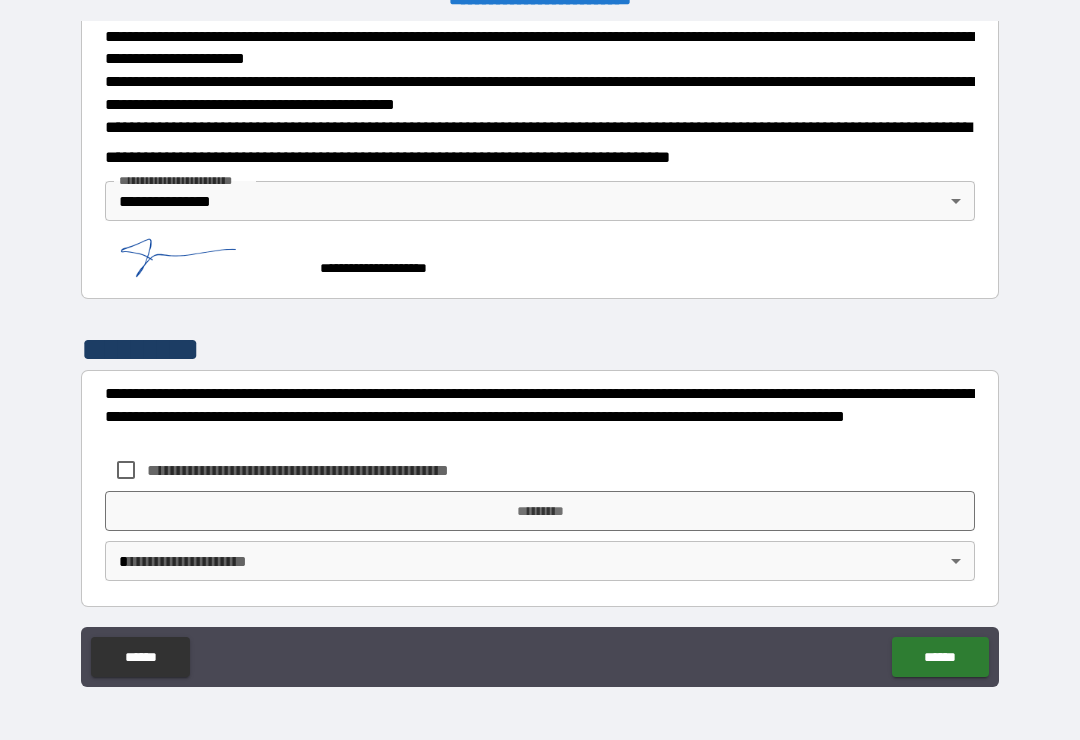 scroll, scrollTop: 738, scrollLeft: 0, axis: vertical 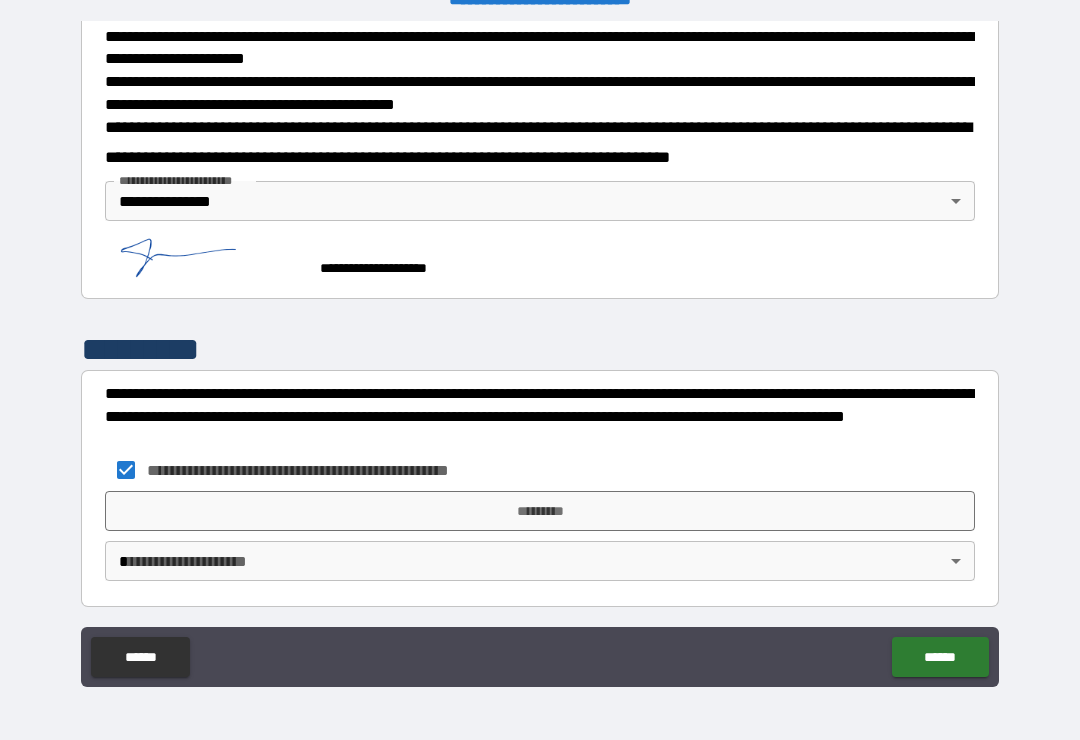 click on "*********" at bounding box center (540, 511) 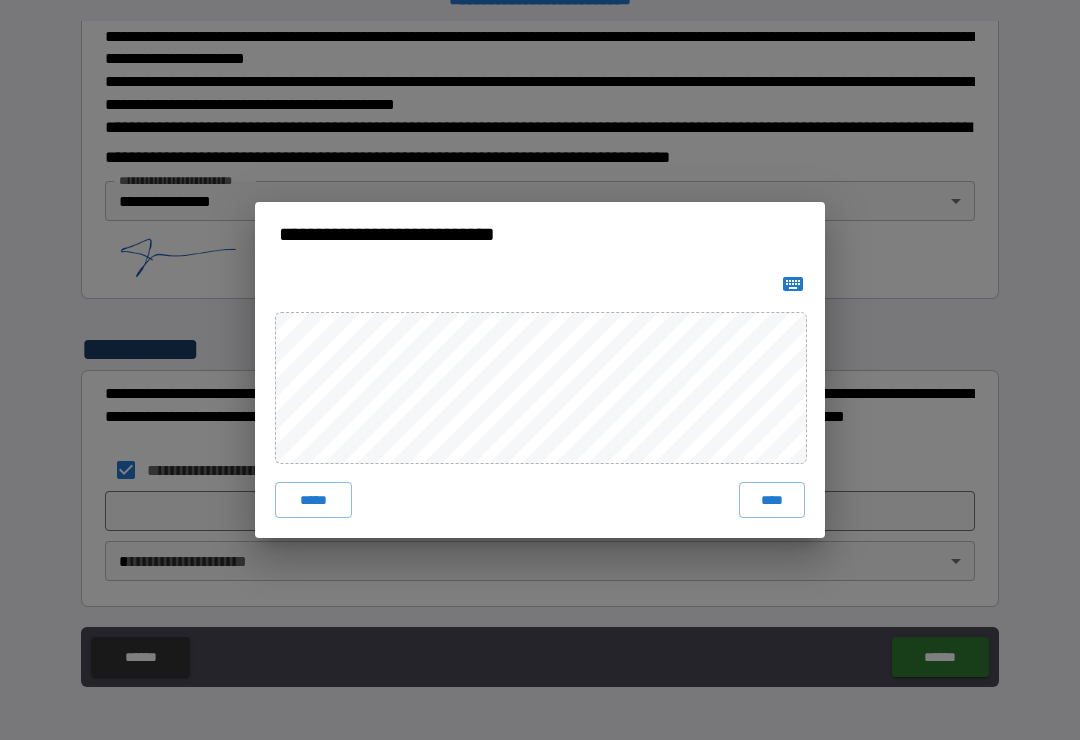 click on "****" at bounding box center (772, 500) 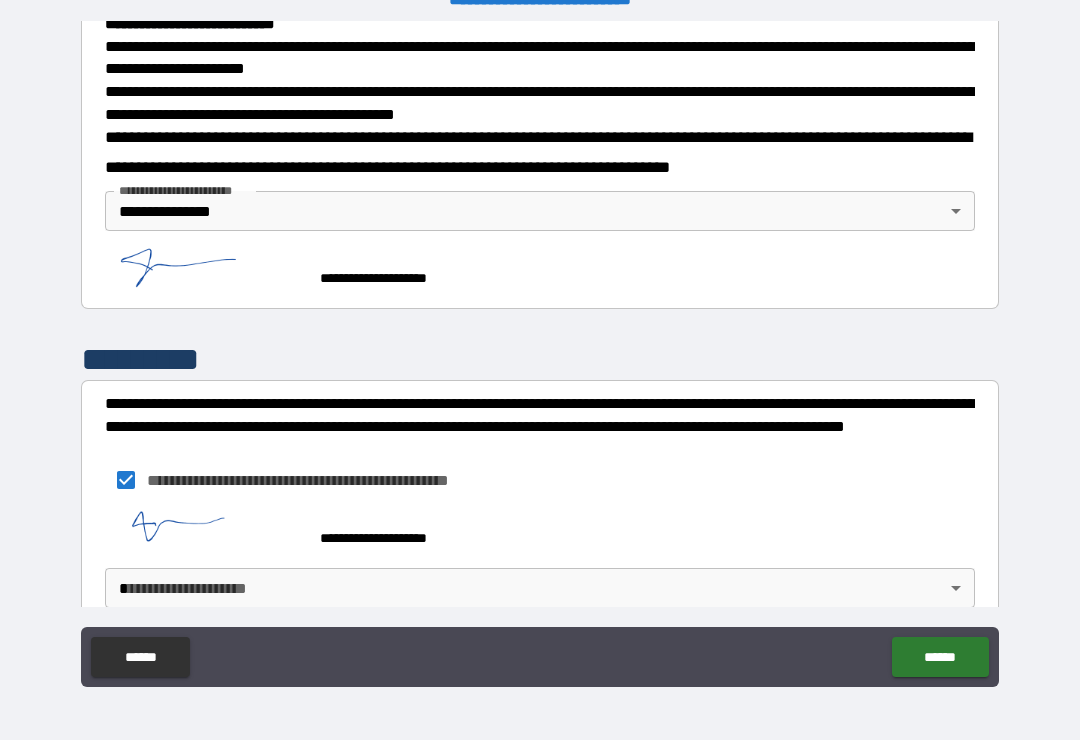 click on "**********" at bounding box center [540, 354] 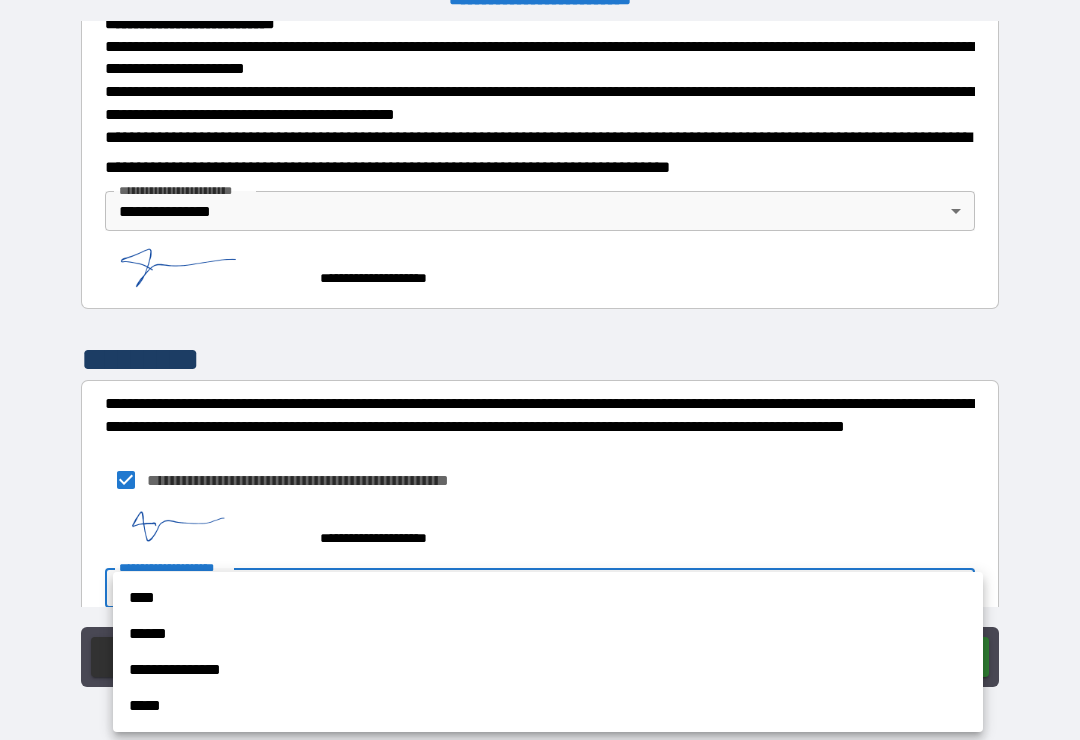 click on "**********" at bounding box center [548, 670] 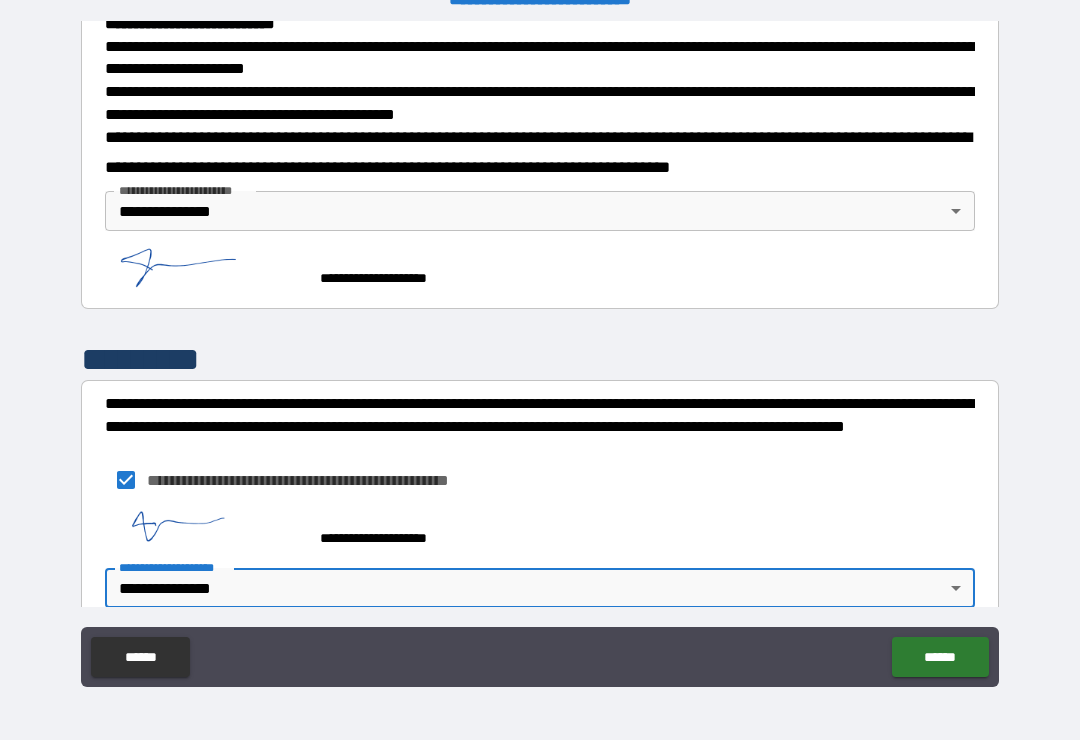 click on "******" at bounding box center (940, 657) 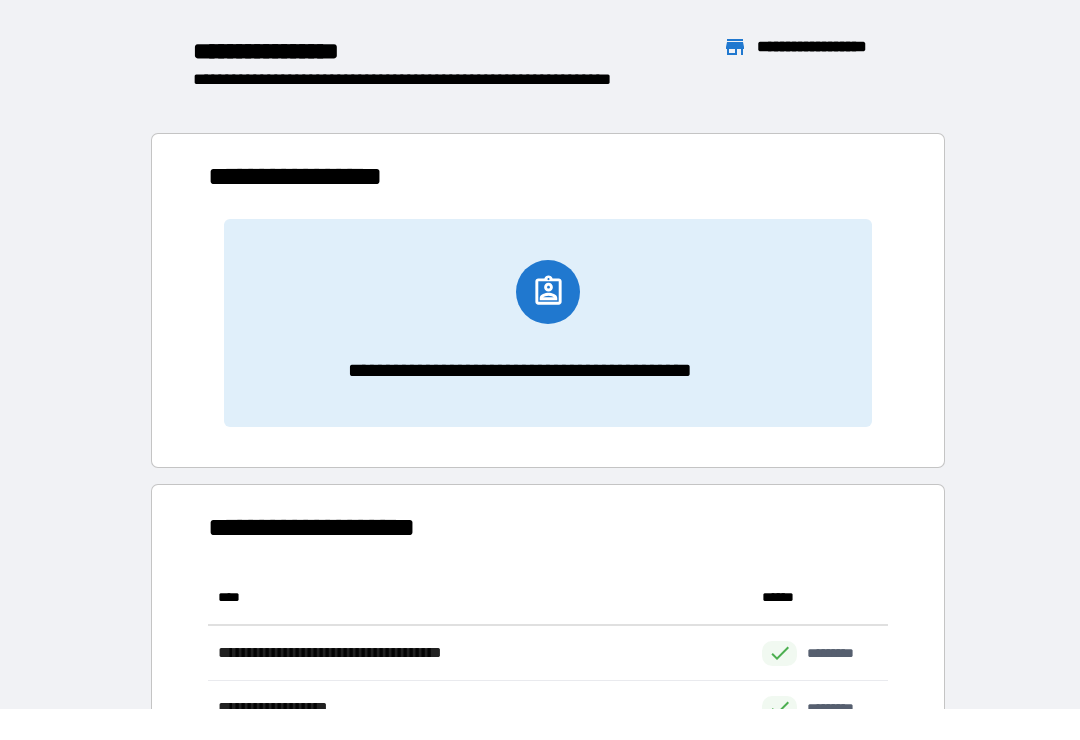 scroll, scrollTop: 386, scrollLeft: 680, axis: both 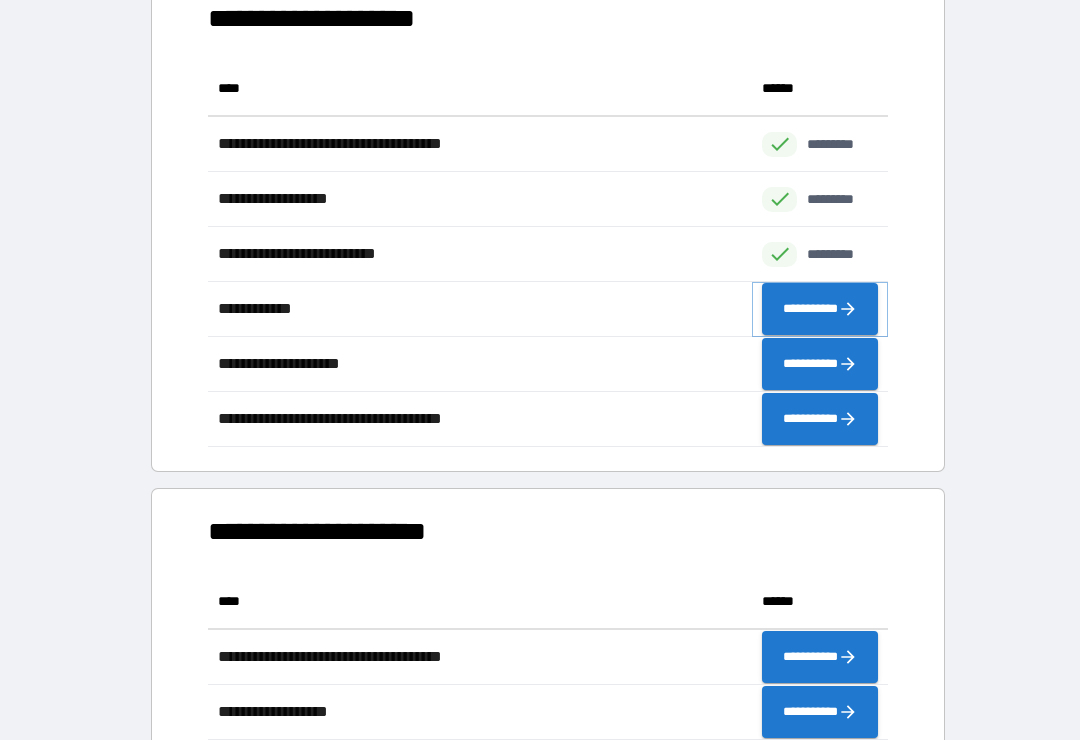 click on "**********" at bounding box center [820, 309] 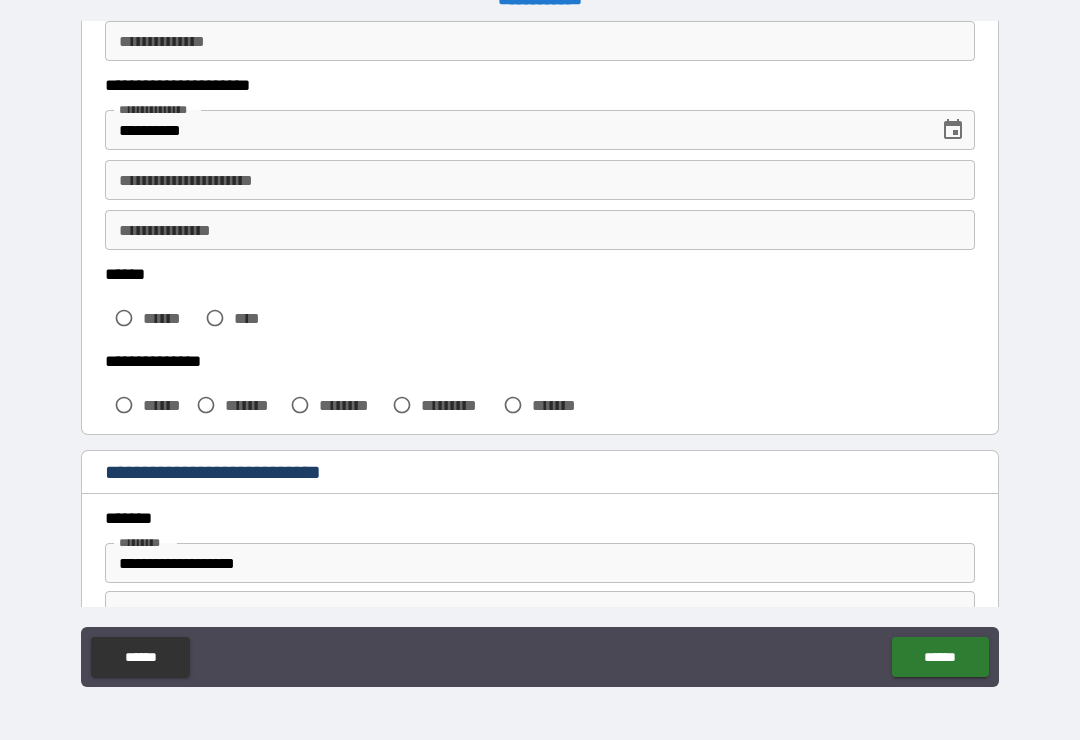 scroll, scrollTop: 300, scrollLeft: 0, axis: vertical 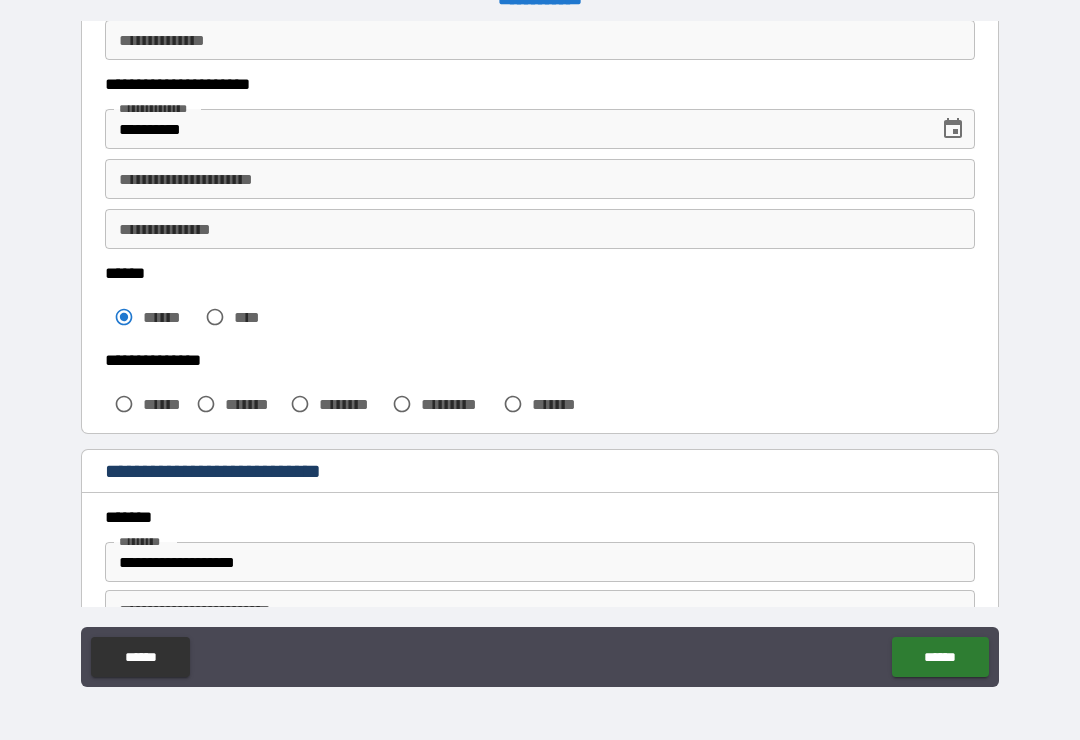 click on "******" at bounding box center [165, 404] 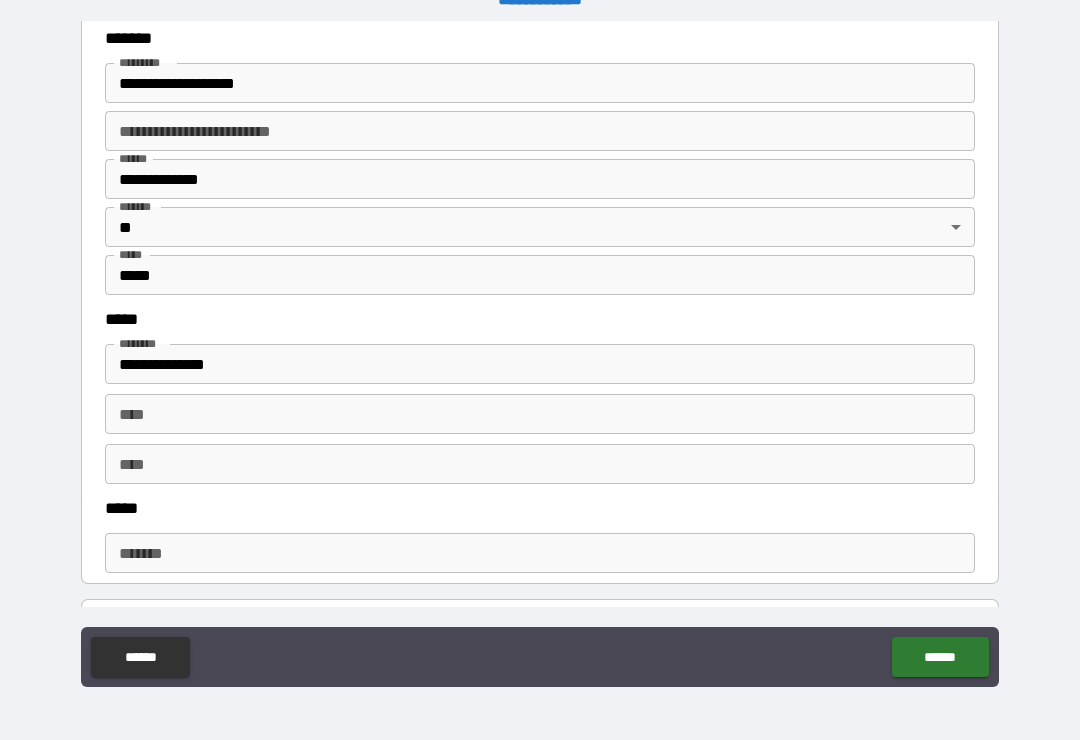 scroll, scrollTop: 780, scrollLeft: 0, axis: vertical 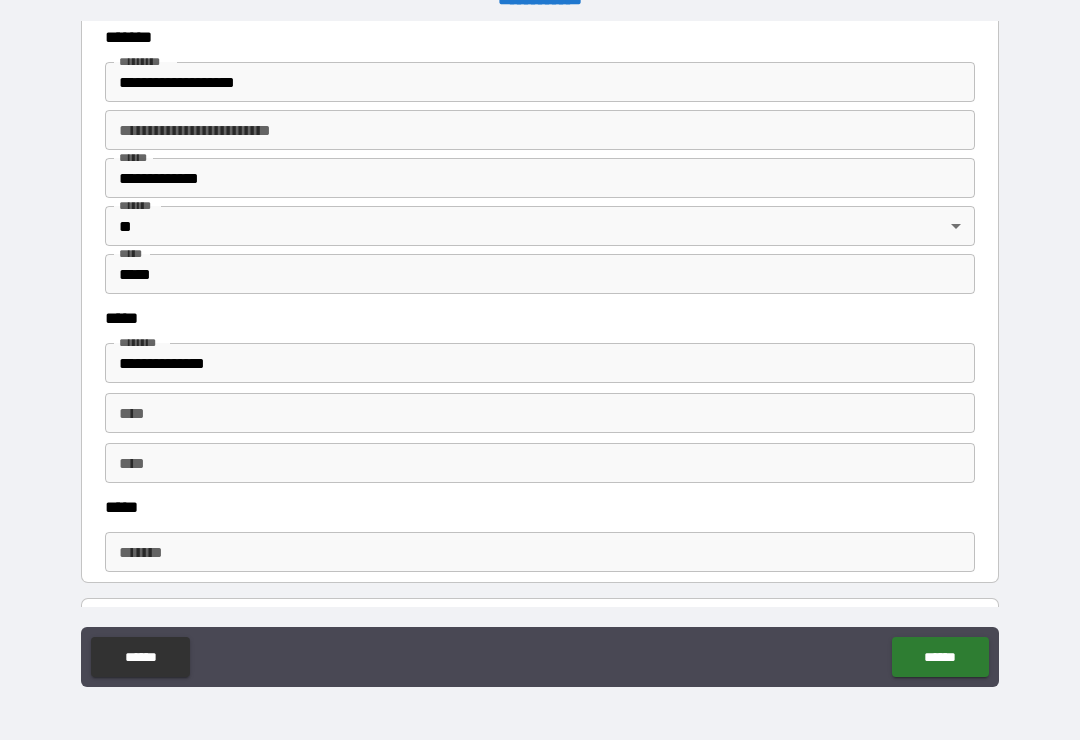 click on "**********" at bounding box center (540, 82) 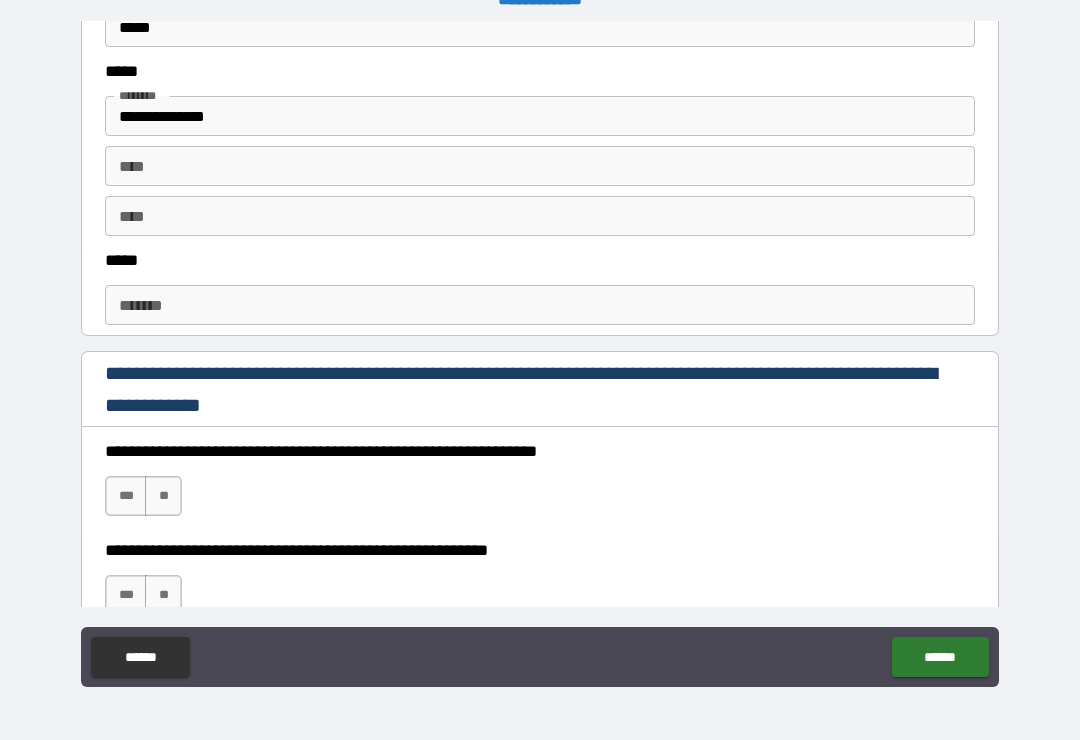 scroll, scrollTop: 1025, scrollLeft: 0, axis: vertical 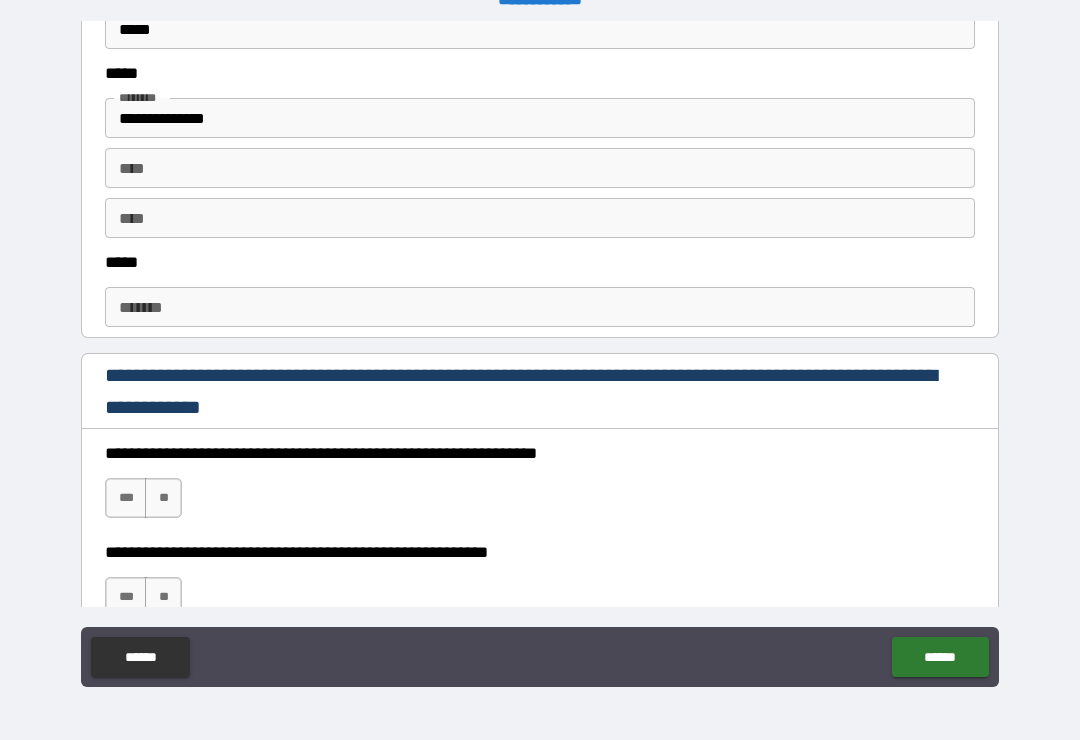 click on "*****   * *****   *" at bounding box center (540, 307) 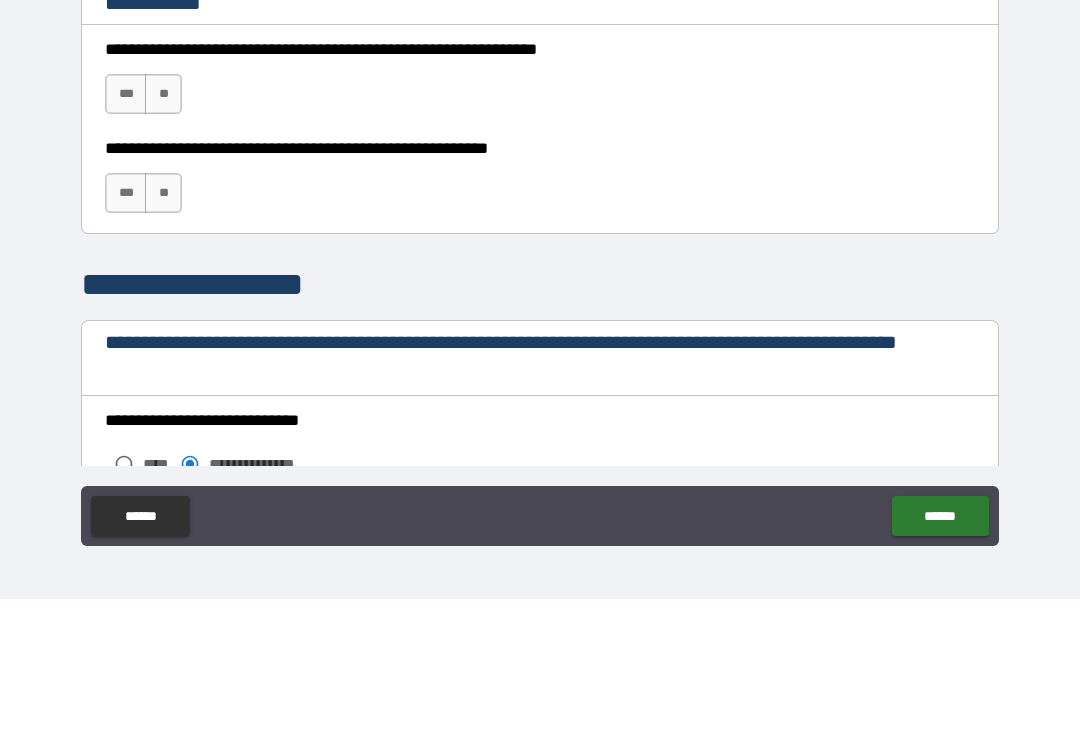 scroll, scrollTop: 1297, scrollLeft: 0, axis: vertical 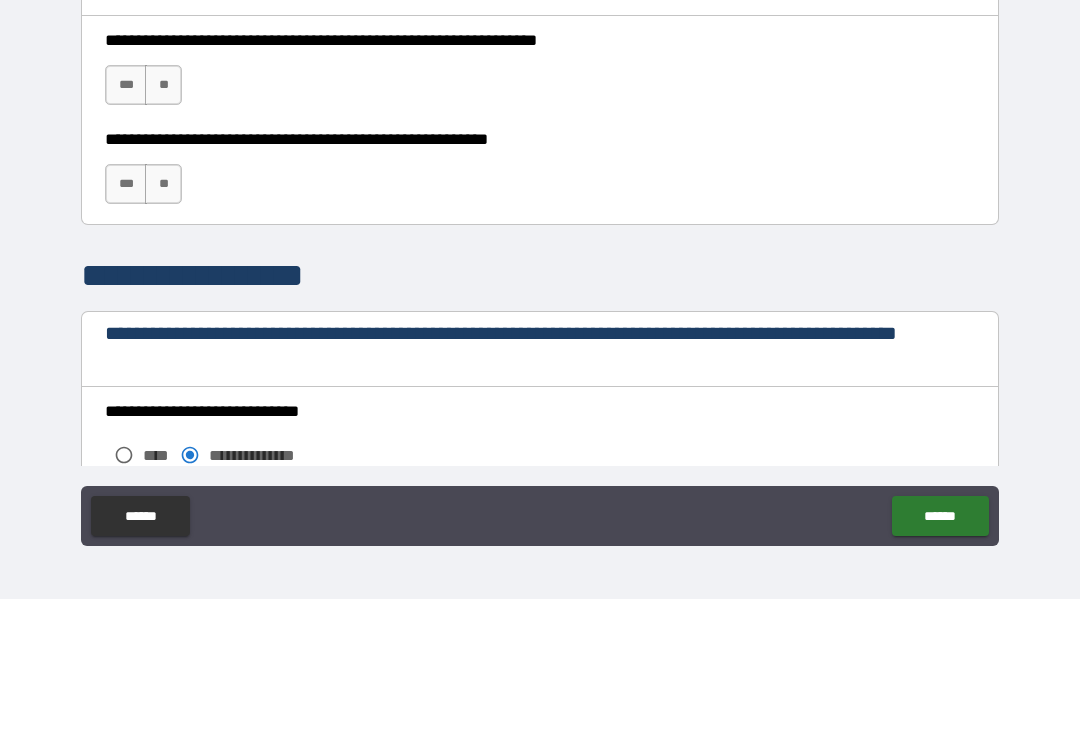 type on "**********" 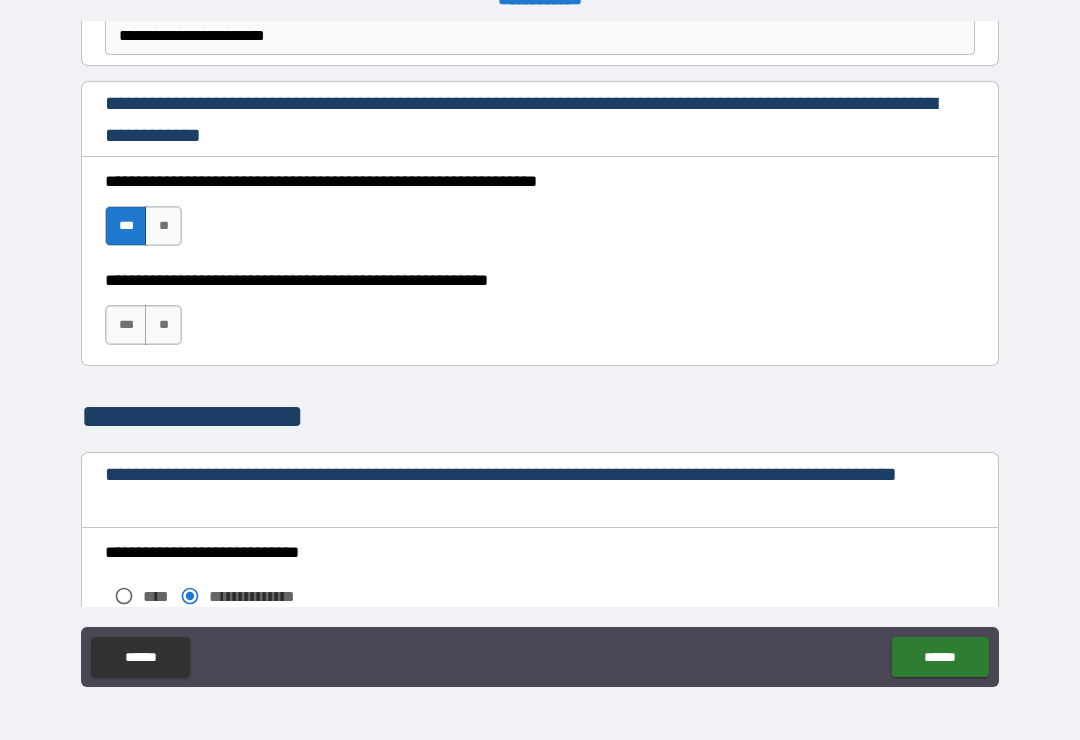 click on "**" at bounding box center (163, 325) 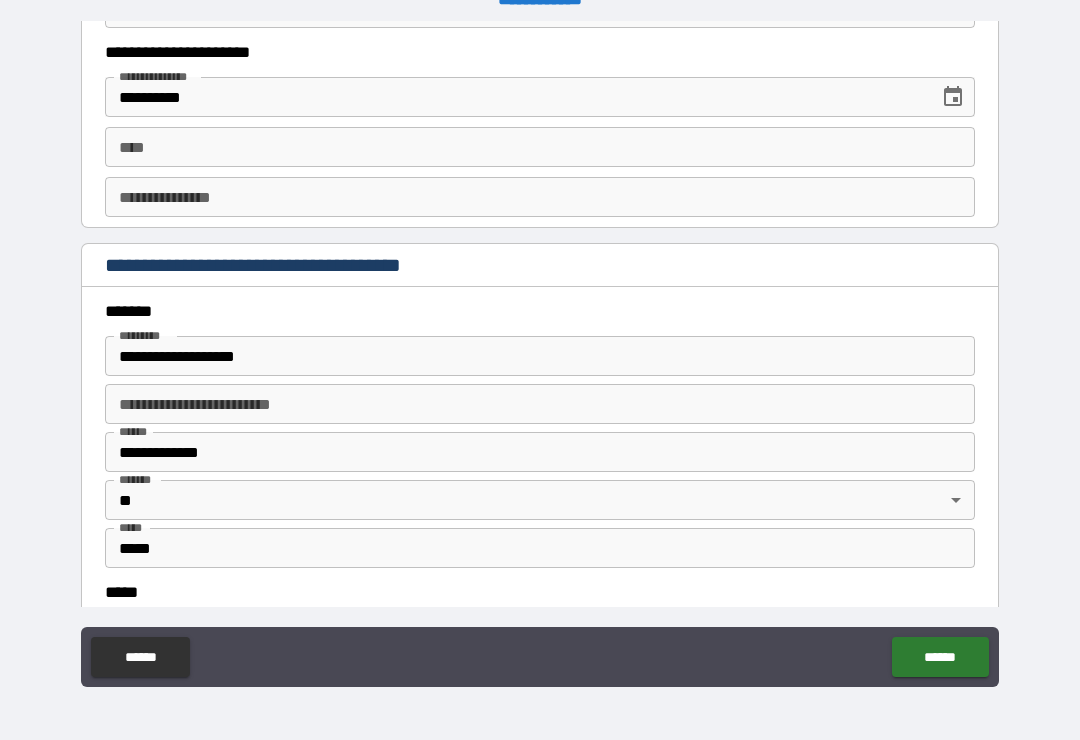 scroll, scrollTop: 2144, scrollLeft: 0, axis: vertical 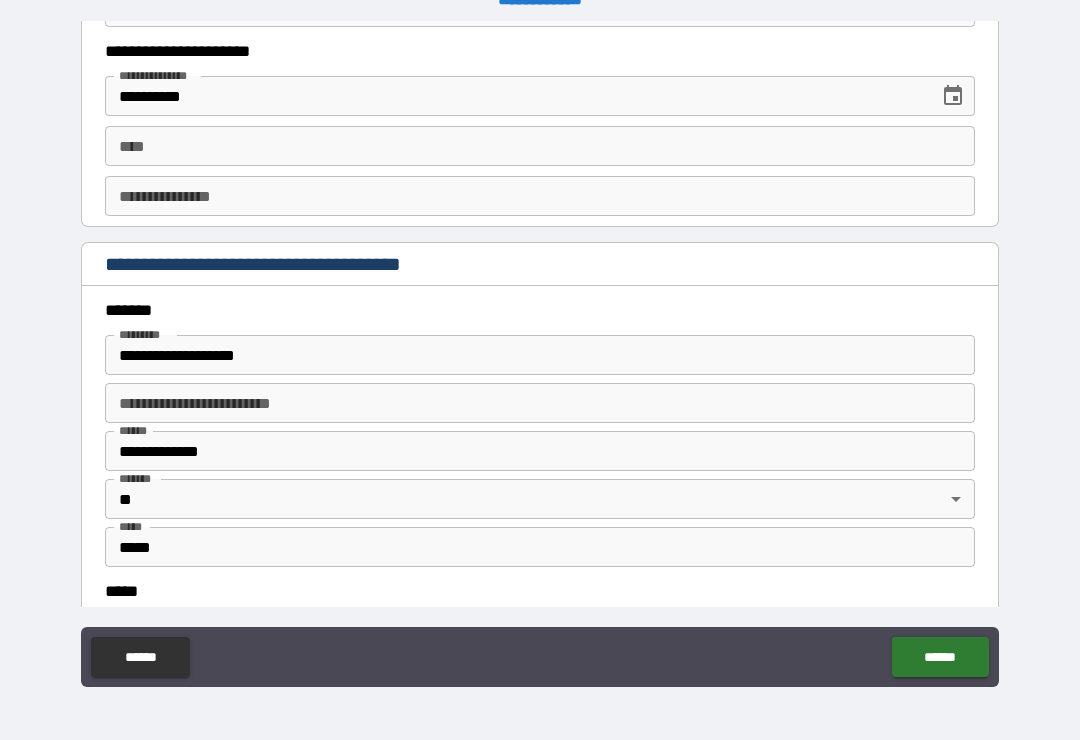 click on "**********" at bounding box center [540, 355] 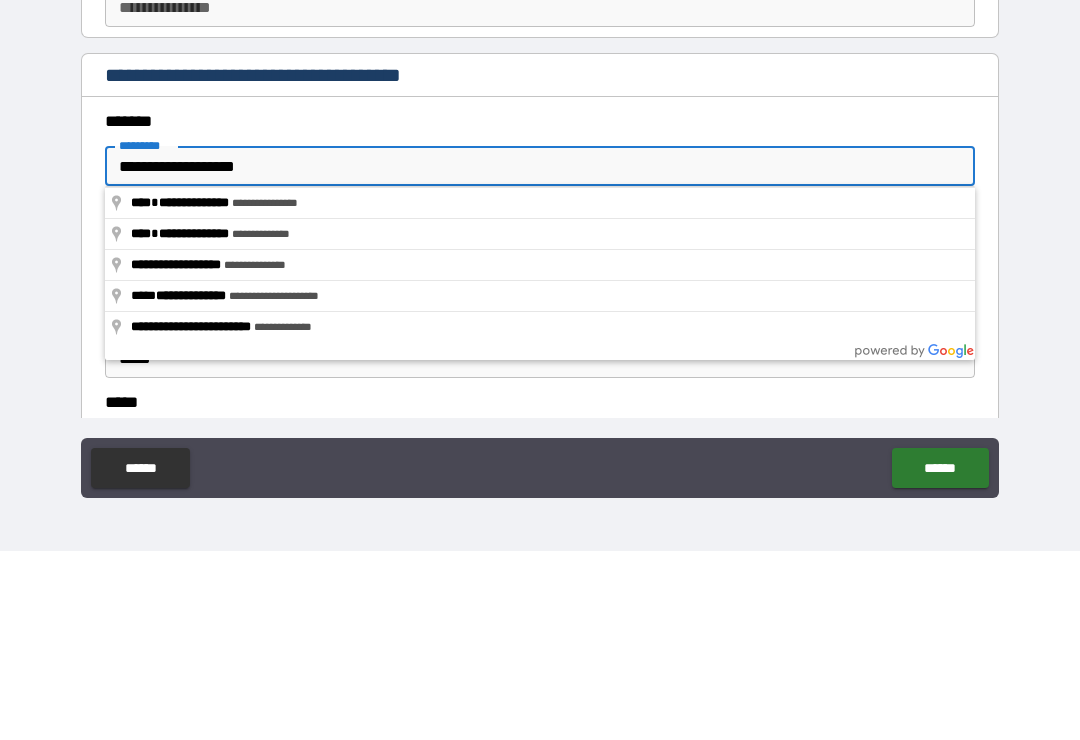 type on "**********" 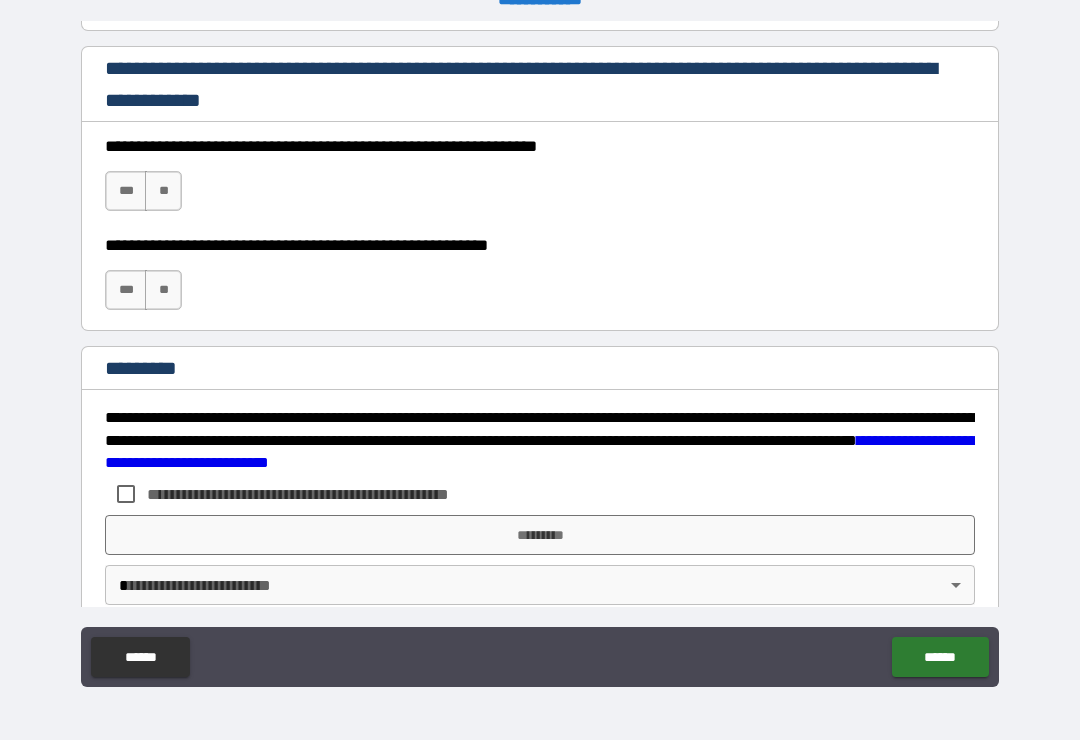 scroll, scrollTop: 2972, scrollLeft: 0, axis: vertical 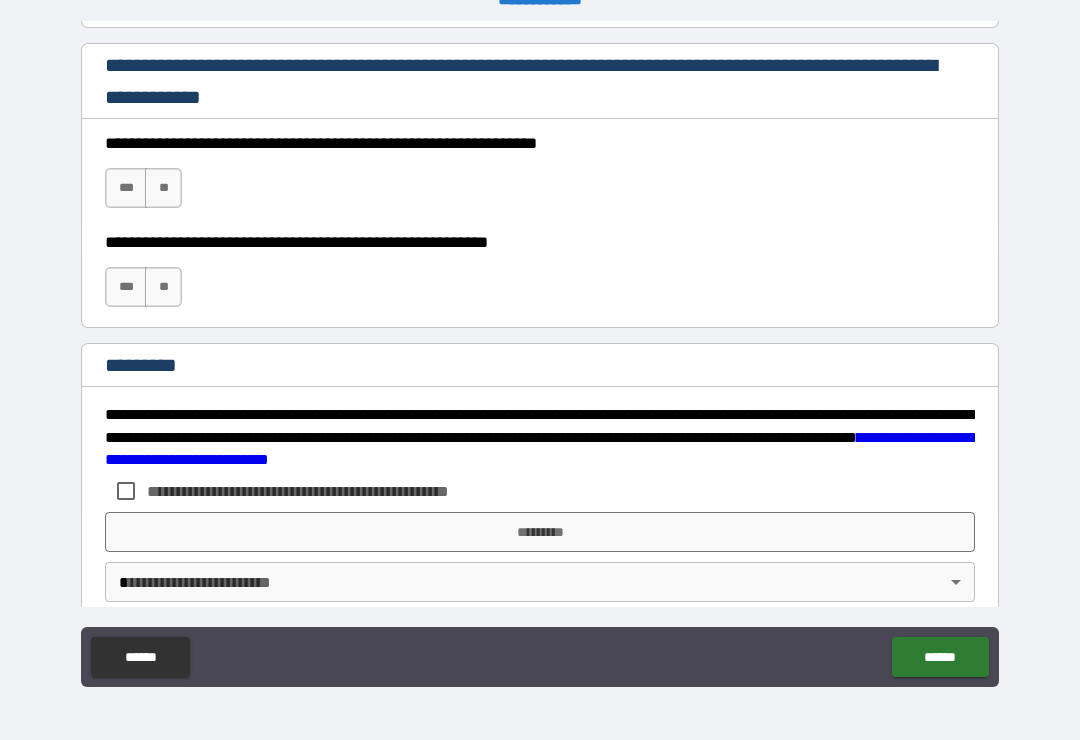 click on "***" at bounding box center [126, 188] 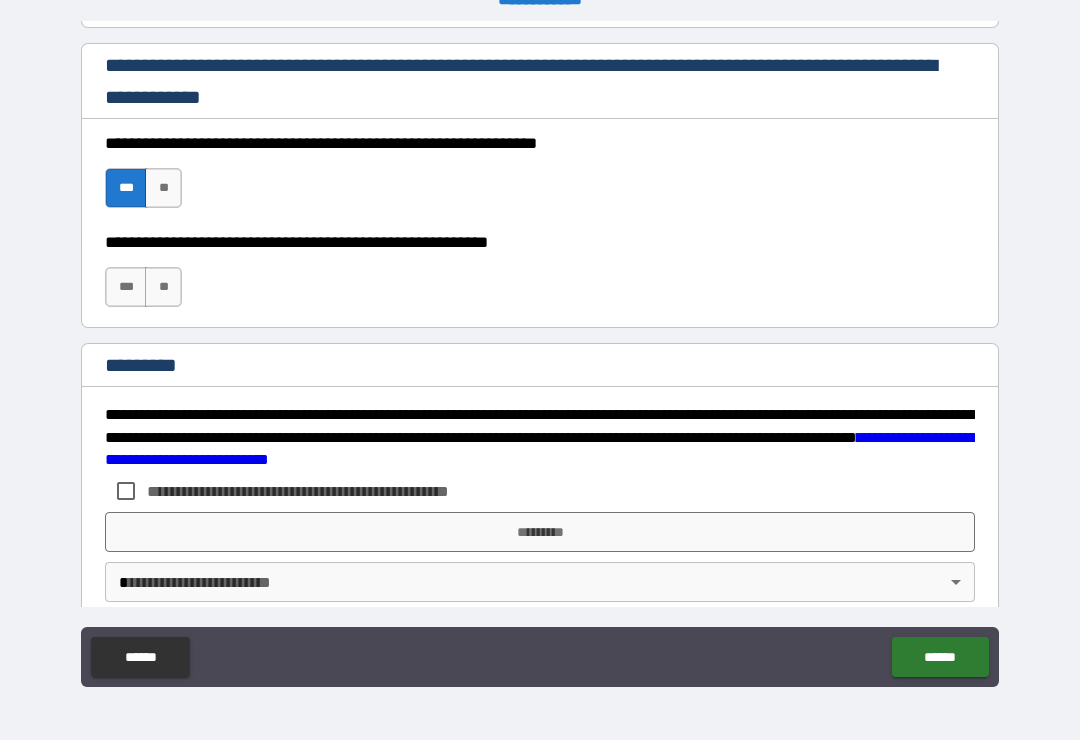 click on "**" at bounding box center [163, 287] 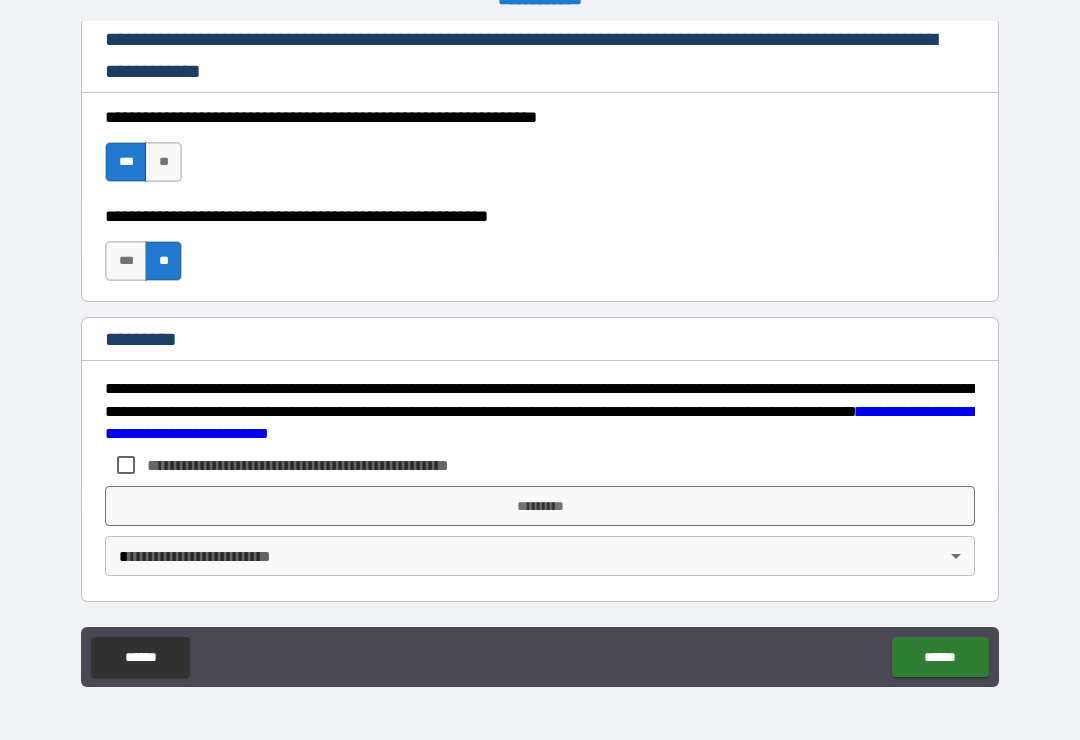 scroll, scrollTop: 2998, scrollLeft: 0, axis: vertical 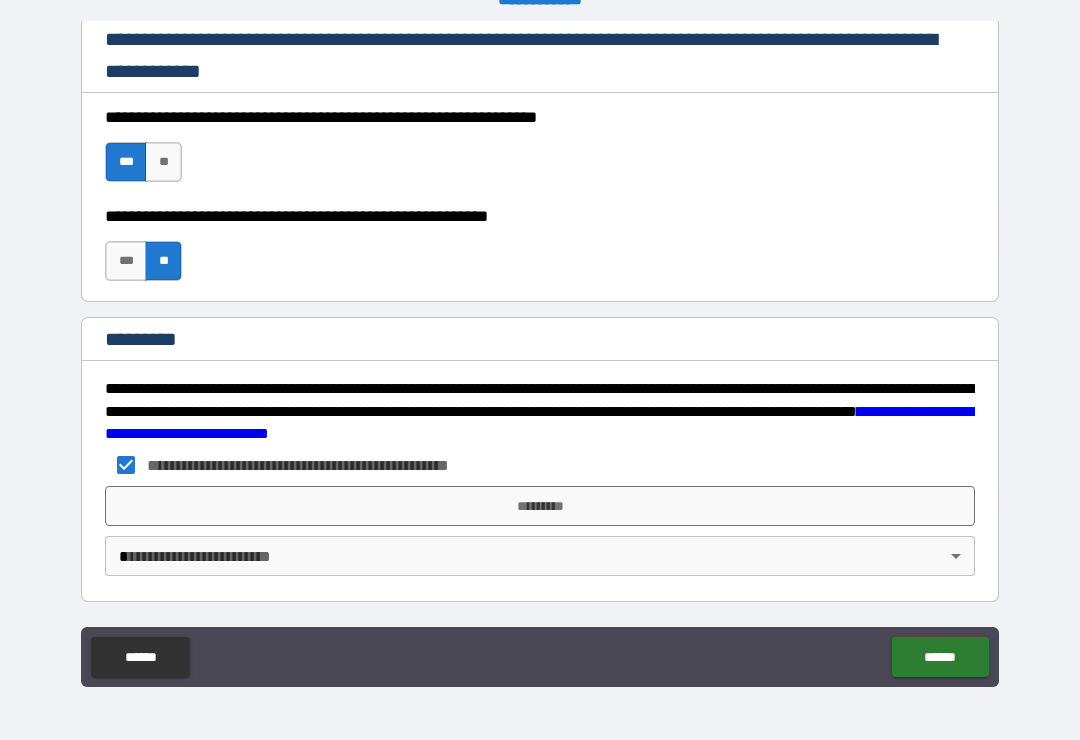 click on "*********" at bounding box center (540, 506) 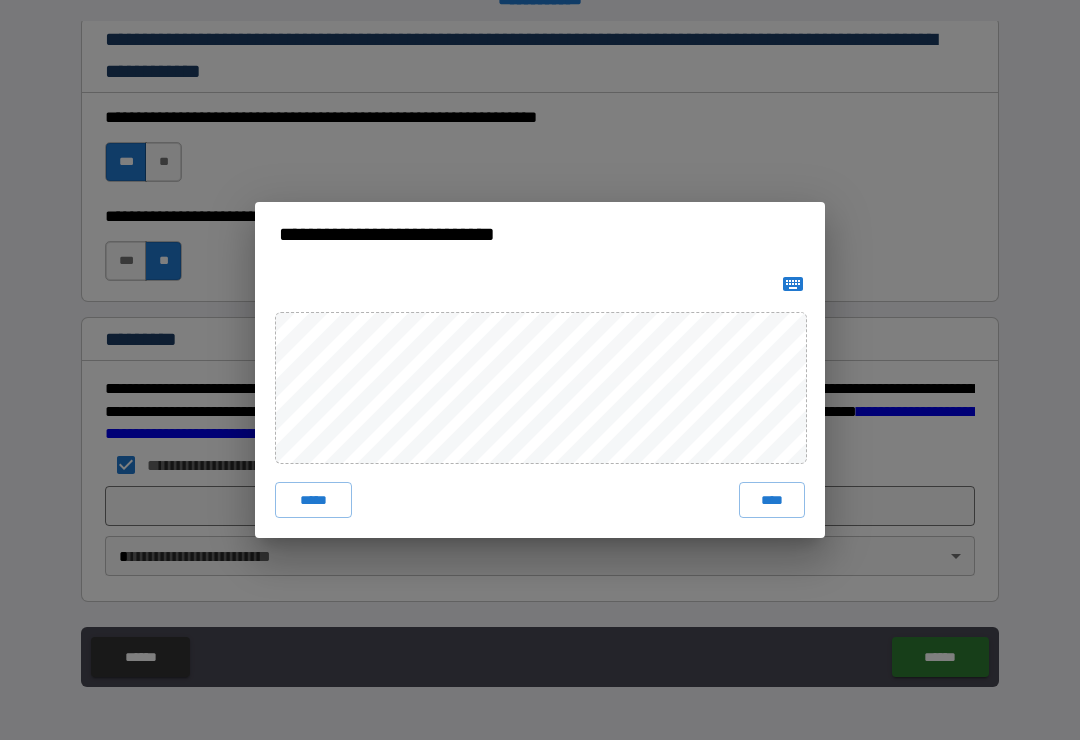 click on "****" at bounding box center (772, 500) 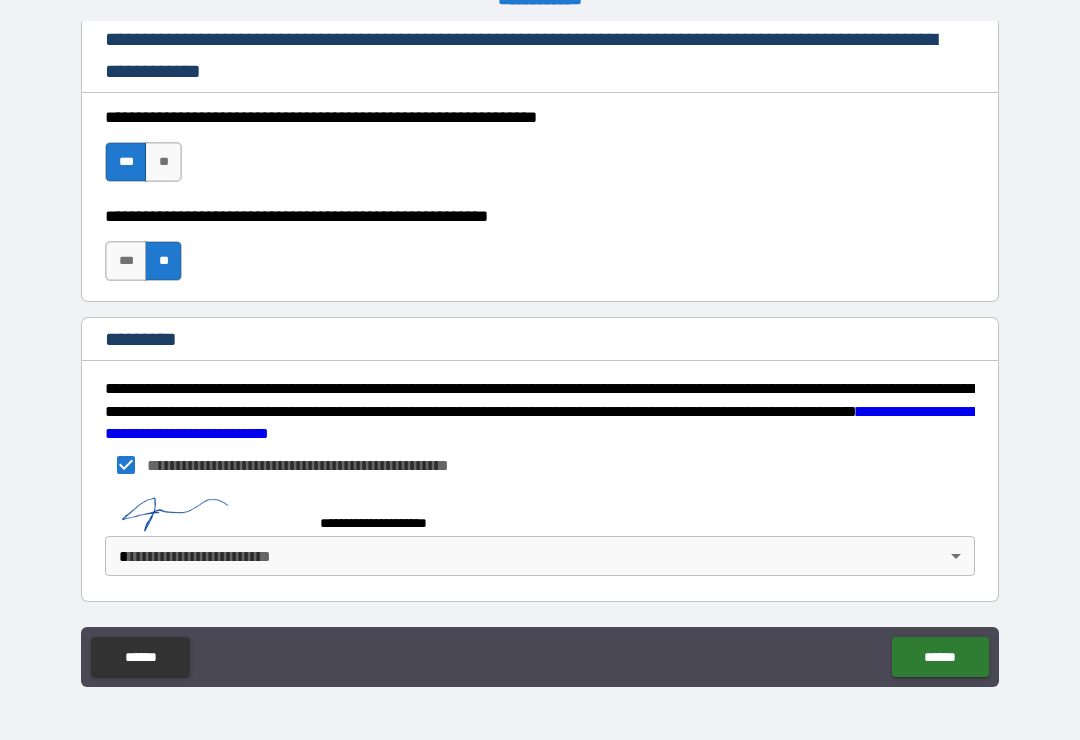 scroll, scrollTop: 2988, scrollLeft: 0, axis: vertical 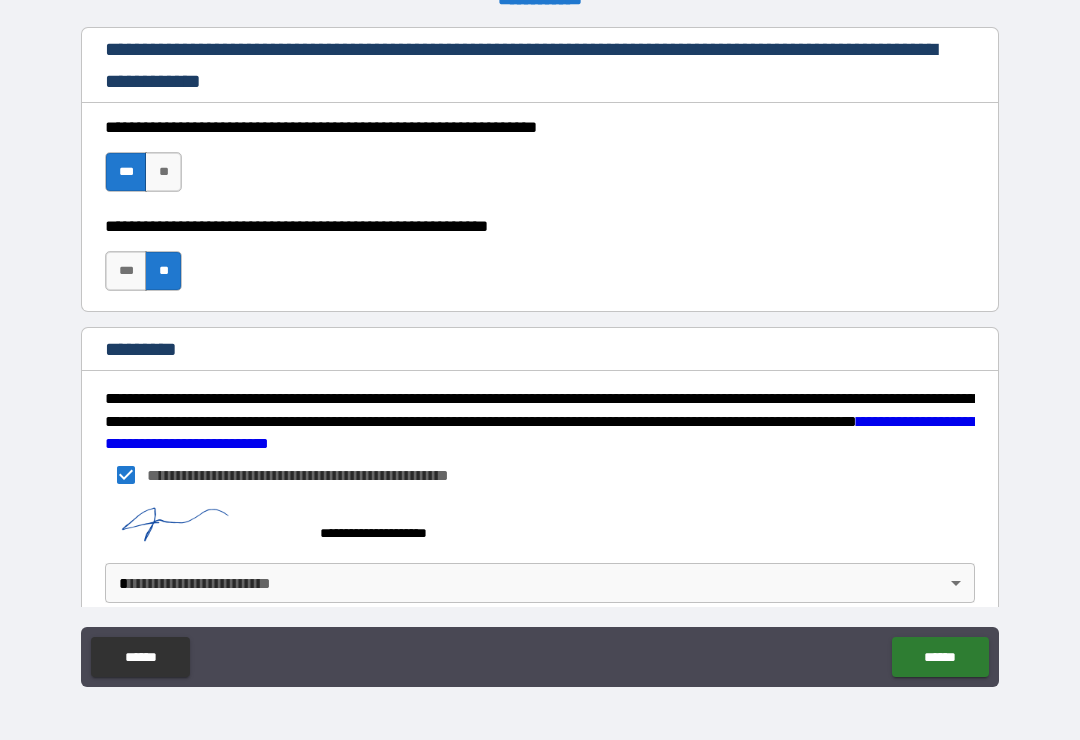 click on "**********" at bounding box center [540, 354] 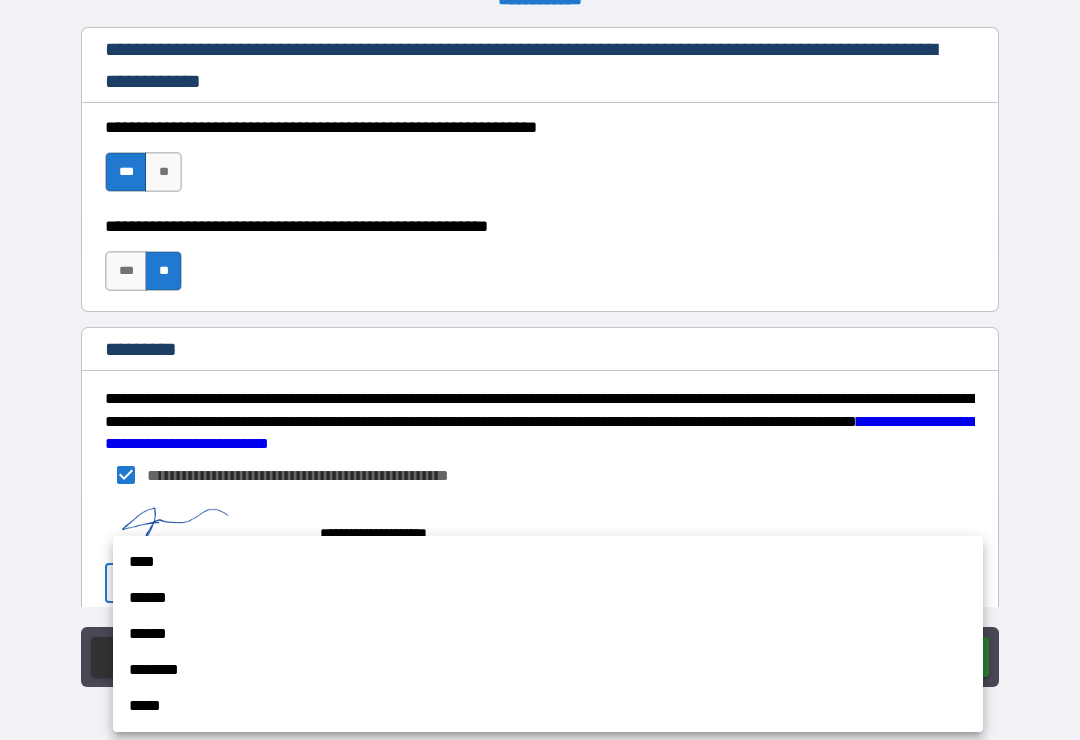 click on "******" at bounding box center (548, 598) 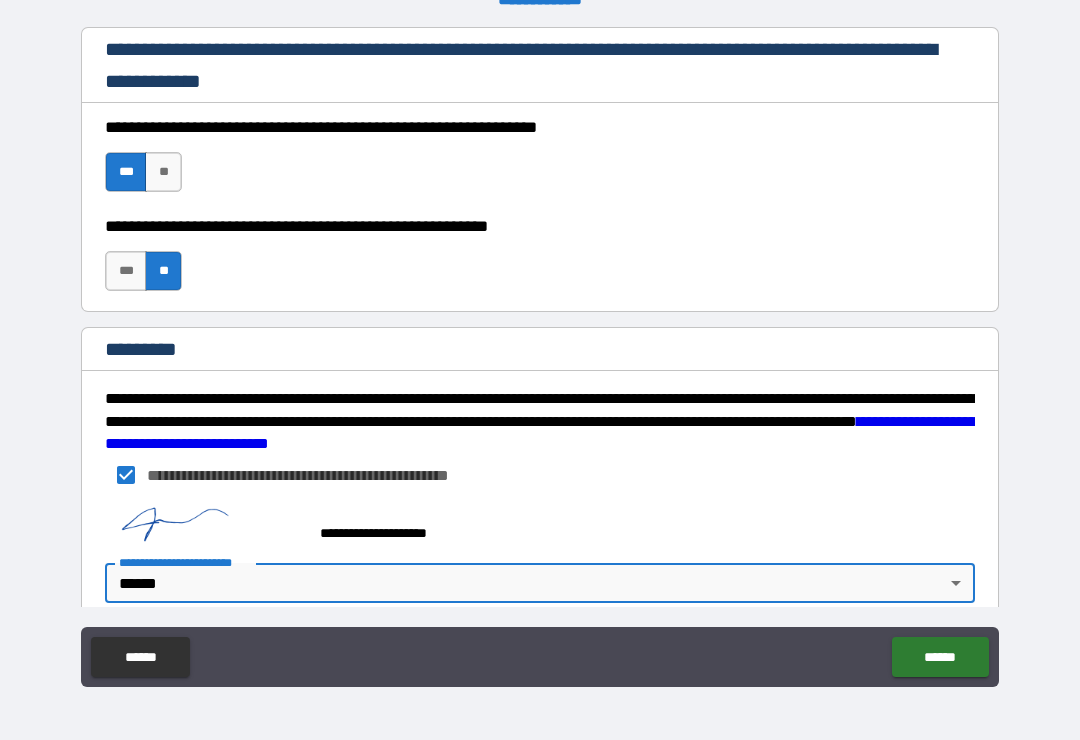 click on "******" at bounding box center (940, 657) 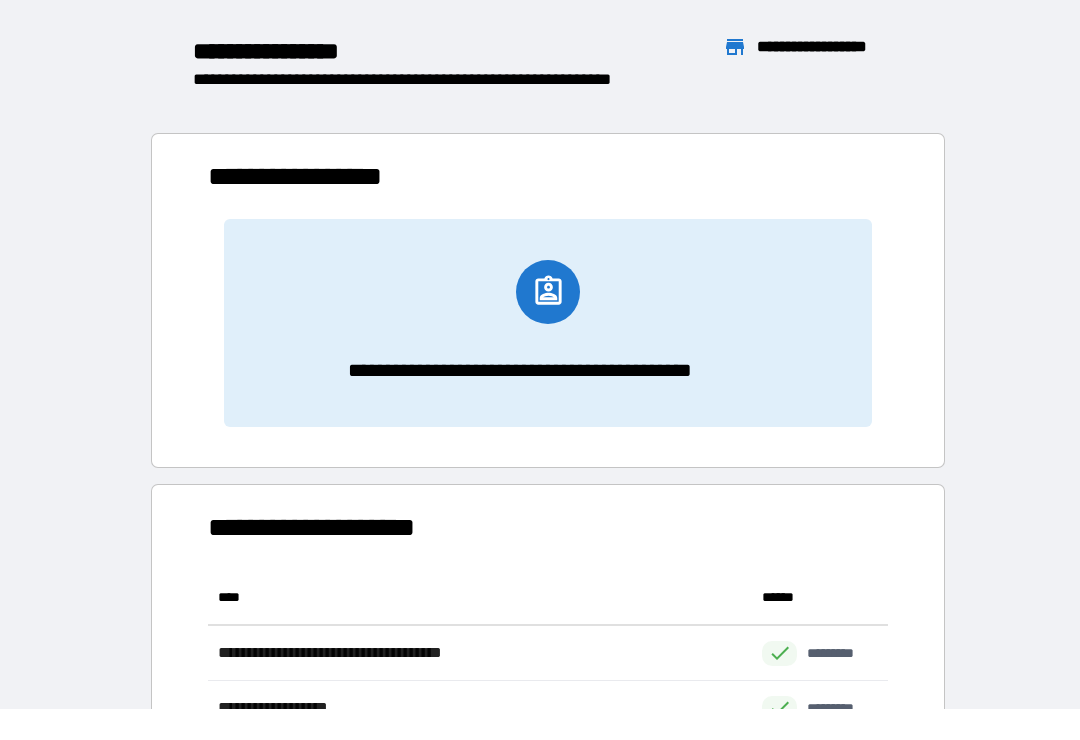 scroll, scrollTop: 386, scrollLeft: 680, axis: both 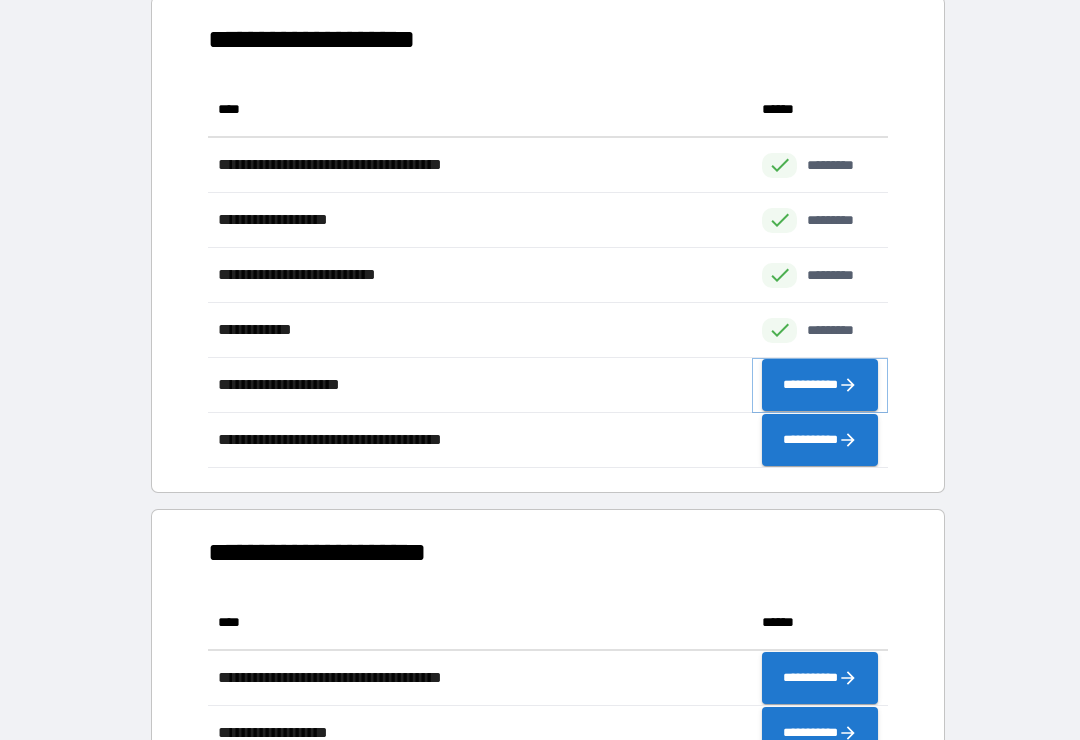 click on "**********" at bounding box center (820, 385) 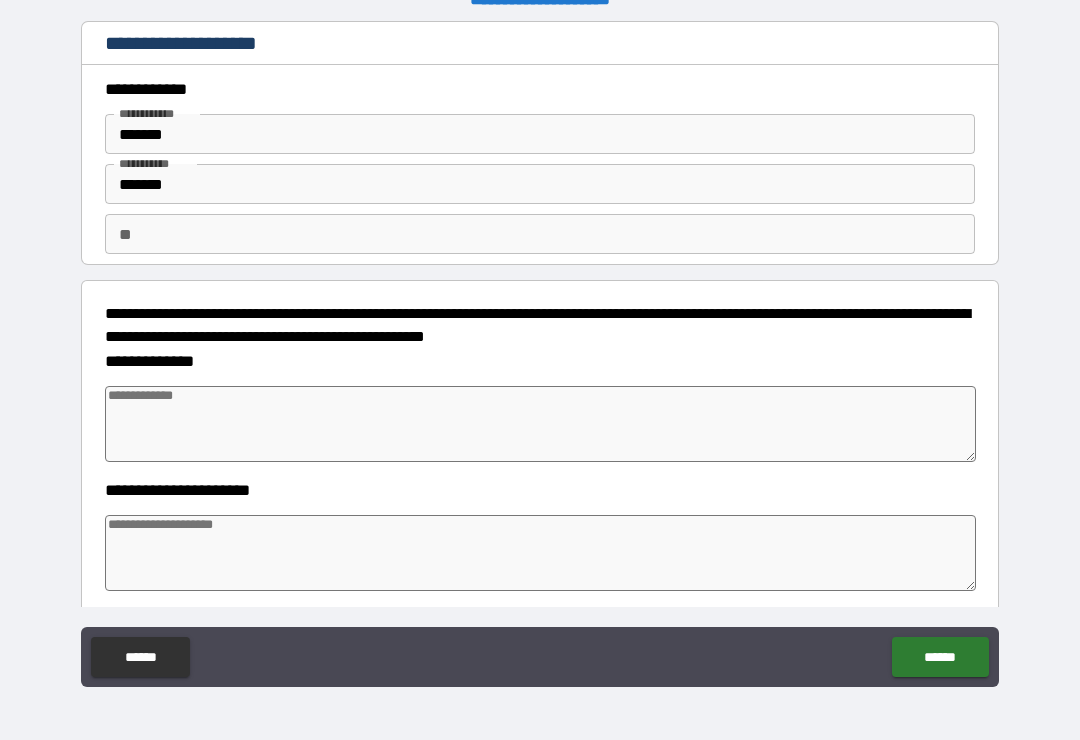 type on "*" 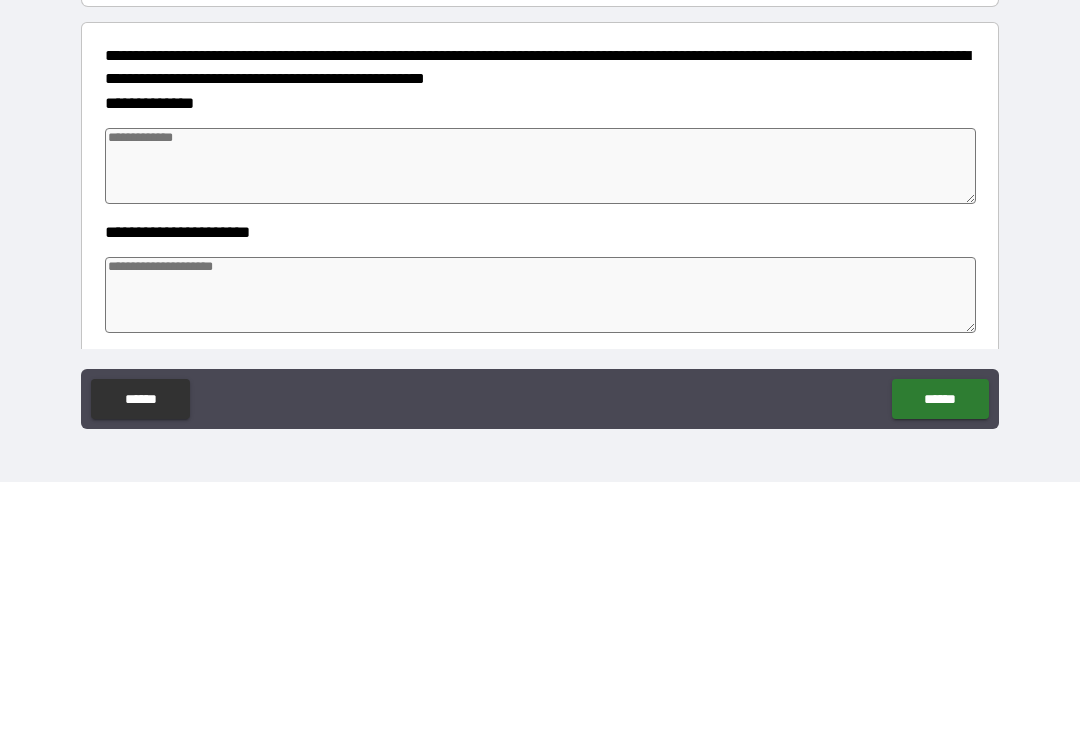 type on "*" 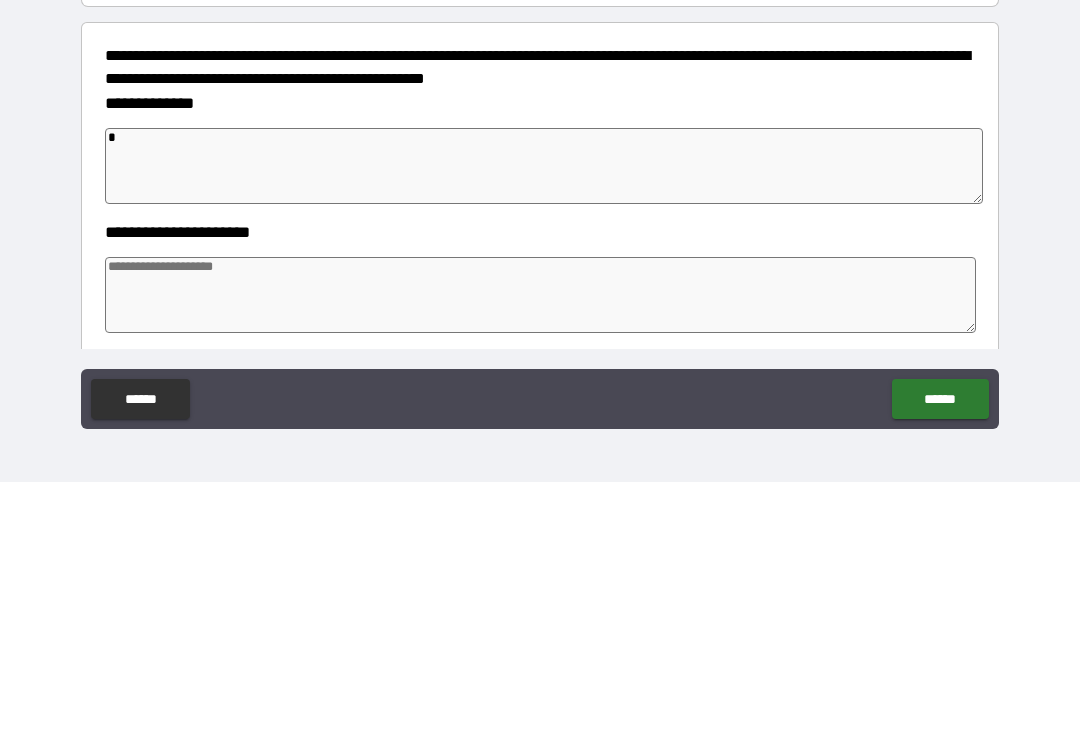 type on "**" 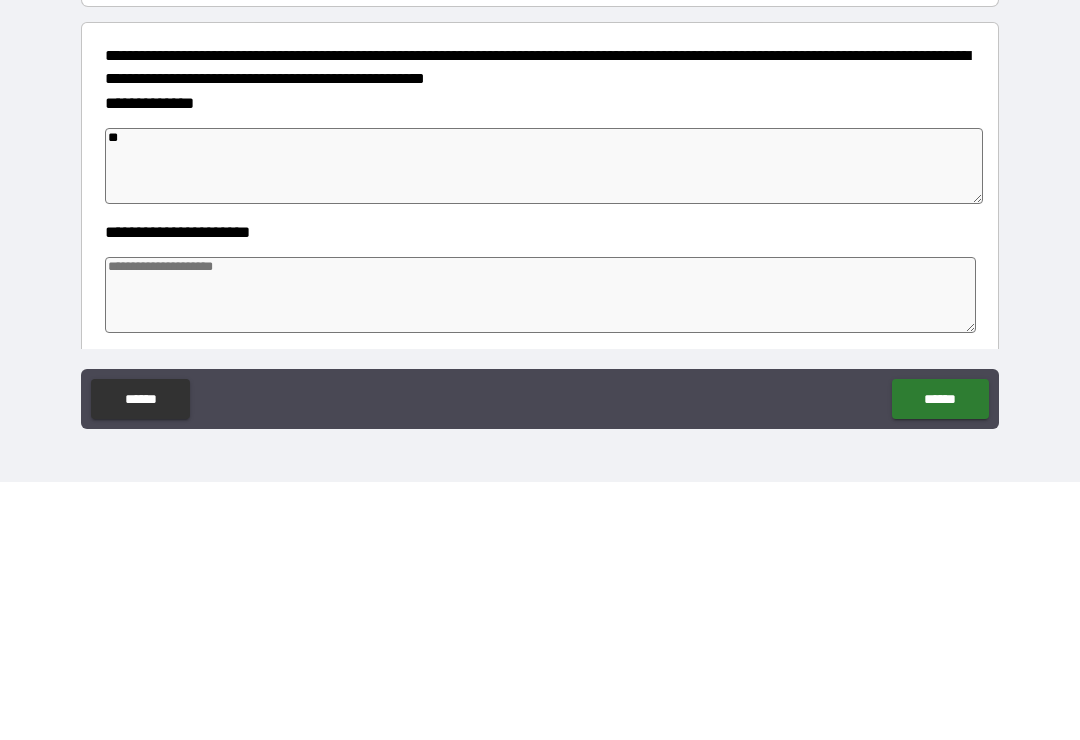 type on "*" 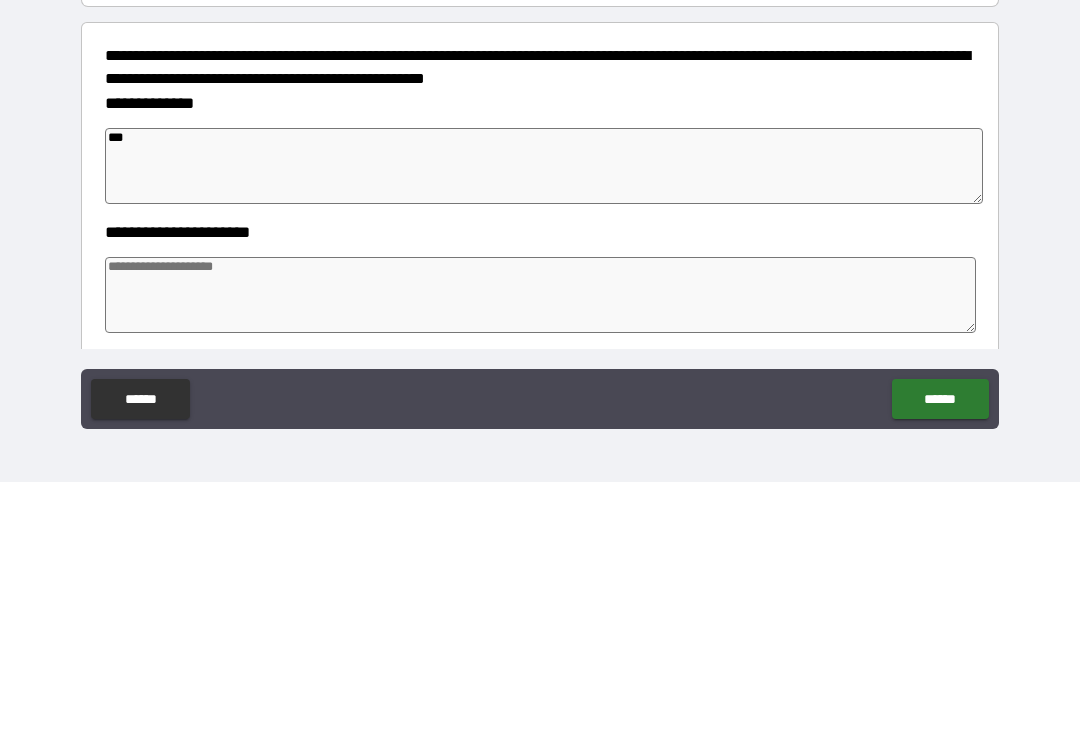type on "*" 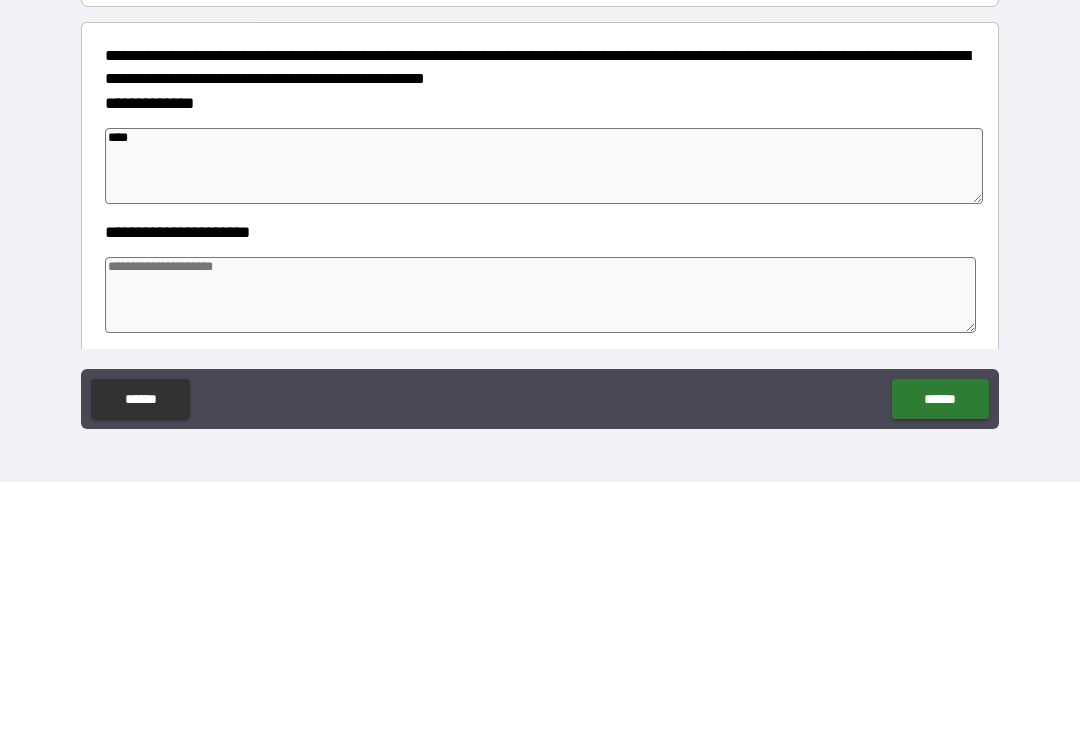 type on "*" 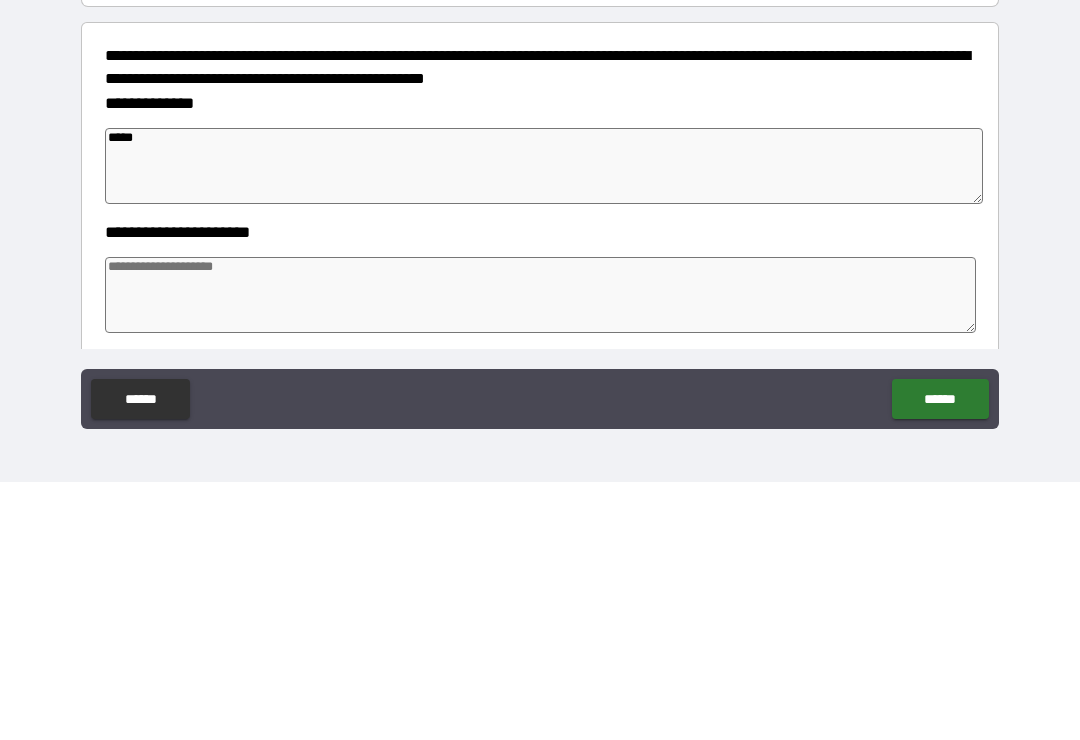 type on "*" 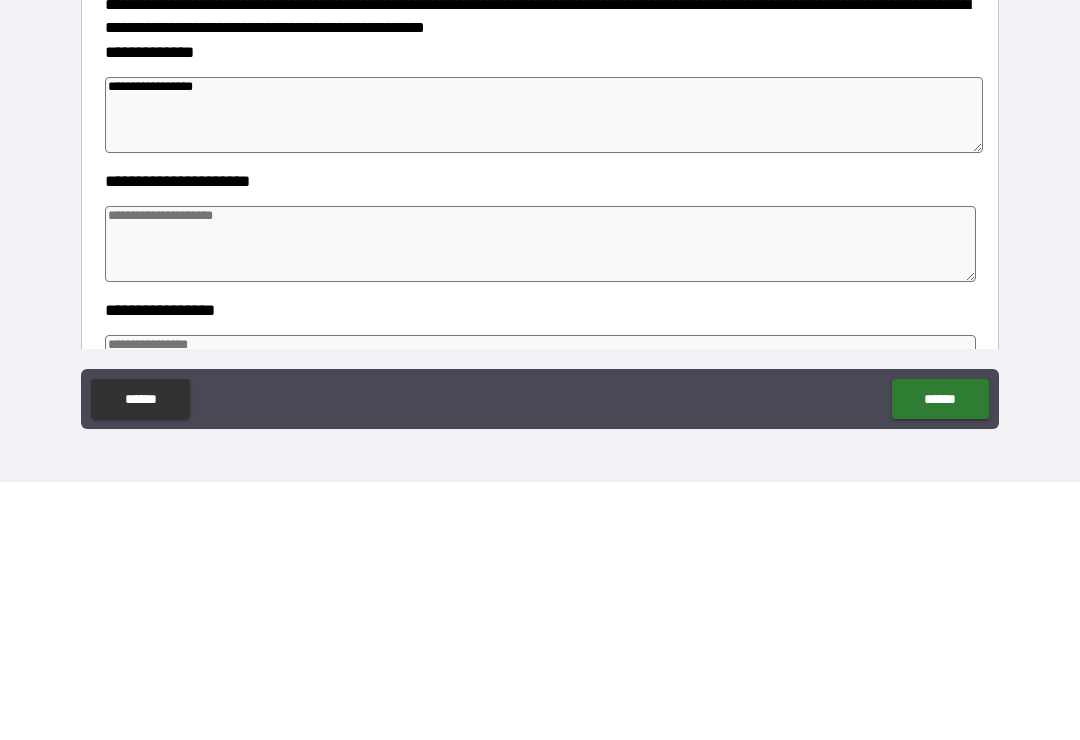 scroll, scrollTop: 57, scrollLeft: 0, axis: vertical 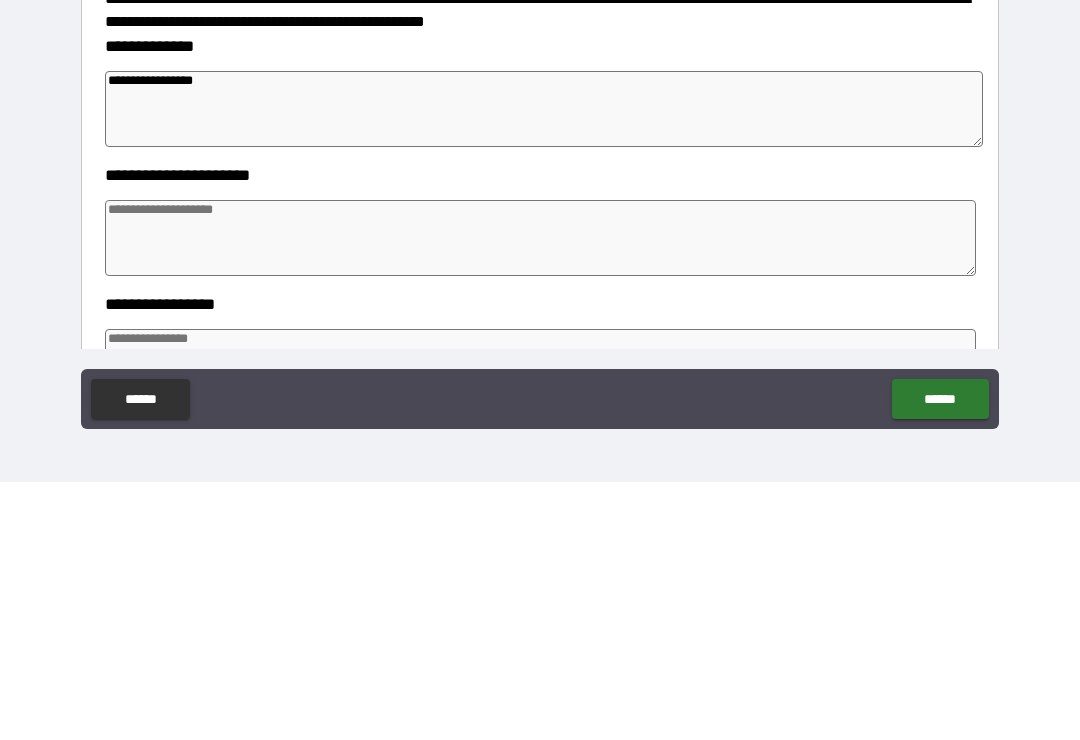 click at bounding box center [540, 496] 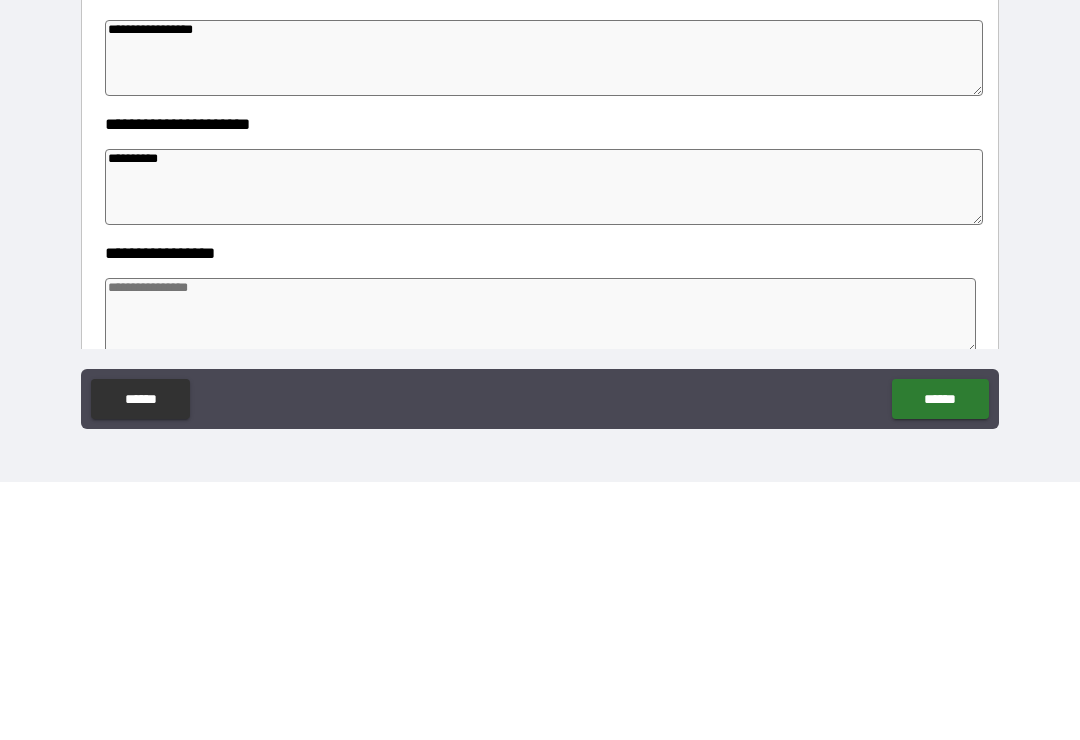 scroll, scrollTop: 69, scrollLeft: 0, axis: vertical 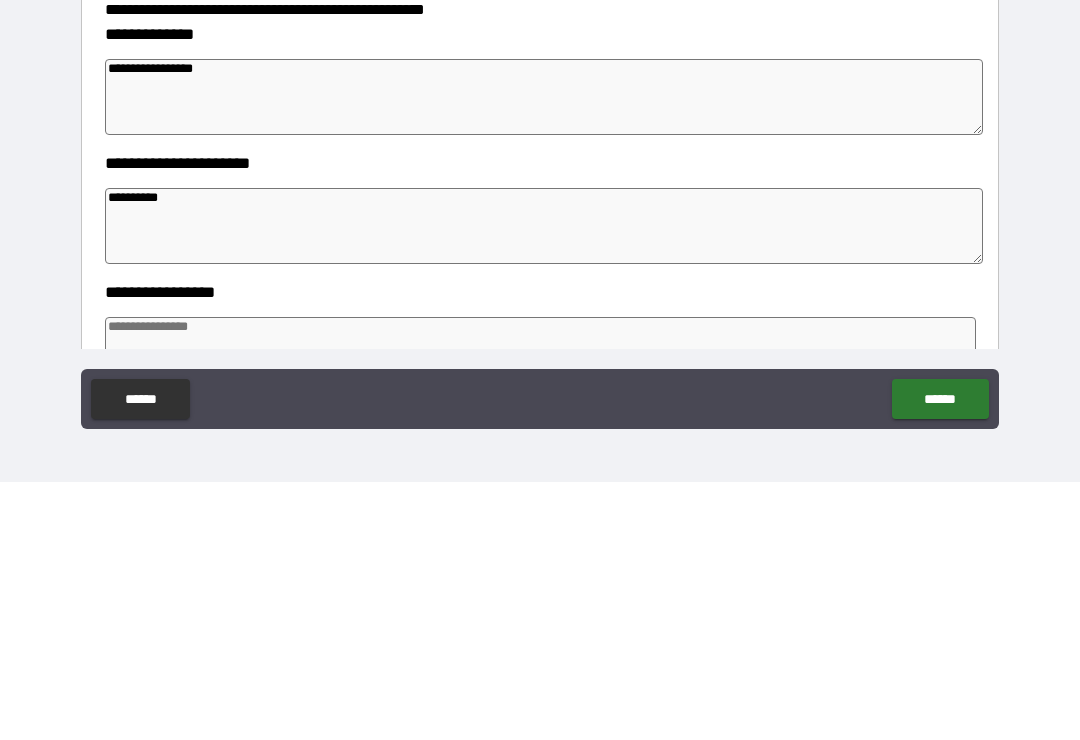 click on "**********" at bounding box center (544, 355) 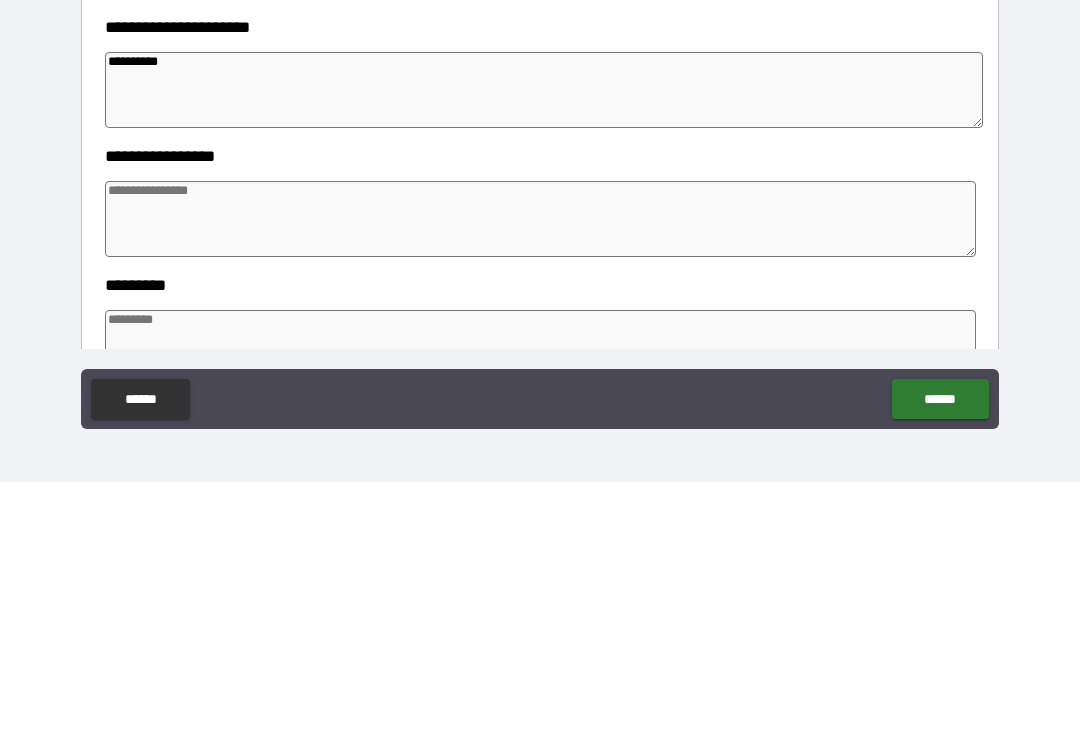 scroll, scrollTop: 209, scrollLeft: 0, axis: vertical 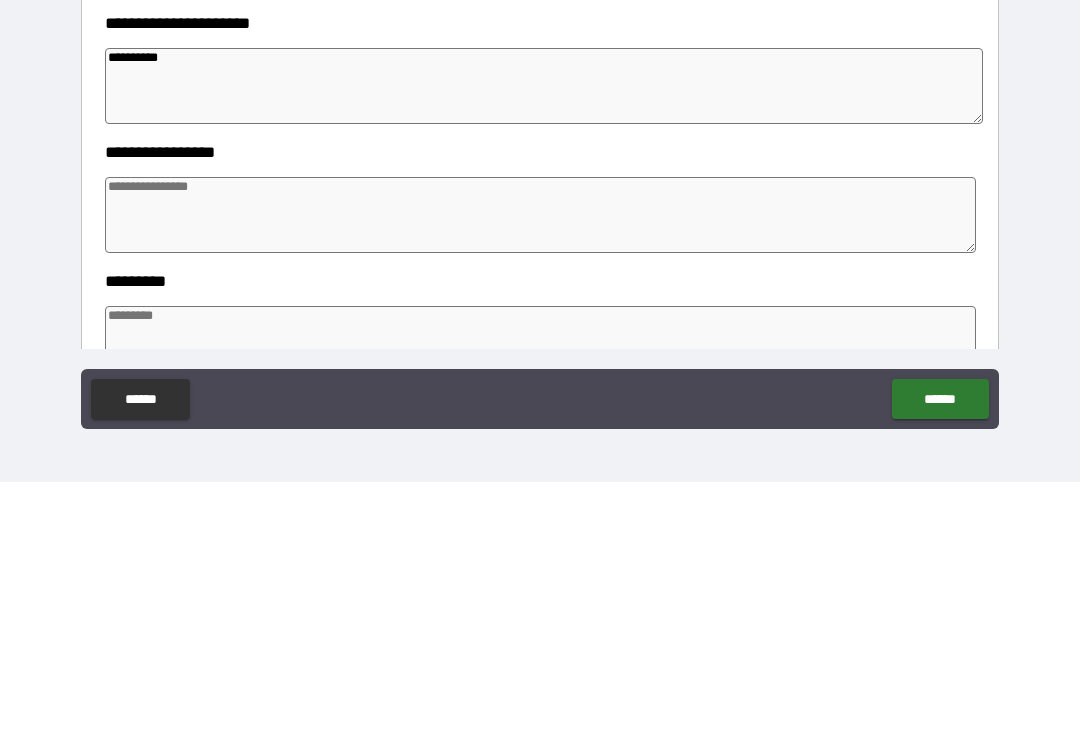 click at bounding box center [540, 473] 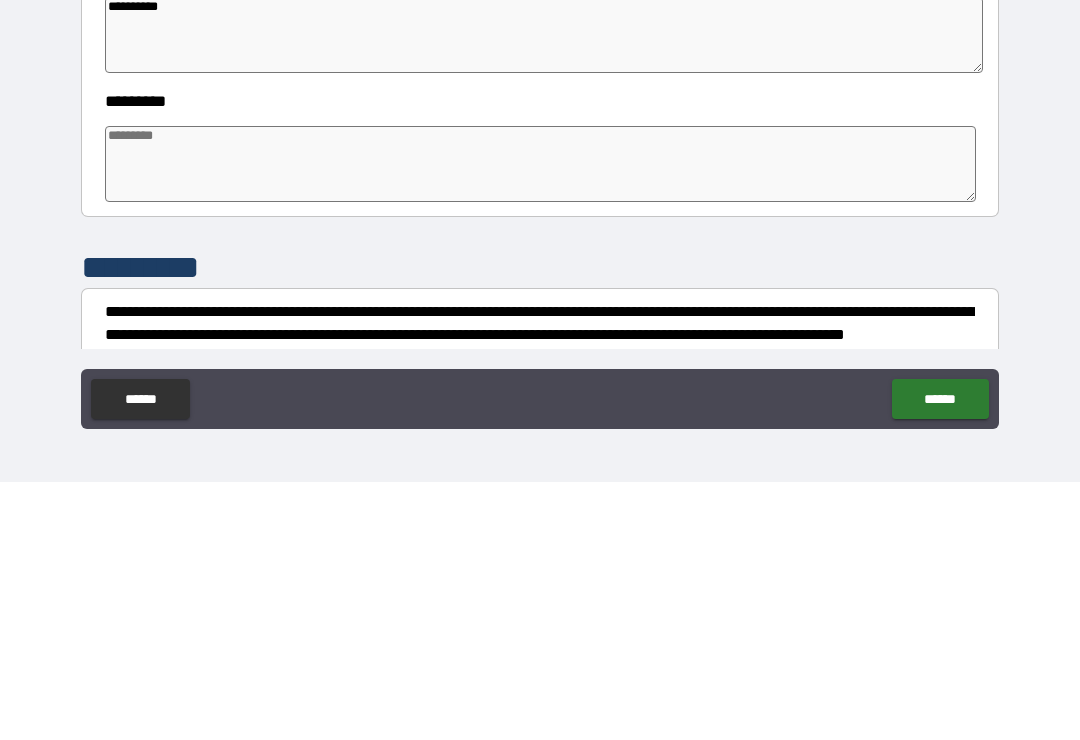scroll, scrollTop: 398, scrollLeft: 0, axis: vertical 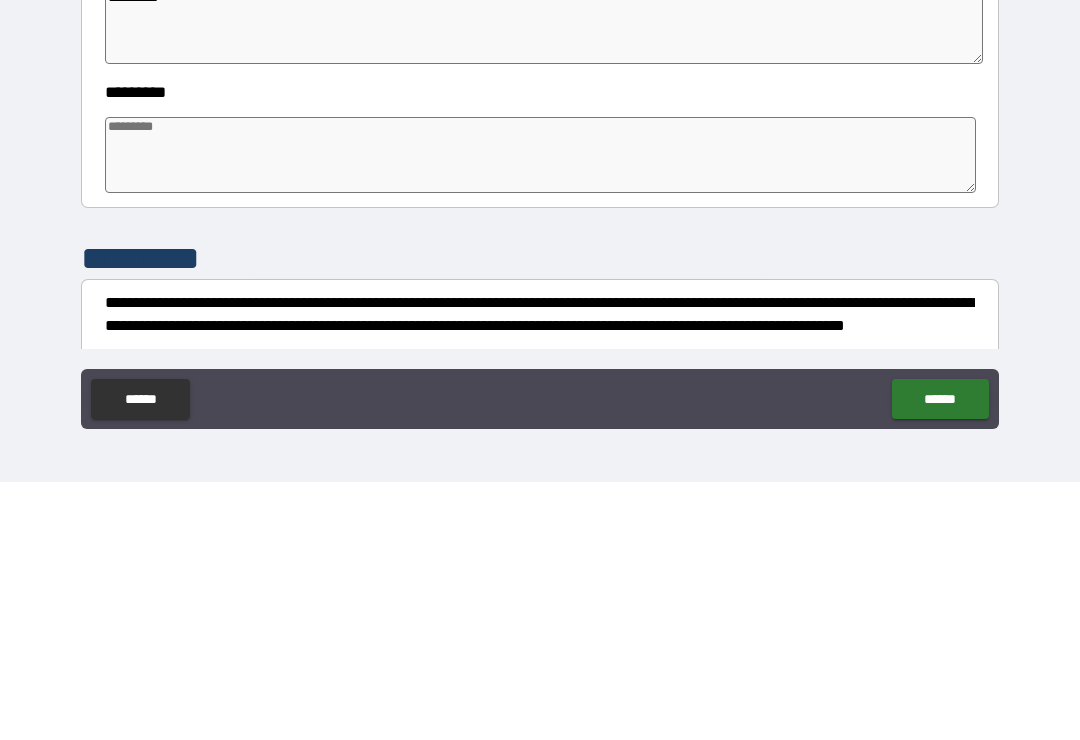 click at bounding box center (540, 413) 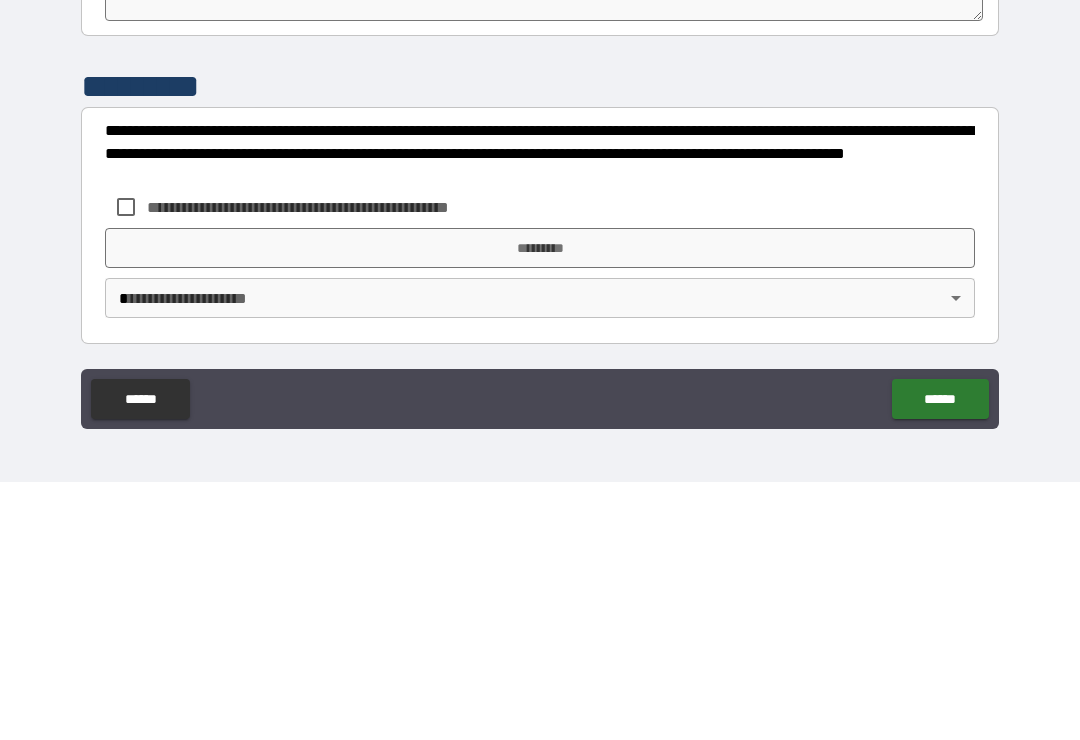 scroll, scrollTop: 570, scrollLeft: 0, axis: vertical 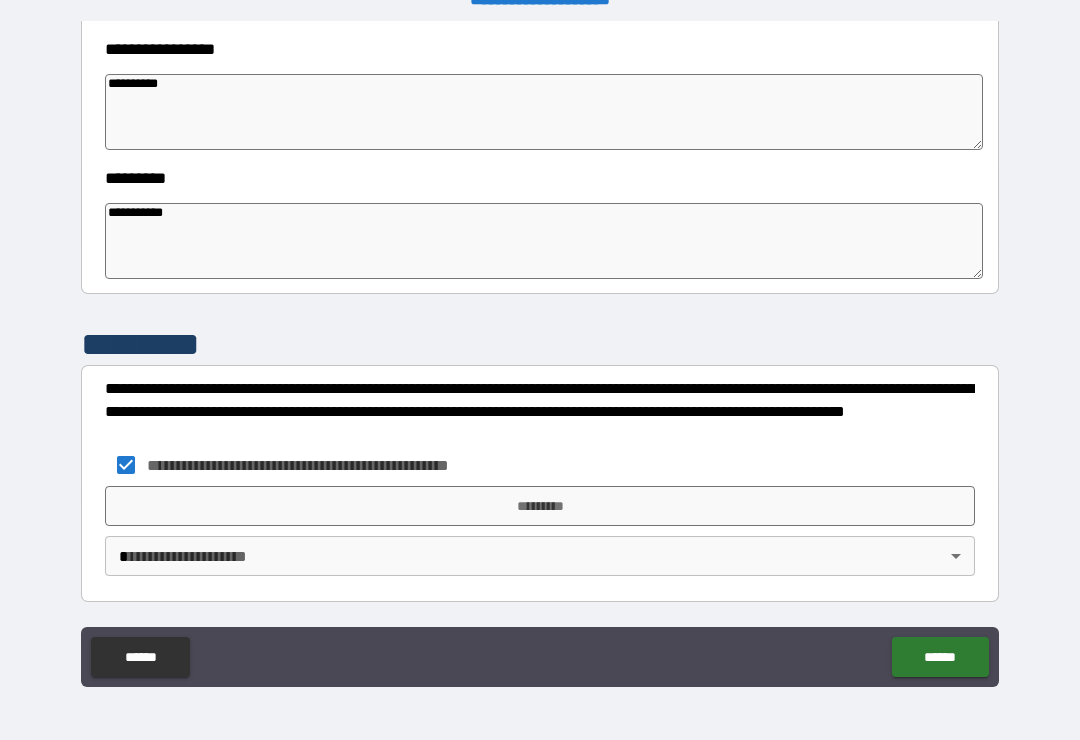click on "*********" at bounding box center (540, 506) 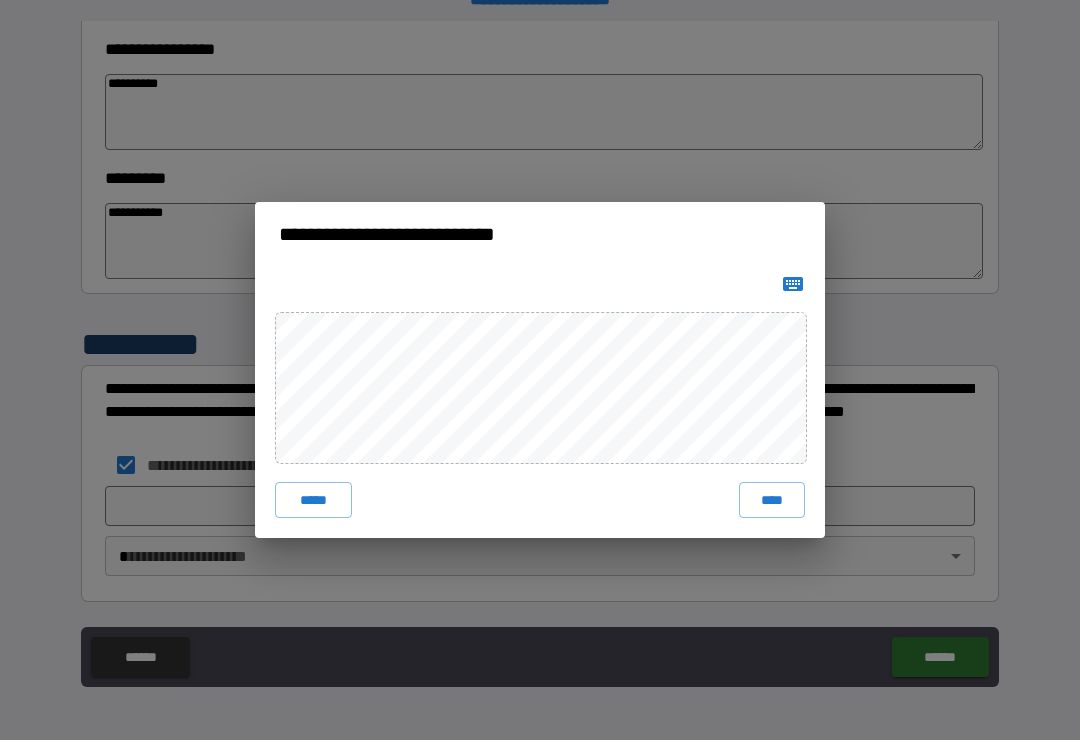 click on "****" at bounding box center (772, 500) 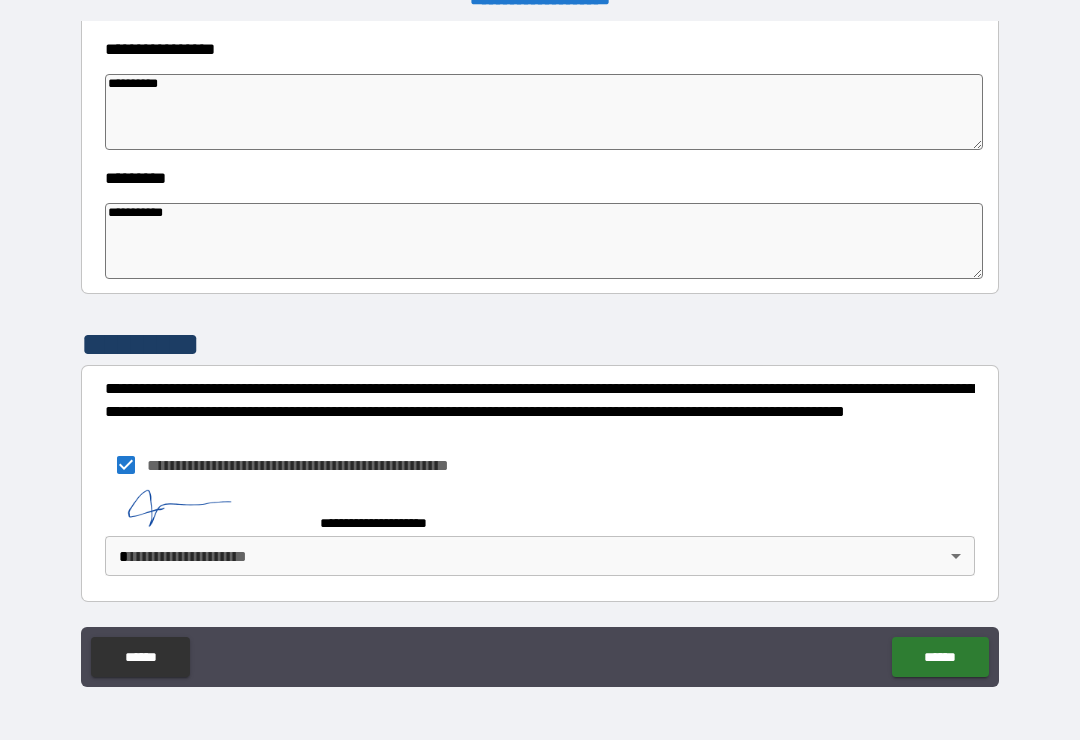 scroll, scrollTop: 560, scrollLeft: 0, axis: vertical 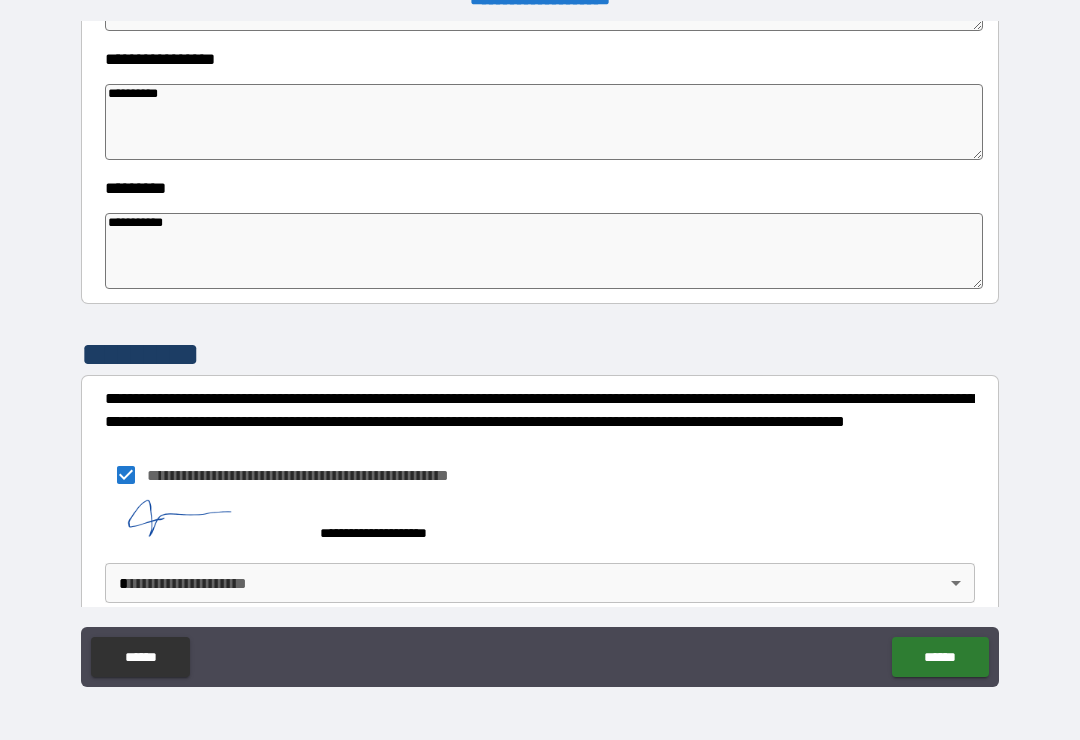 click on "**********" at bounding box center (540, 354) 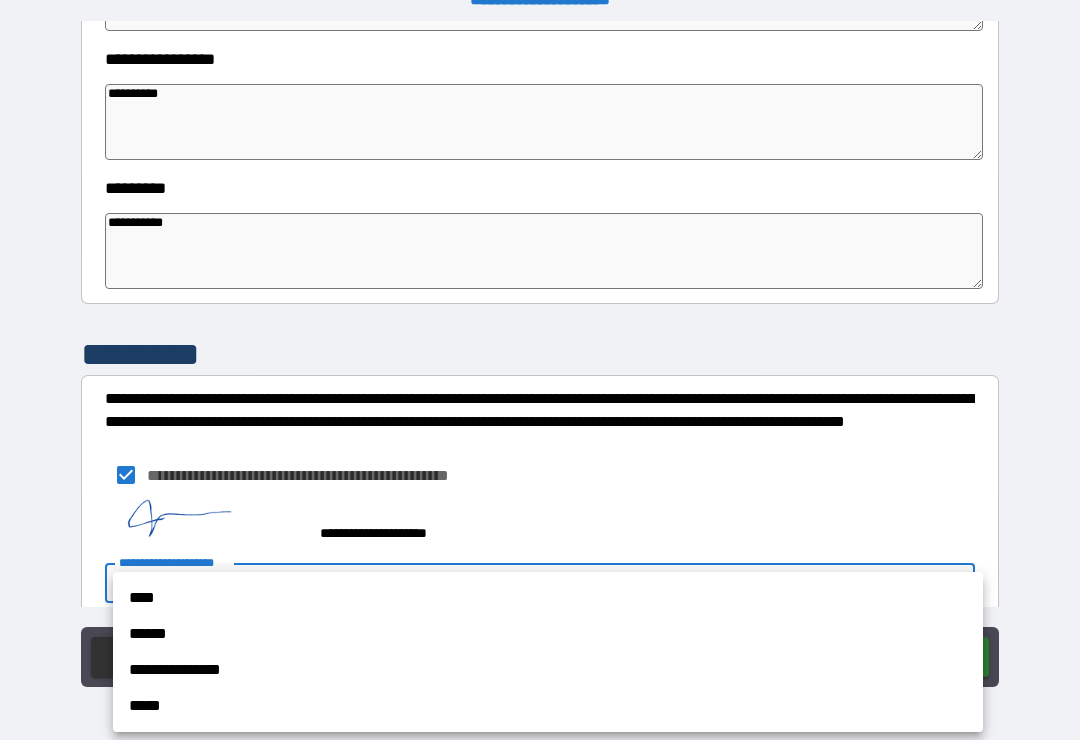 click on "****" at bounding box center [548, 598] 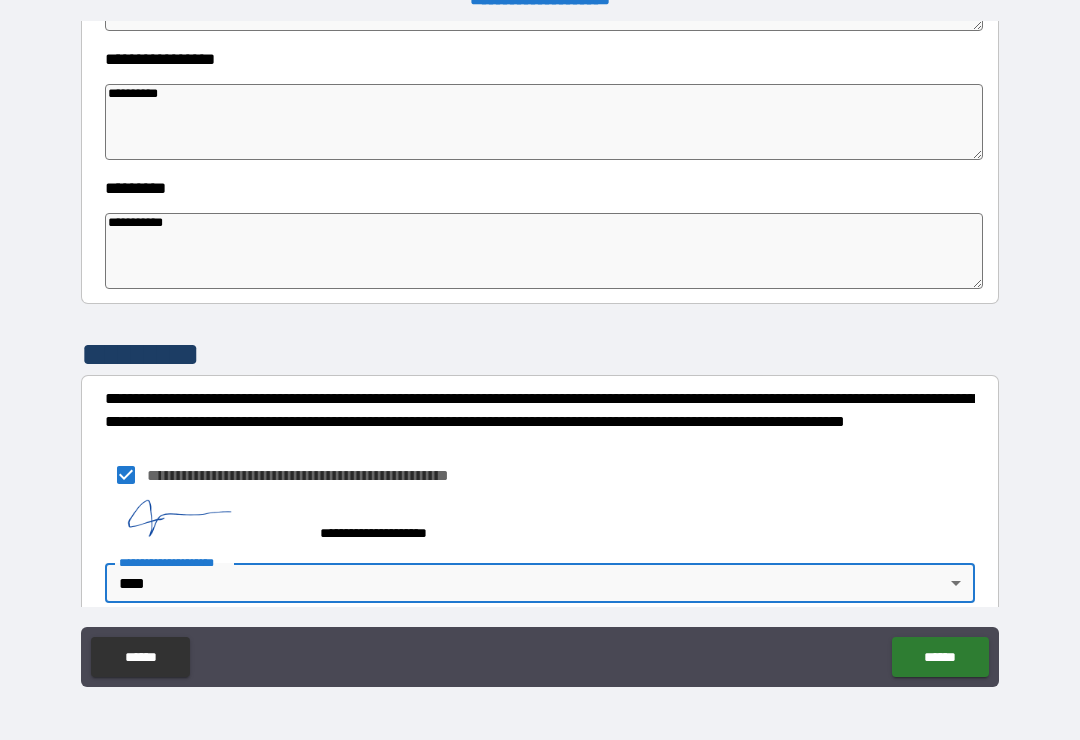 click on "******" at bounding box center [940, 657] 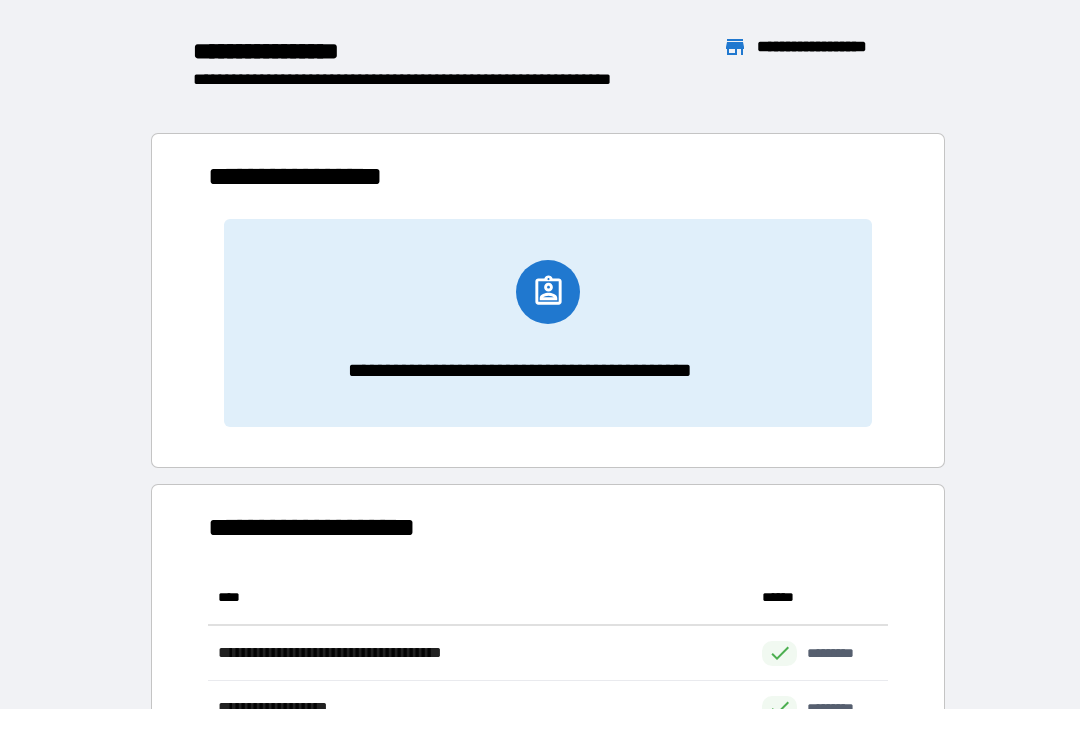 scroll, scrollTop: 386, scrollLeft: 680, axis: both 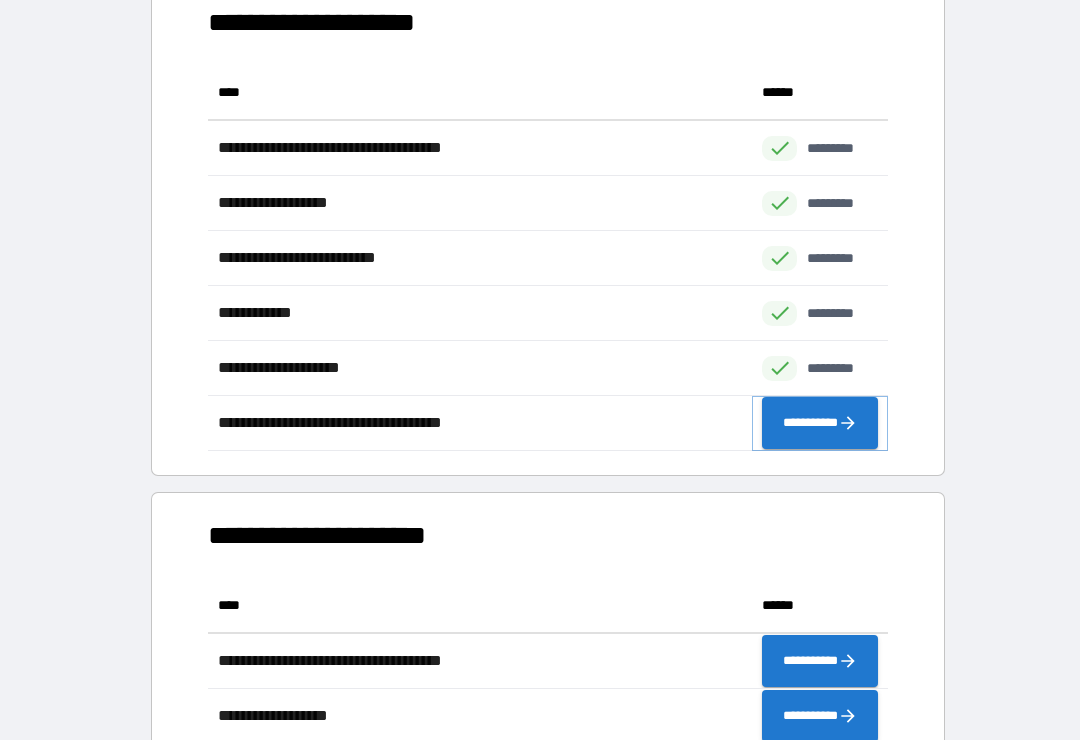 click on "**********" at bounding box center (820, 423) 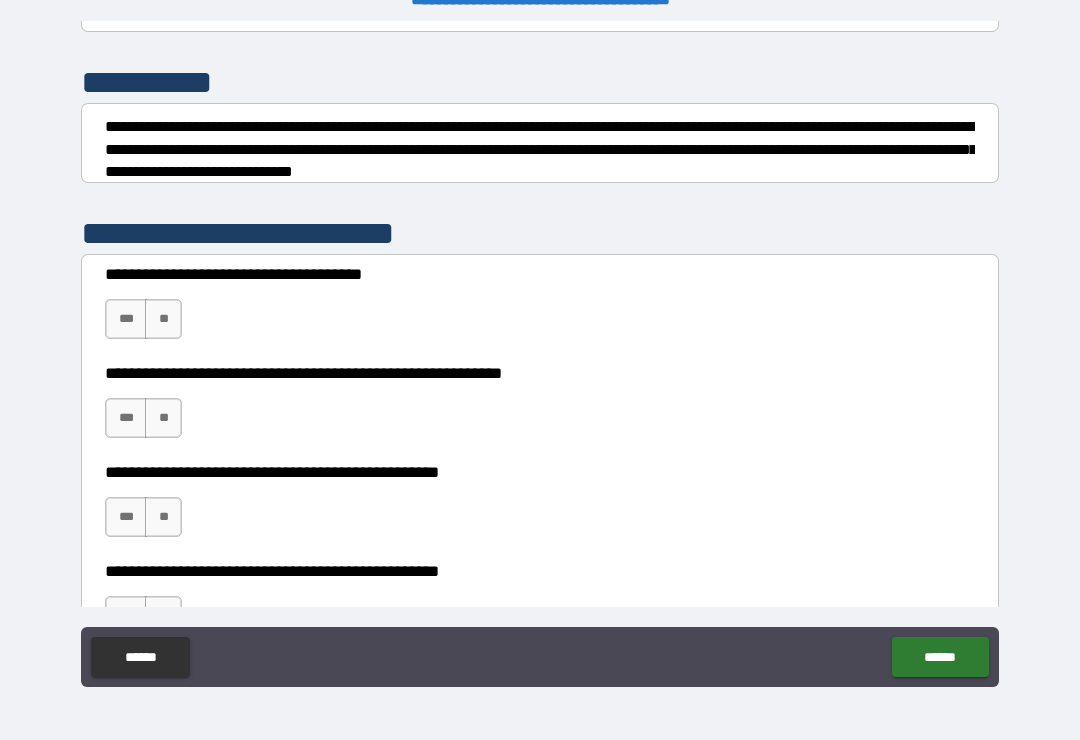 scroll, scrollTop: 232, scrollLeft: 0, axis: vertical 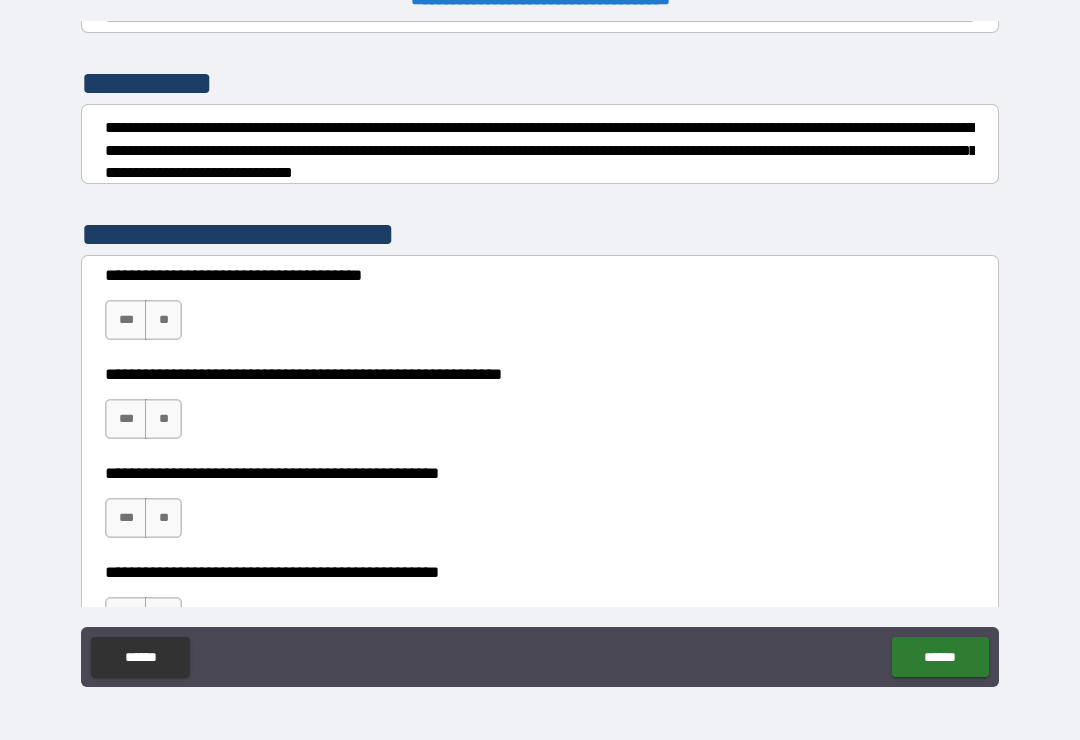 click on "***" at bounding box center (126, 320) 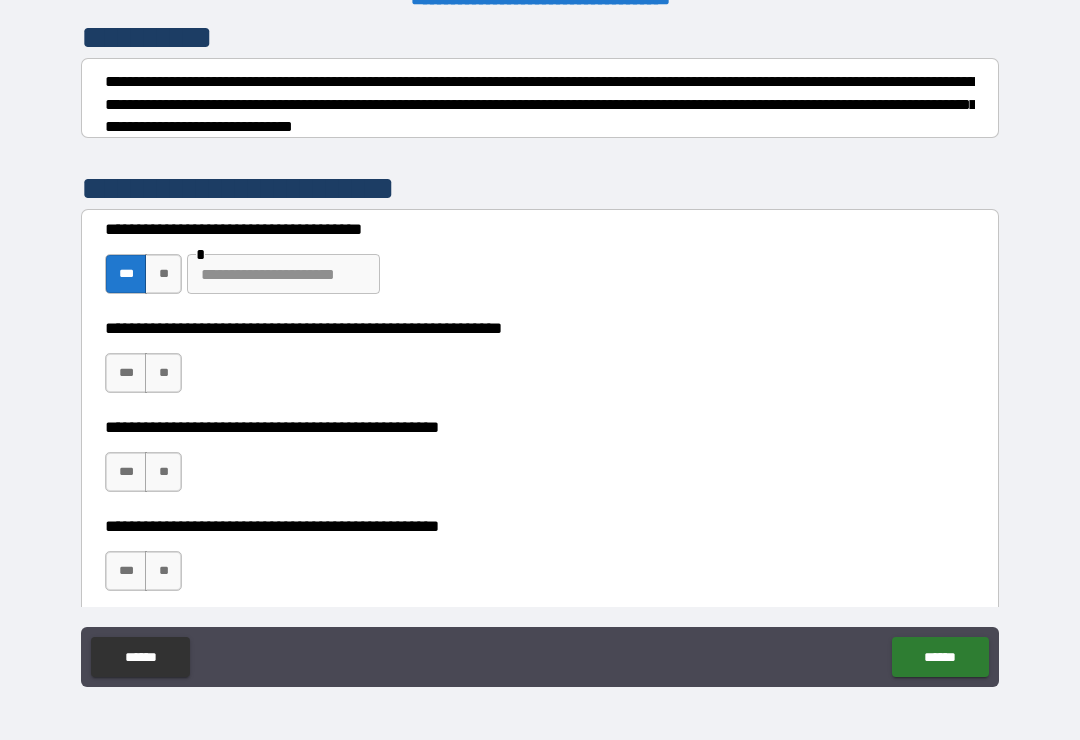 scroll, scrollTop: 317, scrollLeft: 0, axis: vertical 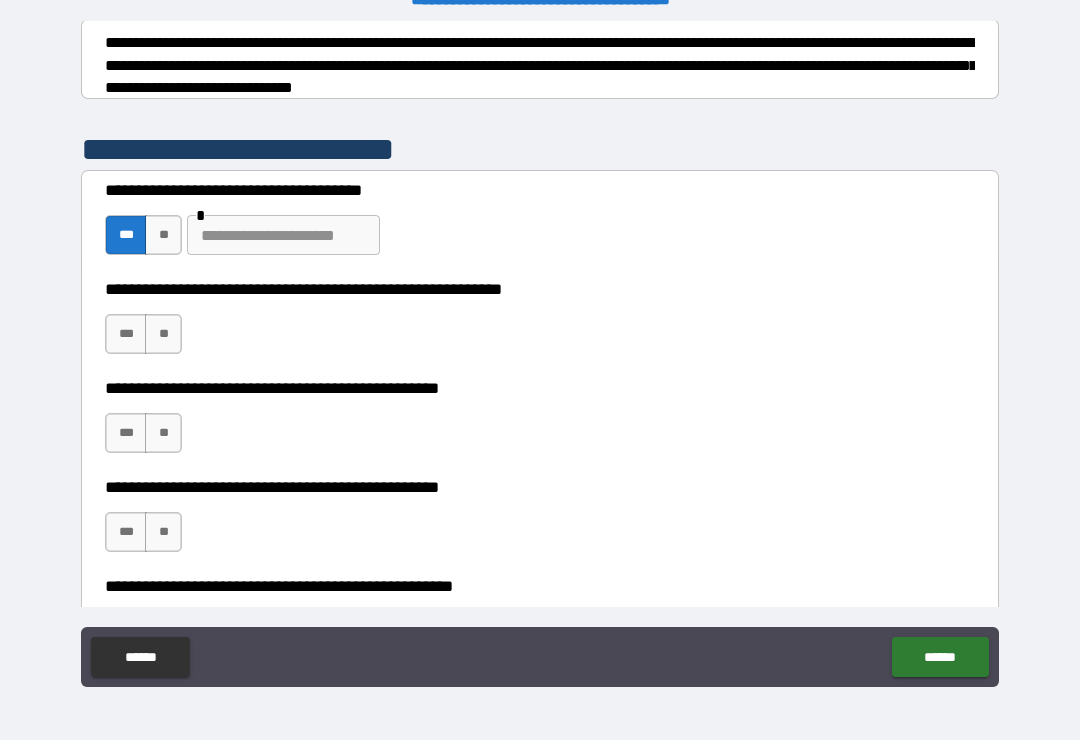 click at bounding box center (283, 235) 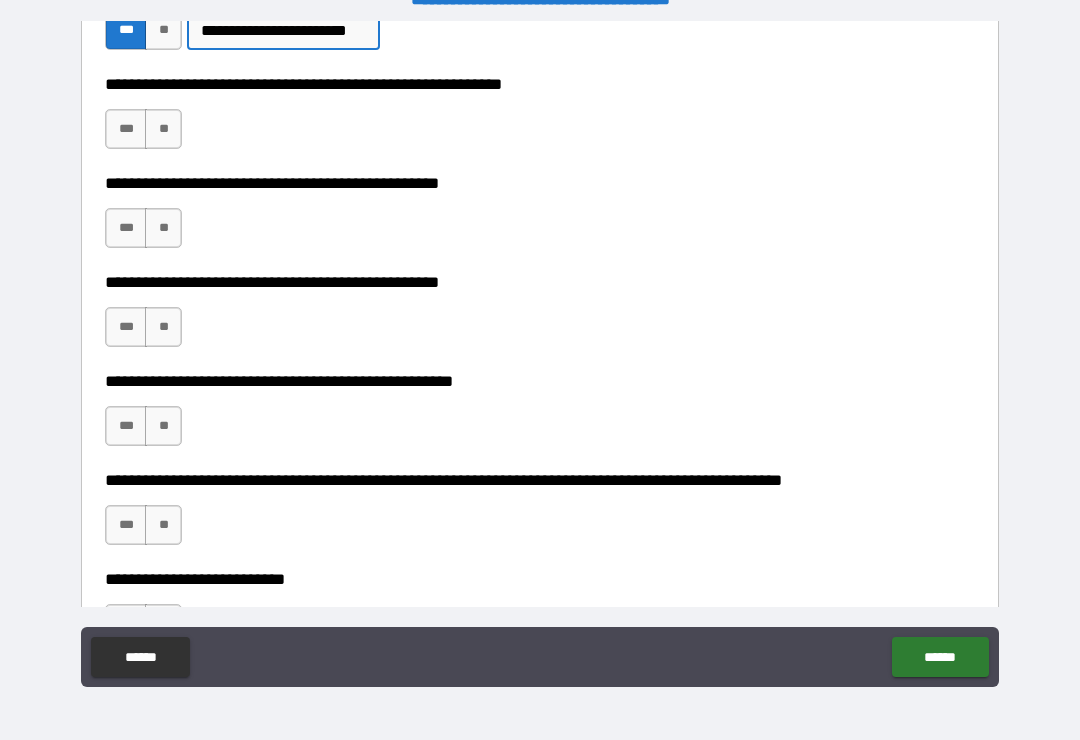 scroll, scrollTop: 525, scrollLeft: 0, axis: vertical 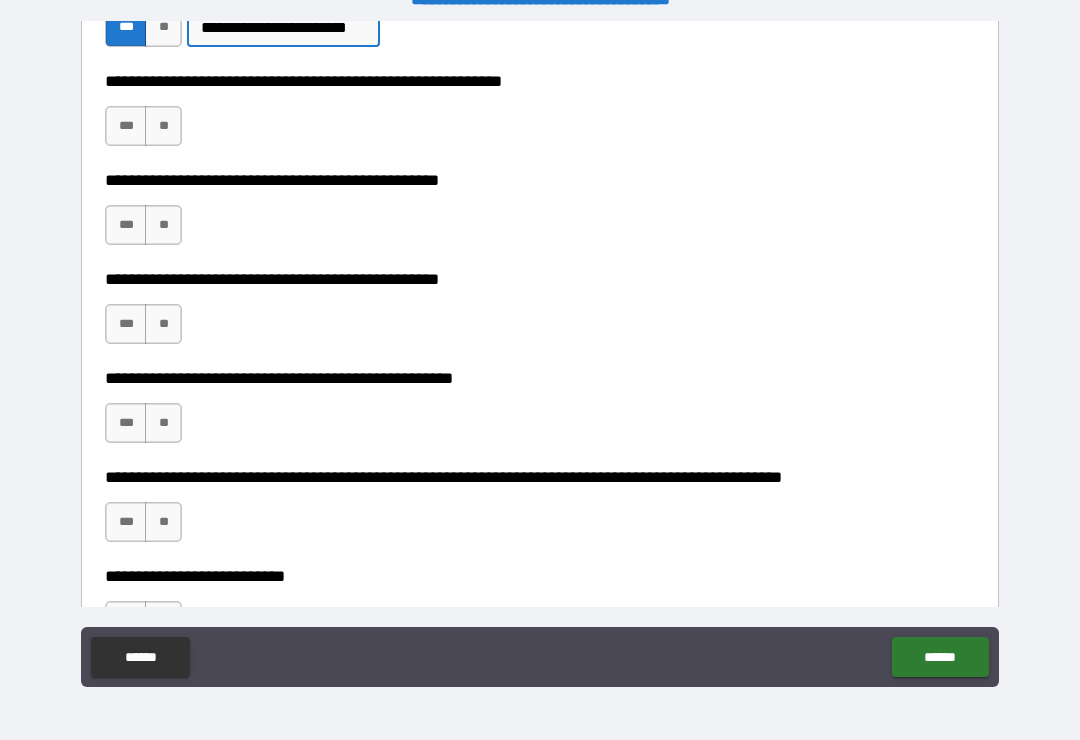 click on "**" at bounding box center [163, 126] 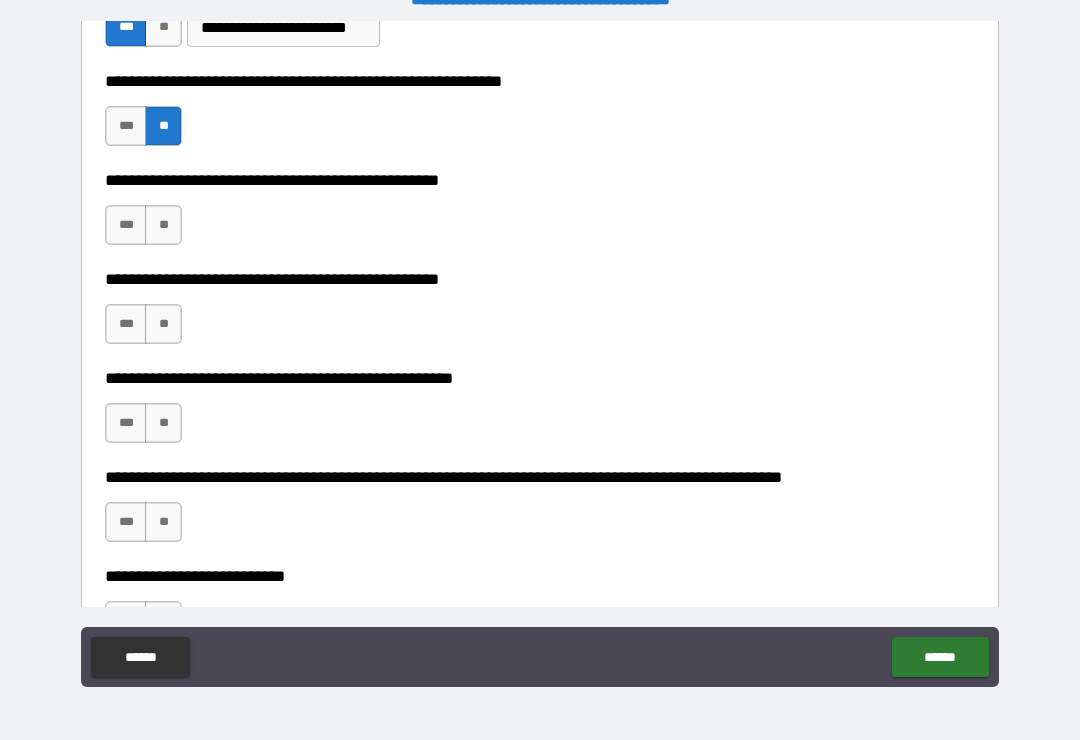 click on "**" at bounding box center [163, 225] 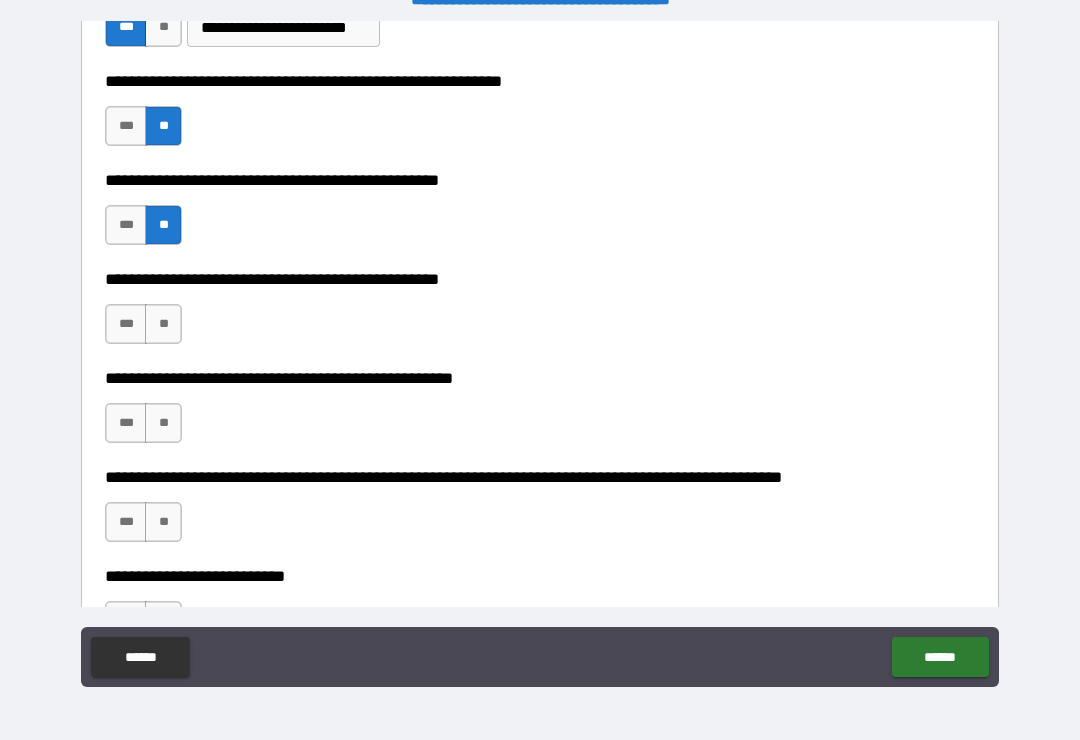 click on "***" at bounding box center [126, 324] 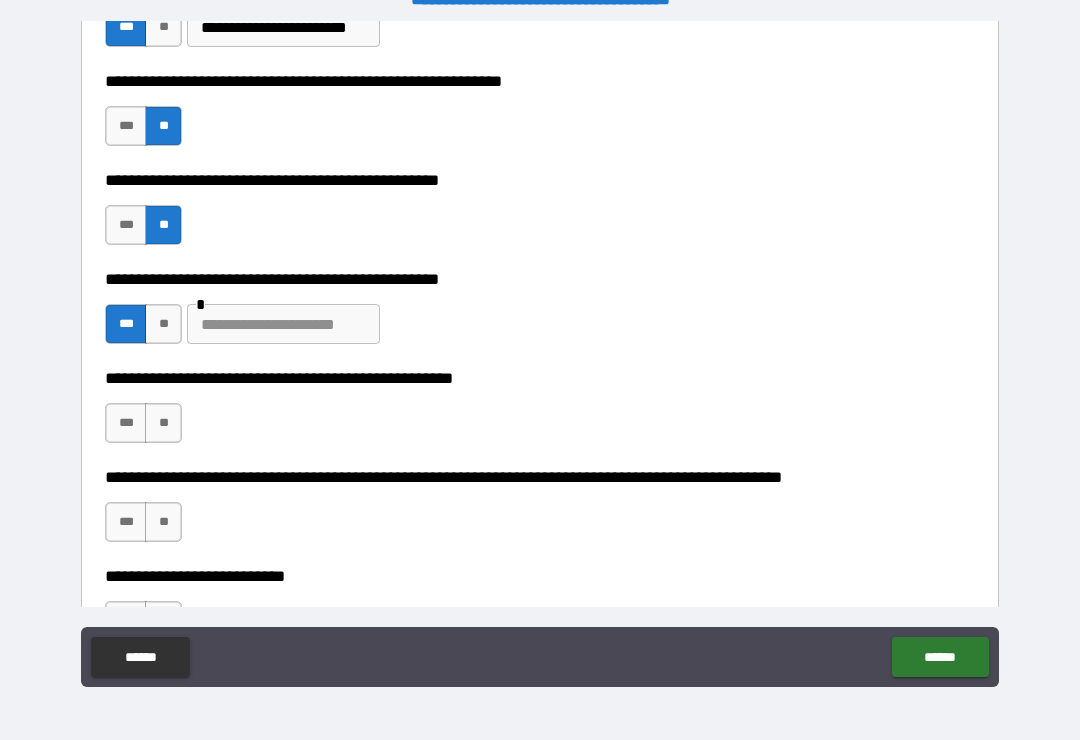 click at bounding box center [283, 324] 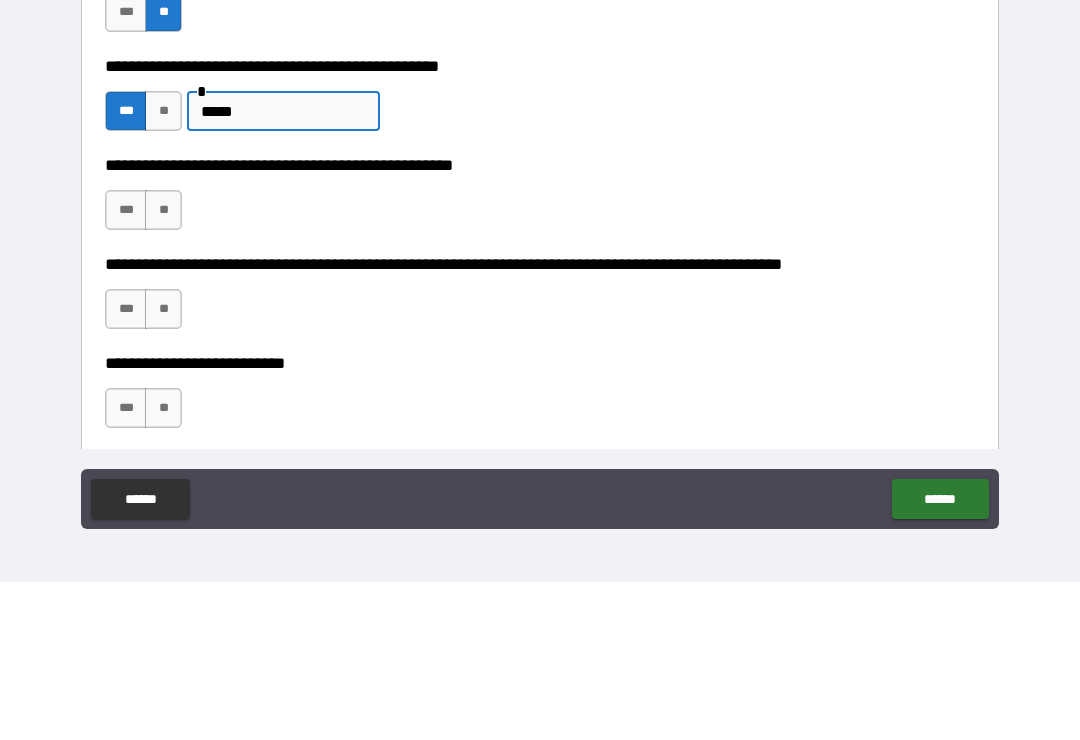 scroll, scrollTop: 594, scrollLeft: 0, axis: vertical 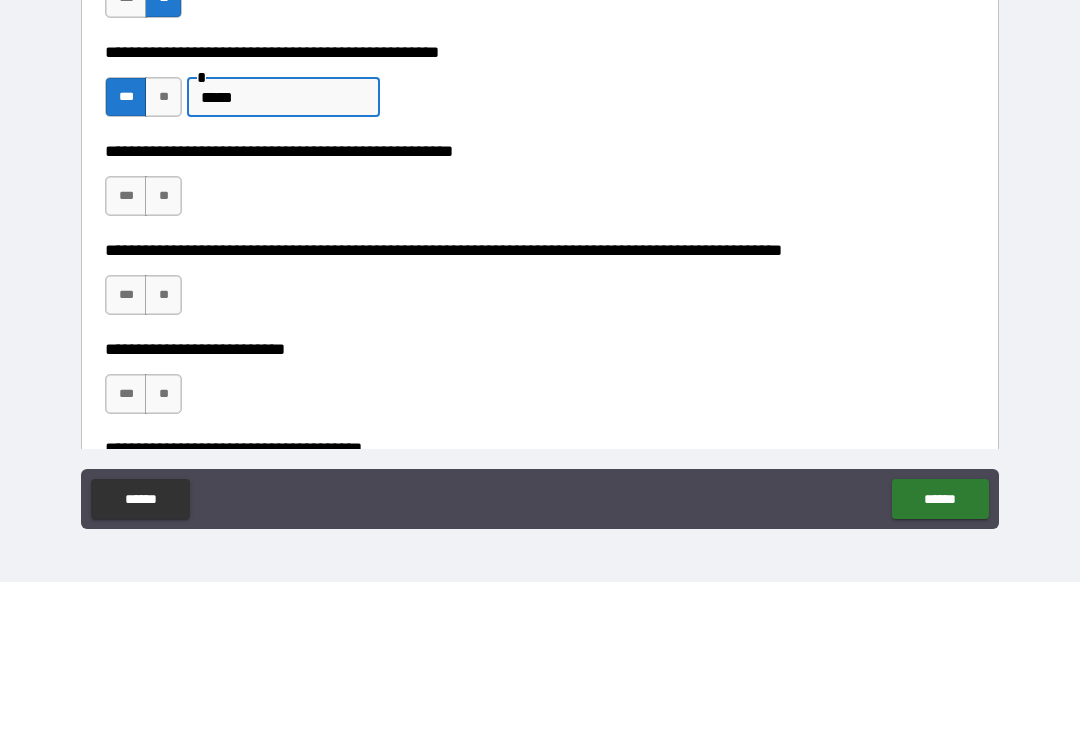 click on "**" at bounding box center [163, 354] 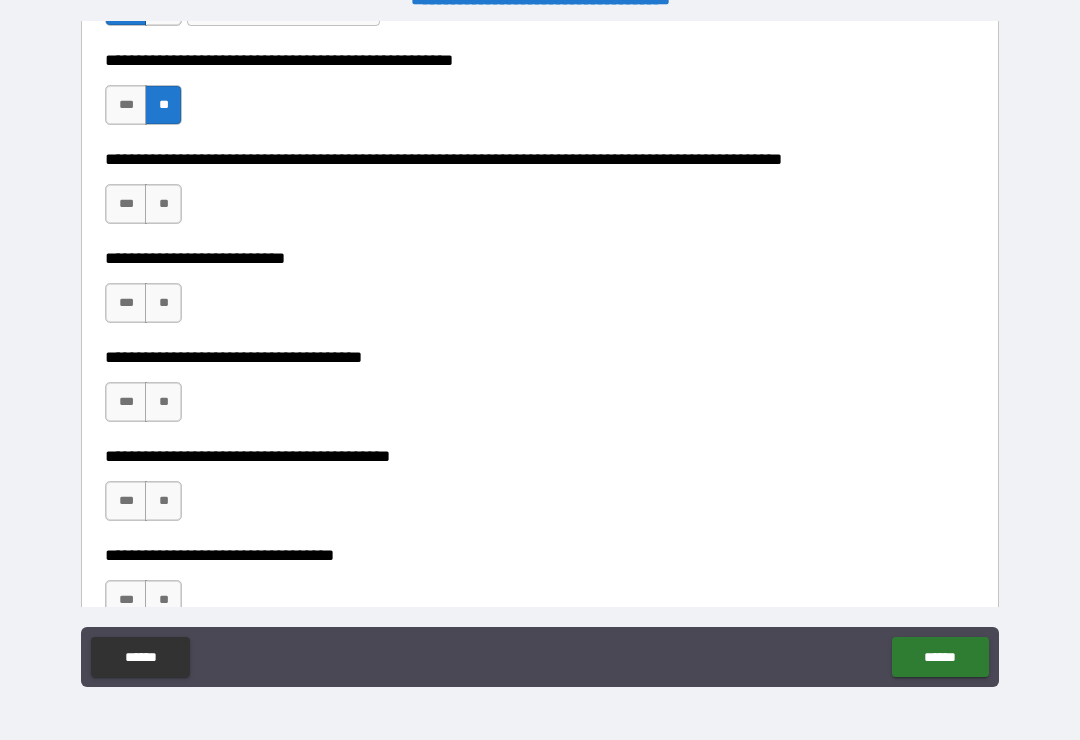 scroll, scrollTop: 858, scrollLeft: 0, axis: vertical 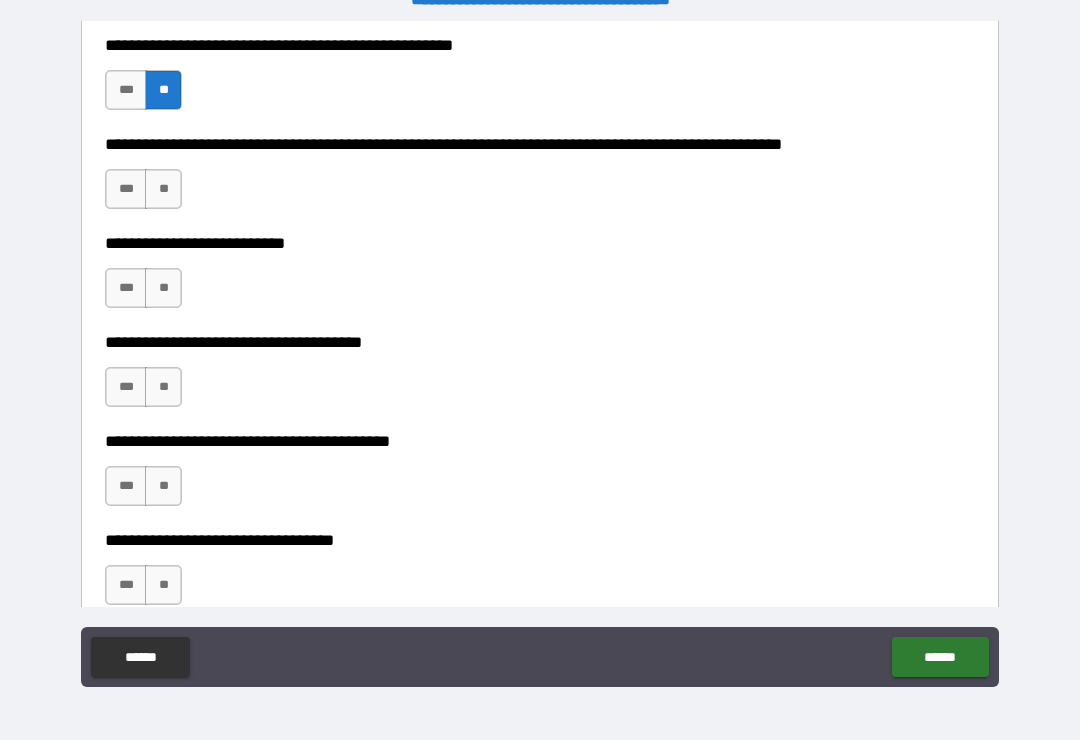 click on "**" at bounding box center (163, 189) 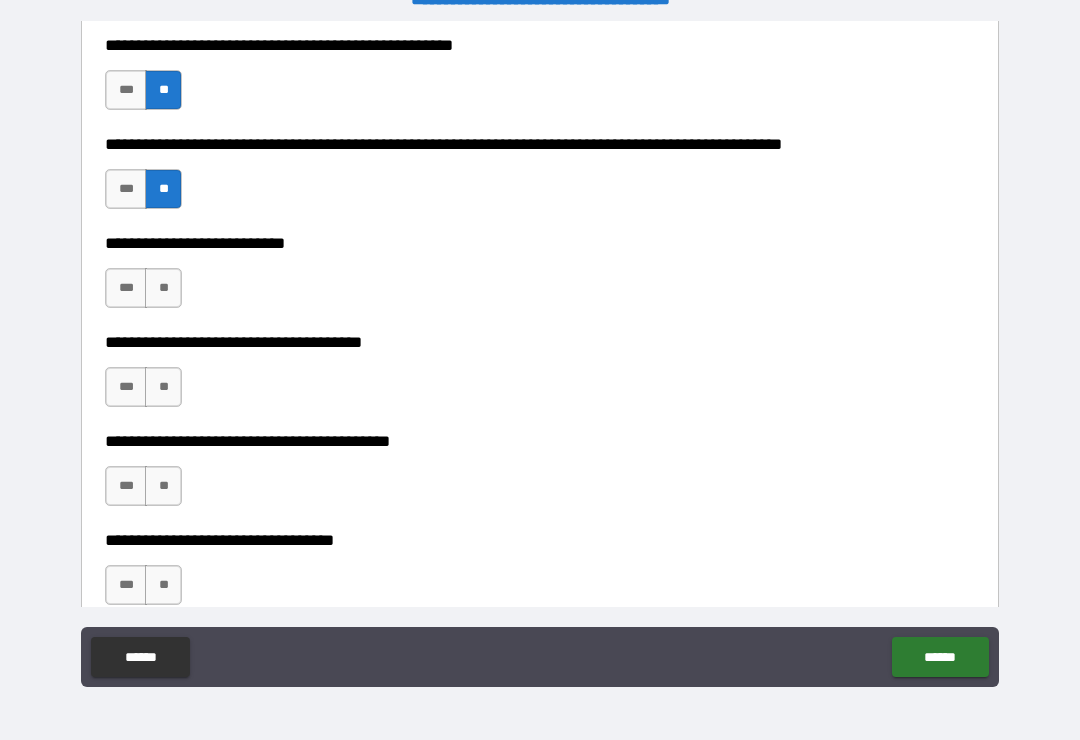 click on "**" at bounding box center (163, 288) 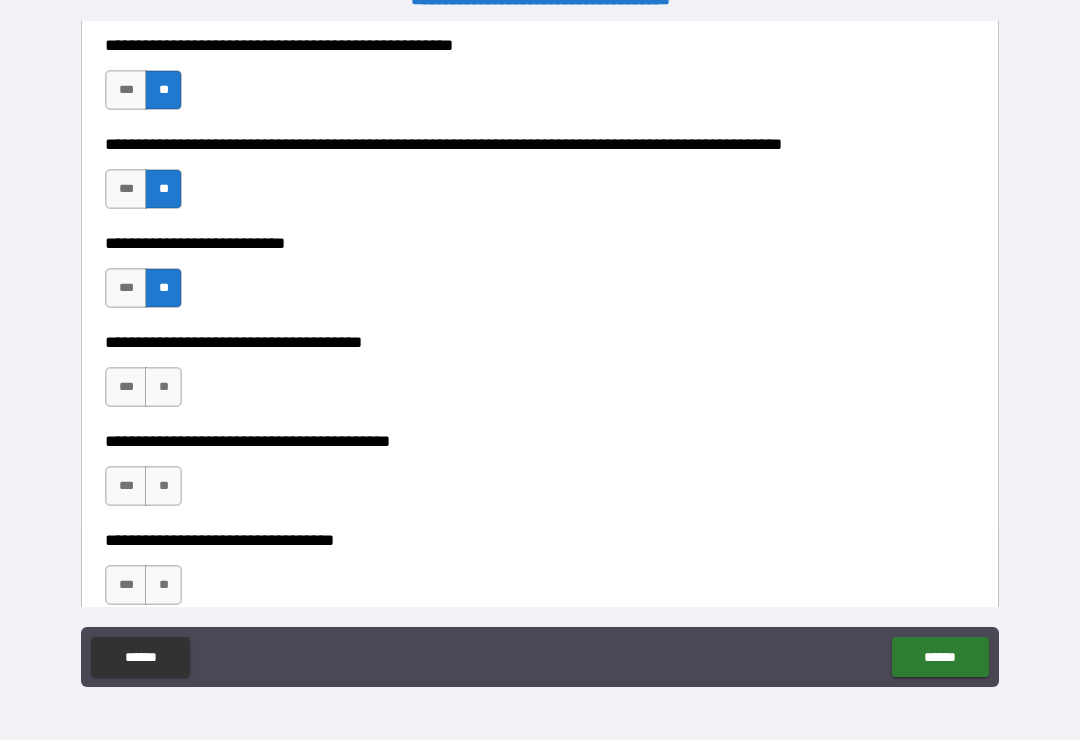 click on "**" at bounding box center [163, 387] 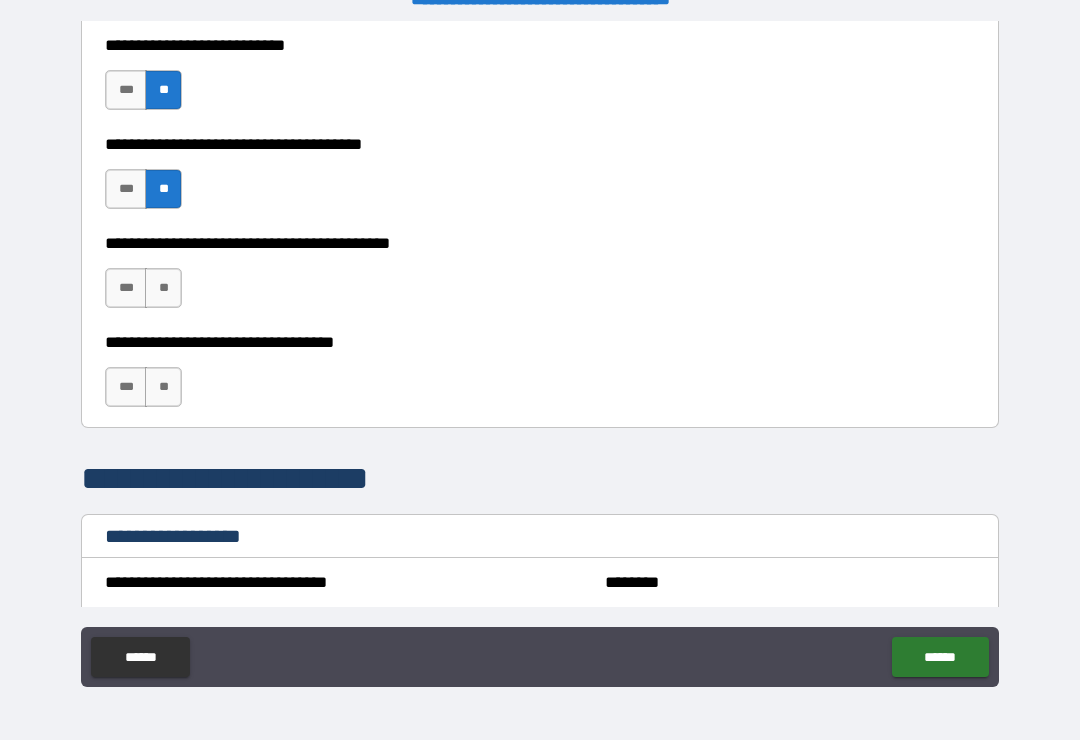 scroll, scrollTop: 1055, scrollLeft: 0, axis: vertical 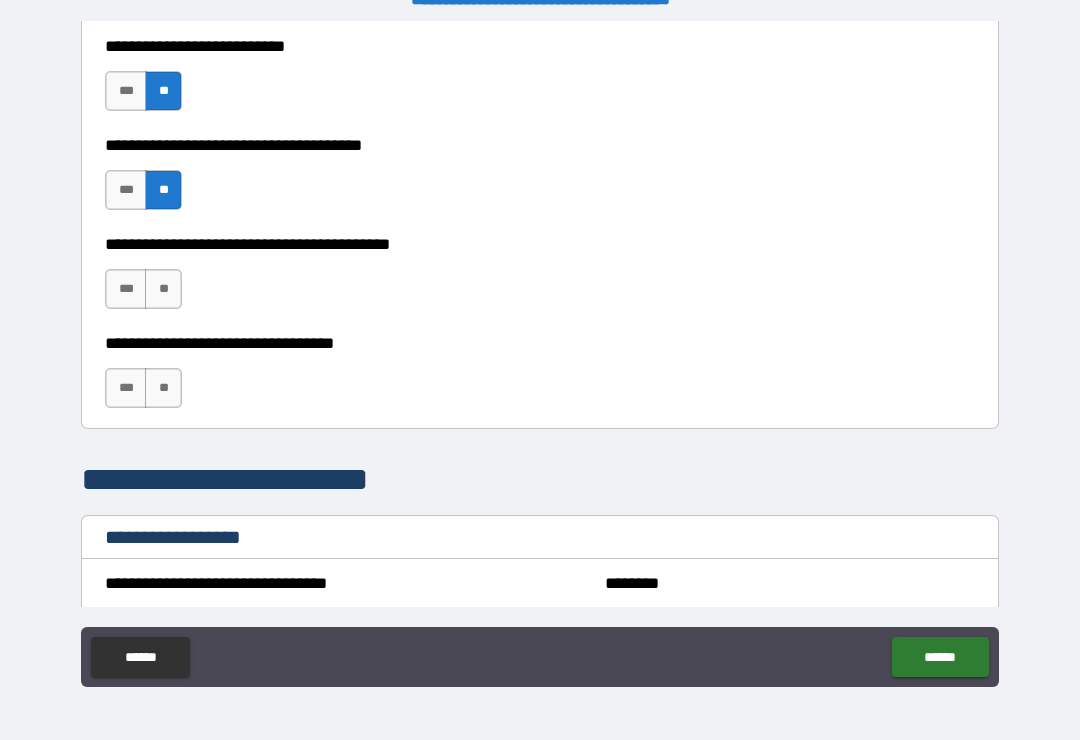click on "**" at bounding box center (163, 289) 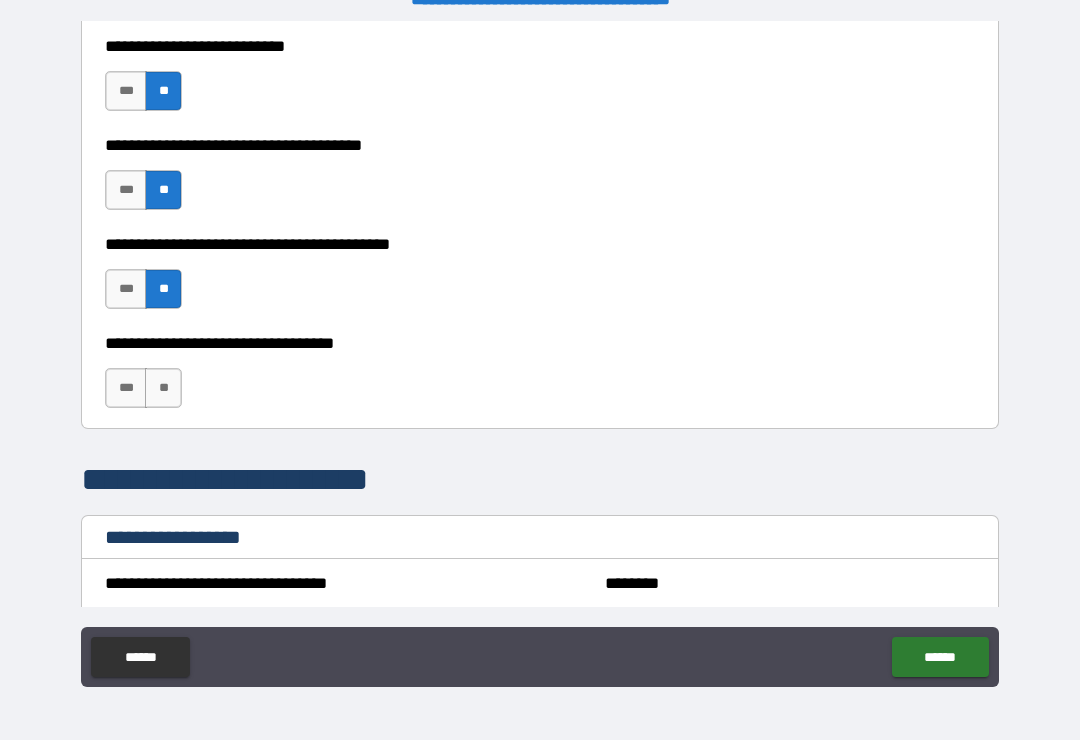 click on "**" at bounding box center (163, 388) 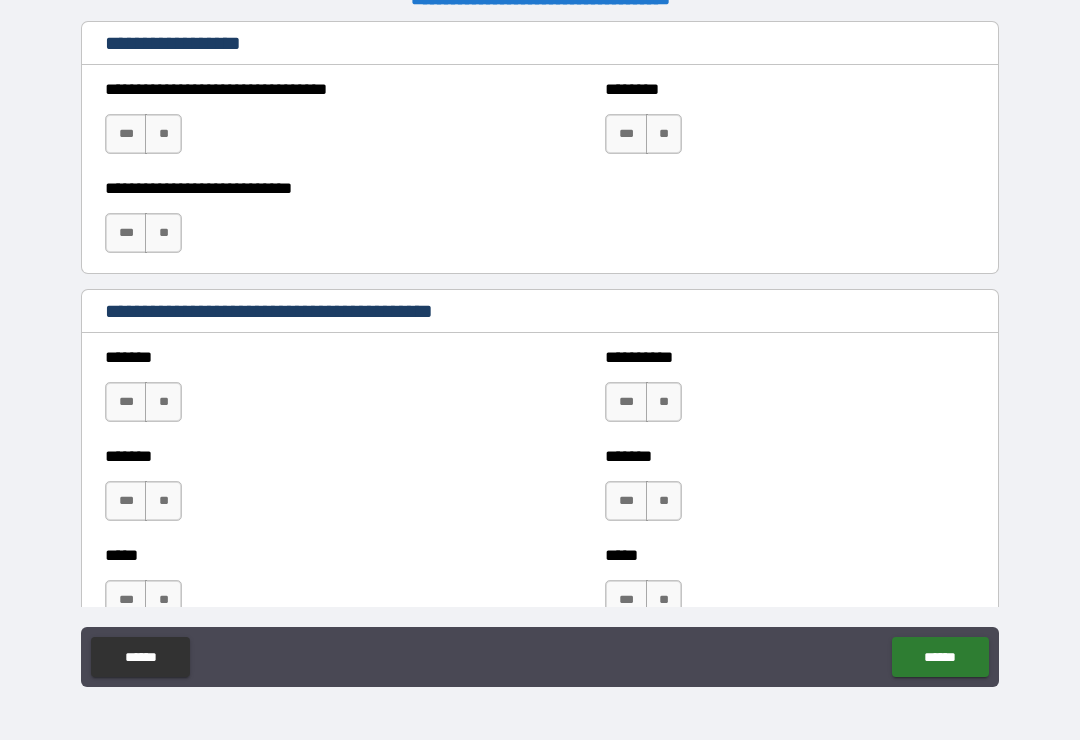 scroll, scrollTop: 1553, scrollLeft: 0, axis: vertical 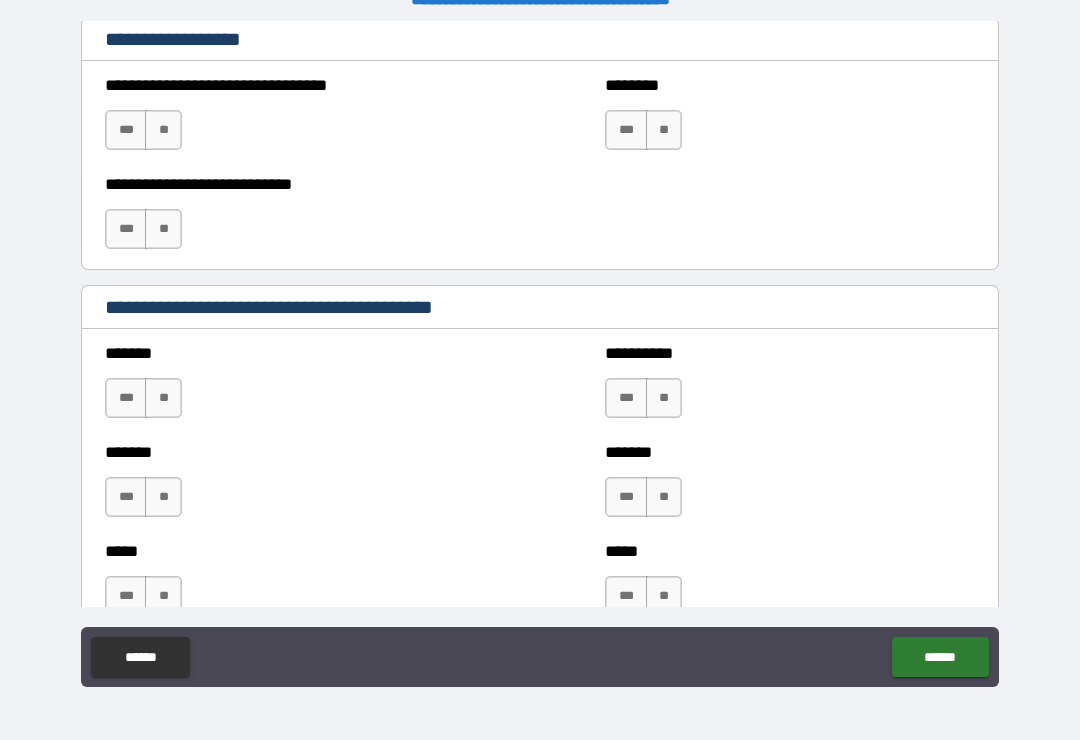 click on "**" at bounding box center (163, 130) 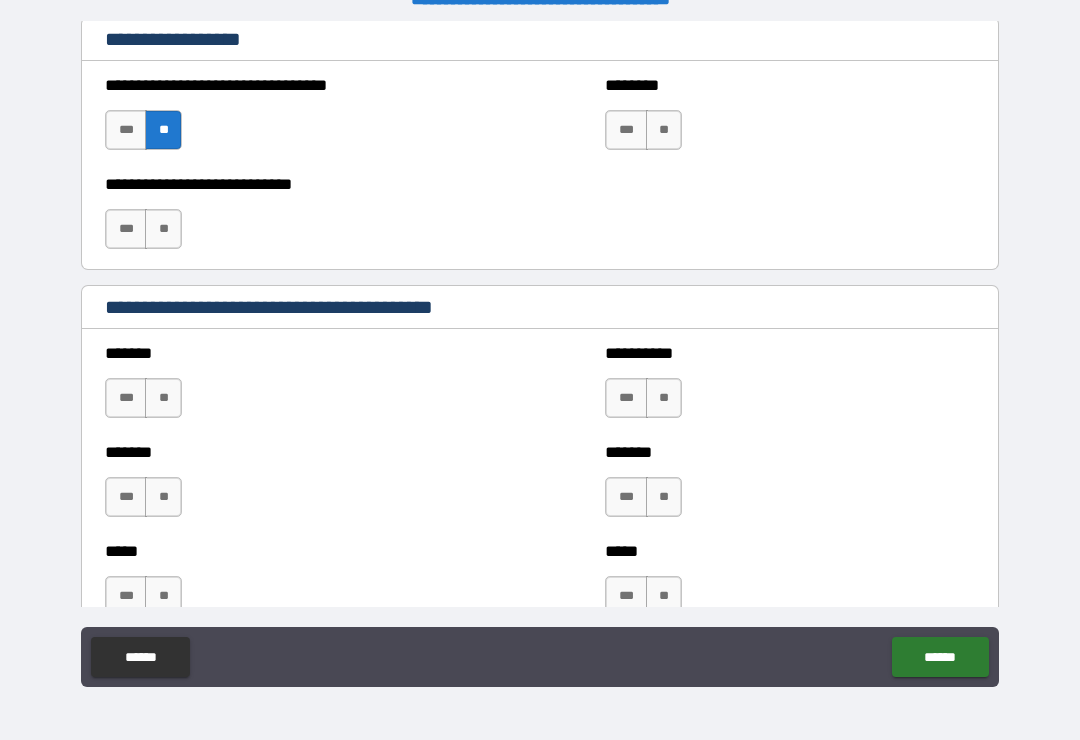 click on "**" at bounding box center (163, 229) 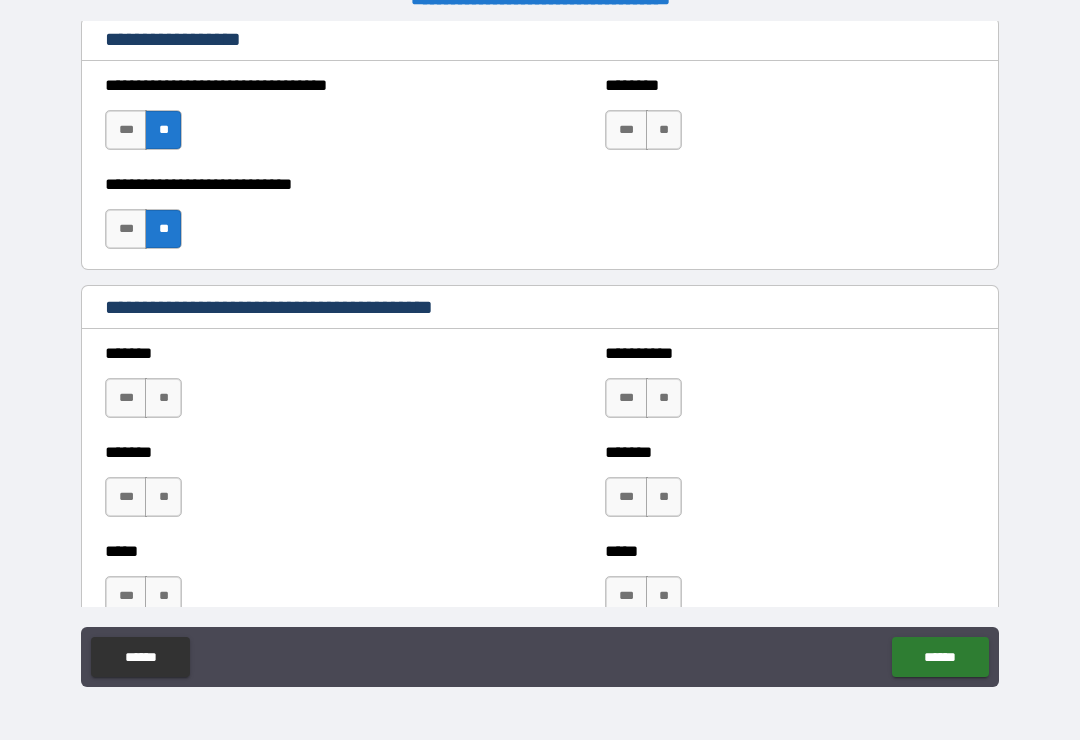 click on "**" at bounding box center [664, 130] 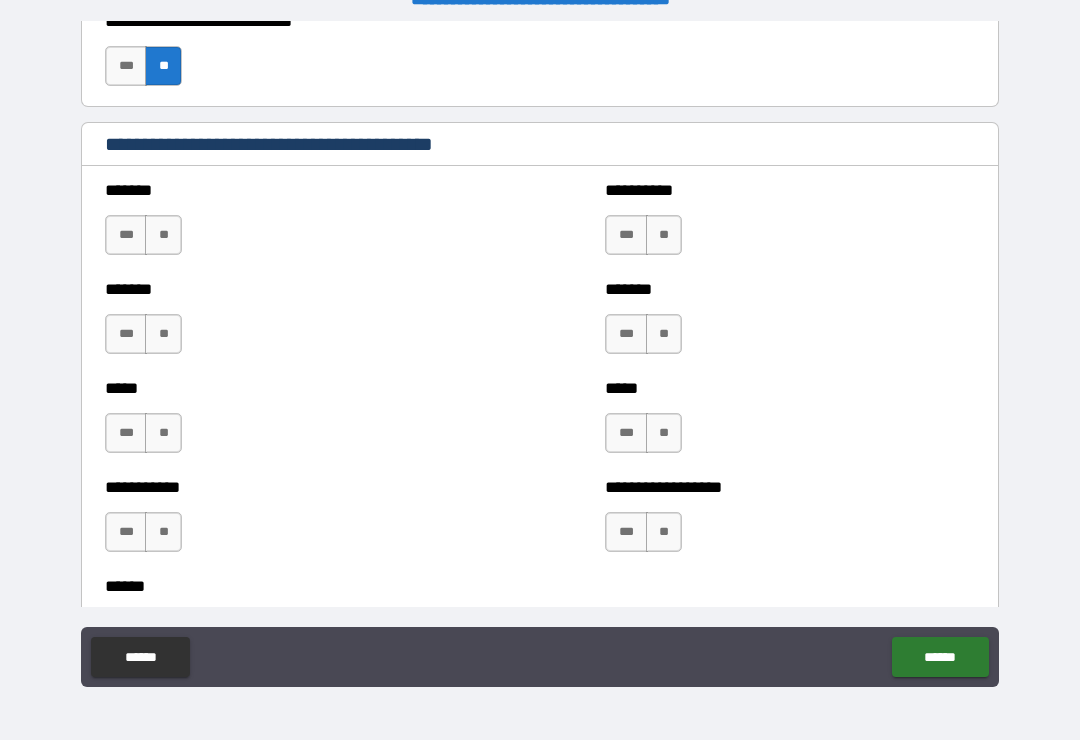 scroll, scrollTop: 1749, scrollLeft: 0, axis: vertical 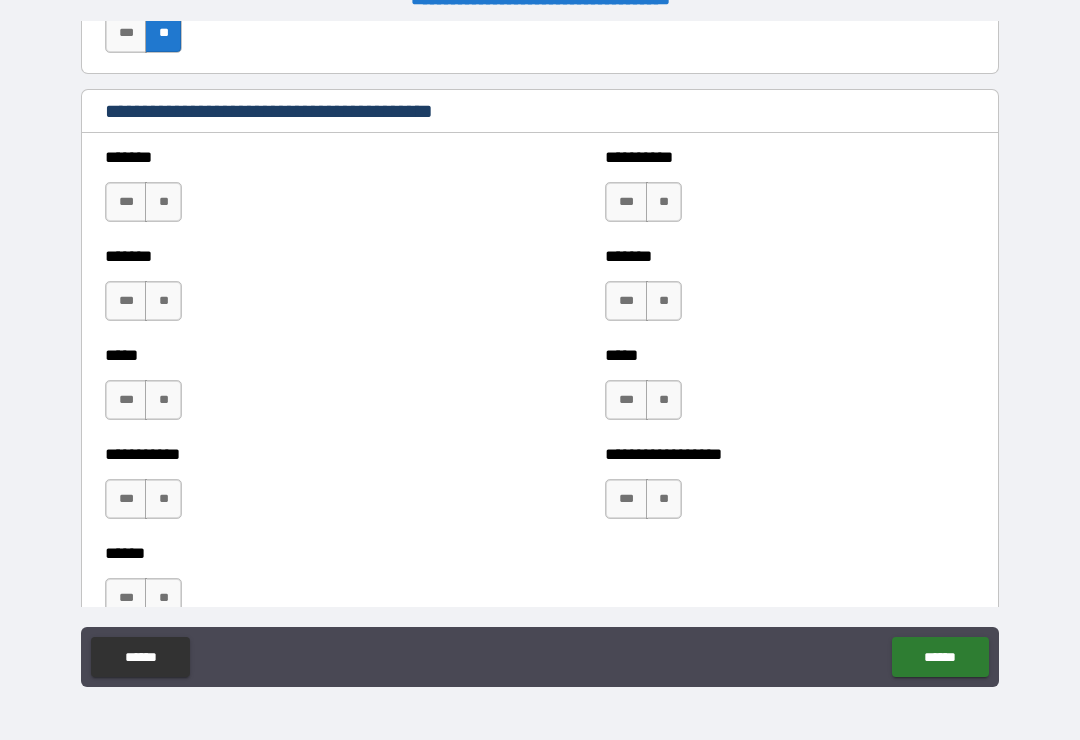 click on "***" at bounding box center (626, 202) 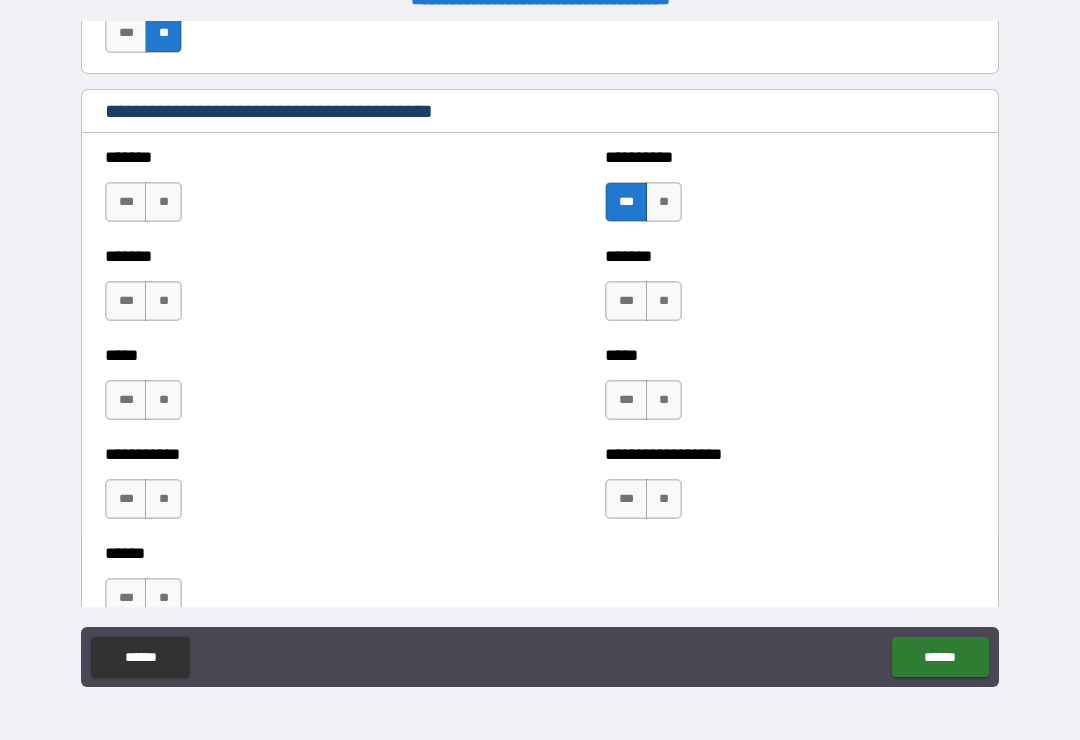 click on "***" at bounding box center [126, 202] 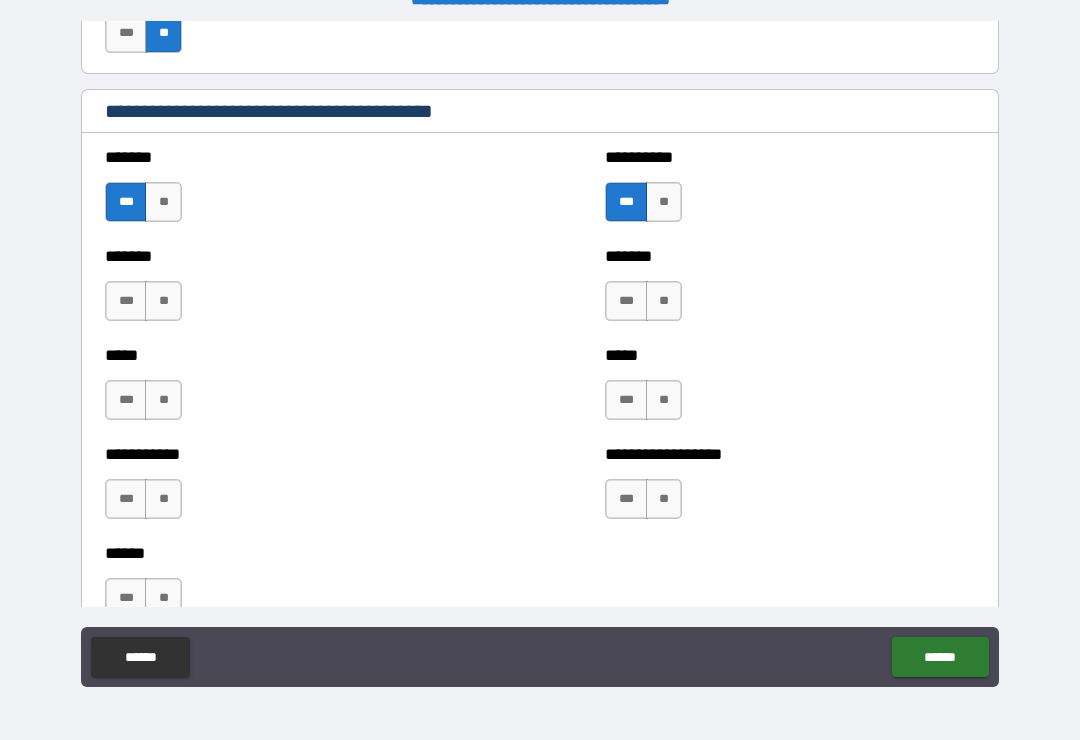 click on "**" at bounding box center [163, 301] 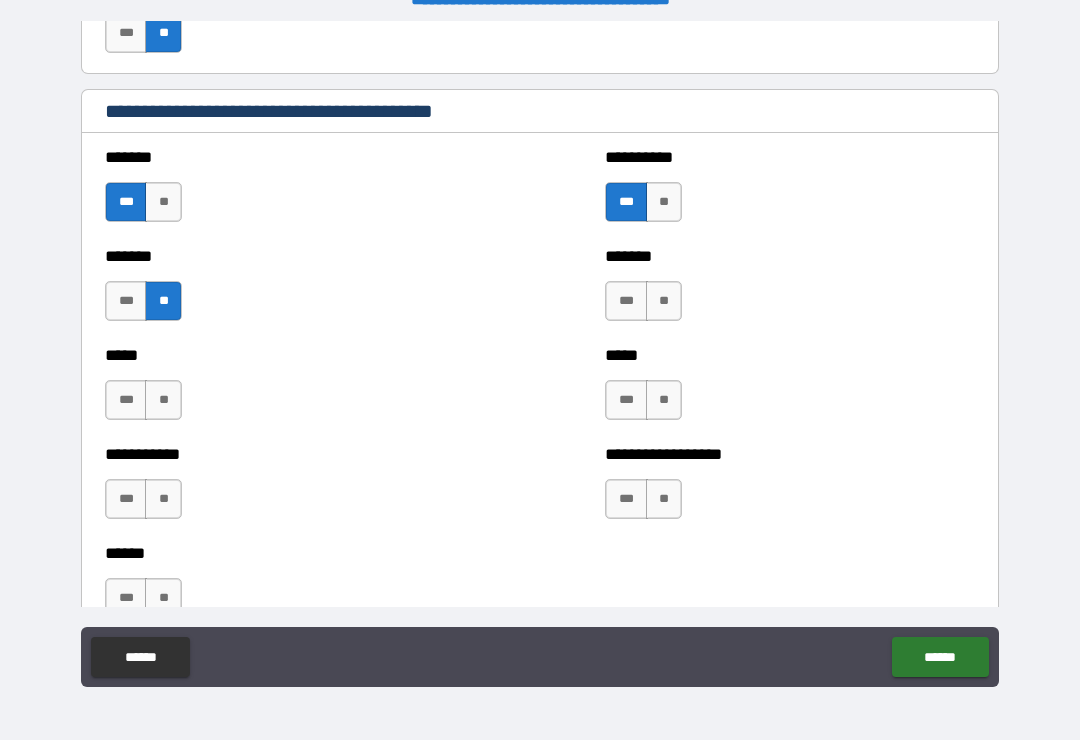 click on "**" at bounding box center [664, 301] 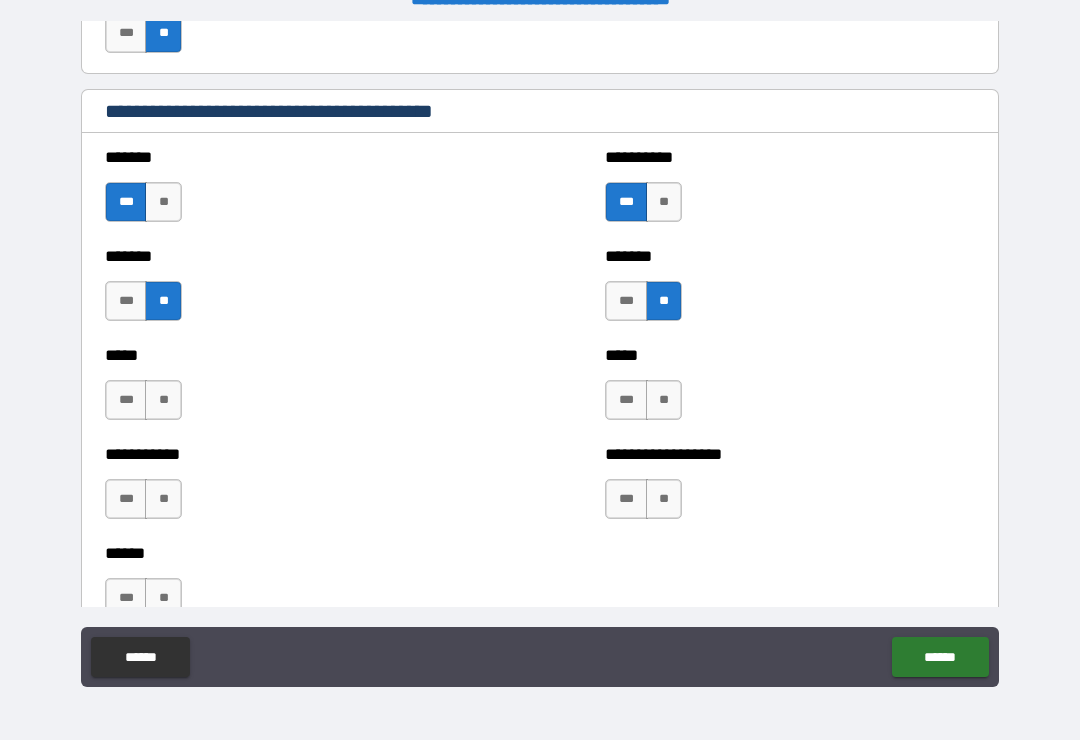 click on "**" at bounding box center (664, 400) 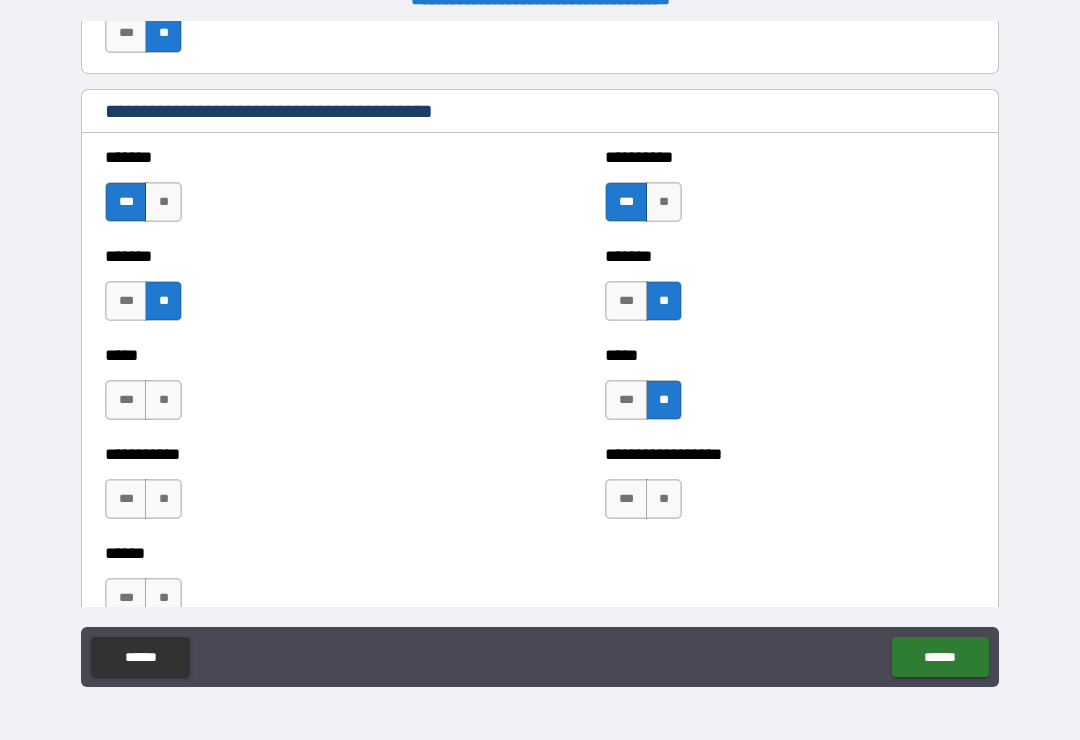 click on "**" at bounding box center [163, 400] 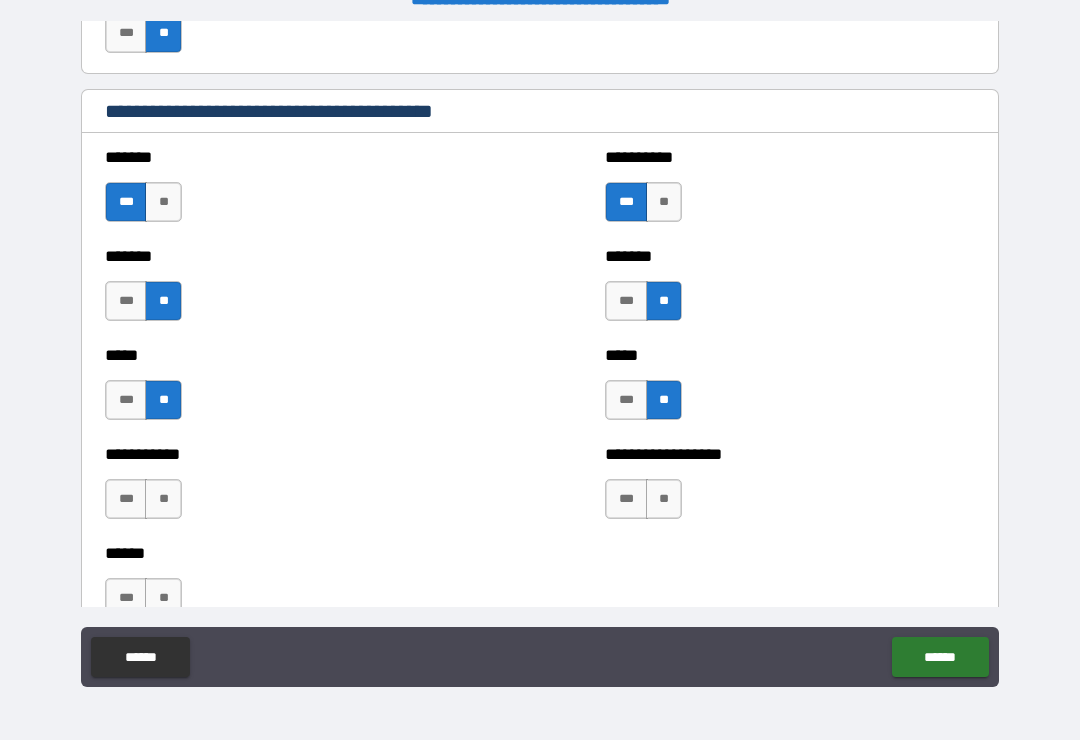 click on "**" at bounding box center (163, 499) 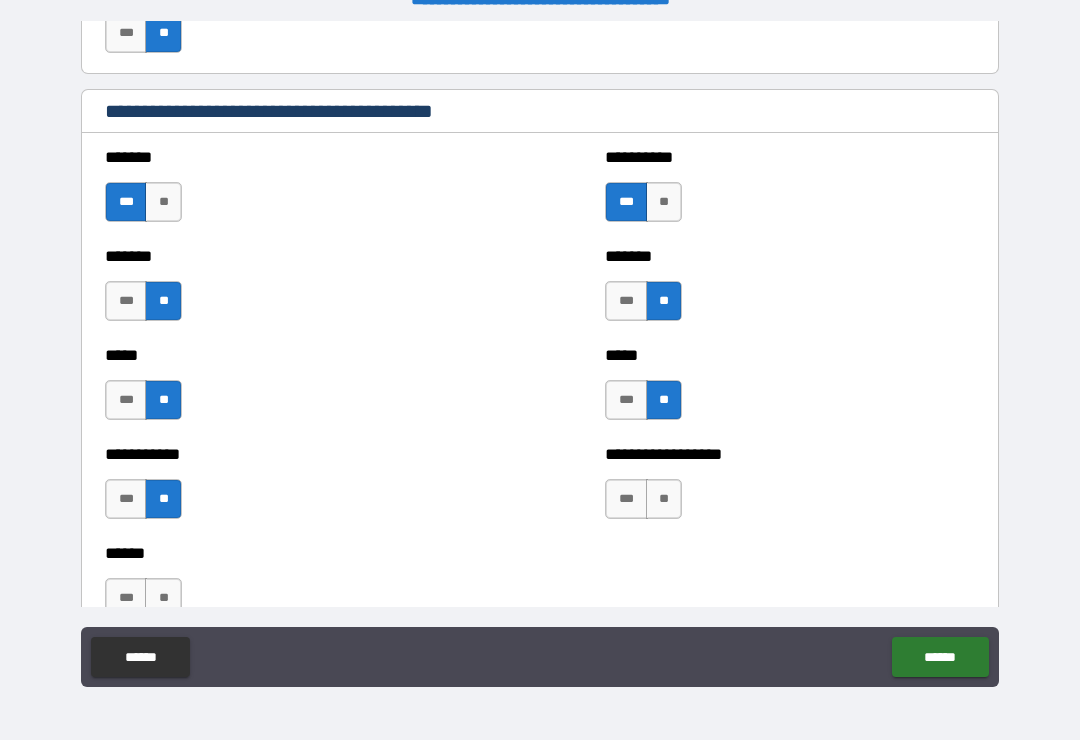 click on "**" at bounding box center [664, 499] 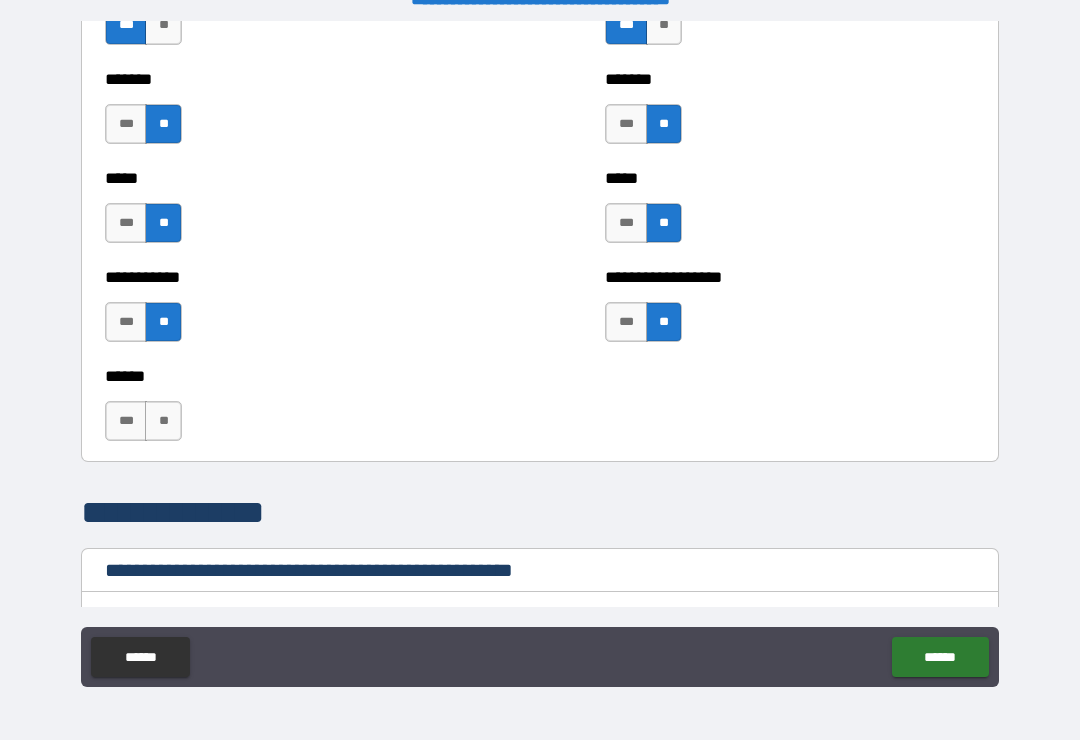 scroll, scrollTop: 1928, scrollLeft: 0, axis: vertical 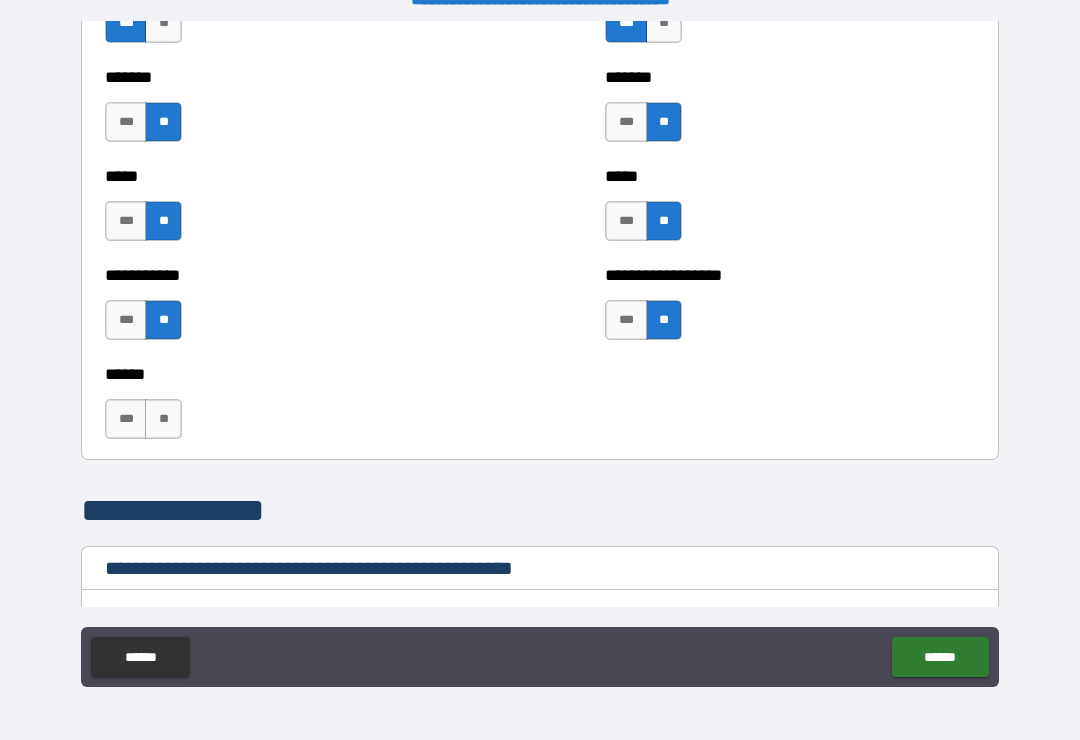 click on "**" at bounding box center [163, 419] 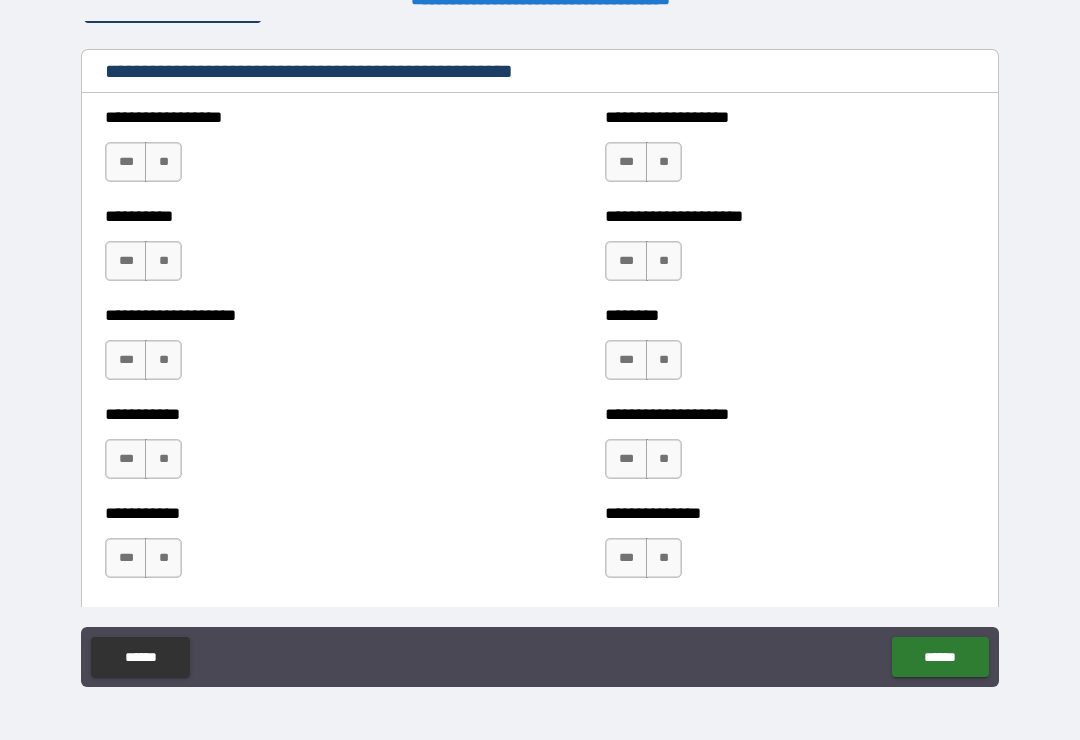 scroll, scrollTop: 2427, scrollLeft: 0, axis: vertical 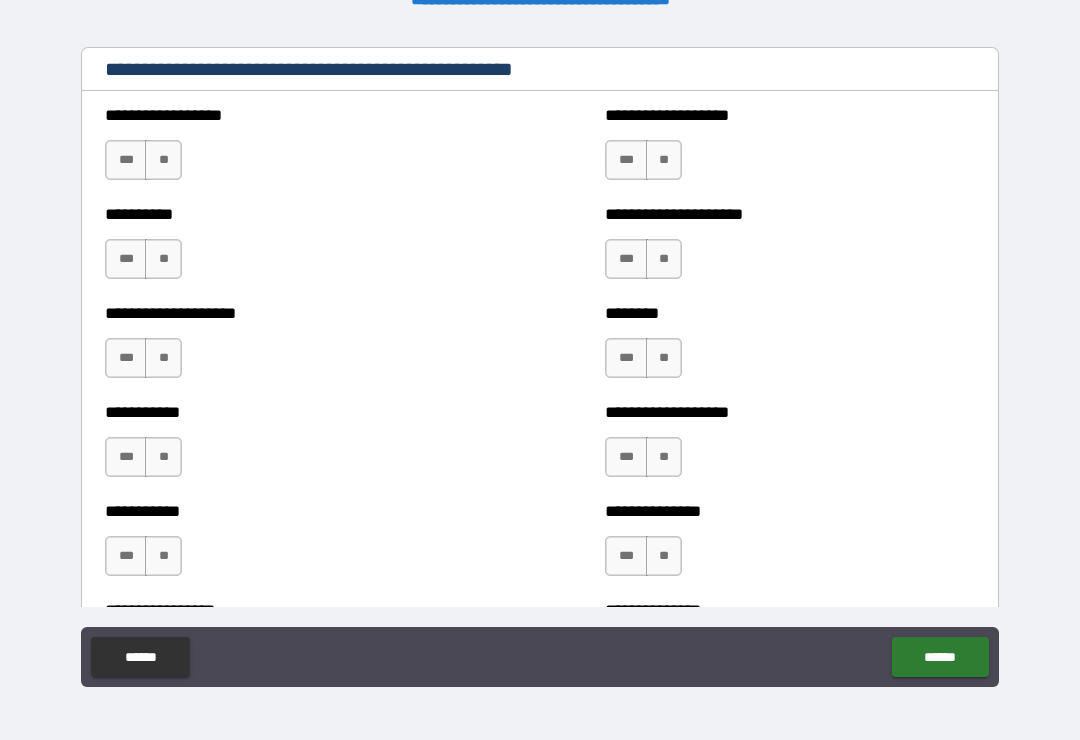 click on "**" at bounding box center (163, 160) 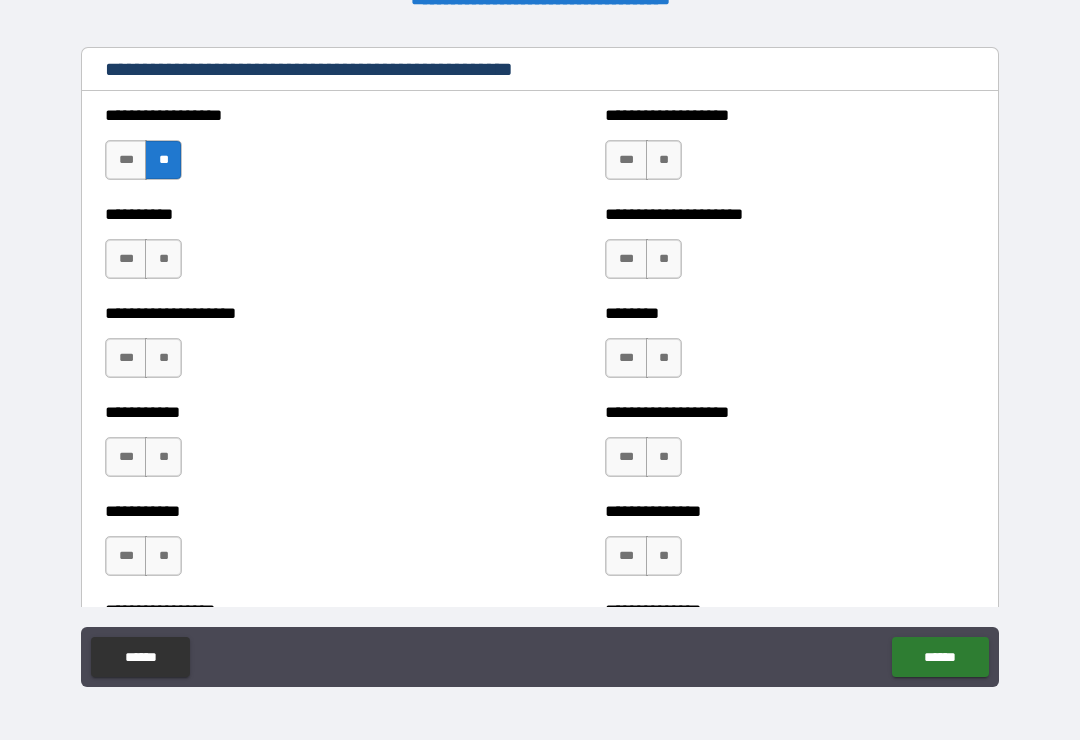 click on "**" at bounding box center (664, 160) 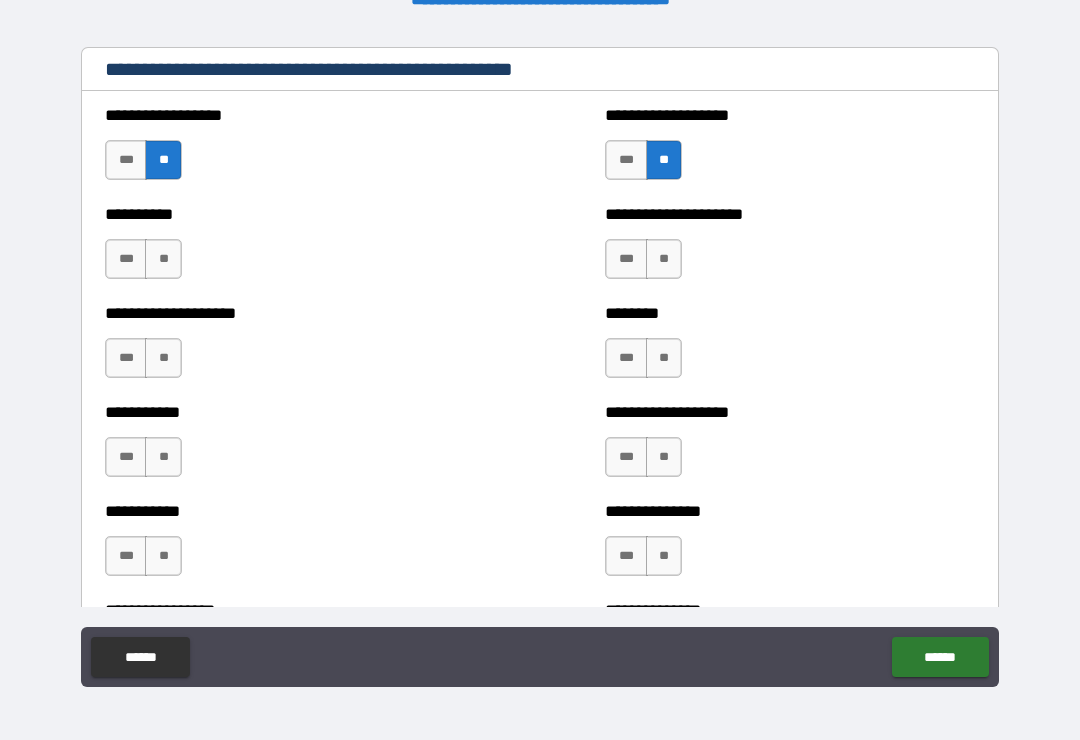 click on "**" at bounding box center [664, 259] 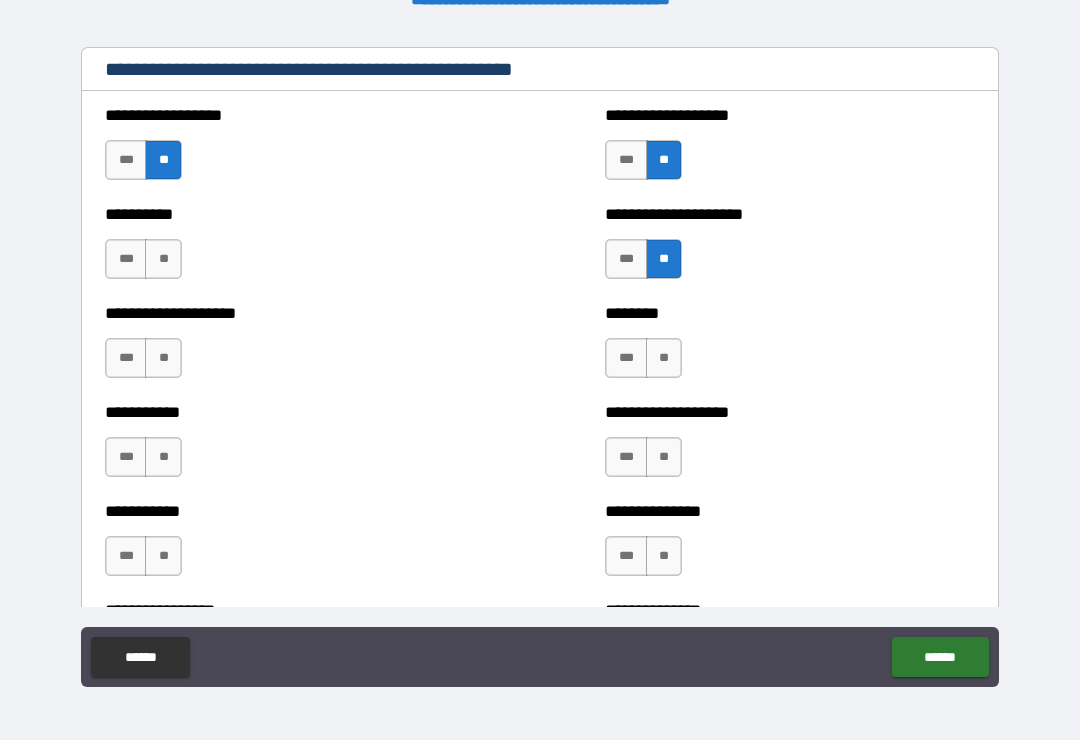 click on "**" at bounding box center (163, 259) 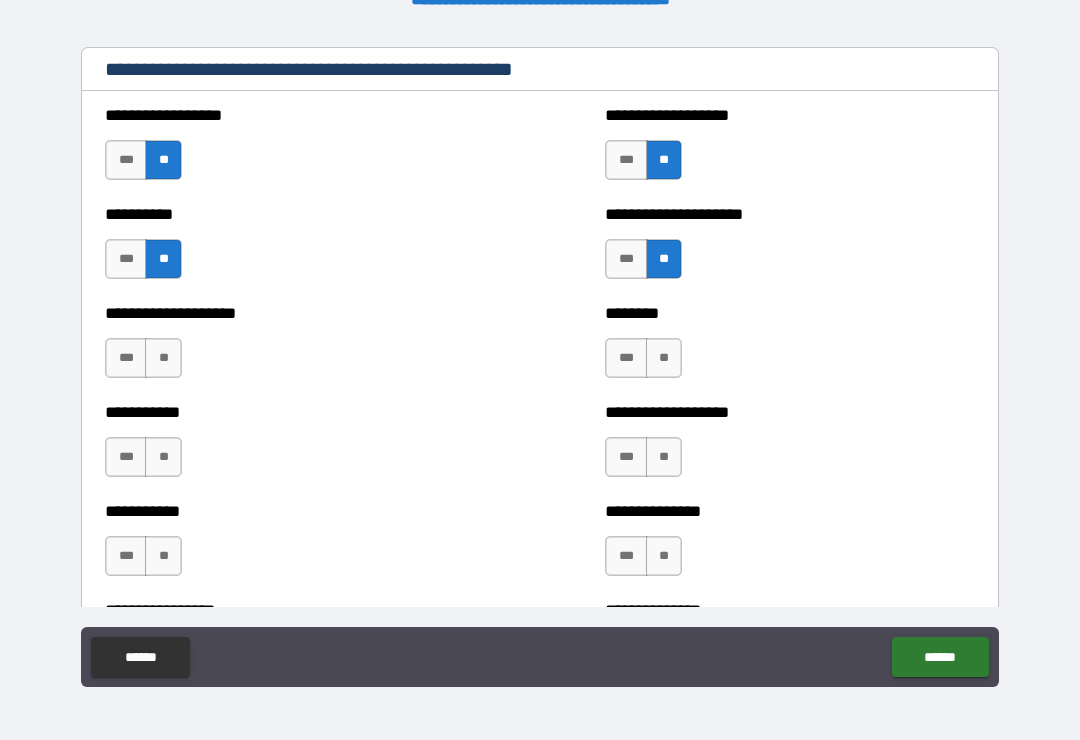 click on "**" at bounding box center (664, 358) 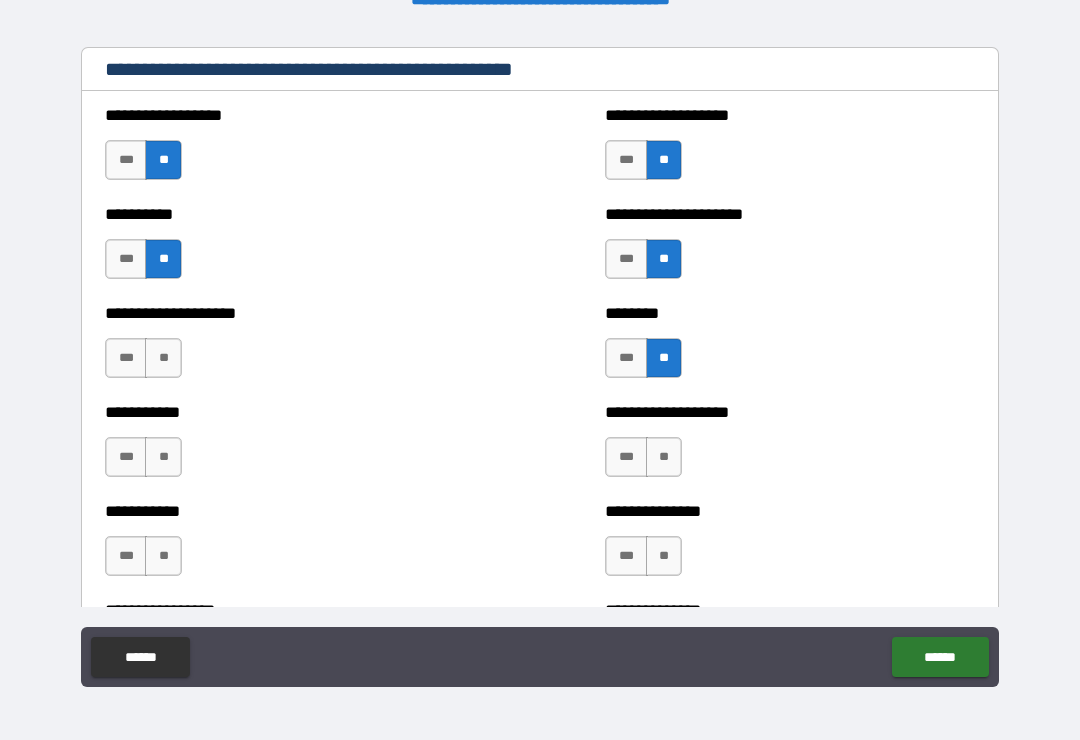 click on "**" at bounding box center [163, 358] 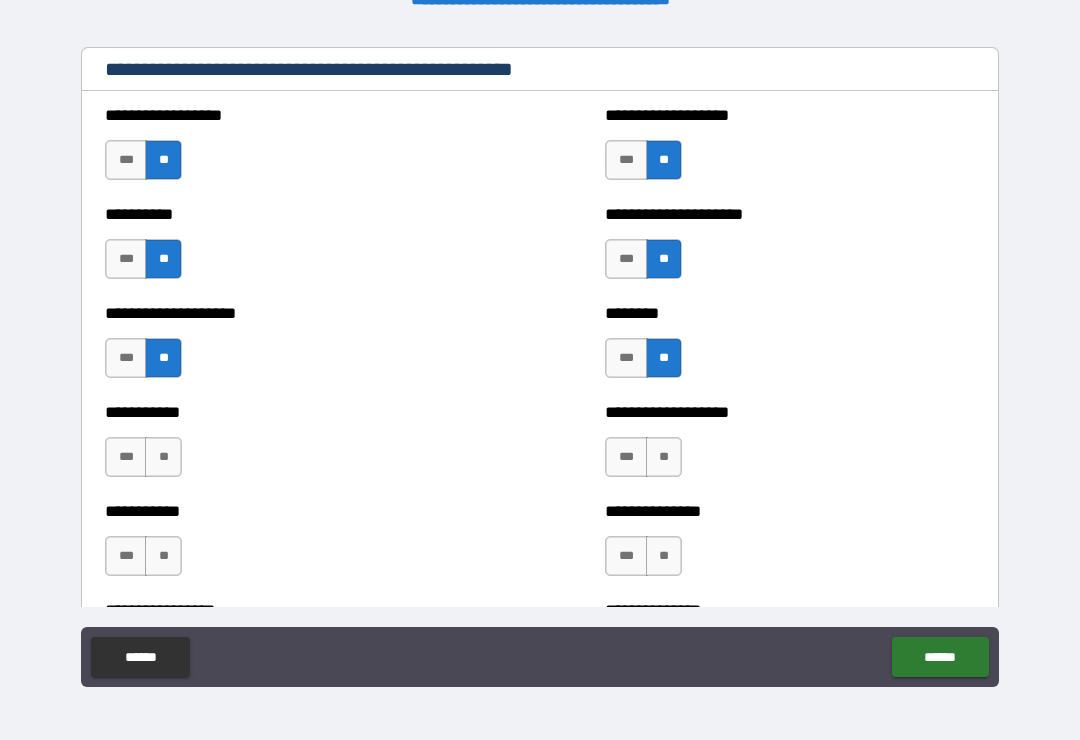 click on "**" at bounding box center [163, 457] 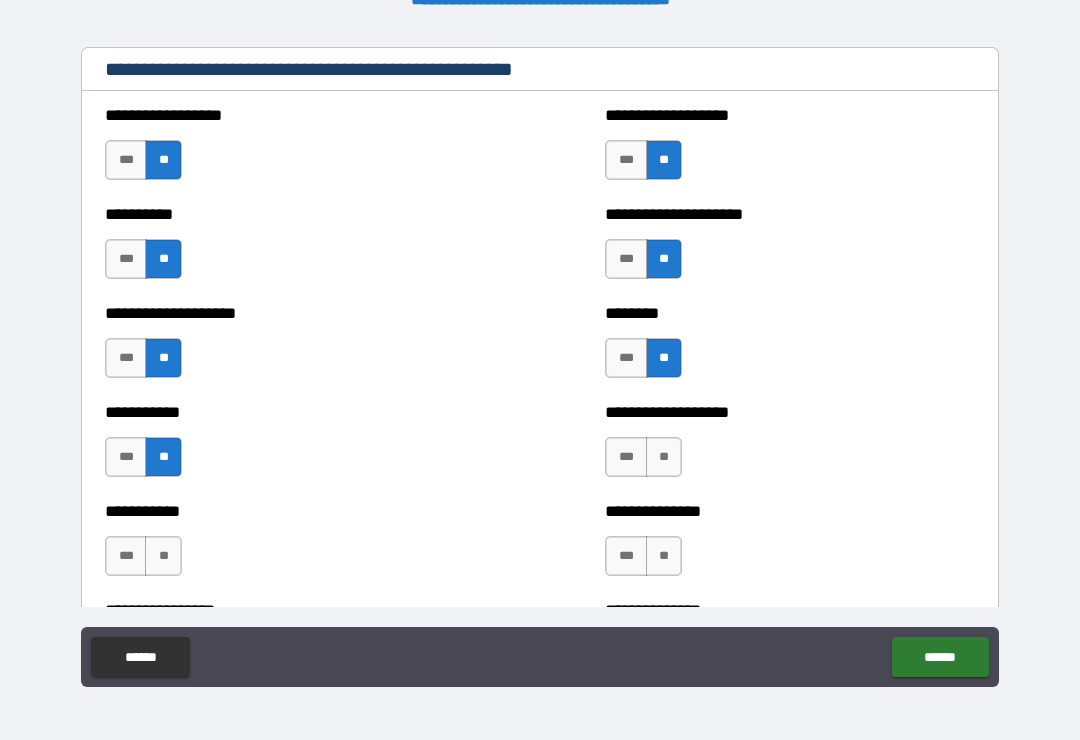 click on "**" at bounding box center (664, 457) 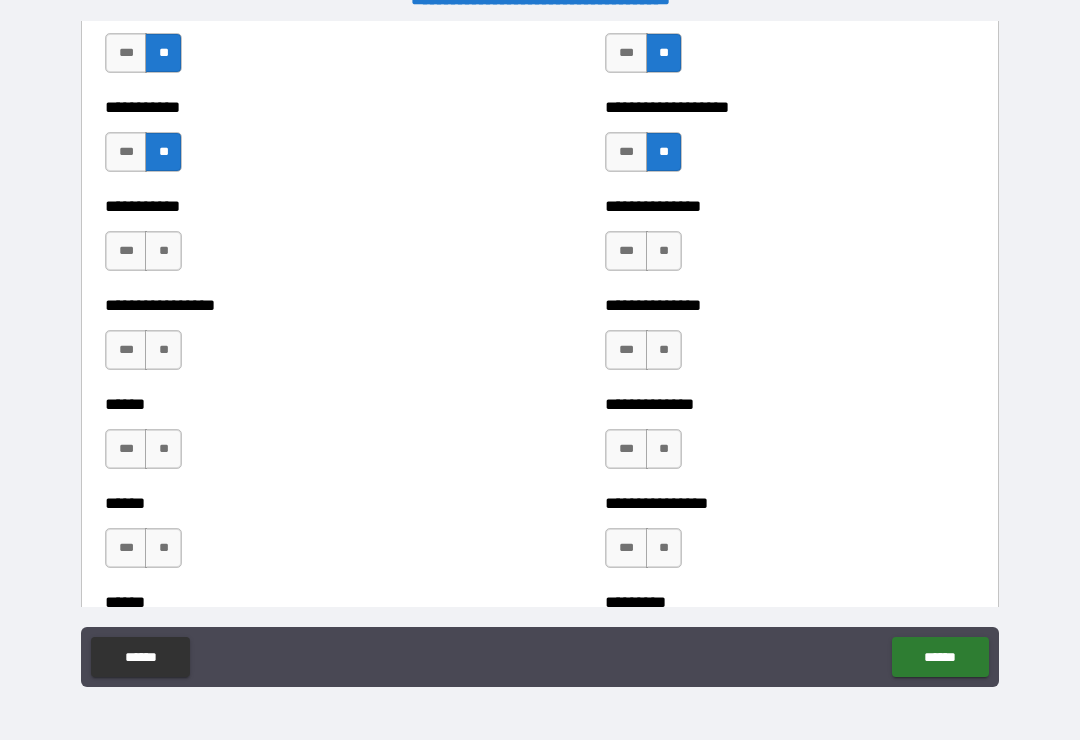 scroll, scrollTop: 2735, scrollLeft: 0, axis: vertical 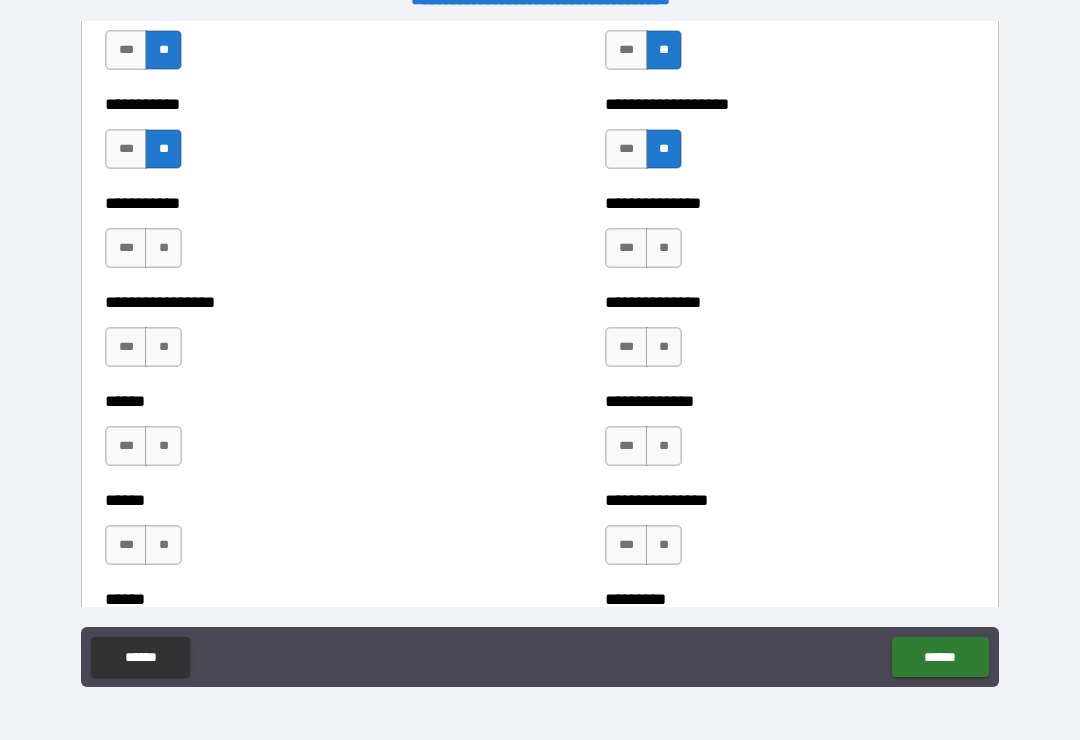 click on "**" at bounding box center [163, 248] 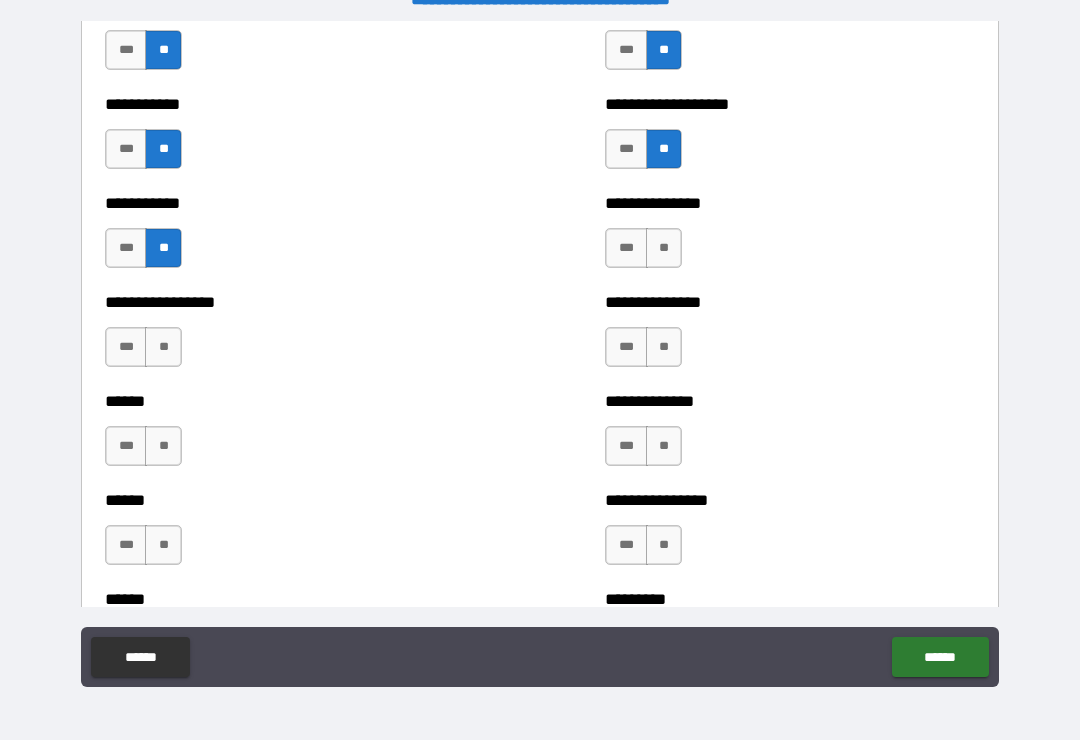 click on "**" at bounding box center (163, 347) 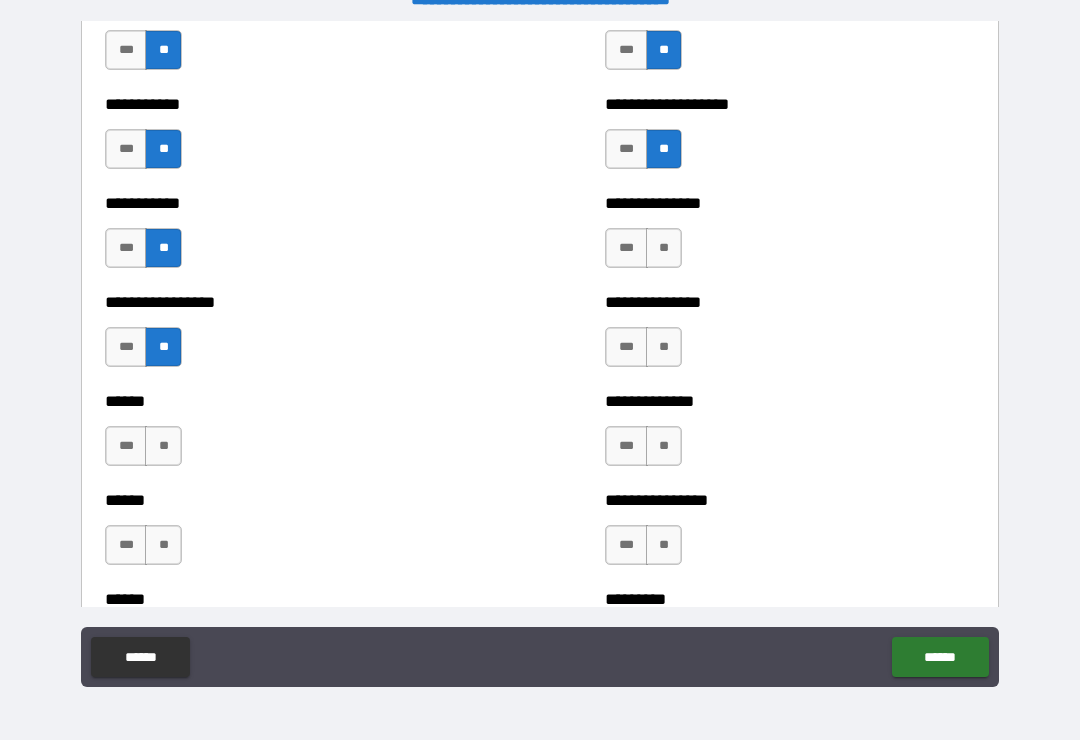 click on "**" at bounding box center (664, 248) 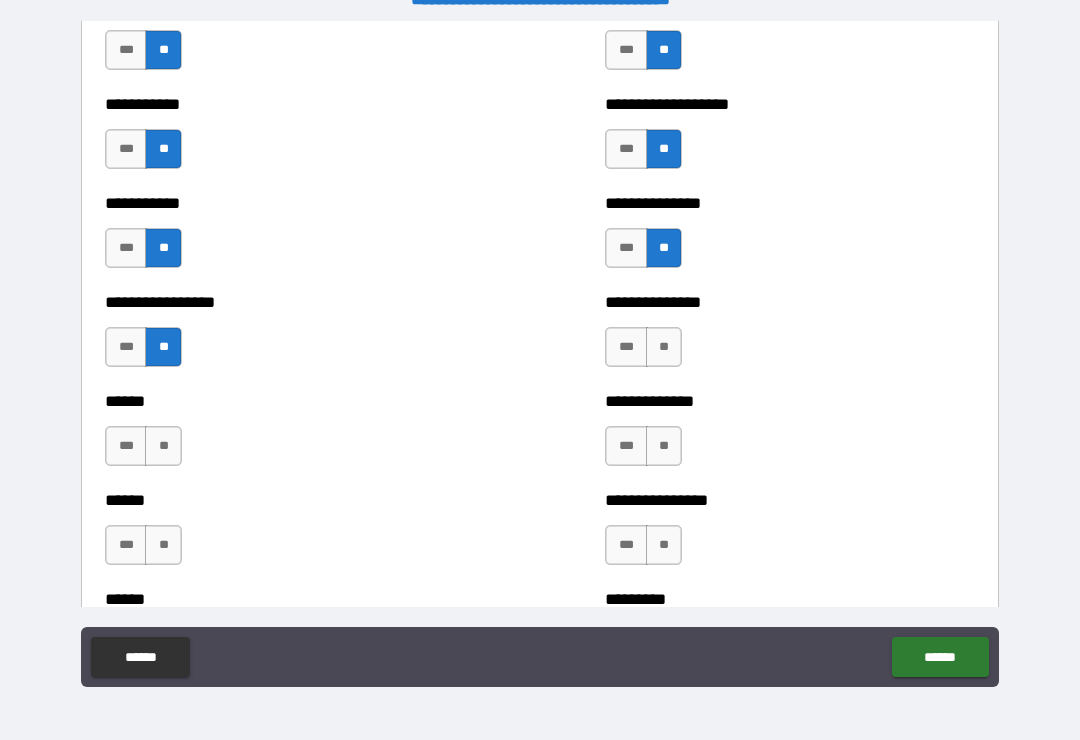 click on "**" at bounding box center [664, 347] 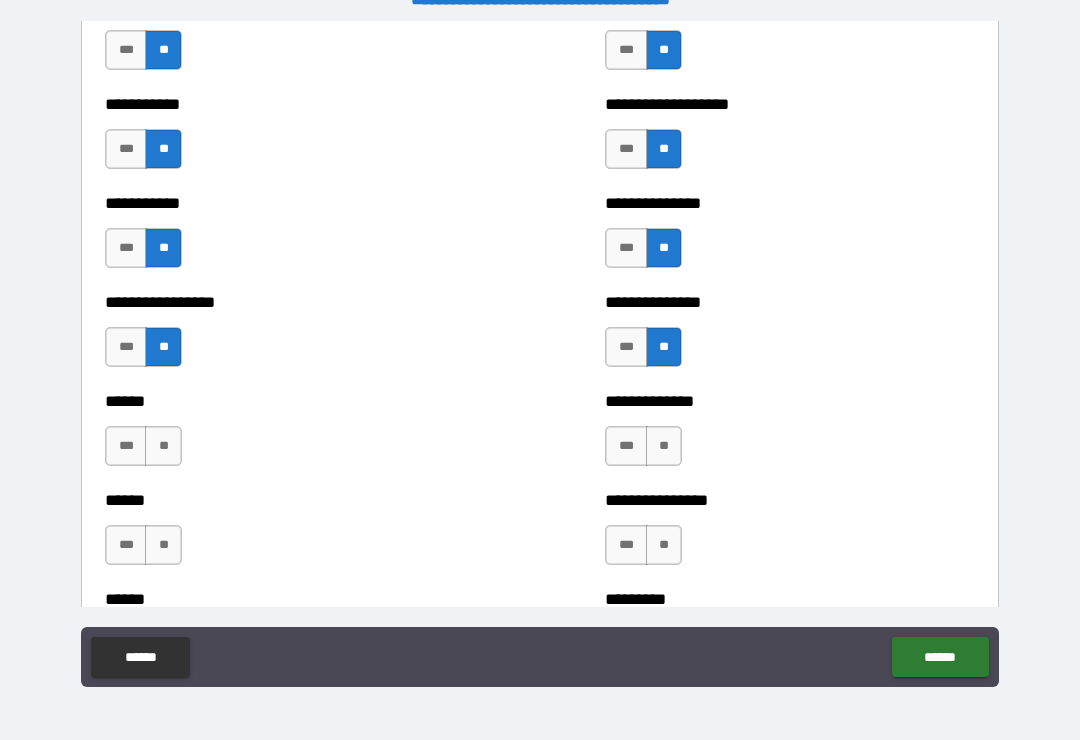 click on "**" at bounding box center [163, 446] 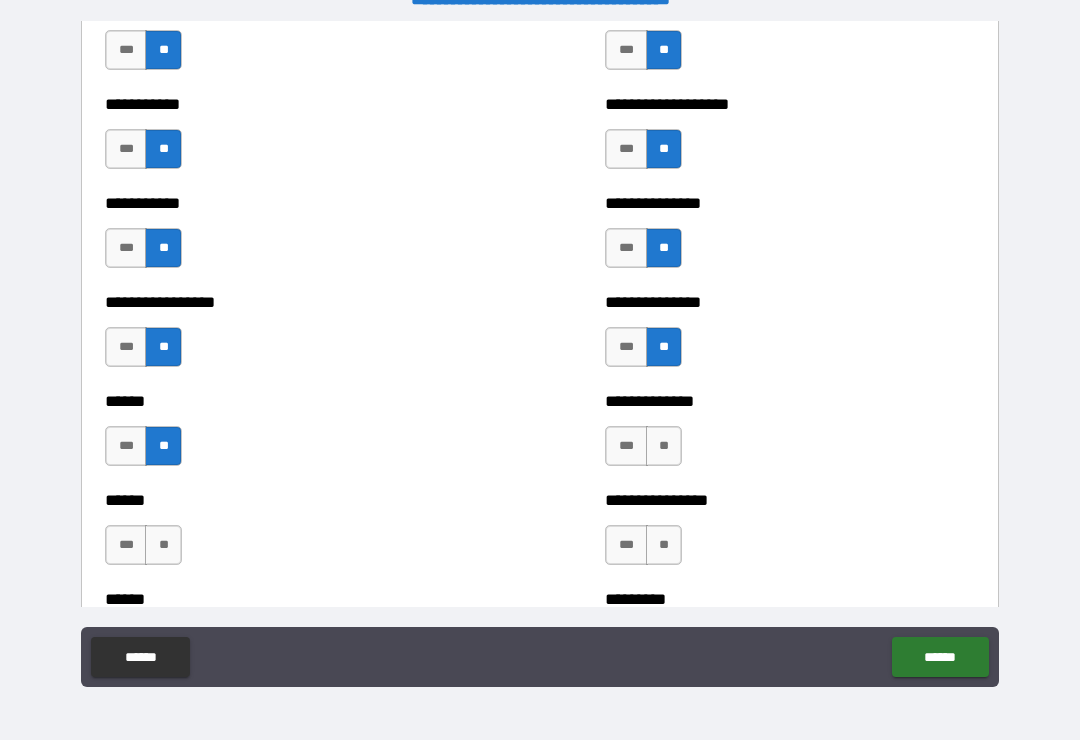 click on "**" at bounding box center [664, 446] 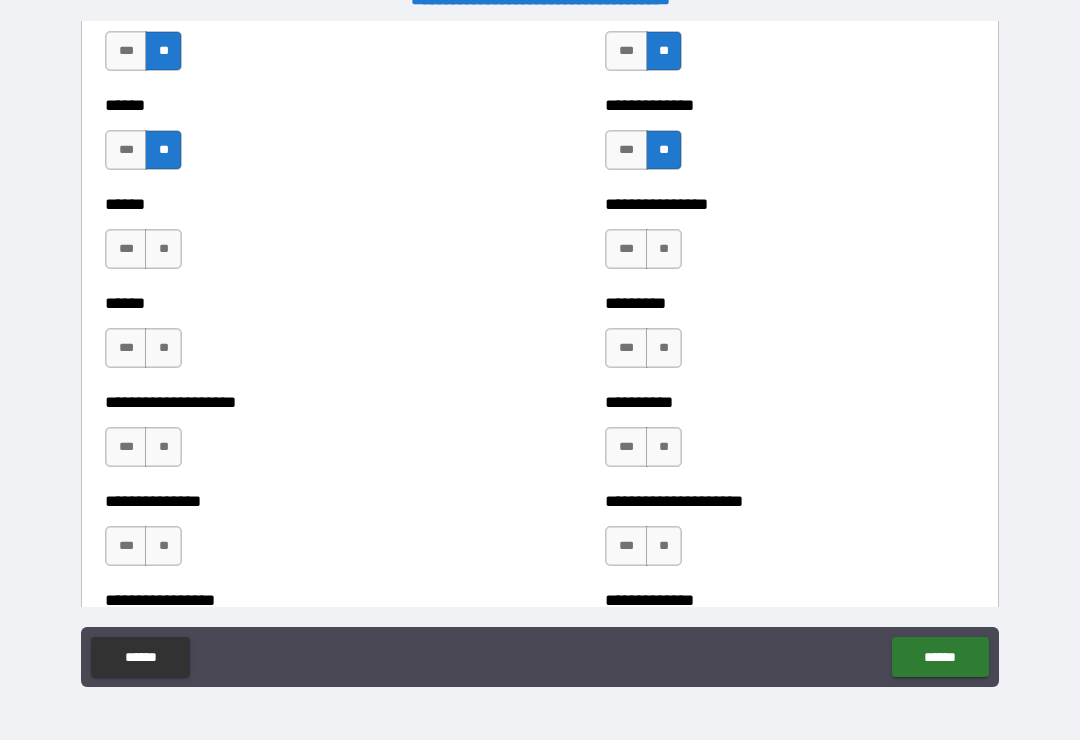 scroll, scrollTop: 3033, scrollLeft: 0, axis: vertical 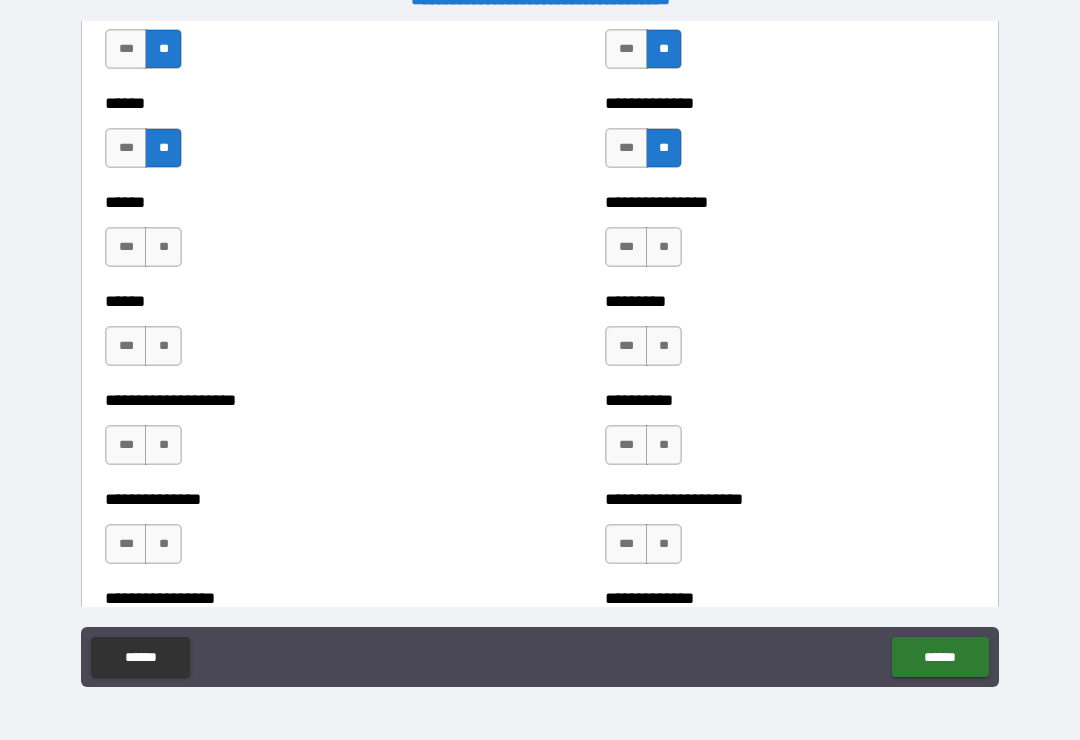 click on "**" at bounding box center [163, 247] 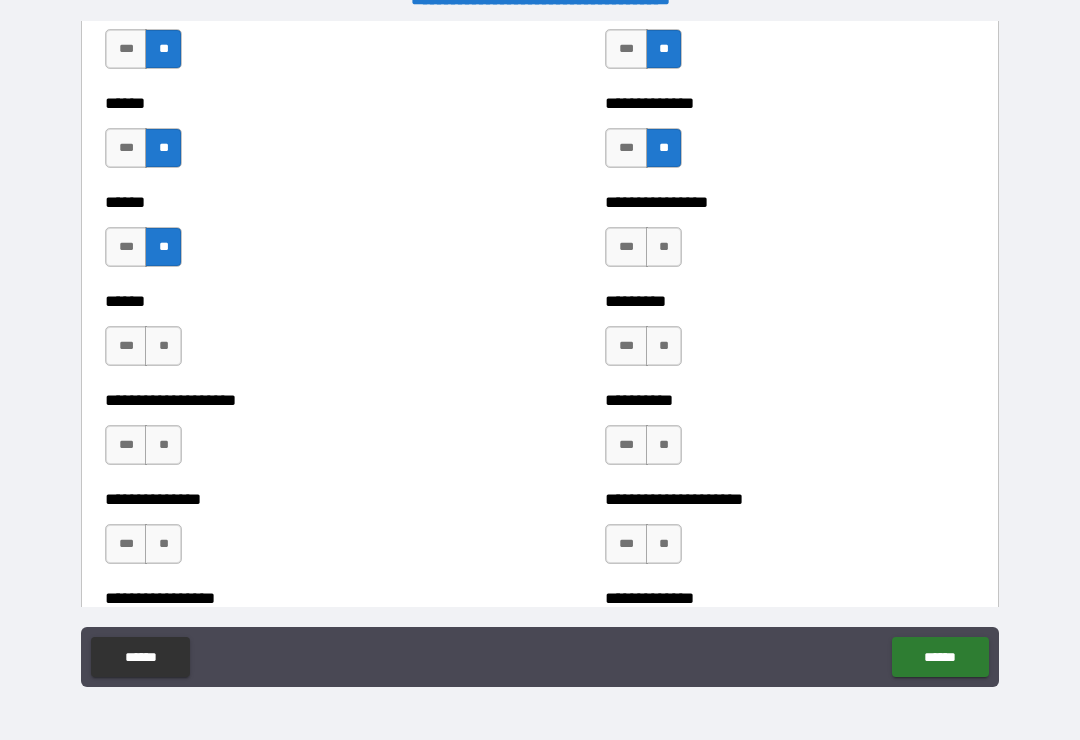 click on "**" at bounding box center (664, 247) 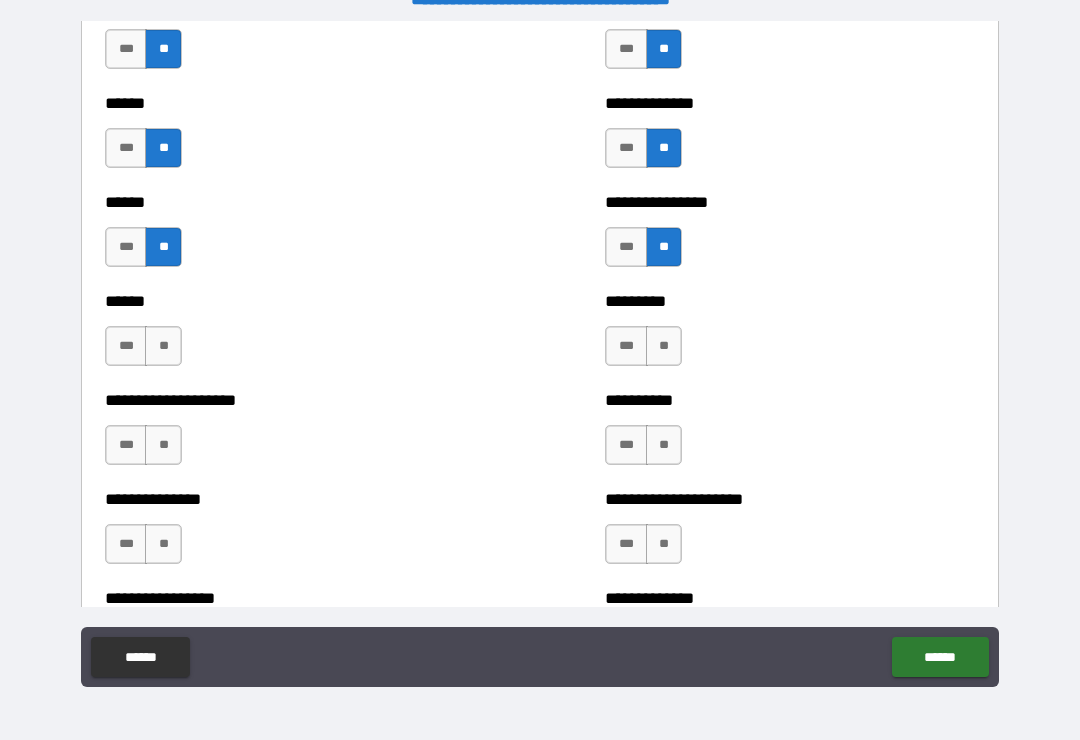 click on "**" at bounding box center (664, 346) 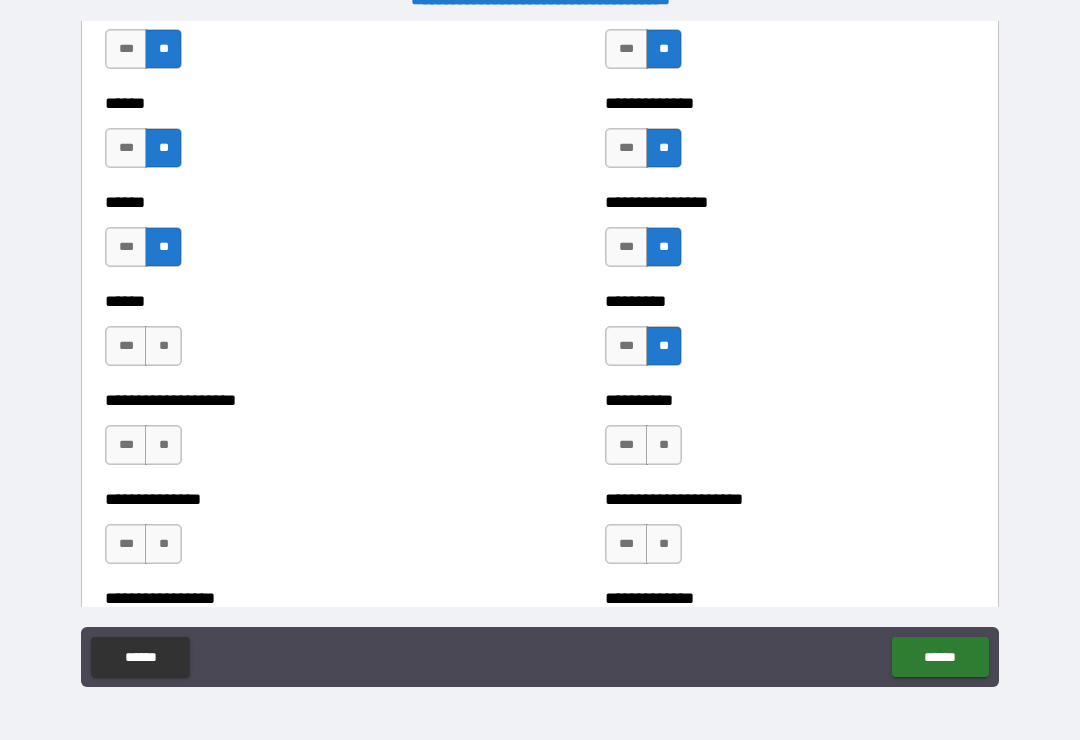 click on "**" at bounding box center [163, 346] 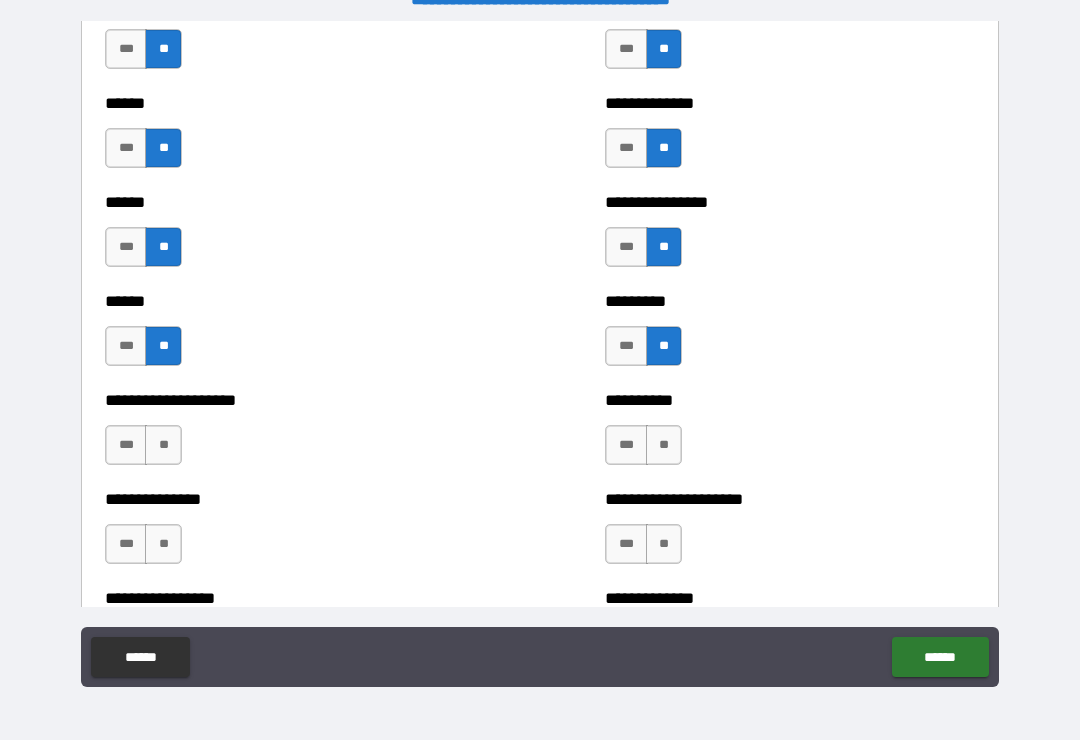 click on "**" at bounding box center (664, 445) 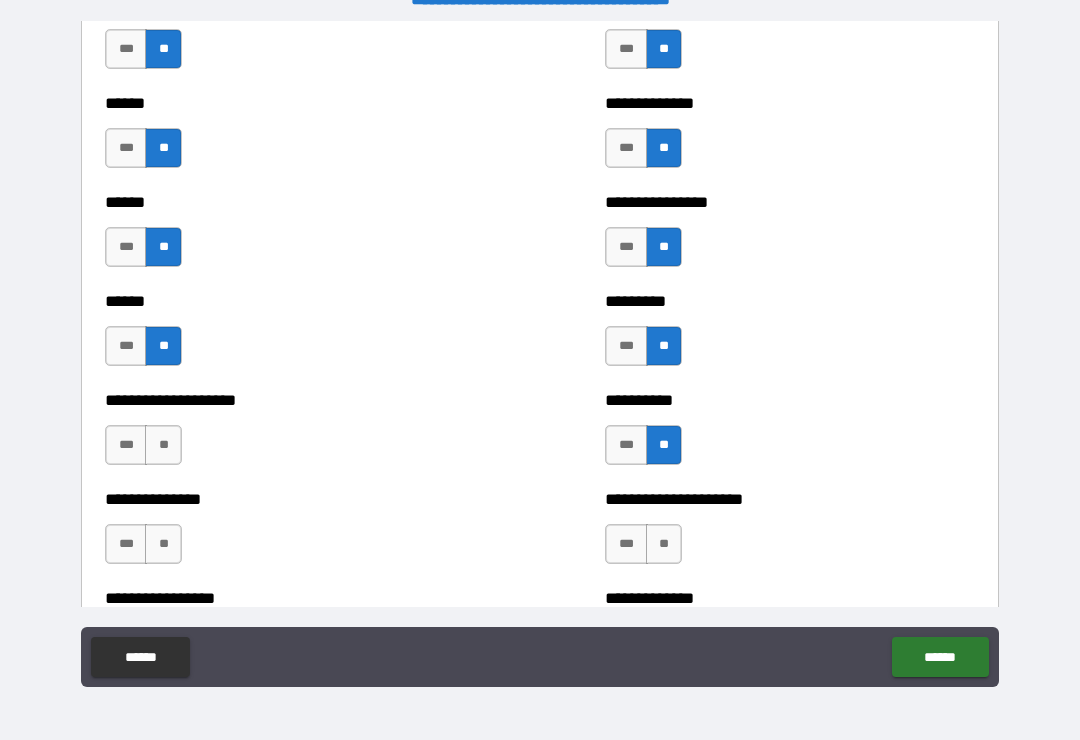 click on "**" at bounding box center [163, 445] 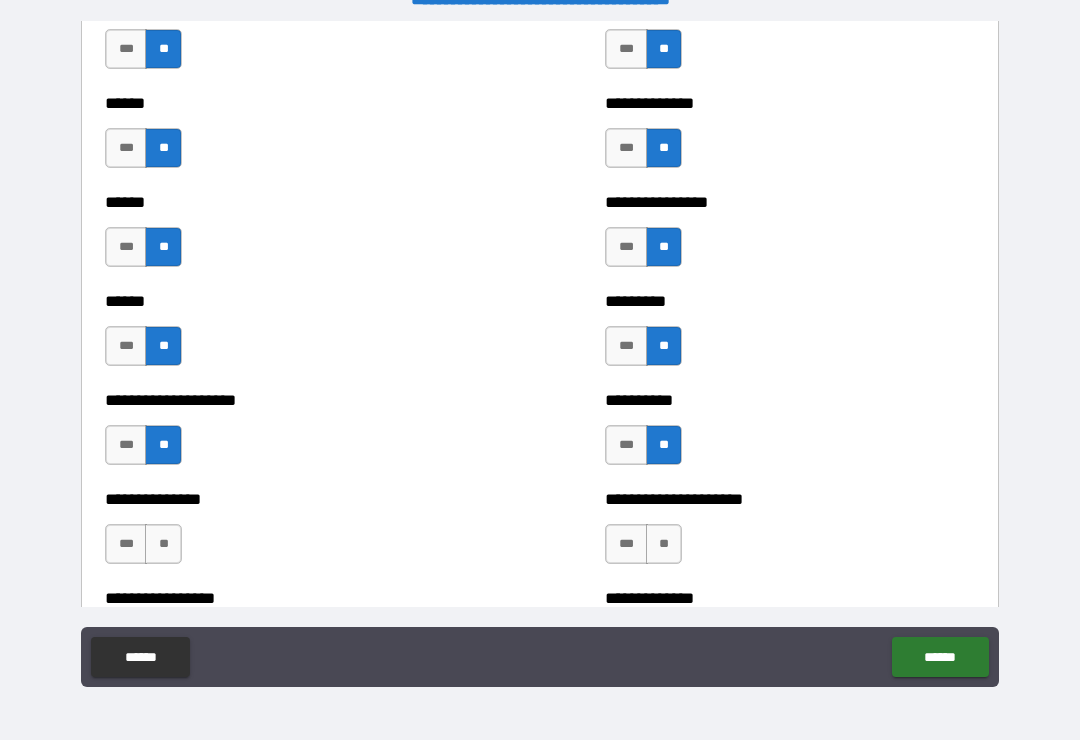 click on "**" at bounding box center [163, 544] 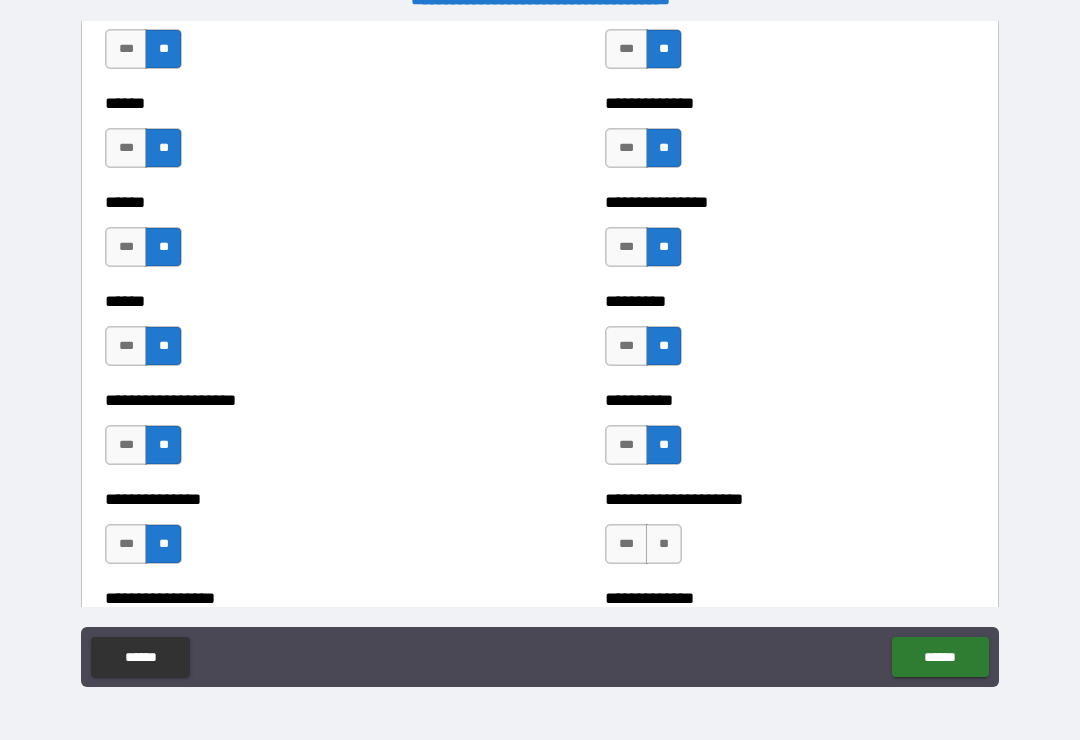 click on "**********" at bounding box center (790, 534) 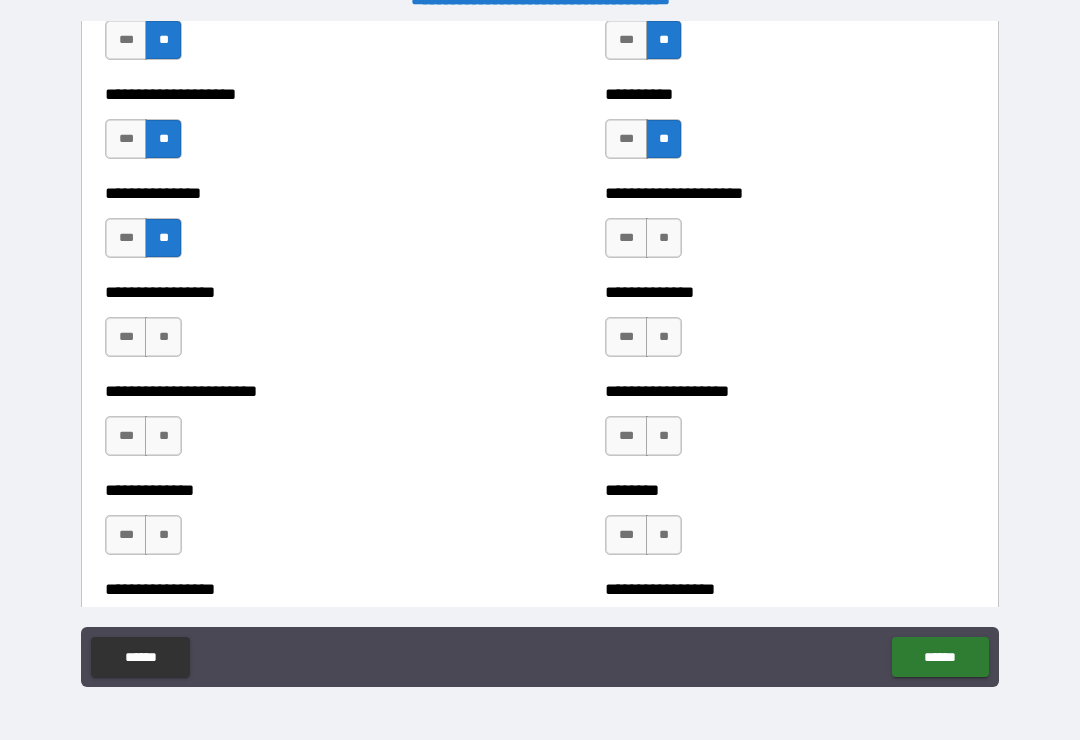 scroll, scrollTop: 3352, scrollLeft: 0, axis: vertical 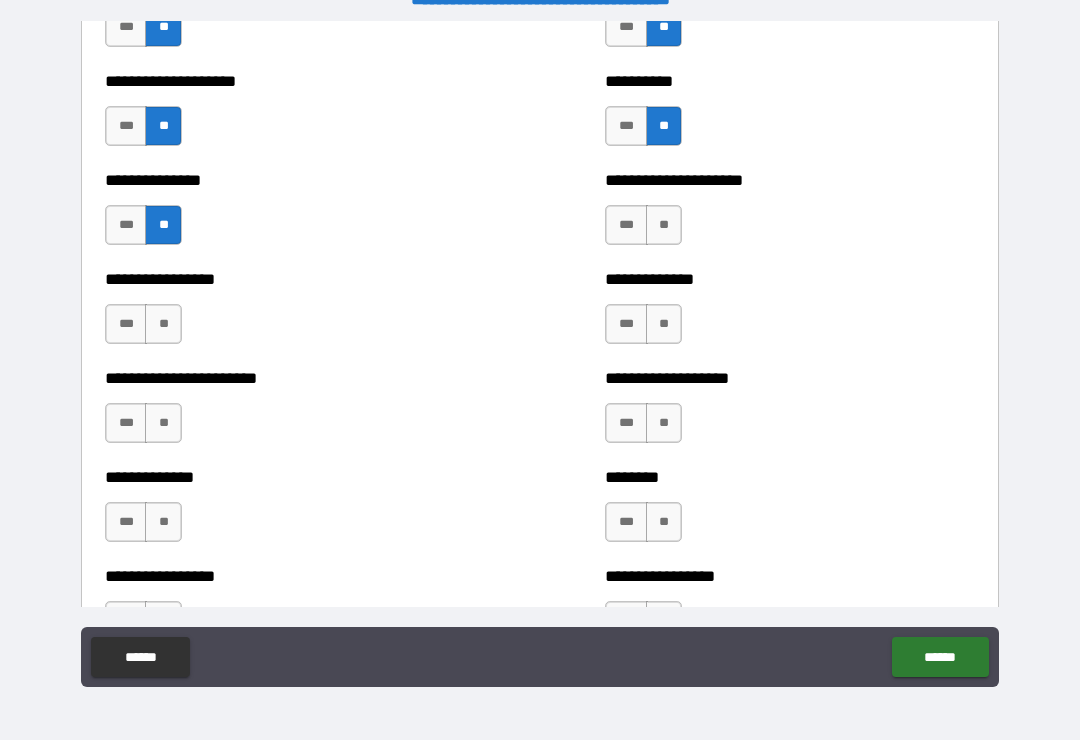 click on "**" at bounding box center [664, 225] 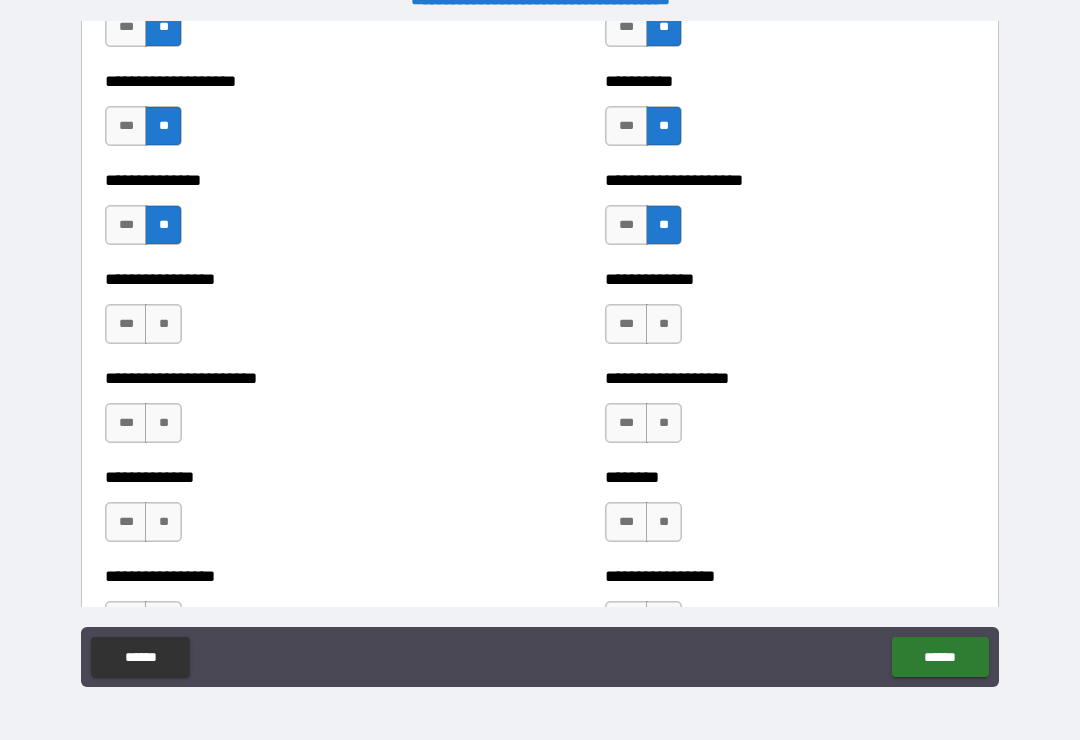click on "**" at bounding box center [163, 324] 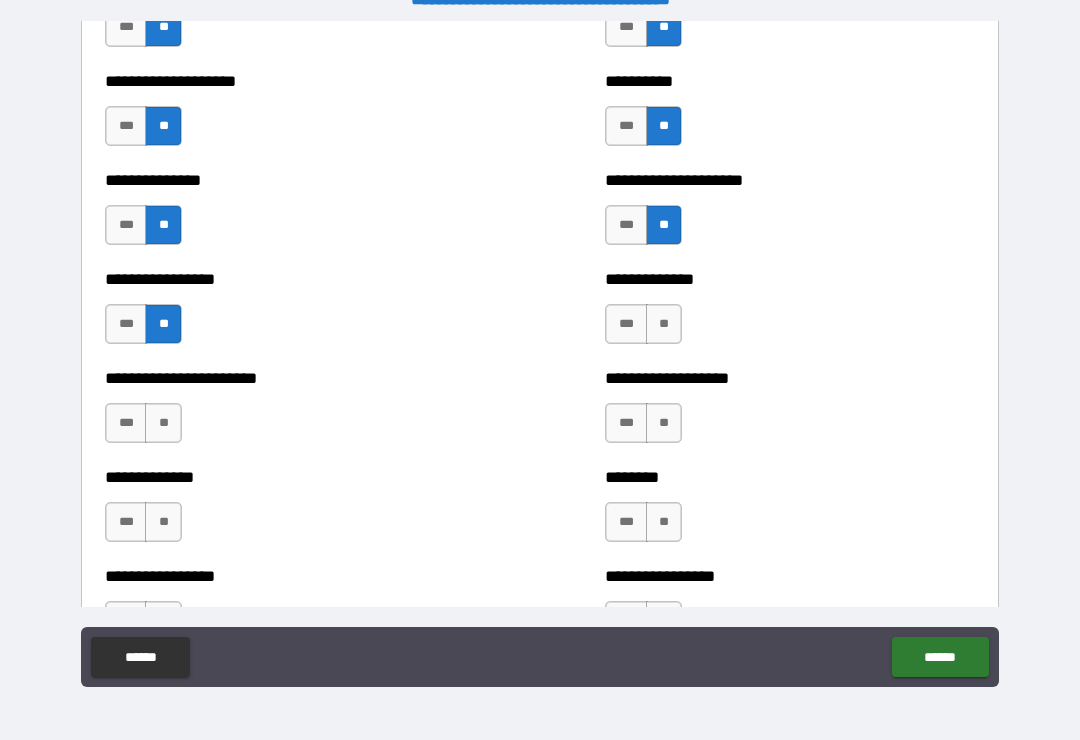 click on "**" at bounding box center (163, 423) 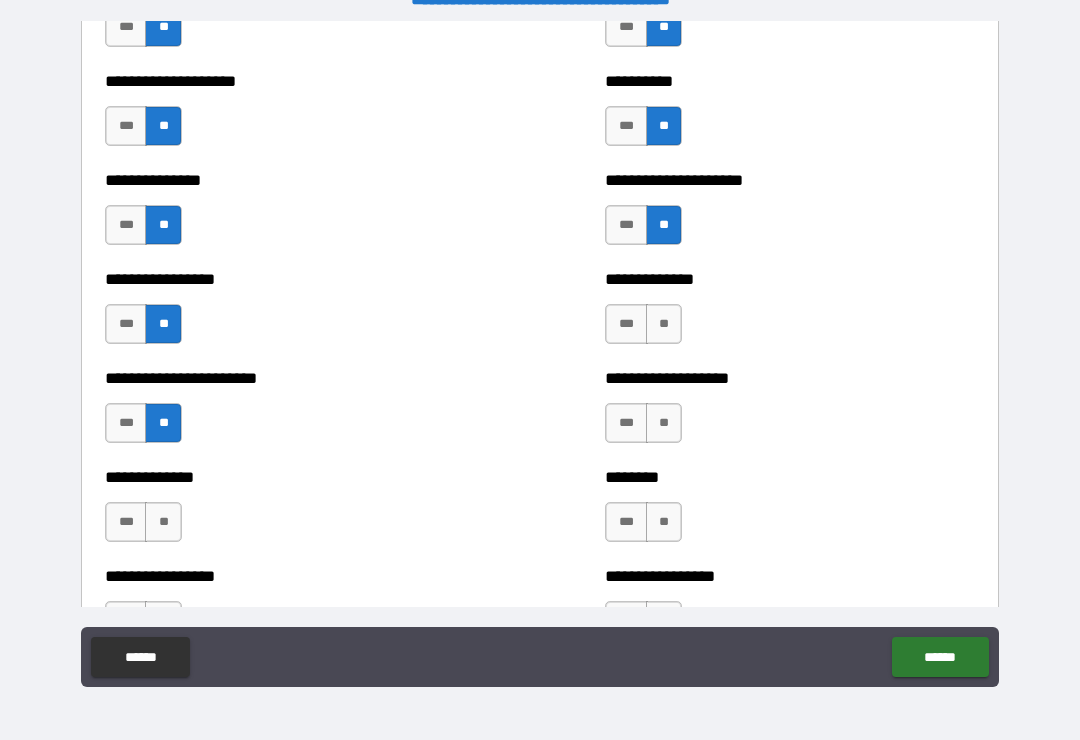 click on "**" at bounding box center [664, 324] 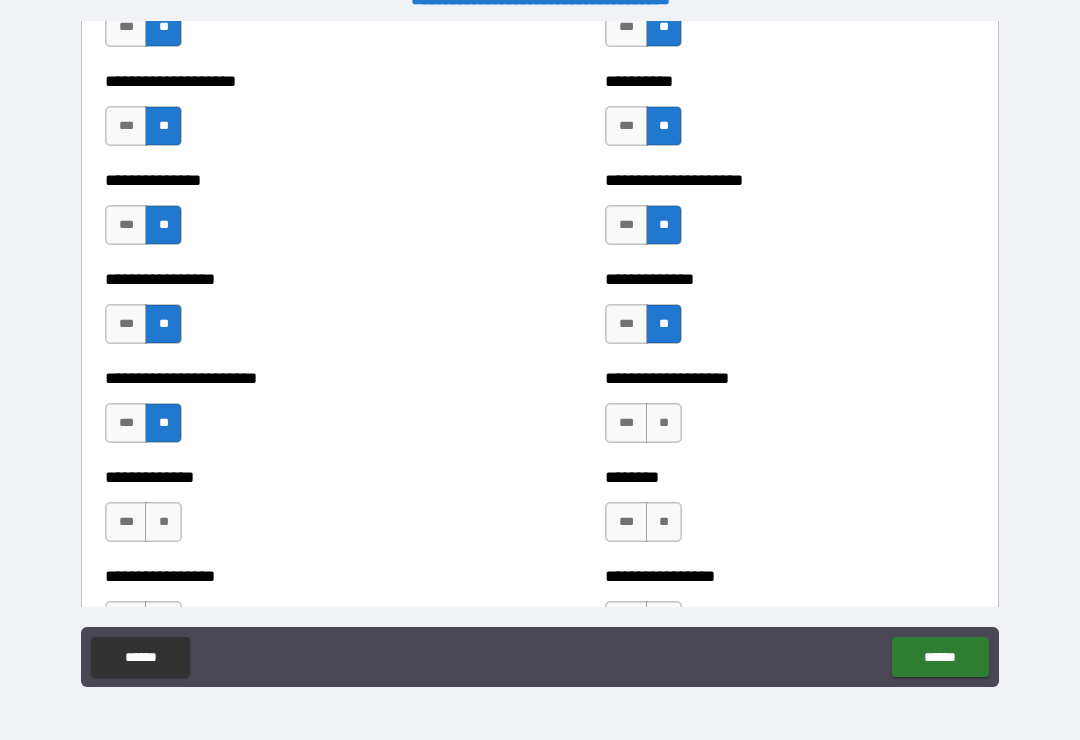 click on "**" at bounding box center (664, 423) 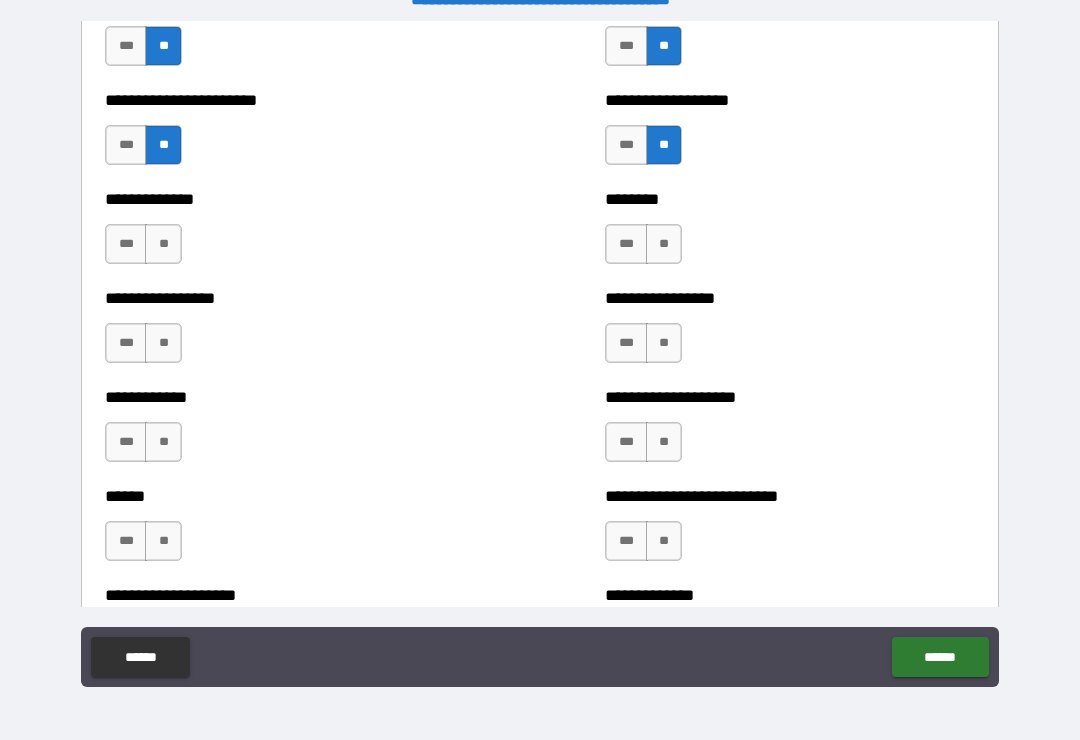 scroll, scrollTop: 3632, scrollLeft: 0, axis: vertical 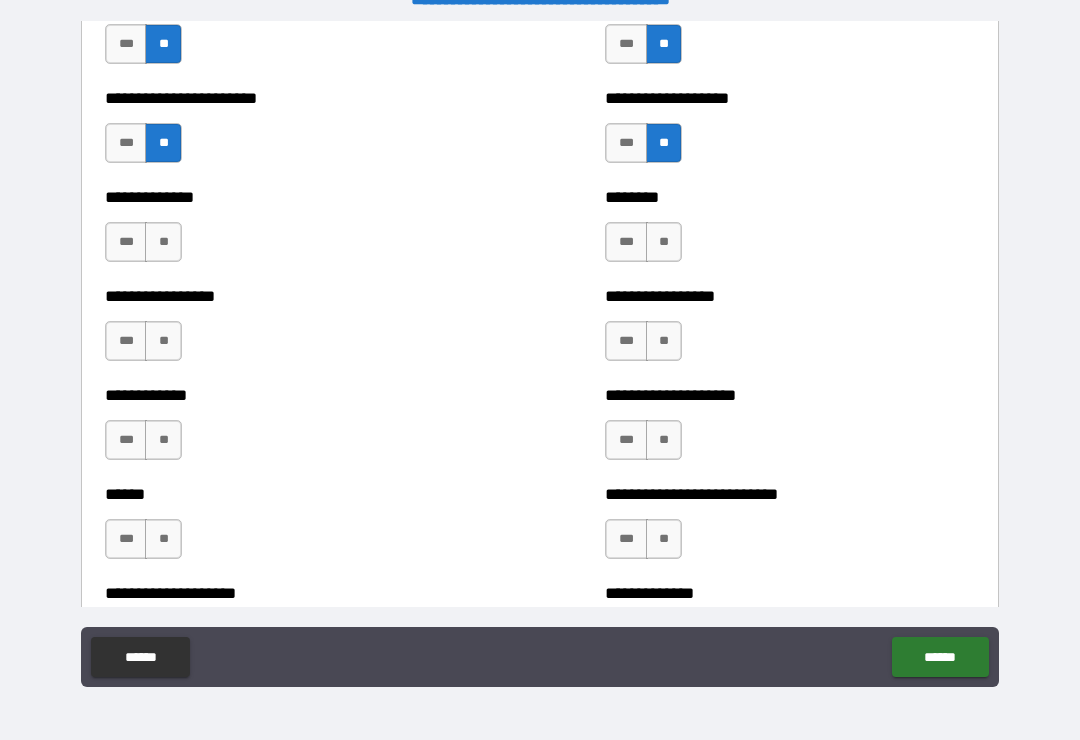click on "**" at bounding box center [163, 242] 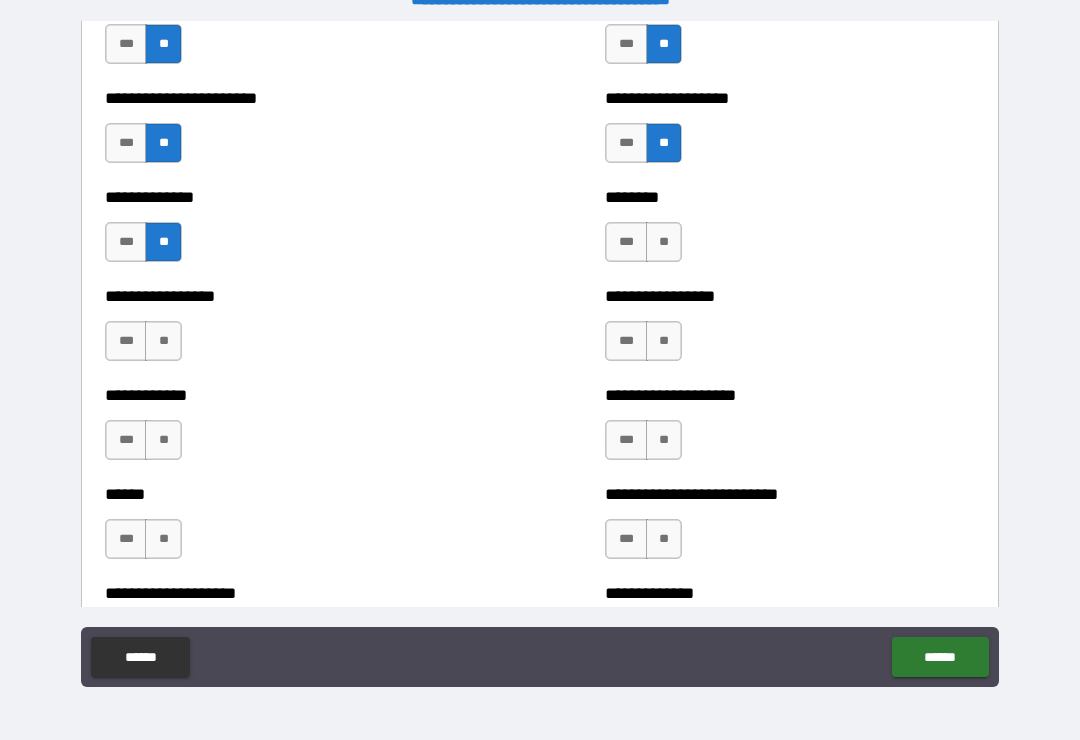 click on "**" at bounding box center (163, 341) 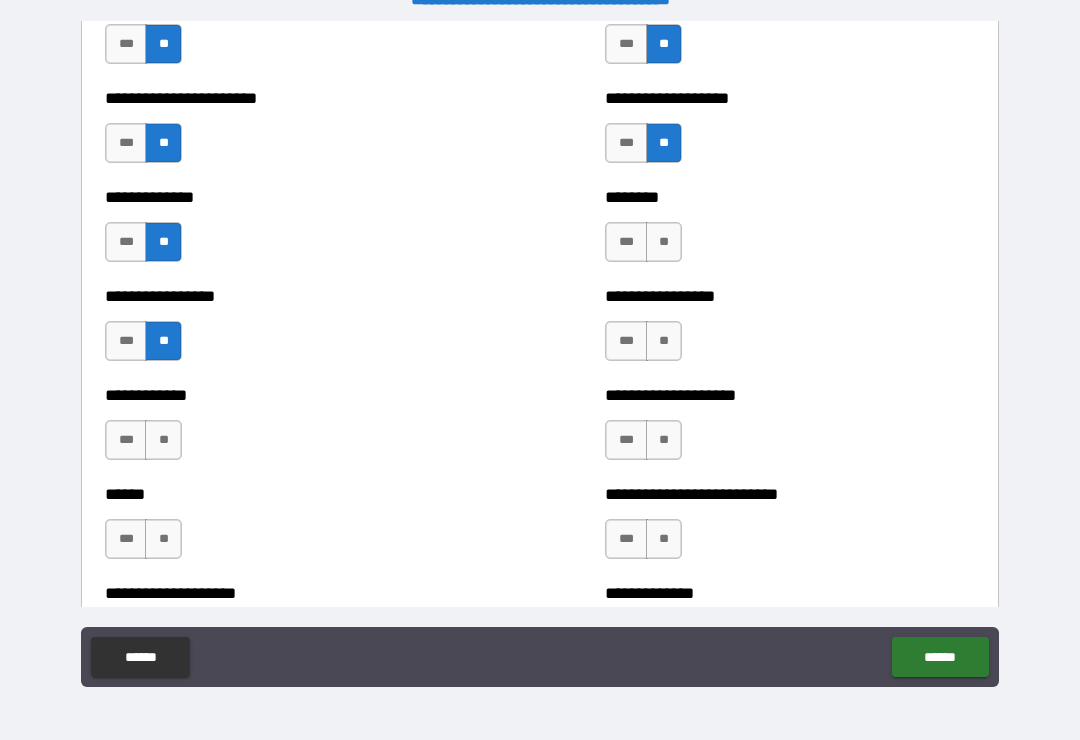 click on "**" at bounding box center (664, 242) 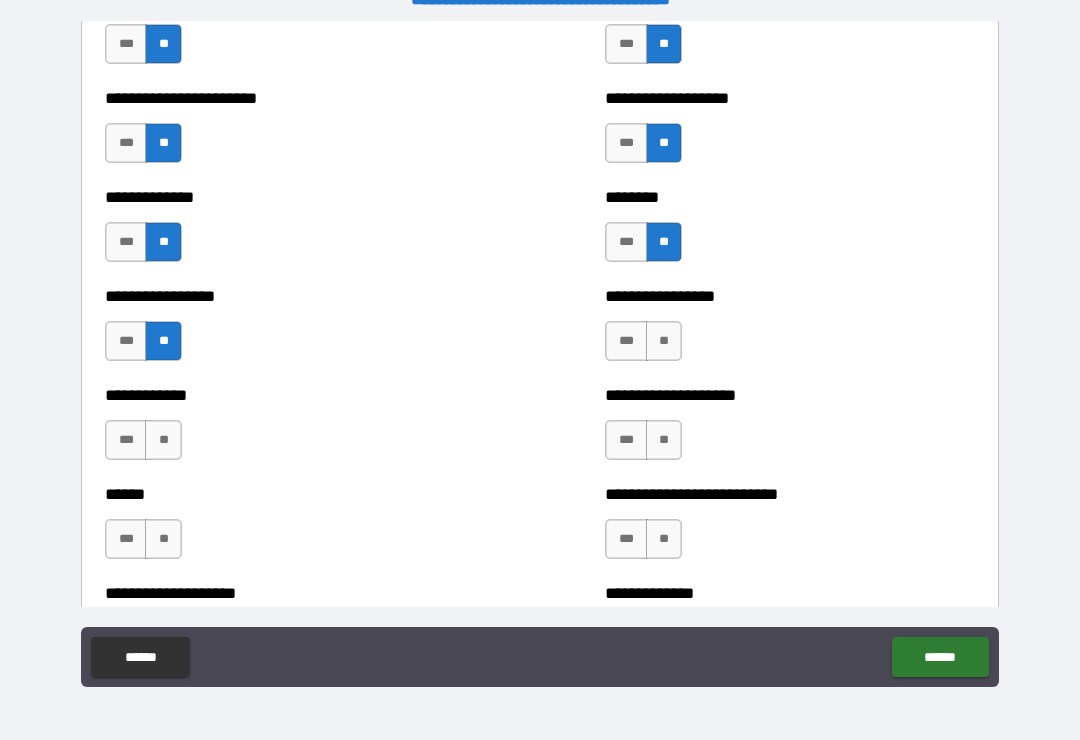 click on "**" at bounding box center (664, 341) 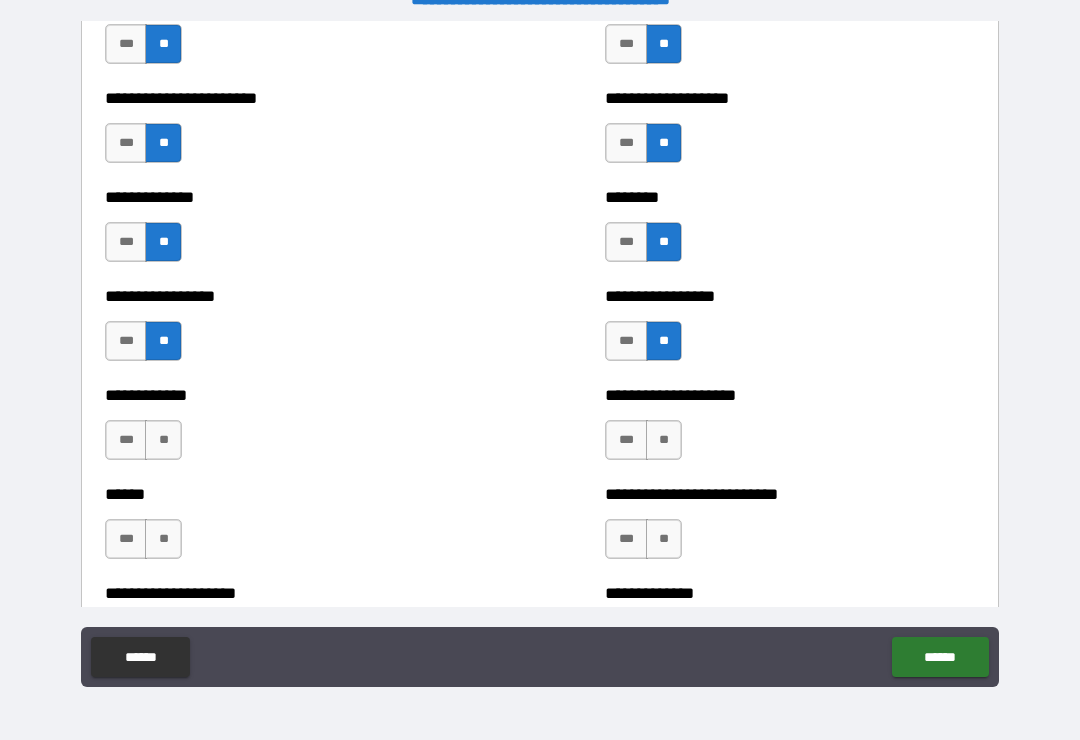 click on "**" at bounding box center [664, 440] 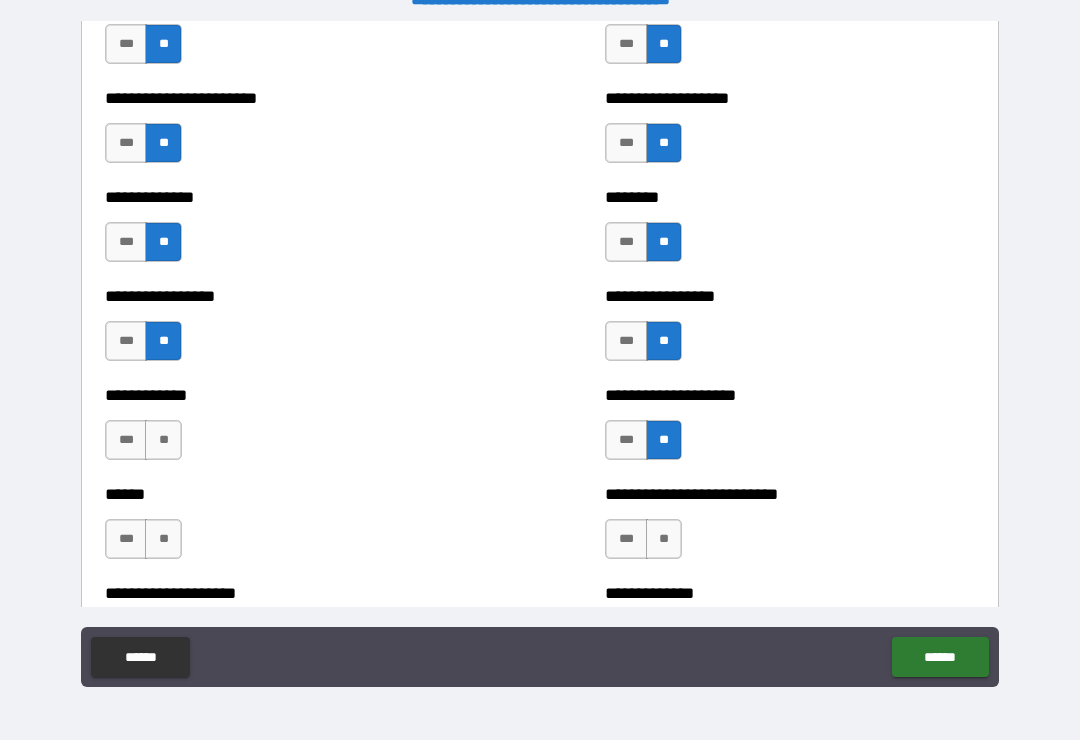 click on "**" at bounding box center (163, 440) 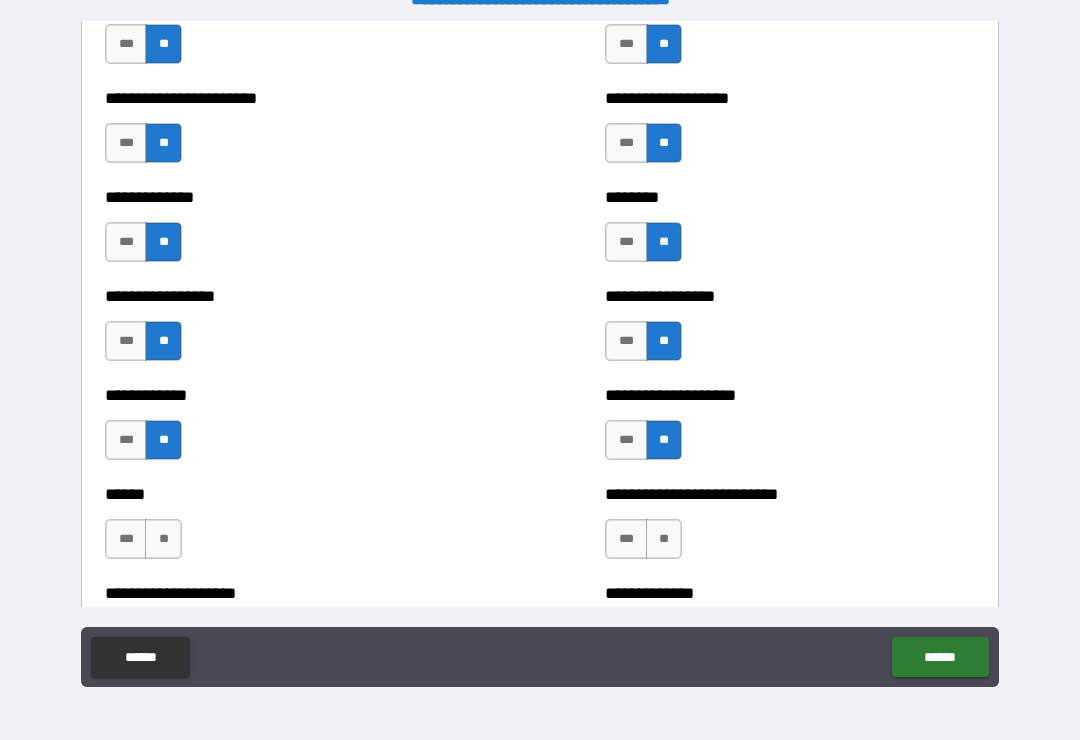 click on "**" at bounding box center (664, 539) 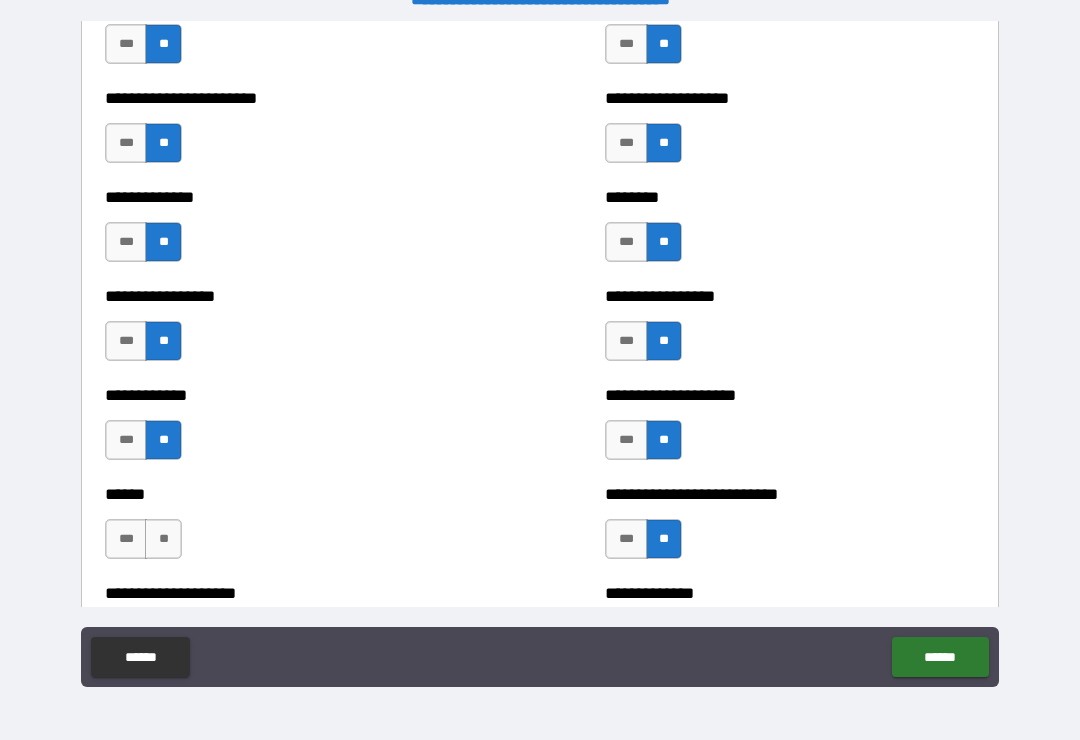 click on "**" at bounding box center [163, 539] 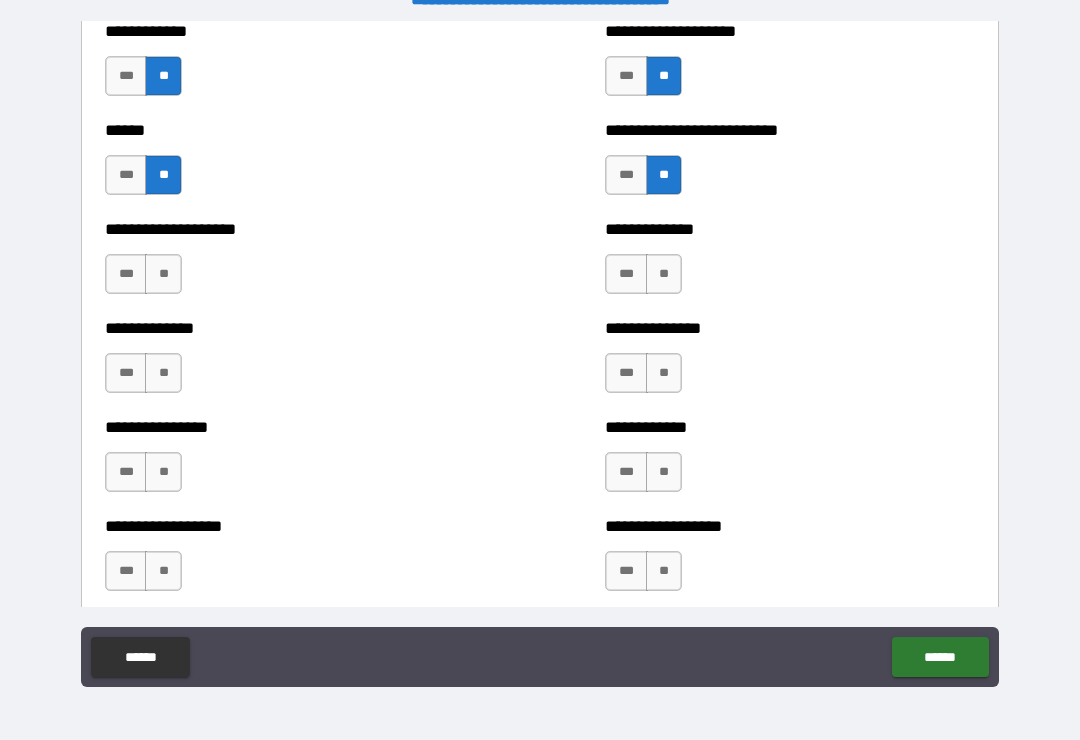 scroll, scrollTop: 4000, scrollLeft: 0, axis: vertical 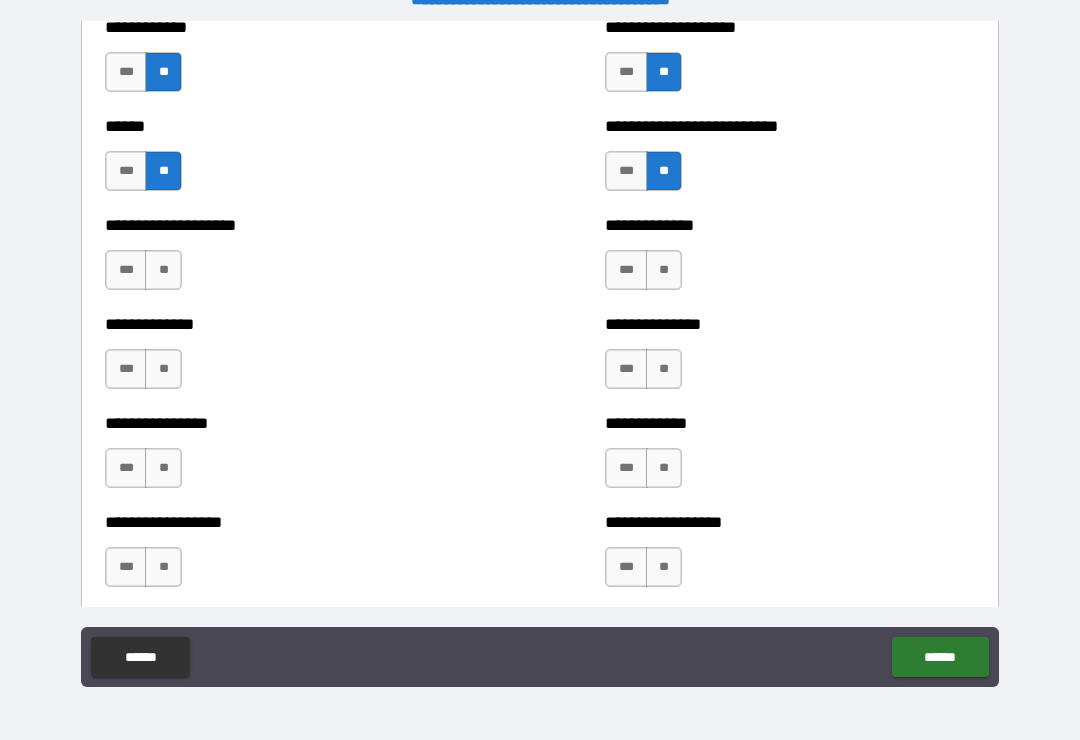 click on "**" at bounding box center (664, 270) 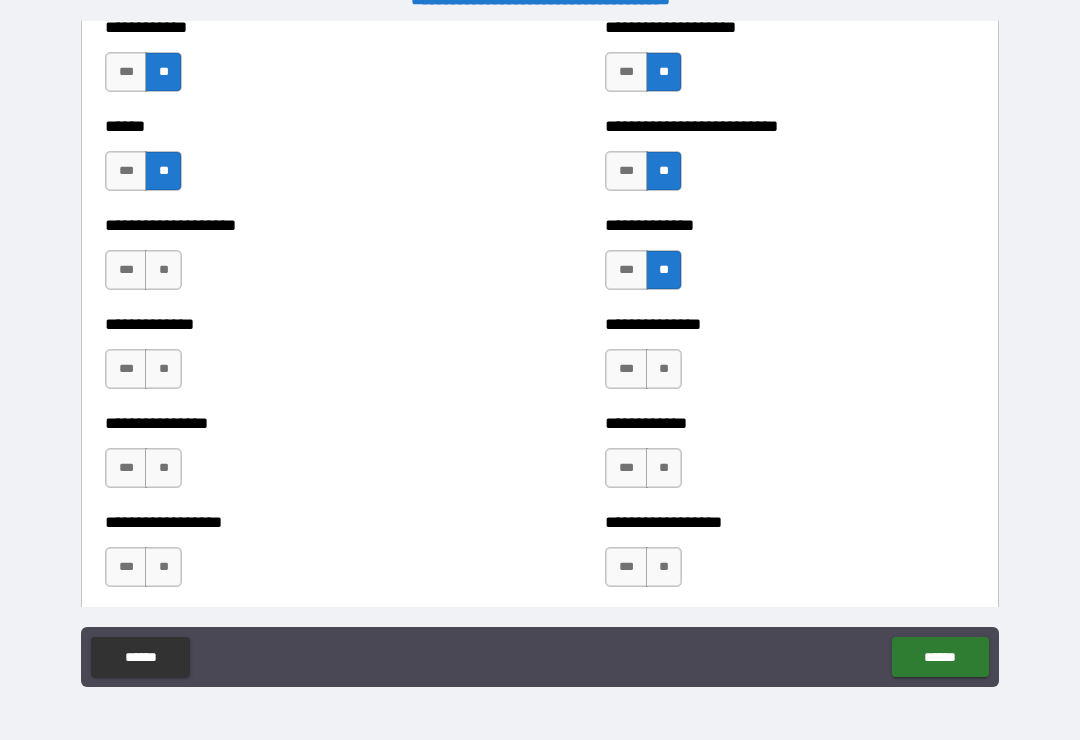 click on "**" at bounding box center [664, 369] 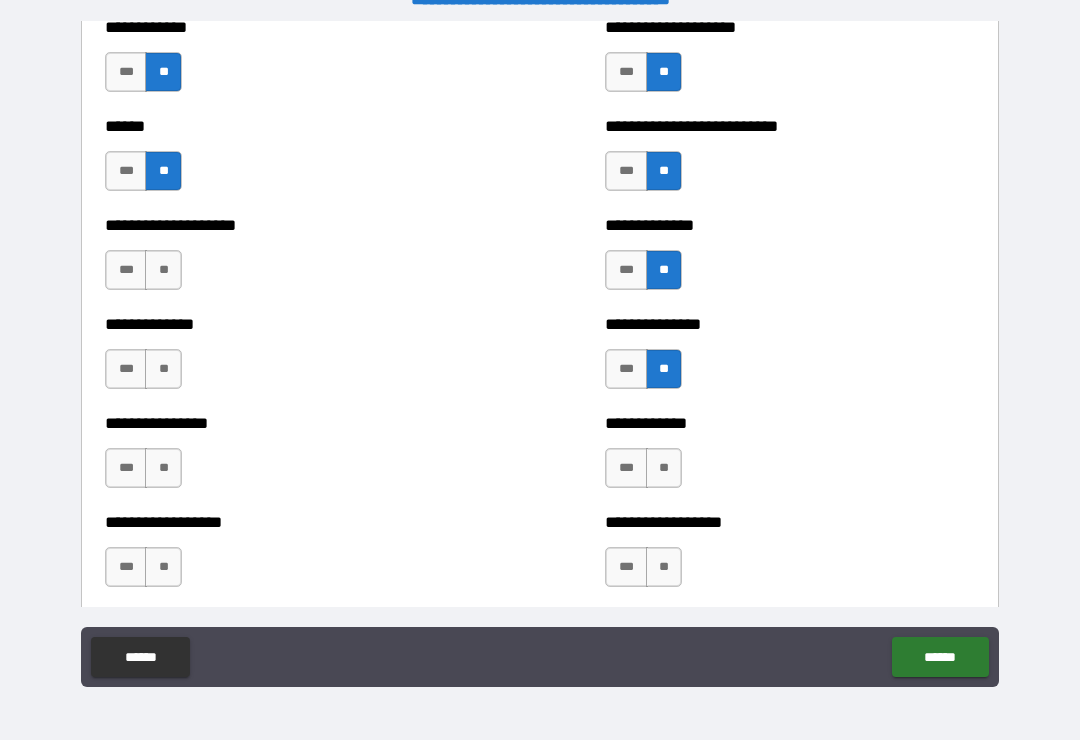 click on "**" at bounding box center [163, 270] 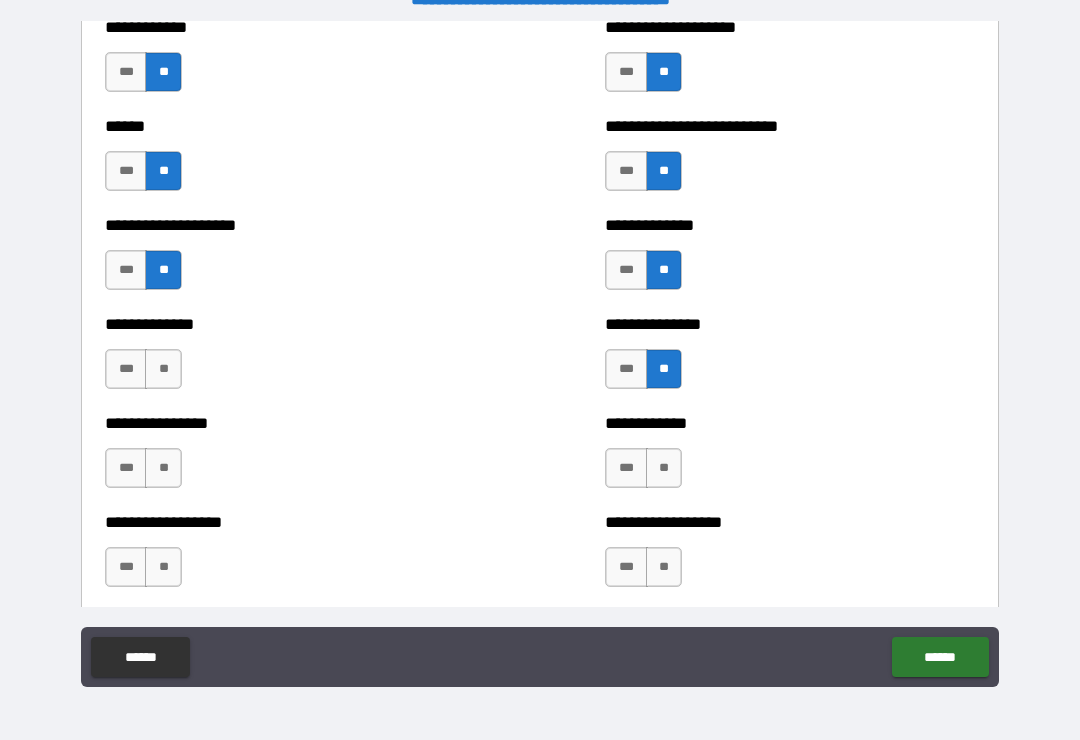 click on "**" at bounding box center [163, 369] 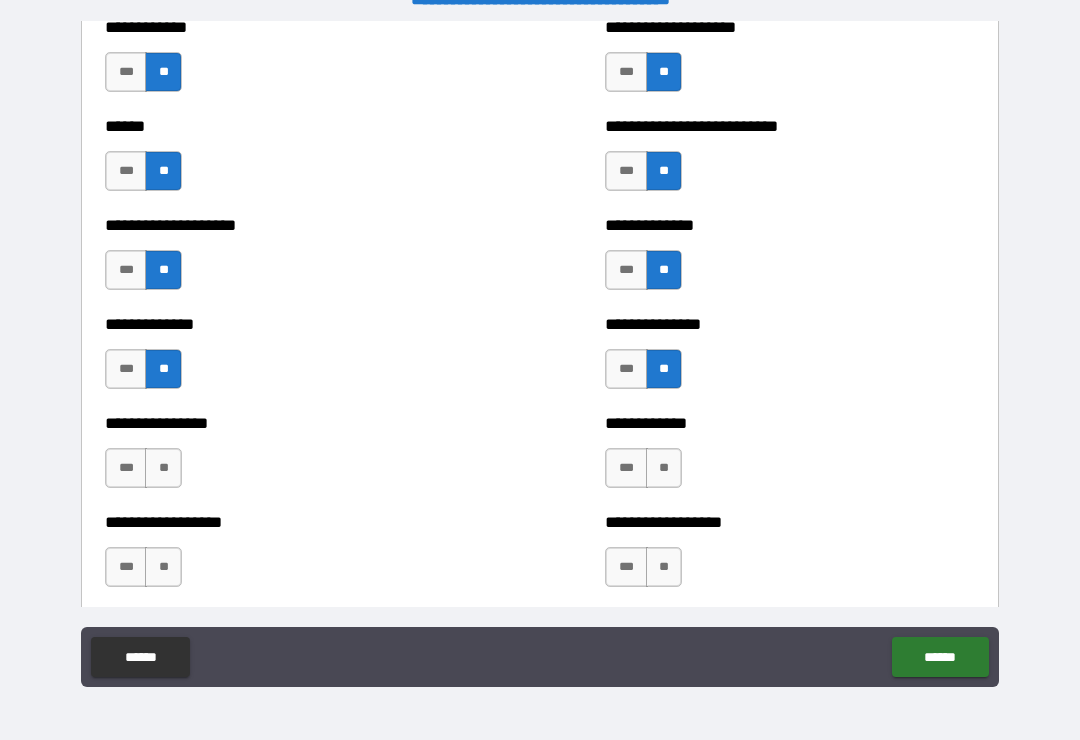 click on "**" at bounding box center (163, 468) 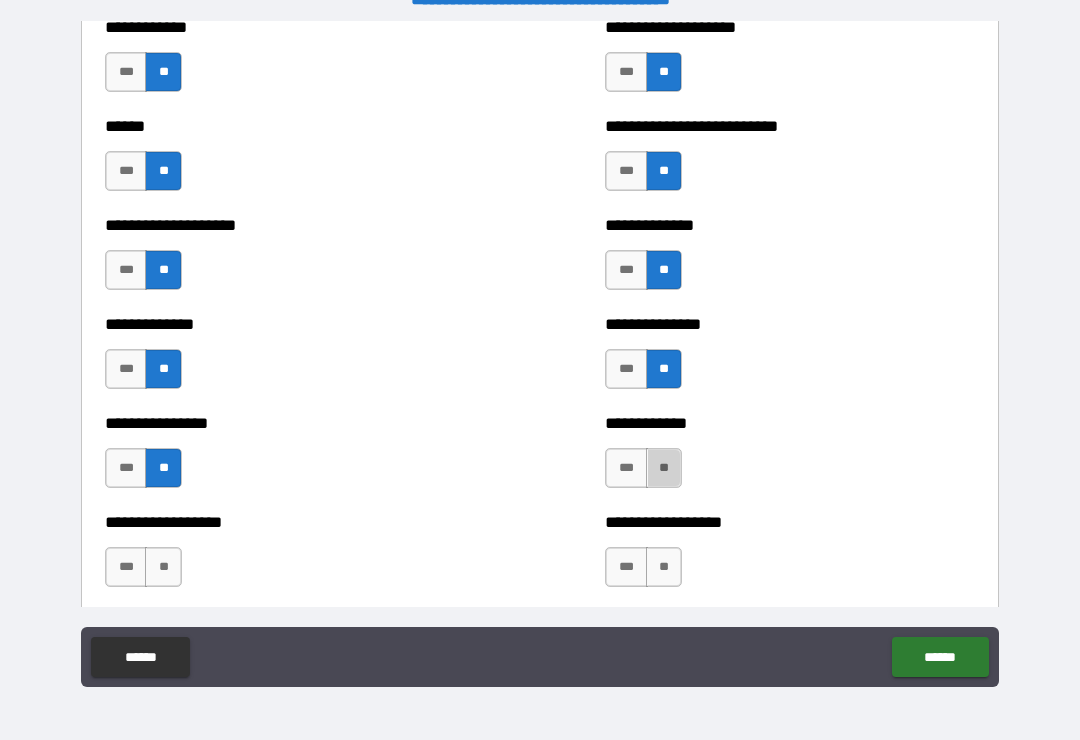 click on "**" at bounding box center [664, 468] 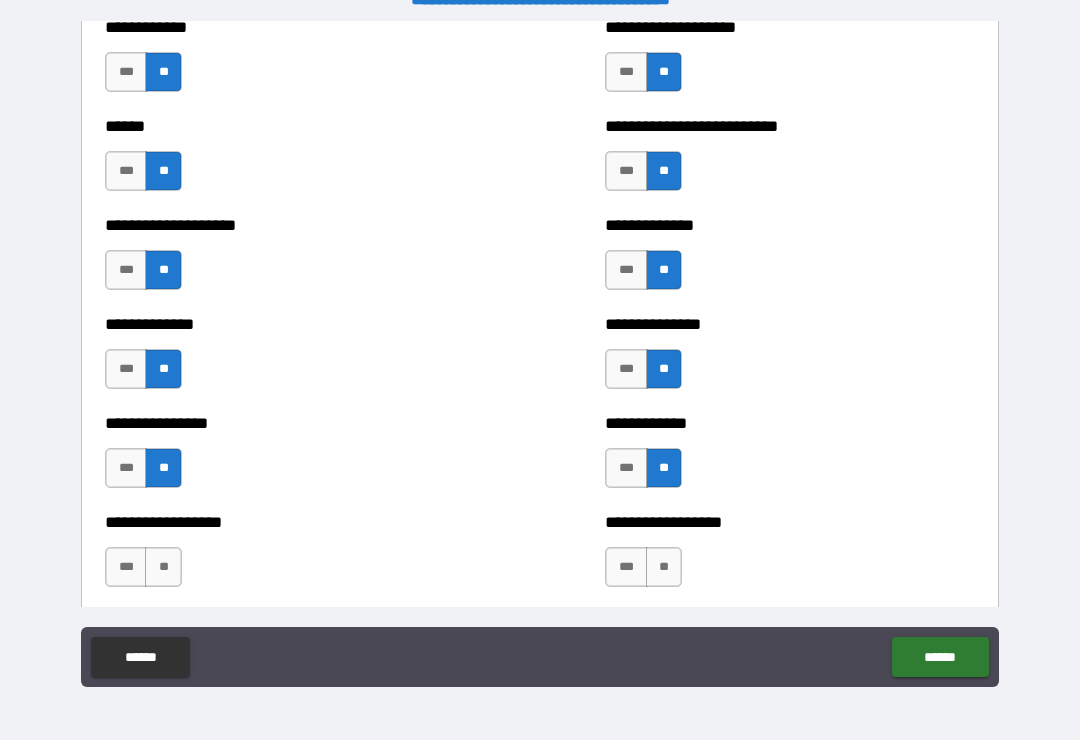 click on "**" at bounding box center [163, 567] 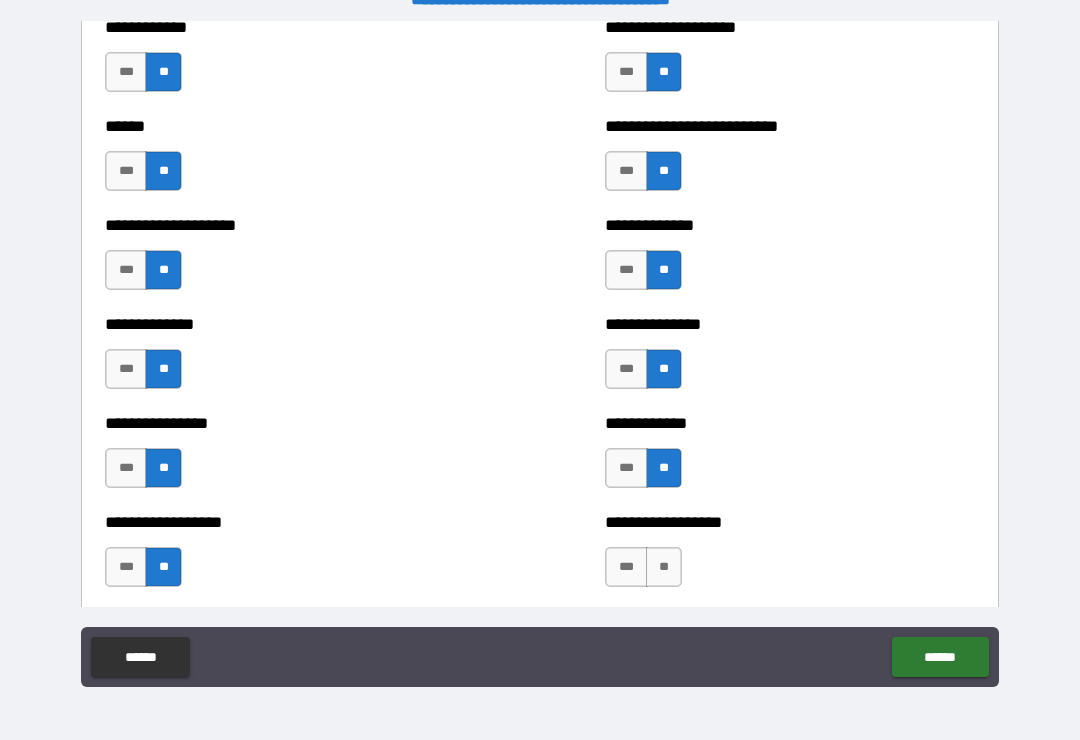 click on "**" at bounding box center (664, 567) 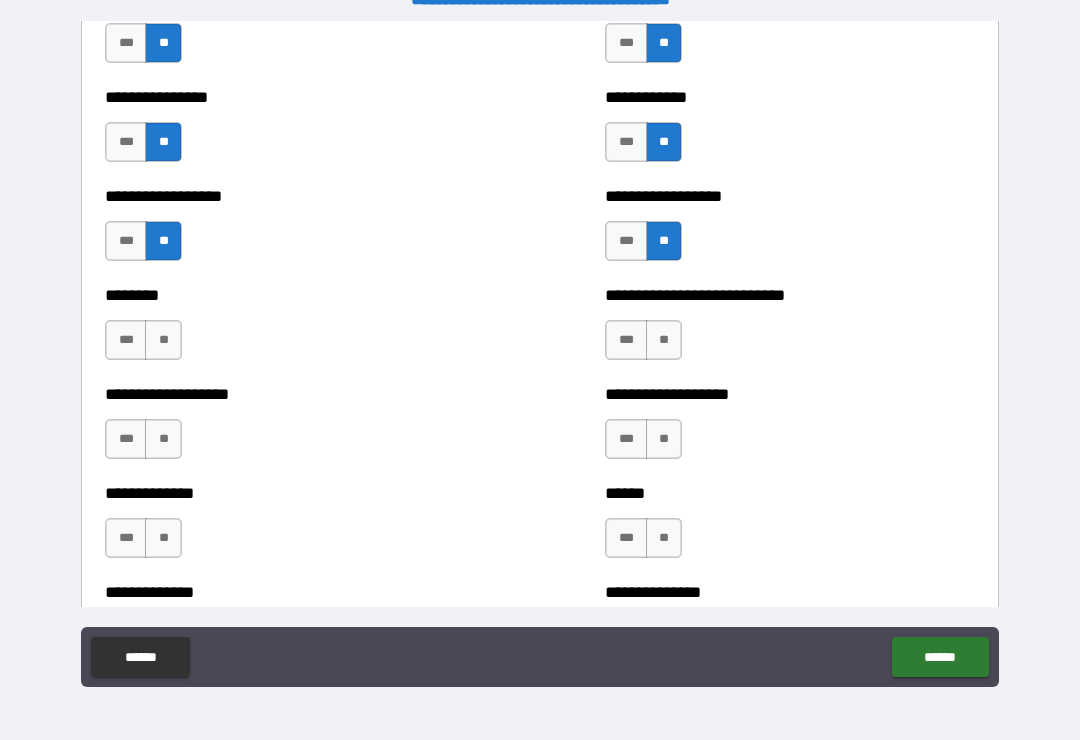 scroll, scrollTop: 4325, scrollLeft: 0, axis: vertical 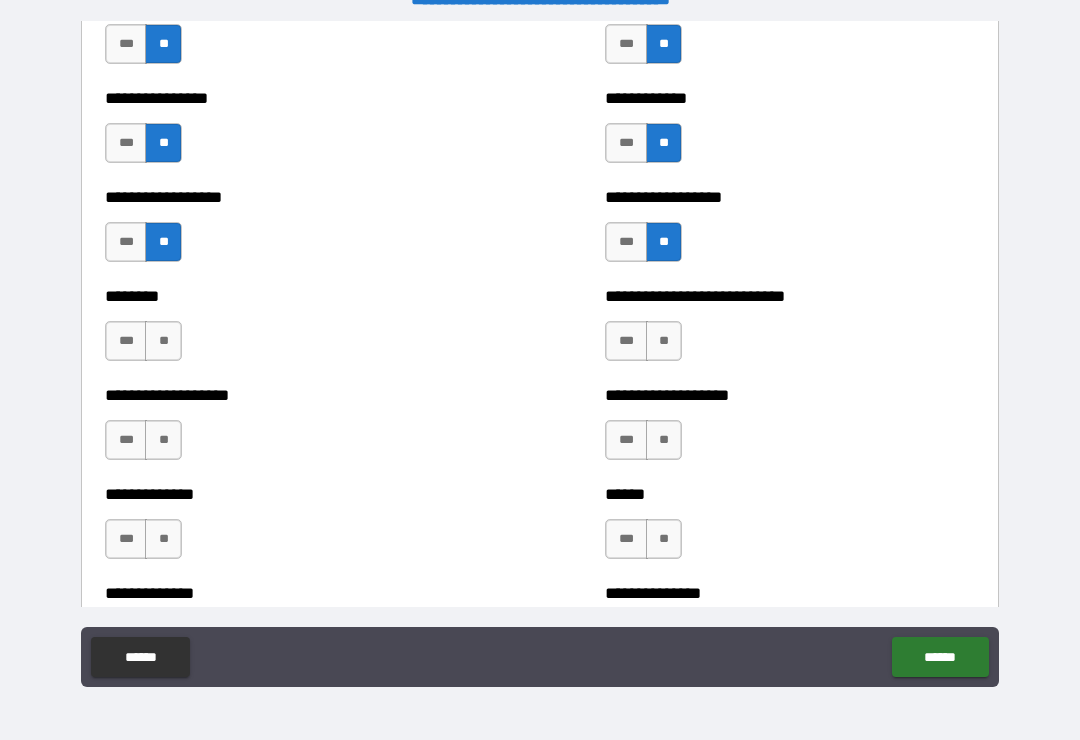 click on "**" at bounding box center (163, 341) 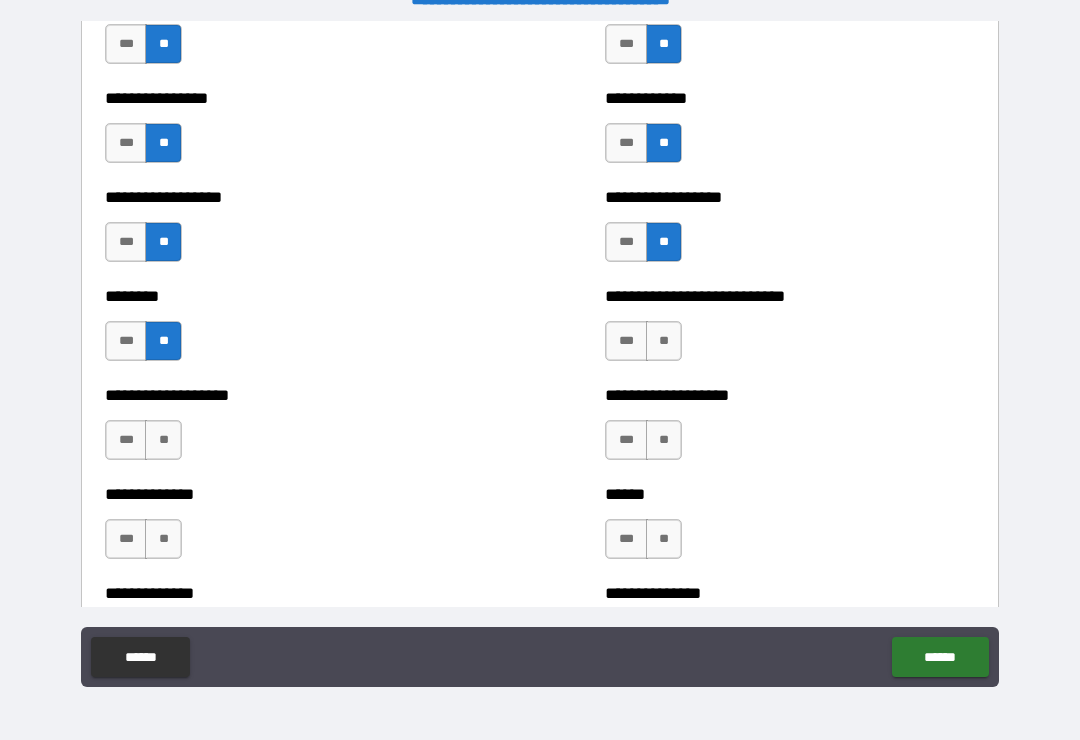 click on "**" at bounding box center [163, 440] 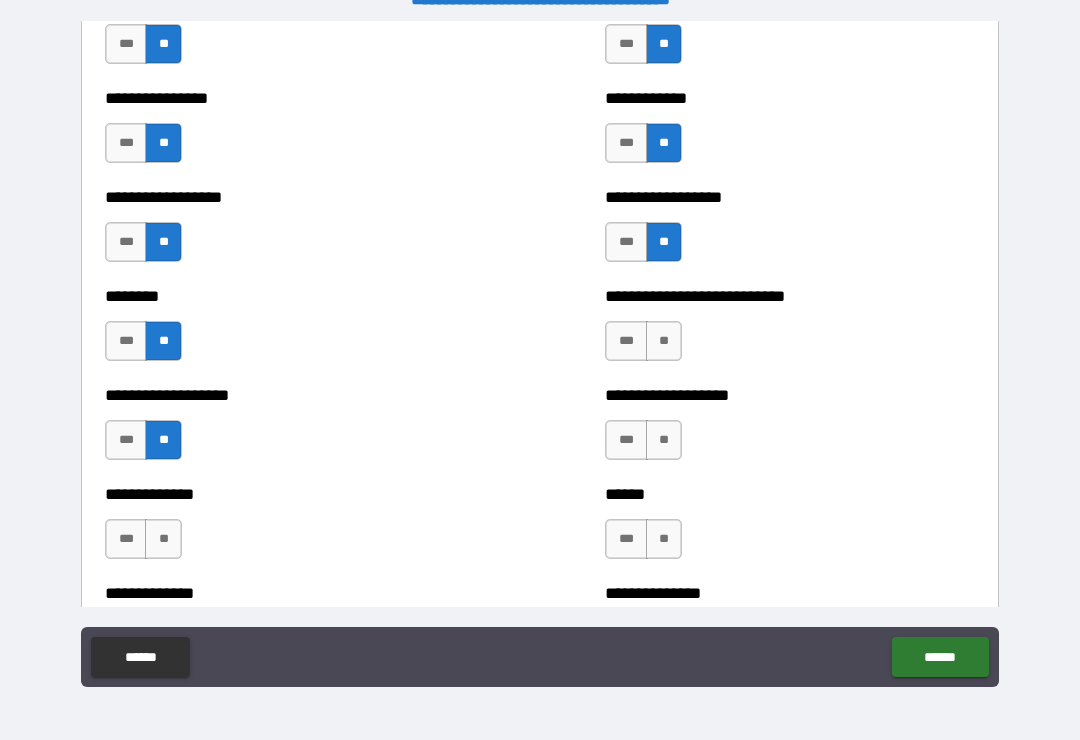 click on "**" at bounding box center (664, 341) 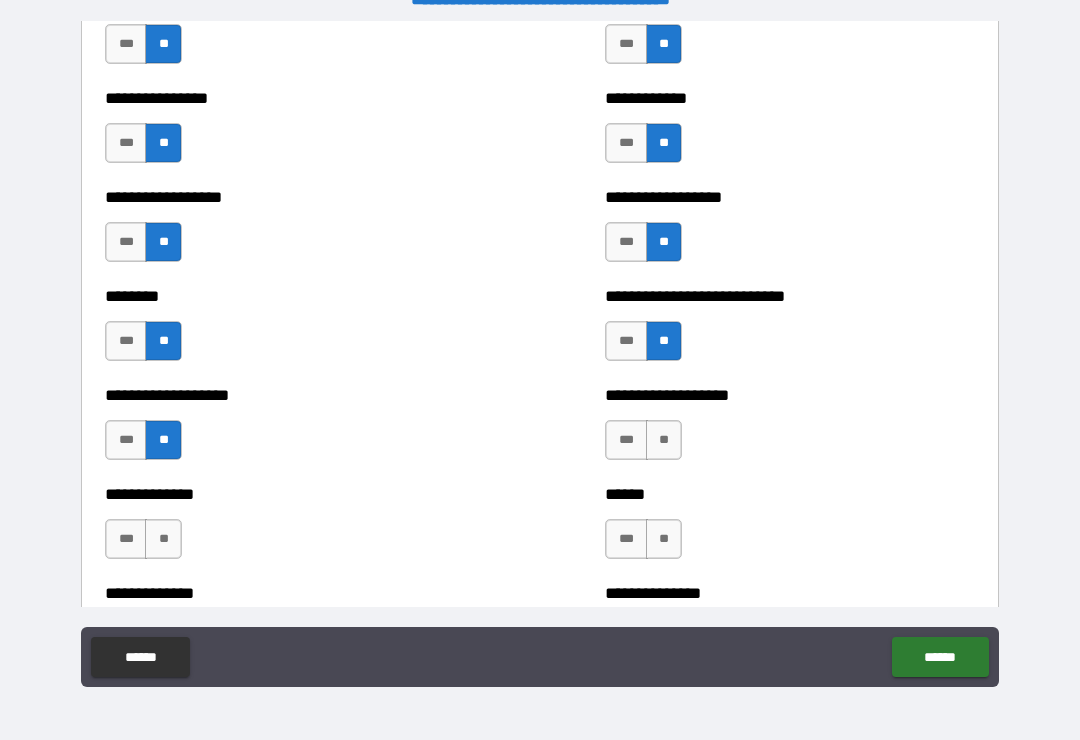 click on "**" at bounding box center [664, 440] 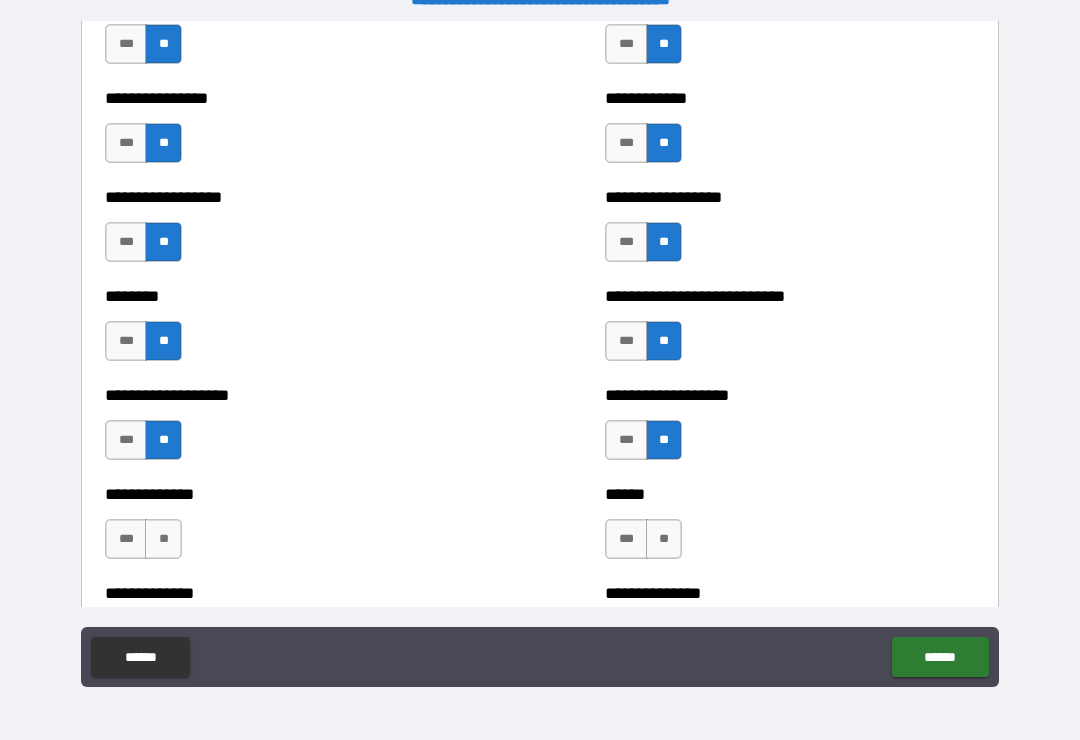click on "**" at bounding box center [664, 539] 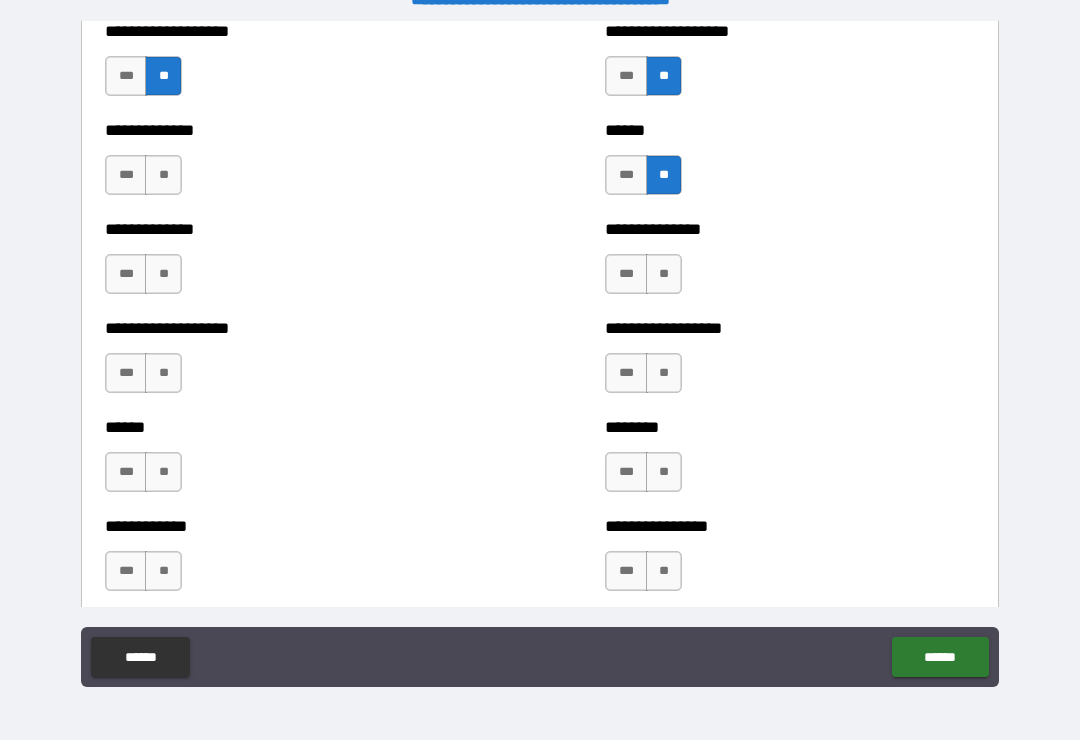 scroll, scrollTop: 4688, scrollLeft: 0, axis: vertical 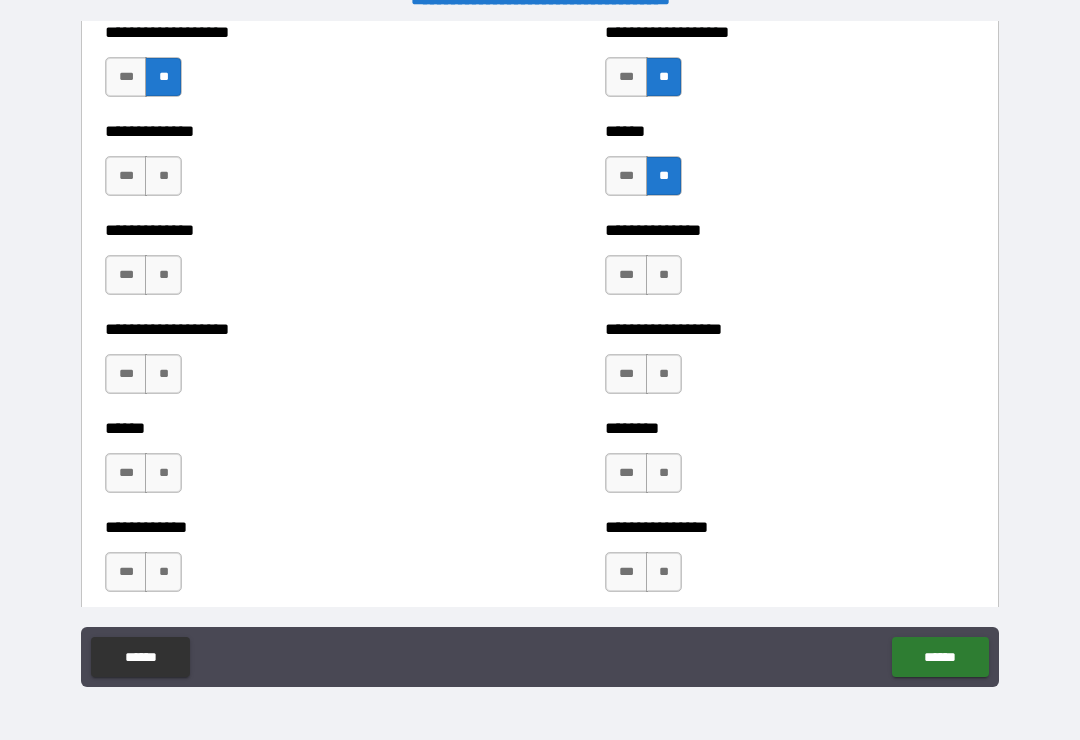 click on "**" at bounding box center [163, 176] 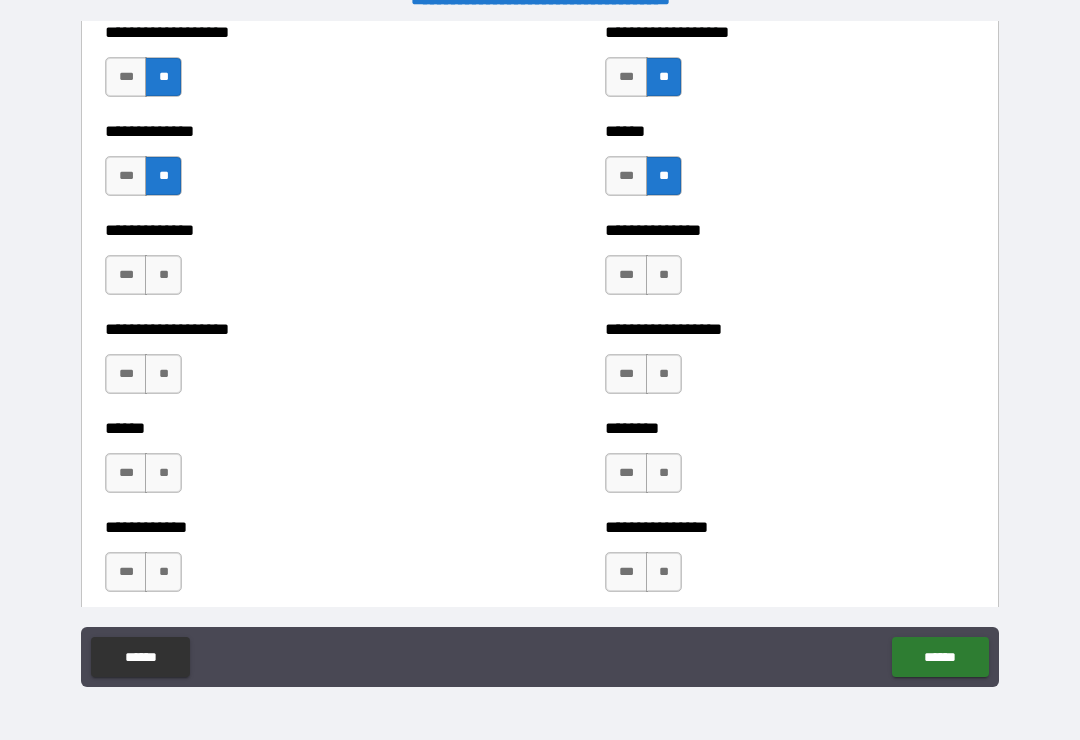 click on "**" at bounding box center [163, 275] 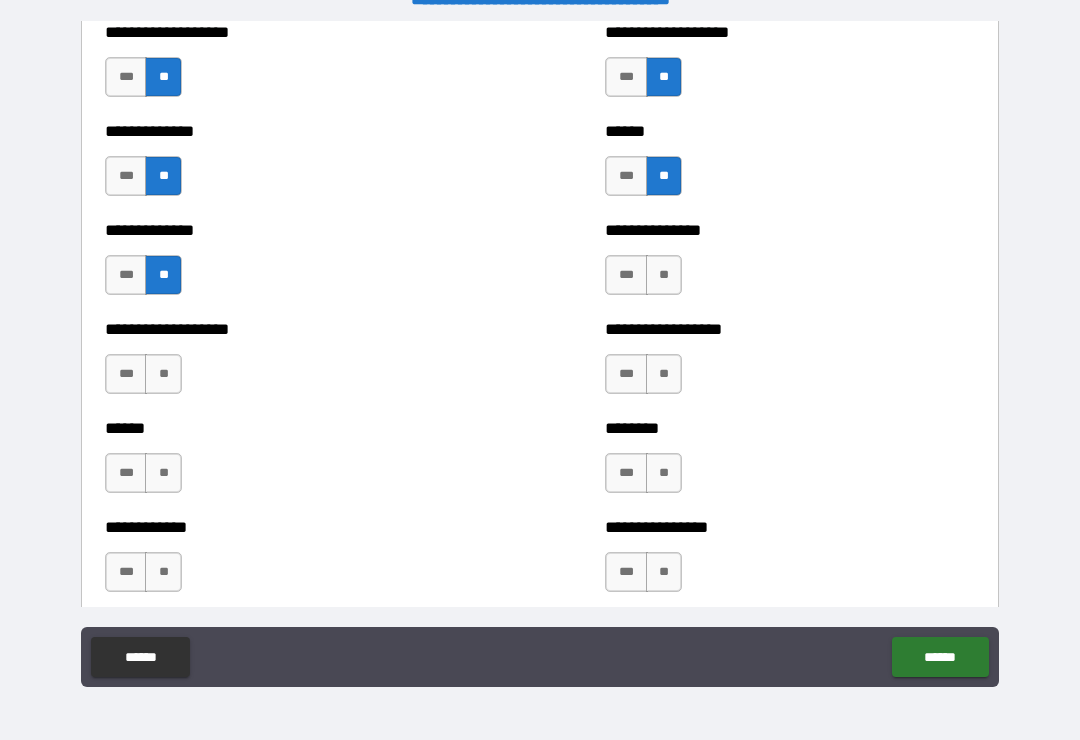 click on "**********" at bounding box center [790, 265] 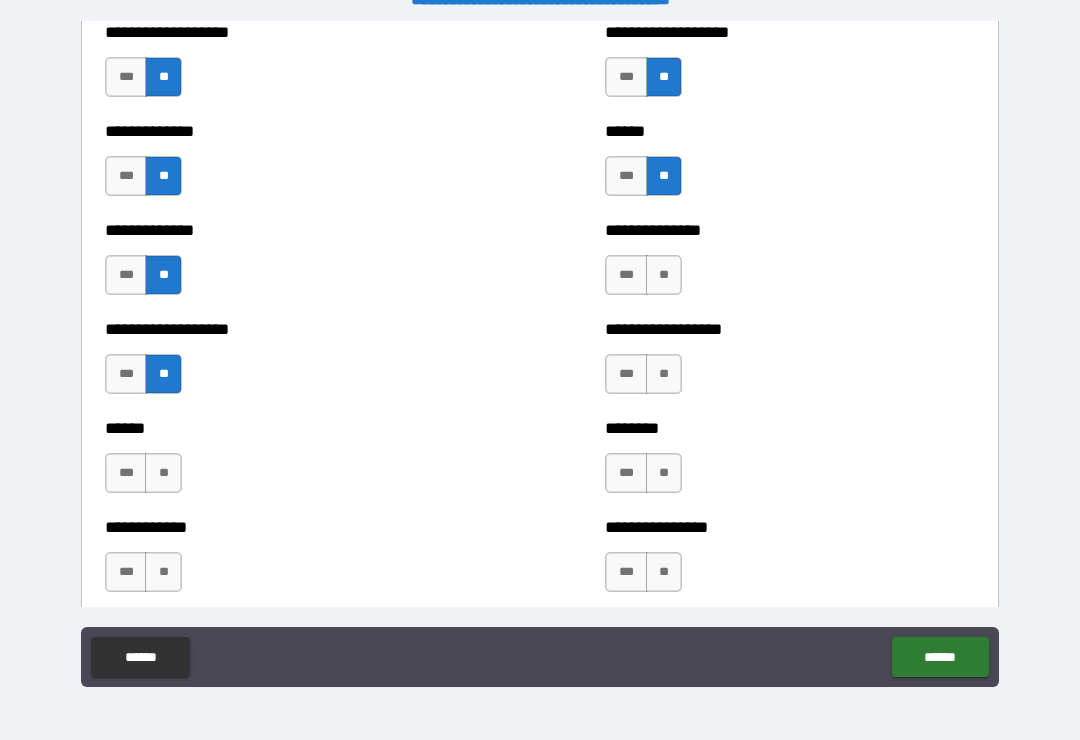 click on "**" at bounding box center [163, 473] 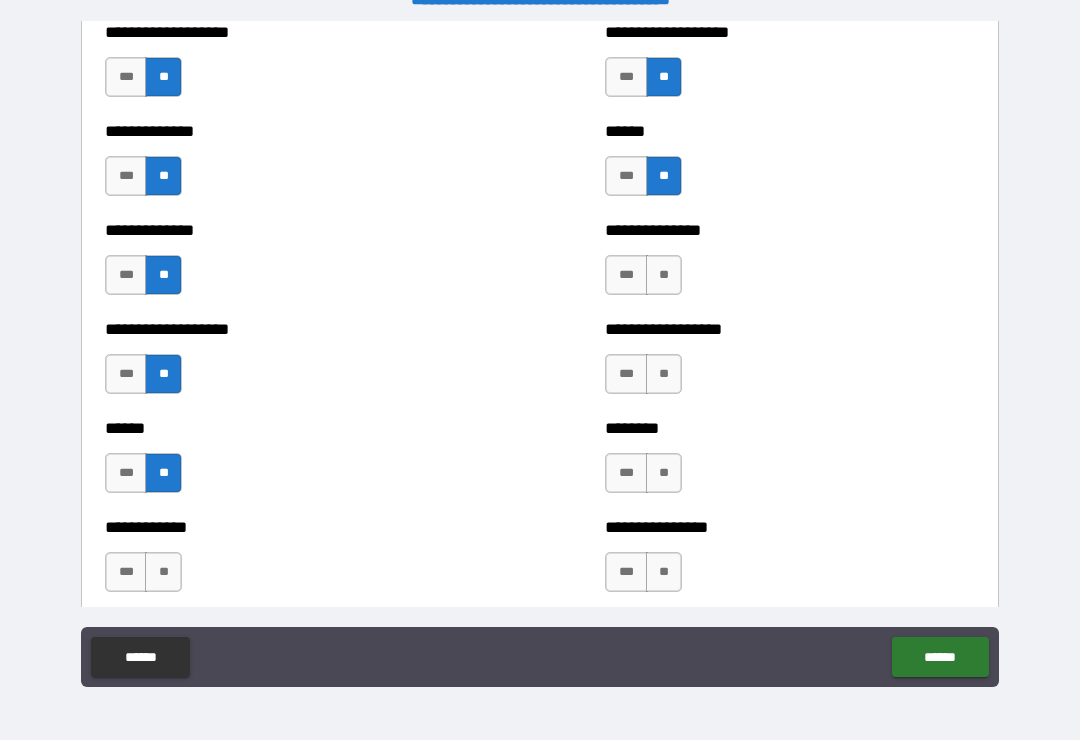 click on "**" at bounding box center [664, 374] 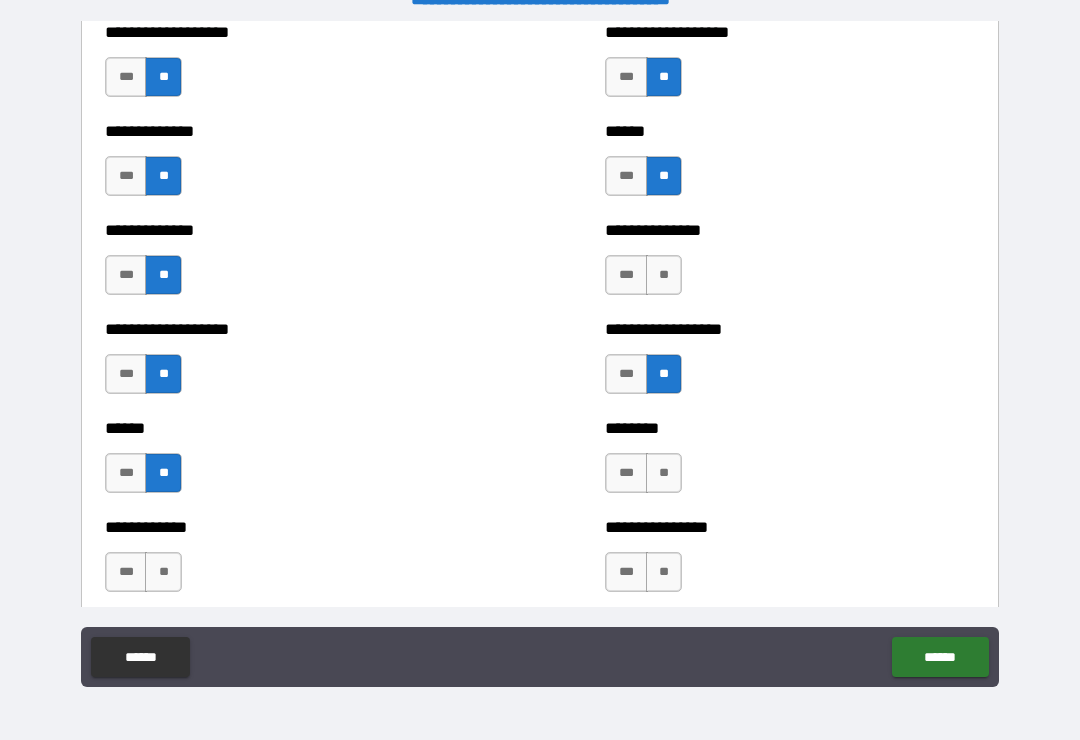 click on "**" at bounding box center [664, 275] 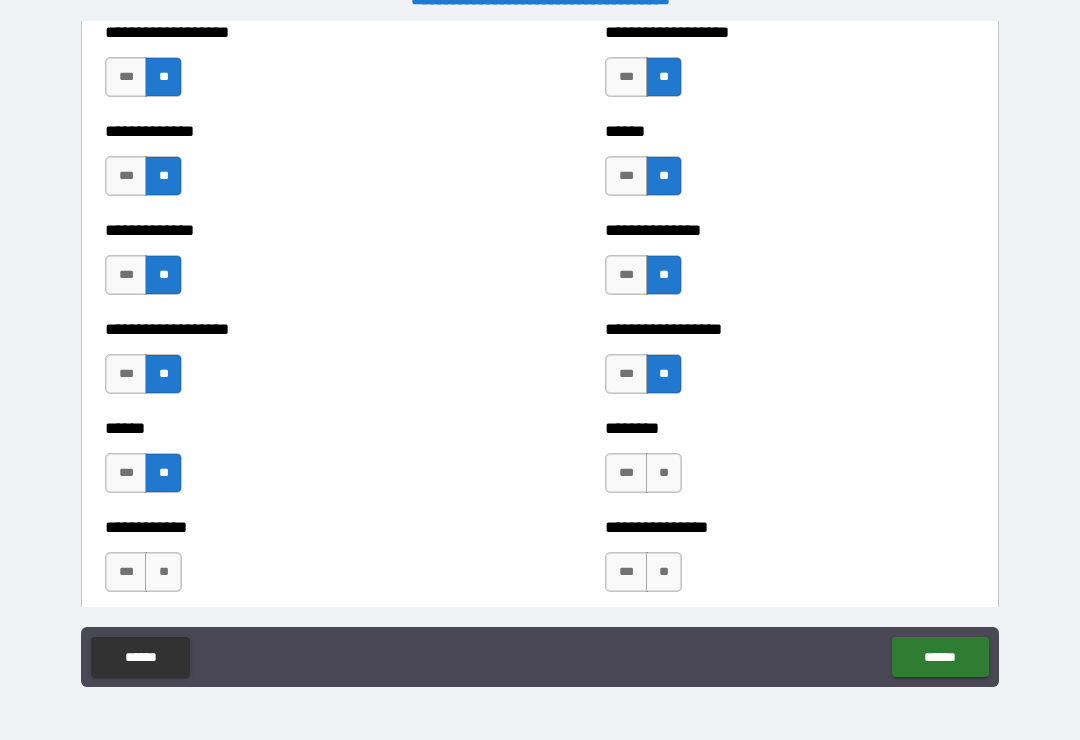 click on "**" at bounding box center [664, 473] 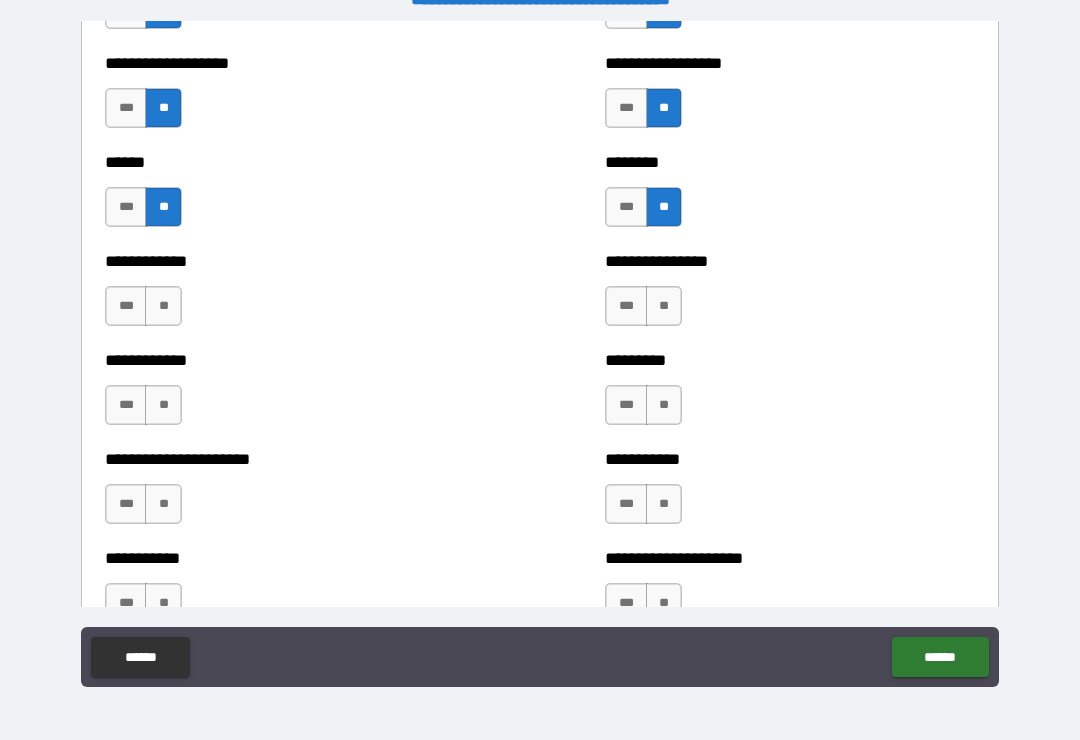 scroll, scrollTop: 4962, scrollLeft: 0, axis: vertical 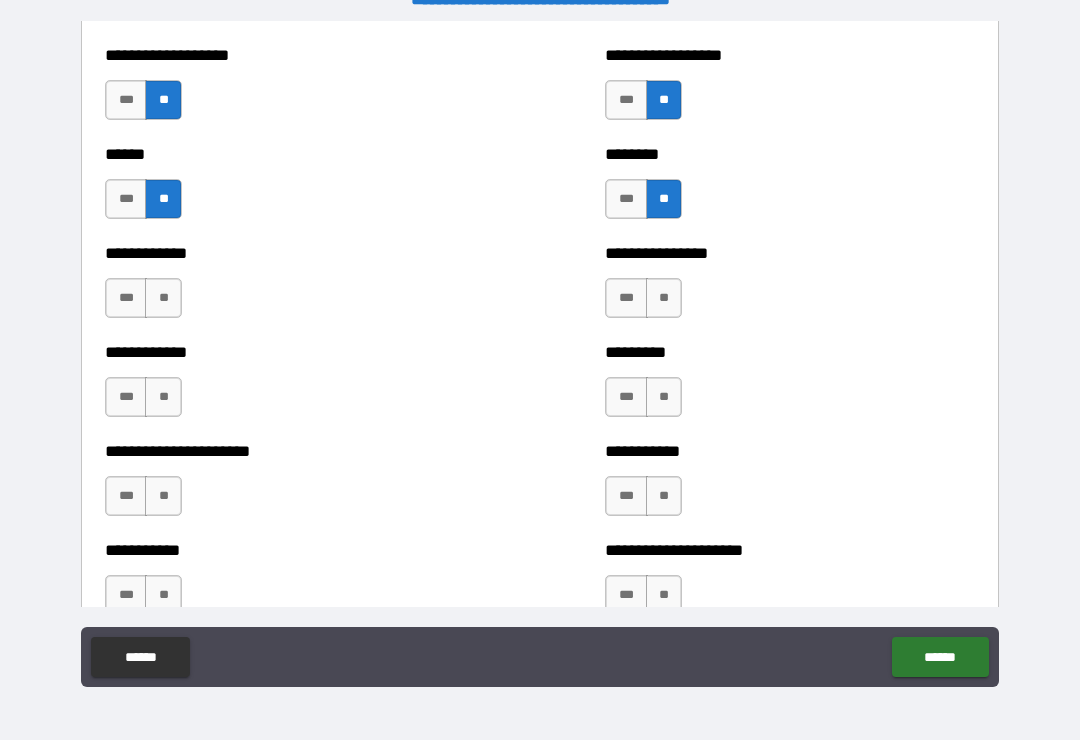 click on "**" at bounding box center (664, 298) 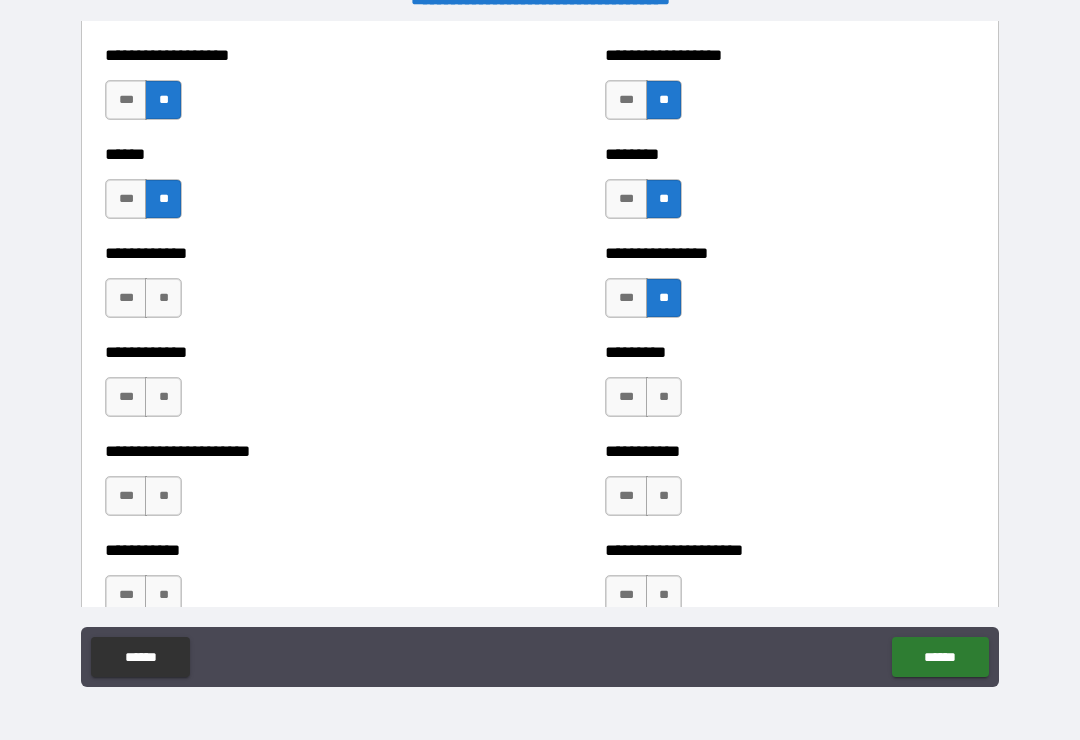 click on "**" at bounding box center (163, 298) 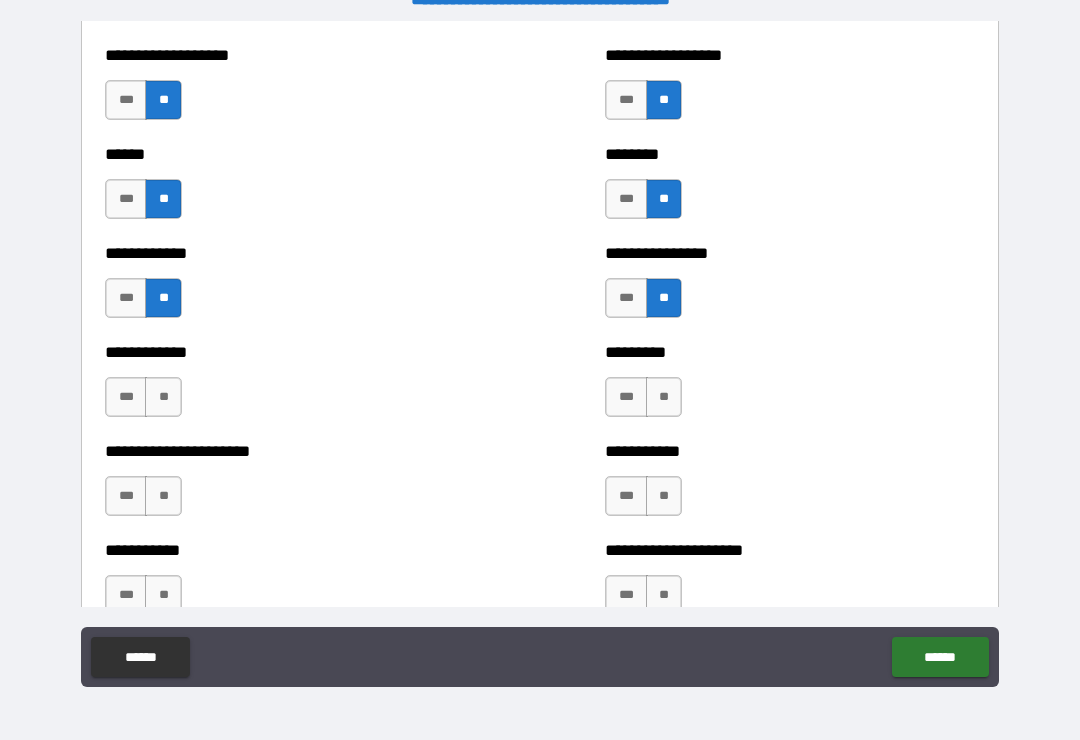 click on "**" at bounding box center [664, 397] 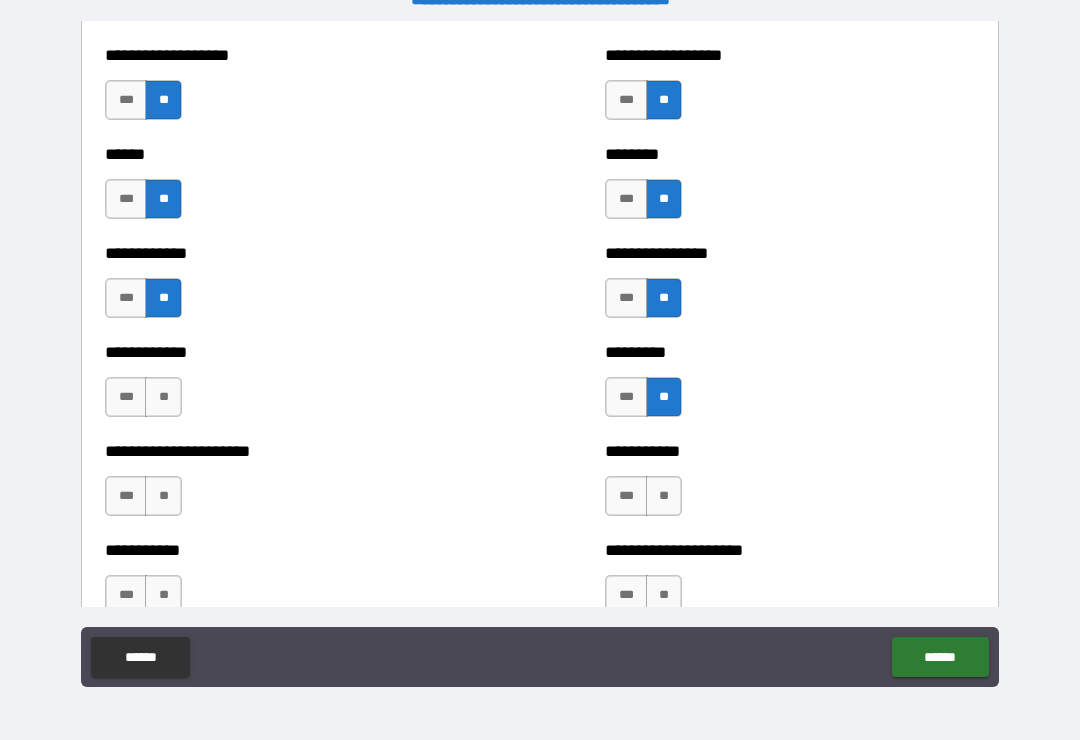 click on "**" at bounding box center [163, 397] 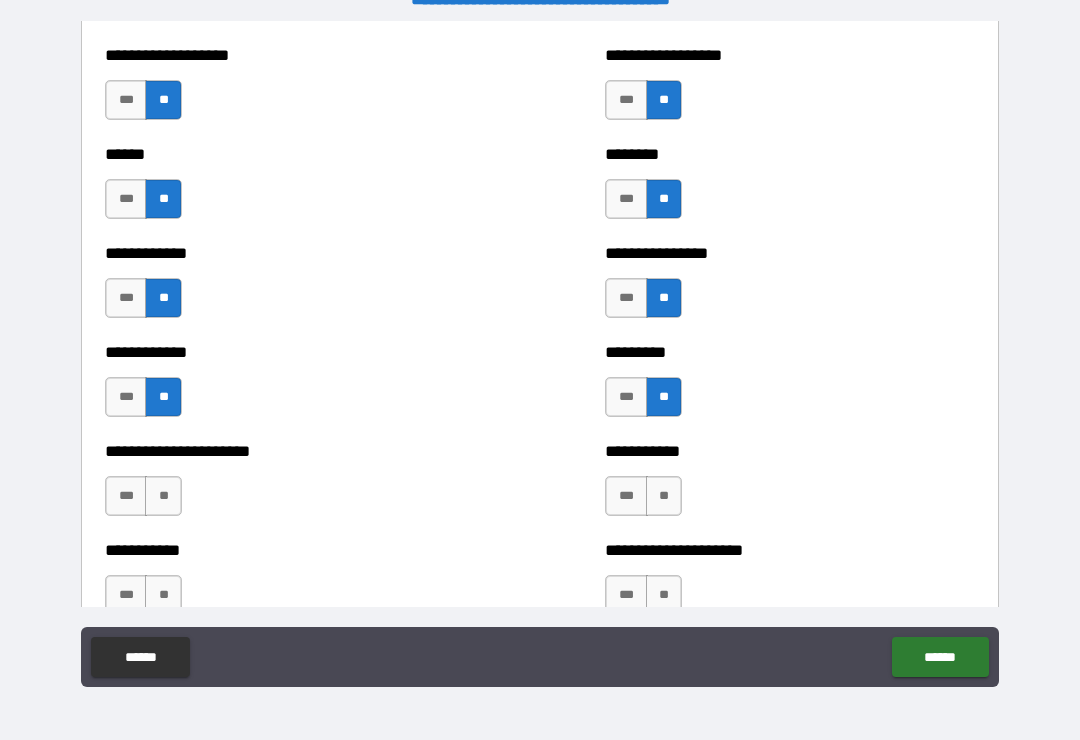 click on "**********" at bounding box center [790, 486] 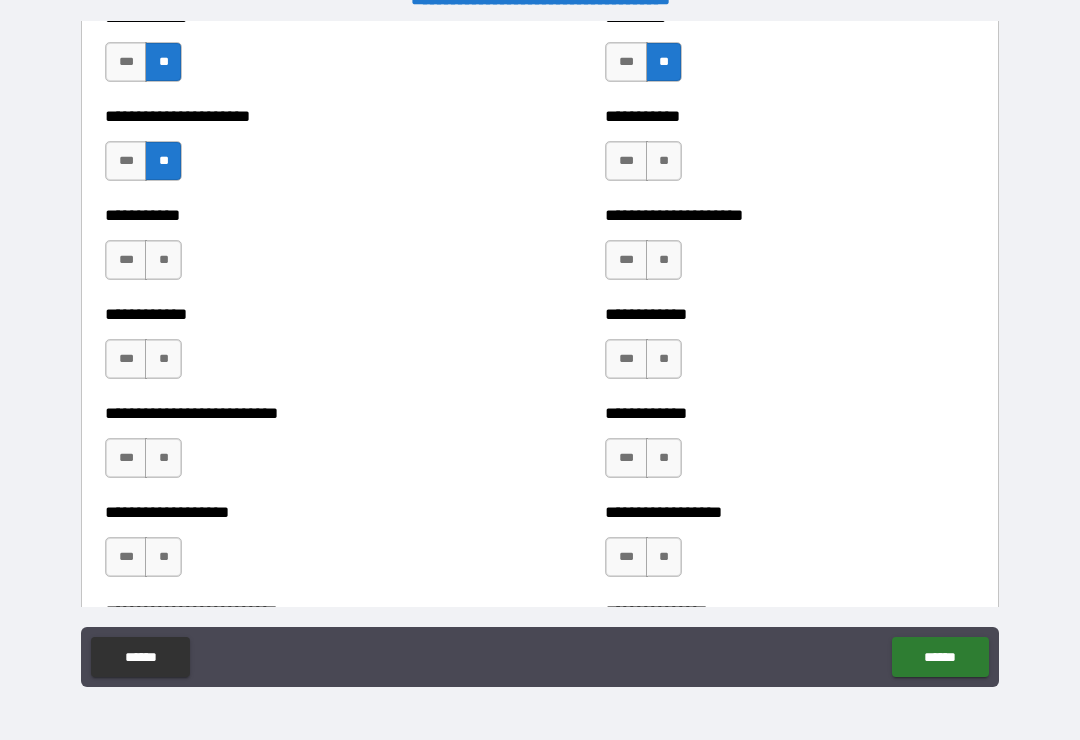 scroll, scrollTop: 5309, scrollLeft: 0, axis: vertical 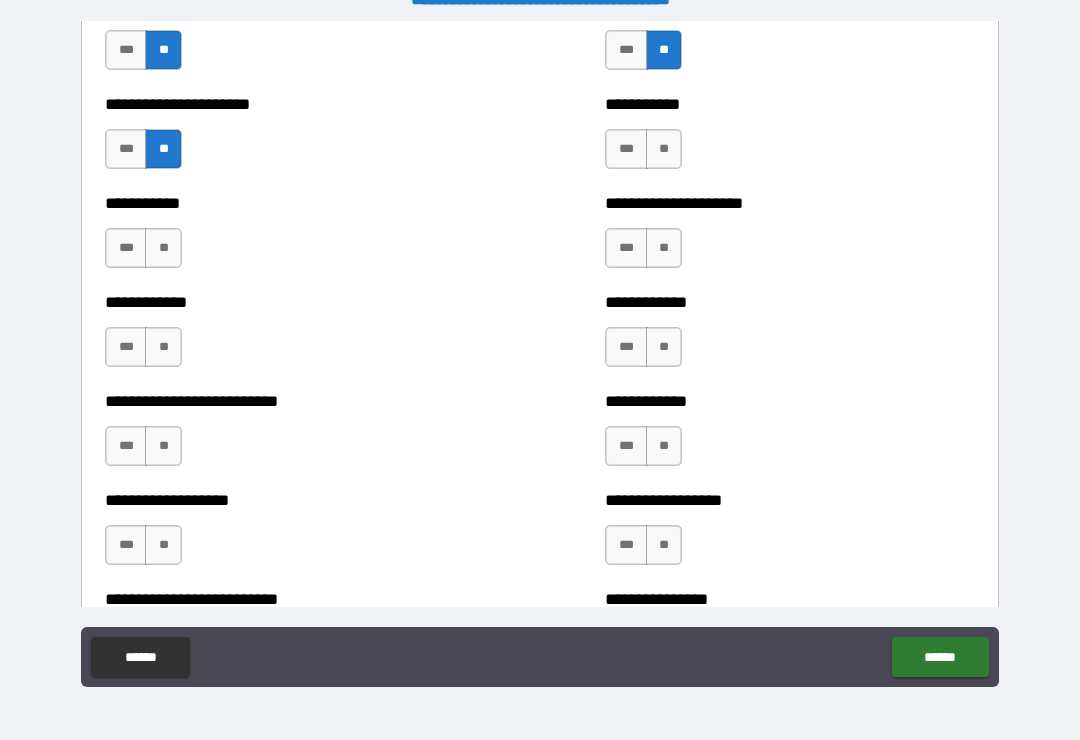 click on "**" at bounding box center (664, 149) 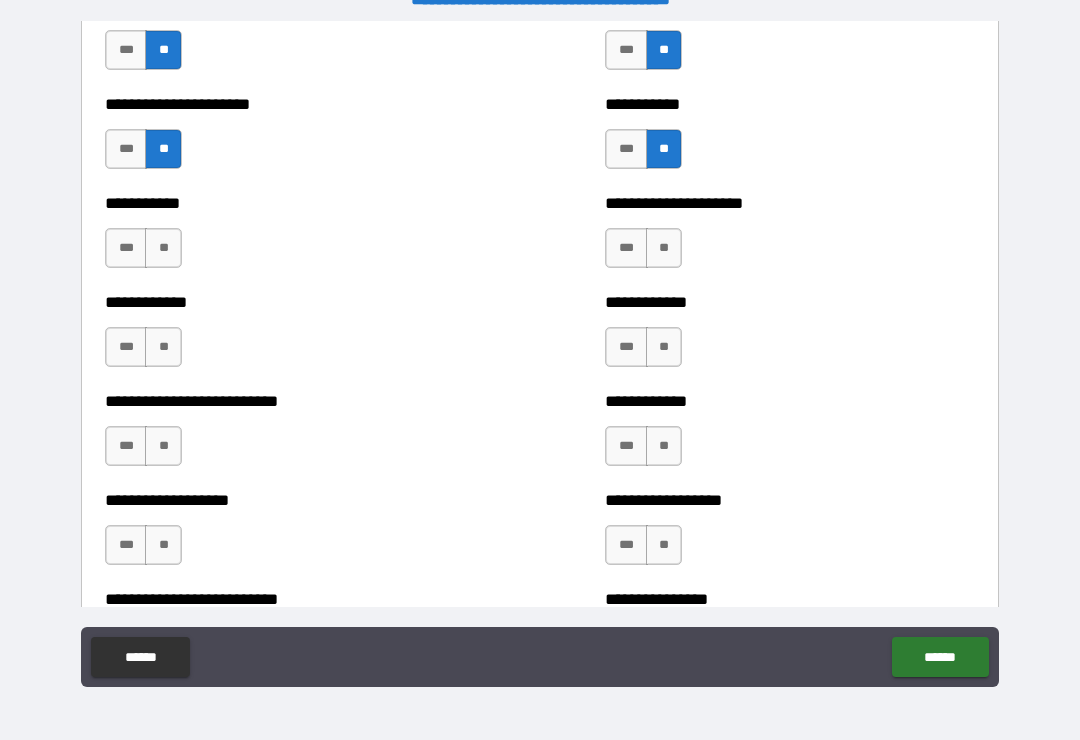 click on "**" at bounding box center [664, 248] 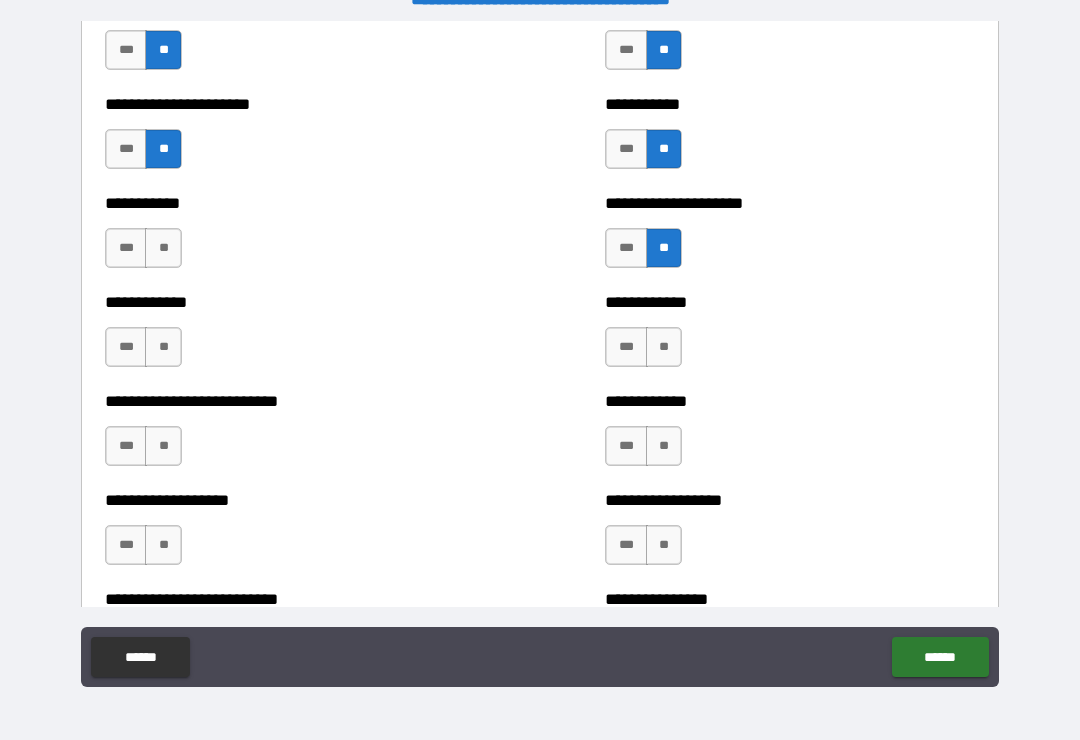 click on "**" at bounding box center [163, 248] 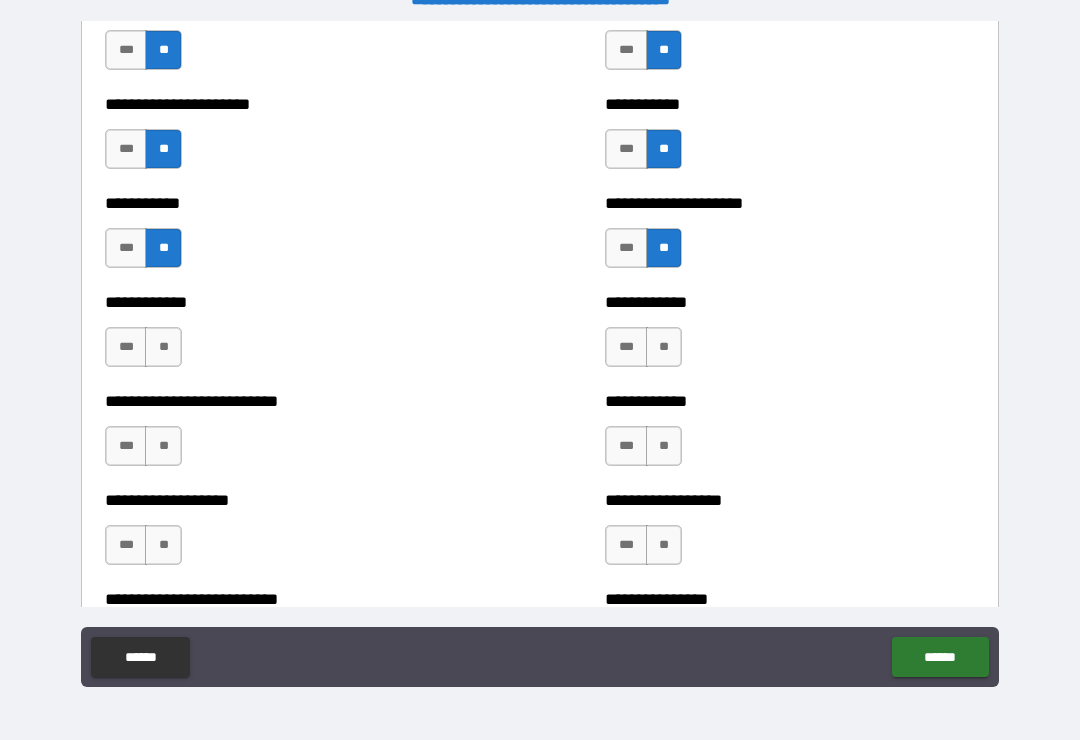 click on "**" at bounding box center [163, 347] 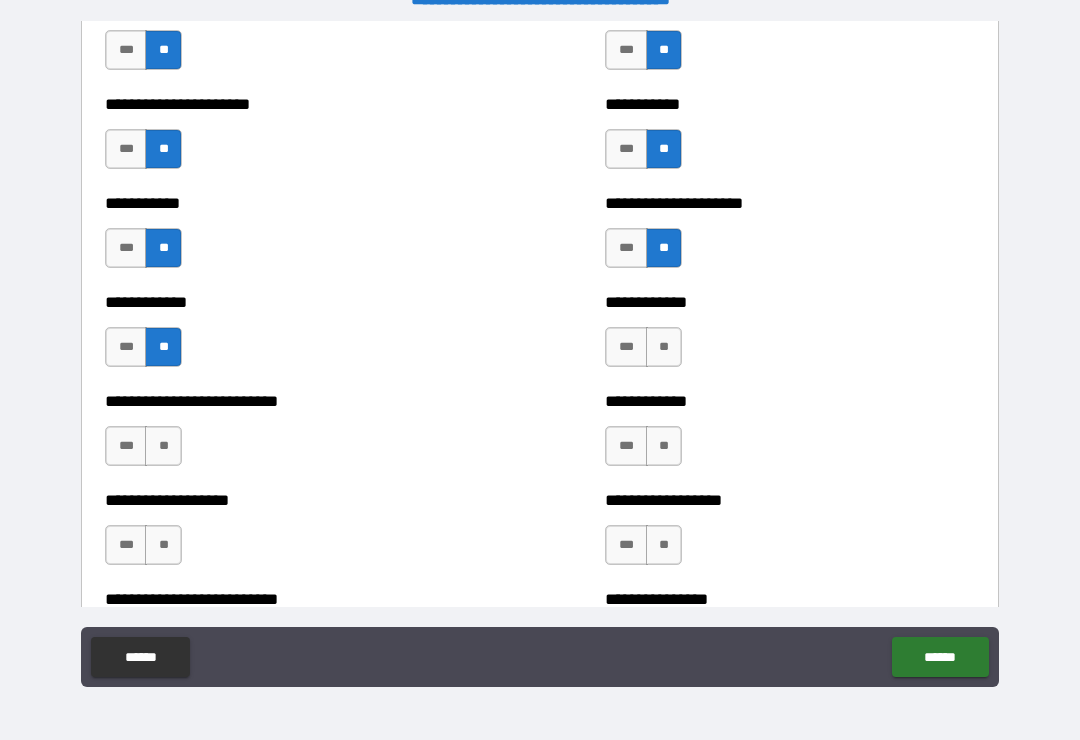 click on "**" at bounding box center [664, 347] 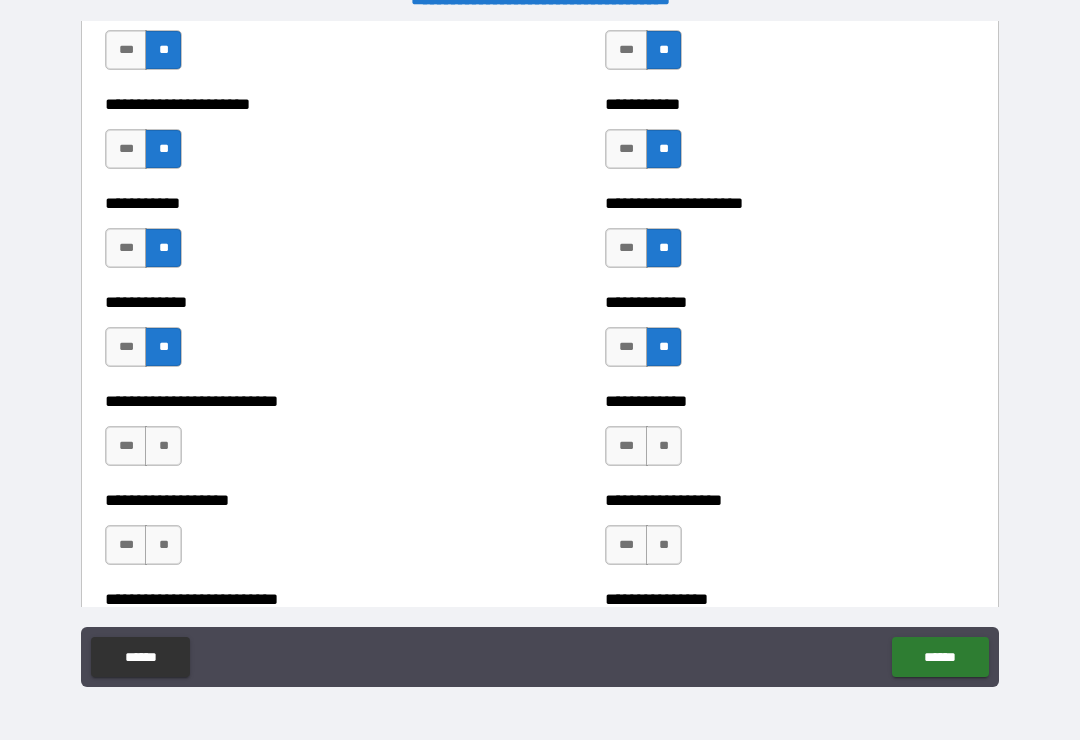 click on "**" at bounding box center (163, 446) 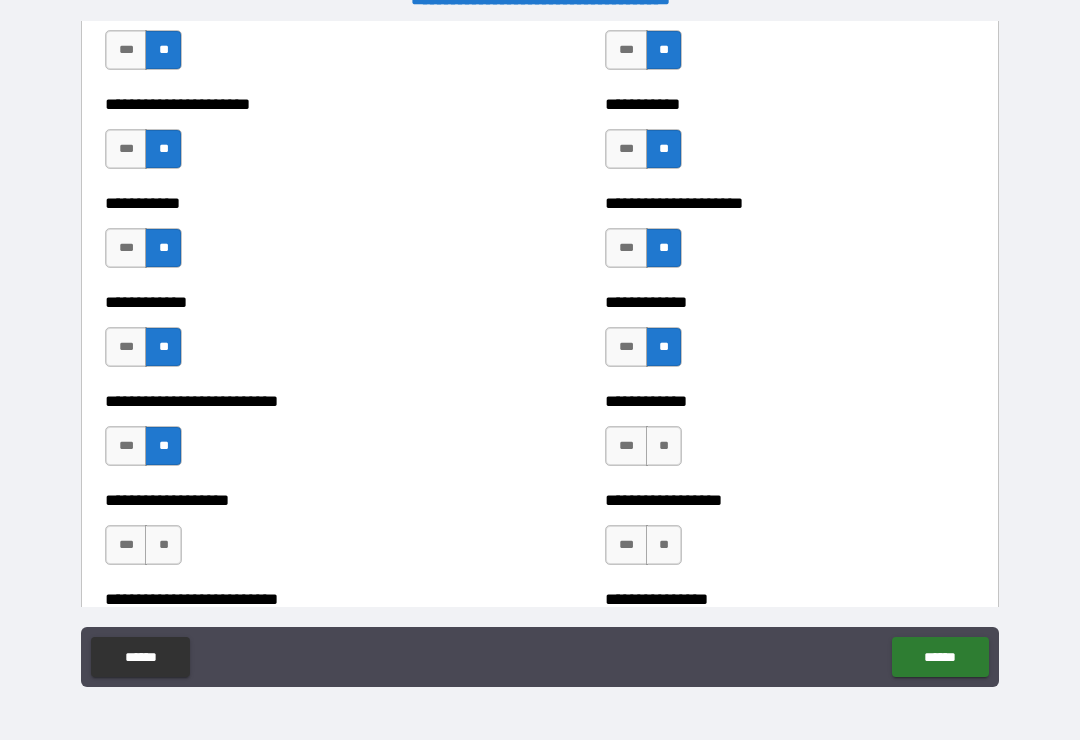click on "**" at bounding box center (664, 446) 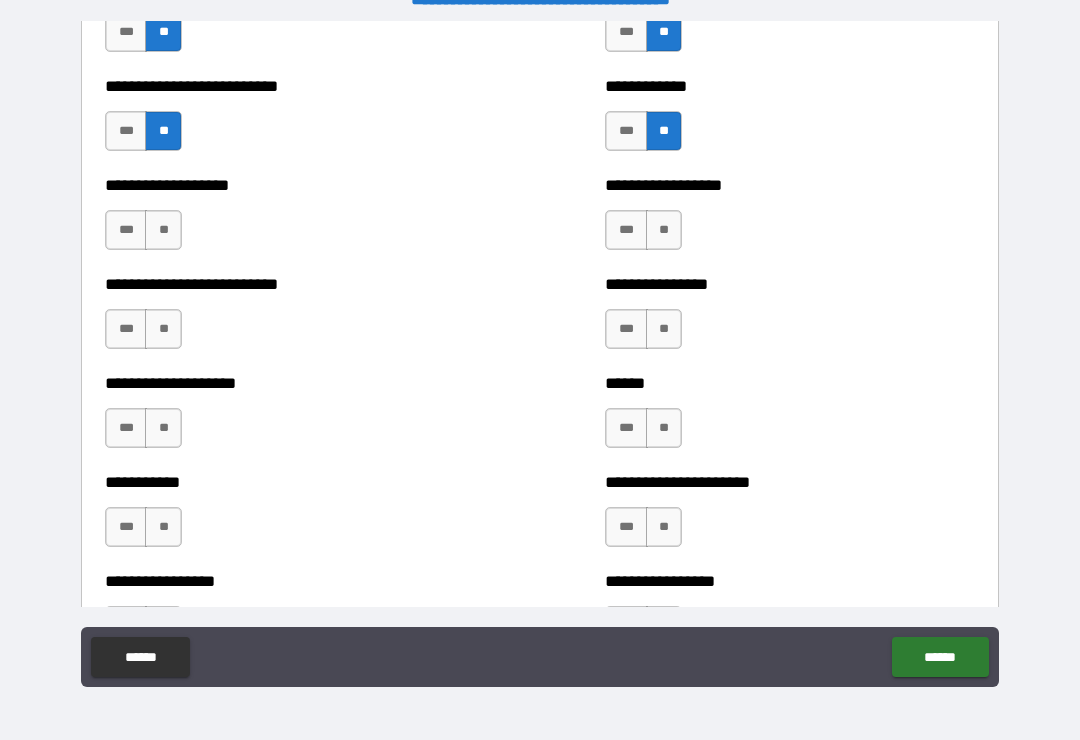 scroll, scrollTop: 5628, scrollLeft: 0, axis: vertical 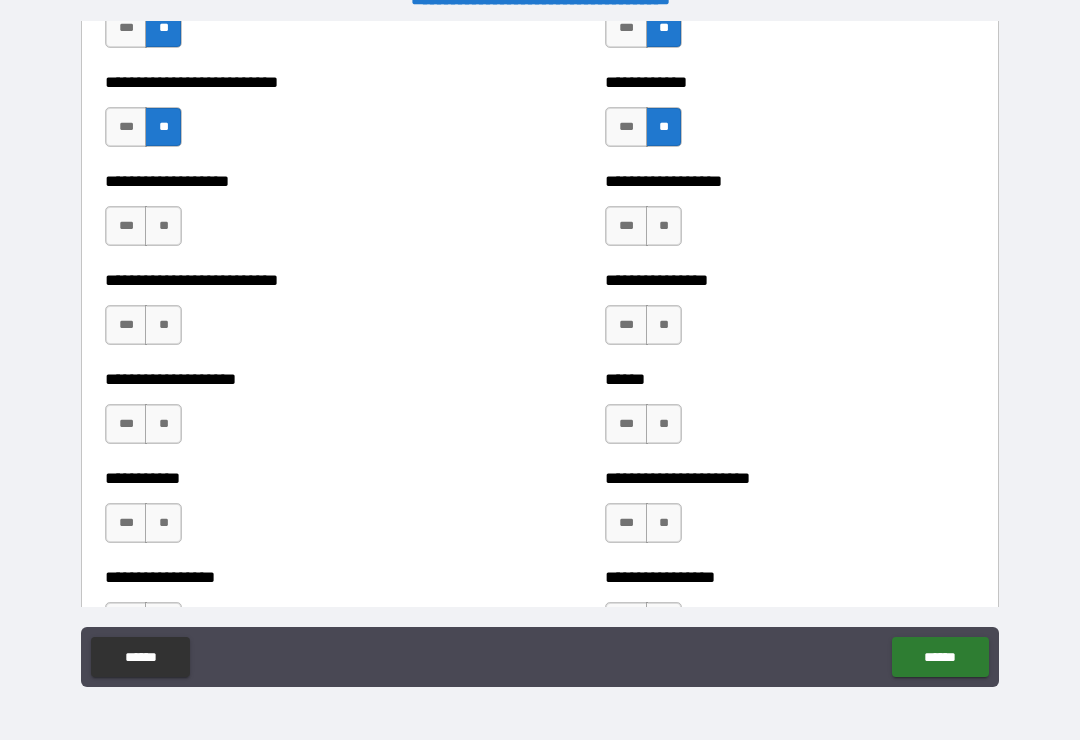 click on "**" at bounding box center [163, 226] 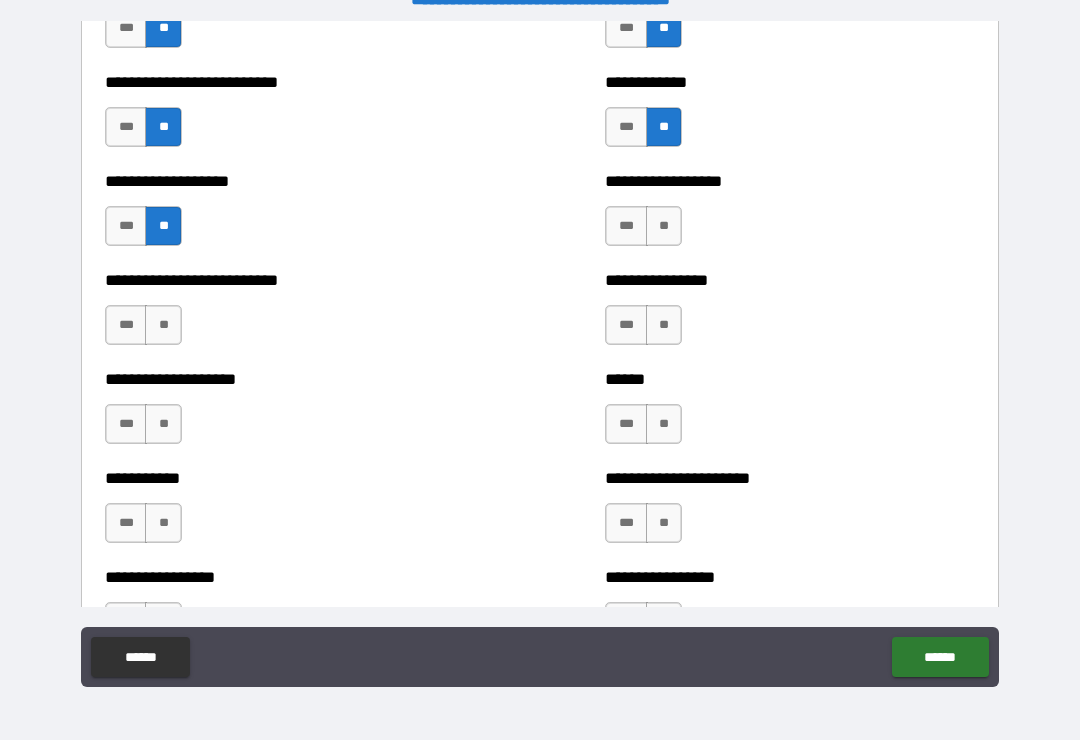 click on "**" at bounding box center (664, 226) 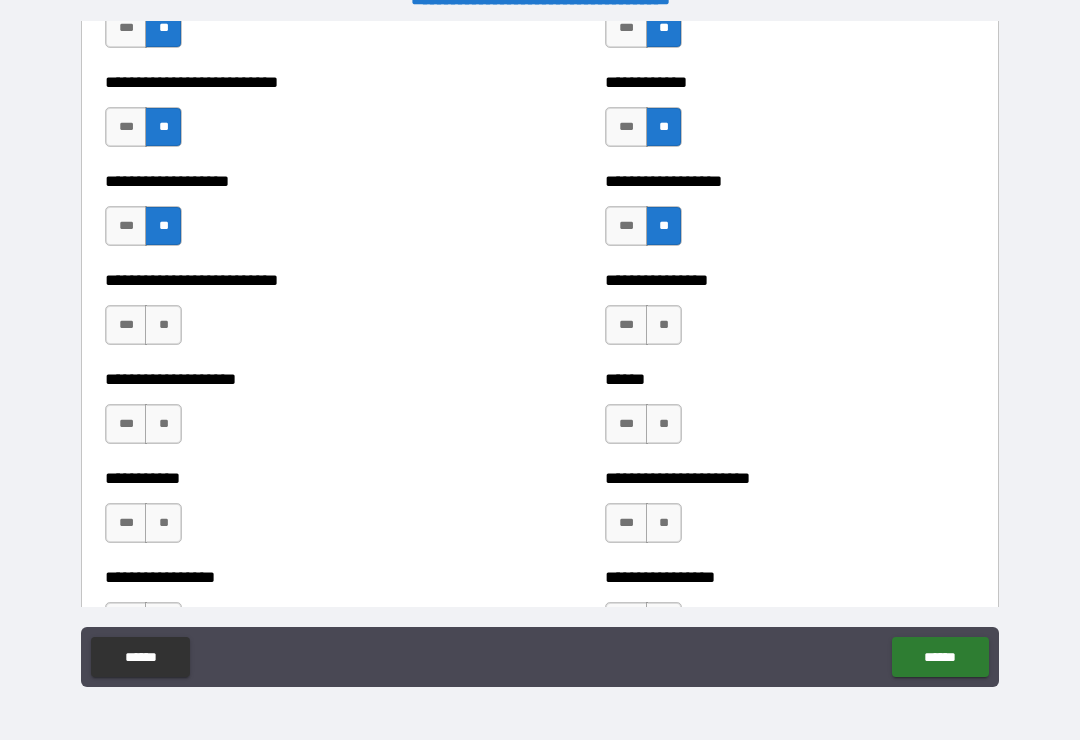 click on "**" at bounding box center (163, 325) 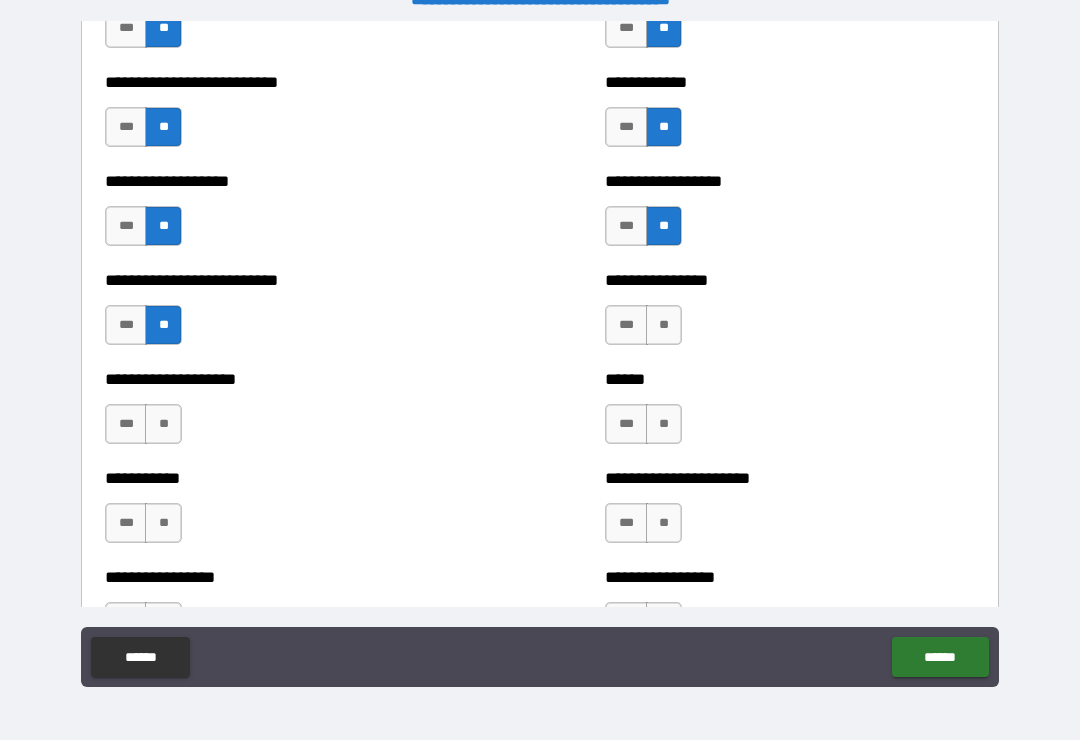 click on "**" at bounding box center (664, 325) 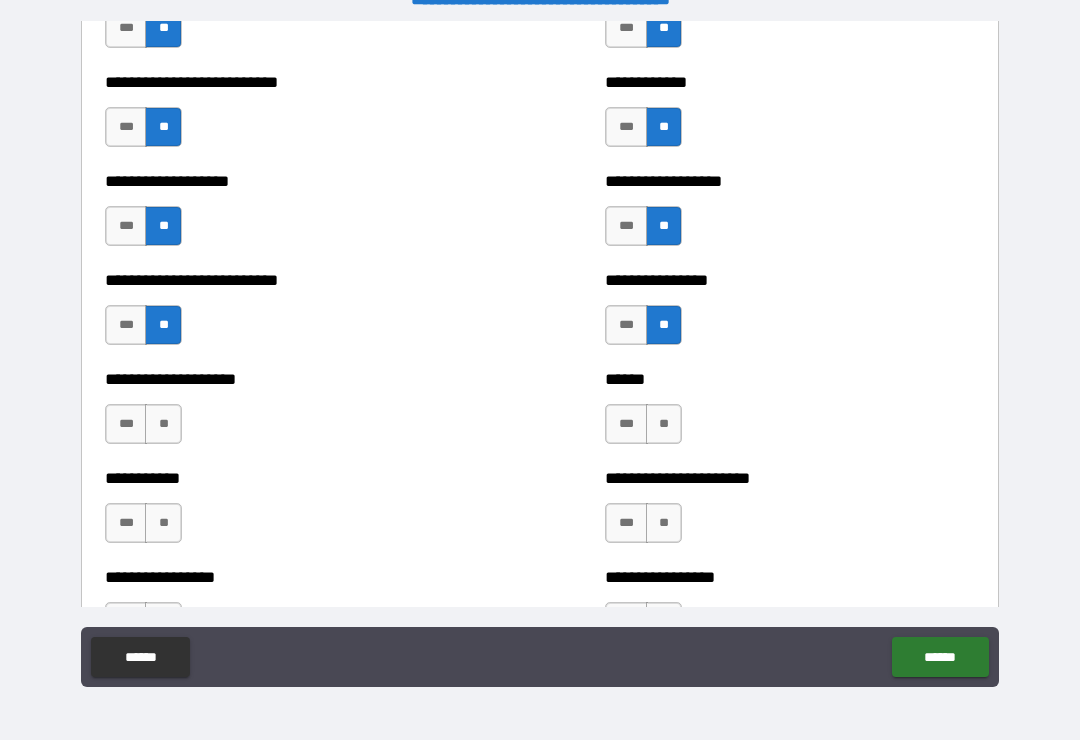 click on "**" at bounding box center [163, 424] 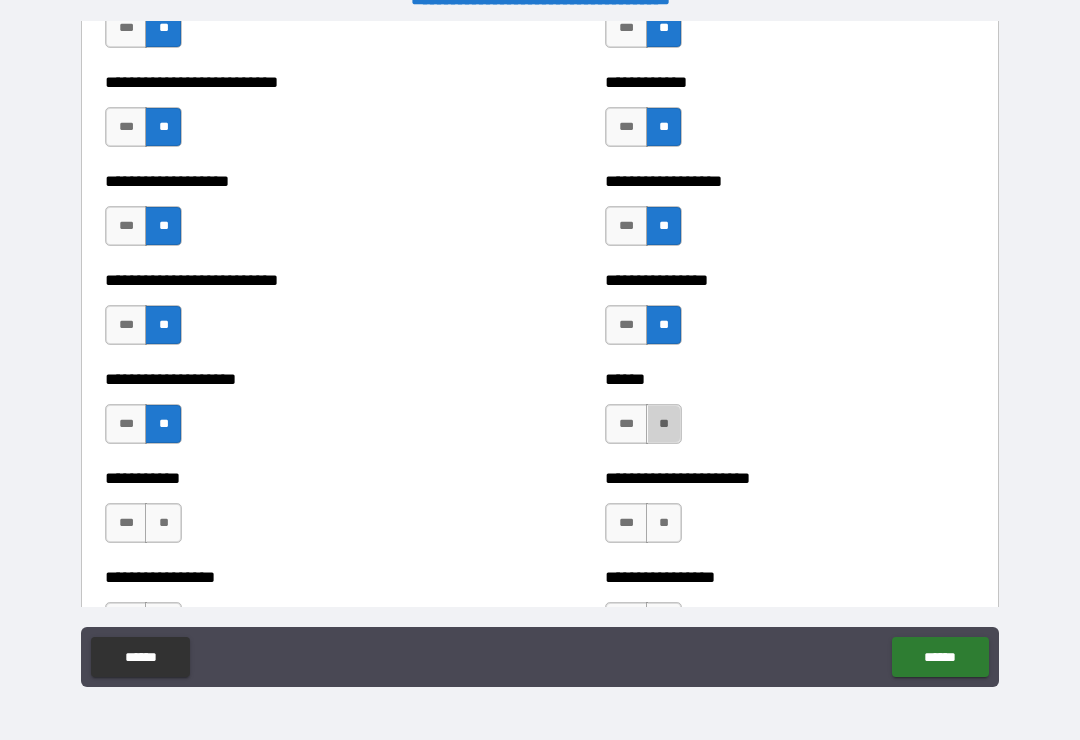 click on "**" at bounding box center (664, 424) 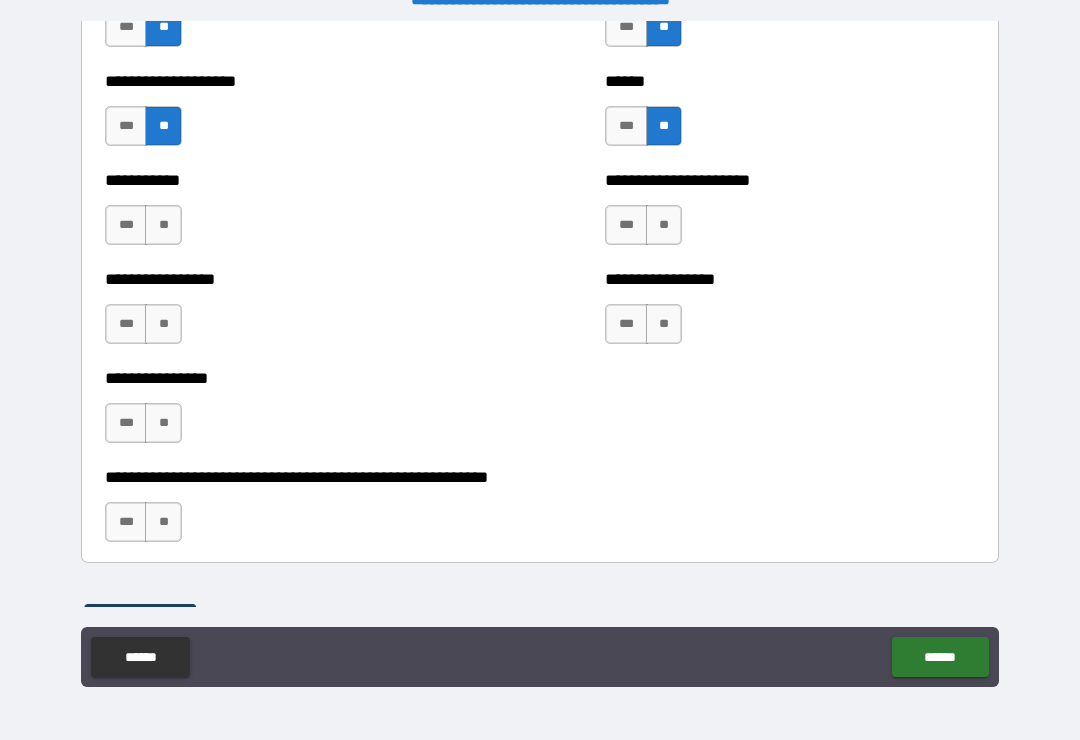scroll, scrollTop: 5927, scrollLeft: 0, axis: vertical 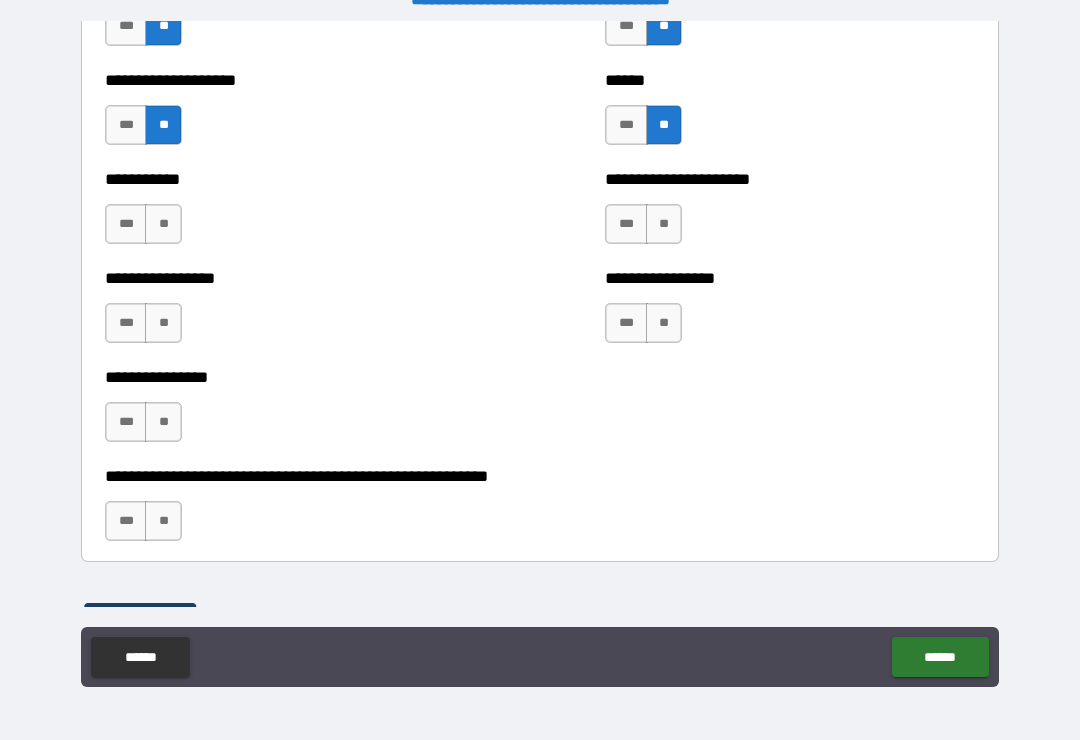 click on "**" at bounding box center [163, 224] 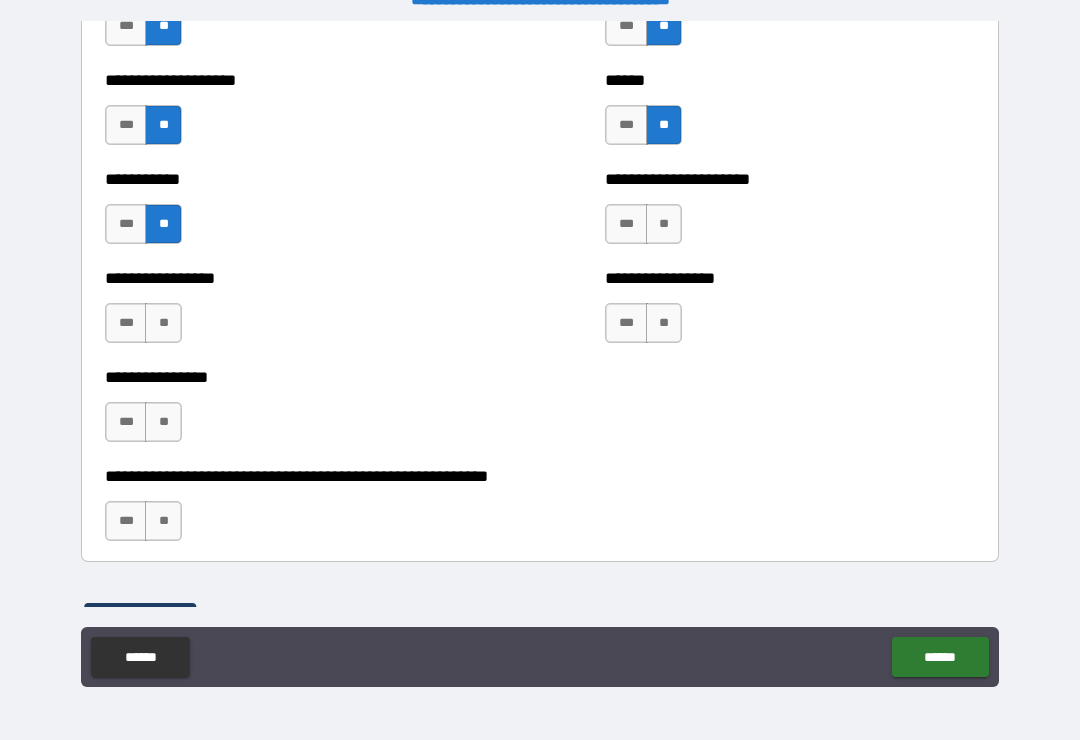 click on "**" at bounding box center [664, 224] 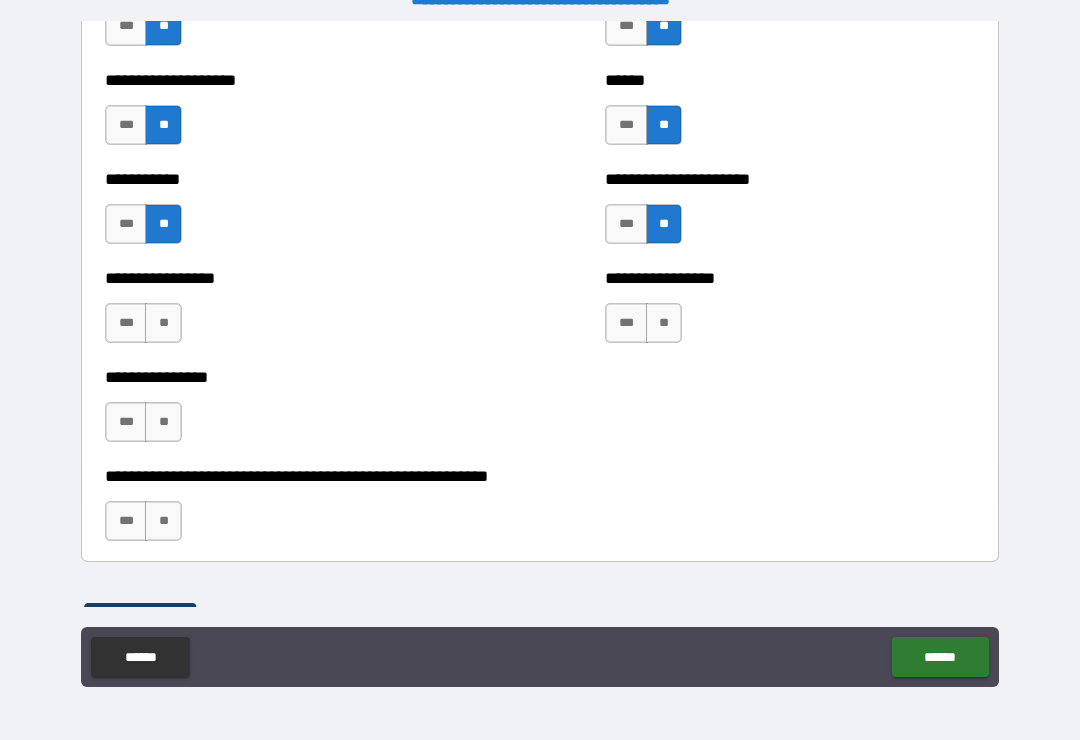 click on "**" at bounding box center (664, 323) 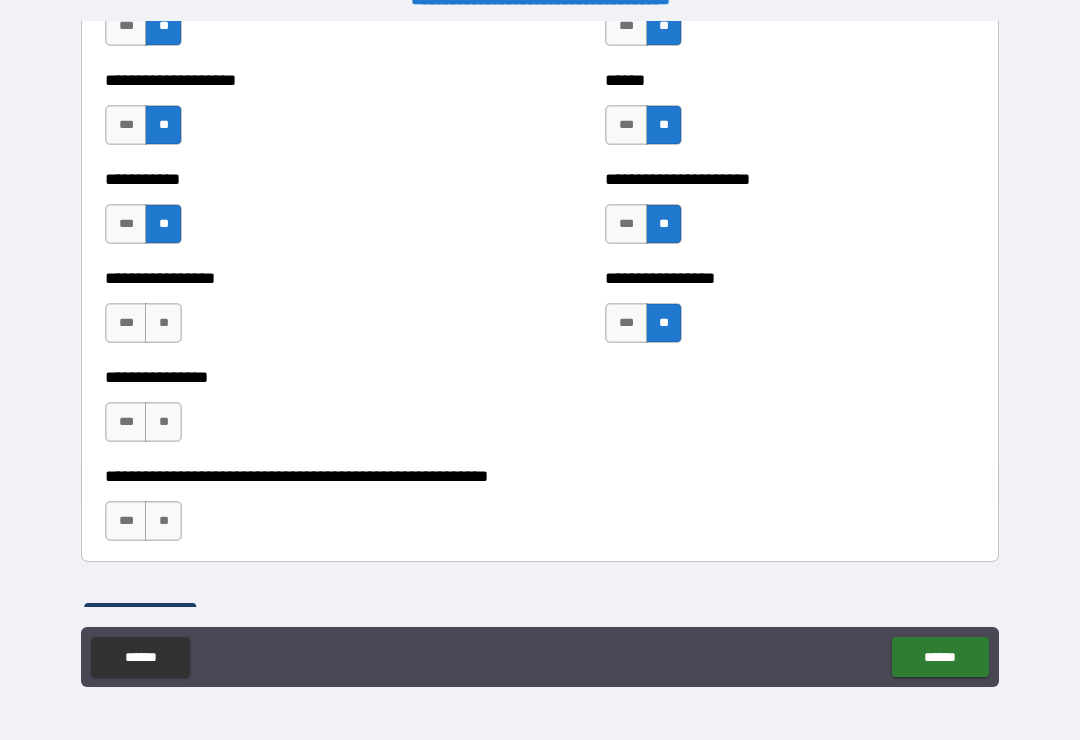 click on "**" at bounding box center [163, 323] 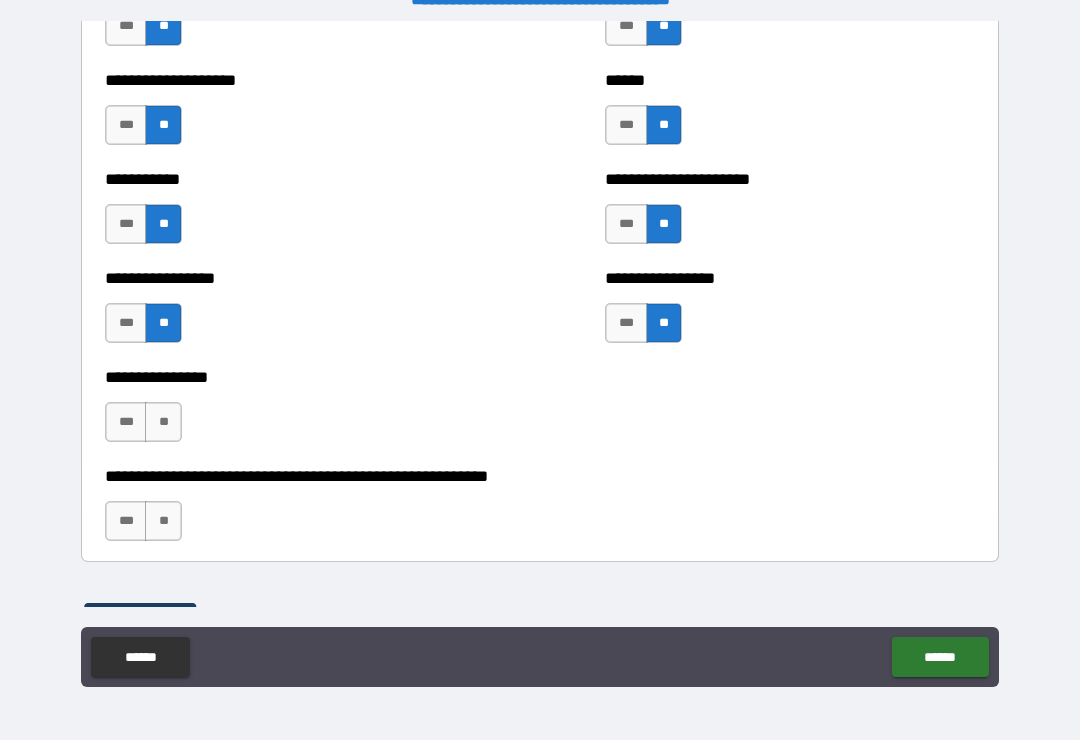click on "**********" at bounding box center (290, 412) 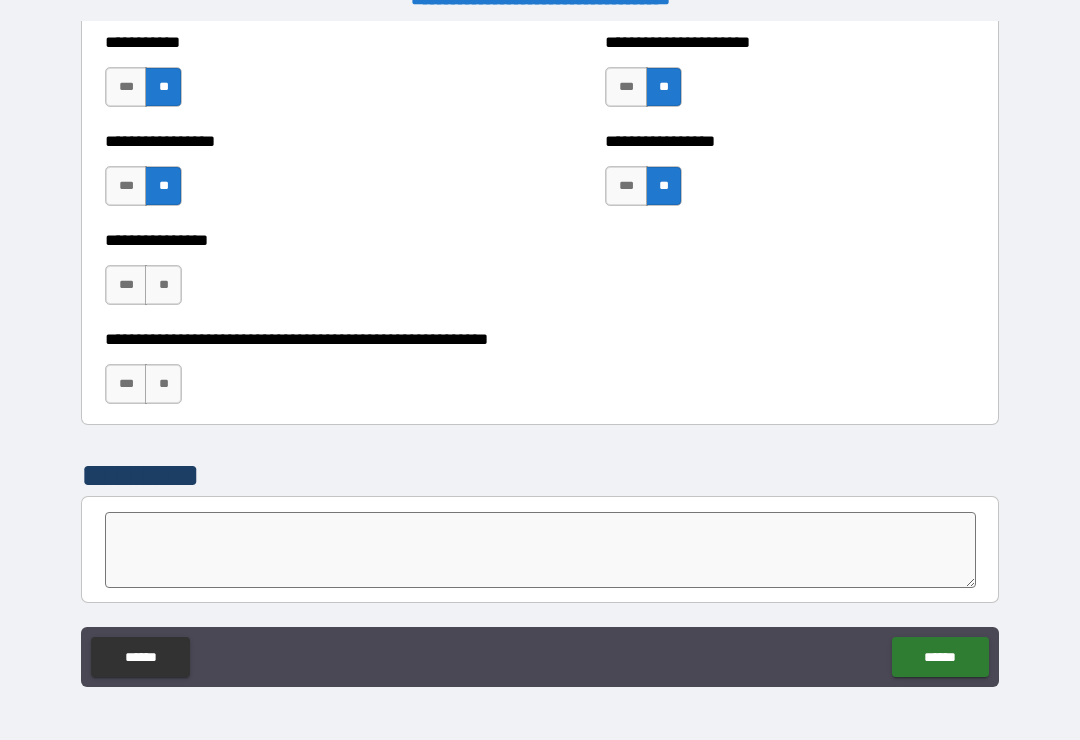 scroll, scrollTop: 6067, scrollLeft: 0, axis: vertical 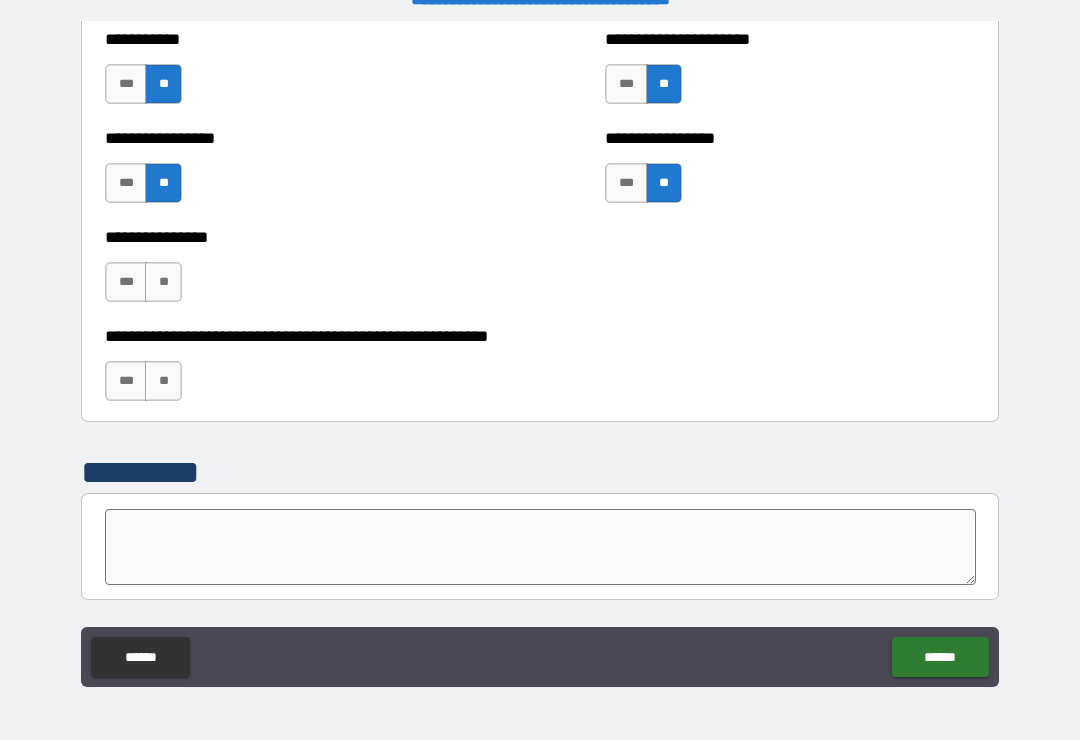 click on "**" at bounding box center [163, 282] 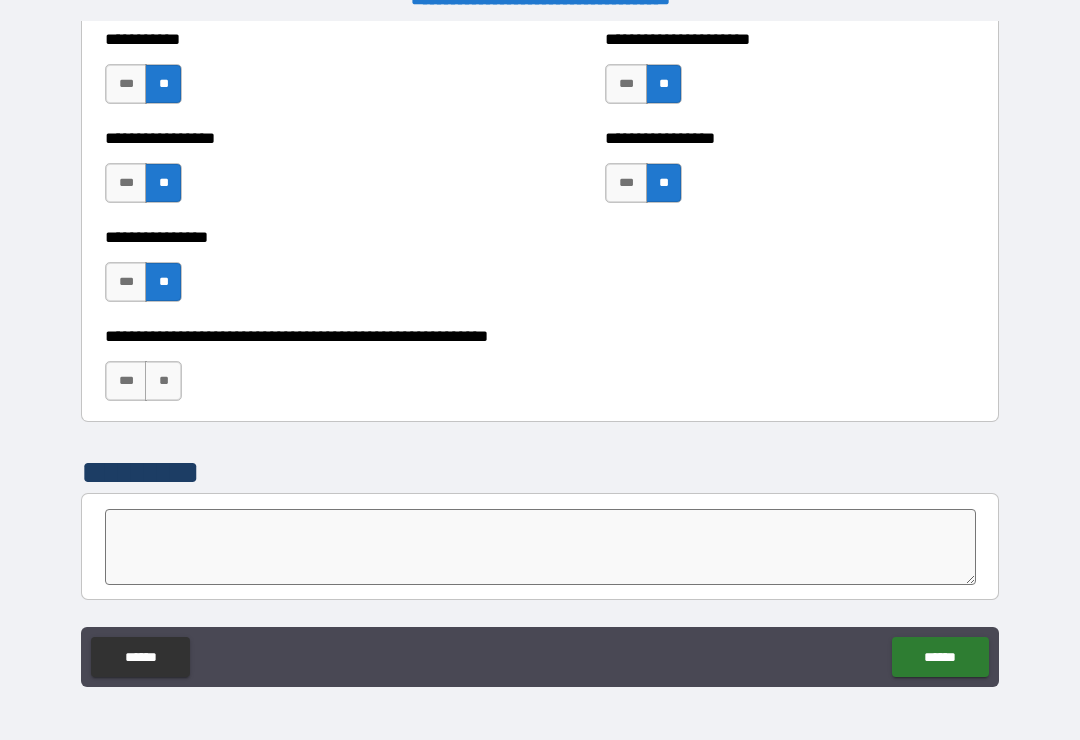 click on "**" at bounding box center [163, 381] 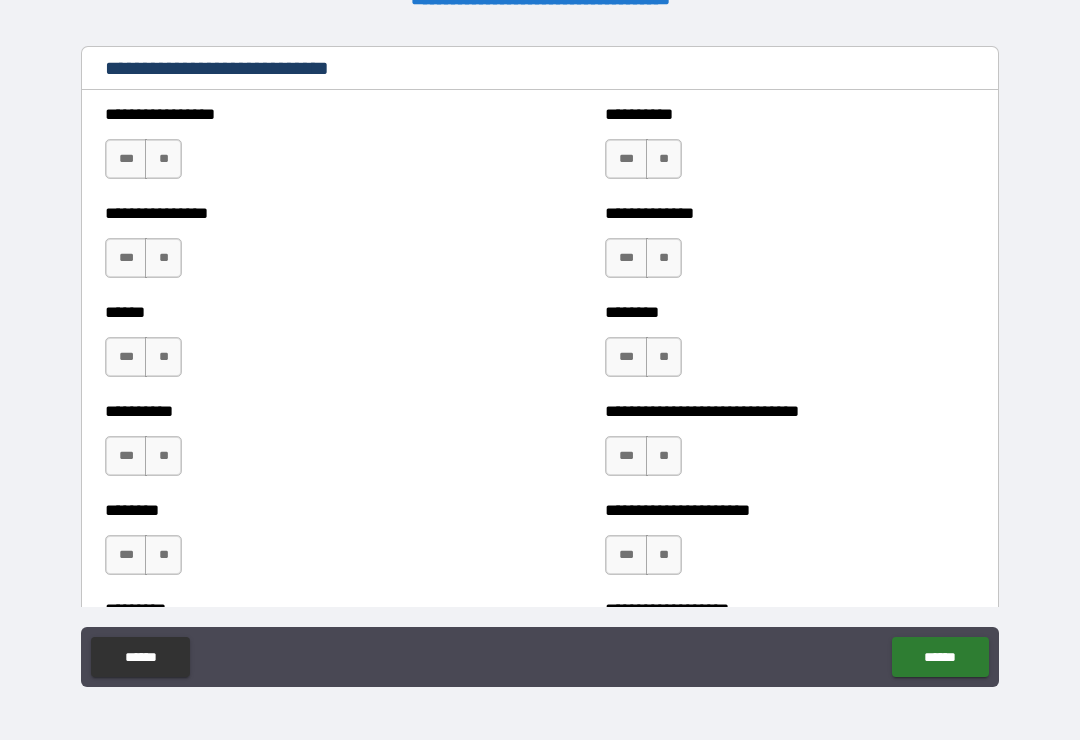 scroll, scrollTop: 6711, scrollLeft: 0, axis: vertical 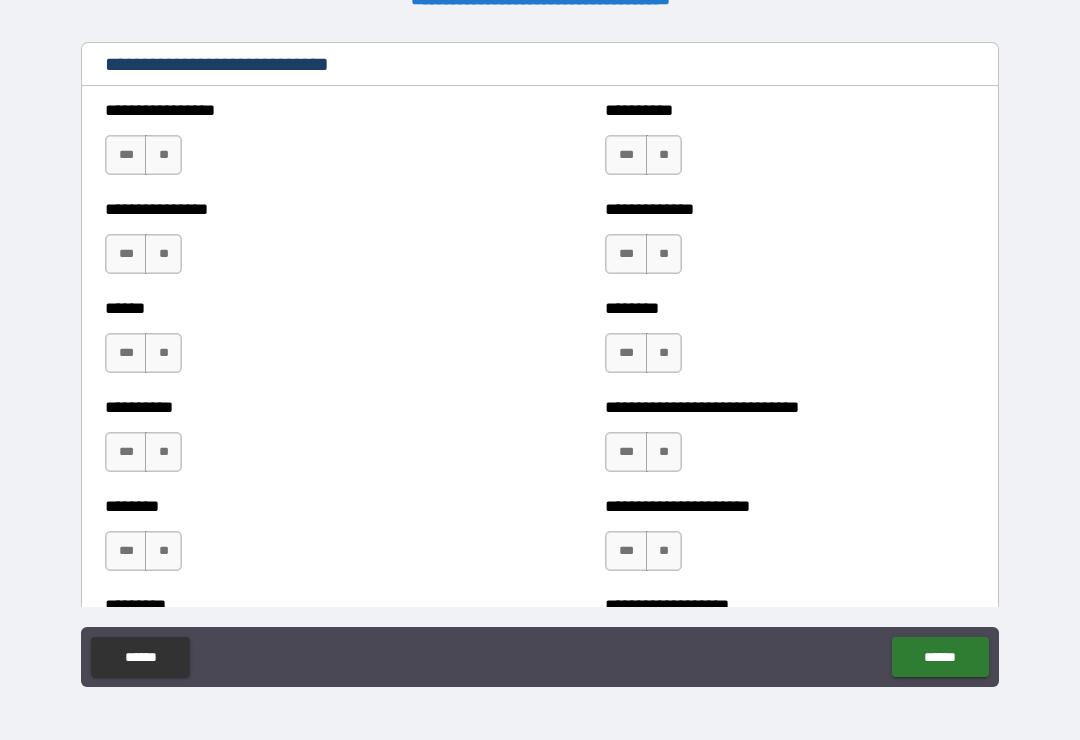 click on "**" at bounding box center [664, 254] 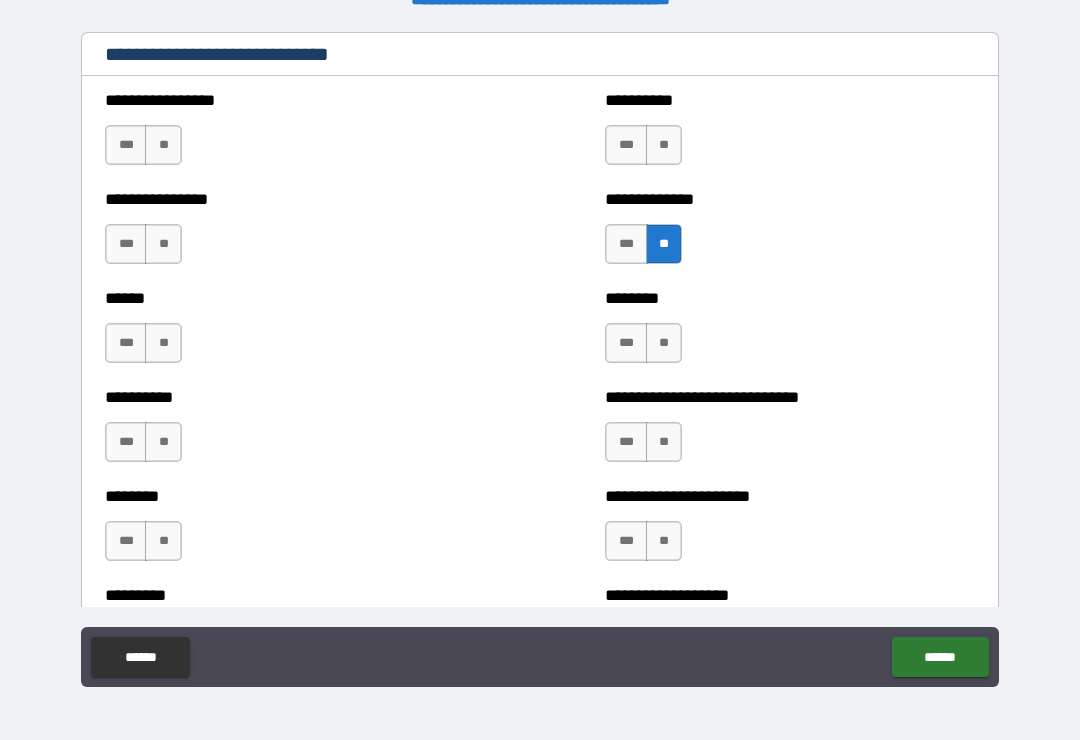 scroll, scrollTop: 6712, scrollLeft: 0, axis: vertical 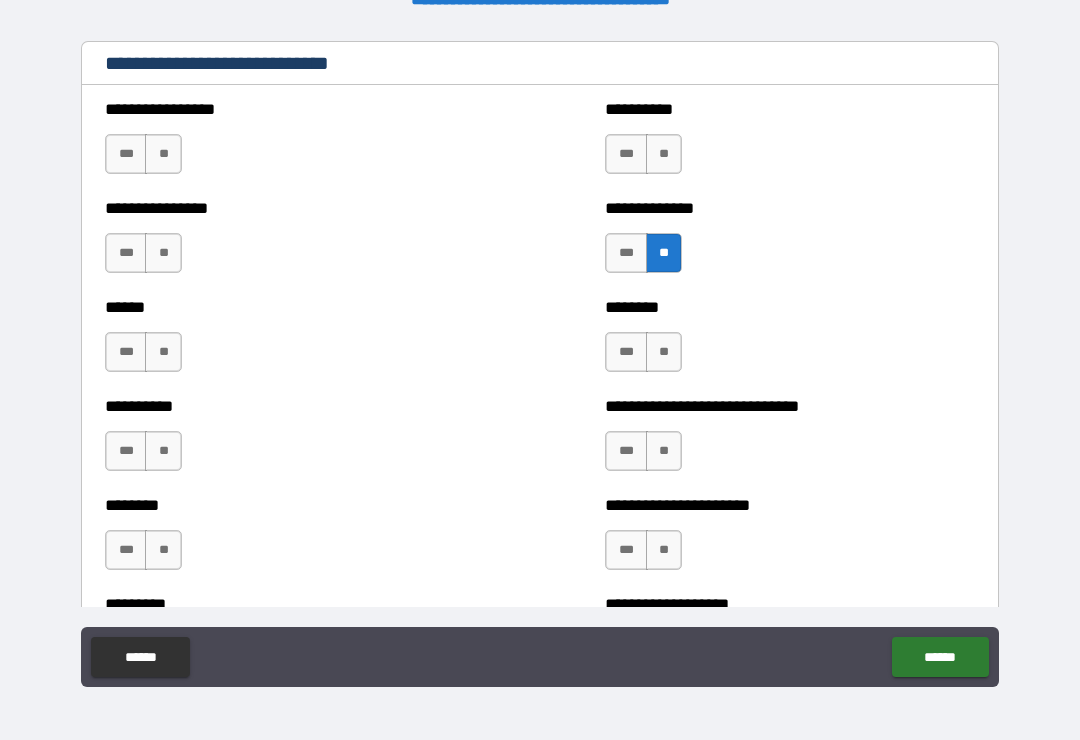 click on "***" at bounding box center (626, 352) 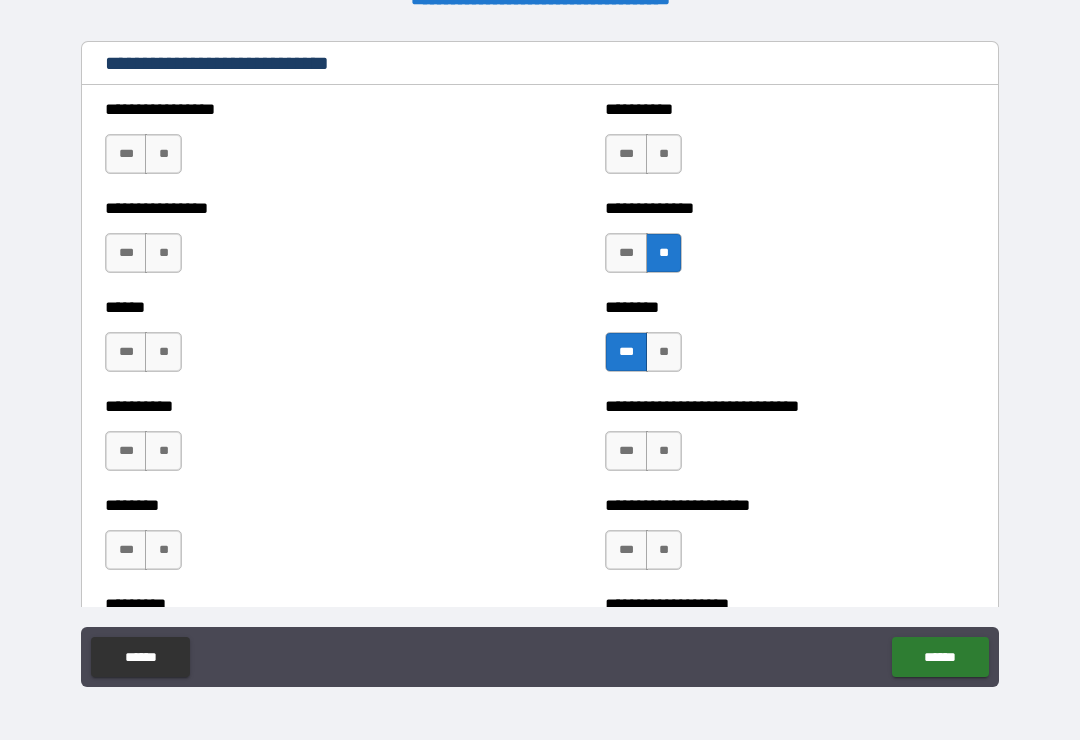 click on "***" at bounding box center [626, 253] 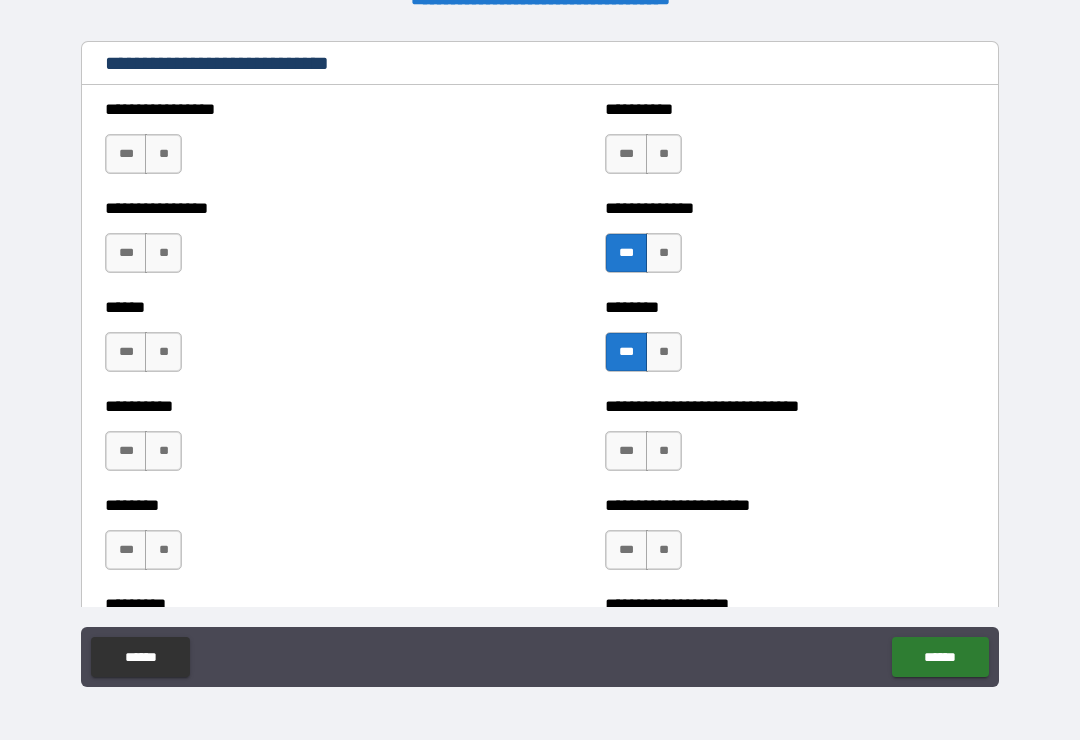 click on "**" at bounding box center (664, 154) 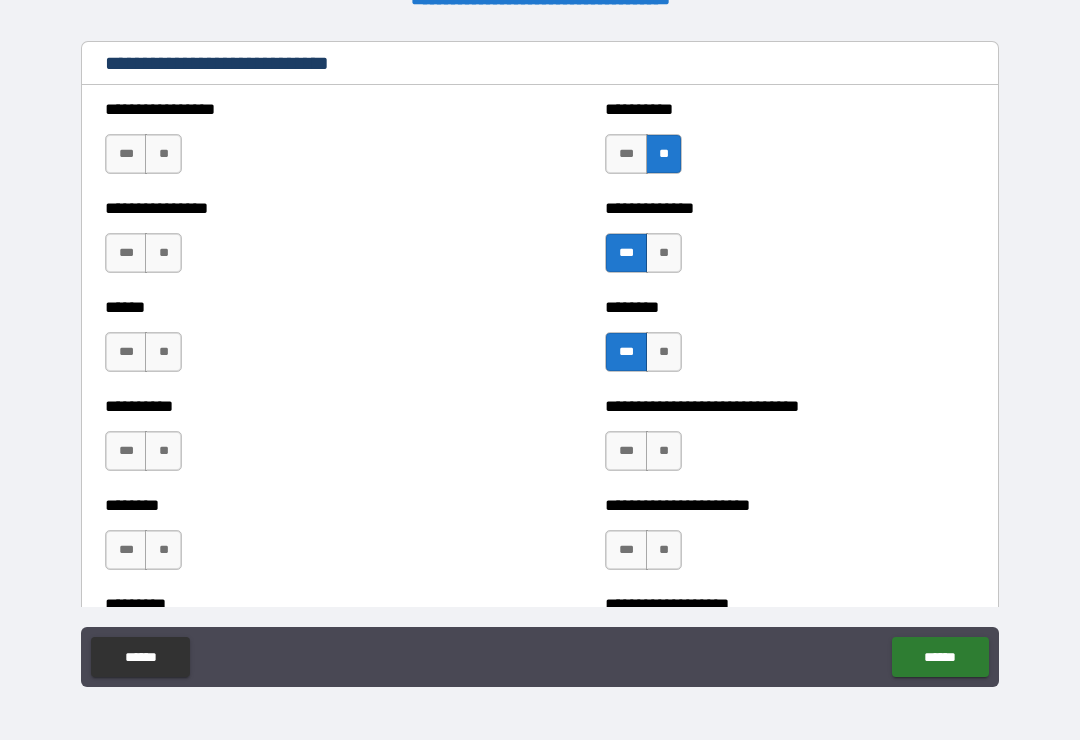 click on "***" at bounding box center (126, 154) 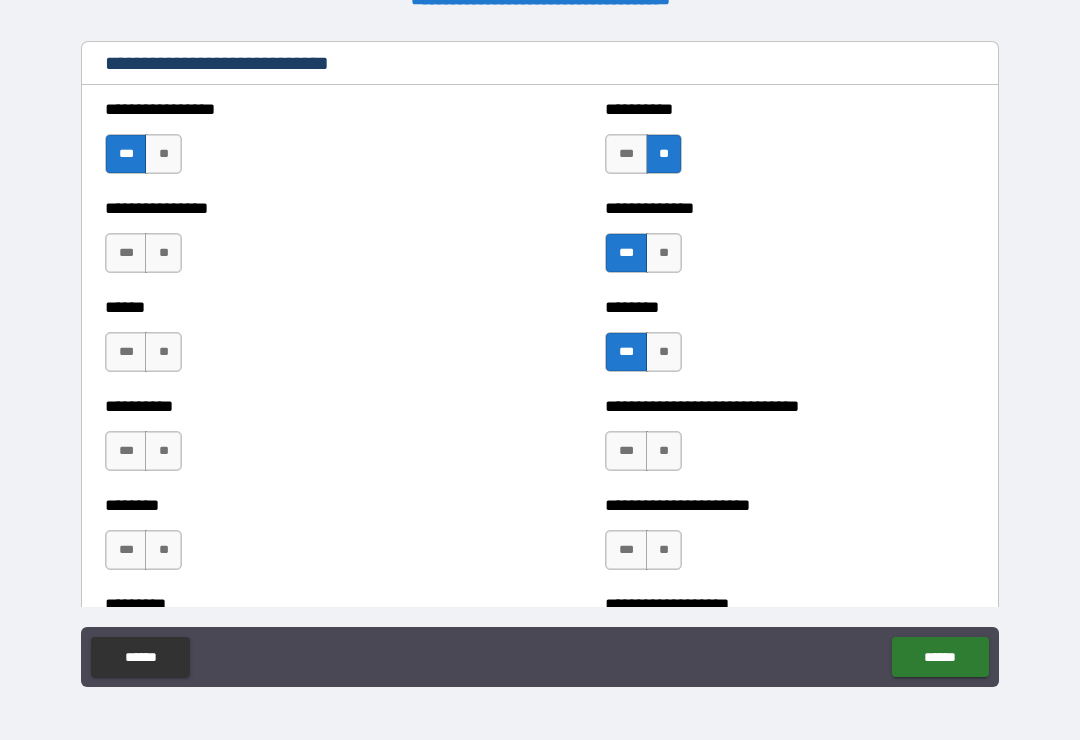click on "**" at bounding box center [163, 154] 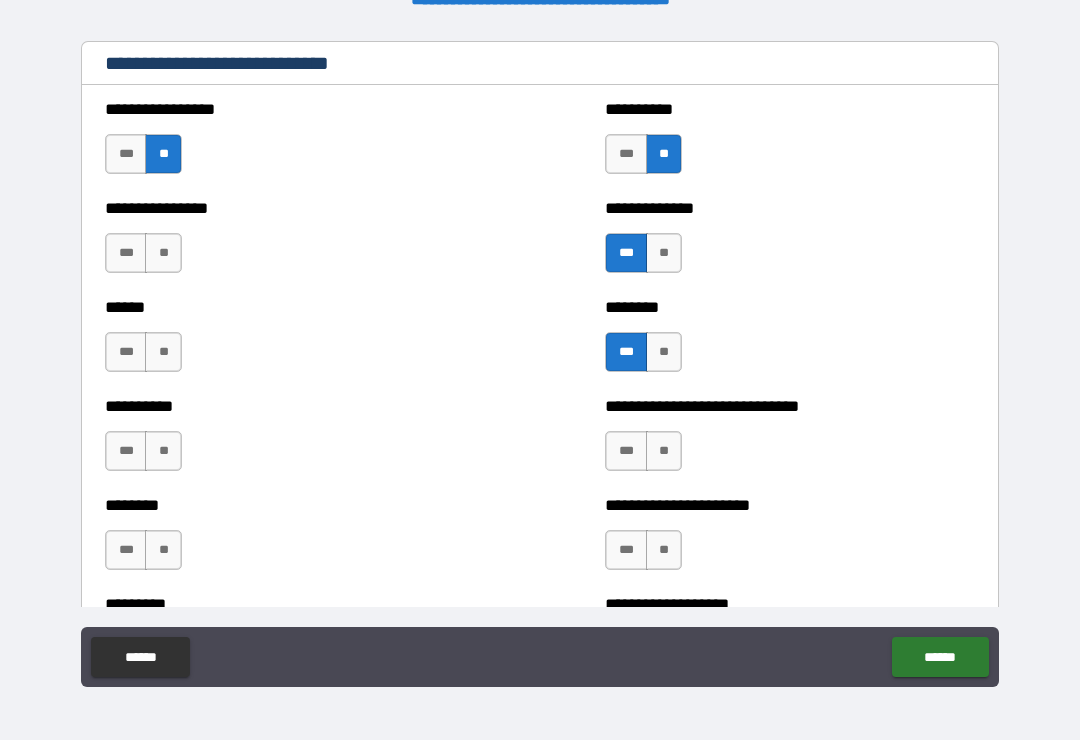 click on "**" at bounding box center [163, 253] 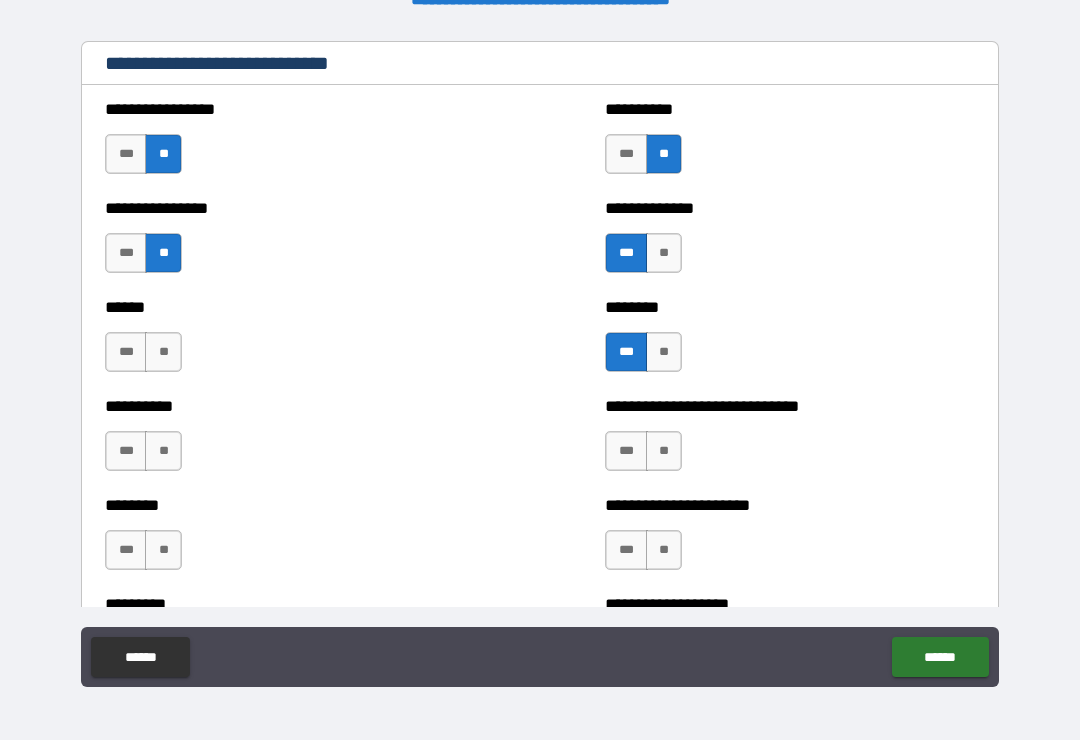 click on "**" at bounding box center [163, 352] 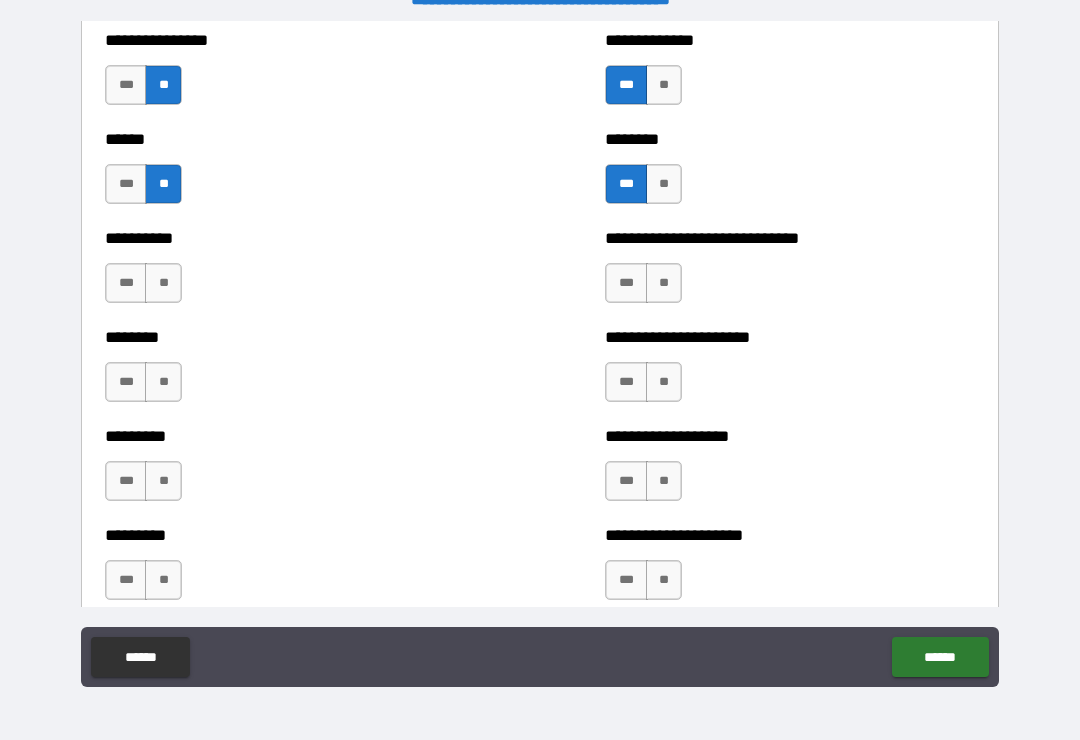 scroll, scrollTop: 6880, scrollLeft: 0, axis: vertical 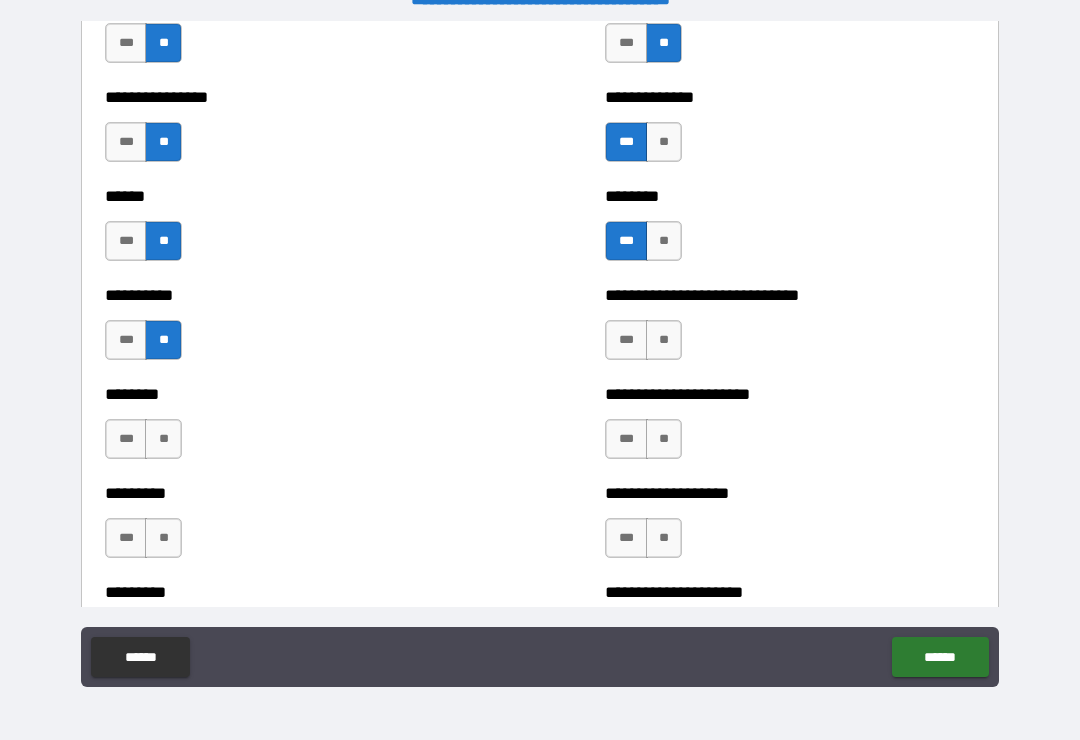 click on "***" at bounding box center [626, 340] 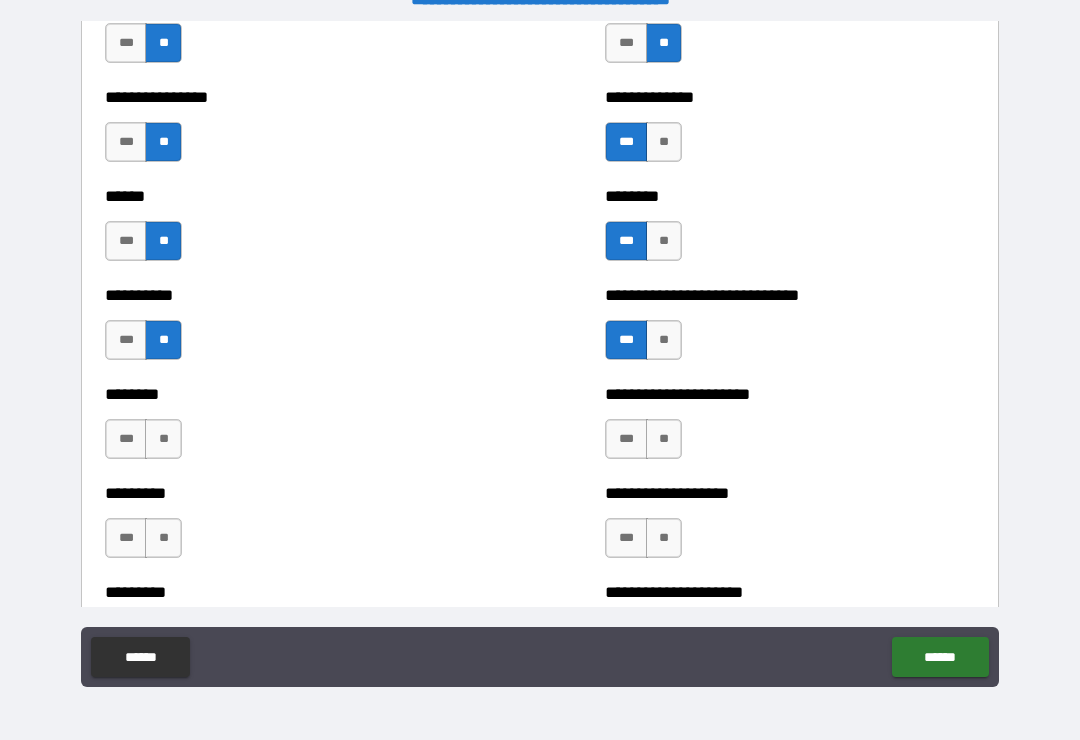 click on "***" at bounding box center [626, 439] 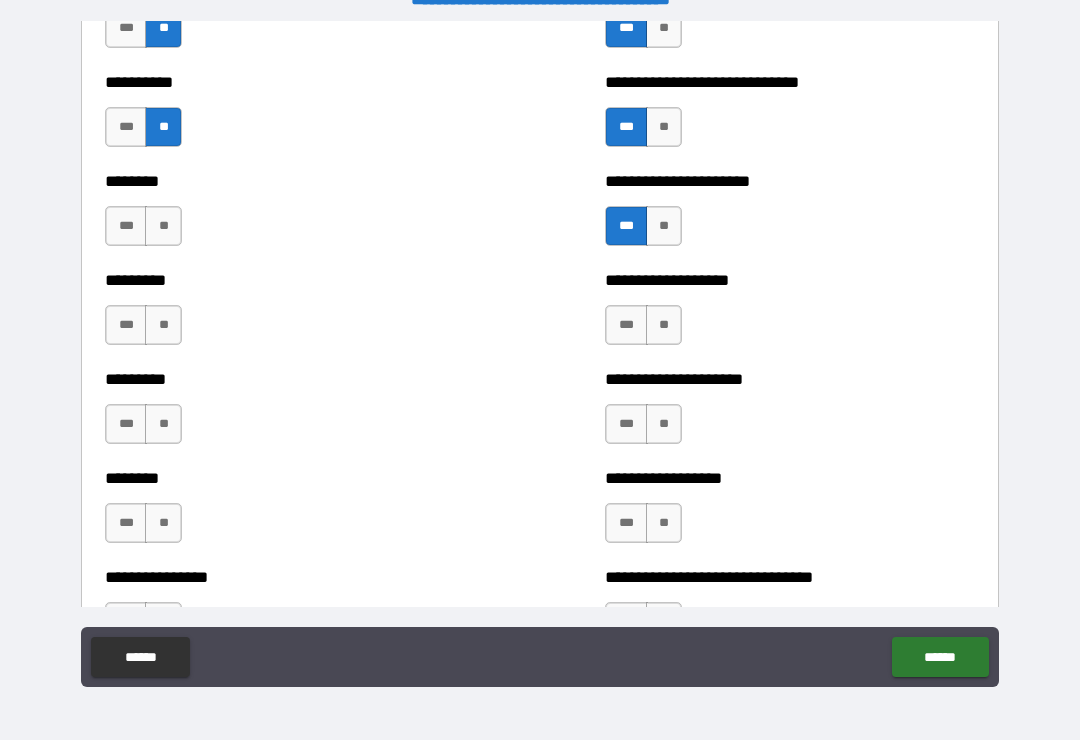 scroll, scrollTop: 7060, scrollLeft: 0, axis: vertical 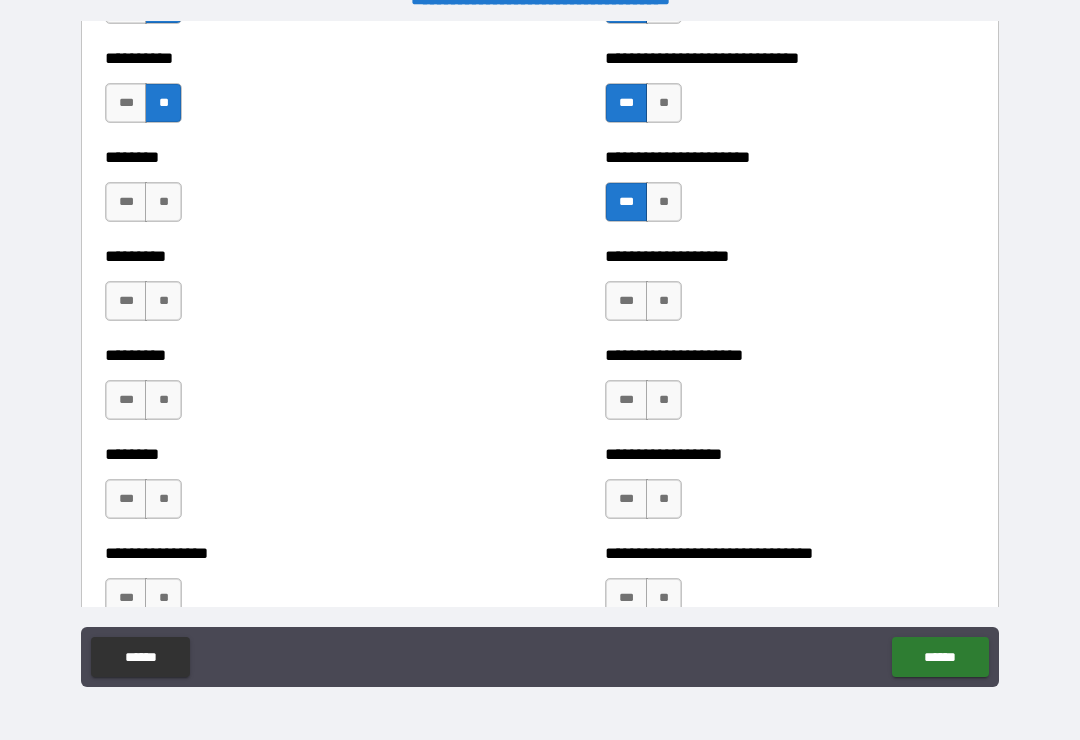 click on "***" at bounding box center (626, 301) 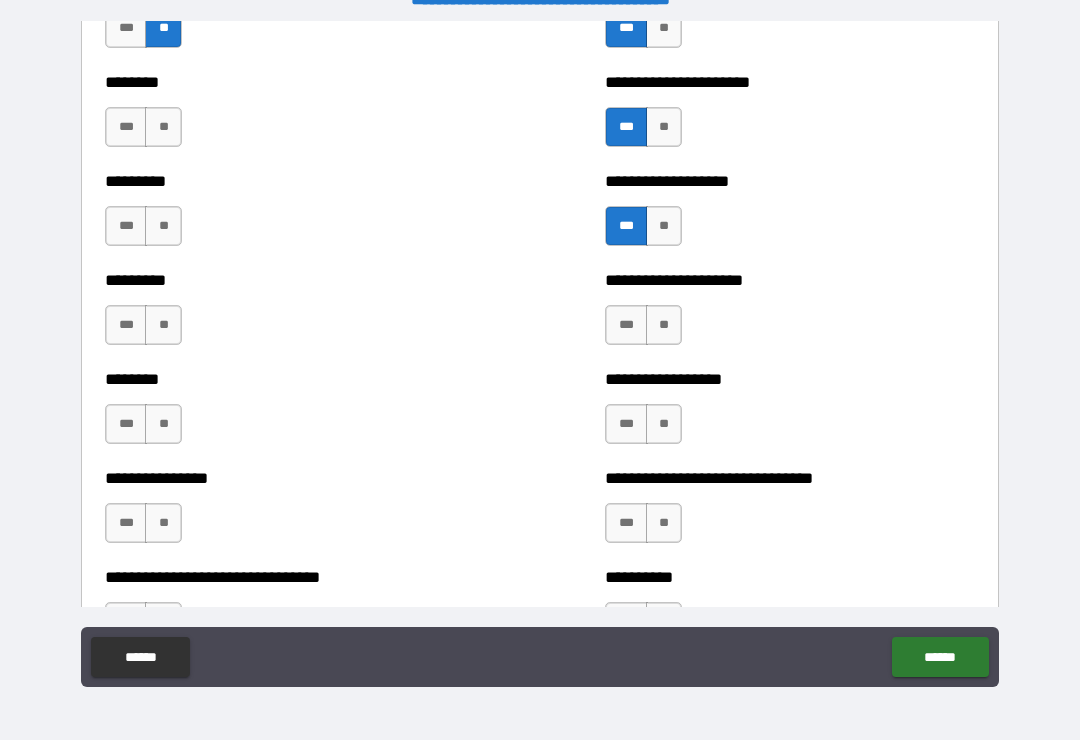 scroll, scrollTop: 7136, scrollLeft: 0, axis: vertical 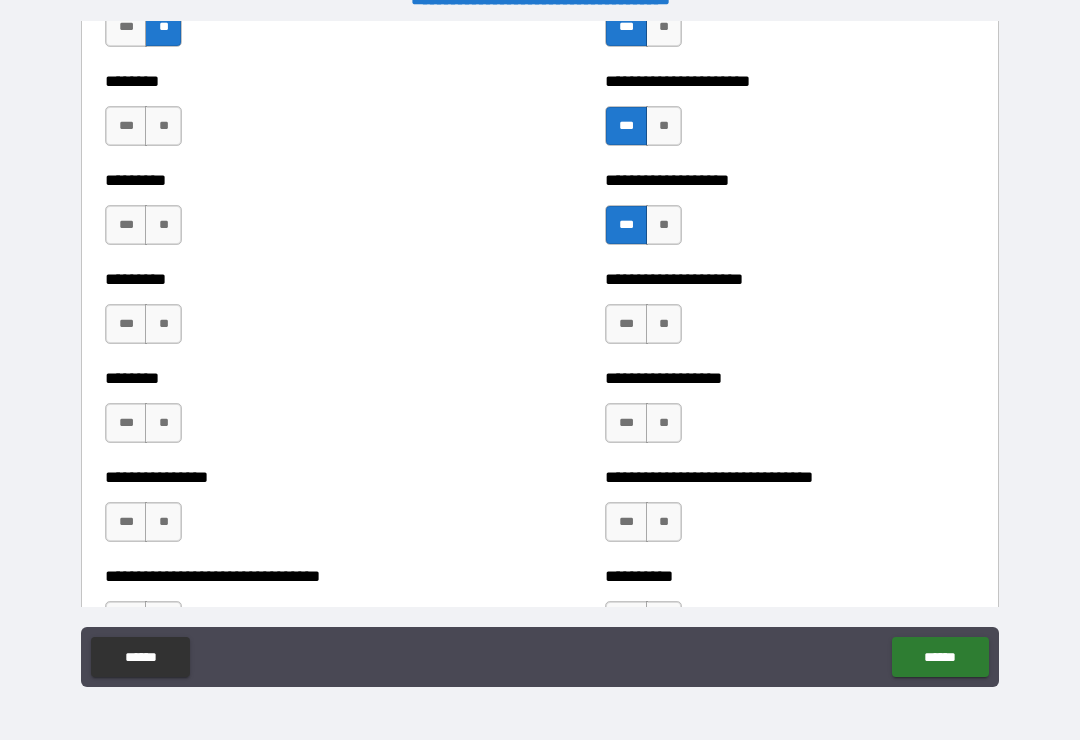 click on "**" at bounding box center [163, 126] 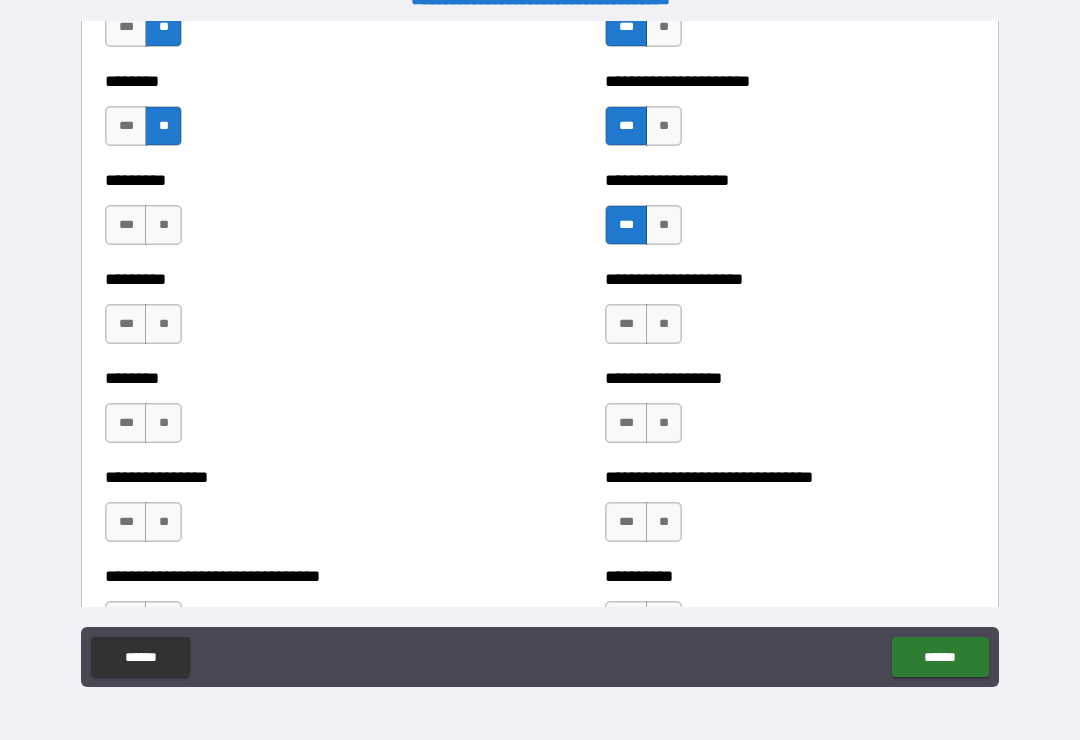 click on "**" at bounding box center (163, 225) 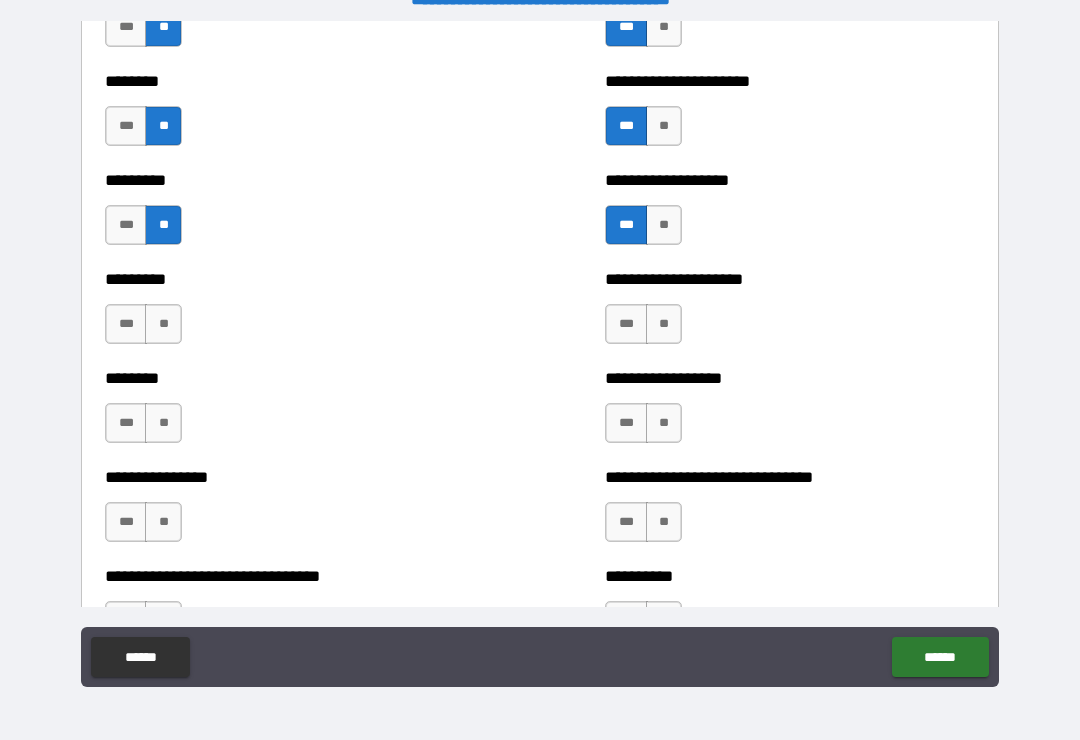 click on "**" at bounding box center [664, 324] 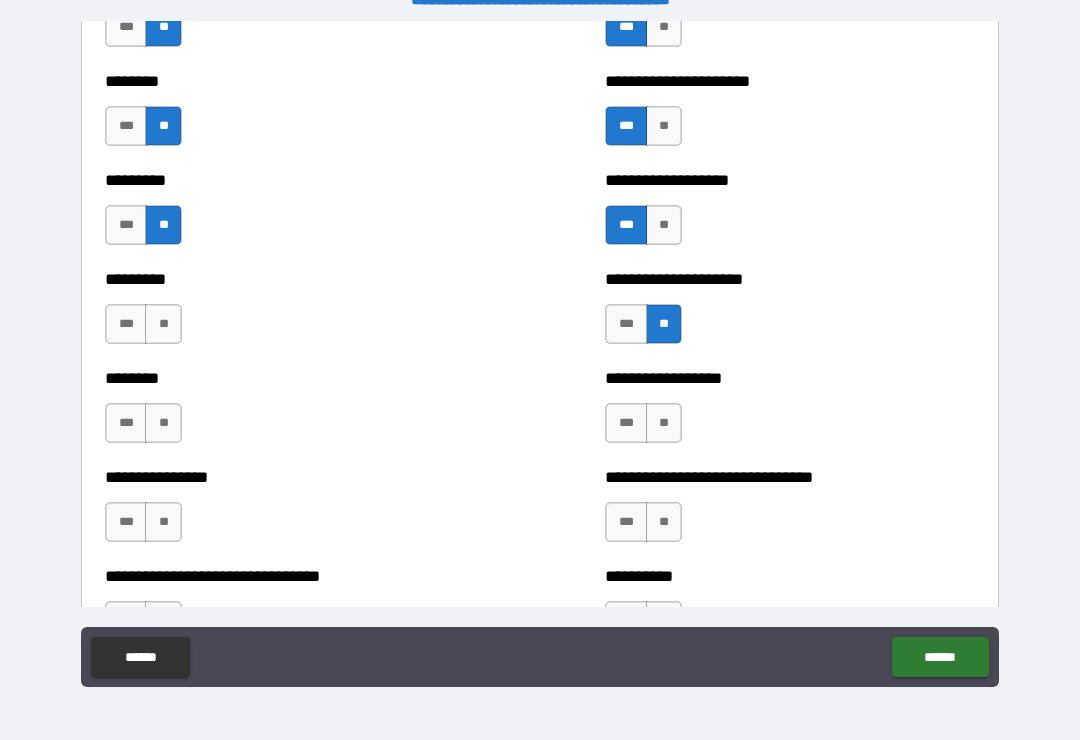 click on "**" at bounding box center (163, 324) 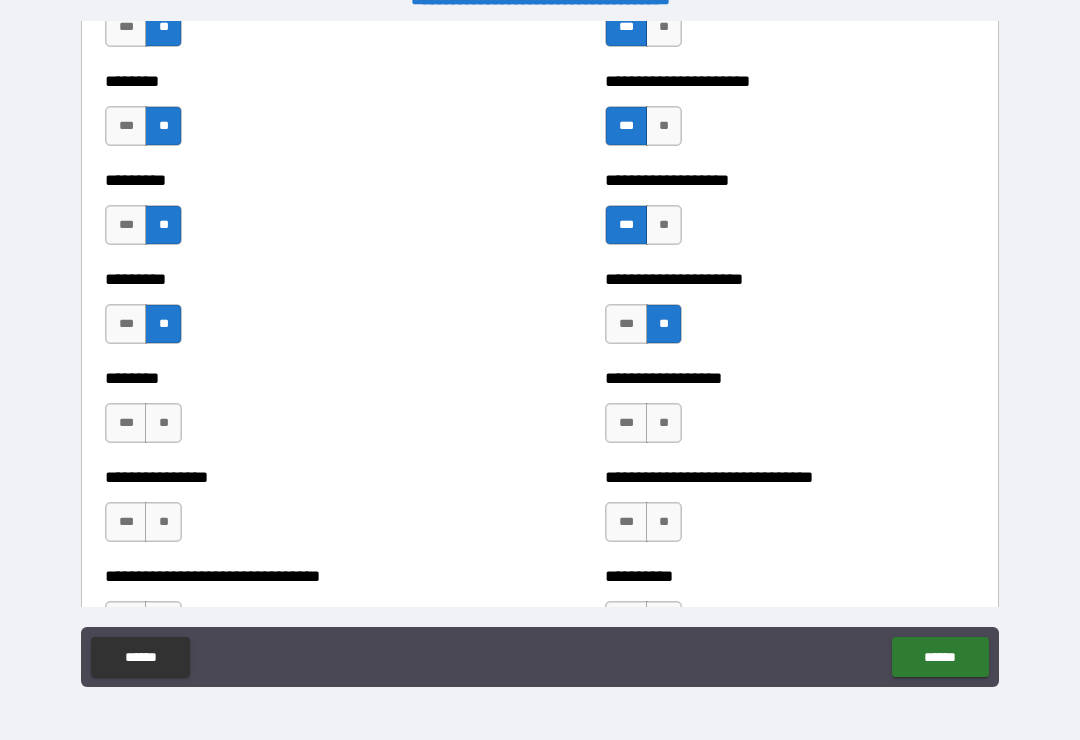 click on "**" at bounding box center (163, 423) 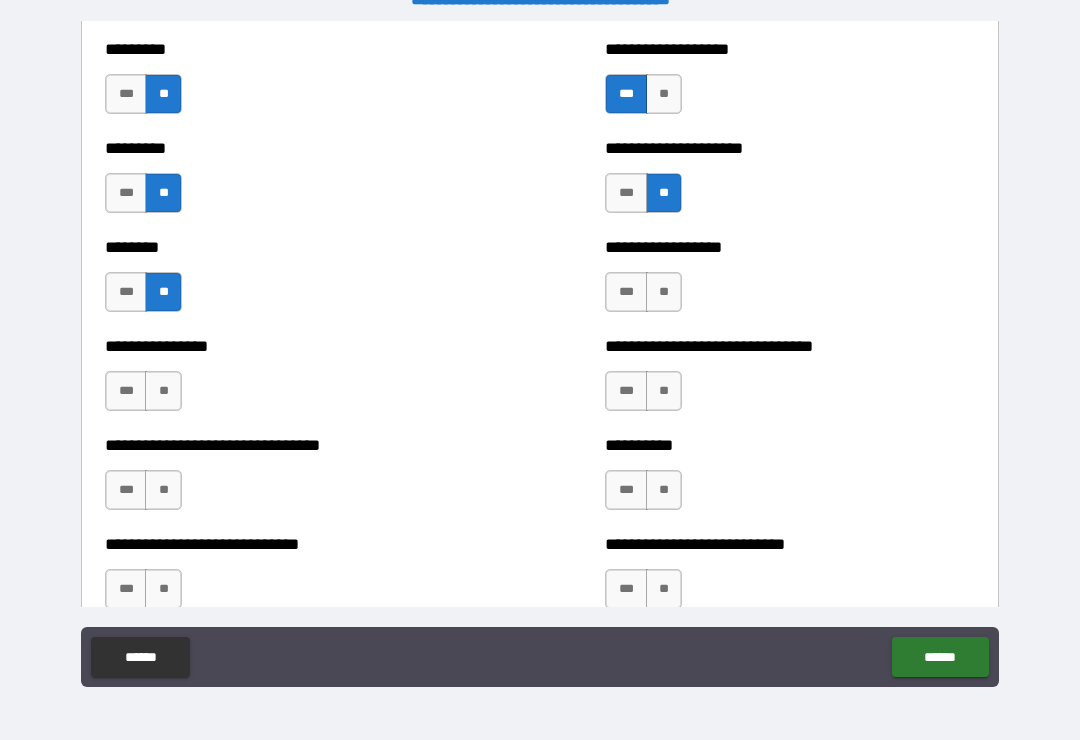 scroll, scrollTop: 7283, scrollLeft: 0, axis: vertical 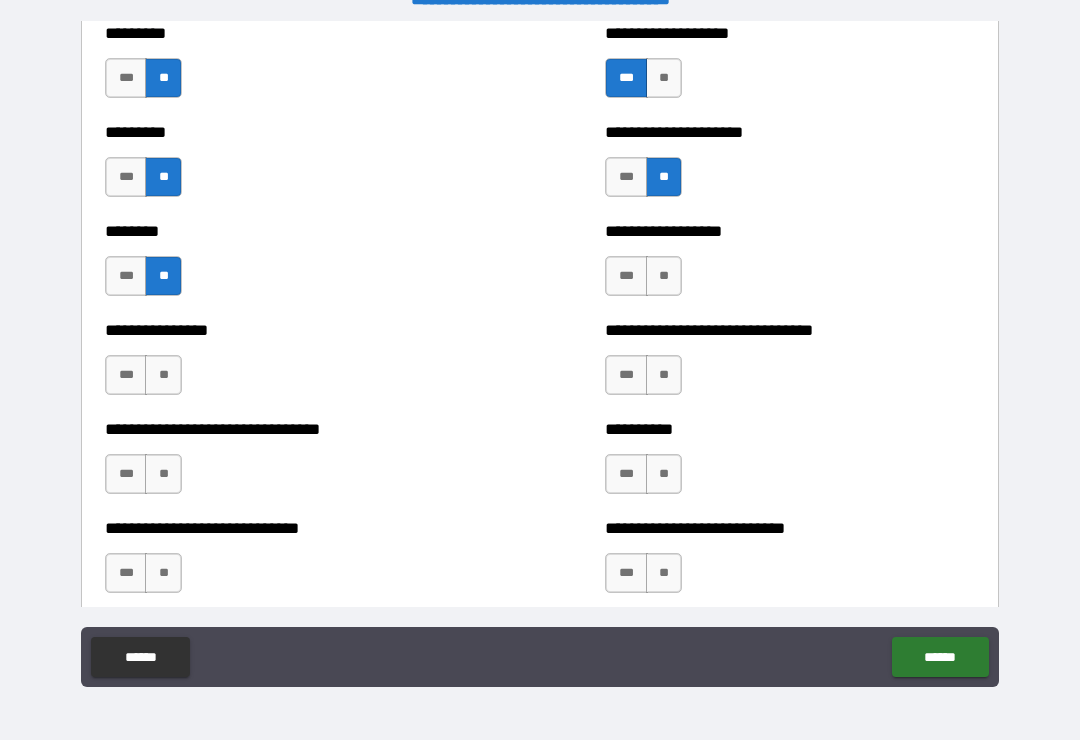 click on "**" at bounding box center [664, 276] 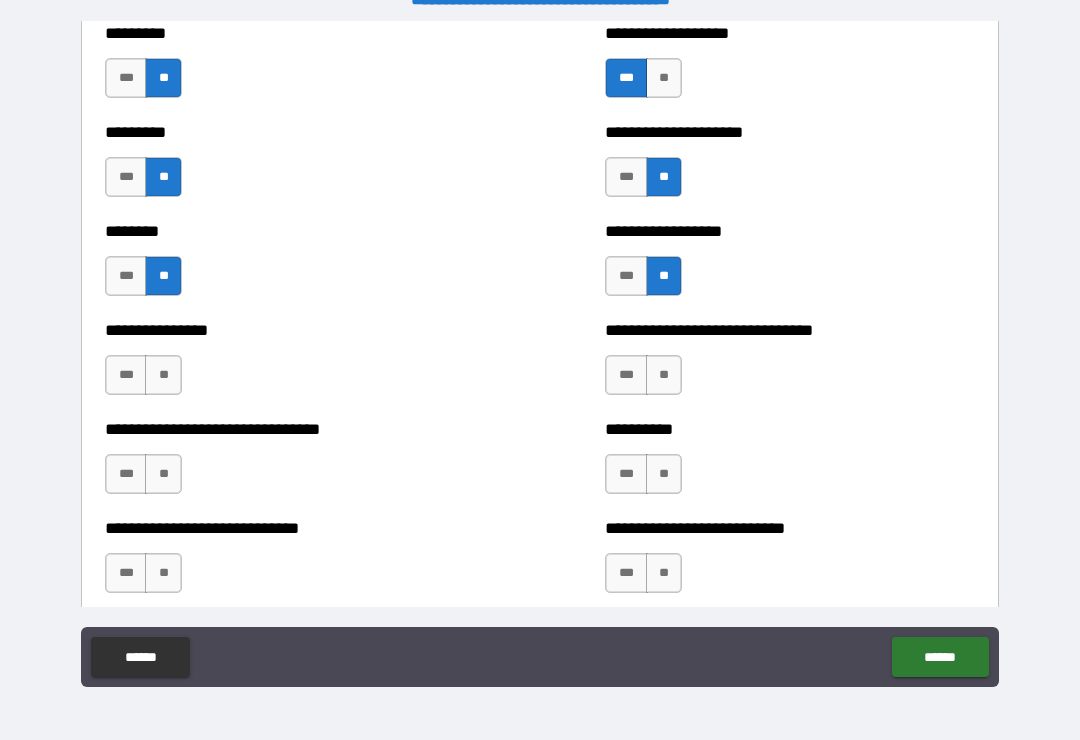 click on "**" at bounding box center (664, 375) 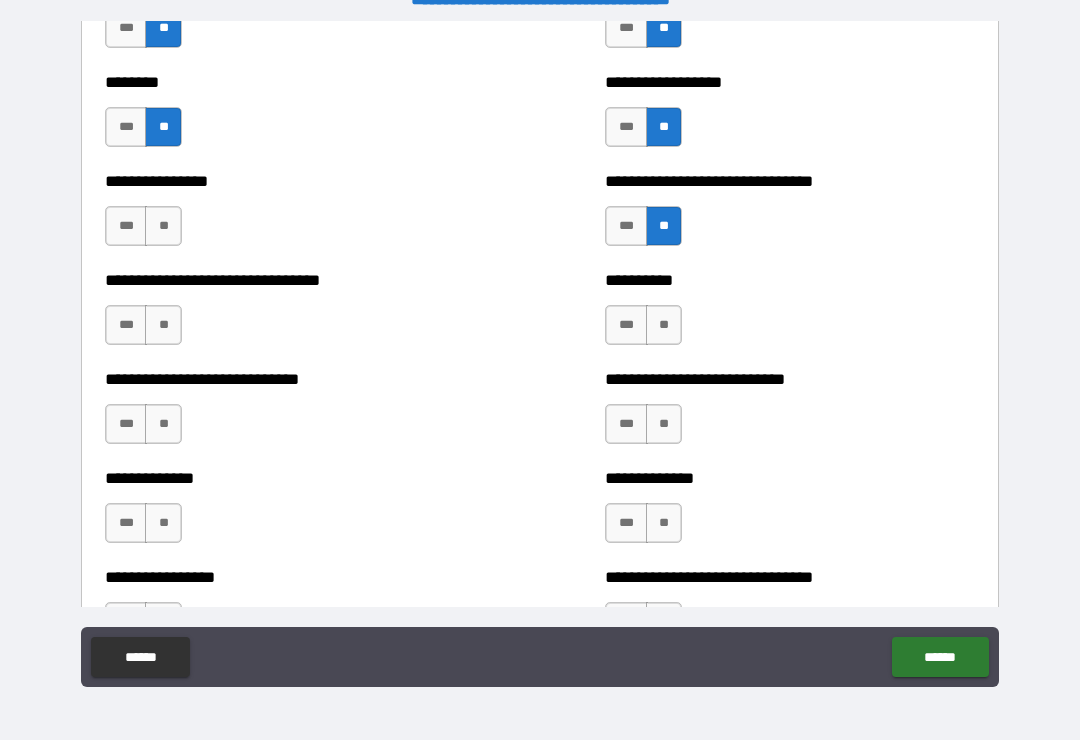 scroll, scrollTop: 7436, scrollLeft: 0, axis: vertical 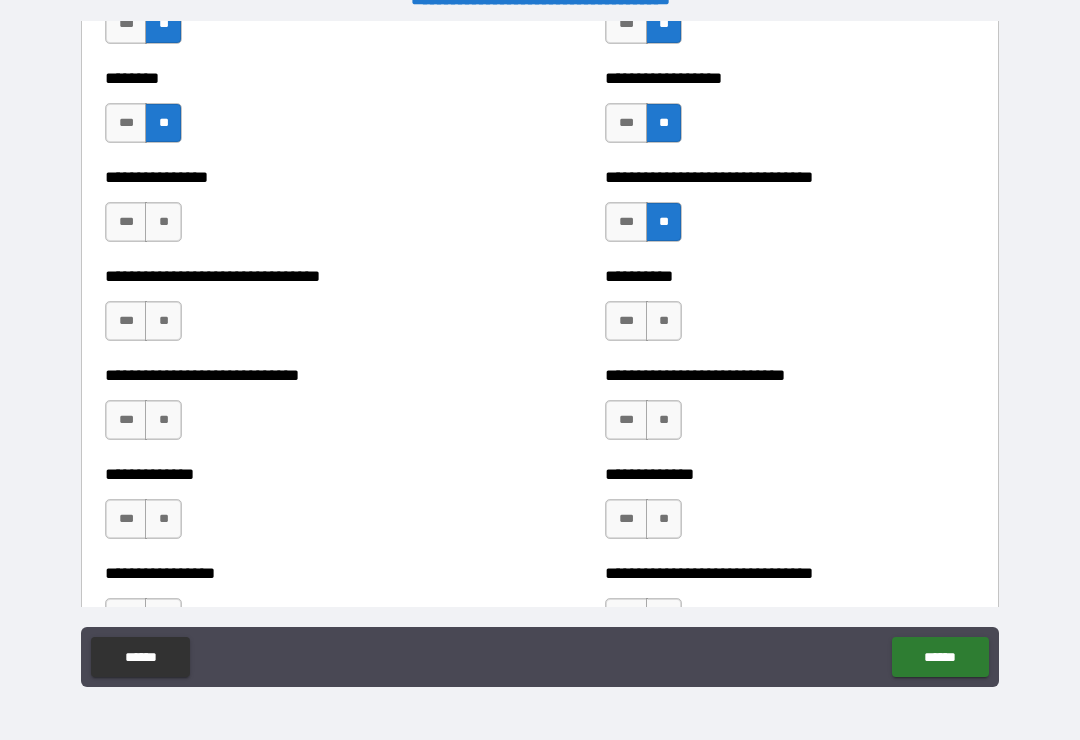 click on "**" at bounding box center [163, 222] 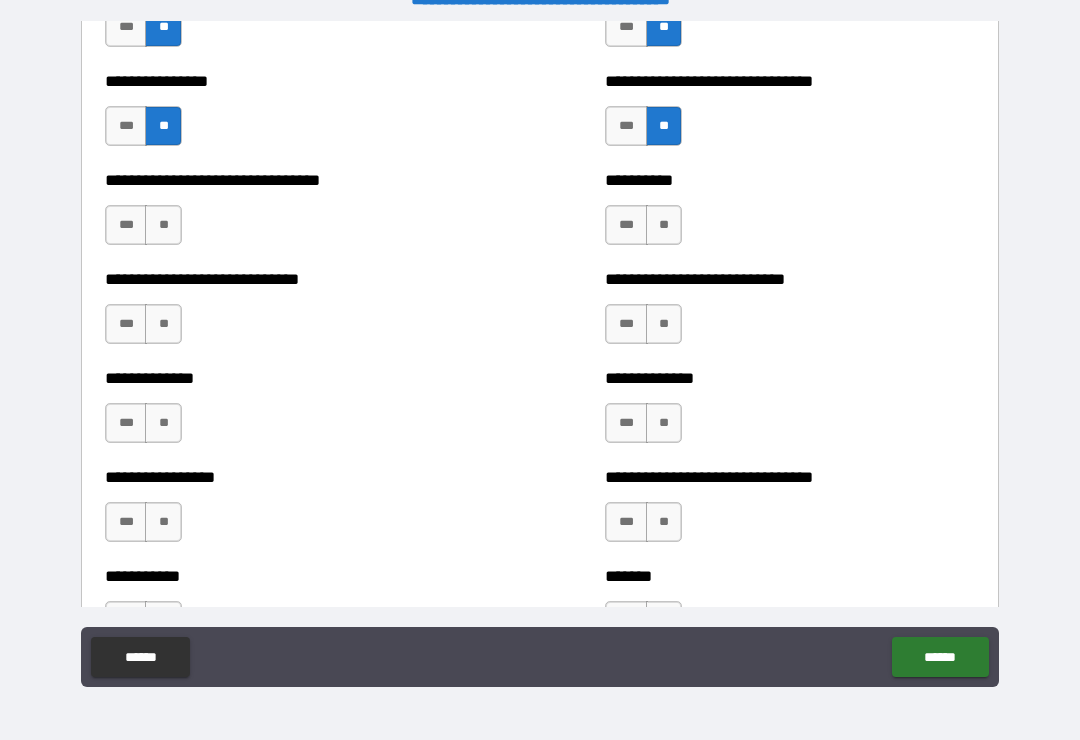 scroll, scrollTop: 7531, scrollLeft: 0, axis: vertical 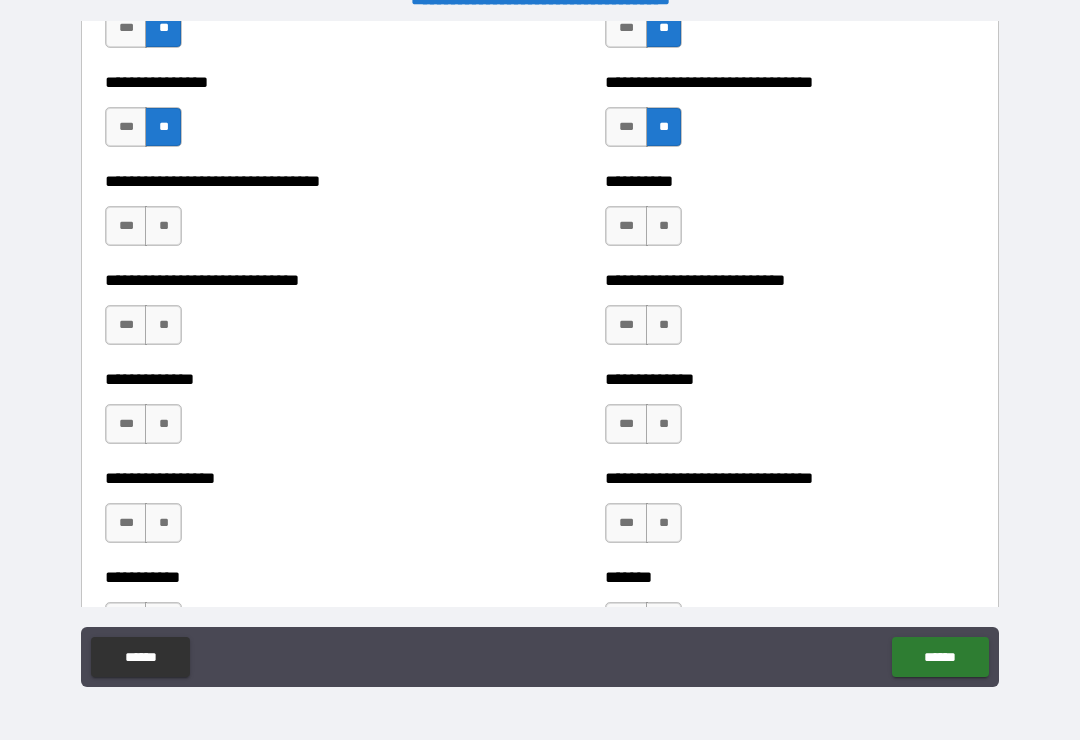 click on "***" at bounding box center (126, 226) 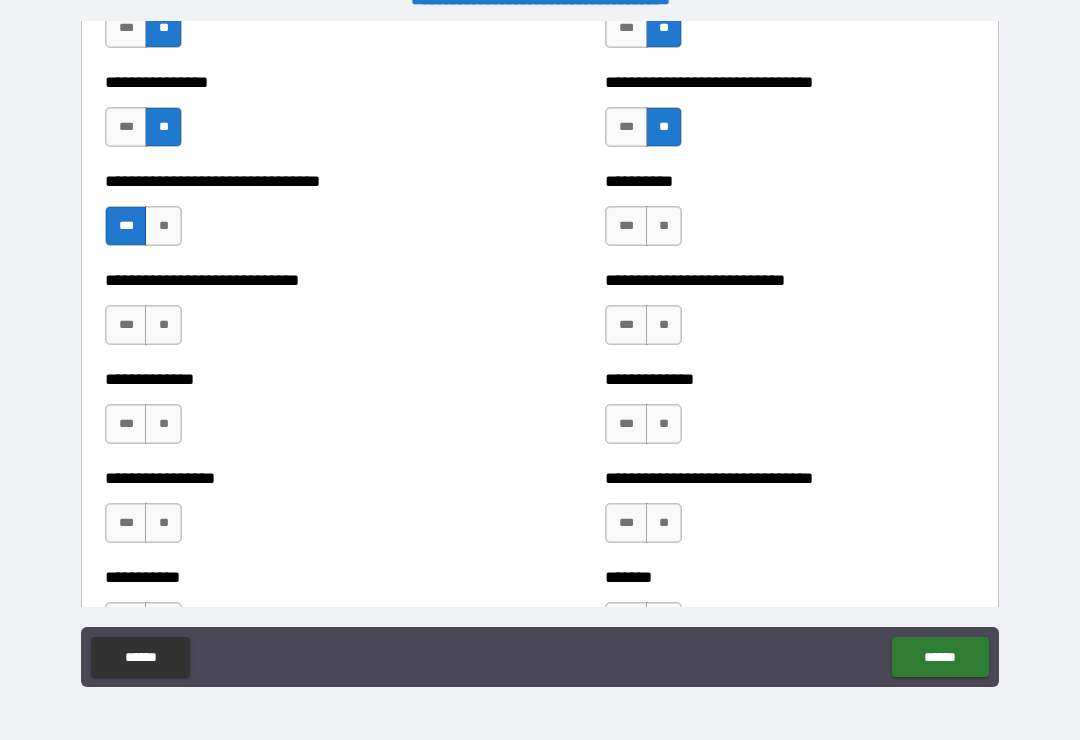 click on "**" at bounding box center [163, 325] 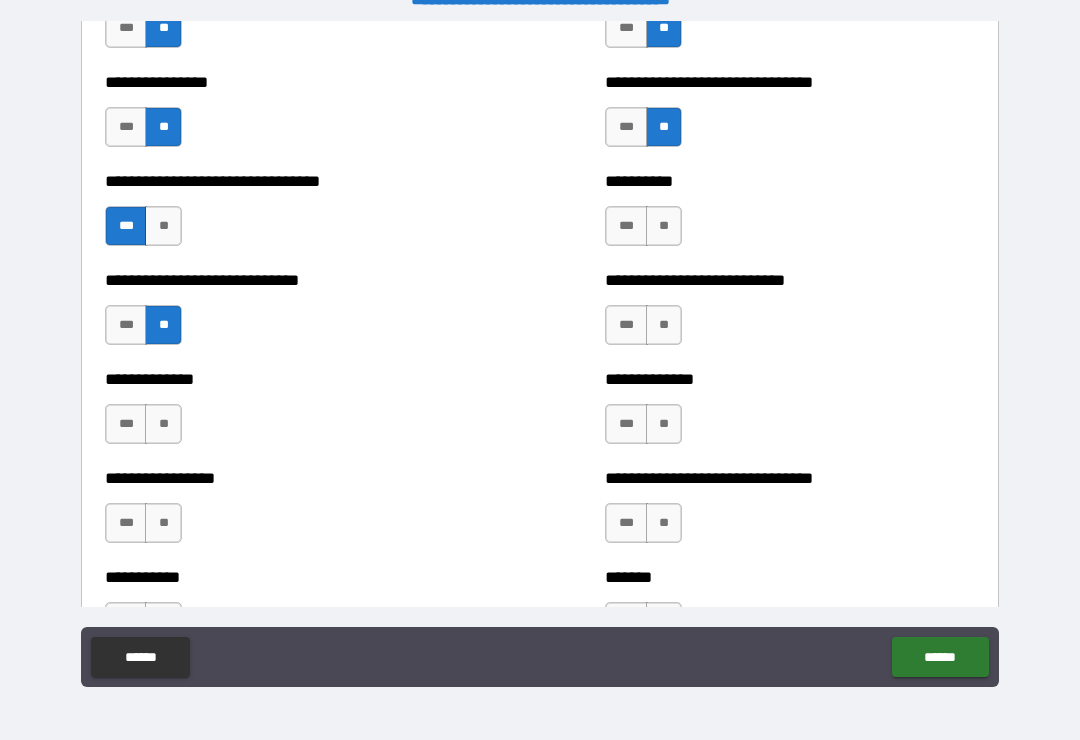 click on "**" at bounding box center [163, 424] 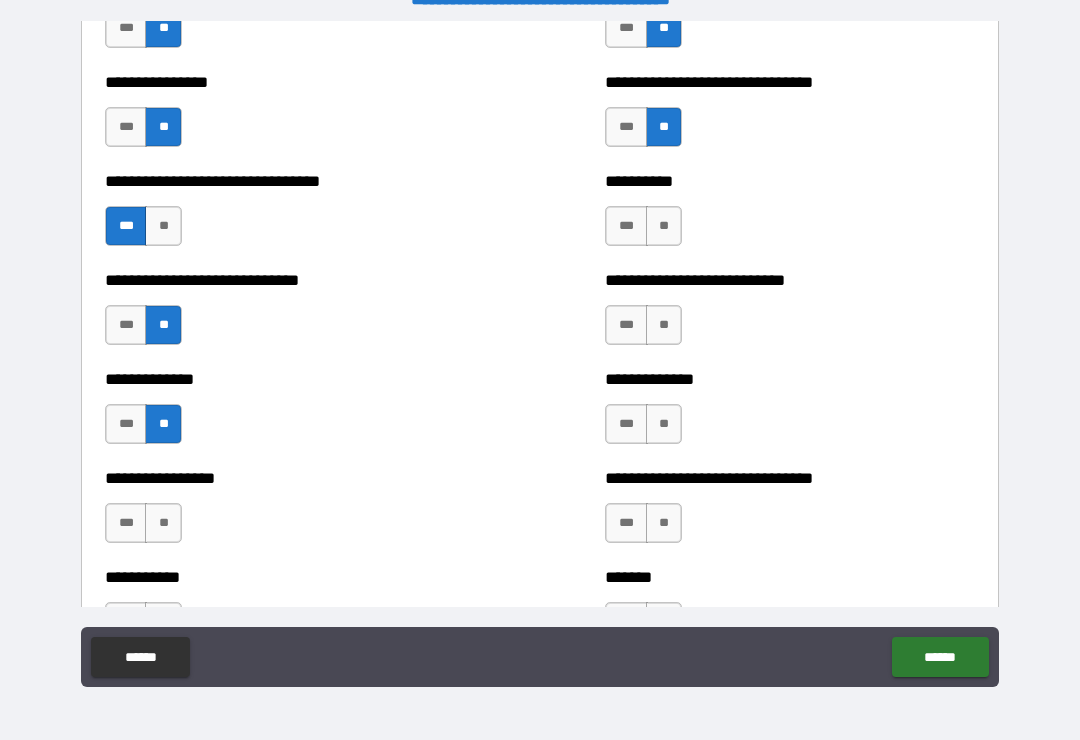 click on "**" at bounding box center (664, 325) 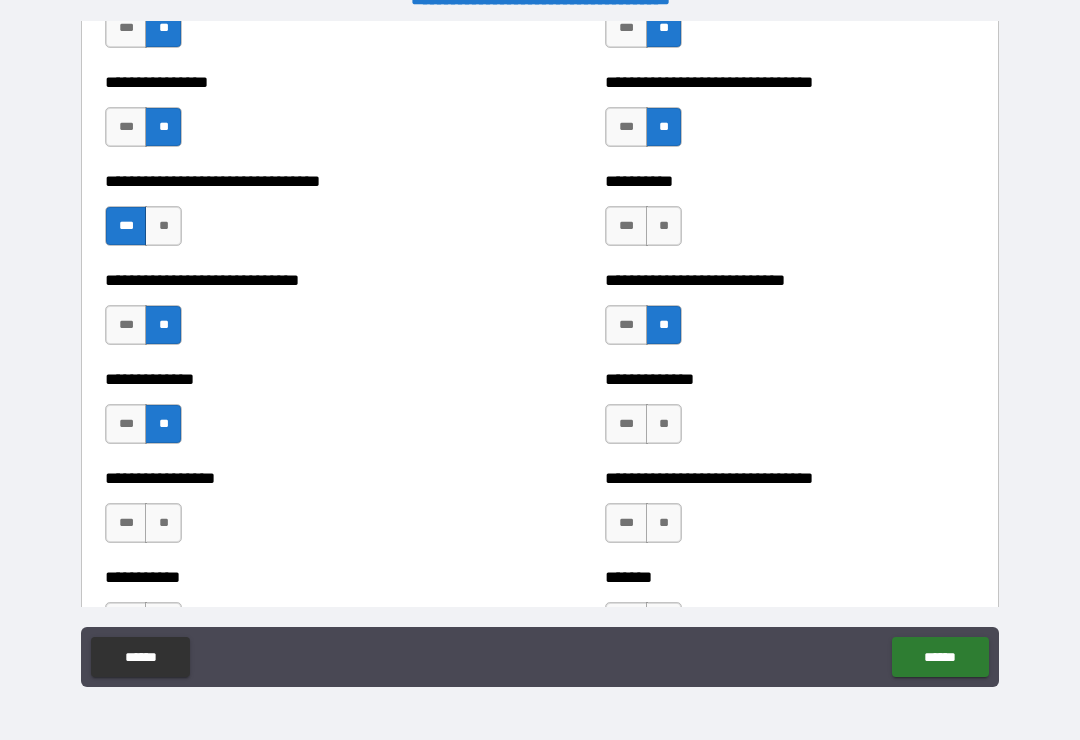 click on "**" at bounding box center (664, 226) 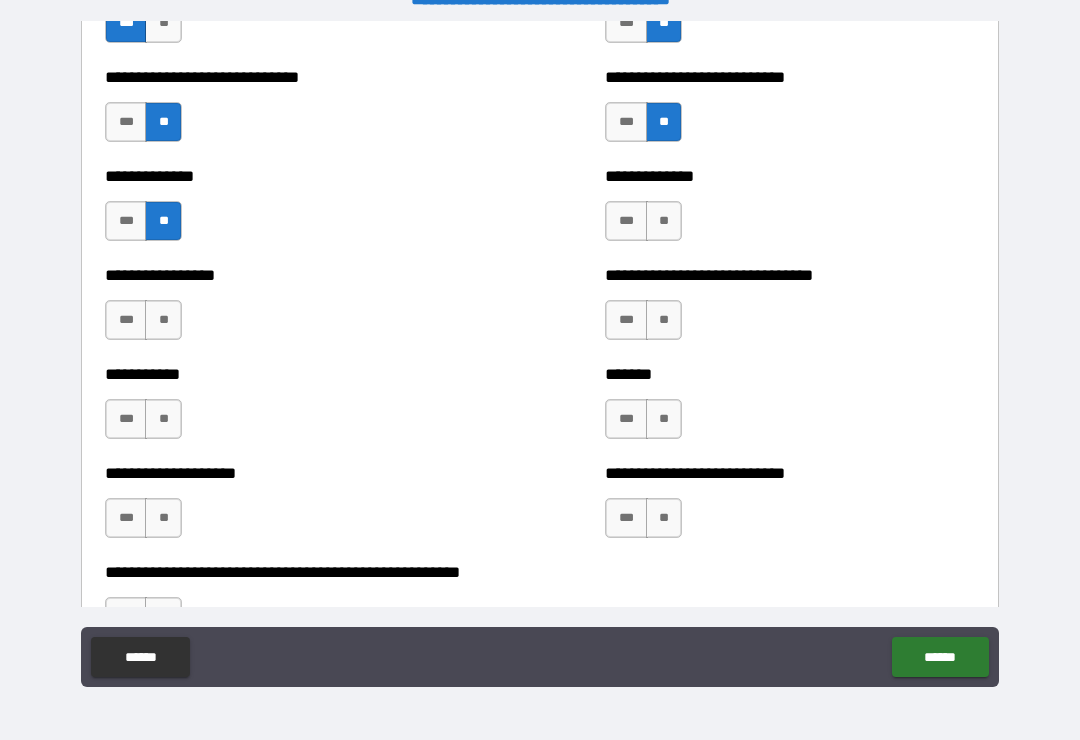 scroll, scrollTop: 7740, scrollLeft: 0, axis: vertical 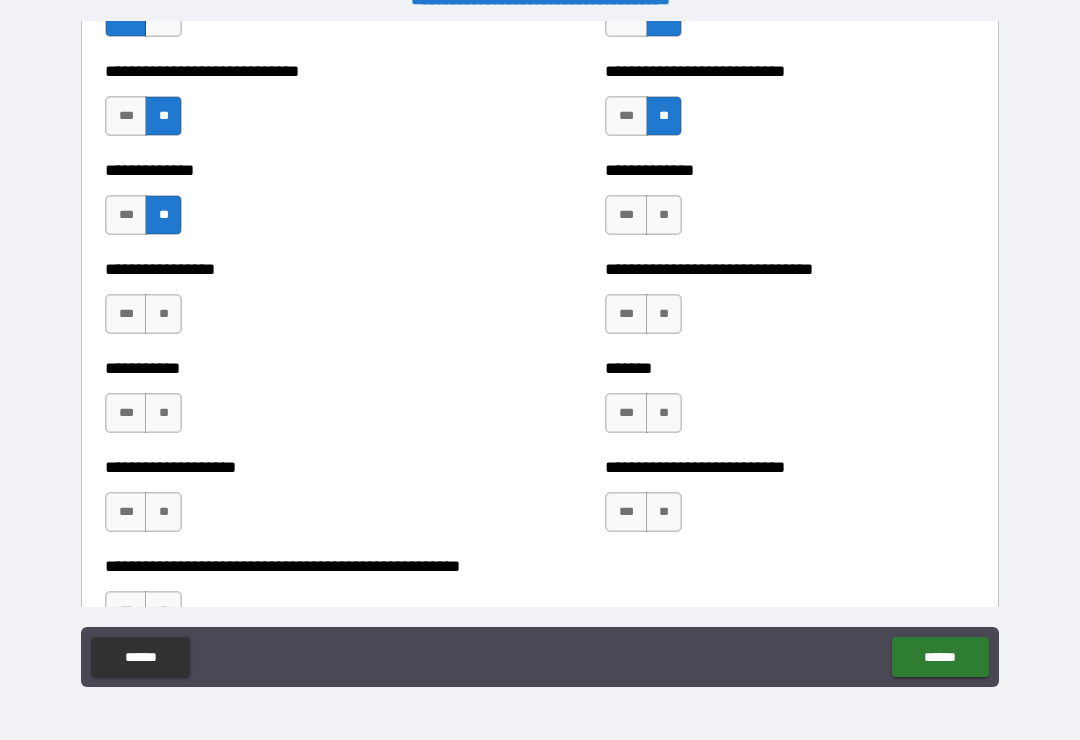 click on "**" at bounding box center (664, 215) 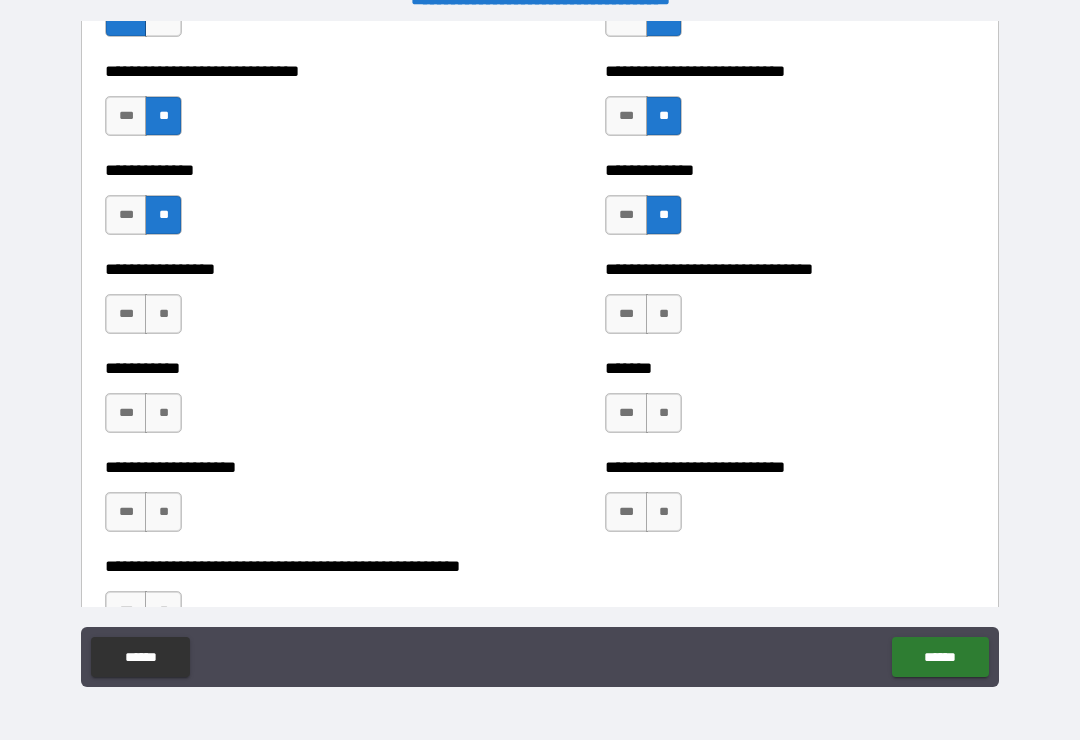 click on "**" at bounding box center [163, 314] 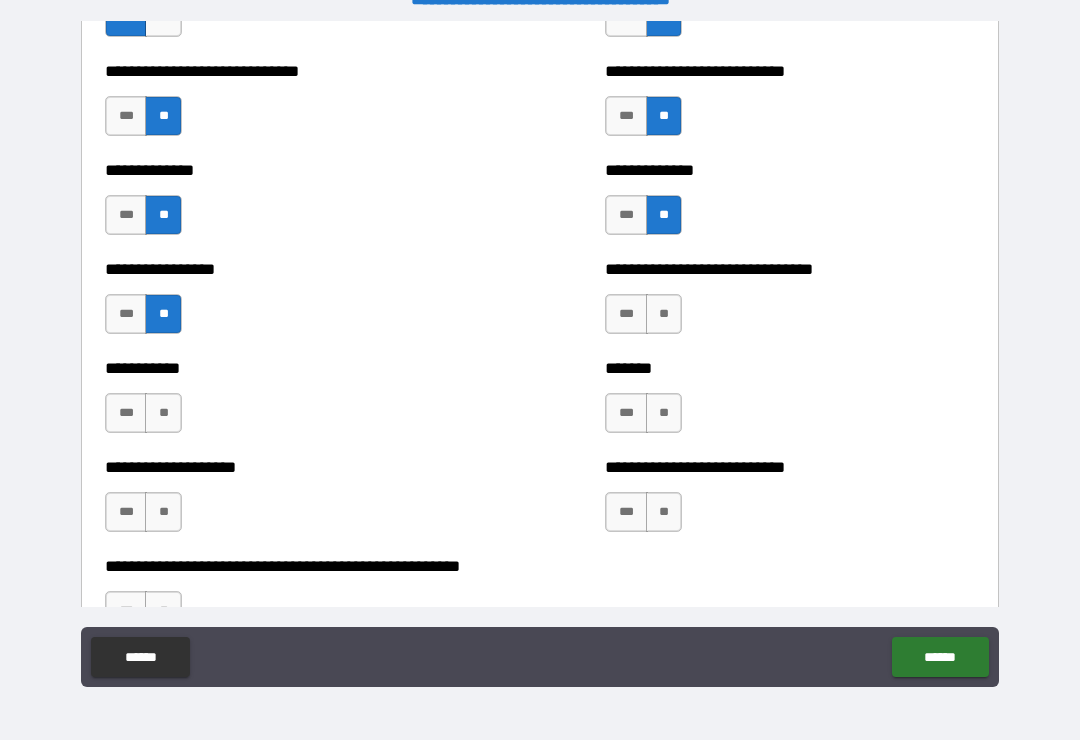 click on "**" at bounding box center [664, 314] 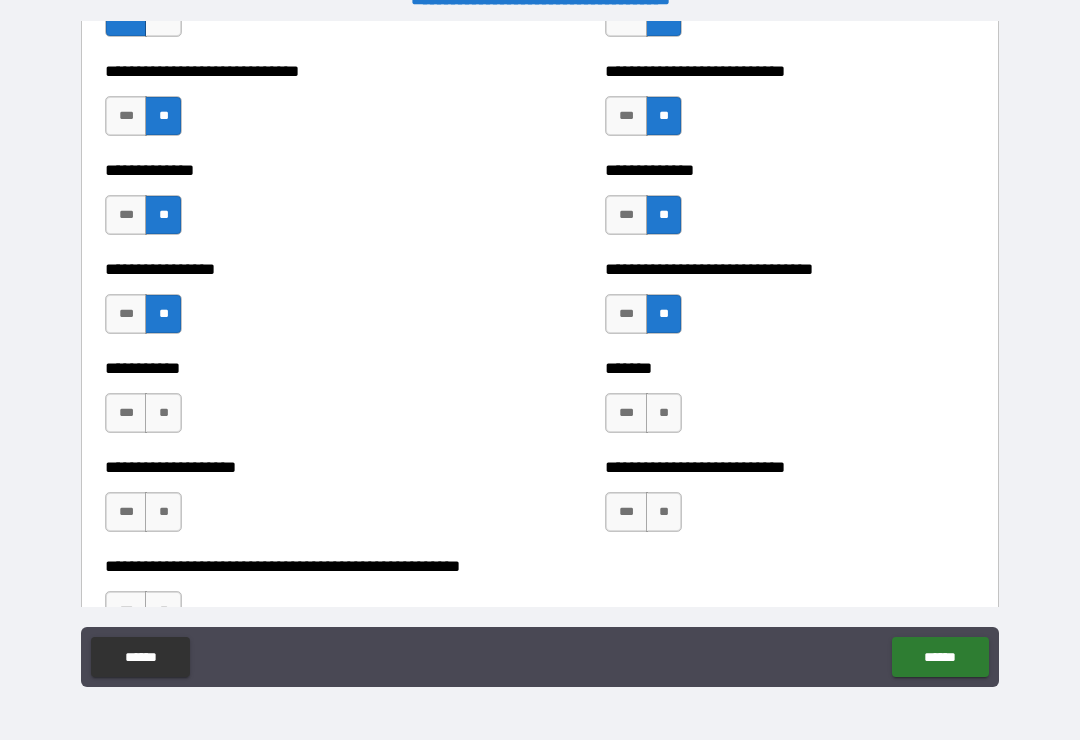 click on "***" at bounding box center [626, 314] 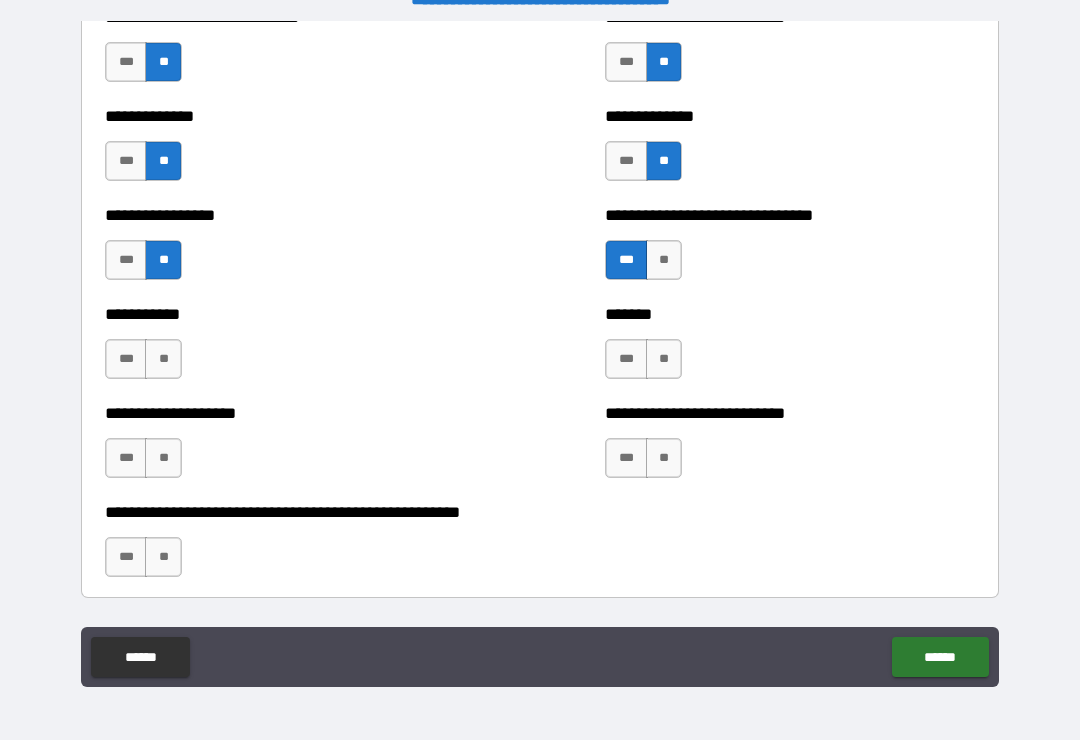 scroll, scrollTop: 7804, scrollLeft: 0, axis: vertical 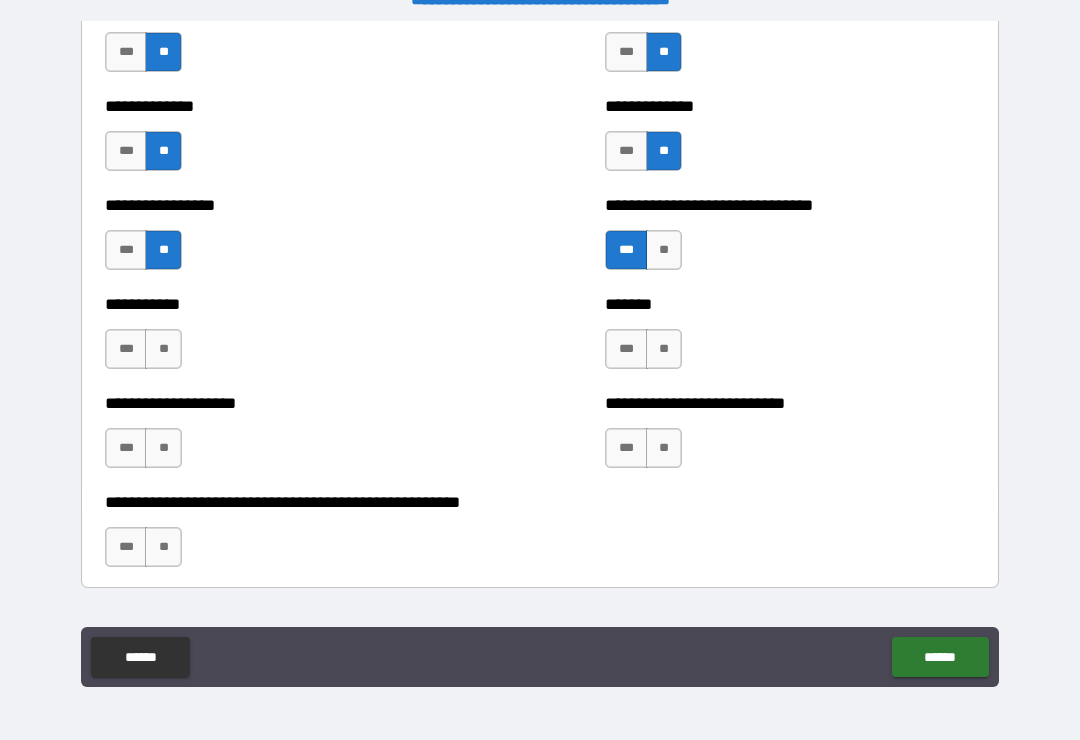 click on "**" at bounding box center (163, 349) 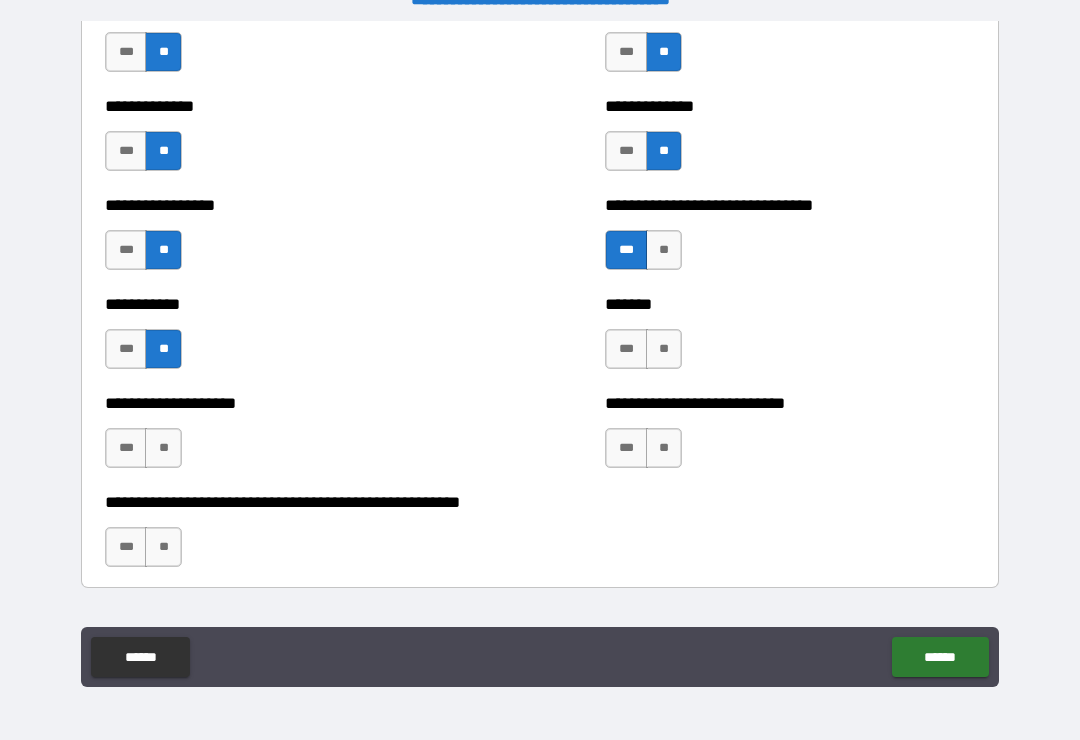 click on "**" at bounding box center [664, 349] 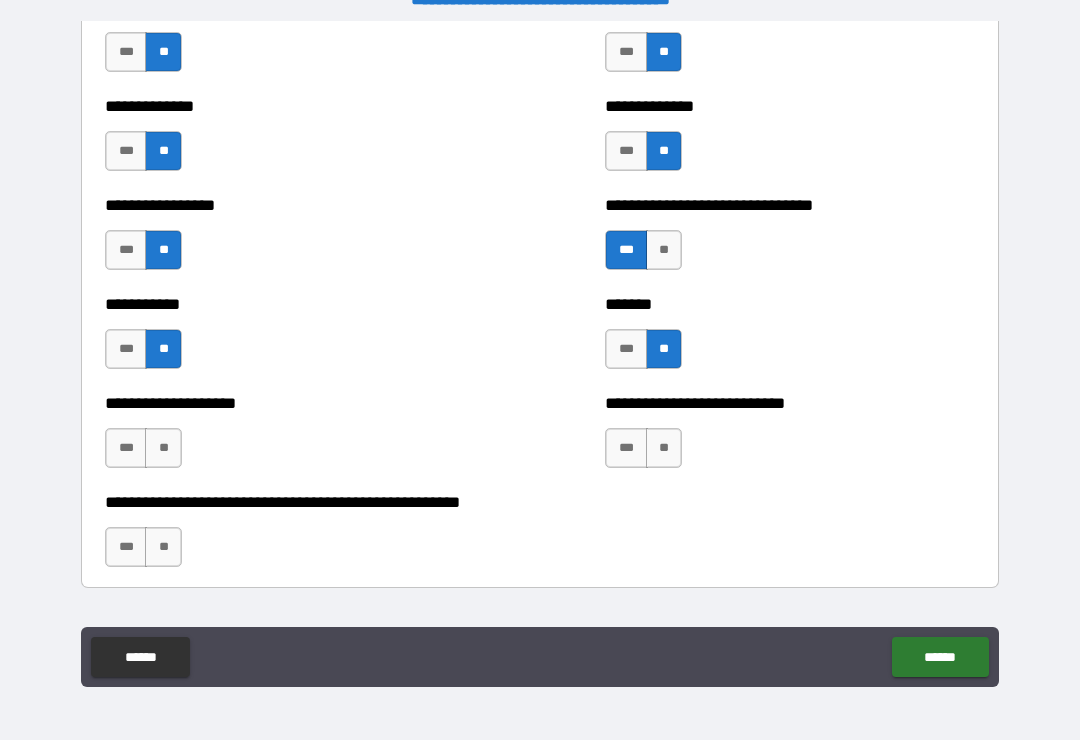 click on "**" at bounding box center (163, 448) 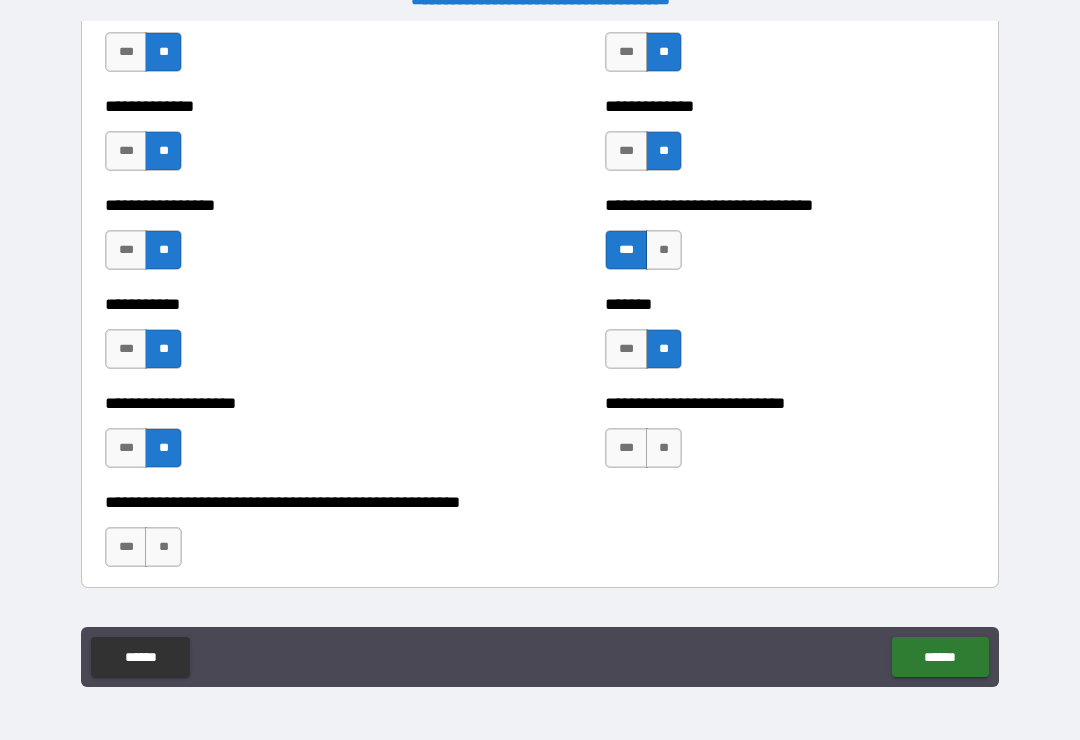 click on "**" at bounding box center (664, 448) 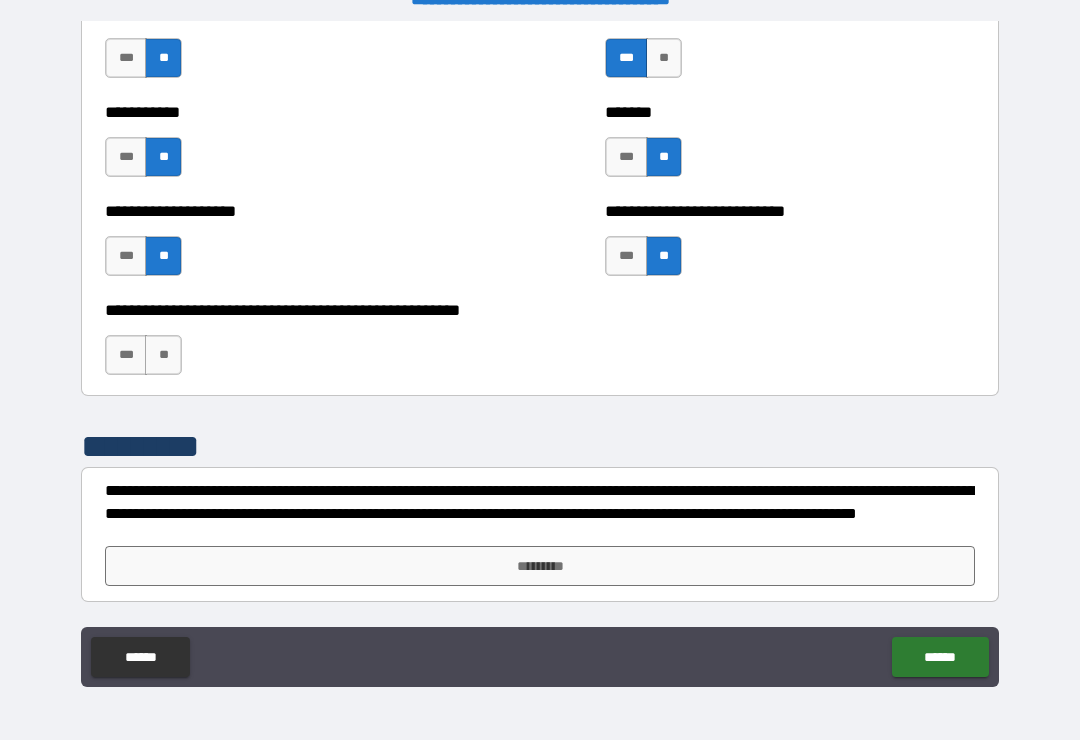 scroll, scrollTop: 7996, scrollLeft: 0, axis: vertical 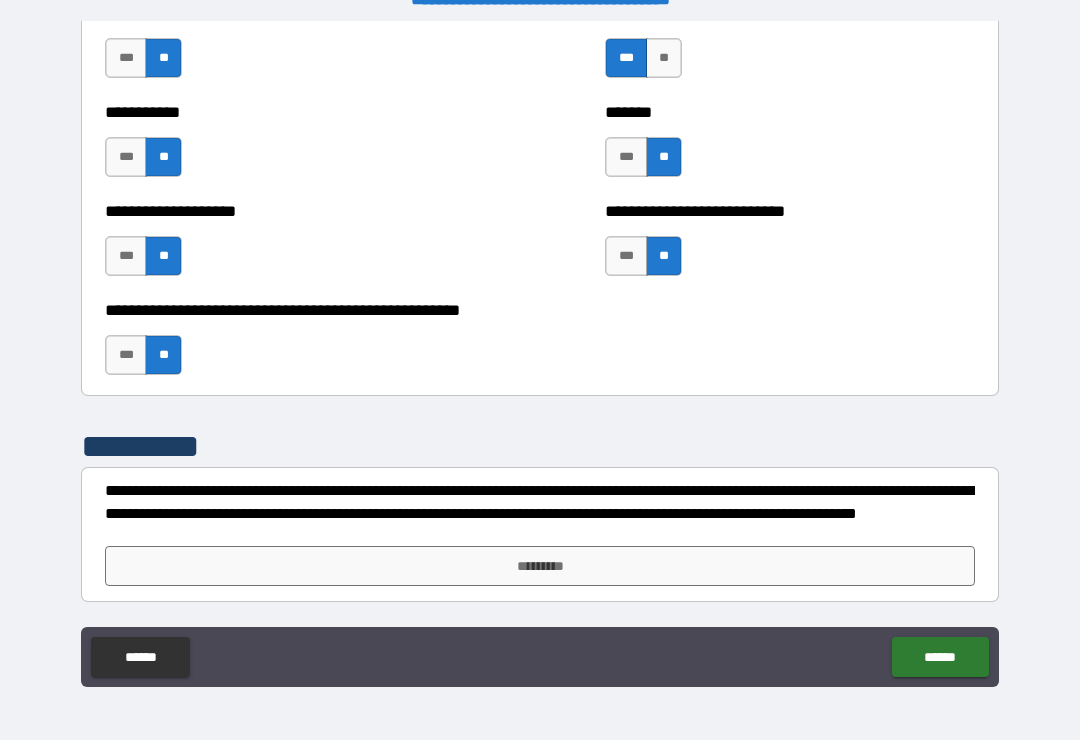 click on "*********" at bounding box center (540, 566) 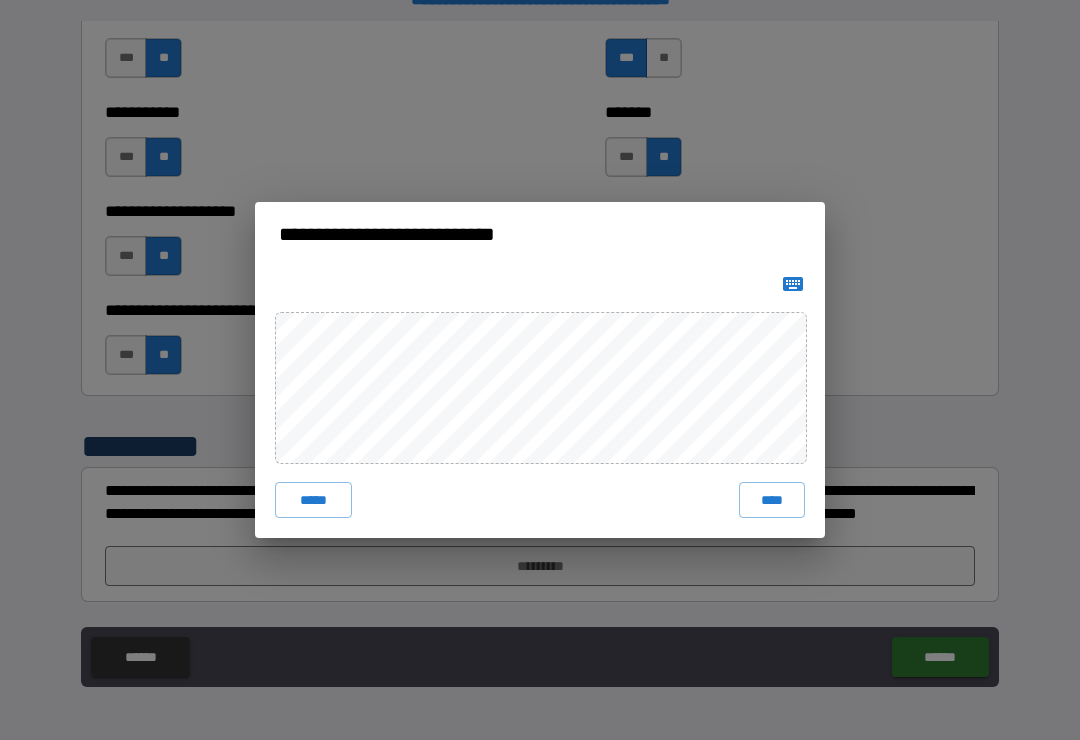 click on "****" at bounding box center (772, 500) 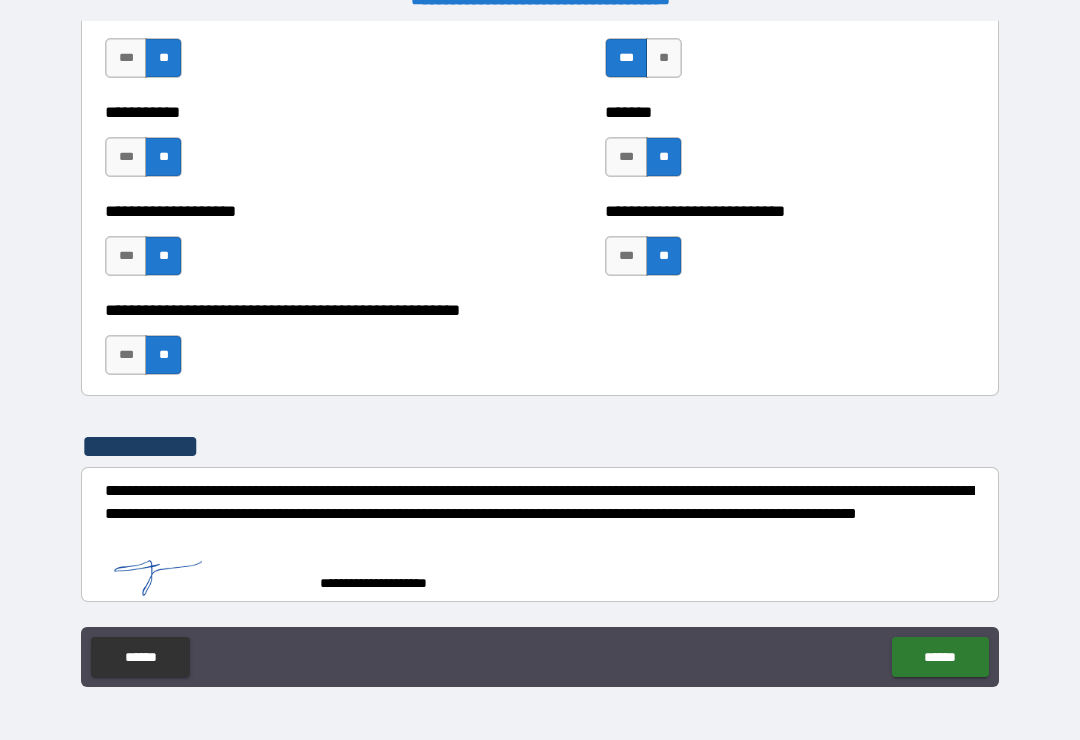 scroll, scrollTop: 7986, scrollLeft: 0, axis: vertical 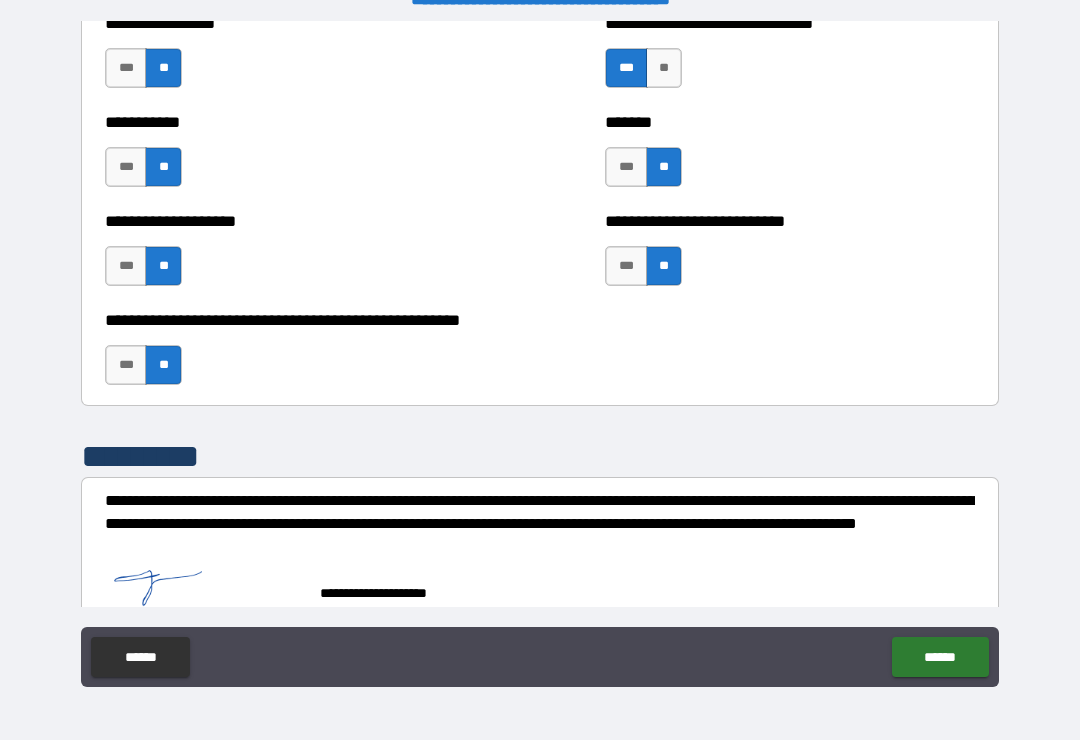 click on "******" at bounding box center [940, 657] 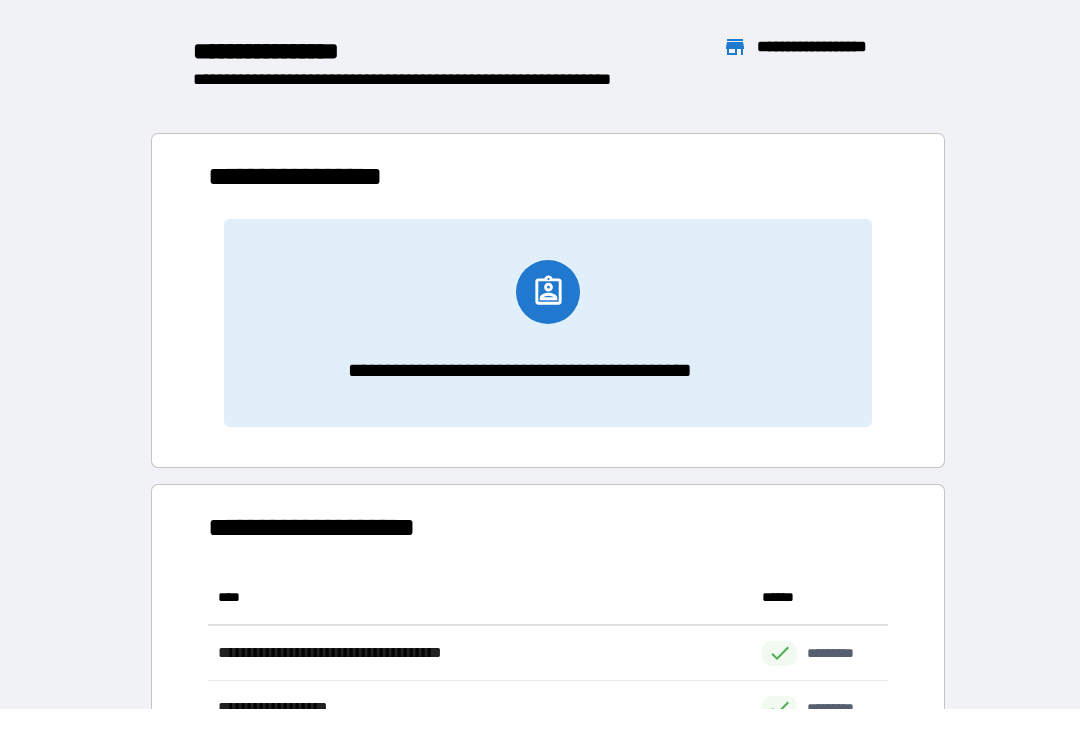 scroll, scrollTop: 386, scrollLeft: 680, axis: both 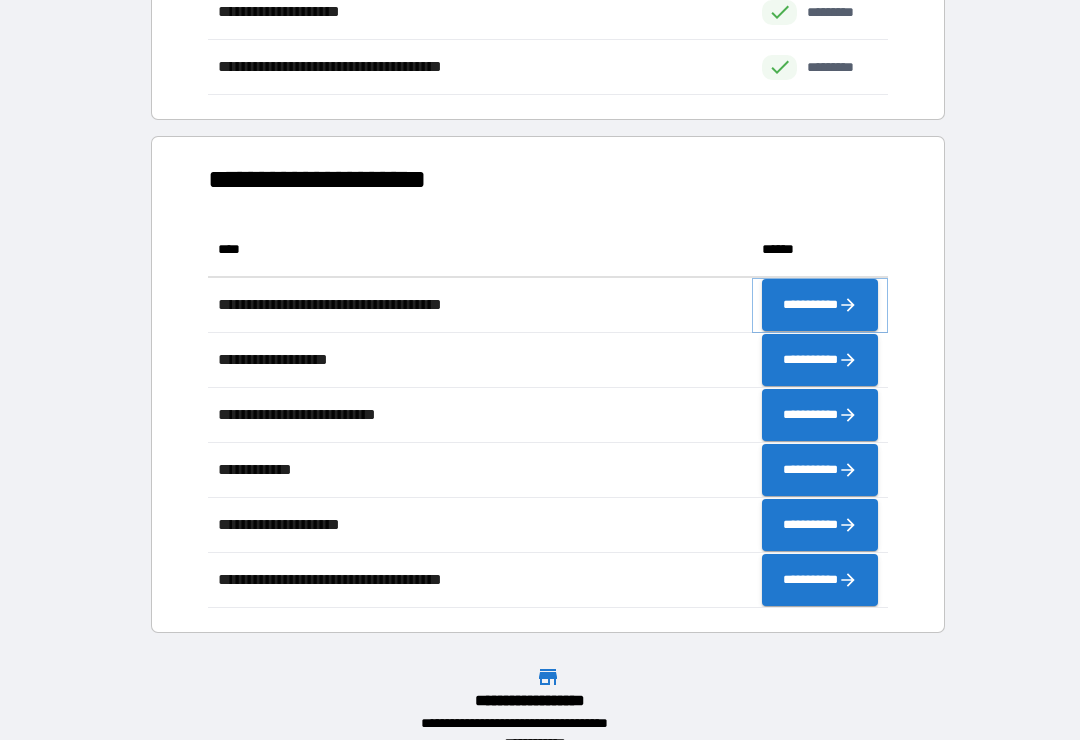 click on "**********" at bounding box center [820, 305] 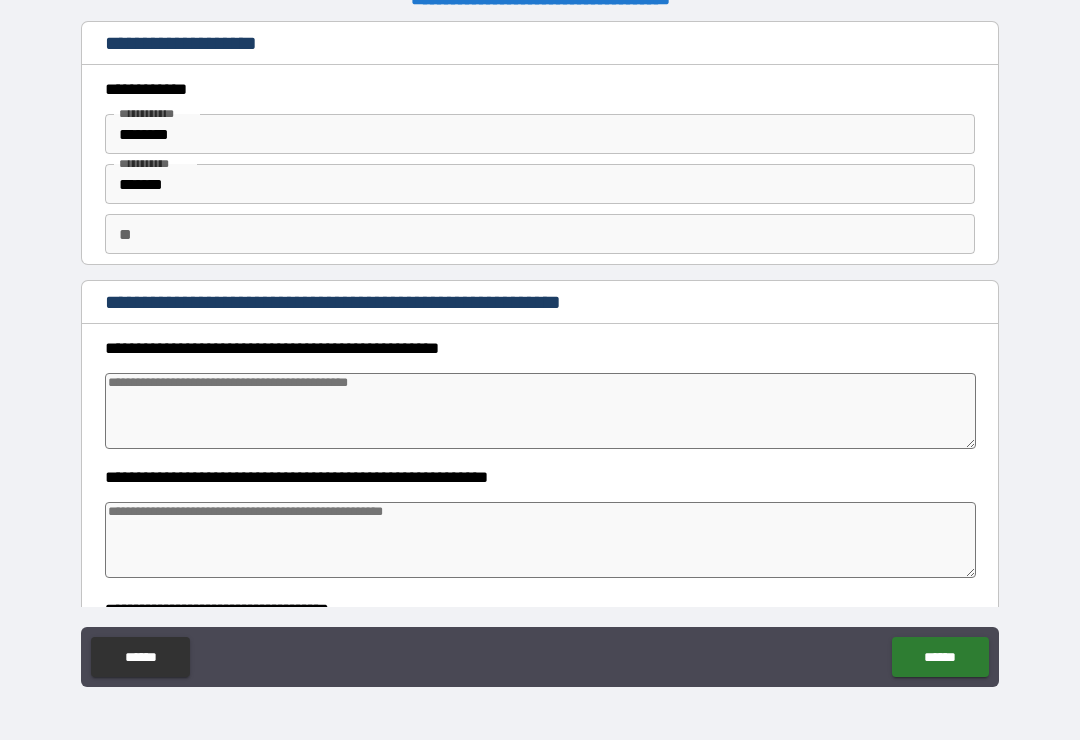 click at bounding box center [540, 411] 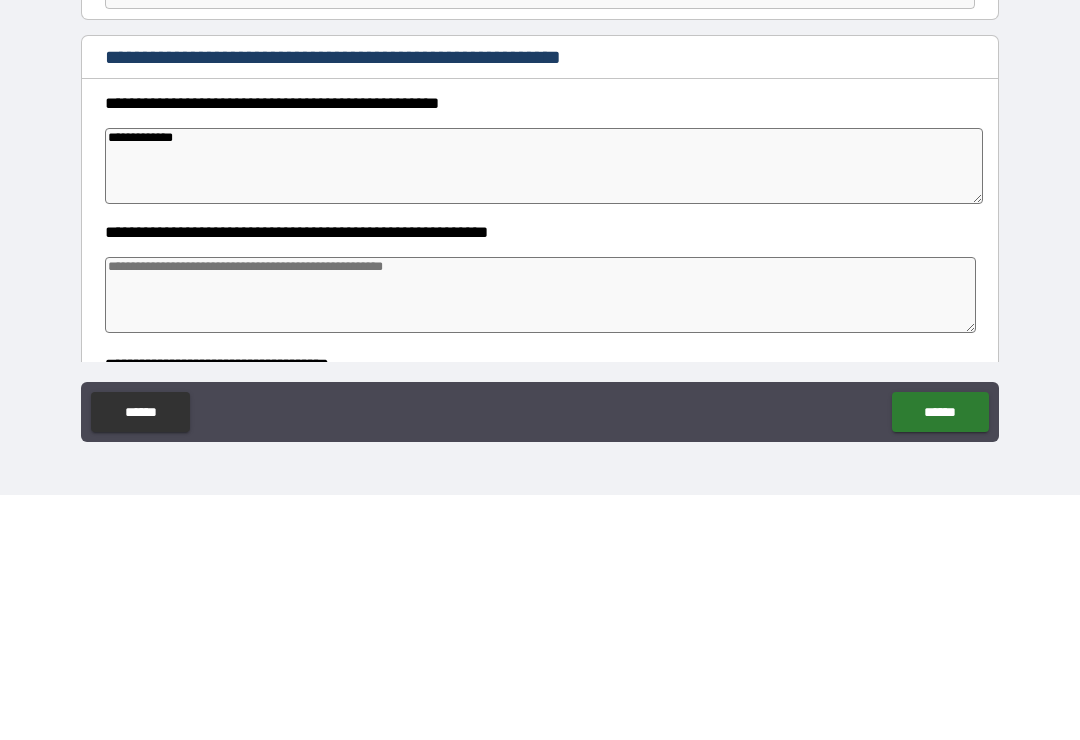 click at bounding box center (540, 540) 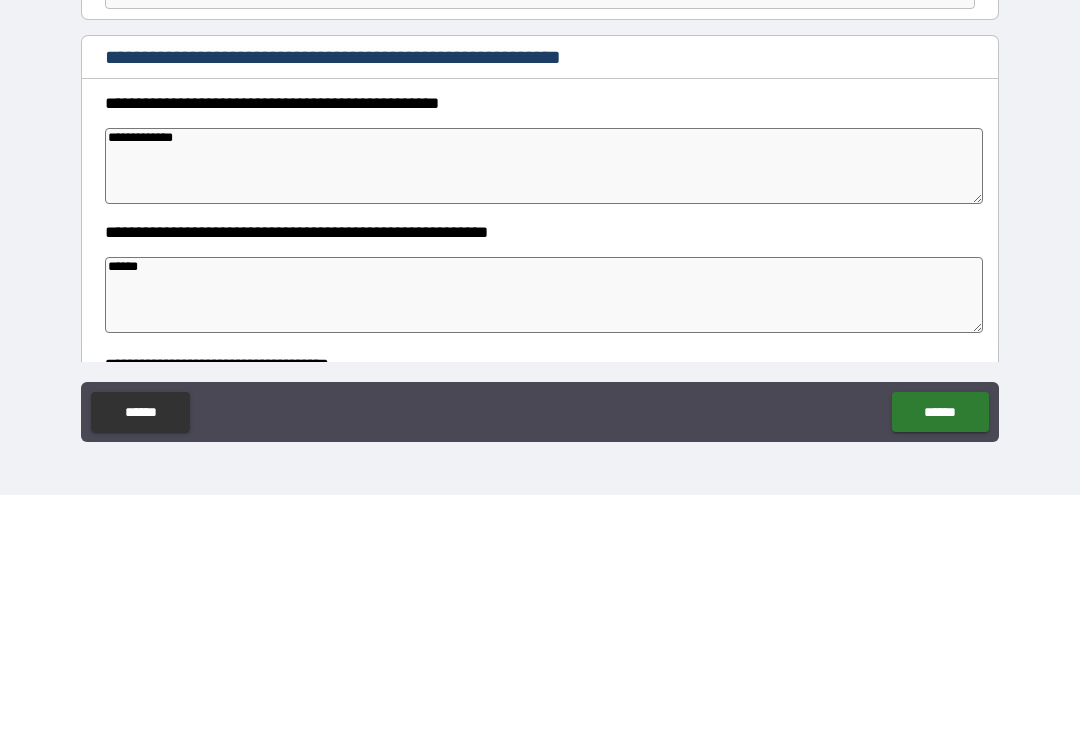 click on "**********" at bounding box center [544, 411] 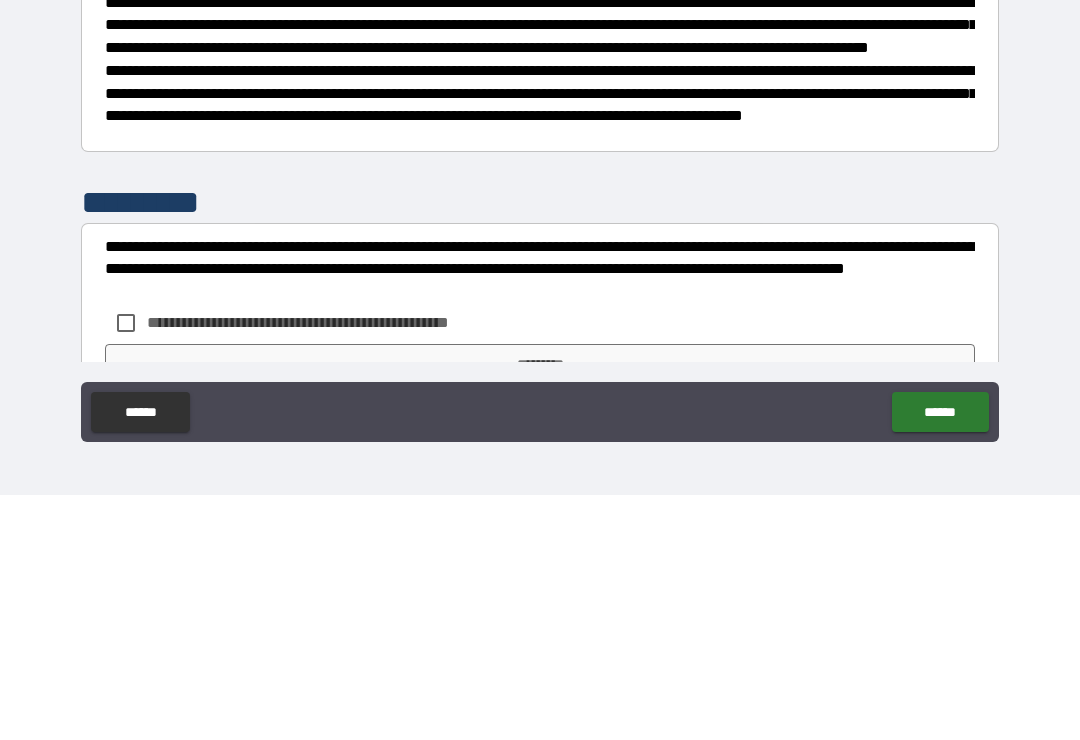 scroll, scrollTop: 390, scrollLeft: 0, axis: vertical 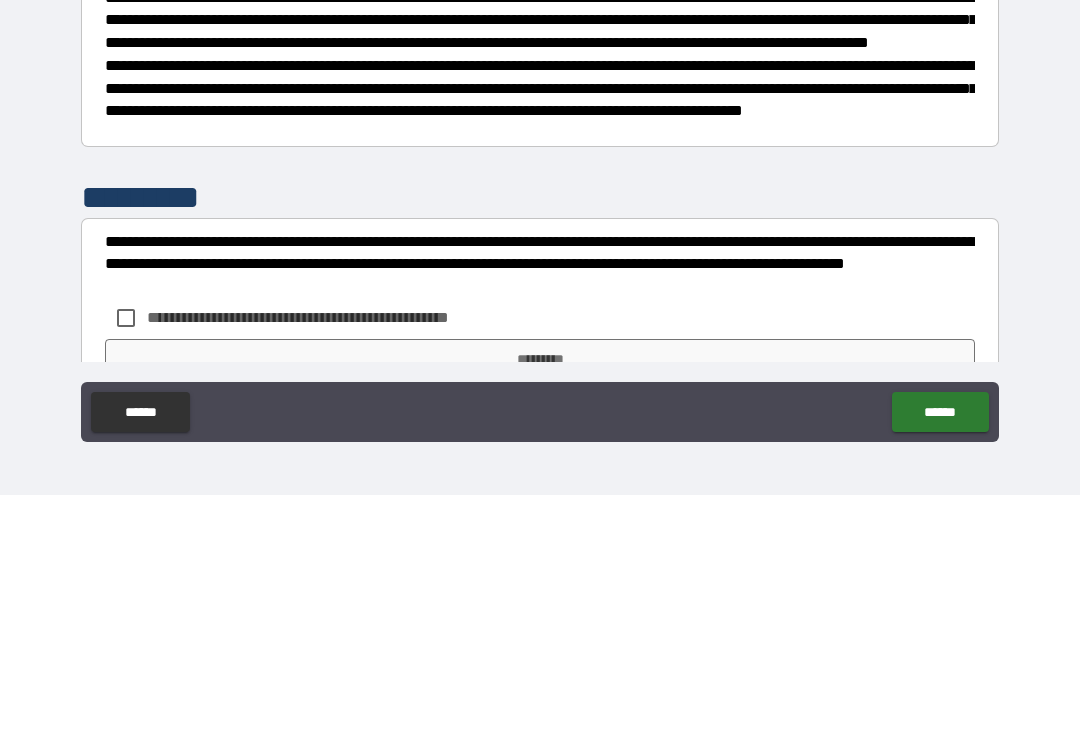 click on "**********" at bounding box center [540, 314] 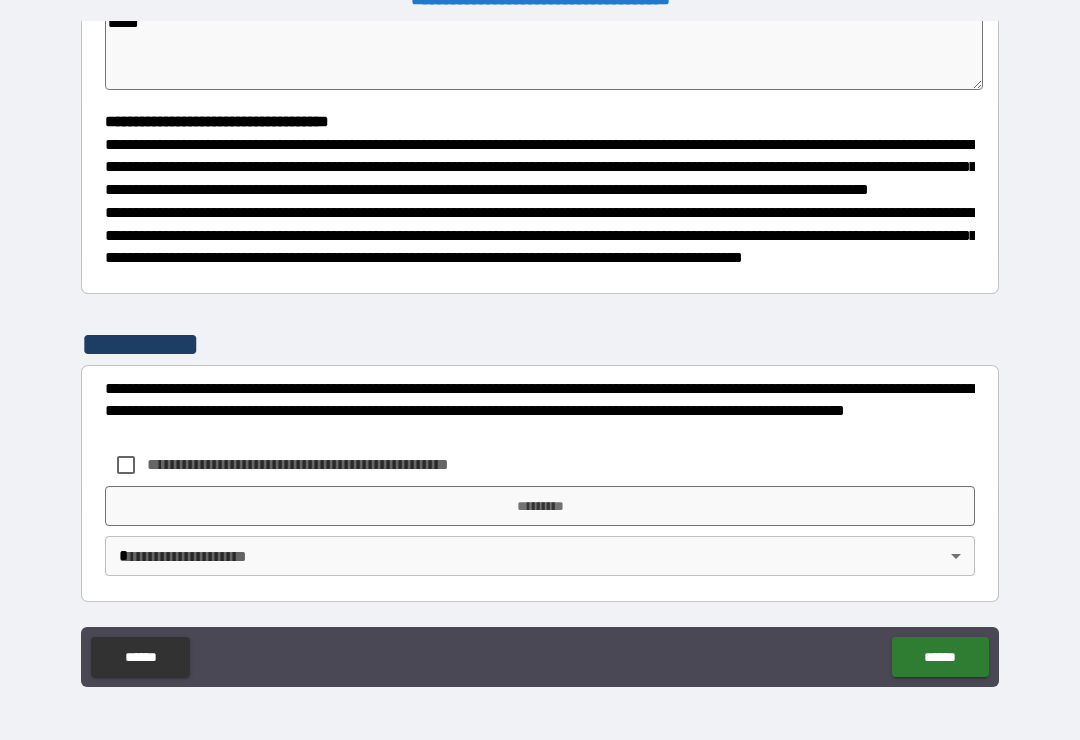 scroll, scrollTop: 526, scrollLeft: 0, axis: vertical 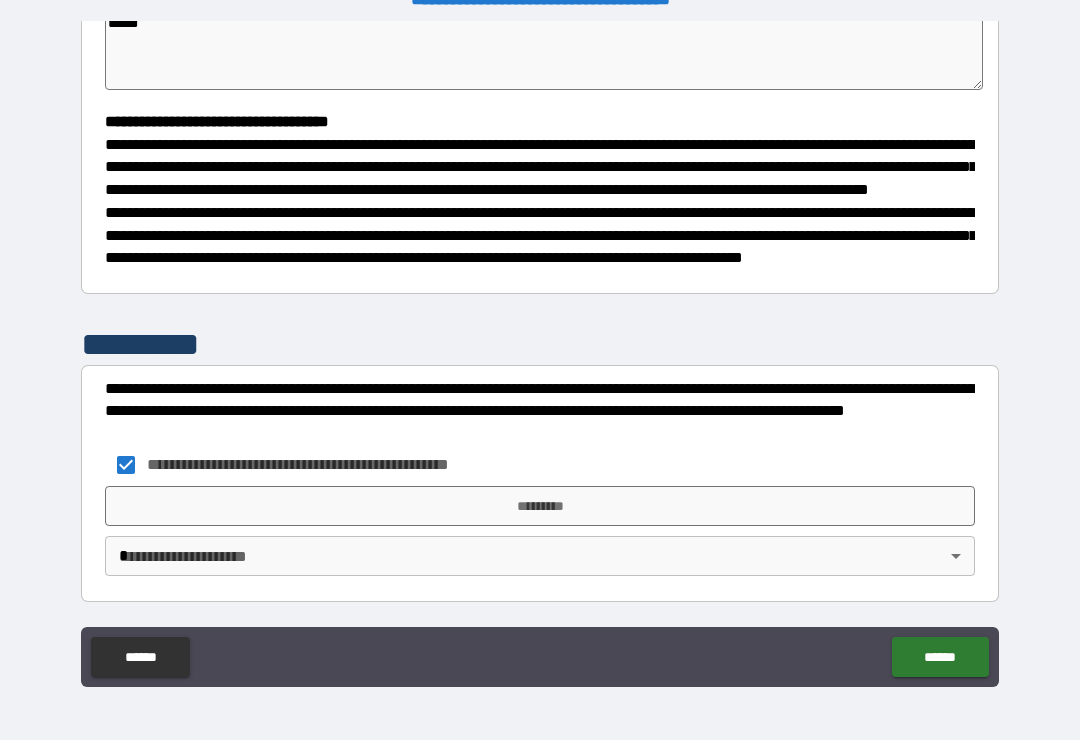click on "*********" at bounding box center [540, 506] 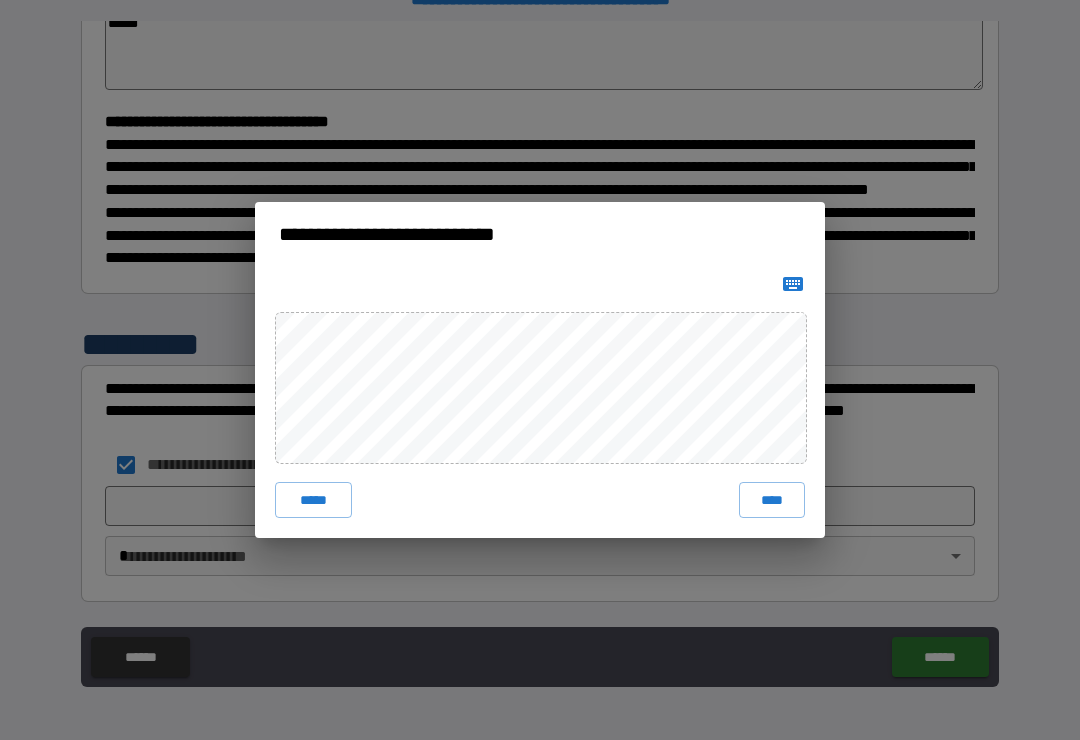 click on "****" at bounding box center [772, 500] 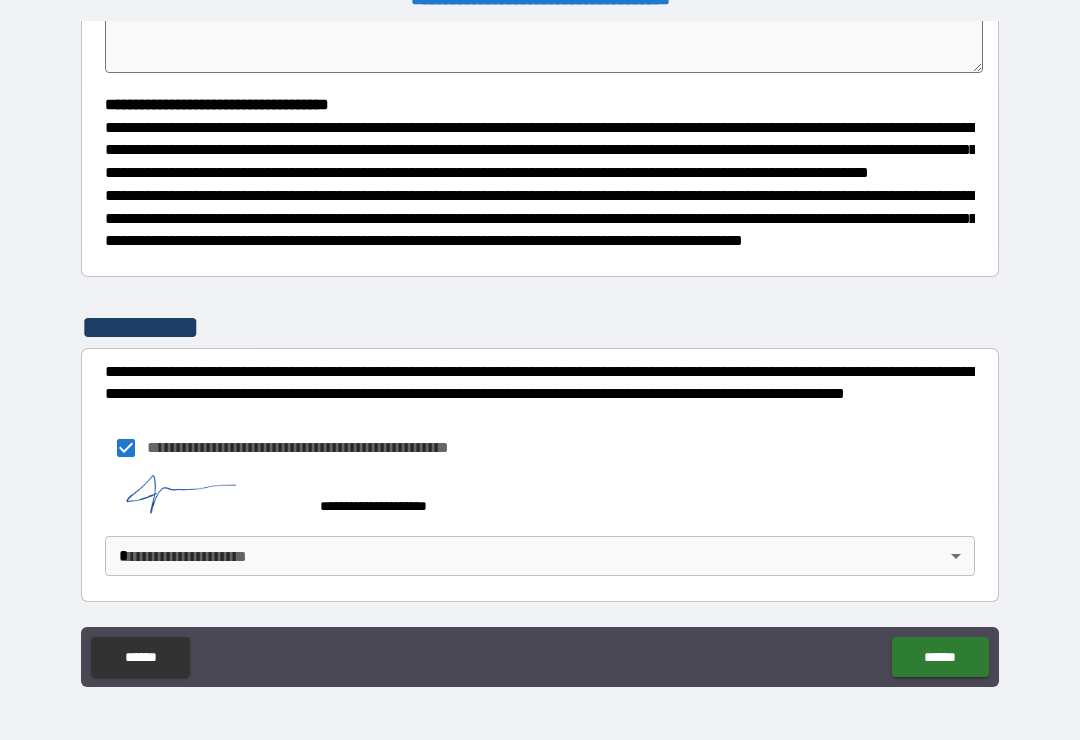 click on "**********" at bounding box center (540, 354) 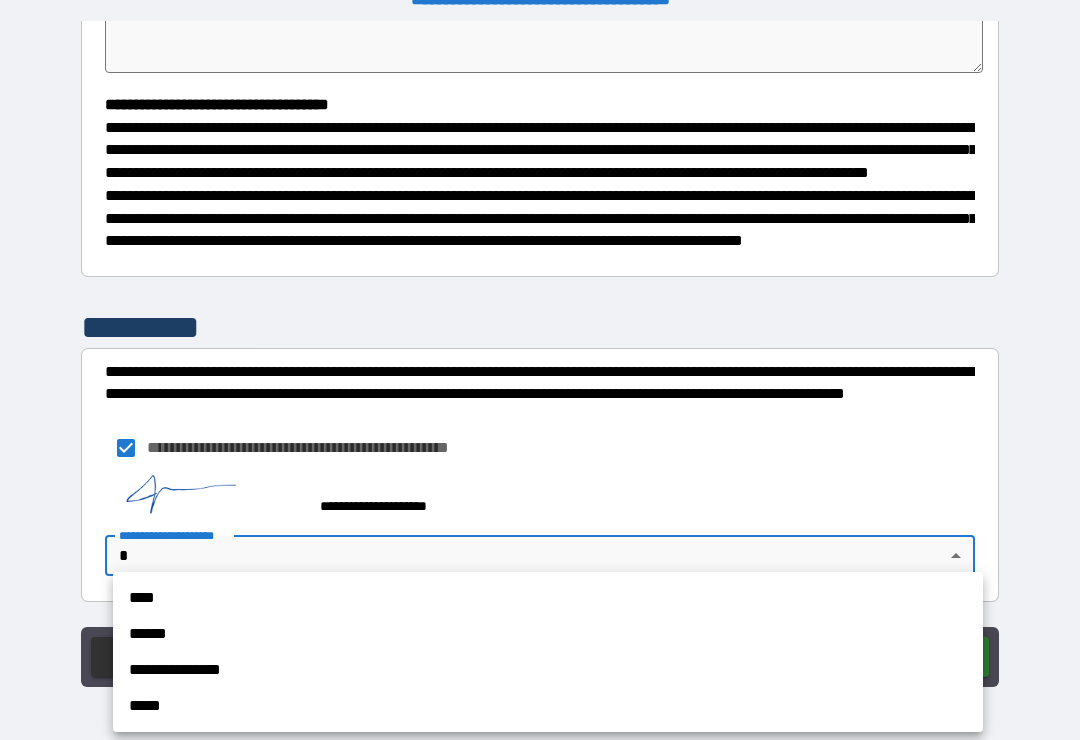 click on "****" at bounding box center (548, 598) 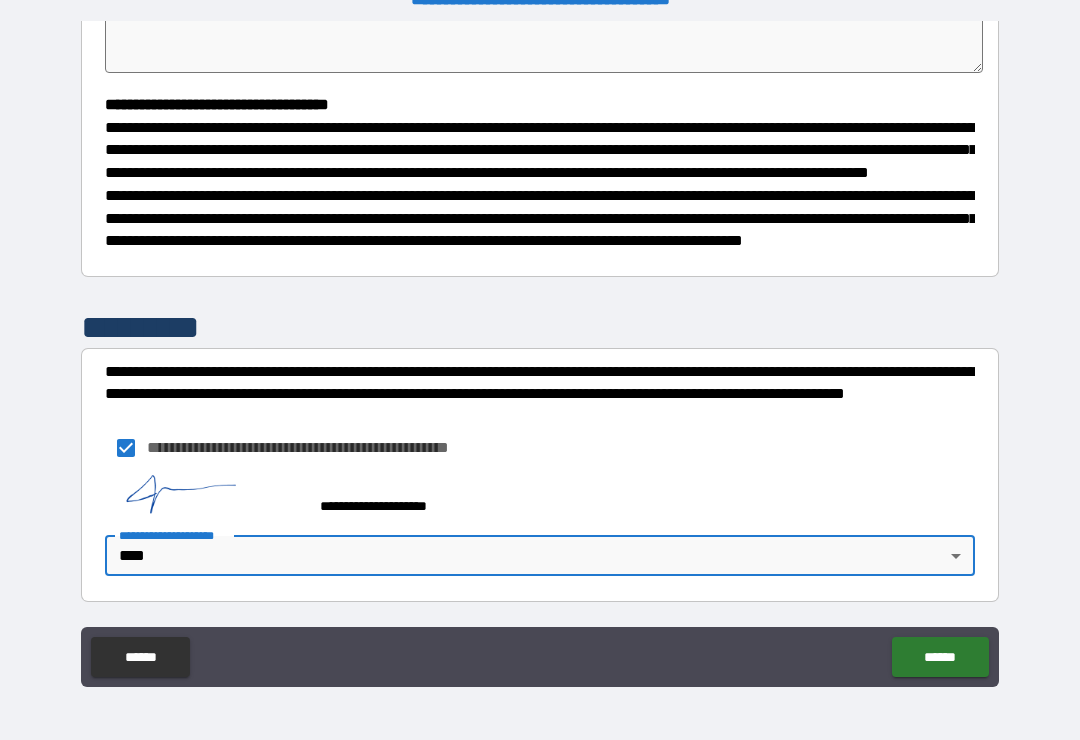 click on "**********" at bounding box center (540, 354) 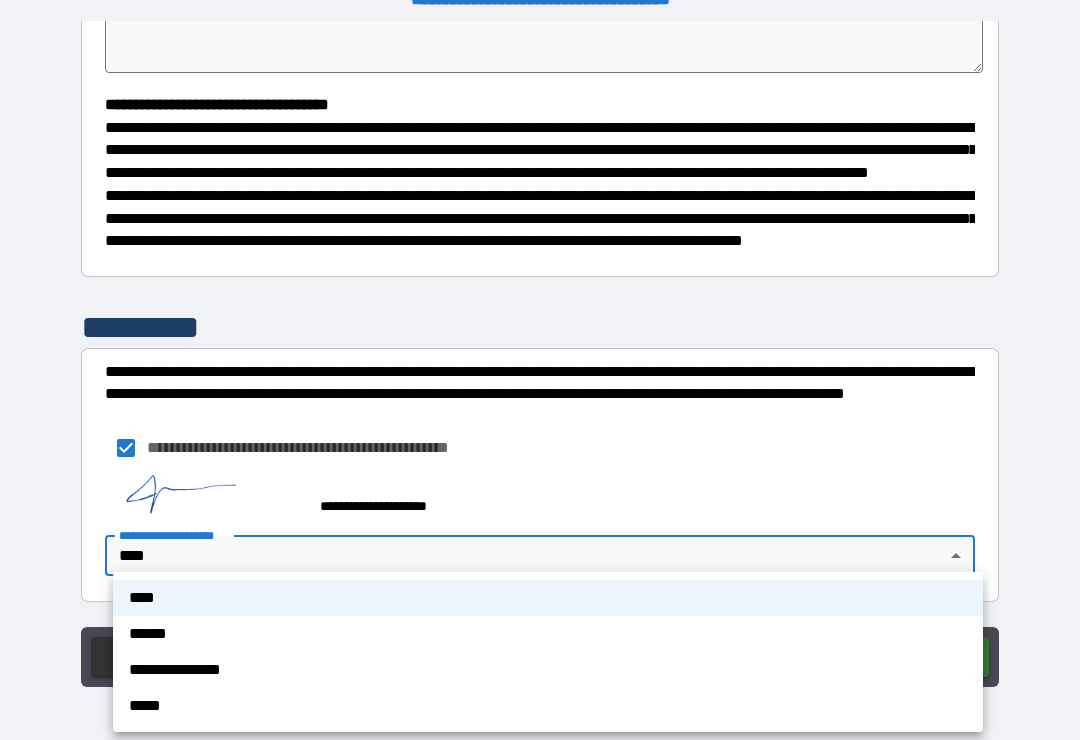 click on "**********" at bounding box center (548, 670) 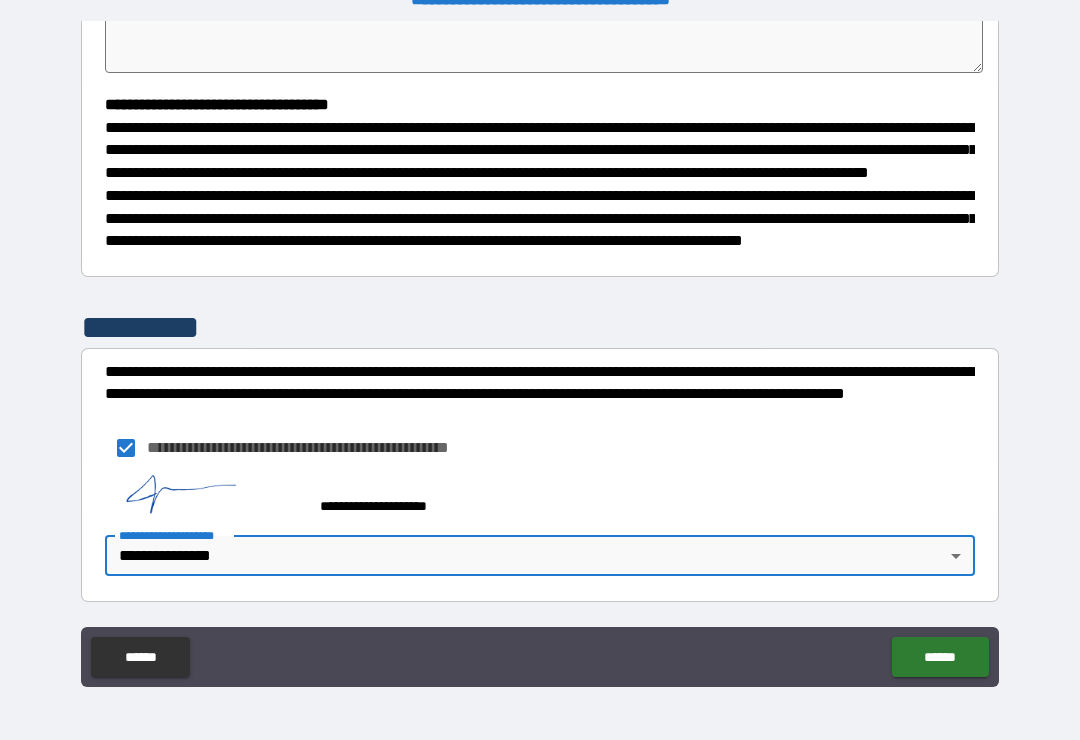 click on "******" at bounding box center (940, 657) 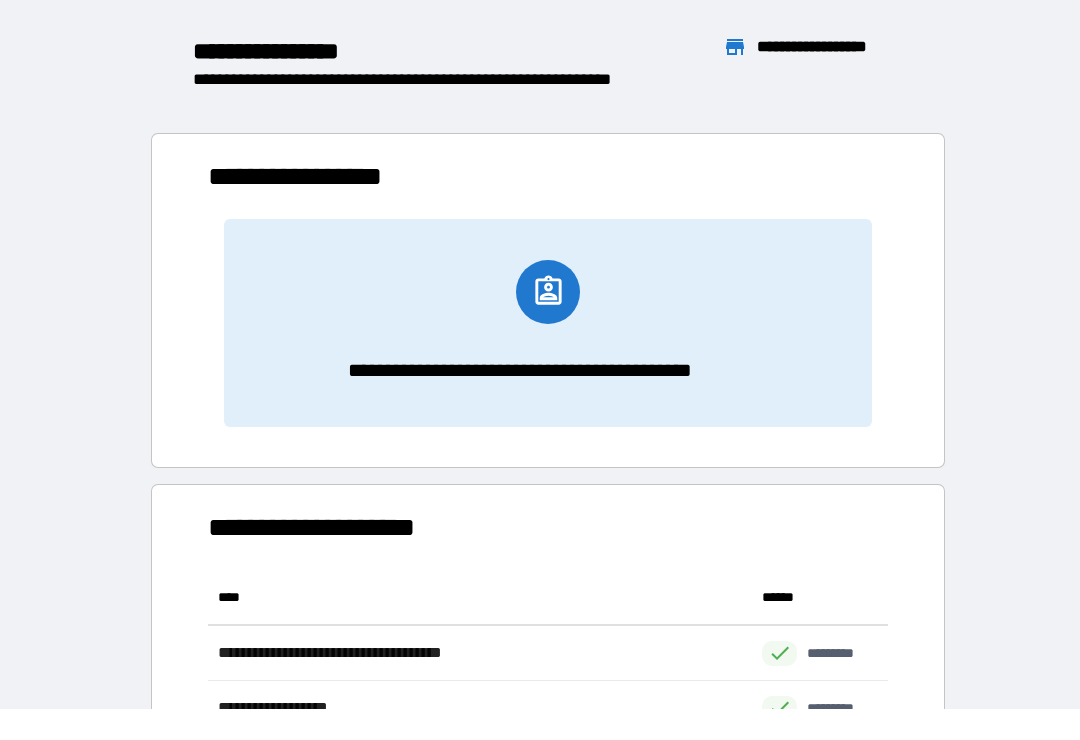 scroll, scrollTop: 386, scrollLeft: 680, axis: both 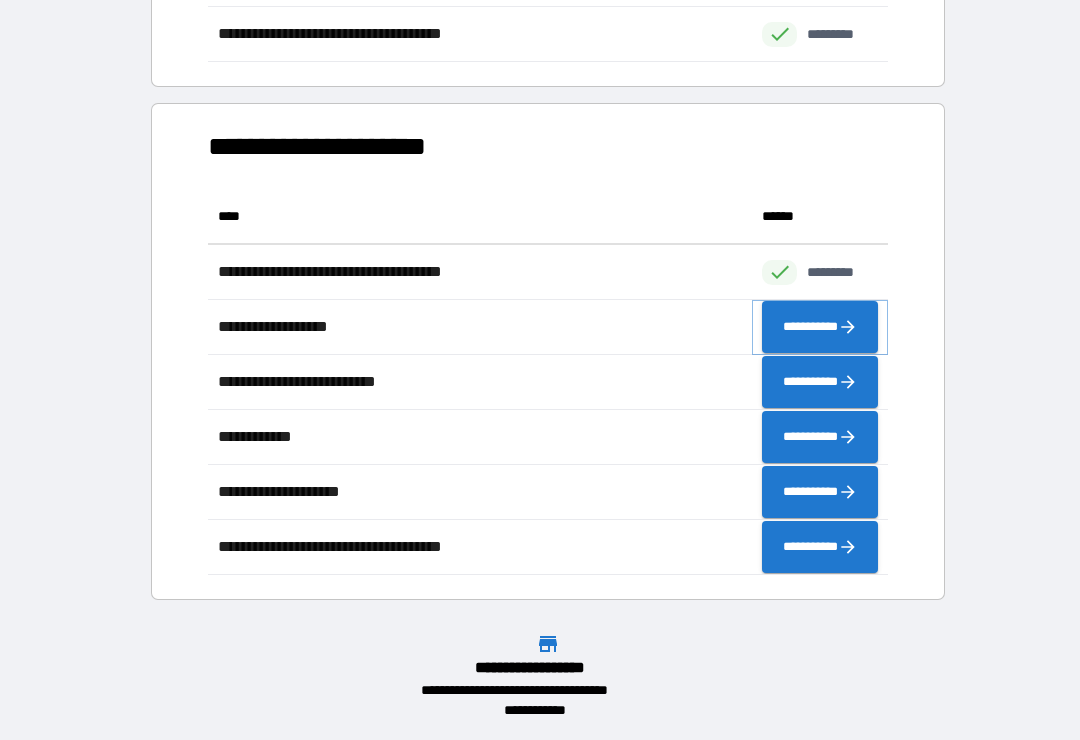 click on "**********" at bounding box center (820, 327) 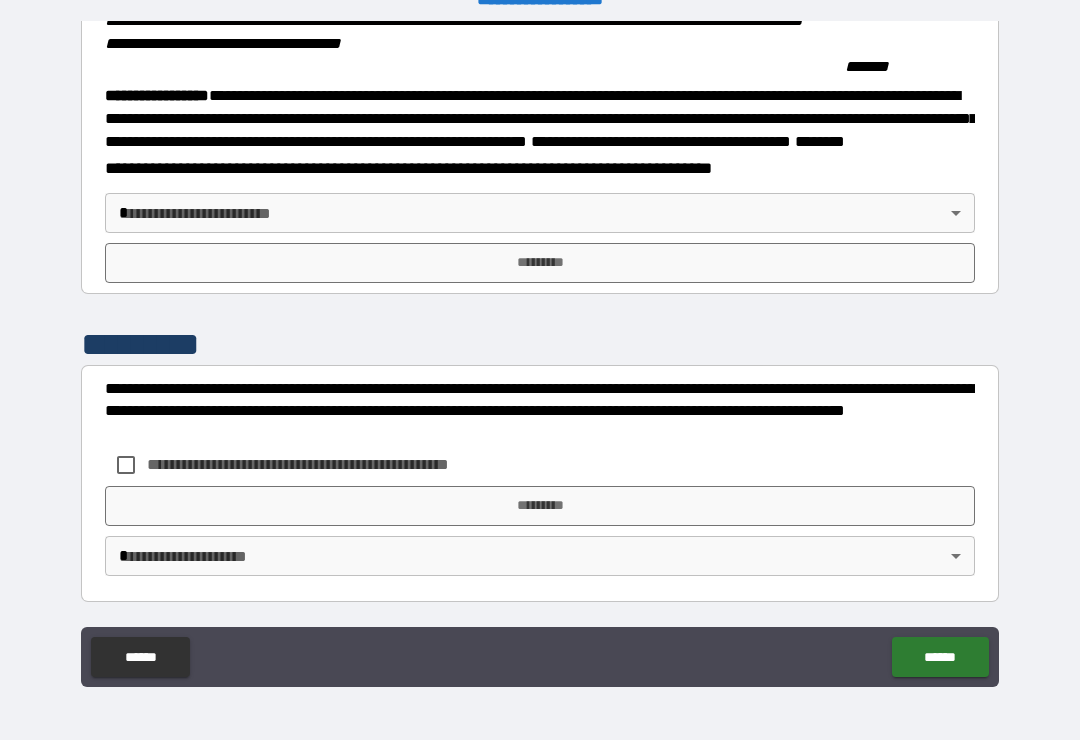 scroll, scrollTop: 2215, scrollLeft: 0, axis: vertical 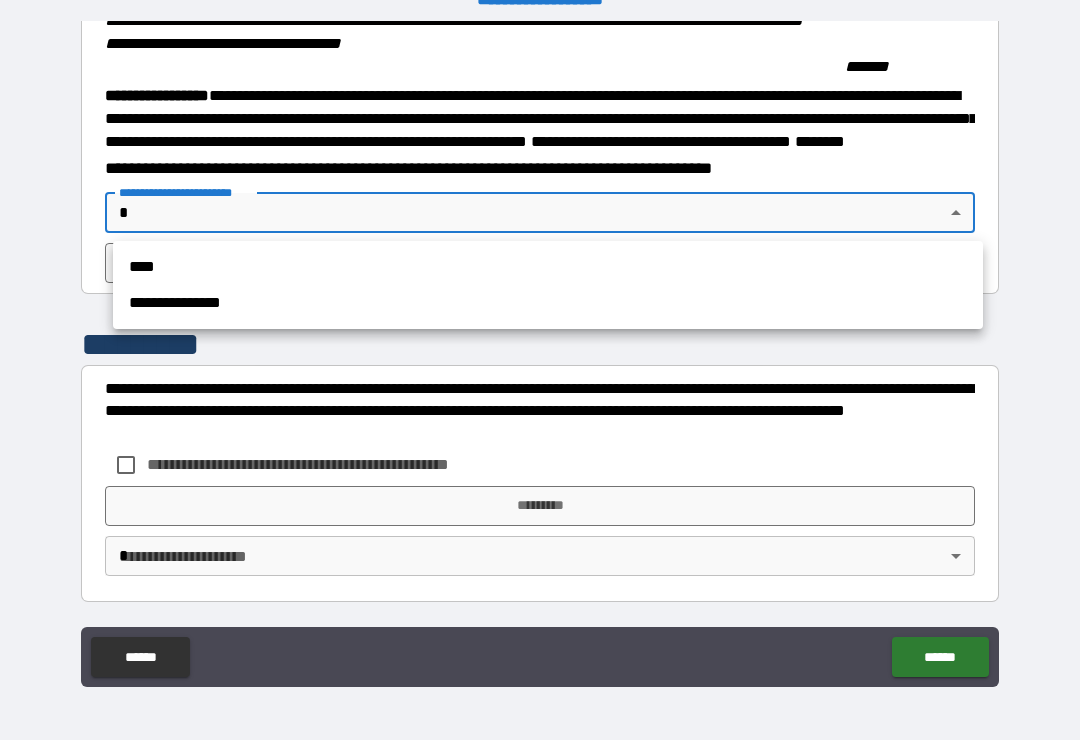 click on "****" at bounding box center (548, 267) 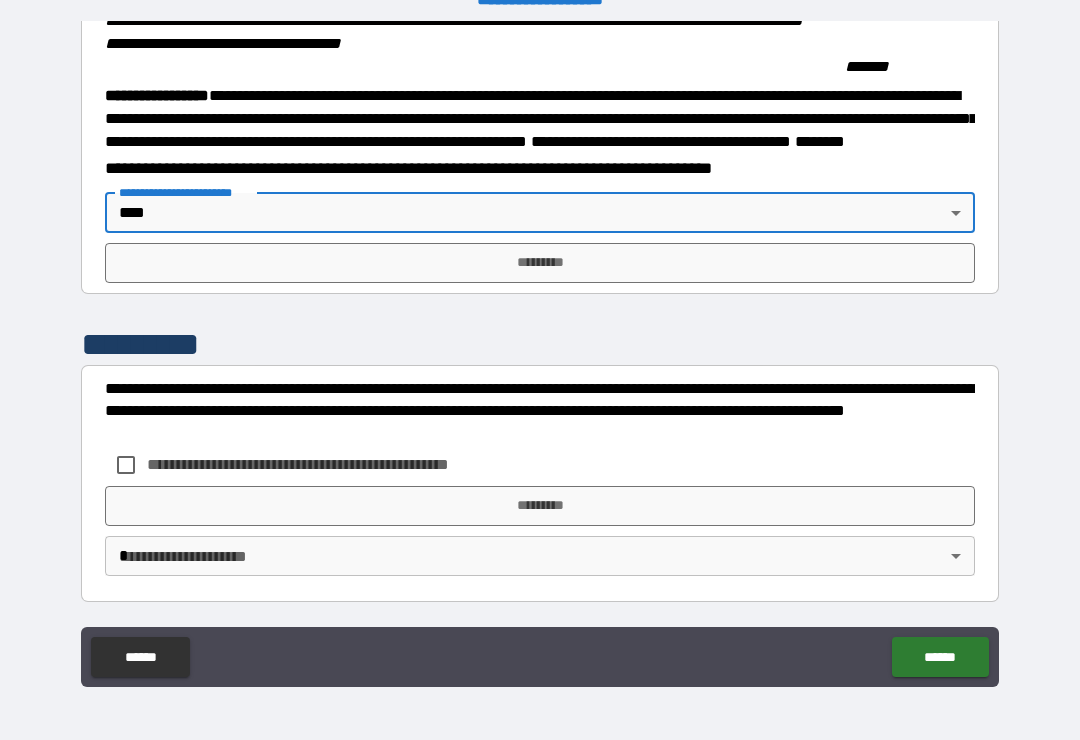 click on "*********" at bounding box center (540, 263) 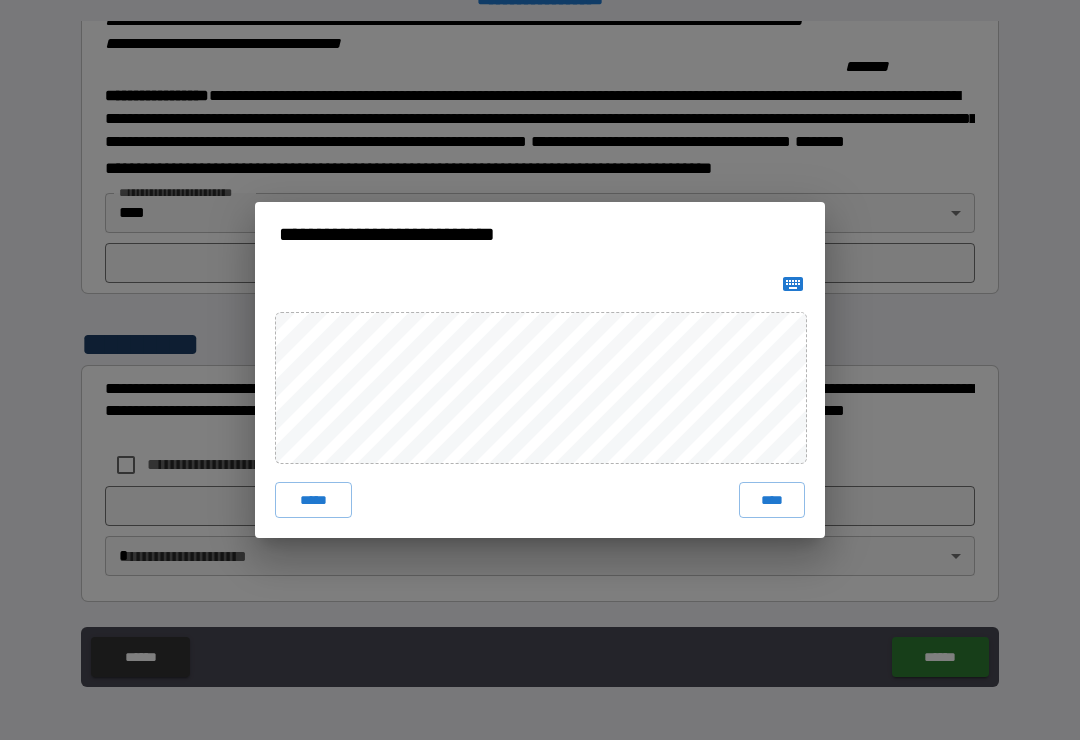 click on "****" at bounding box center (772, 500) 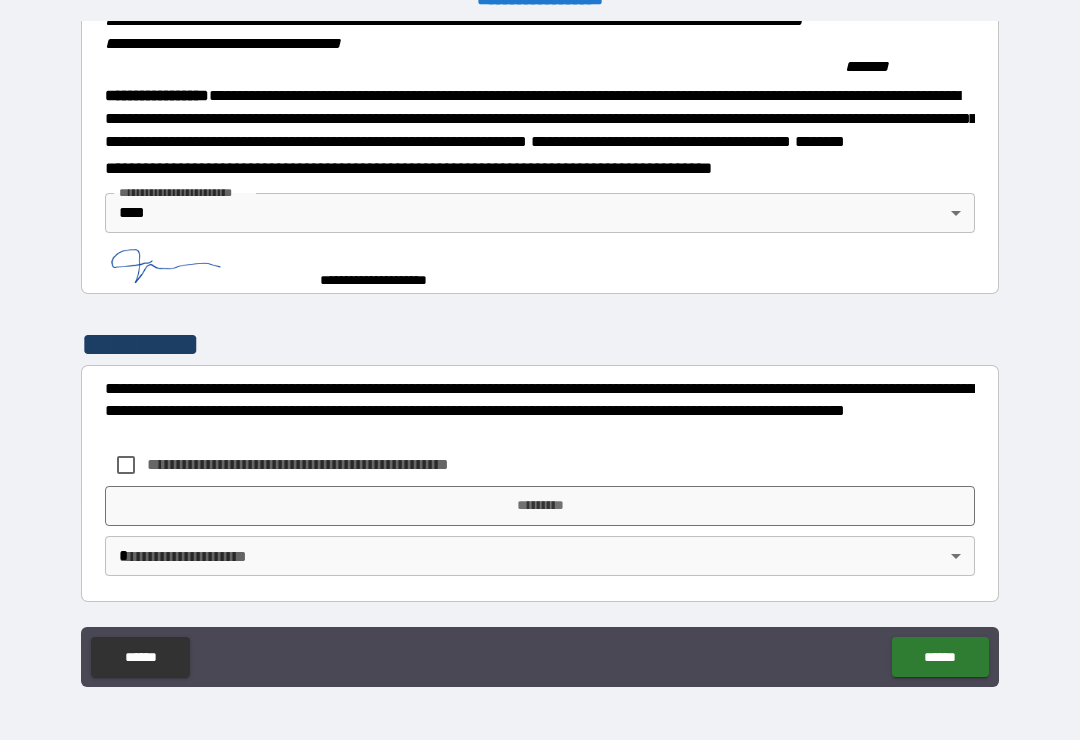 scroll, scrollTop: 2205, scrollLeft: 0, axis: vertical 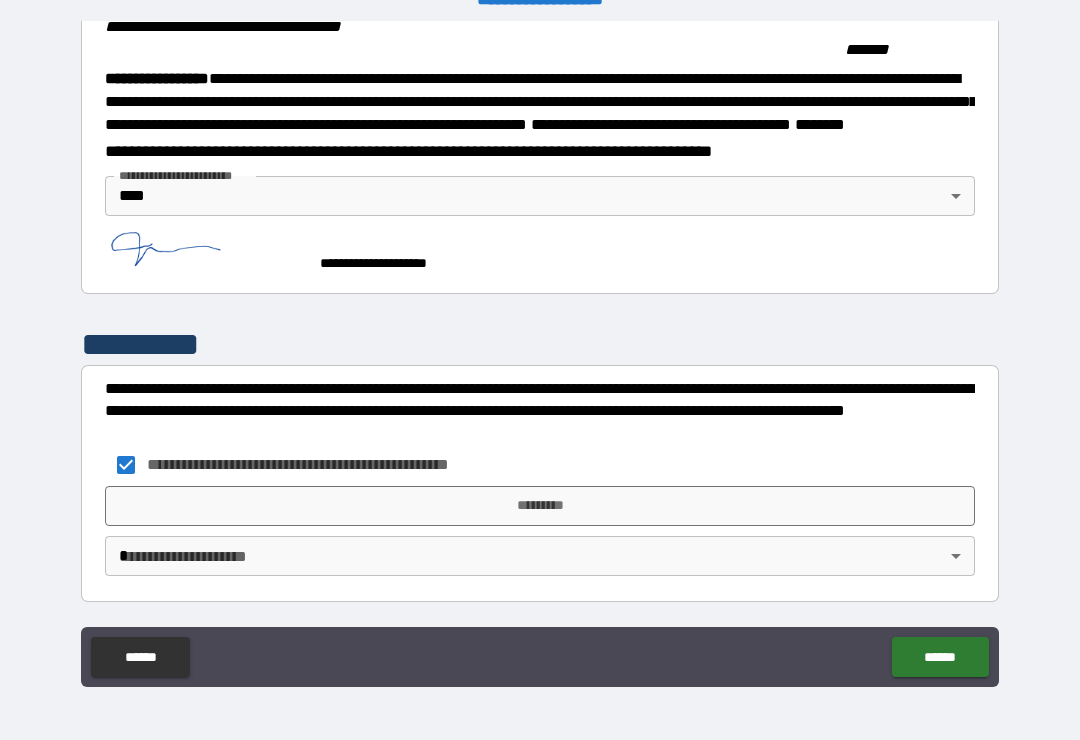 click on "*********" at bounding box center [540, 506] 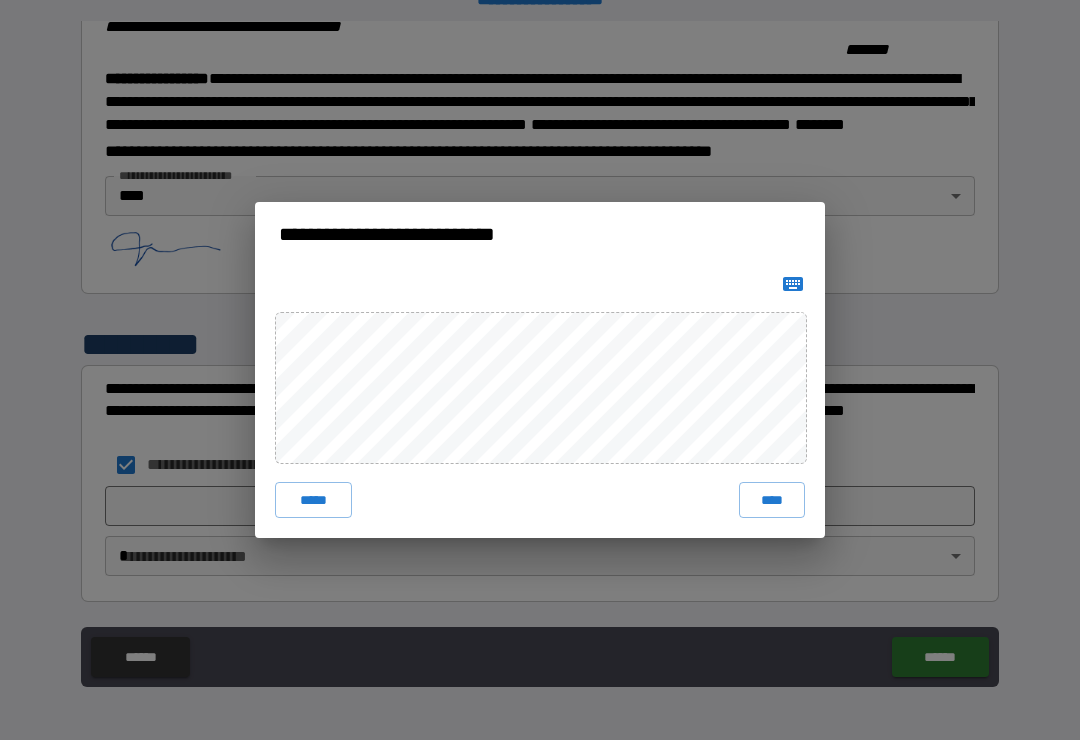click on "****" at bounding box center (772, 500) 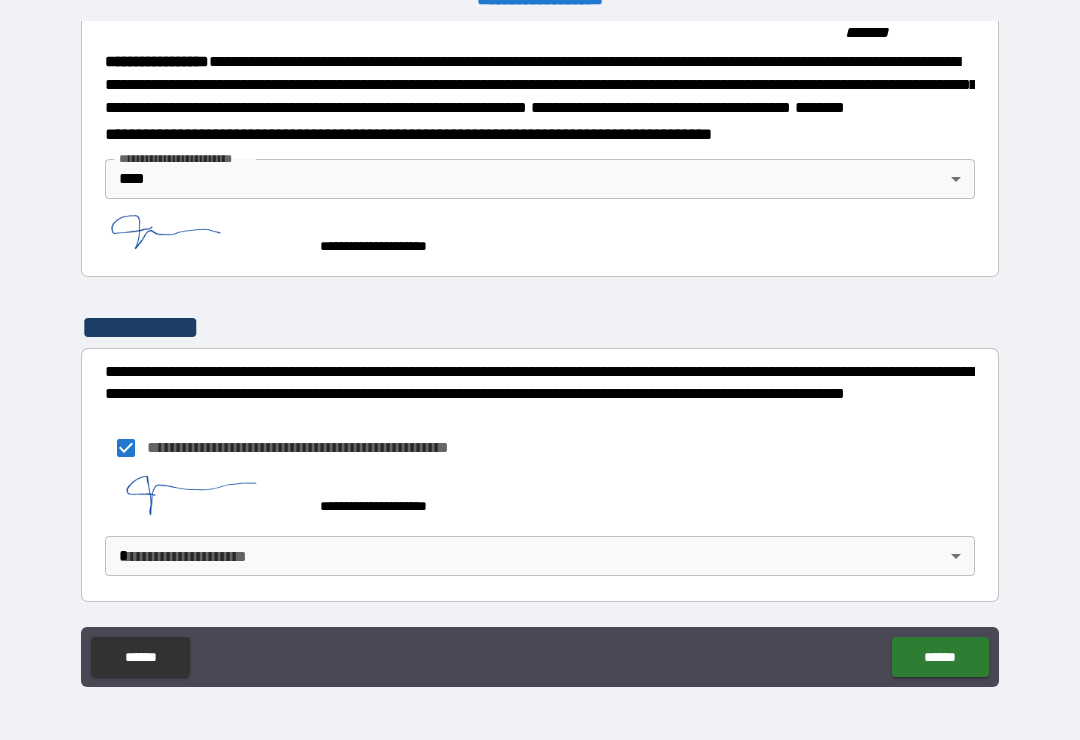 scroll, scrollTop: 2249, scrollLeft: 0, axis: vertical 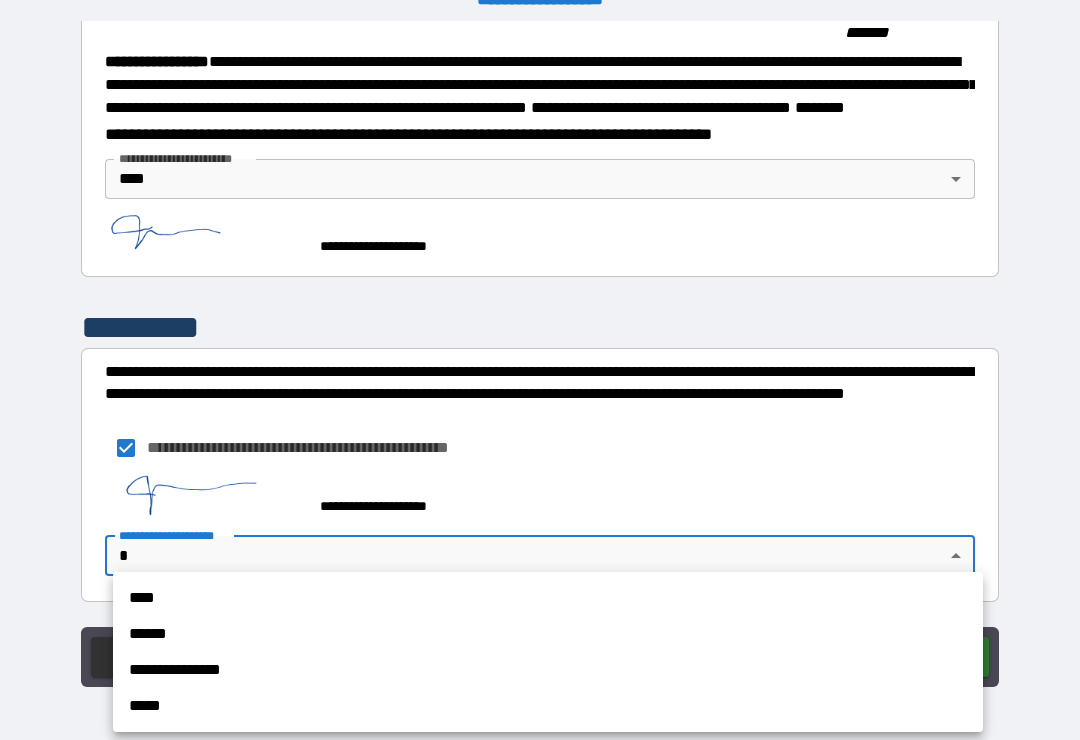 click on "****" at bounding box center (548, 598) 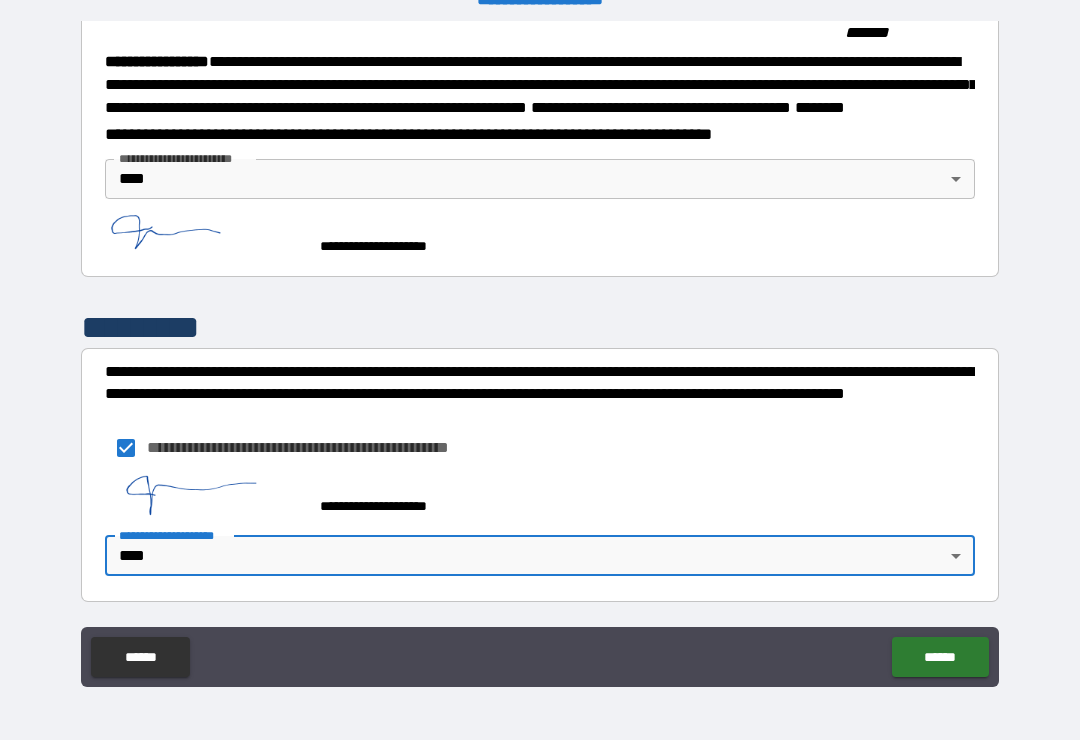 click on "******" at bounding box center (940, 657) 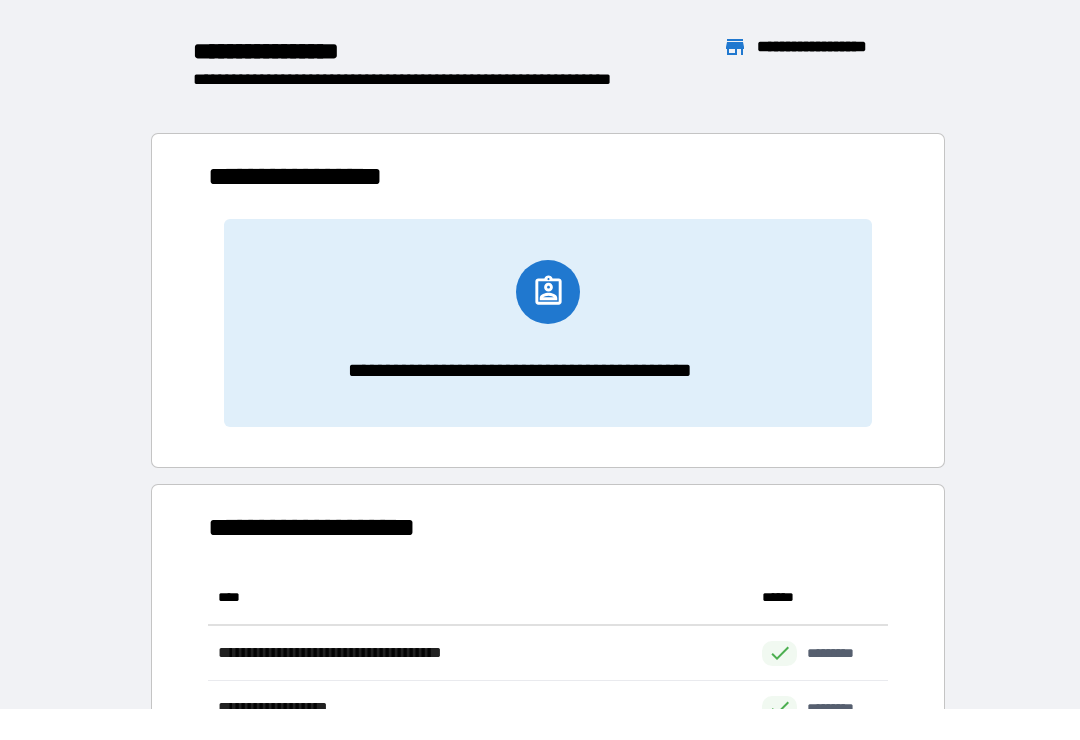 scroll, scrollTop: 1, scrollLeft: 1, axis: both 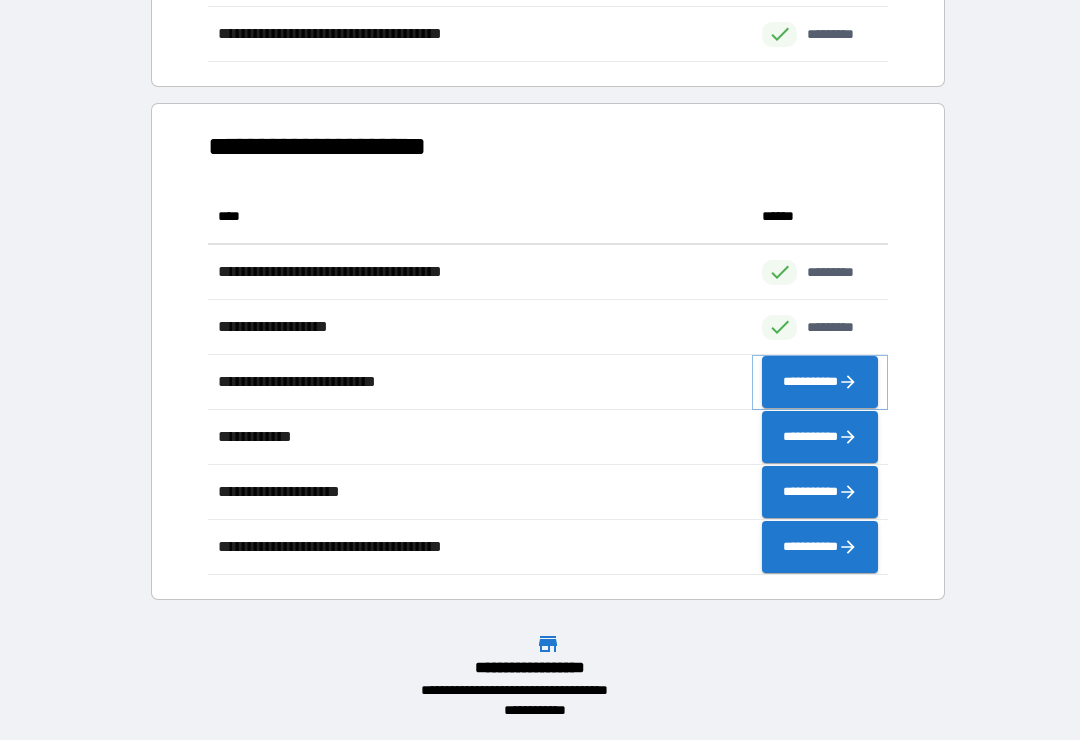 click on "**********" at bounding box center (820, 382) 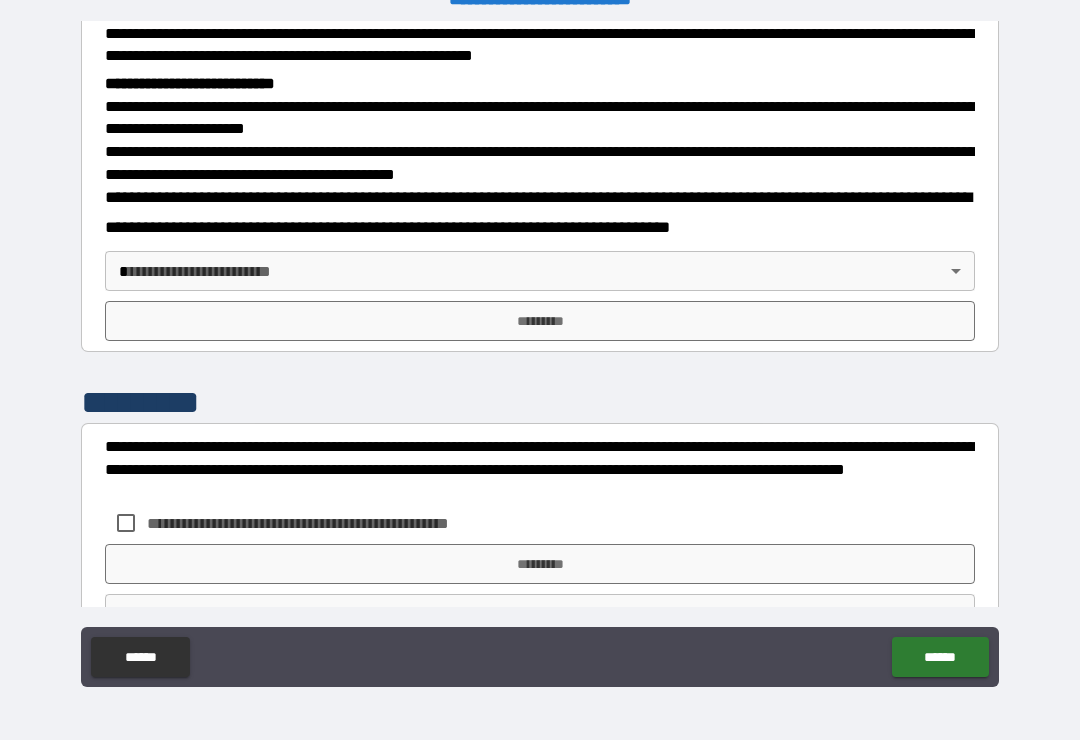 scroll, scrollTop: 677, scrollLeft: 0, axis: vertical 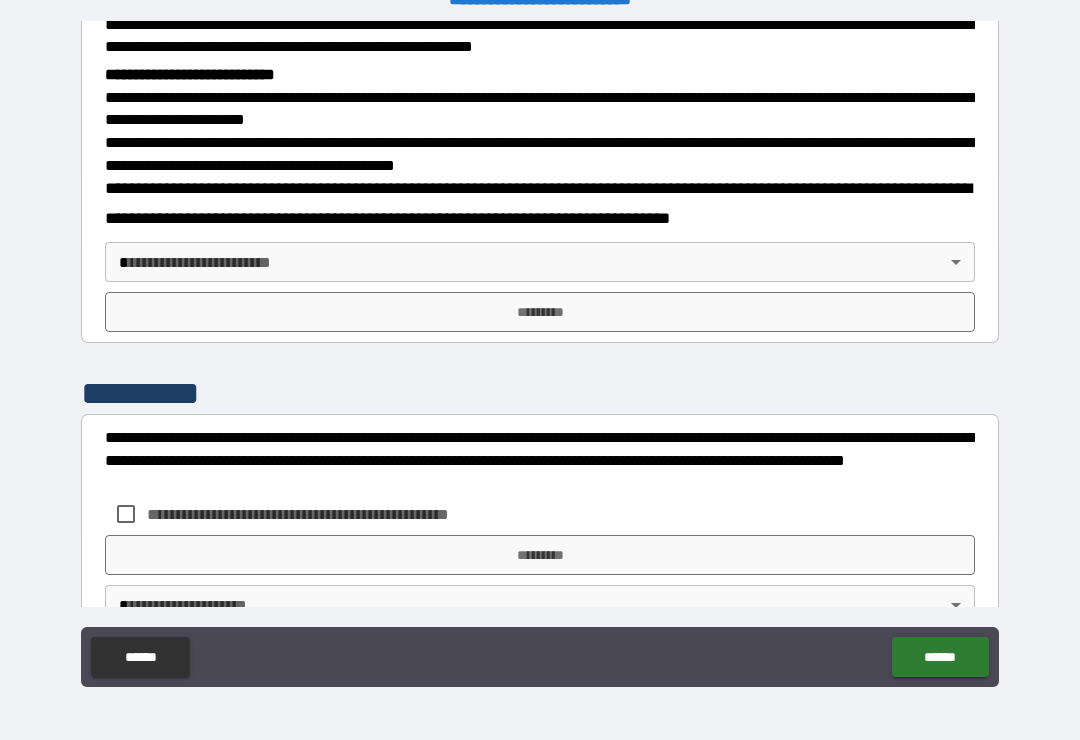 click on "**********" at bounding box center (540, 354) 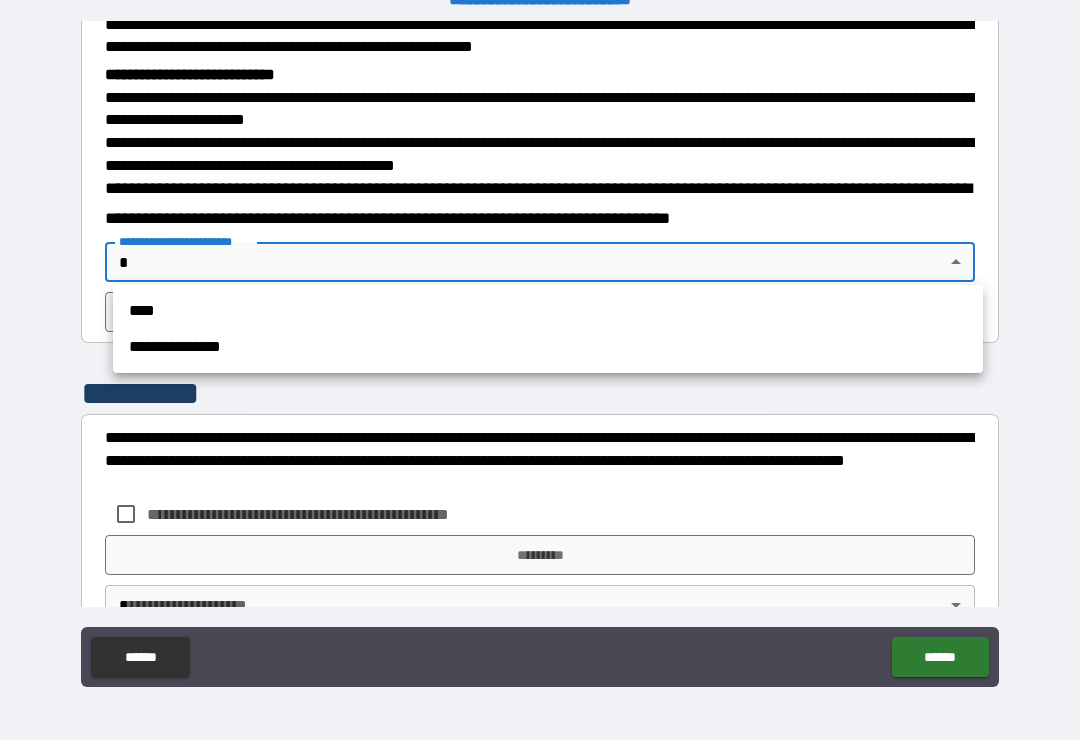click on "****" at bounding box center (548, 311) 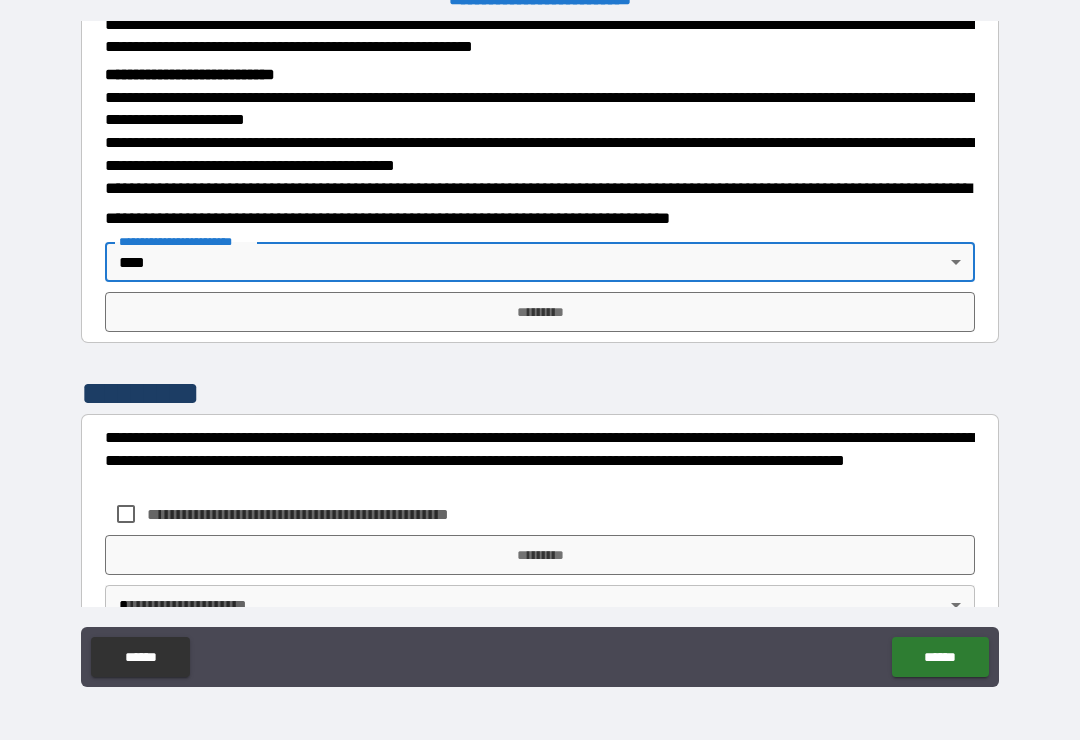 click on "**********" at bounding box center [540, 354] 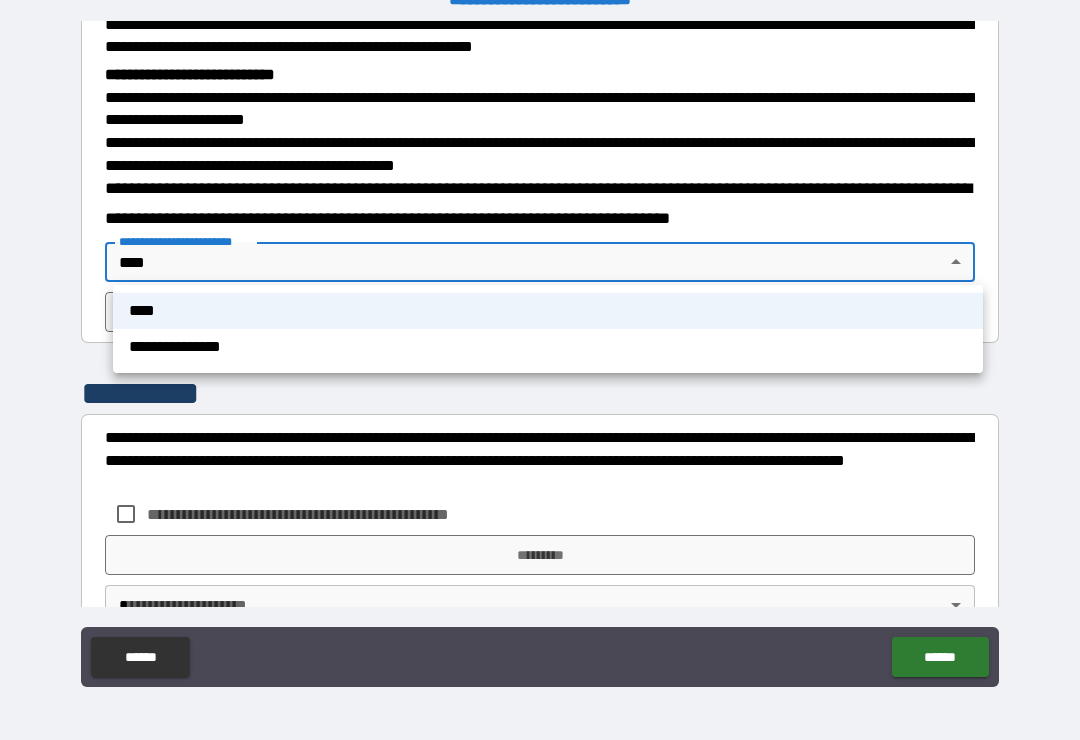 click on "**********" at bounding box center (548, 347) 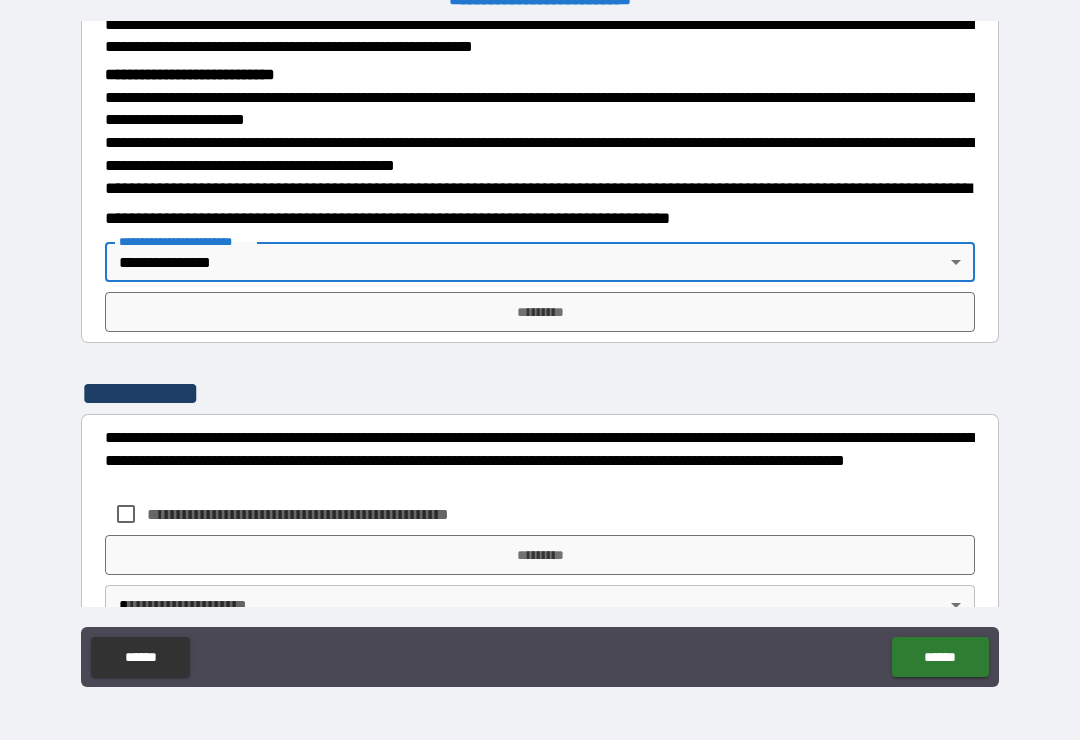 click on "*********" at bounding box center [540, 312] 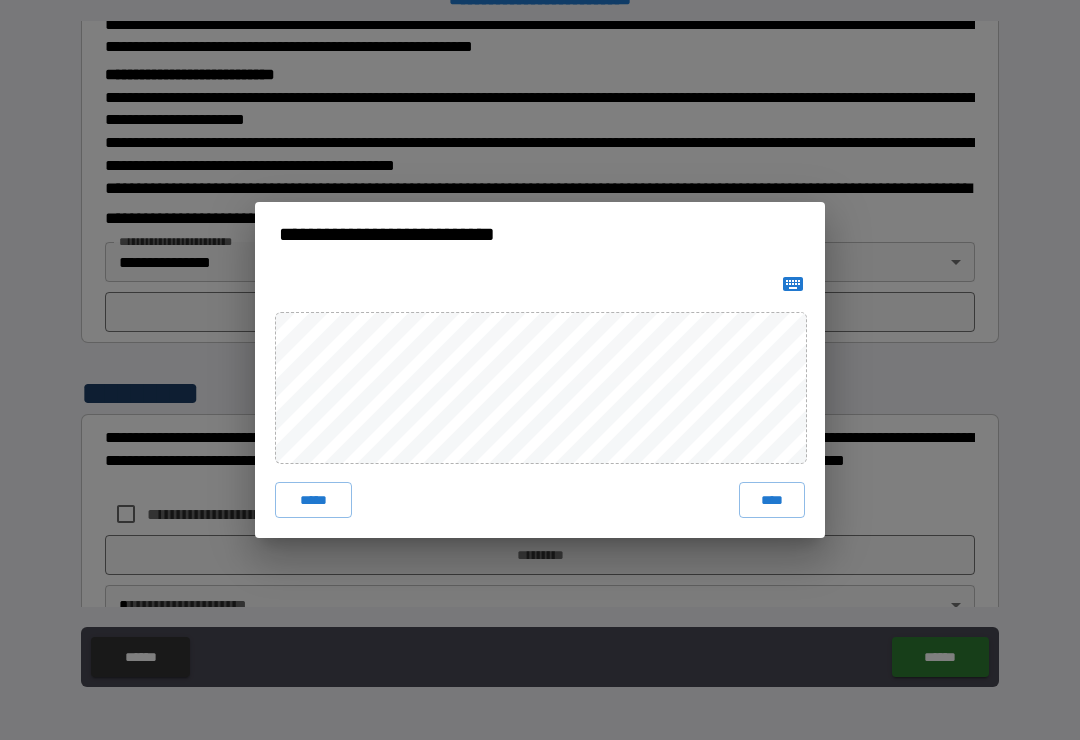 click on "****" at bounding box center (772, 500) 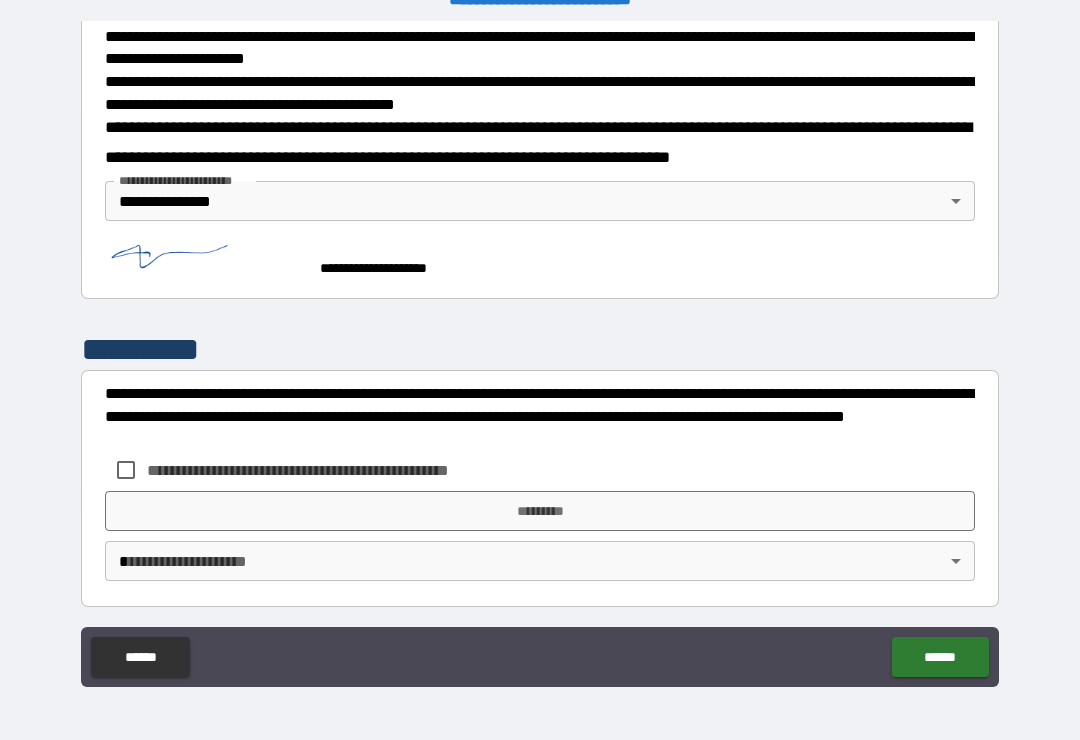 scroll, scrollTop: 738, scrollLeft: 0, axis: vertical 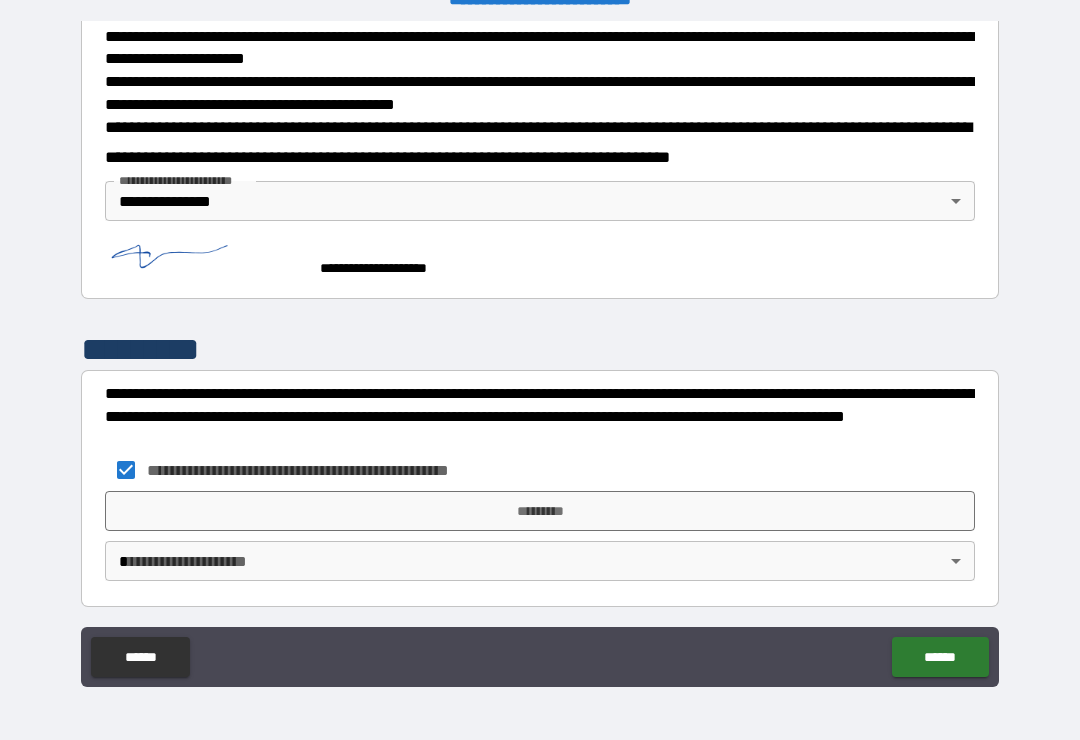 click on "*********" at bounding box center (540, 511) 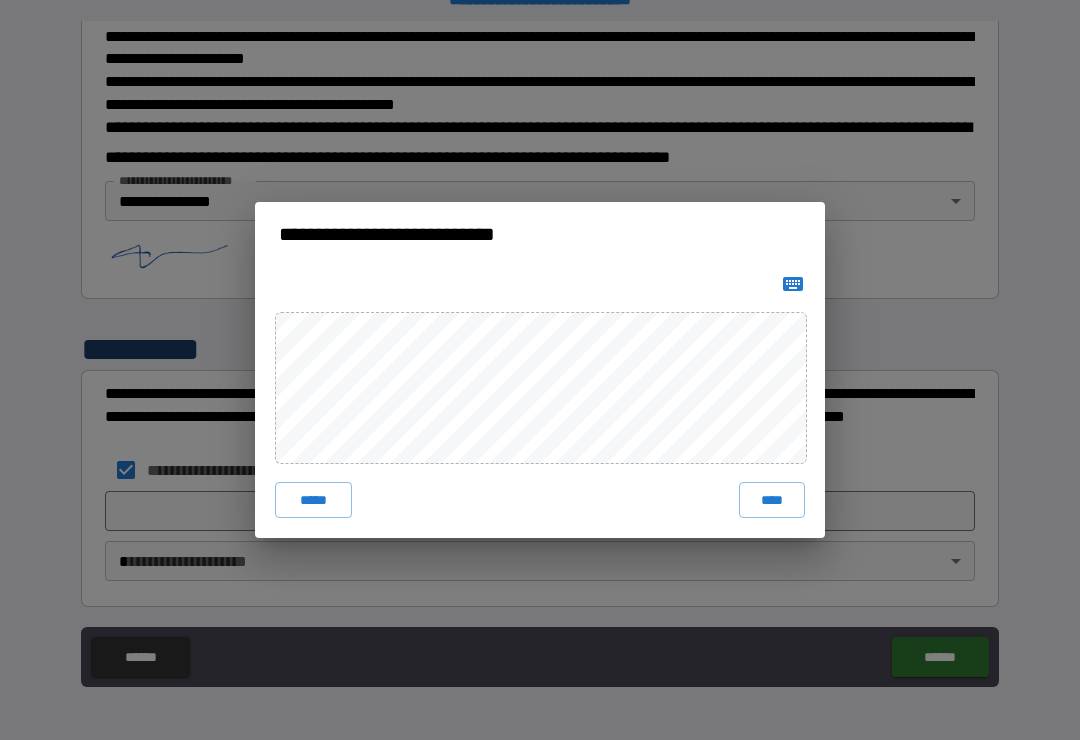 click on "****" at bounding box center [772, 500] 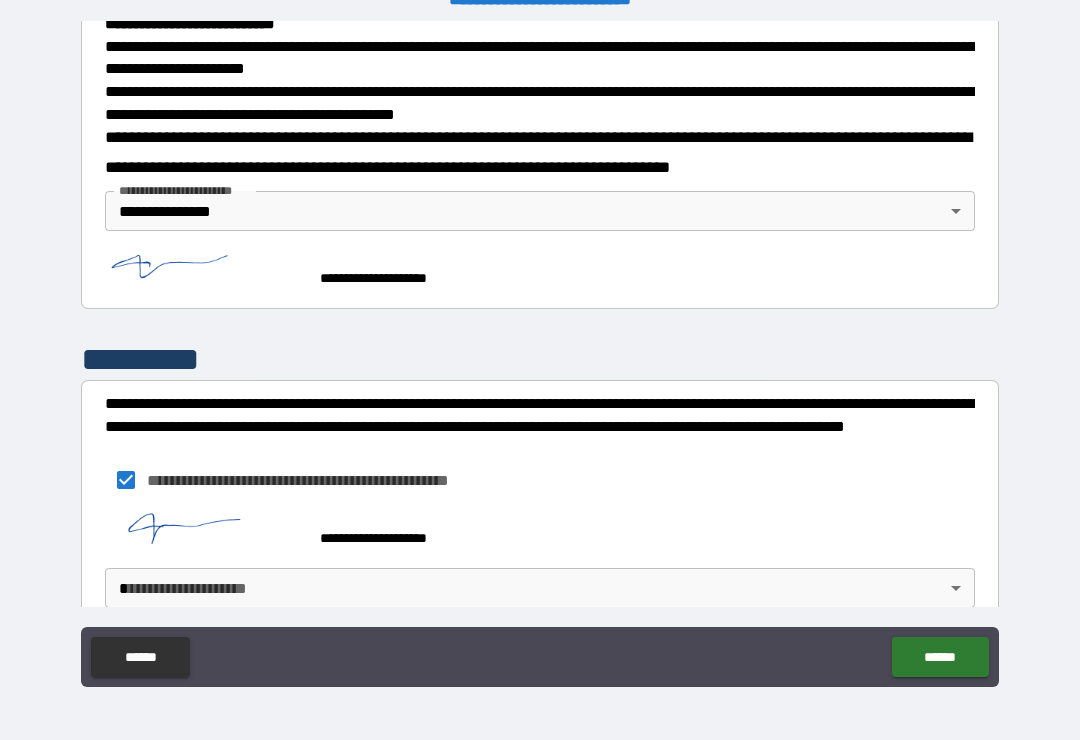 click on "**********" at bounding box center [540, 354] 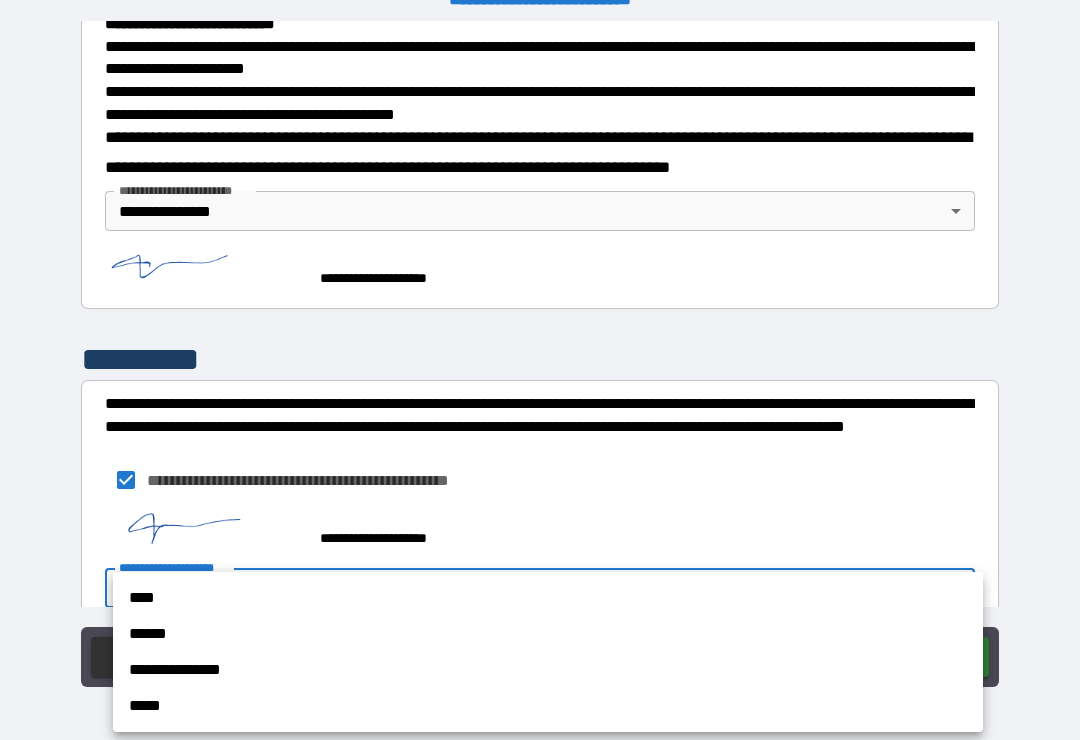 click on "****" at bounding box center [548, 598] 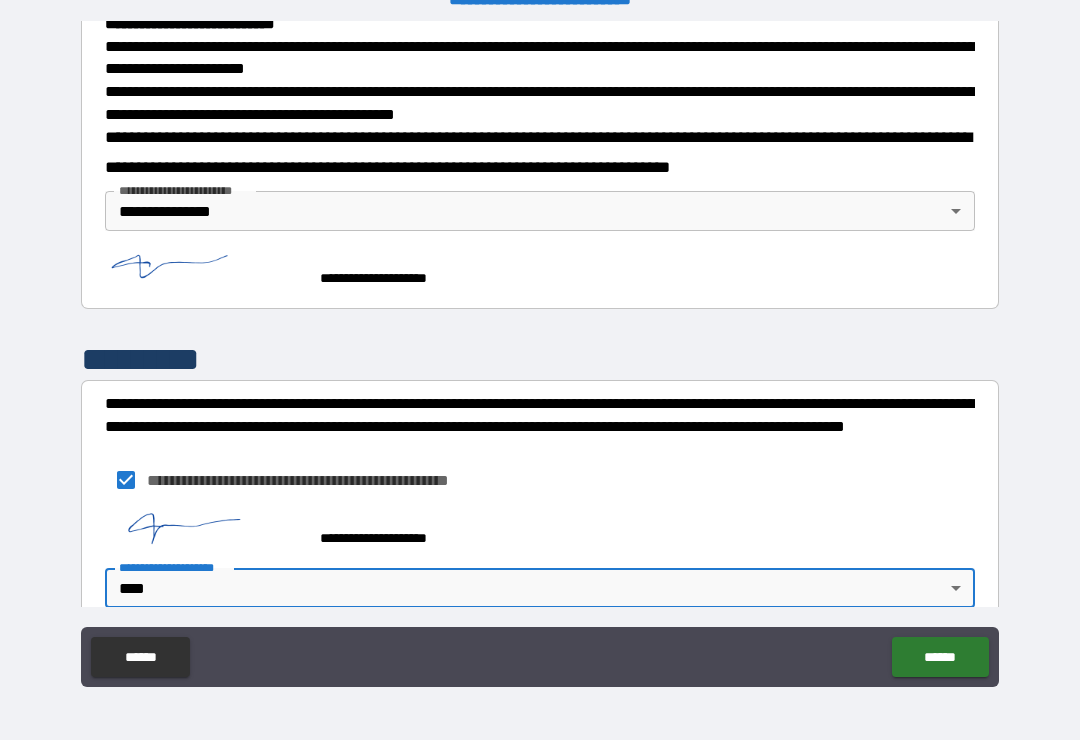 click on "******" at bounding box center (940, 657) 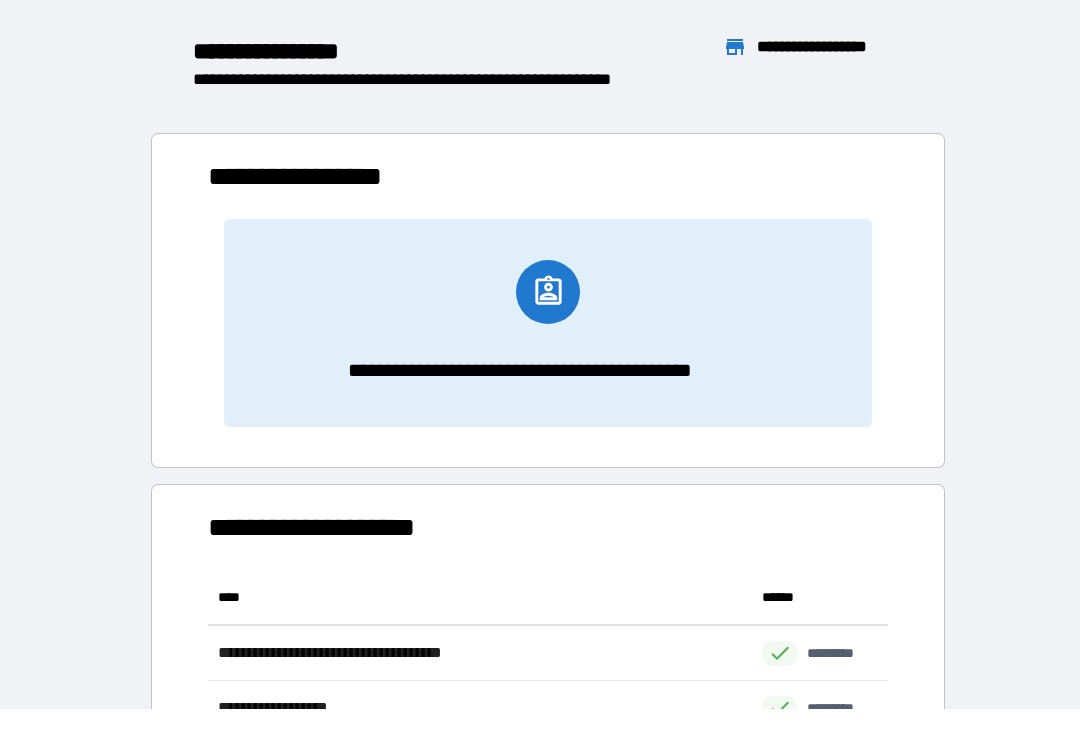 scroll, scrollTop: 386, scrollLeft: 680, axis: both 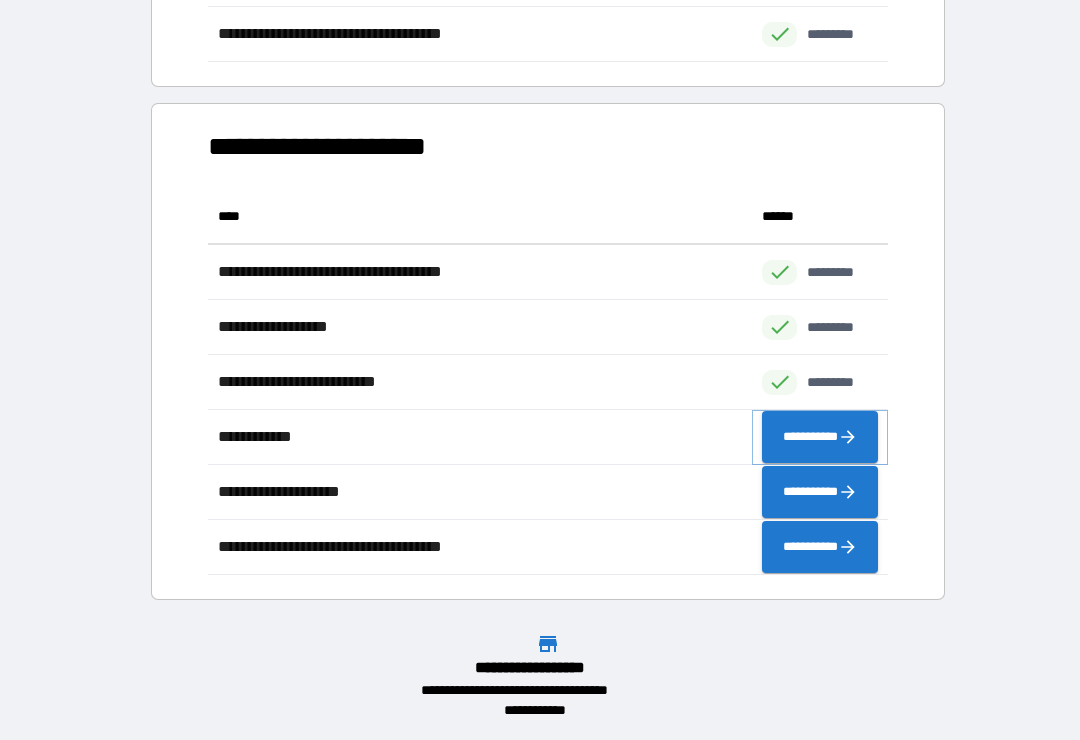 click on "**********" at bounding box center [820, 437] 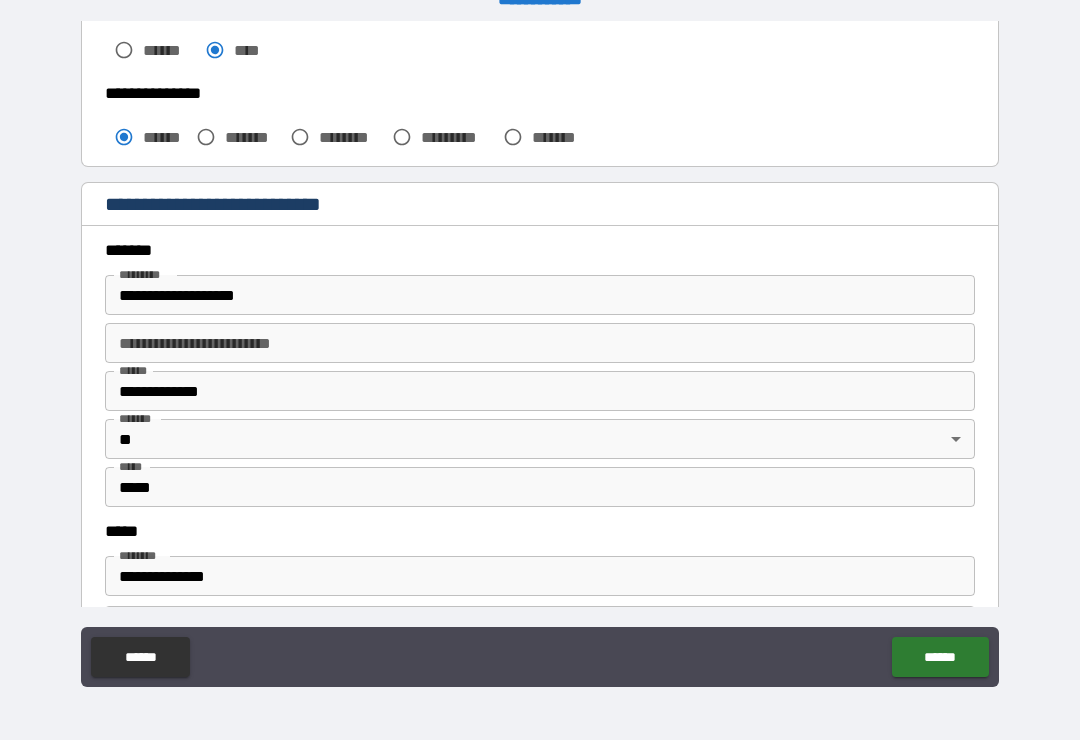 scroll, scrollTop: 638, scrollLeft: 0, axis: vertical 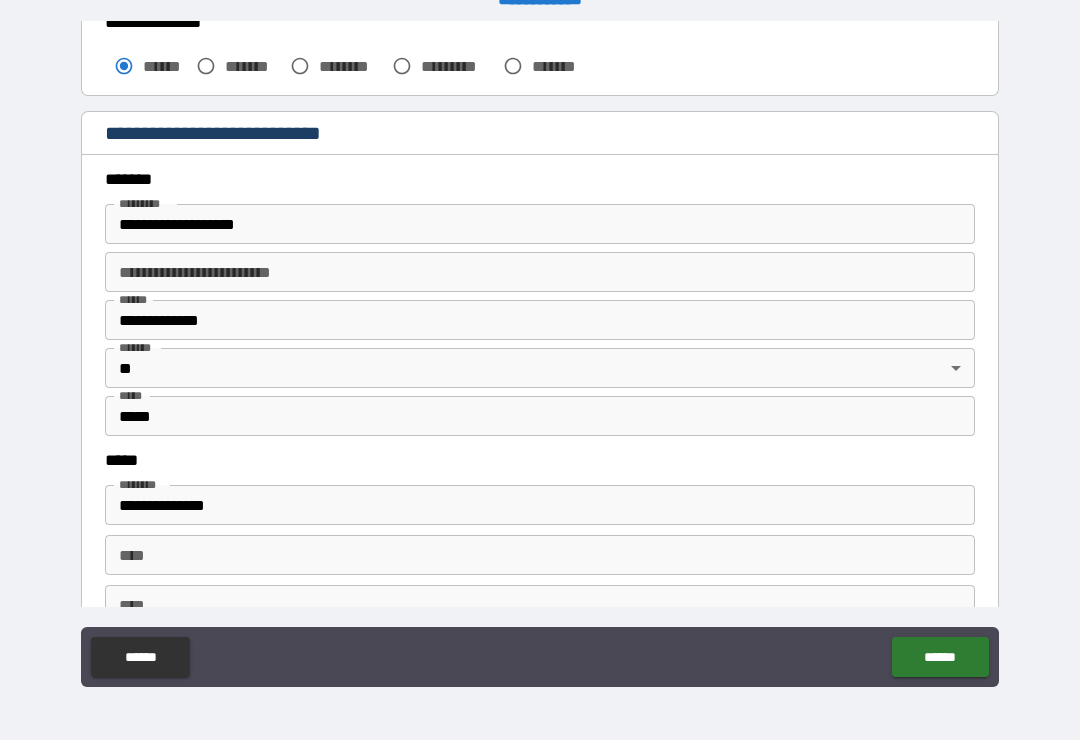 click on "**********" at bounding box center [540, 224] 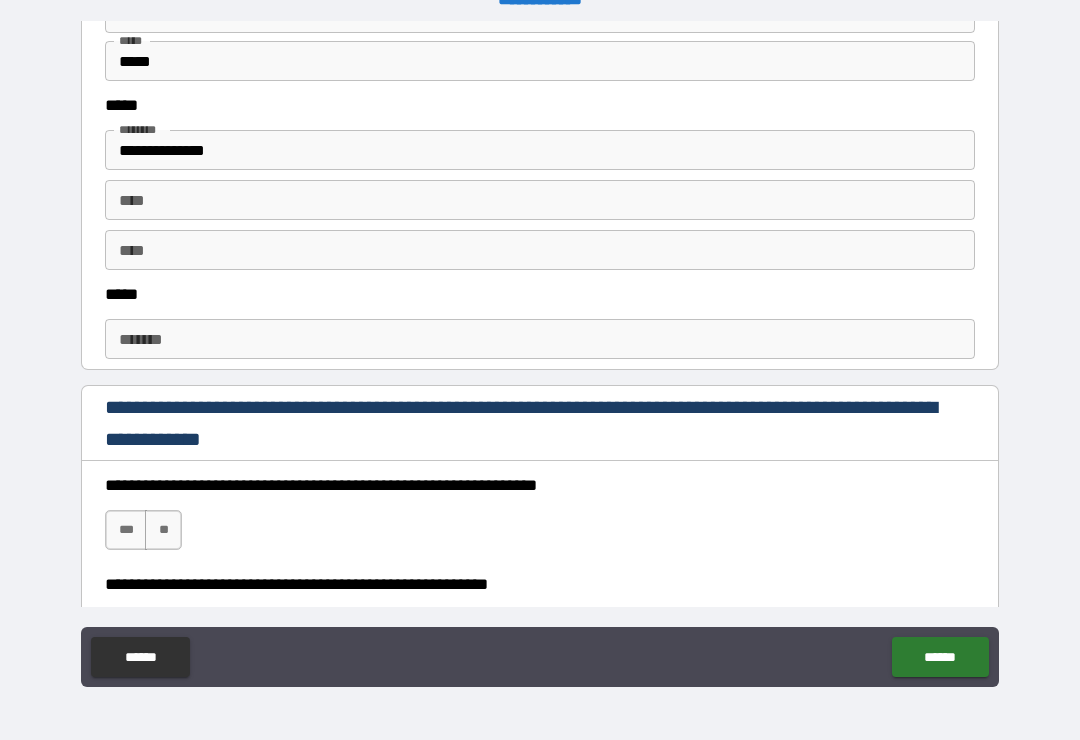 scroll, scrollTop: 995, scrollLeft: 0, axis: vertical 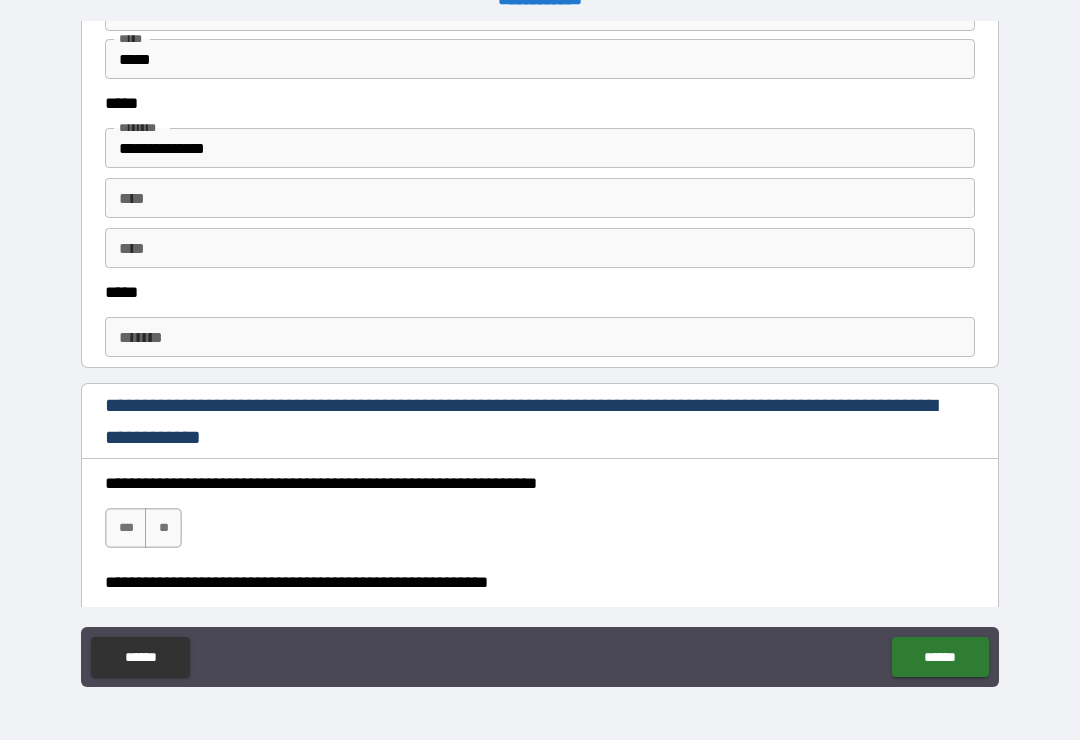 click on "*****   * *****   *" at bounding box center (540, 337) 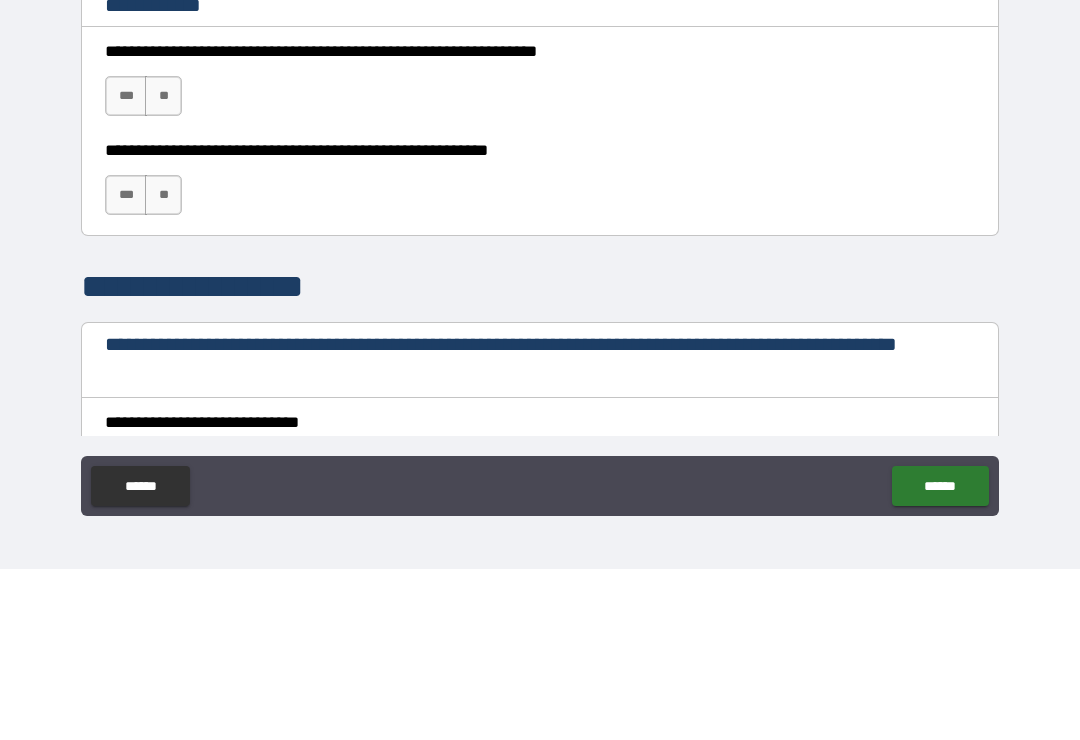click on "**********" at bounding box center [540, 357] 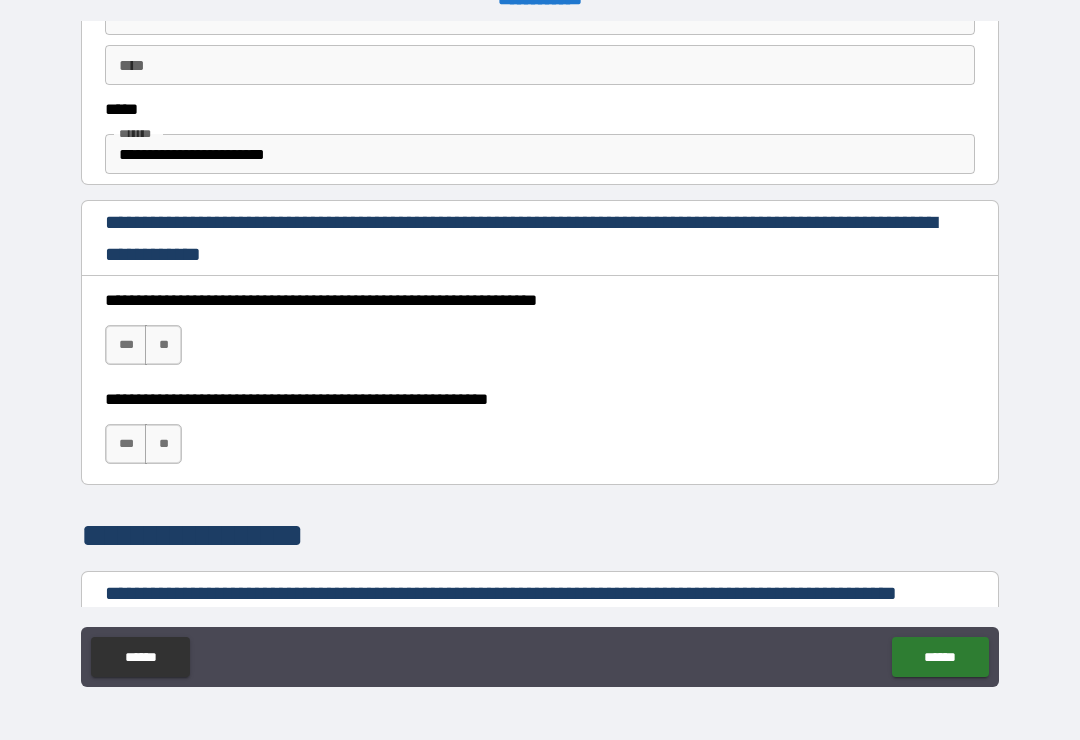 scroll, scrollTop: 1151, scrollLeft: 0, axis: vertical 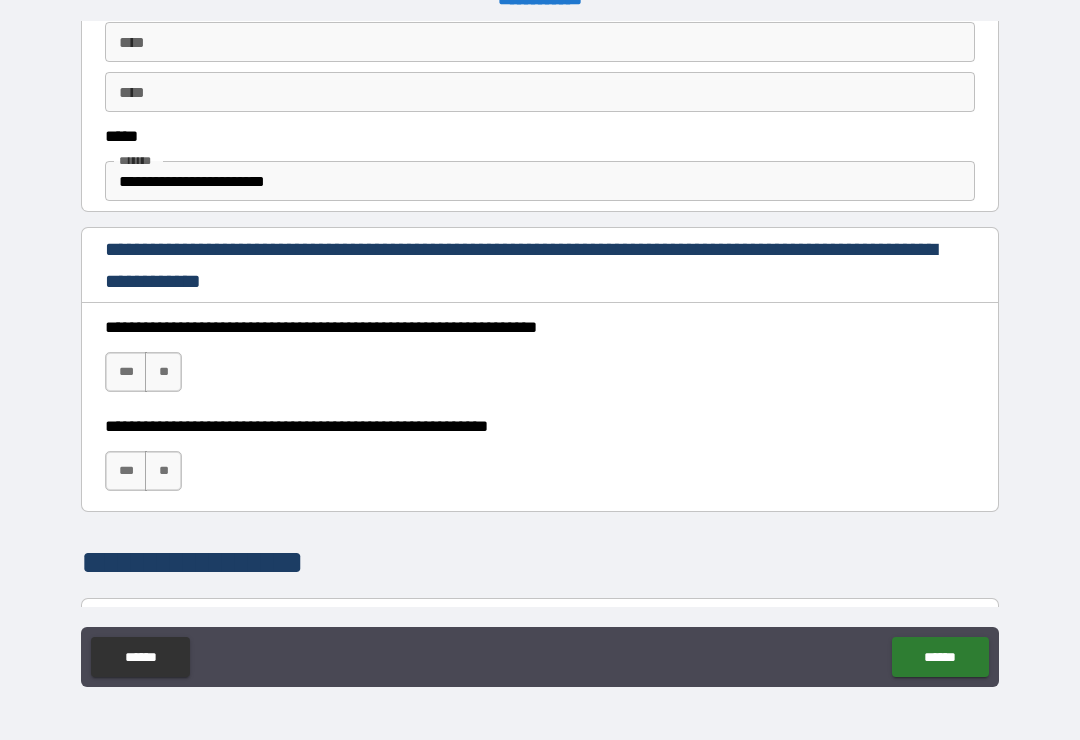 click on "***" at bounding box center [126, 372] 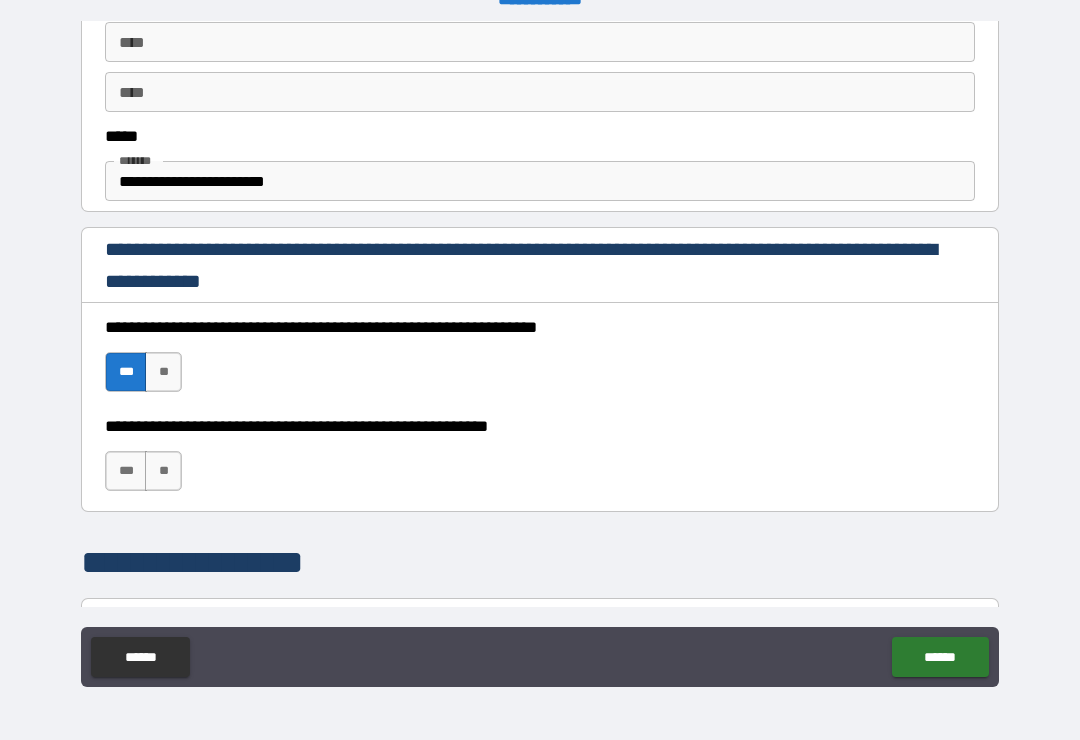 click on "**" at bounding box center (163, 471) 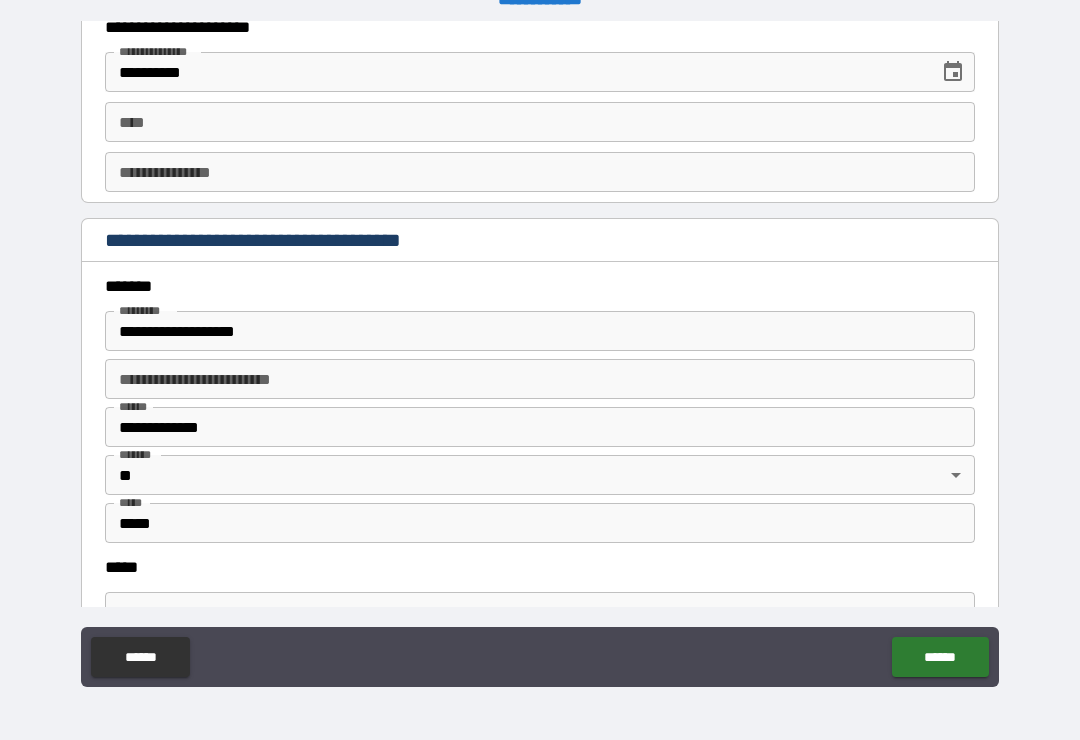 scroll, scrollTop: 2173, scrollLeft: 0, axis: vertical 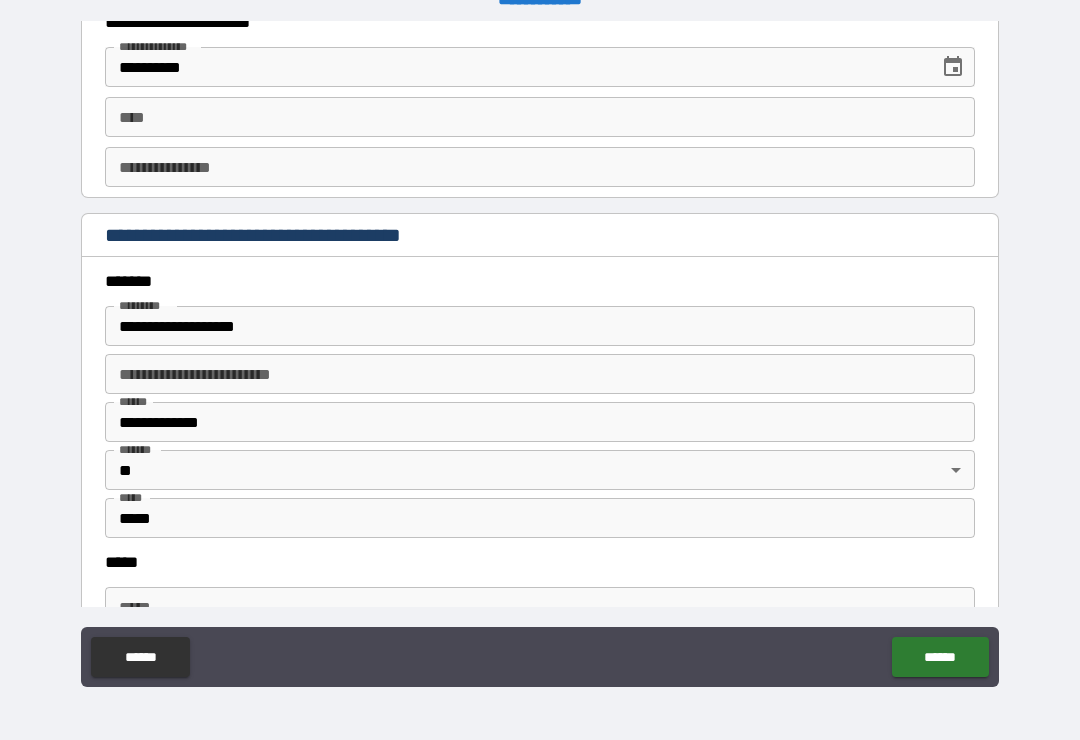 click on "**********" at bounding box center [540, 326] 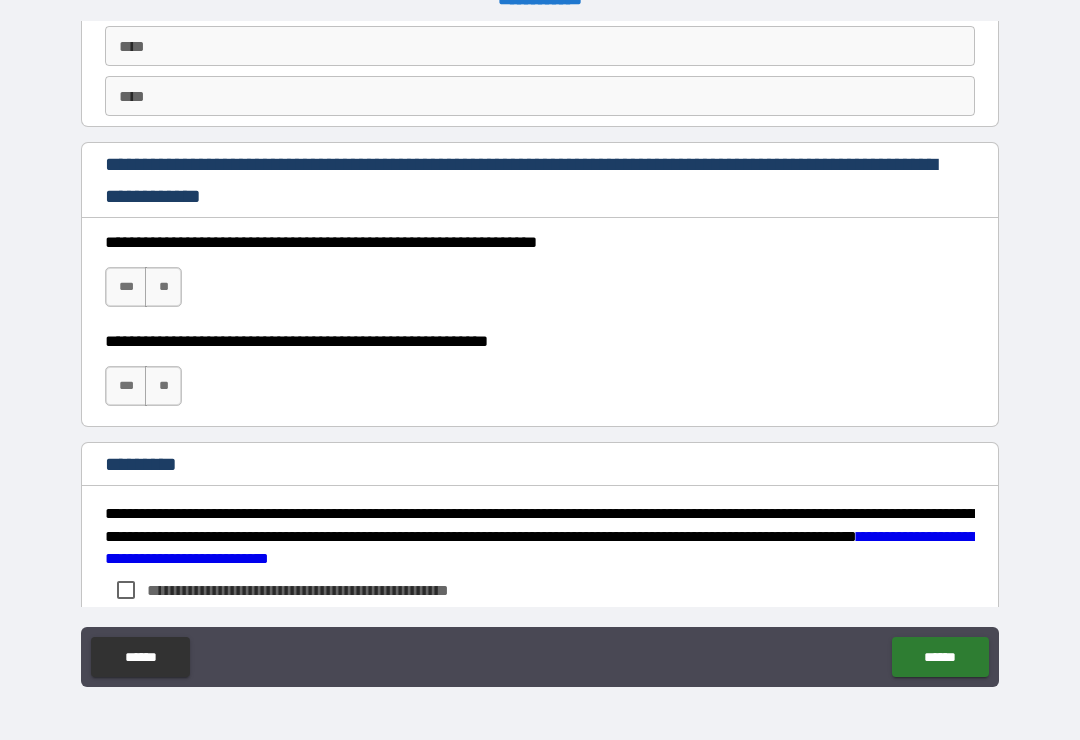 scroll, scrollTop: 2875, scrollLeft: 0, axis: vertical 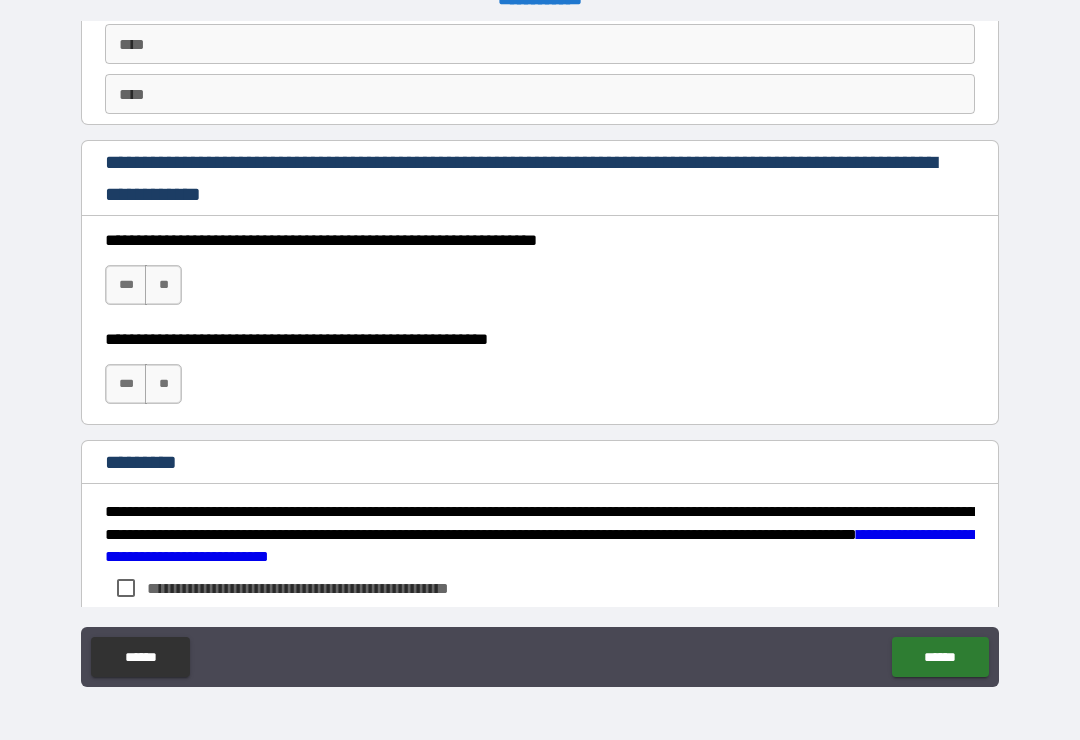 click on "***" at bounding box center [126, 285] 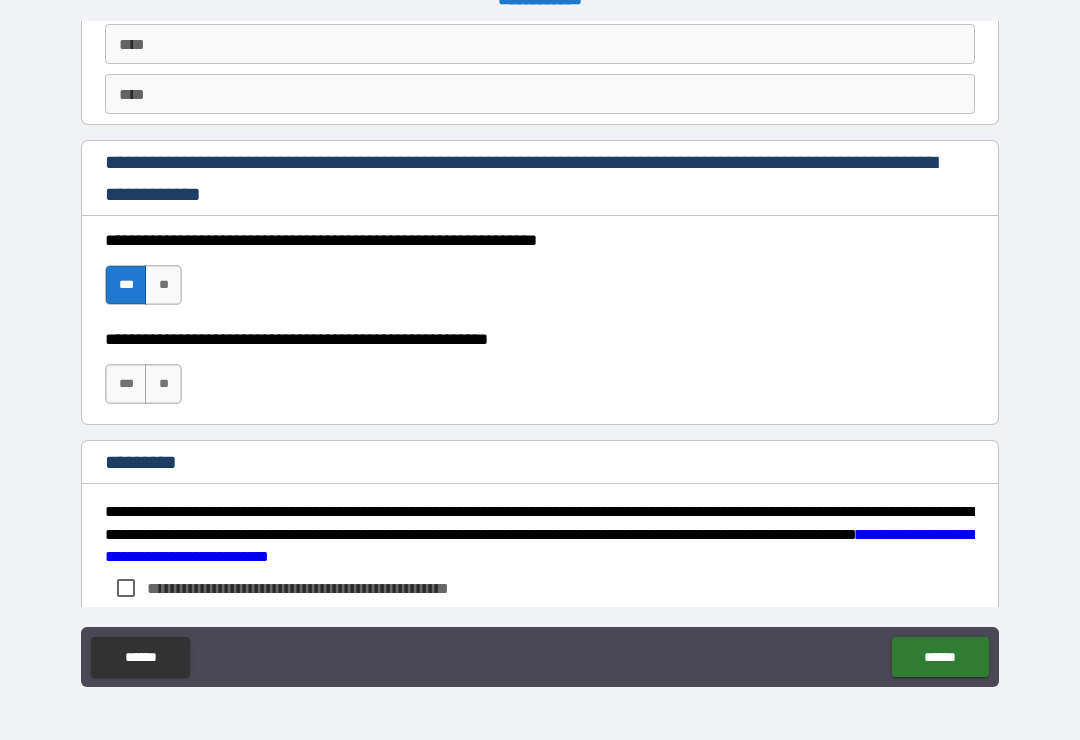 click on "**" at bounding box center (163, 384) 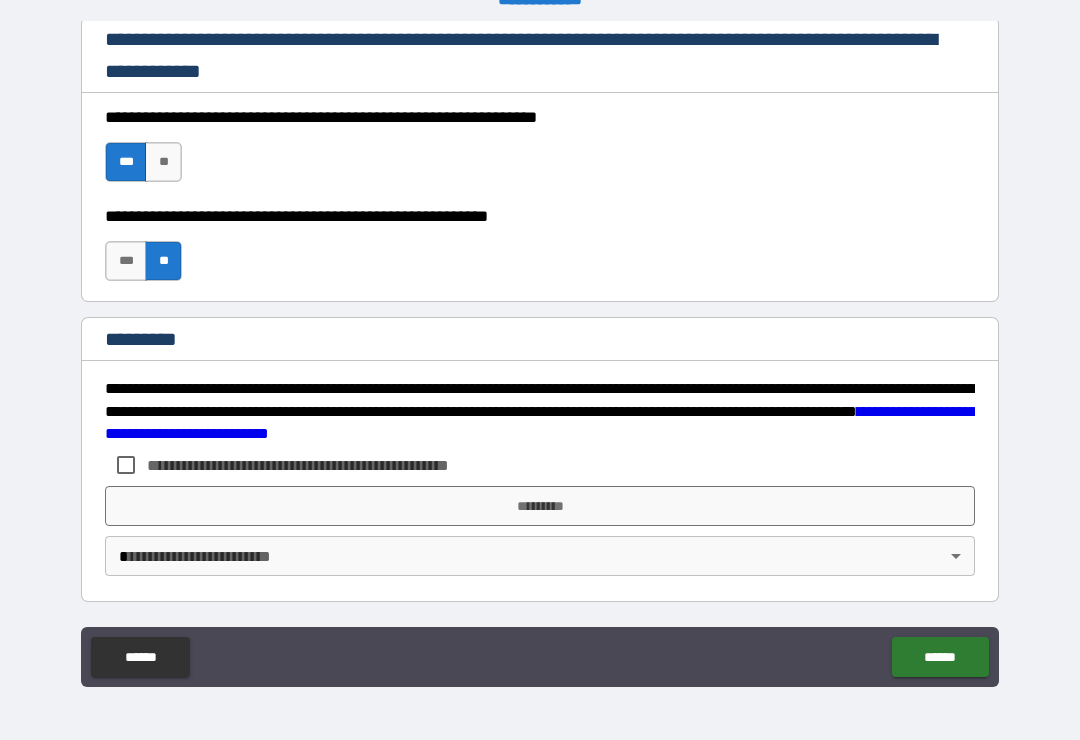scroll, scrollTop: 2998, scrollLeft: 0, axis: vertical 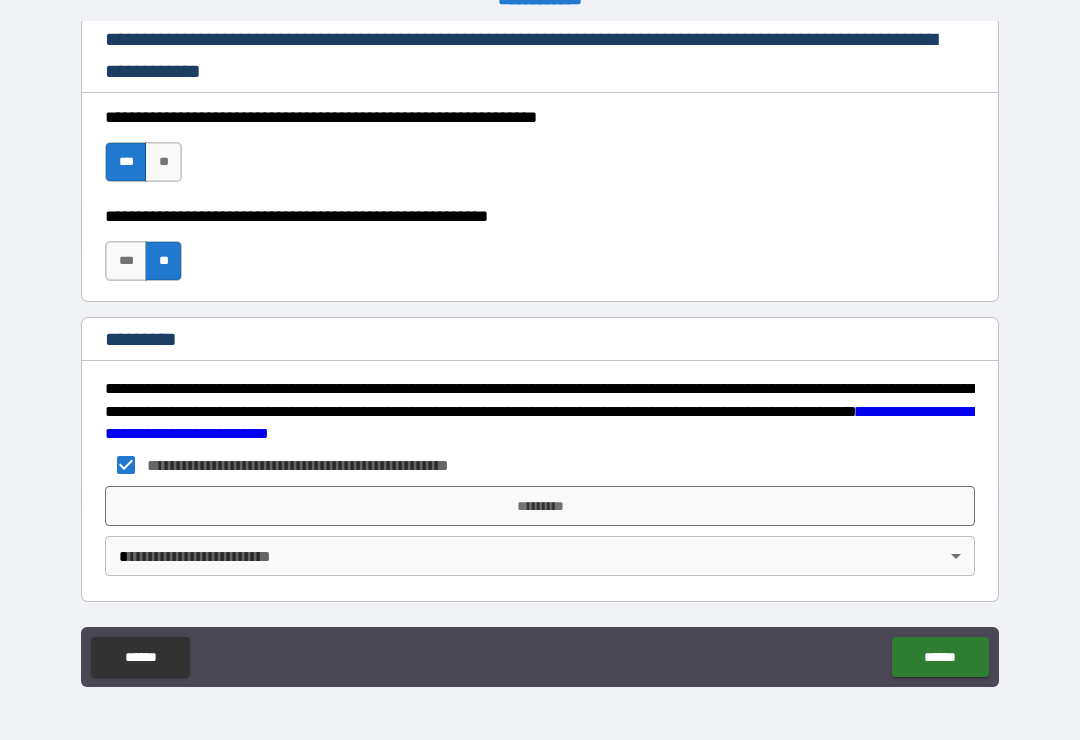 click on "*********" at bounding box center [540, 506] 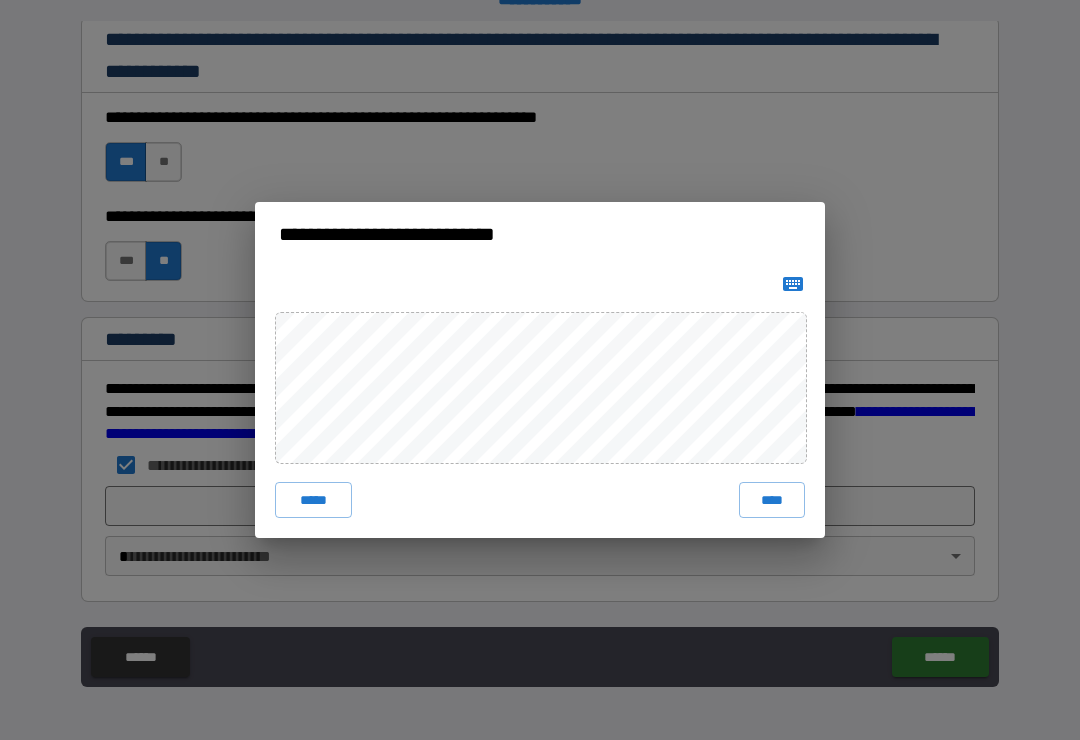 click on "****" at bounding box center (772, 500) 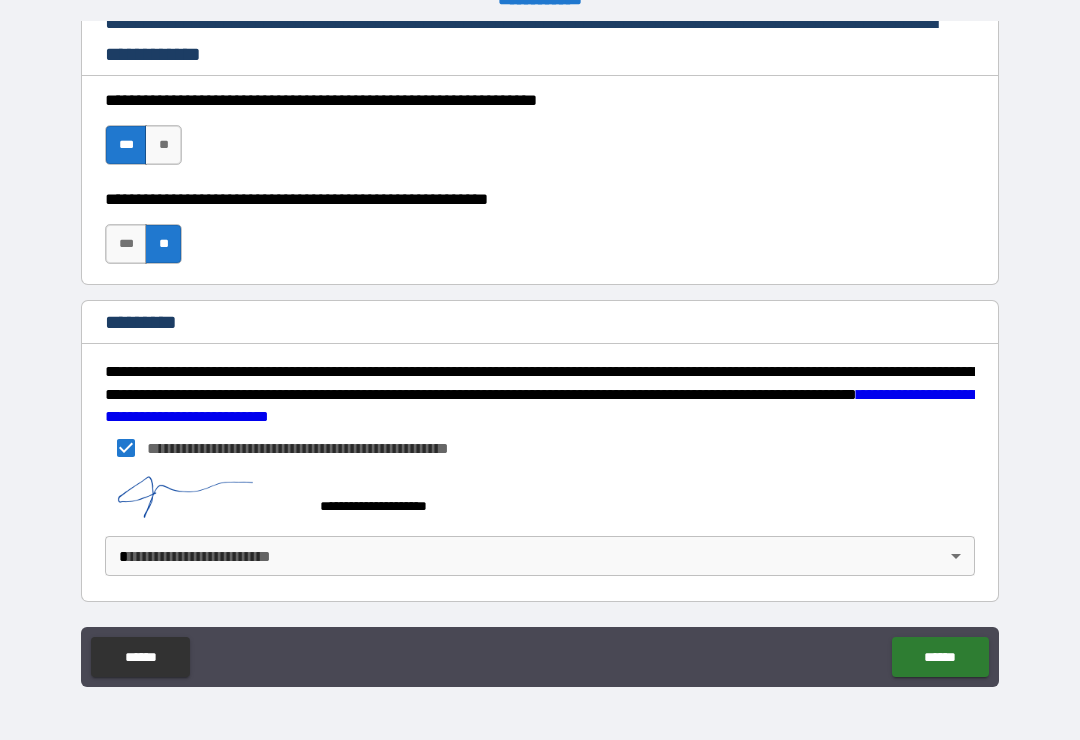scroll, scrollTop: 3015, scrollLeft: 0, axis: vertical 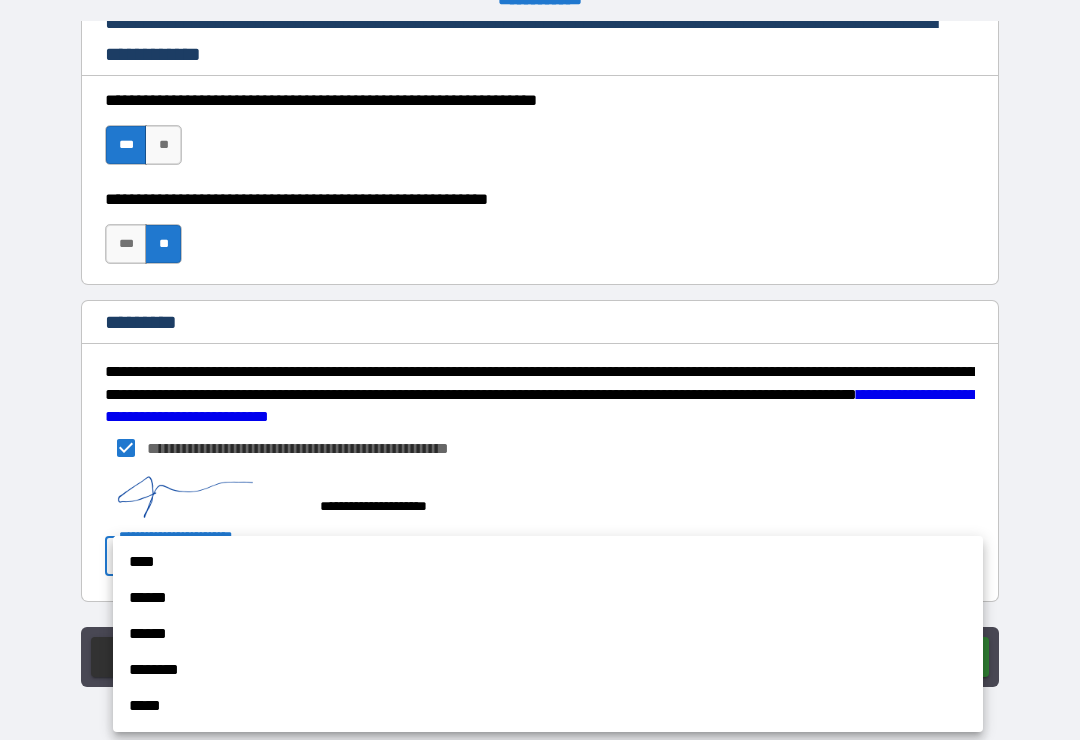 click on "******" at bounding box center [548, 598] 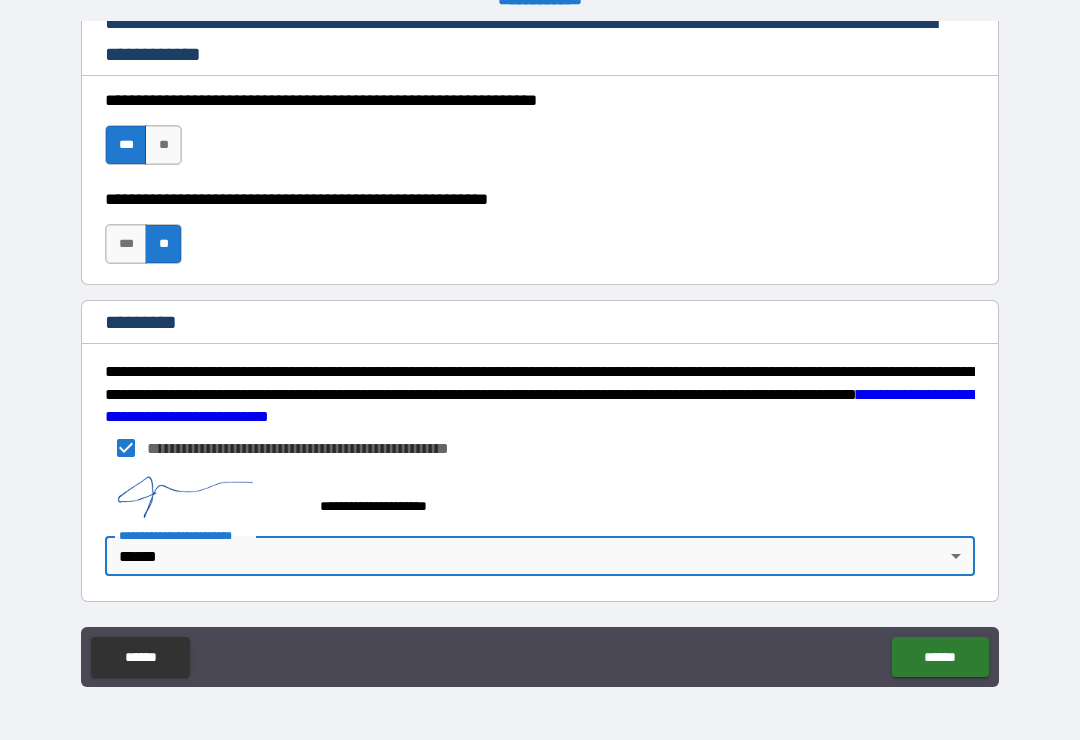 click on "******" at bounding box center (940, 657) 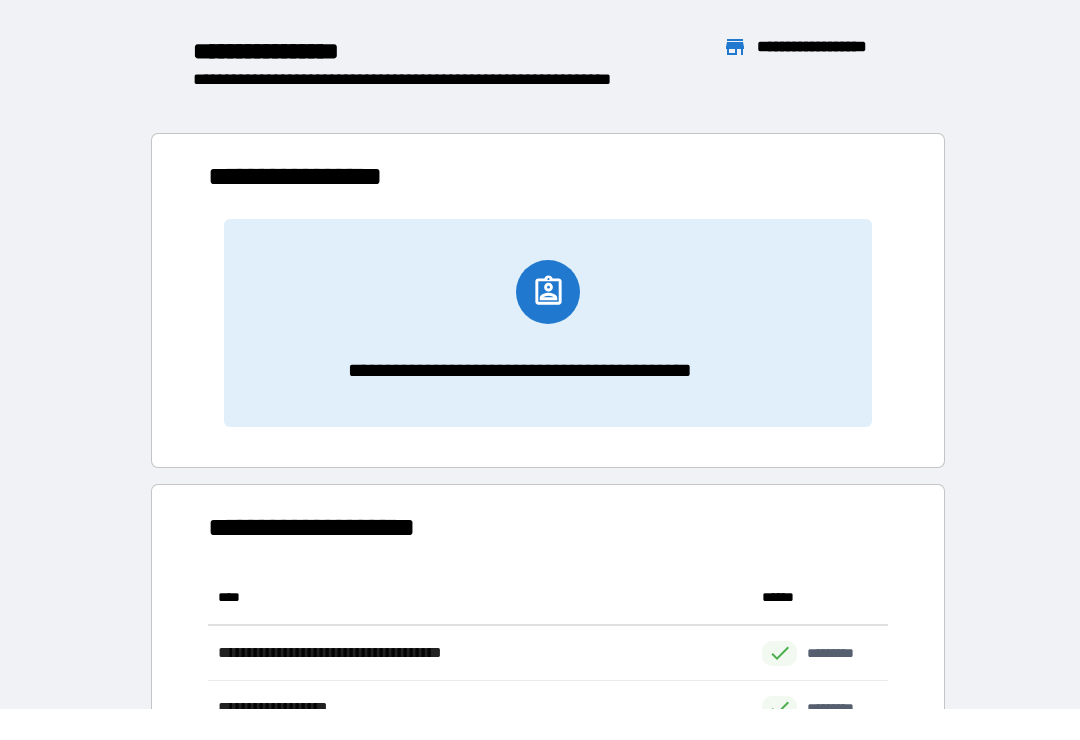 scroll, scrollTop: 386, scrollLeft: 680, axis: both 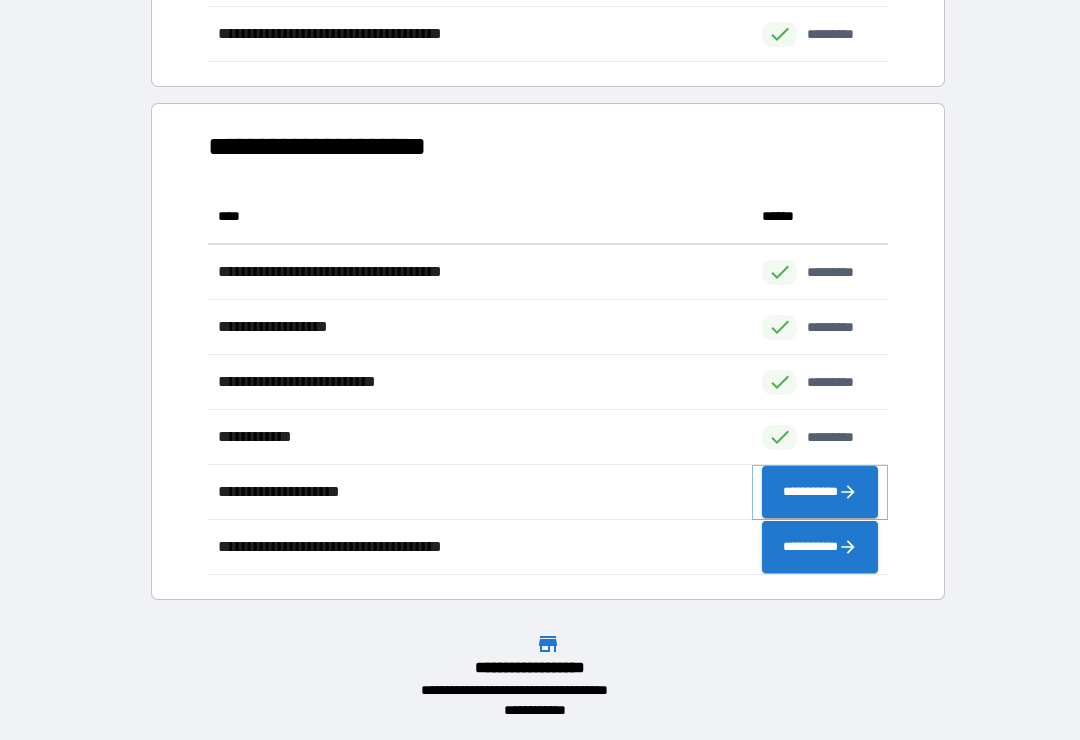 click on "**********" at bounding box center [820, 492] 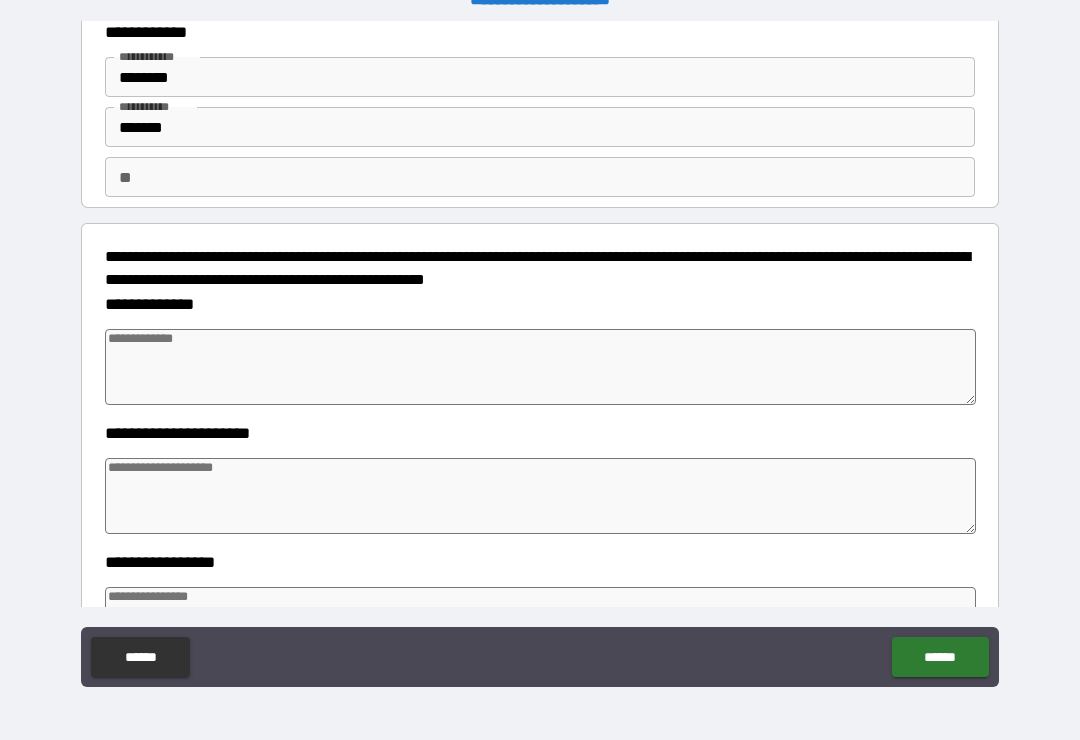 scroll, scrollTop: 62, scrollLeft: 0, axis: vertical 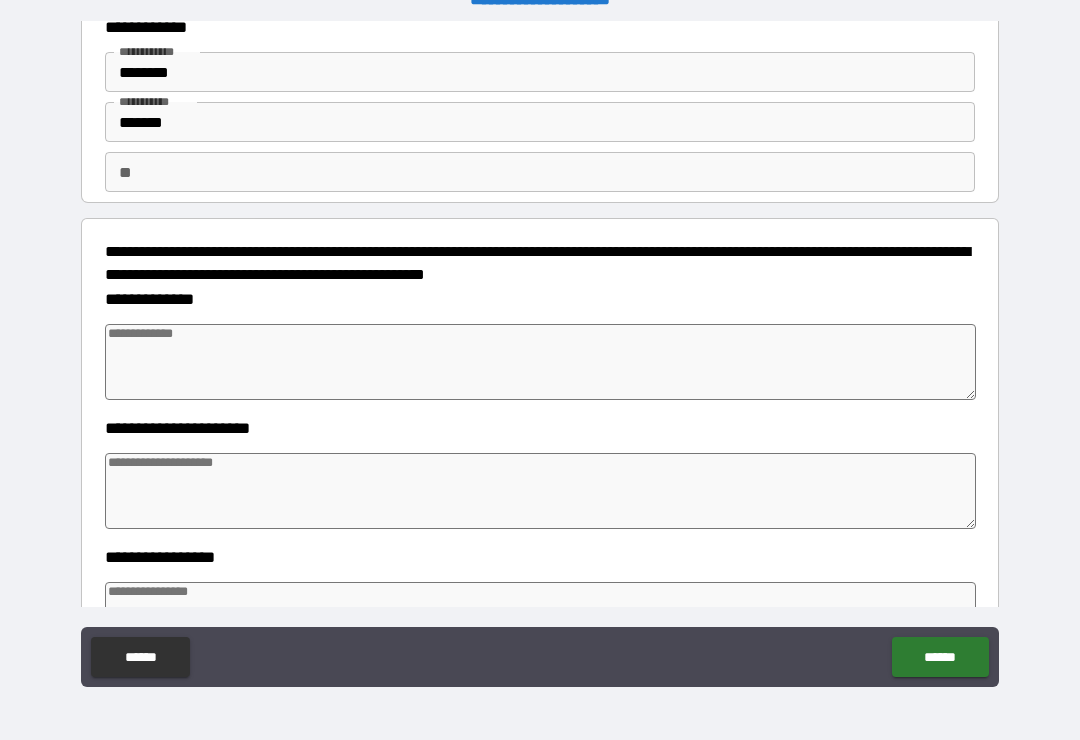click at bounding box center [540, 362] 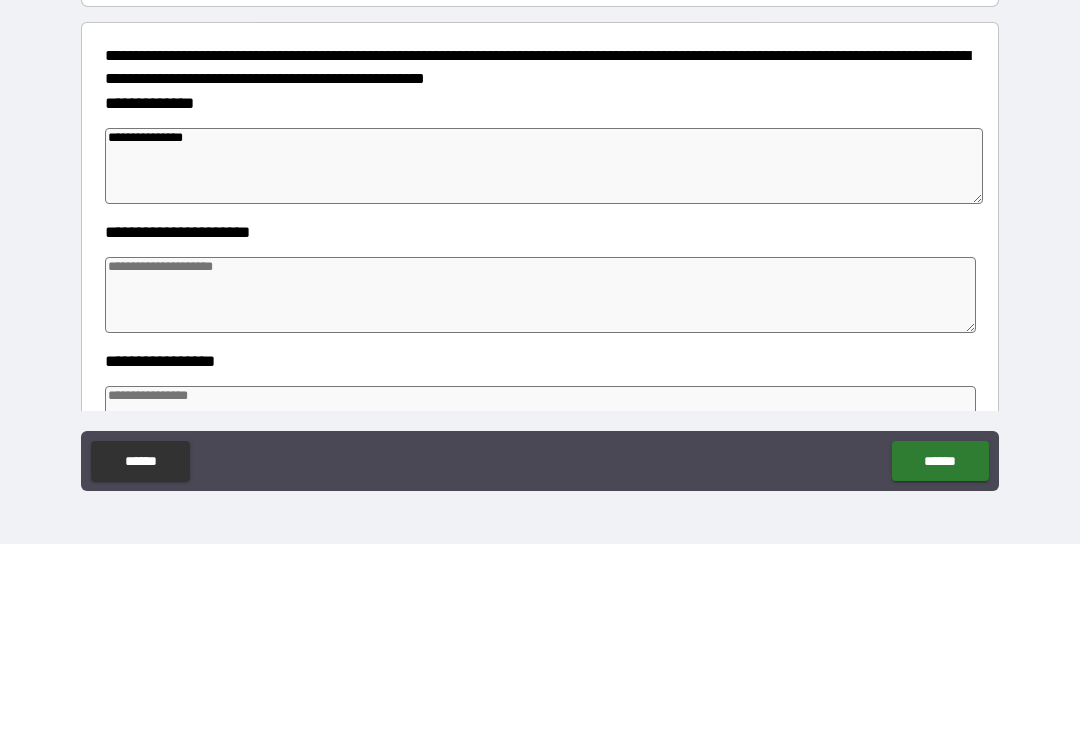 click at bounding box center (540, 491) 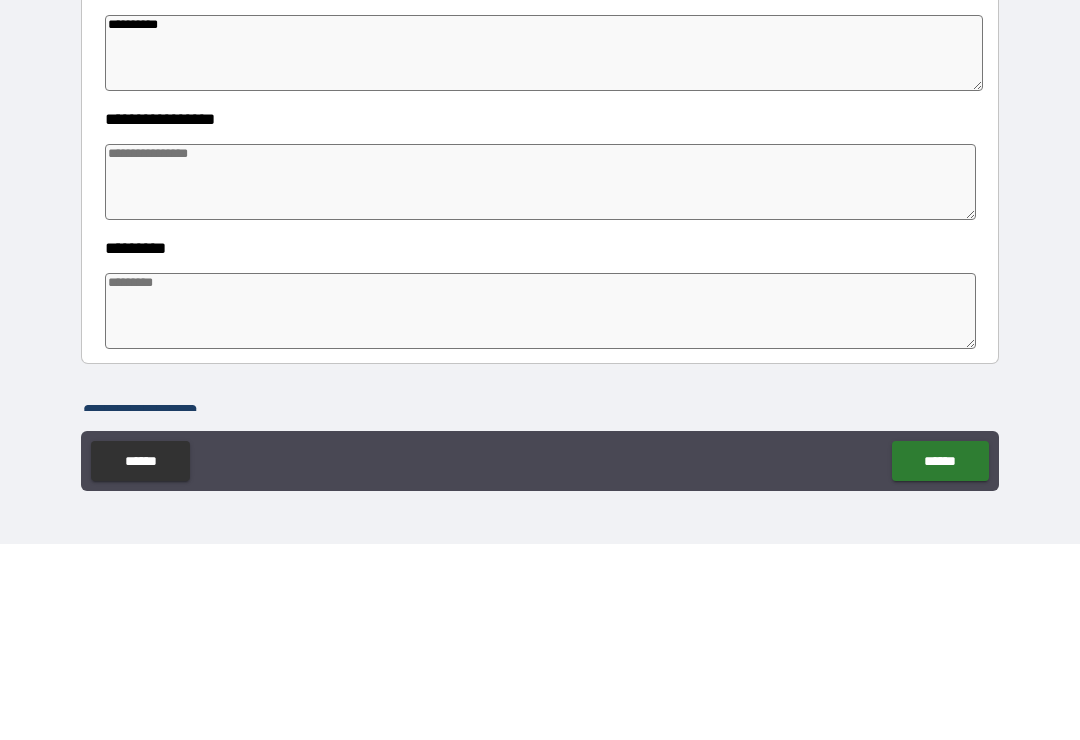 scroll, scrollTop: 330, scrollLeft: 0, axis: vertical 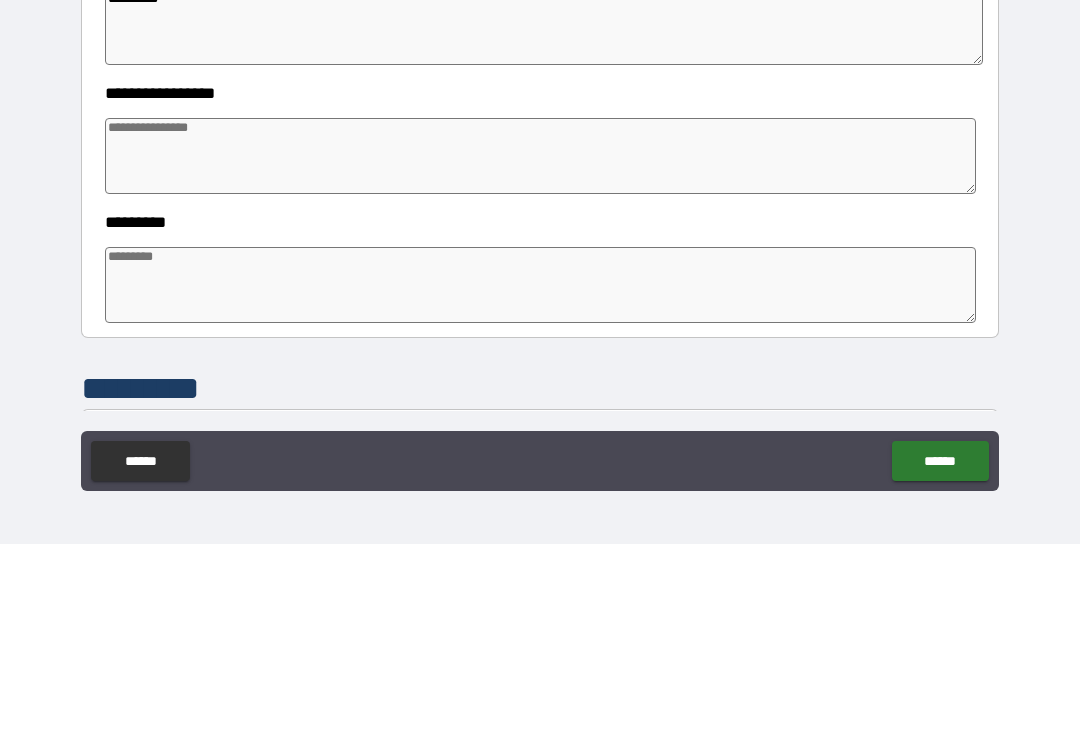 click at bounding box center [540, 352] 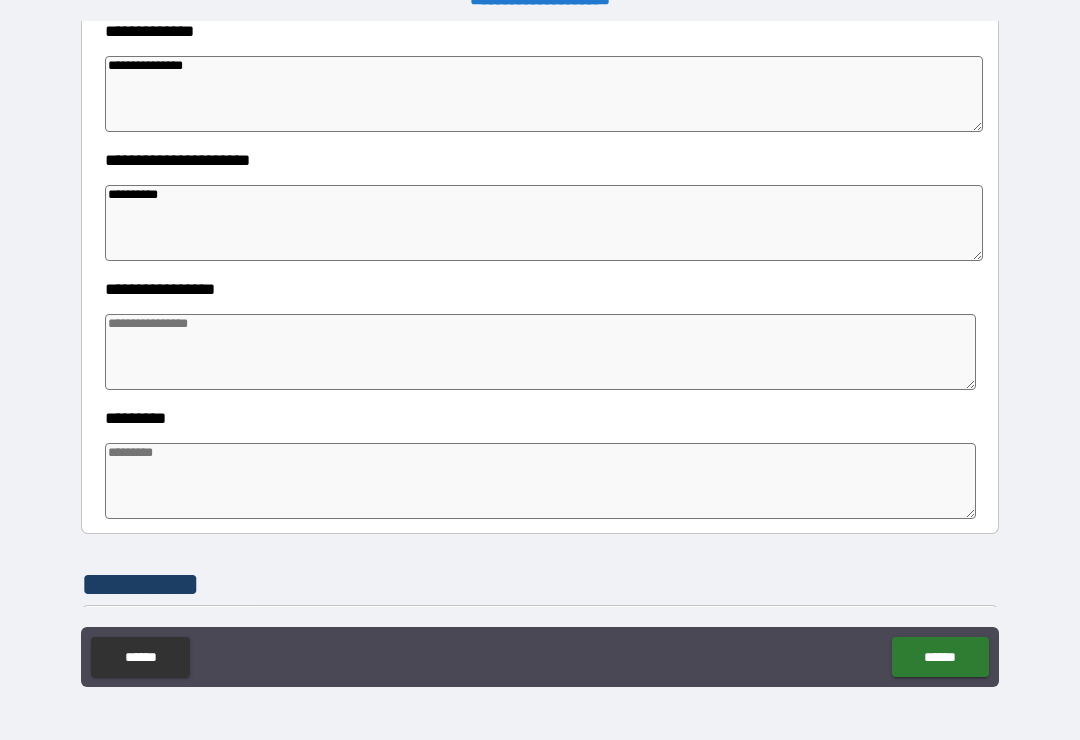 click at bounding box center (540, 352) 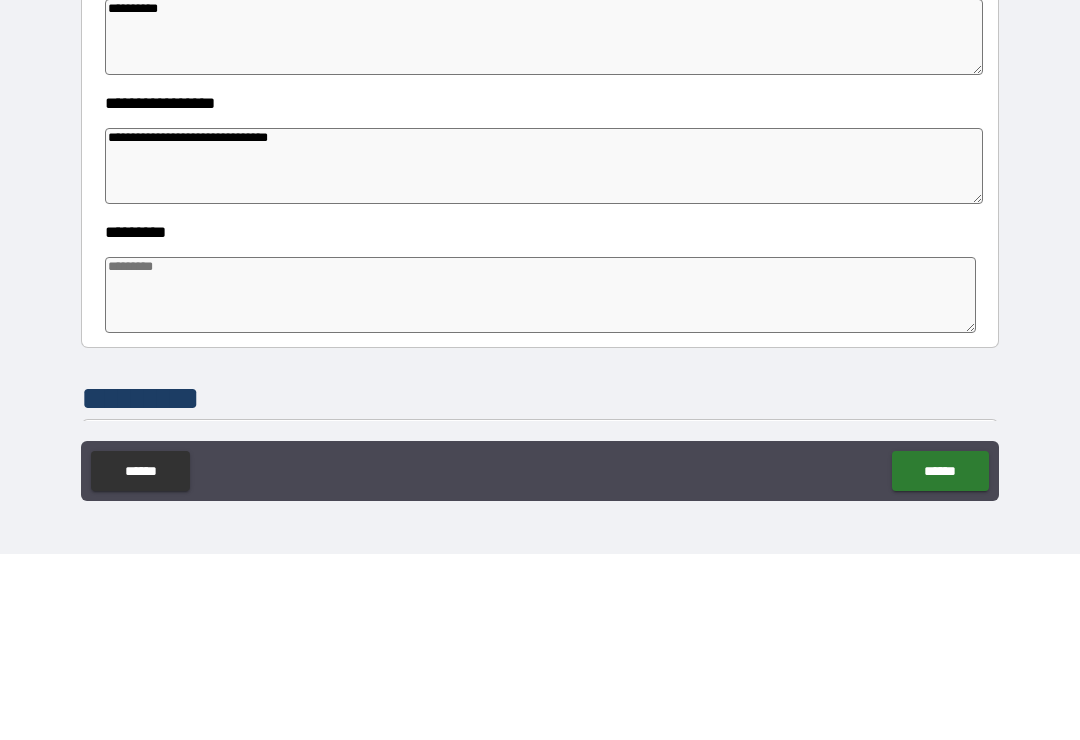 click at bounding box center (540, 481) 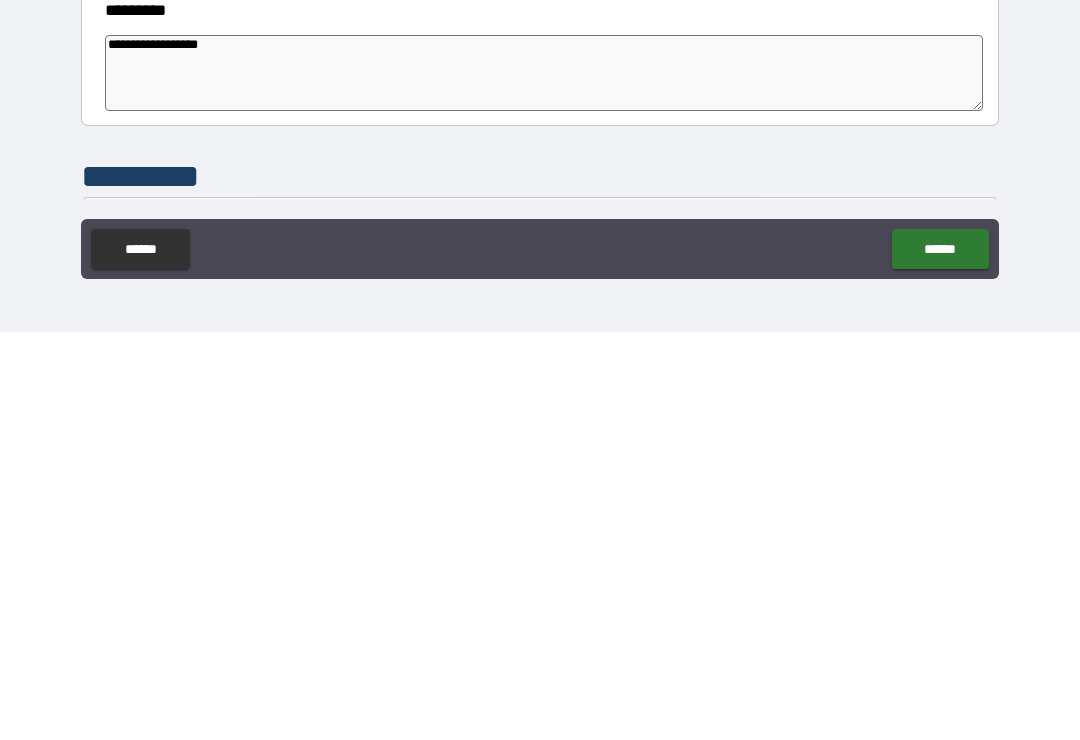 click on "**********" at bounding box center [540, 357] 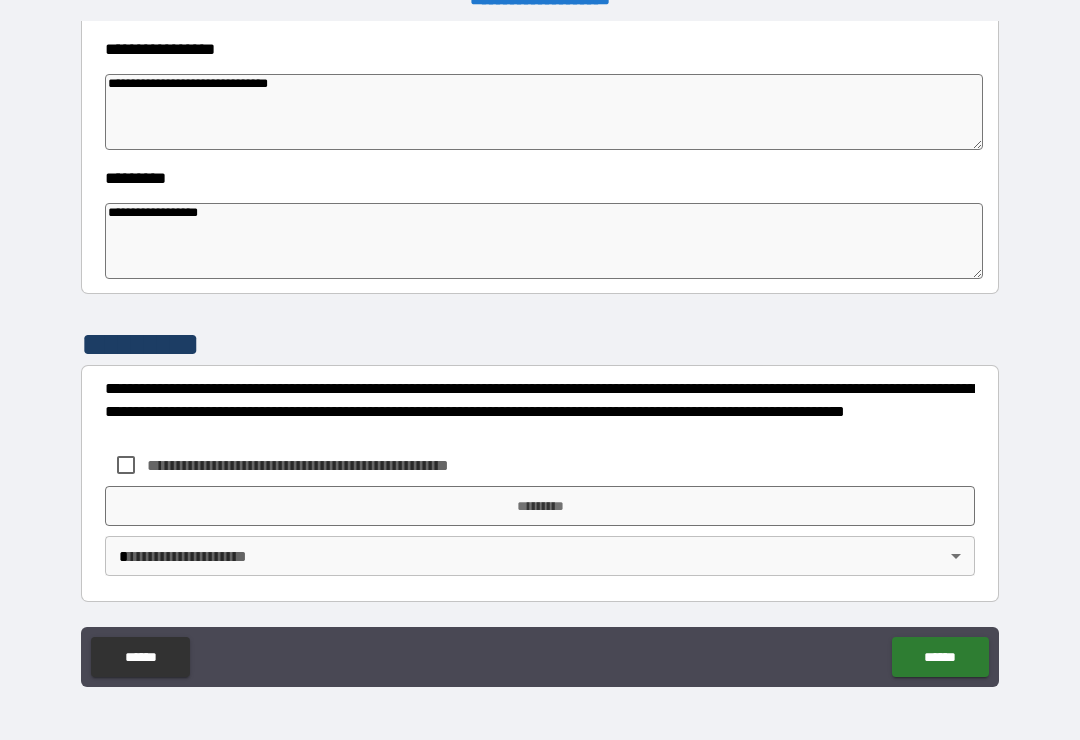 scroll, scrollTop: 570, scrollLeft: 0, axis: vertical 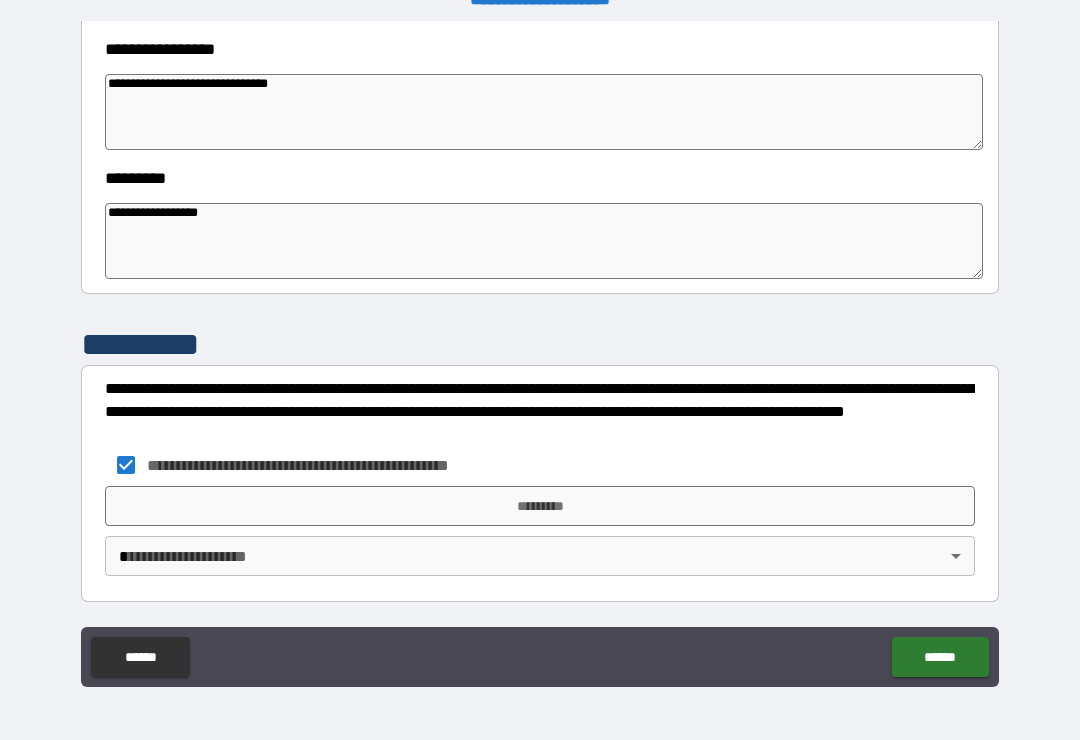 click on "*********" at bounding box center [540, 506] 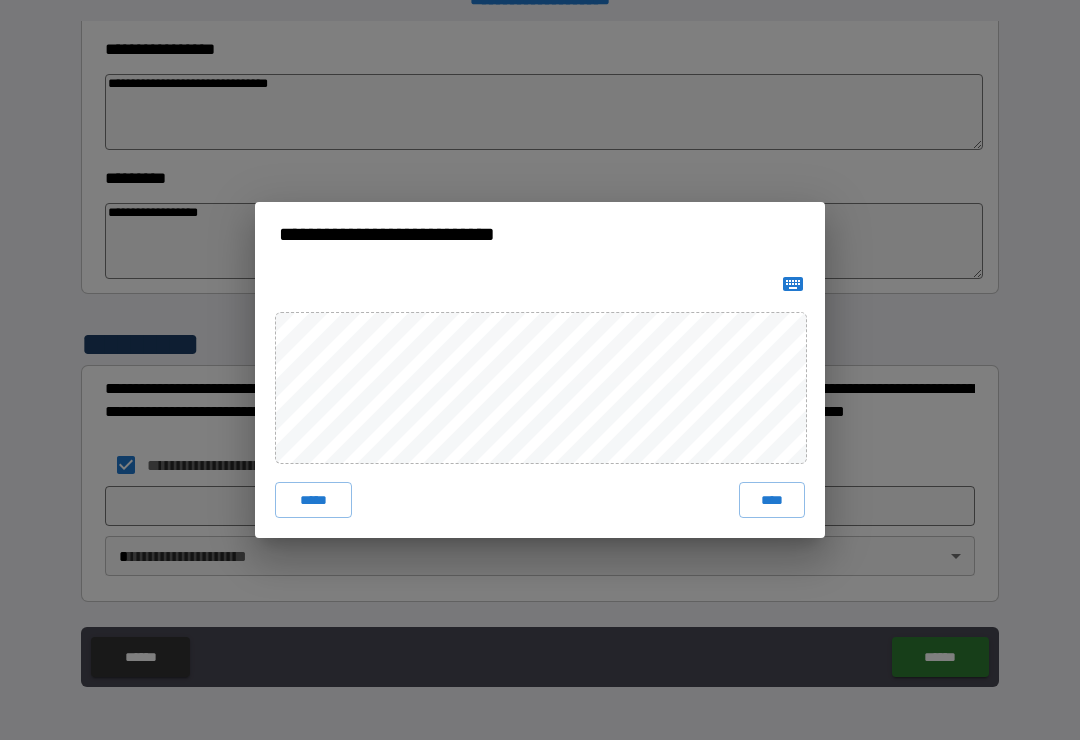 click on "****" at bounding box center (772, 500) 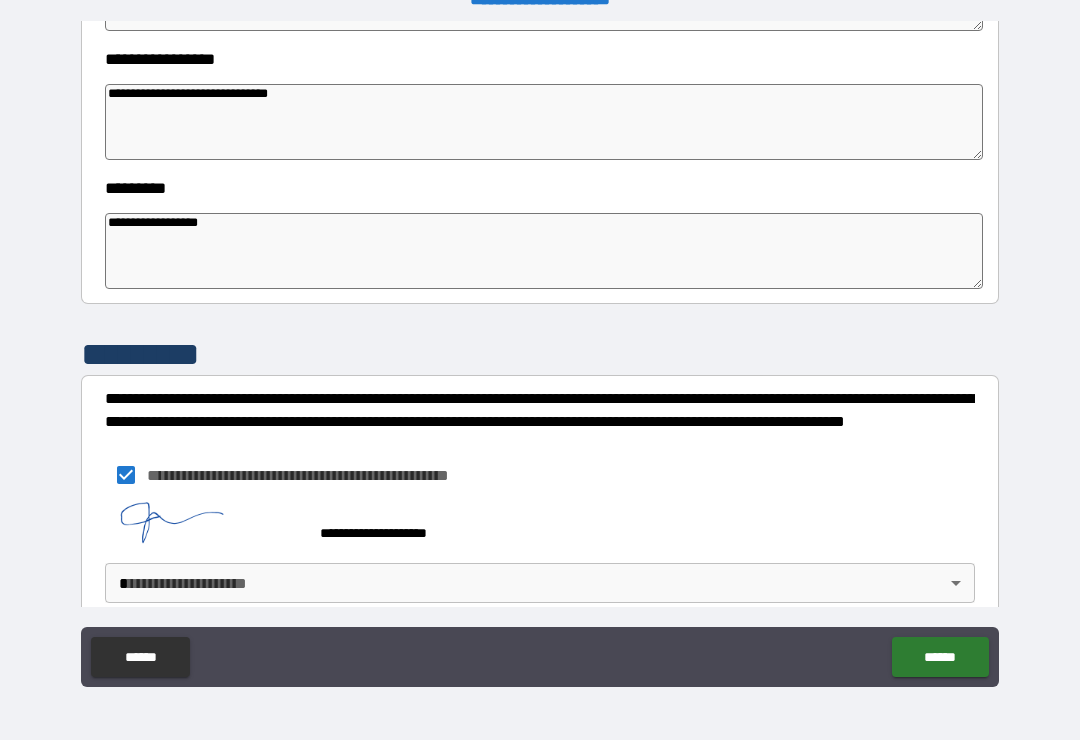 click on "**********" at bounding box center (540, 354) 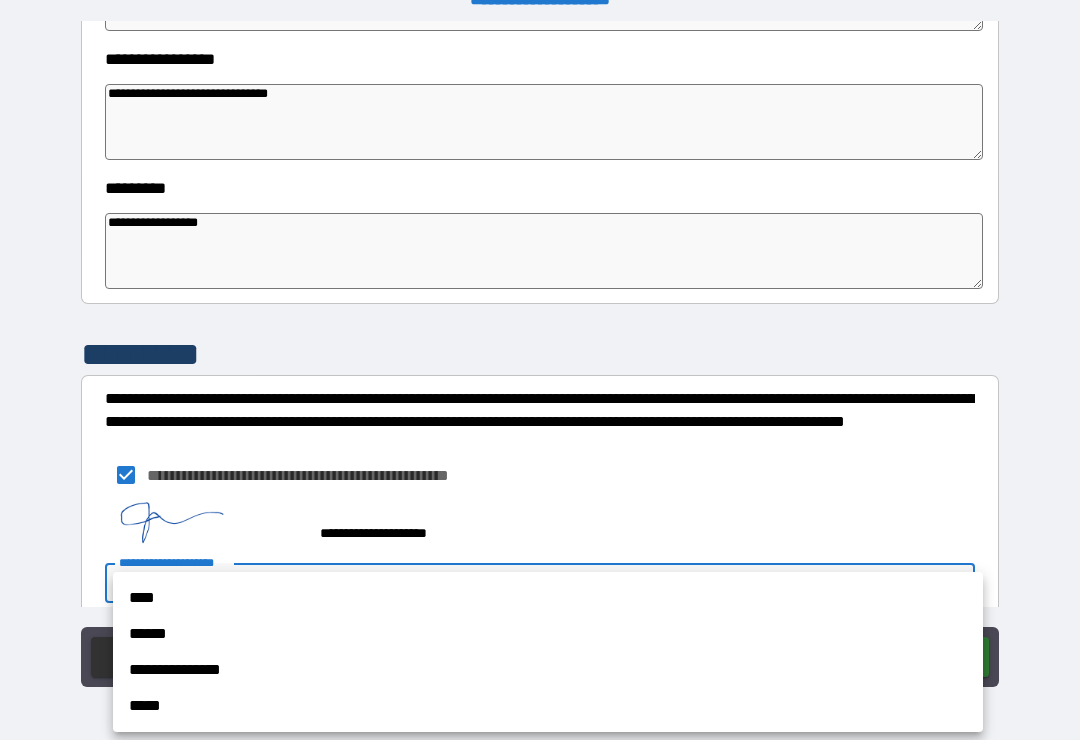 click on "******" at bounding box center (548, 634) 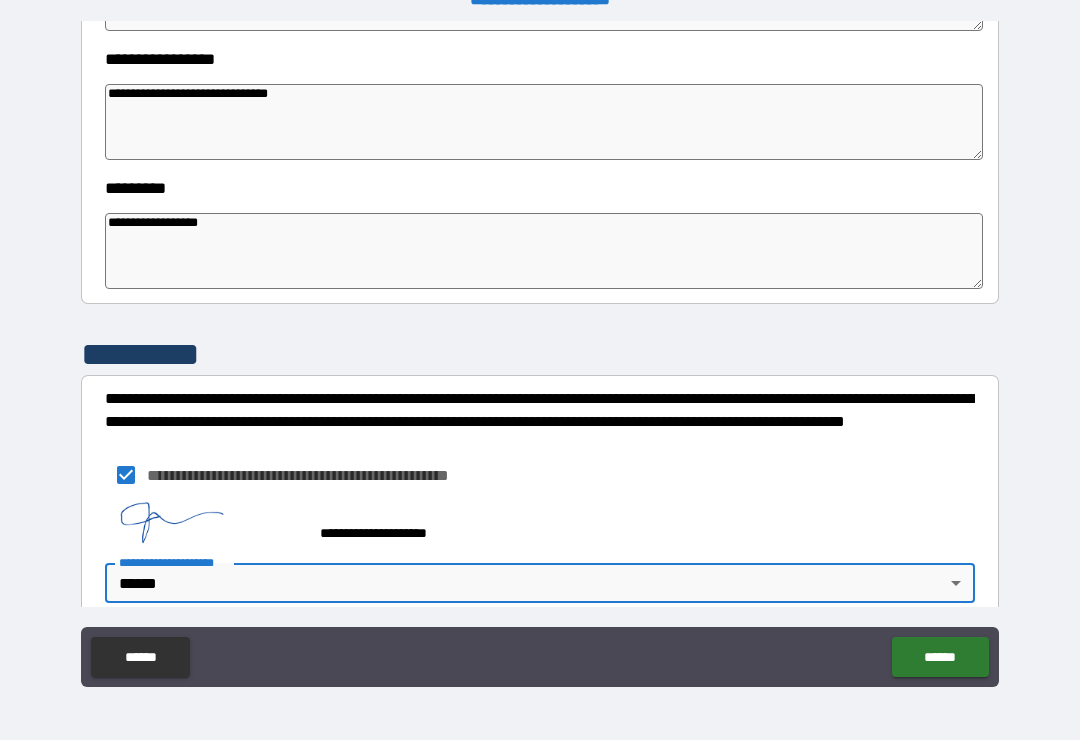 click on "**********" at bounding box center (540, 354) 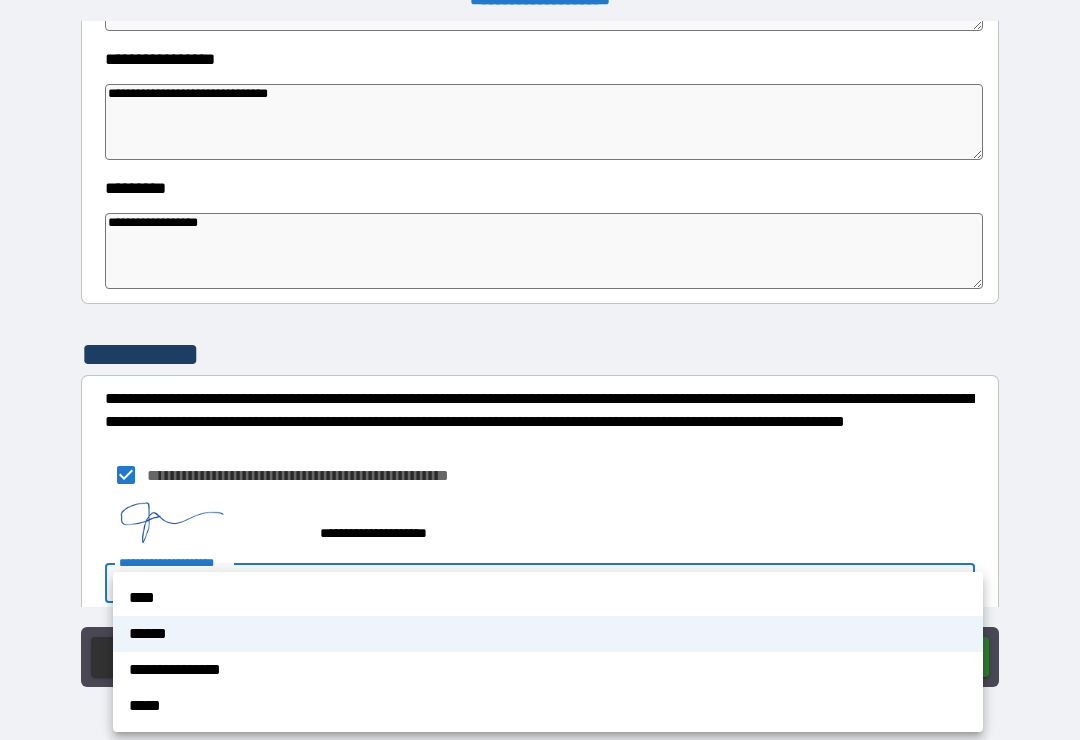 click on "**********" at bounding box center [548, 670] 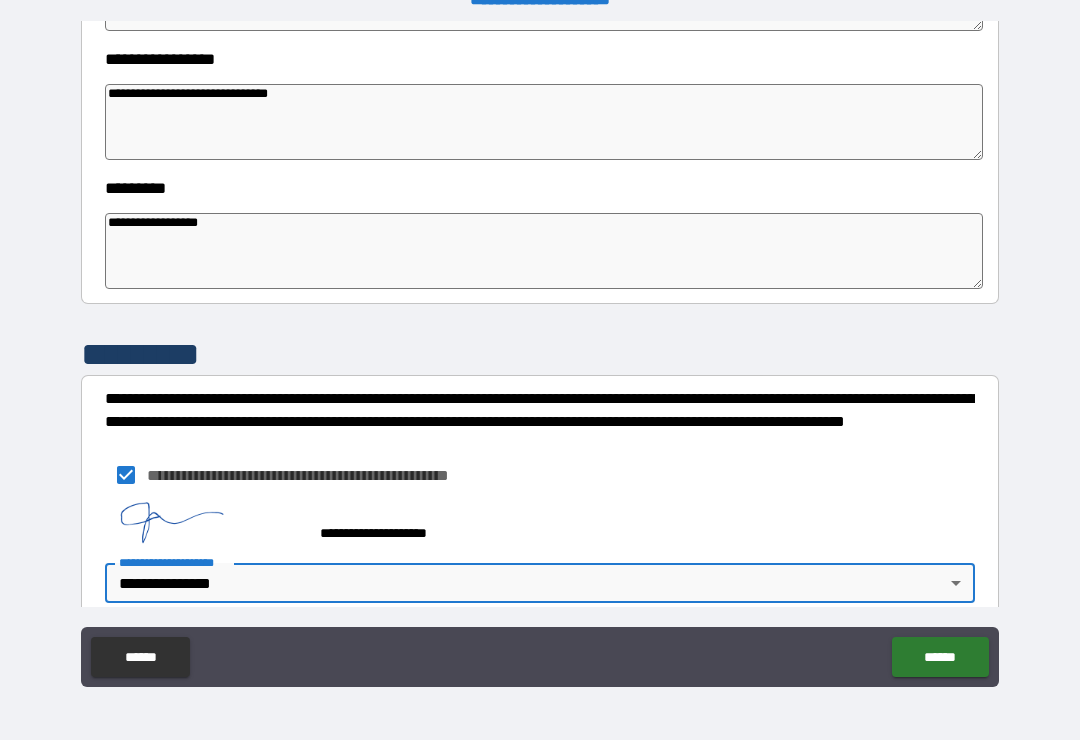 click on "******" at bounding box center [940, 657] 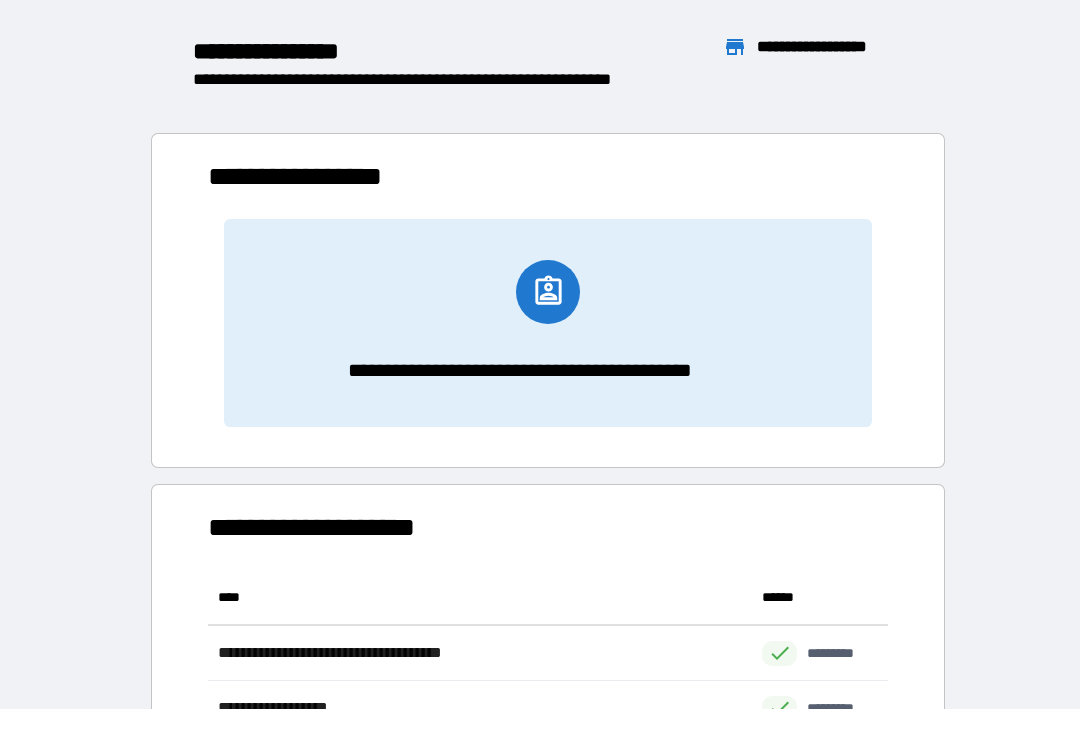 scroll, scrollTop: 386, scrollLeft: 680, axis: both 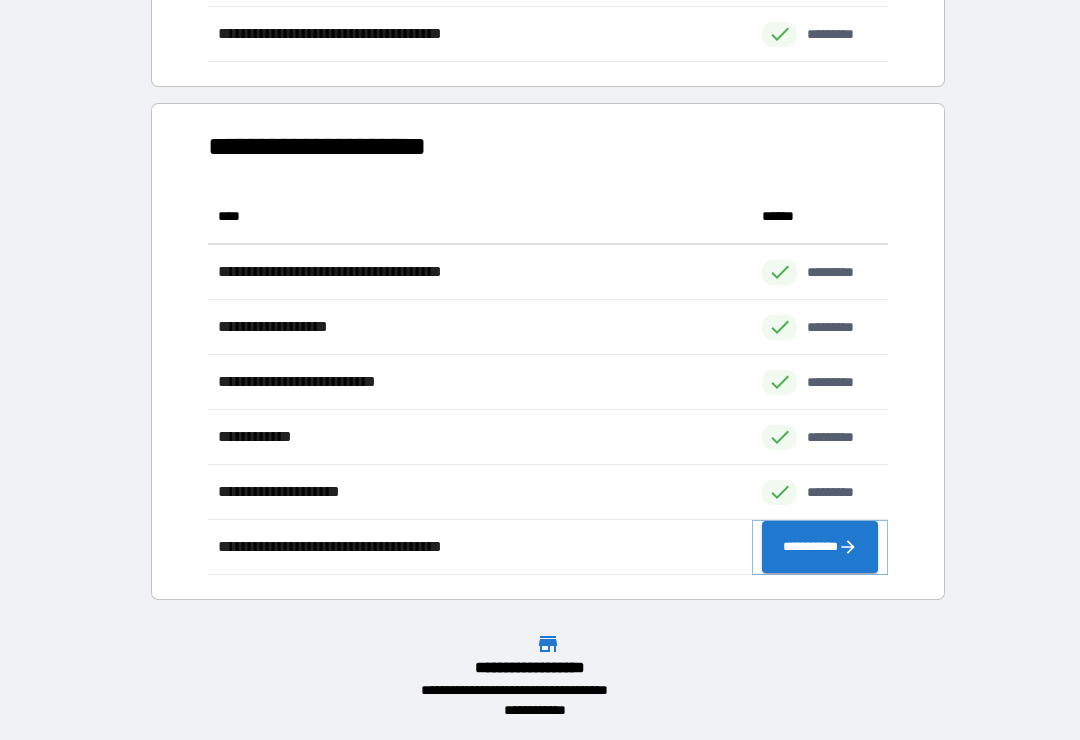 click on "**********" at bounding box center (820, 547) 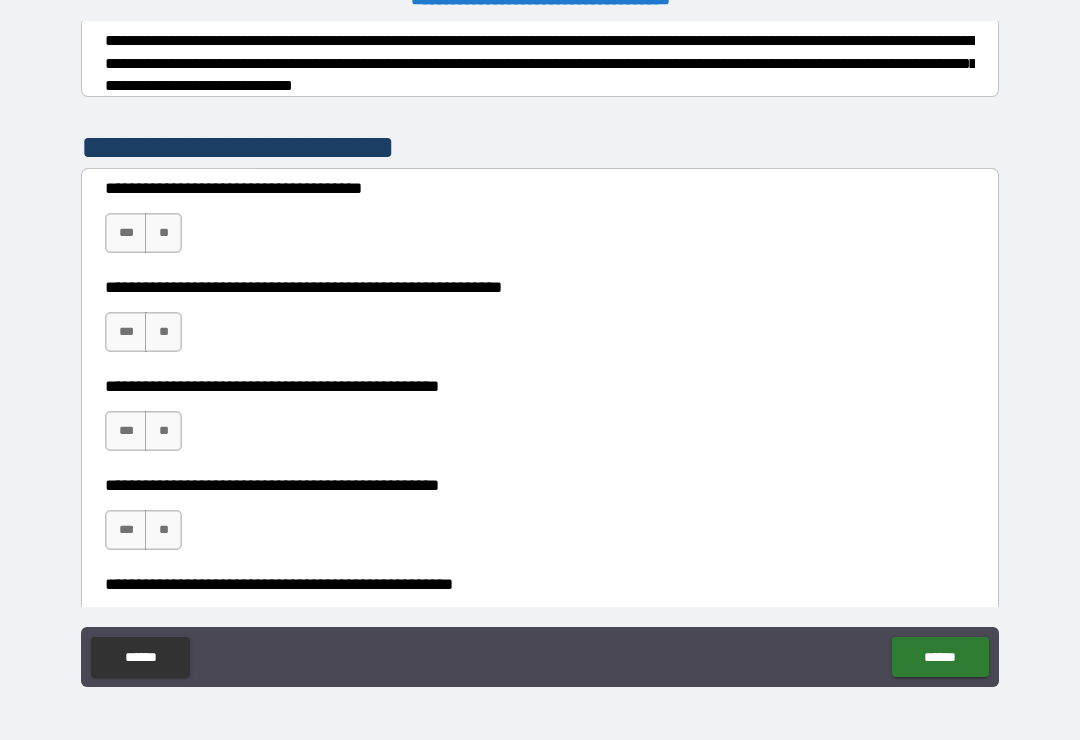 scroll, scrollTop: 317, scrollLeft: 0, axis: vertical 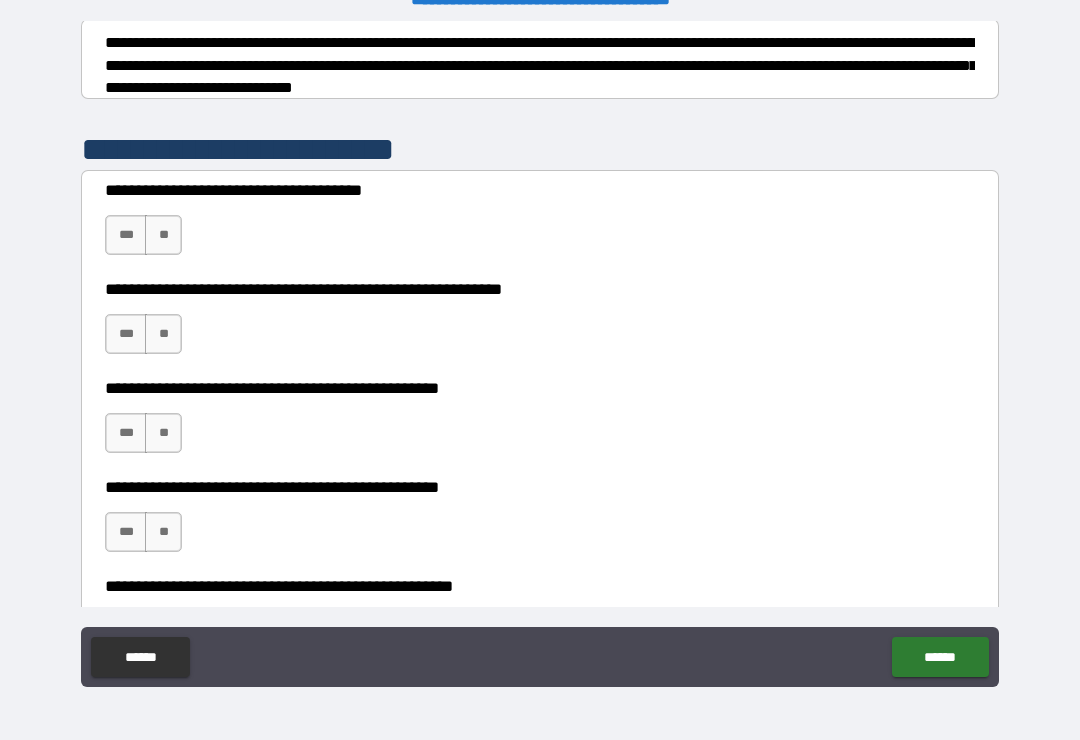 click on "***" at bounding box center (126, 235) 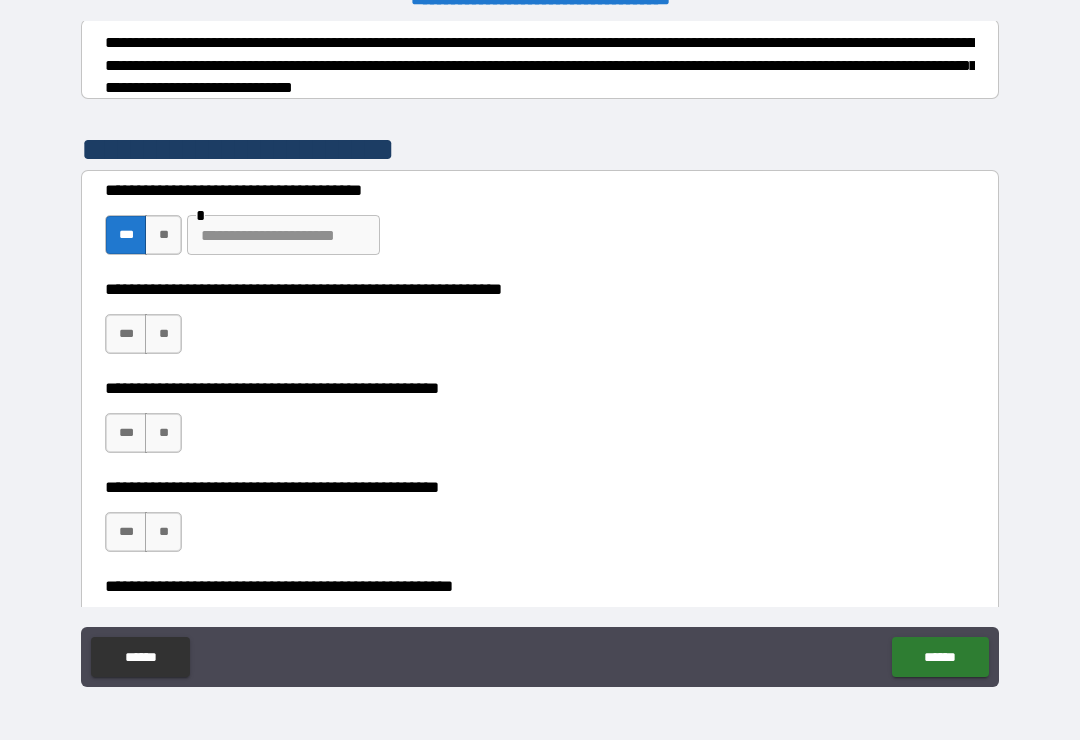 click at bounding box center [283, 235] 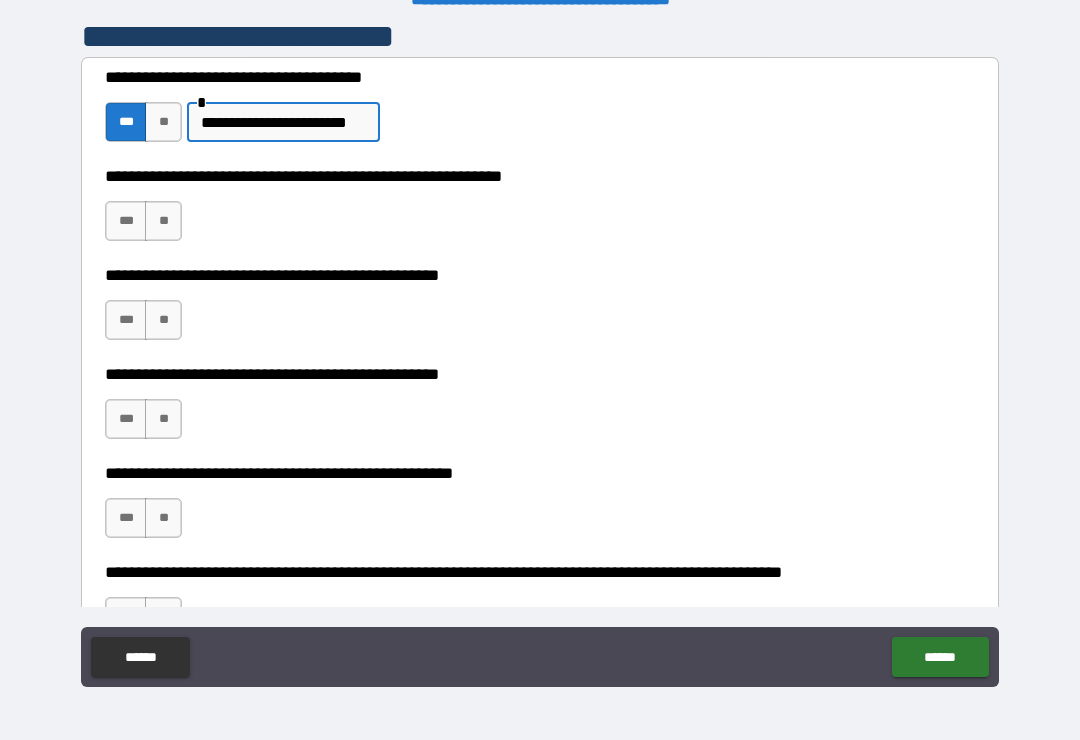 scroll, scrollTop: 471, scrollLeft: 0, axis: vertical 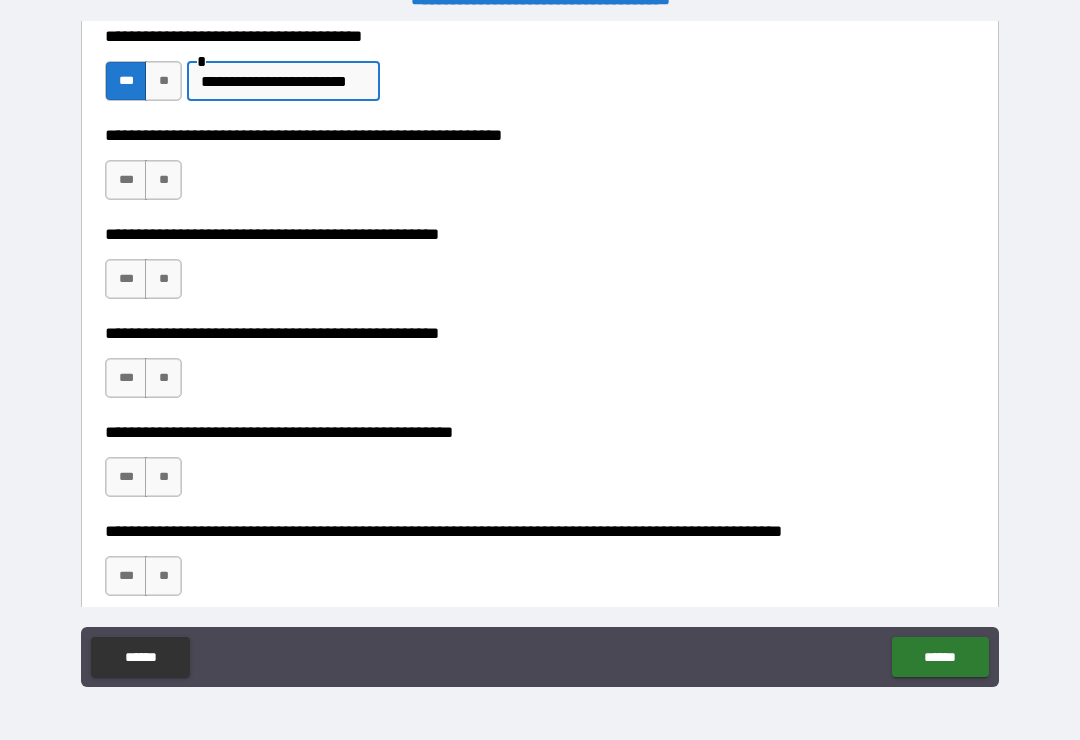 click on "**********" at bounding box center (540, 71) 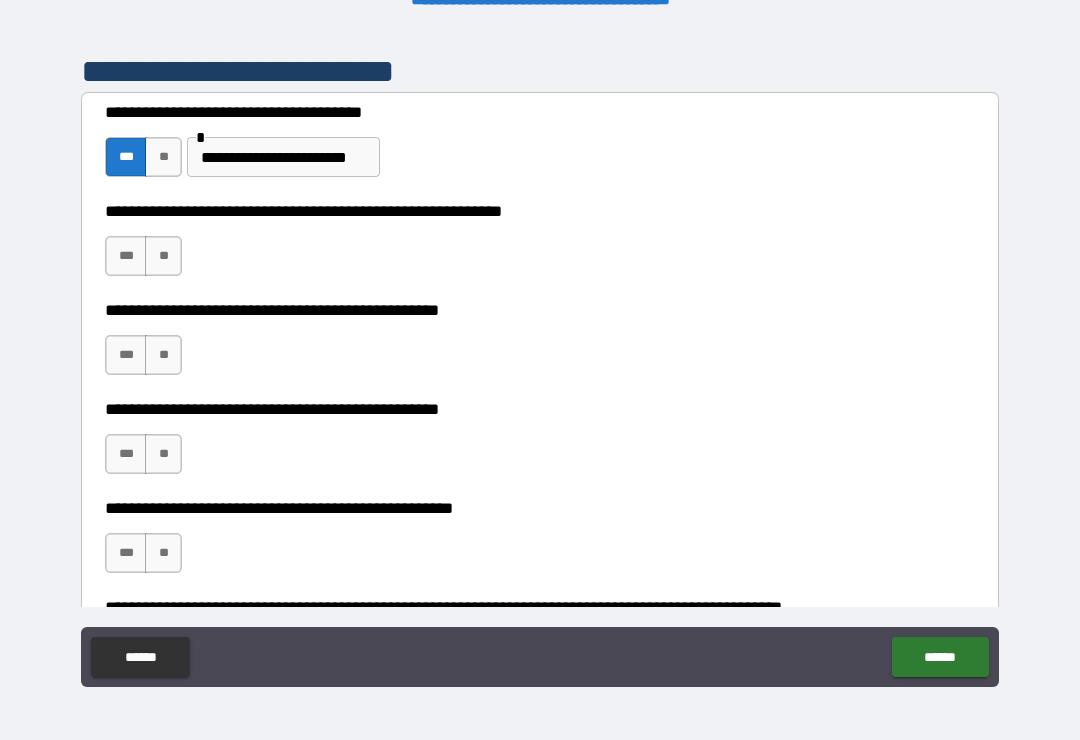 scroll, scrollTop: 379, scrollLeft: 0, axis: vertical 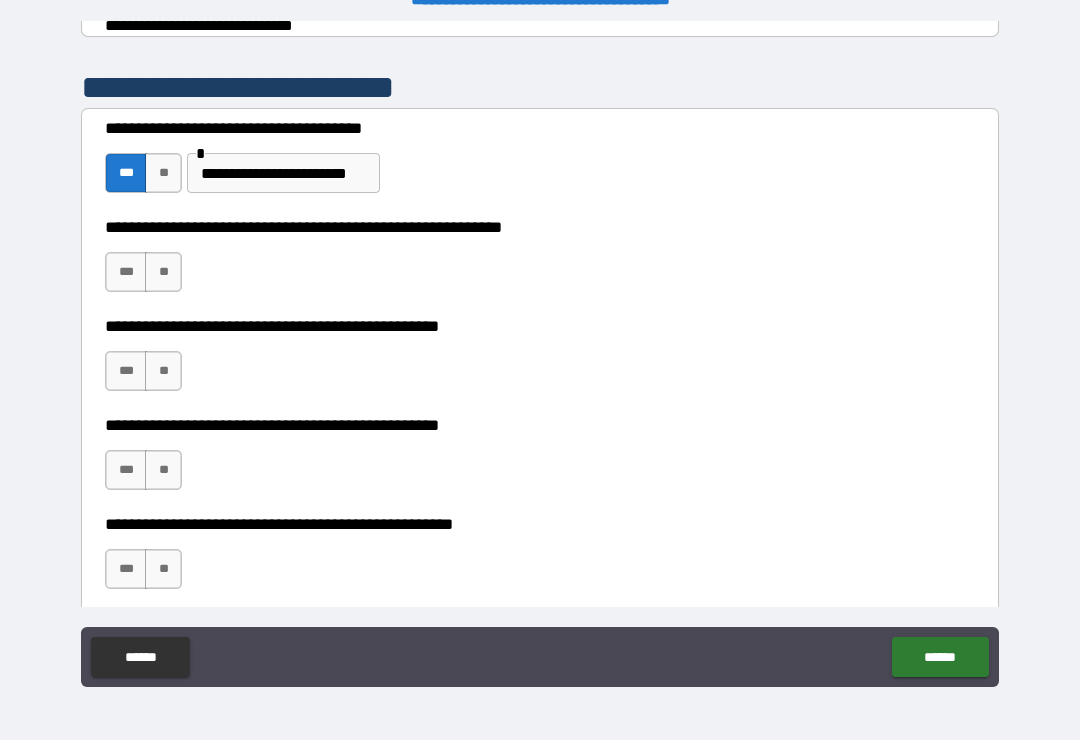 click on "***" at bounding box center (126, 272) 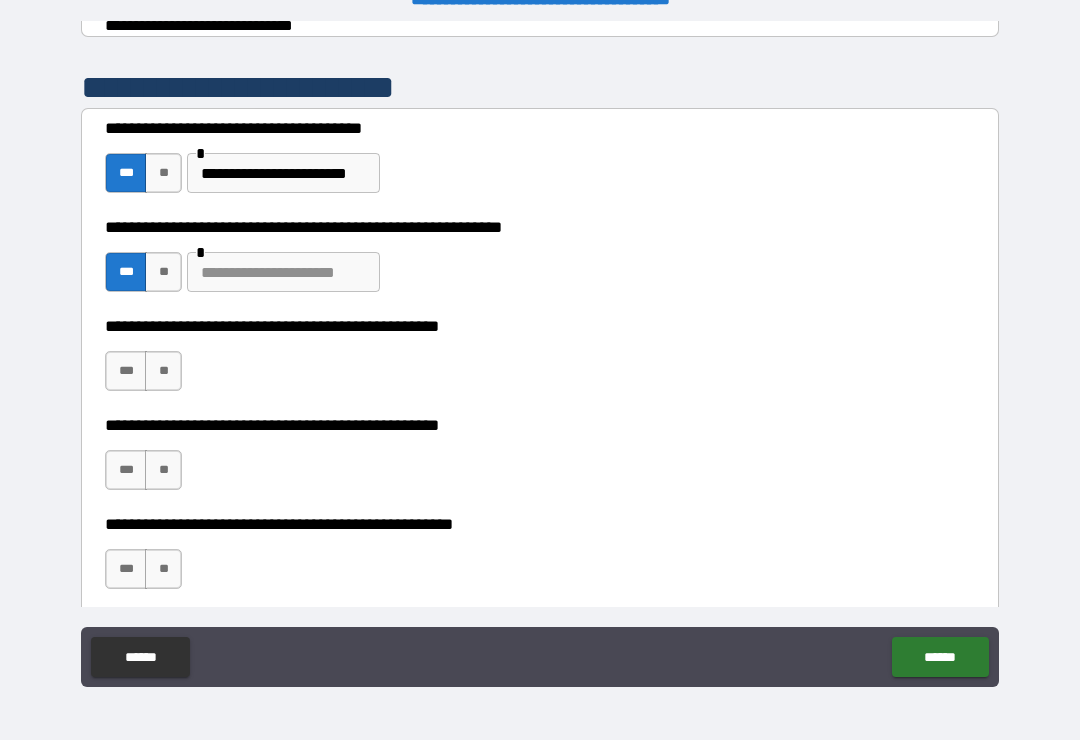 click at bounding box center (283, 272) 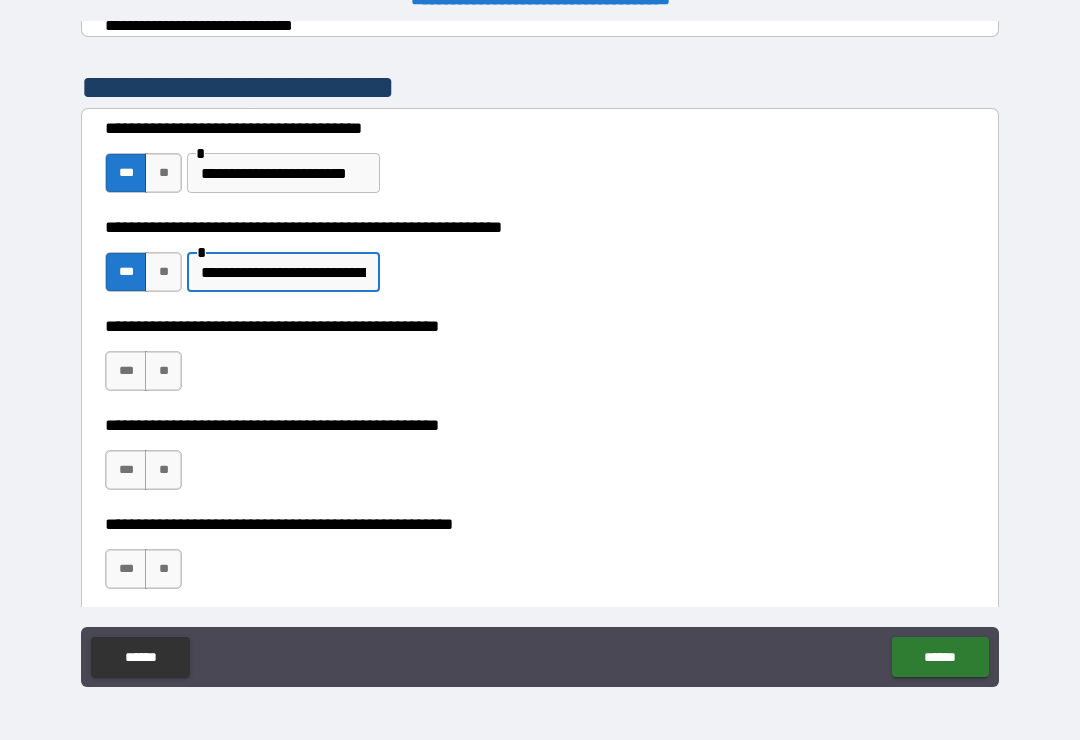 click on "**********" at bounding box center [540, 262] 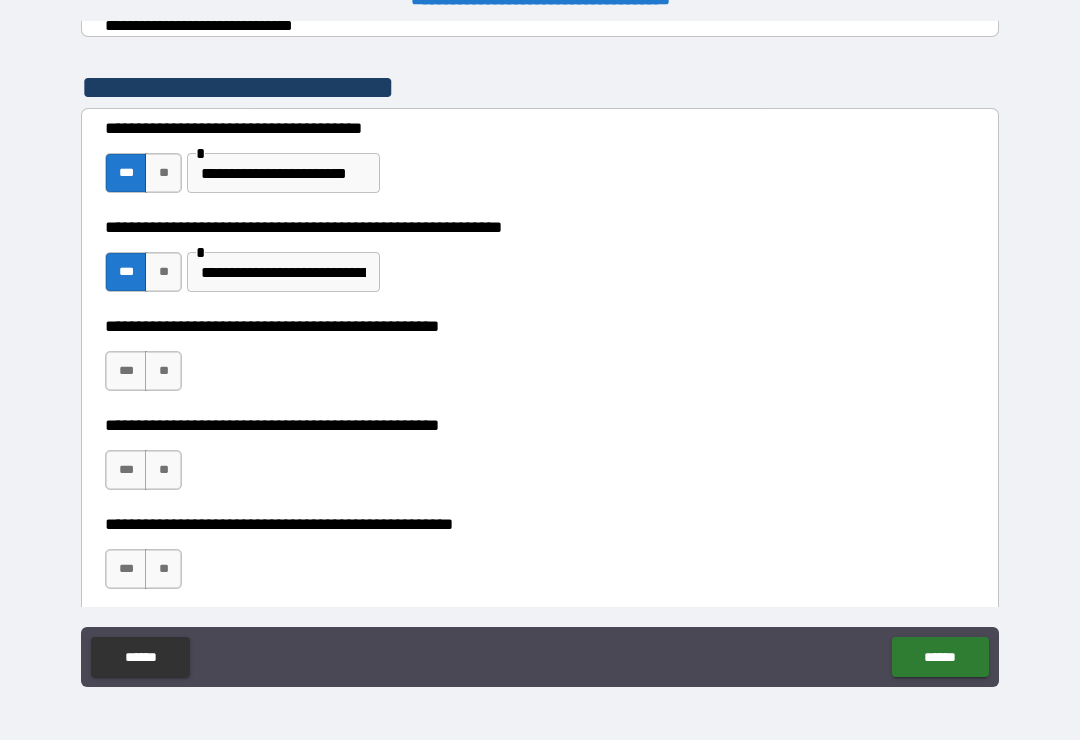 click on "**" at bounding box center (163, 371) 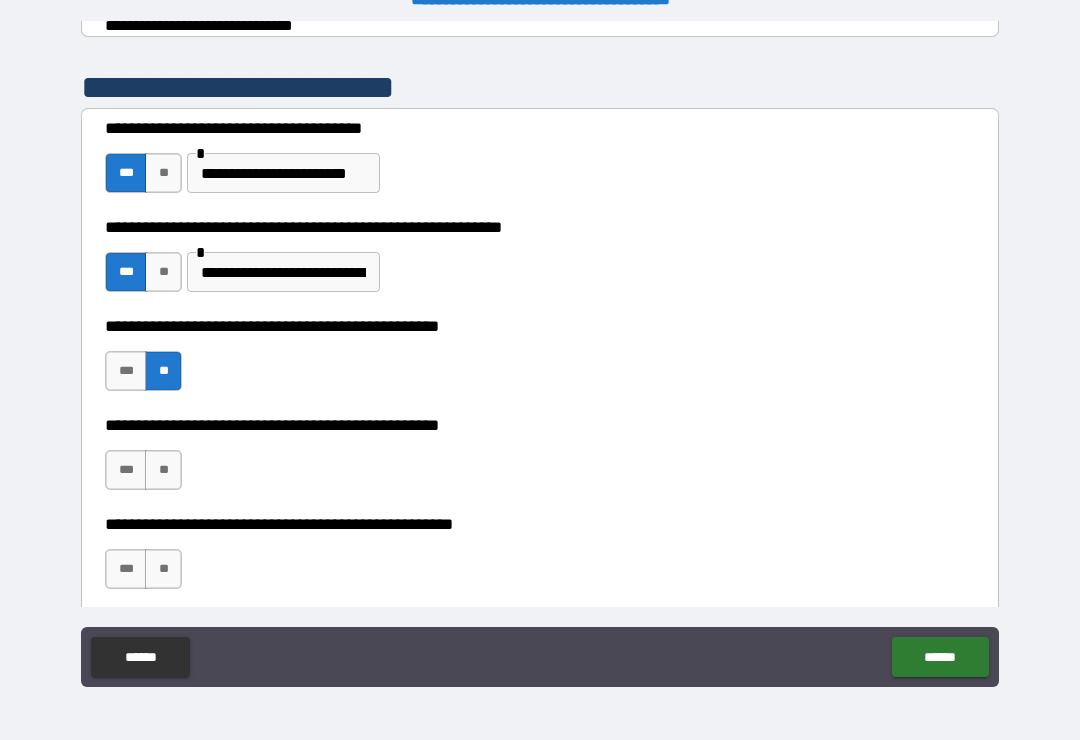 click on "**" at bounding box center [163, 470] 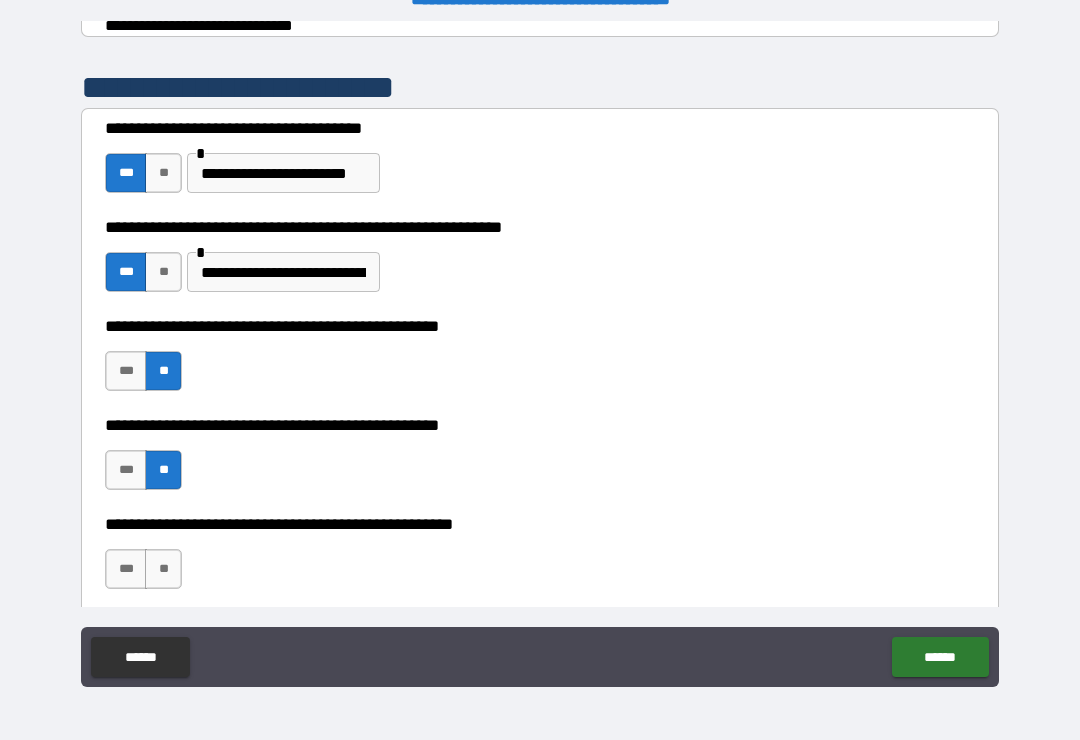 click on "**" at bounding box center (163, 569) 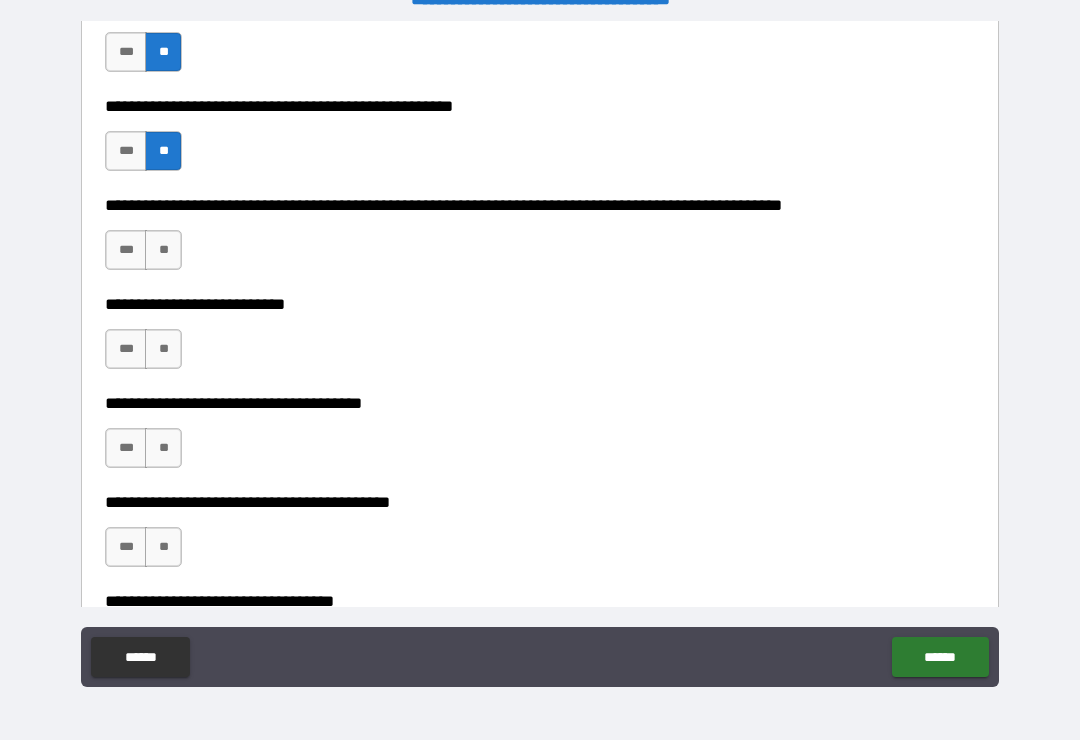 scroll, scrollTop: 810, scrollLeft: 0, axis: vertical 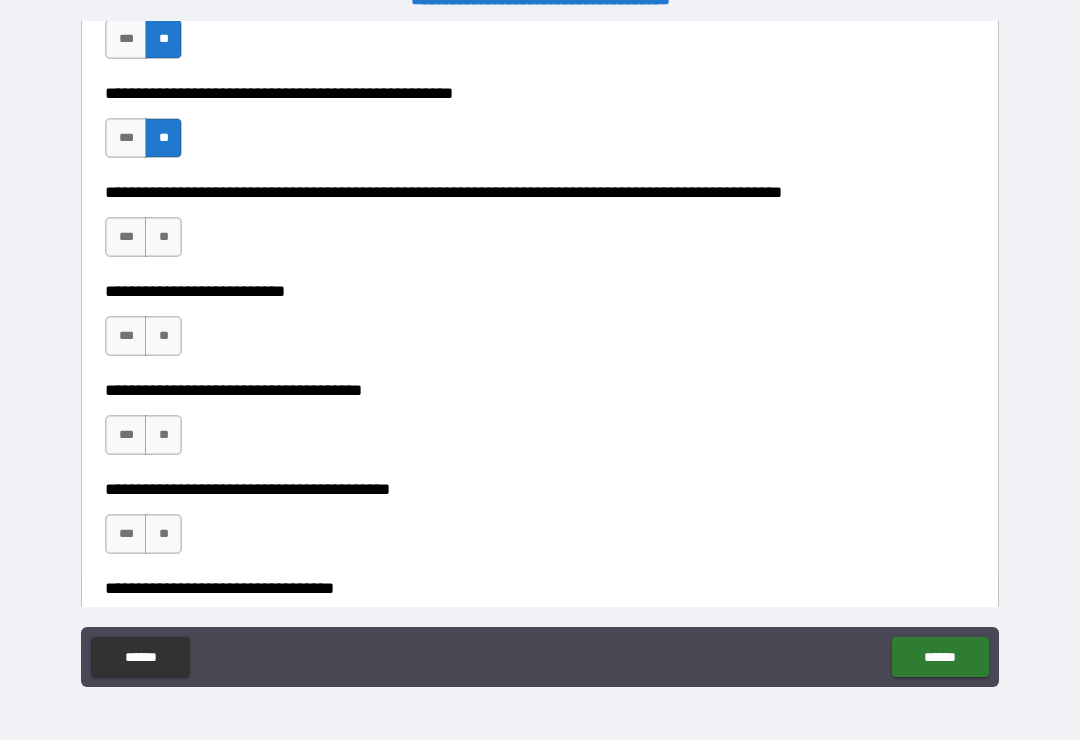 click on "**" at bounding box center [163, 237] 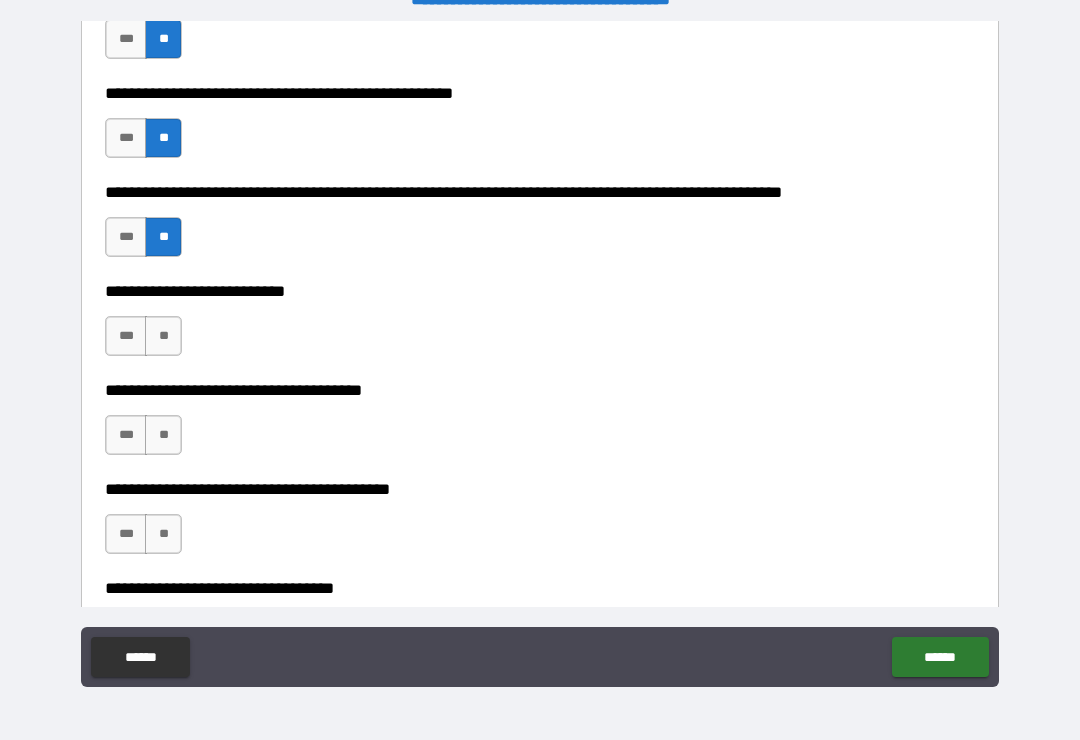 click on "**" at bounding box center (163, 336) 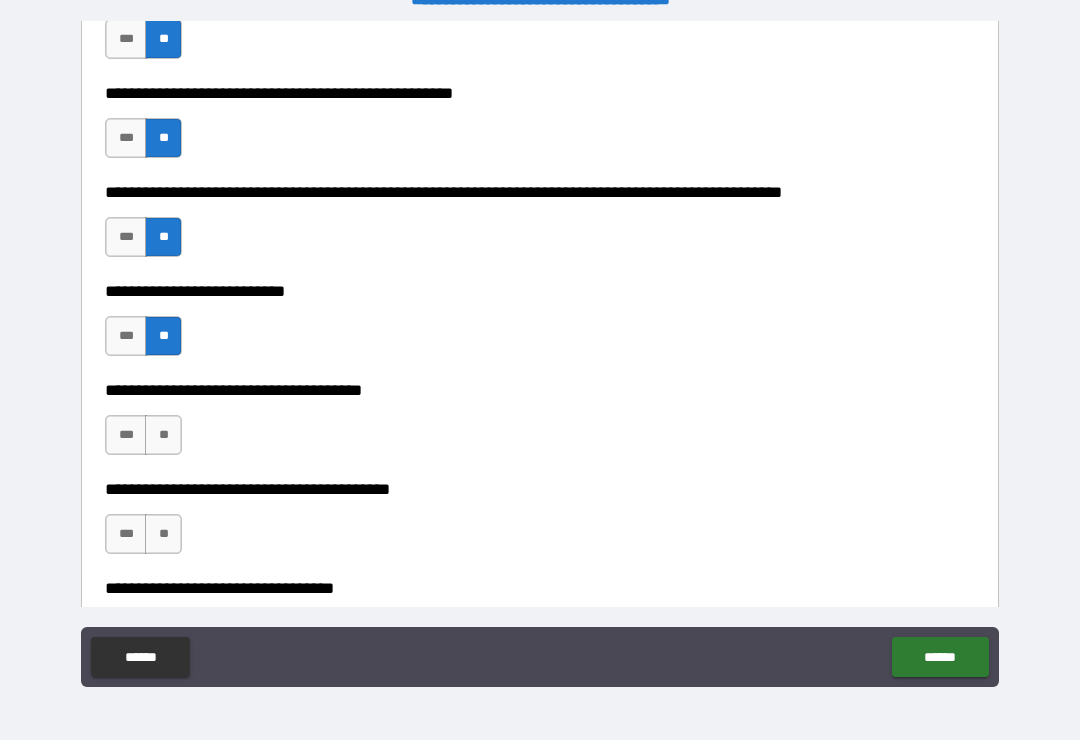 click on "**" at bounding box center [163, 435] 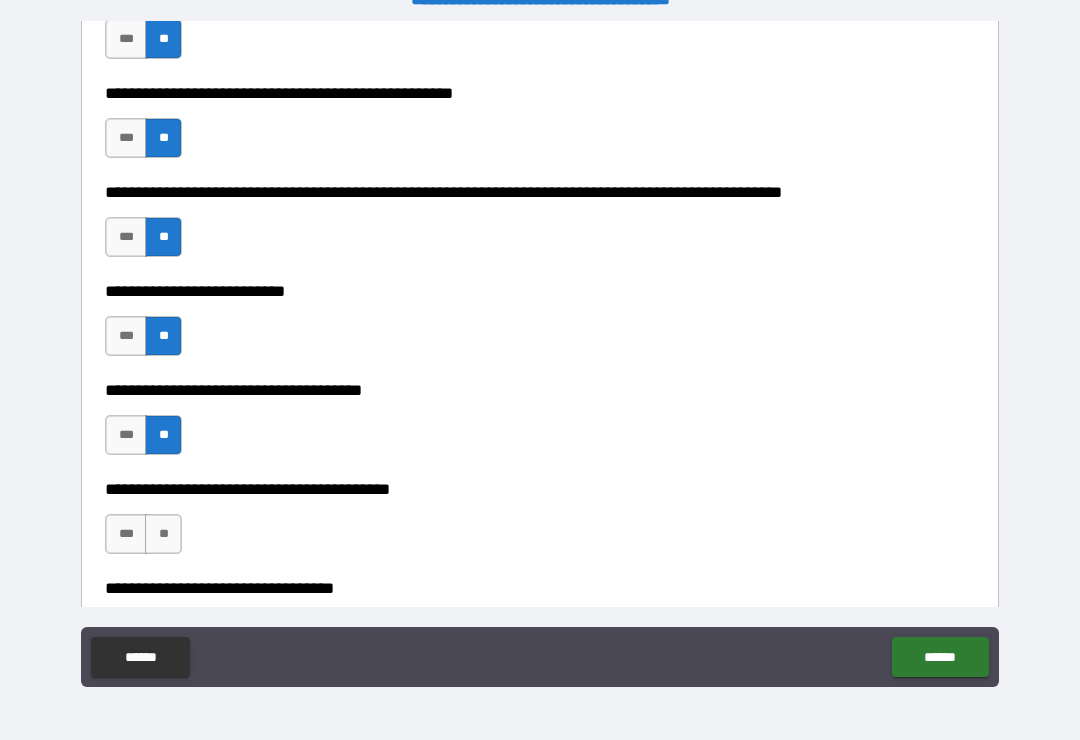 click on "**" at bounding box center [163, 534] 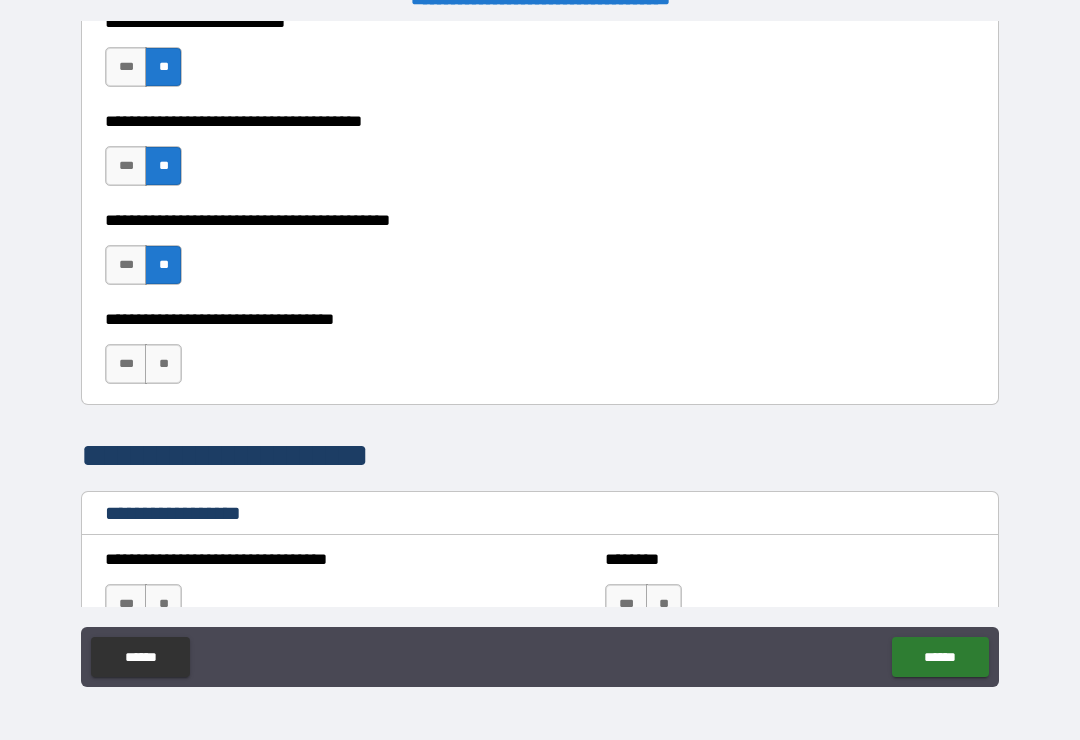 scroll, scrollTop: 1104, scrollLeft: 0, axis: vertical 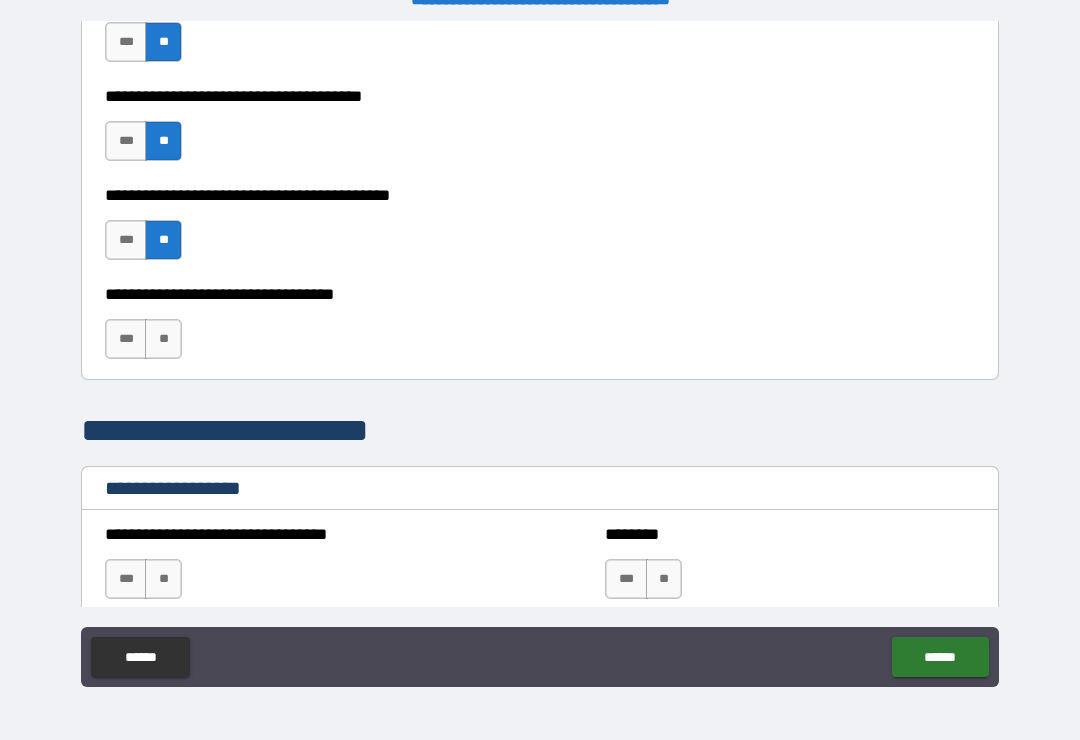 click on "**" at bounding box center [163, 339] 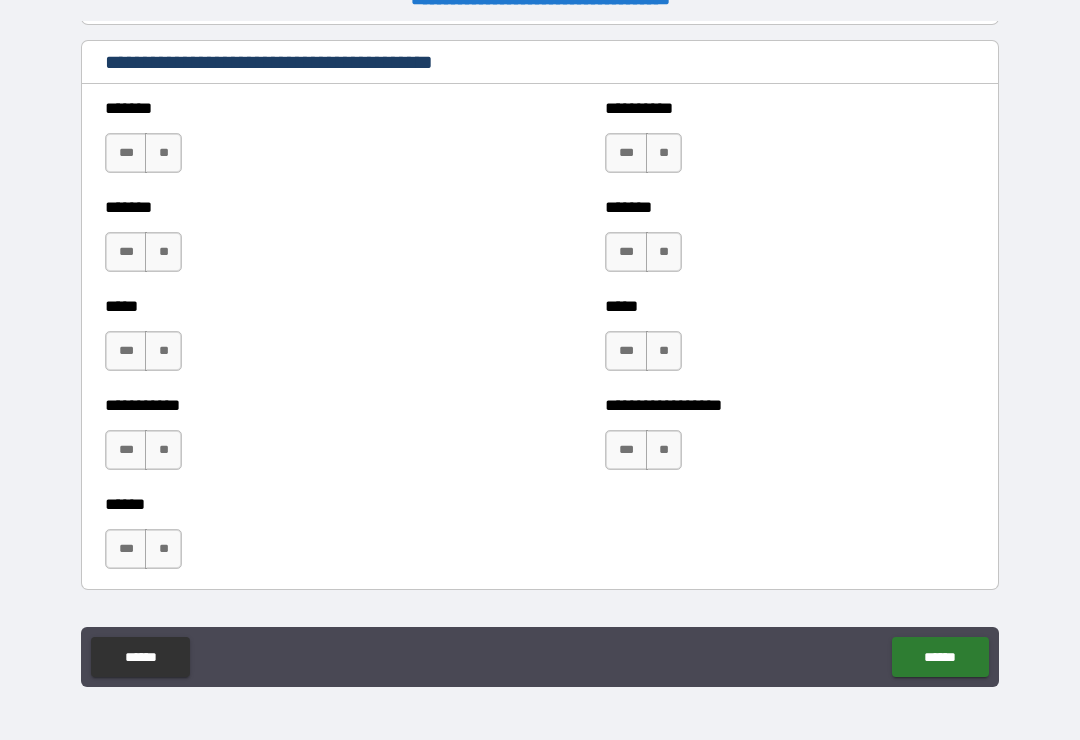 scroll, scrollTop: 1799, scrollLeft: 0, axis: vertical 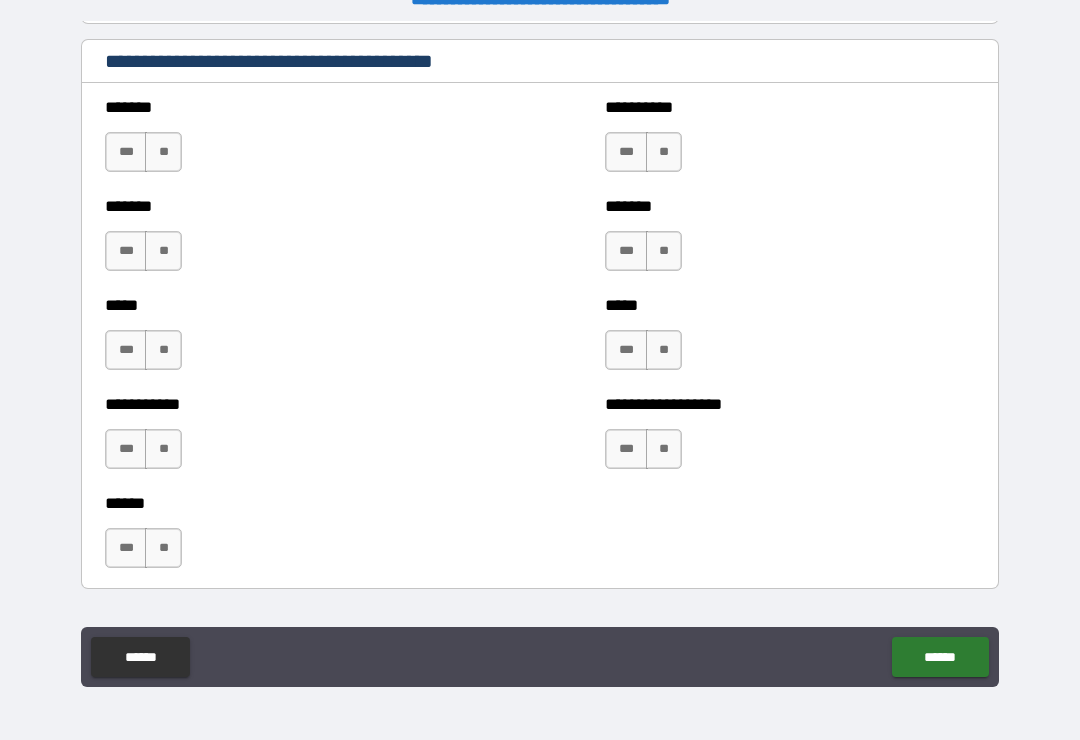 click on "***" at bounding box center (126, 152) 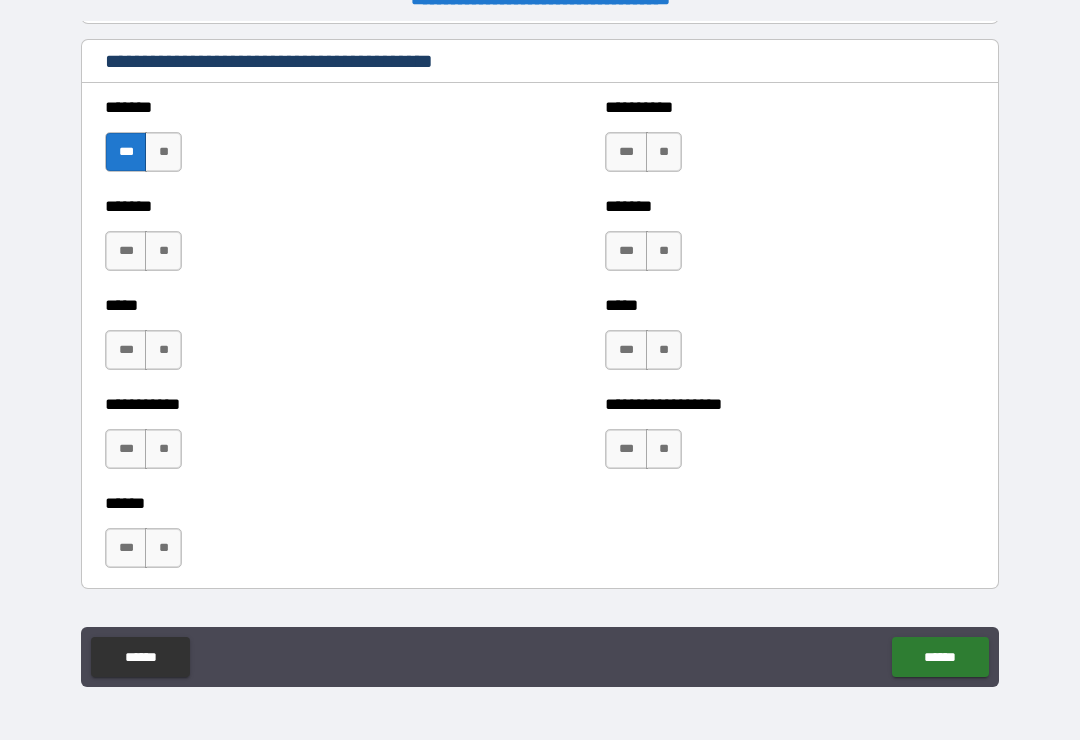 click on "***" at bounding box center [626, 152] 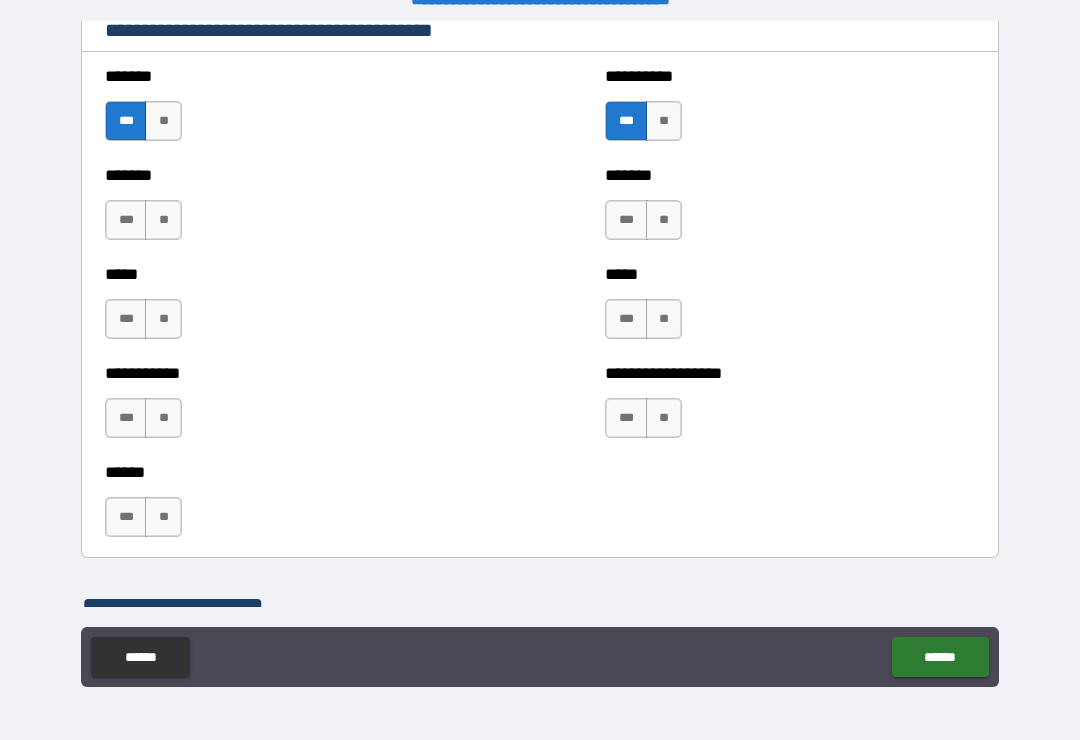 scroll, scrollTop: 1832, scrollLeft: 0, axis: vertical 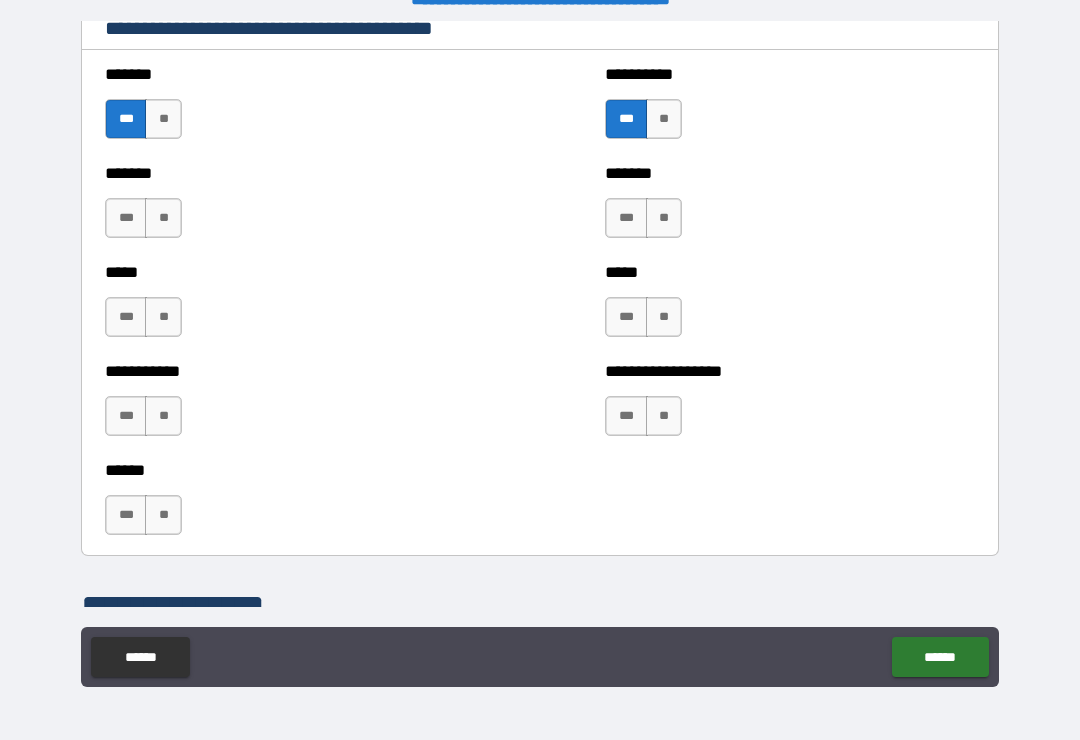 click on "**" at bounding box center [163, 218] 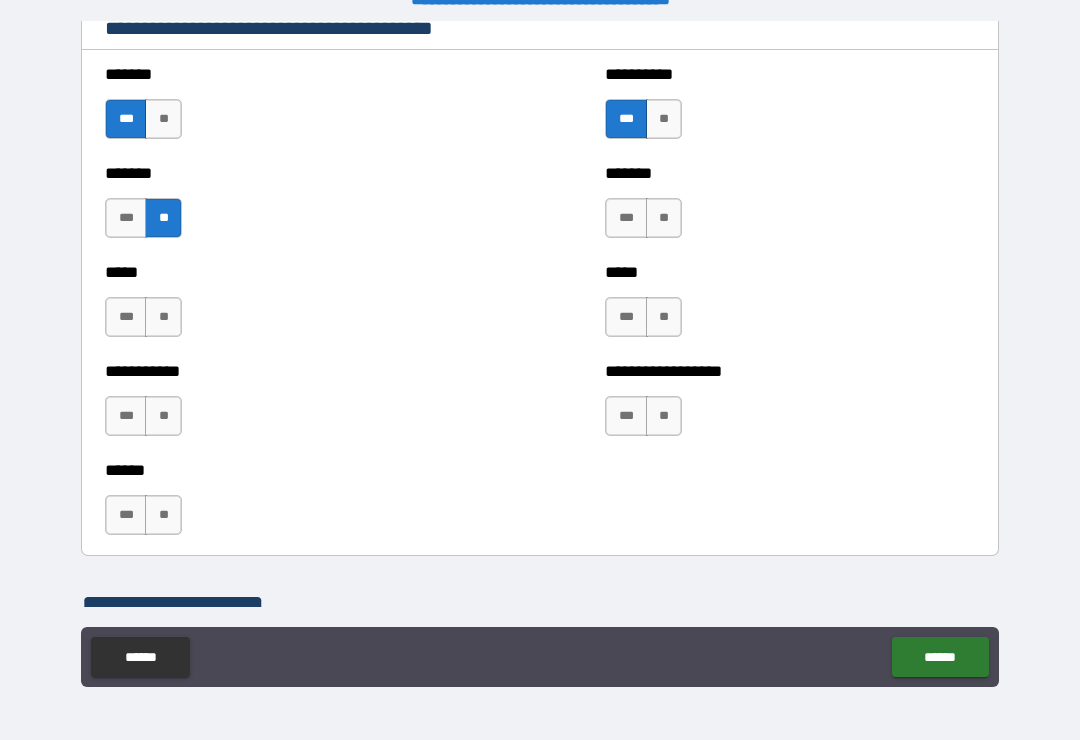 click on "**" at bounding box center (664, 218) 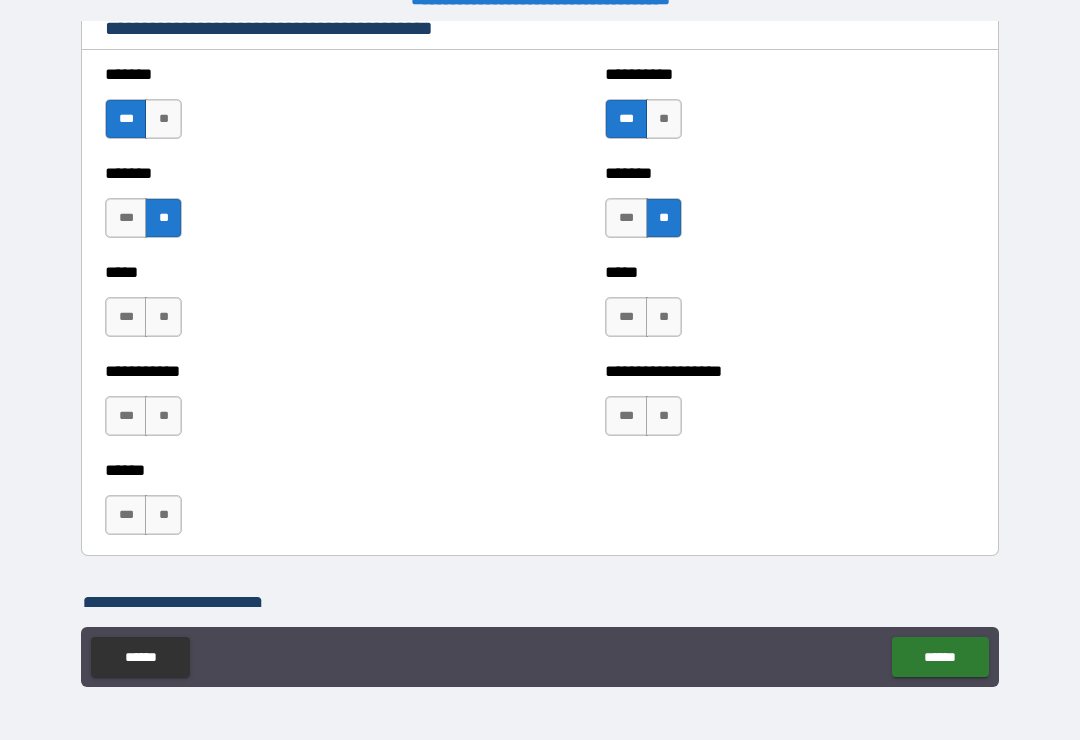 click on "**" at bounding box center (163, 317) 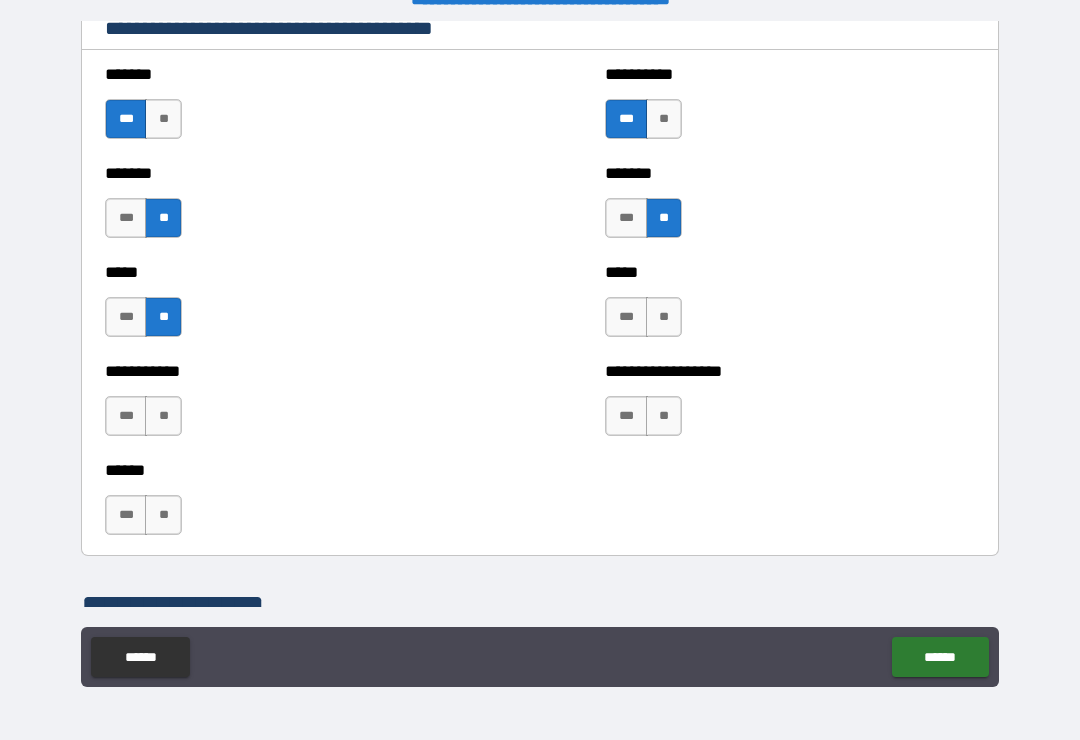 click on "**" at bounding box center (664, 317) 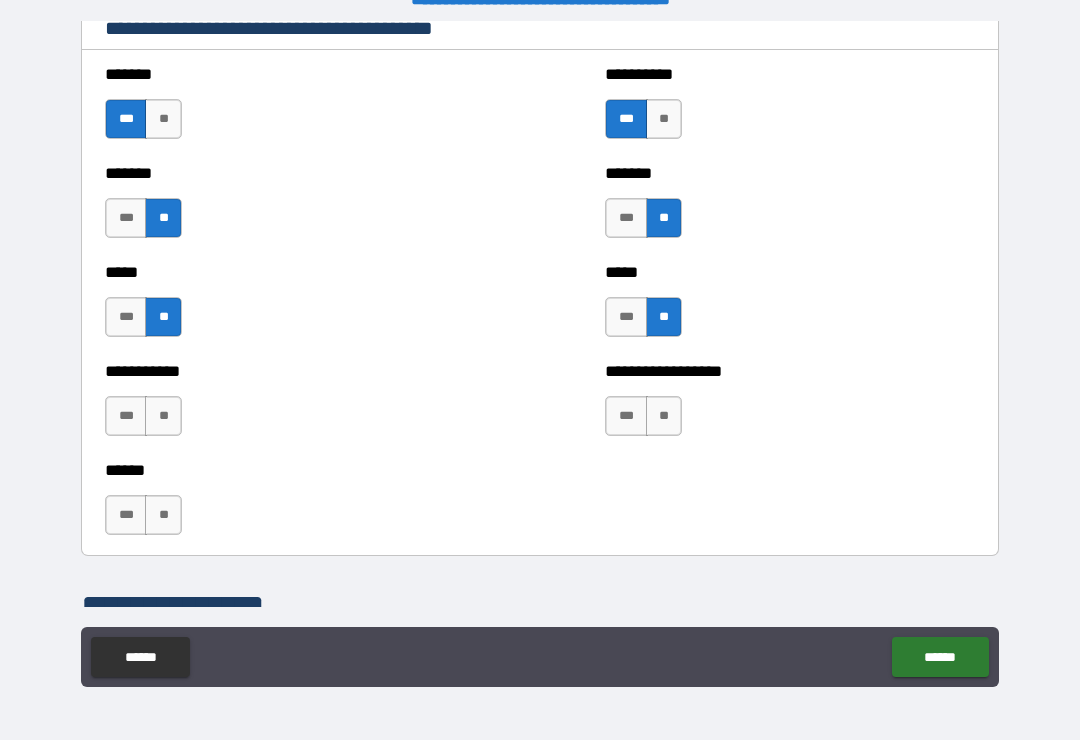 click on "**" at bounding box center [163, 416] 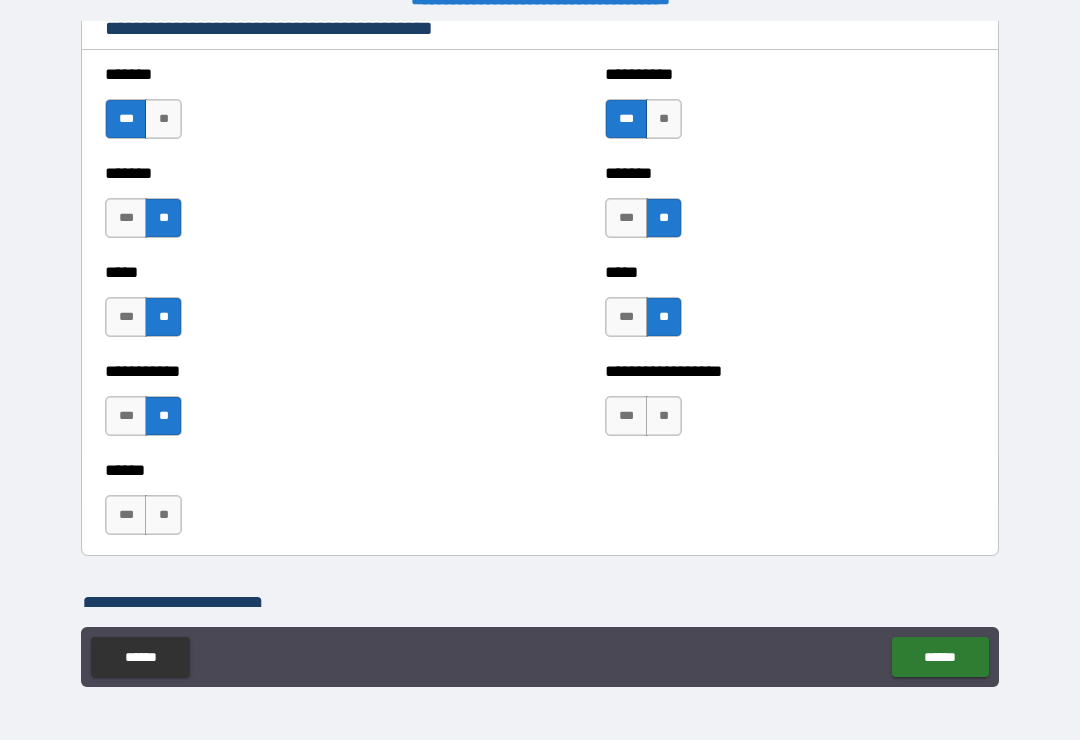 click on "**" at bounding box center (664, 416) 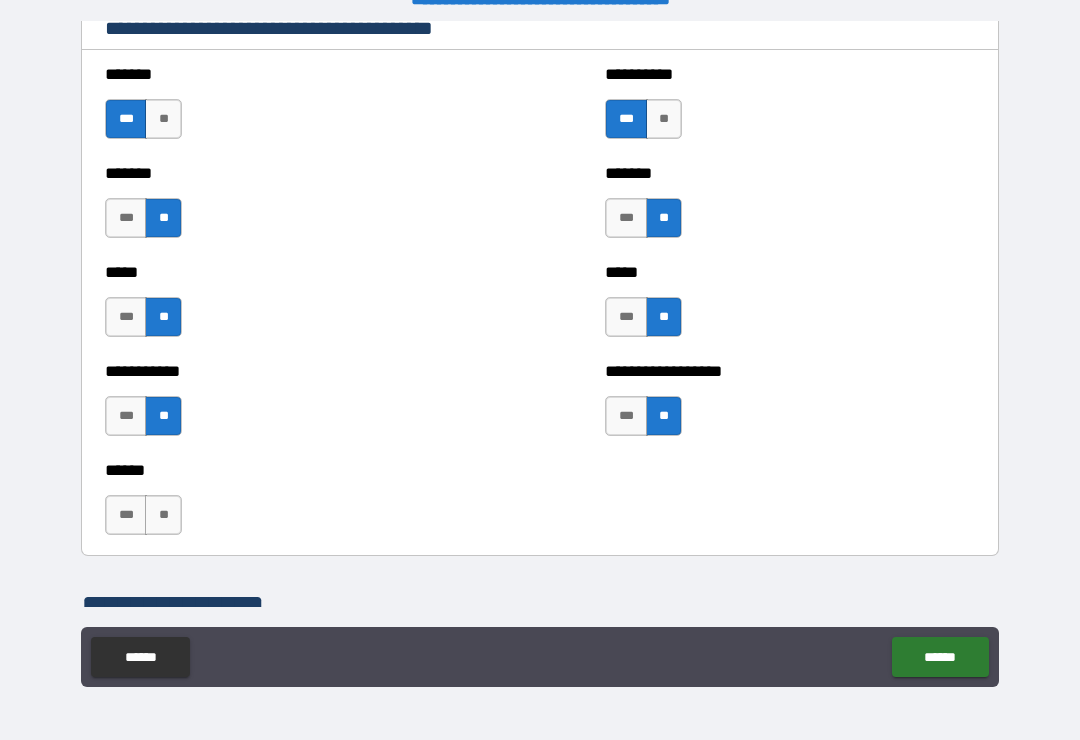 click on "**" at bounding box center [163, 515] 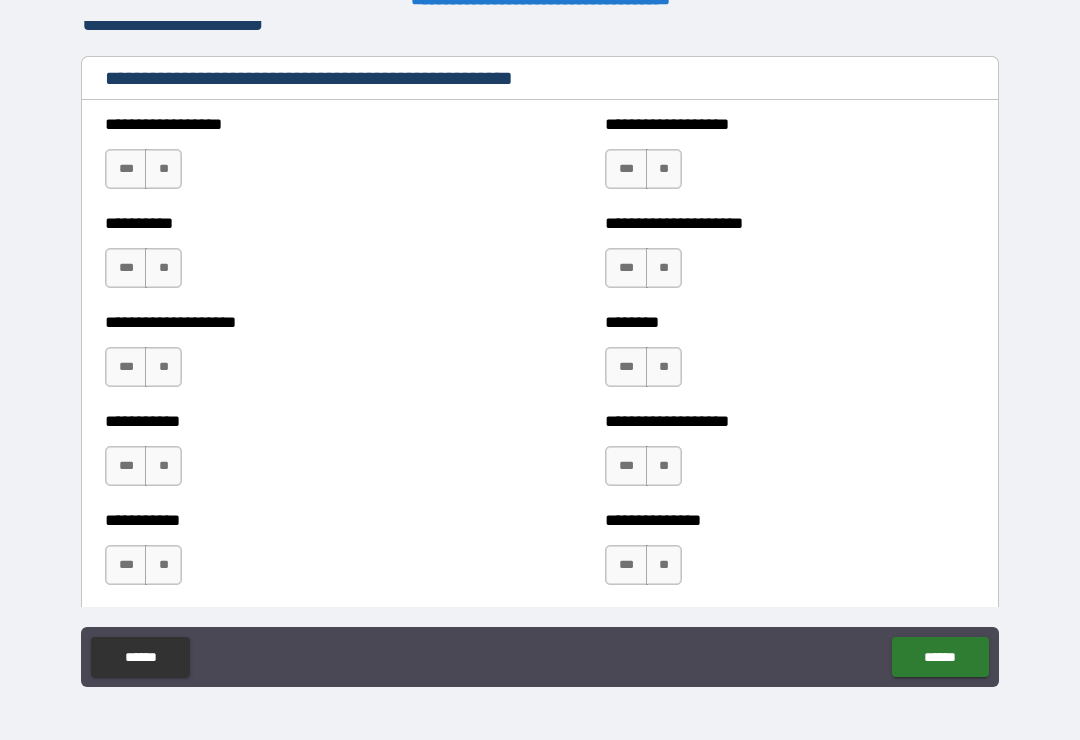scroll, scrollTop: 2419, scrollLeft: 0, axis: vertical 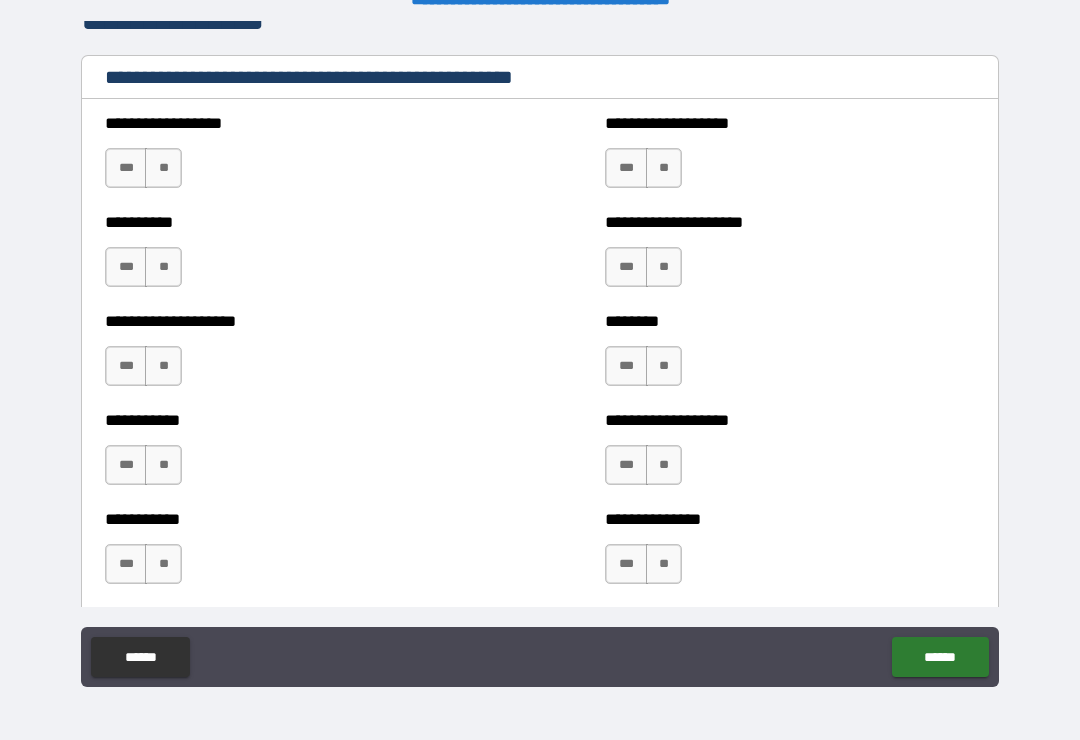click on "**" at bounding box center (163, 168) 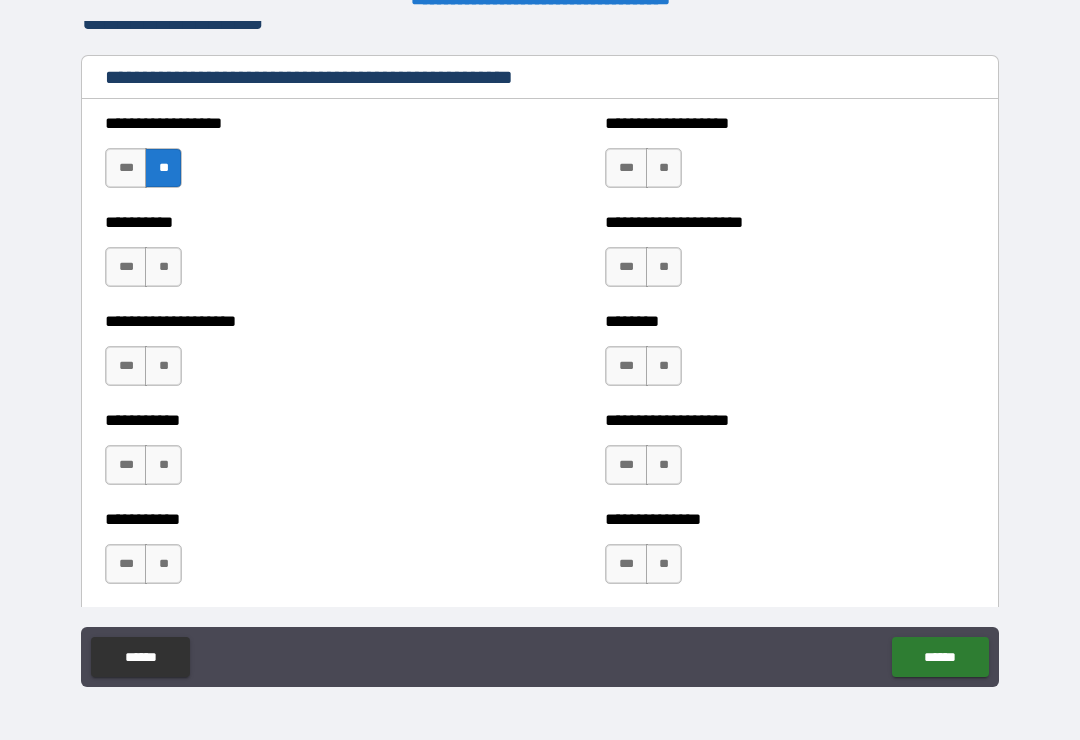 click on "**" at bounding box center (664, 168) 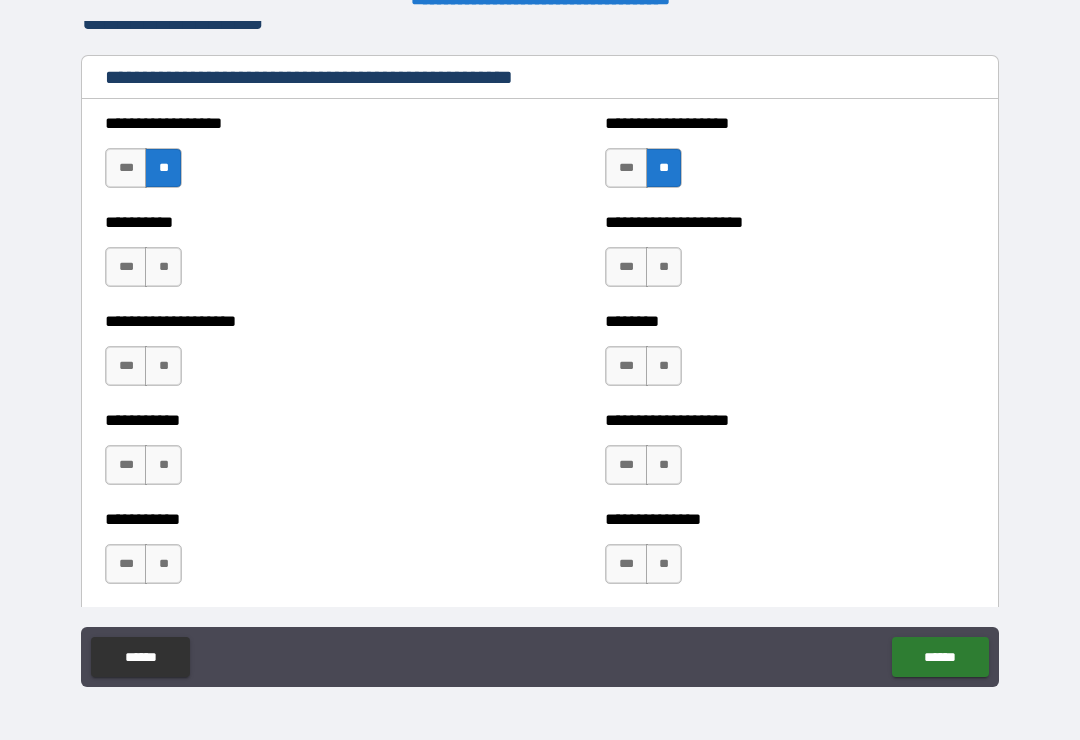 click on "**" at bounding box center [163, 267] 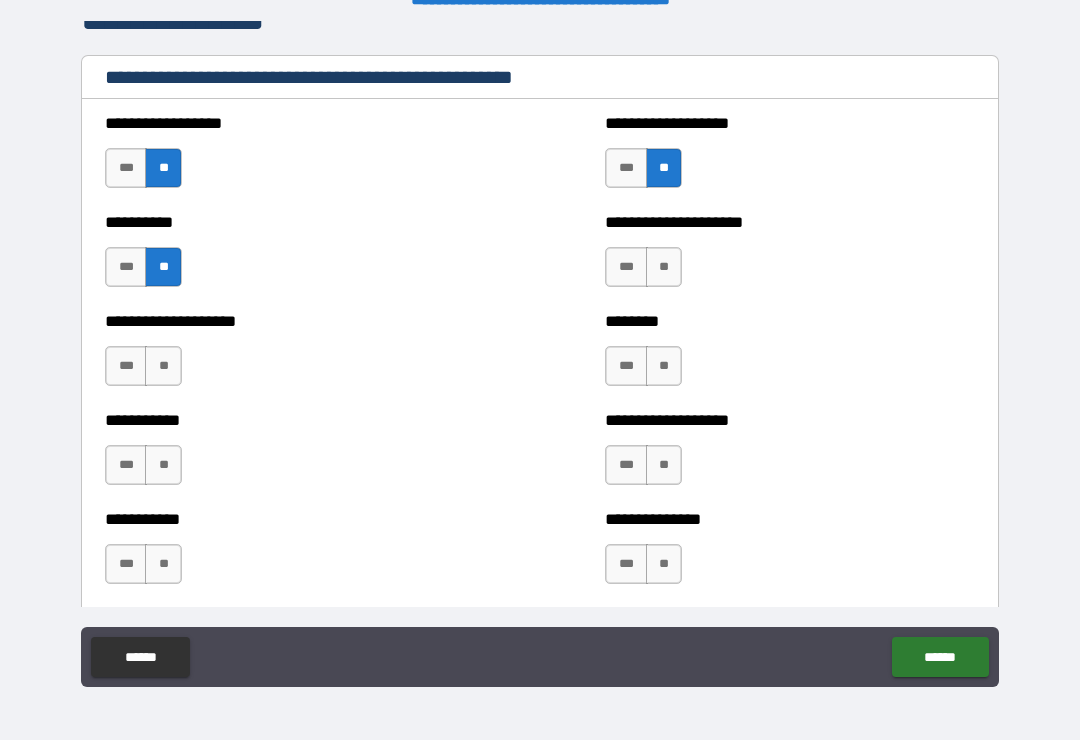 click on "**" at bounding box center [664, 267] 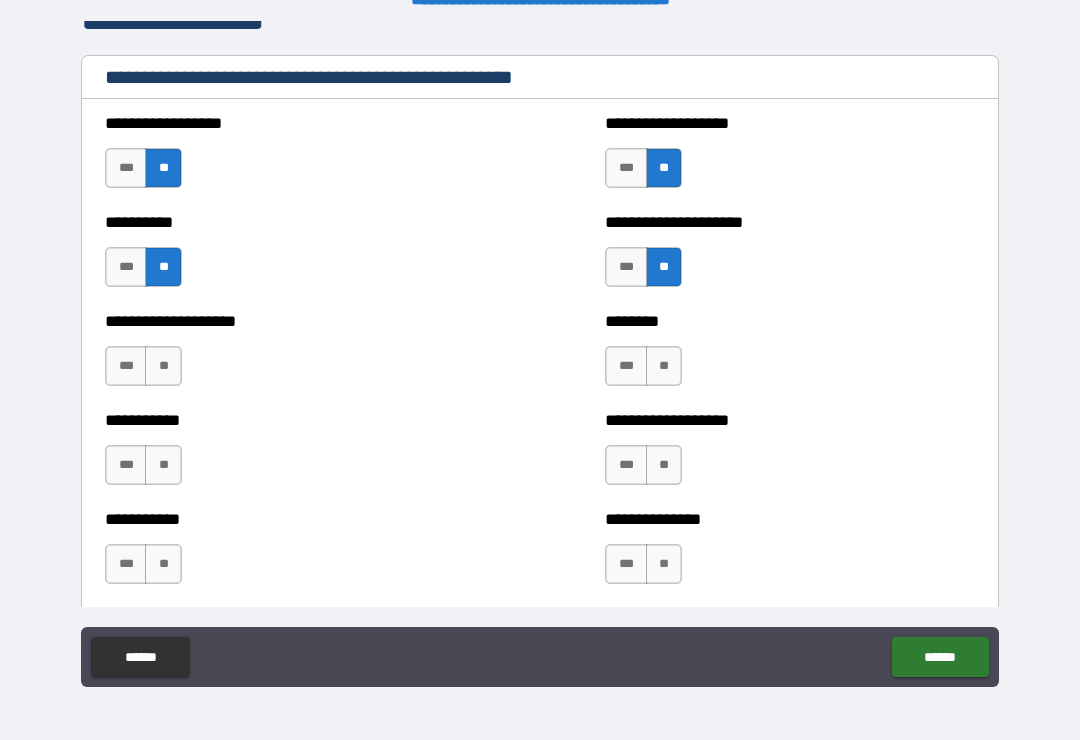 click on "**" at bounding box center [664, 366] 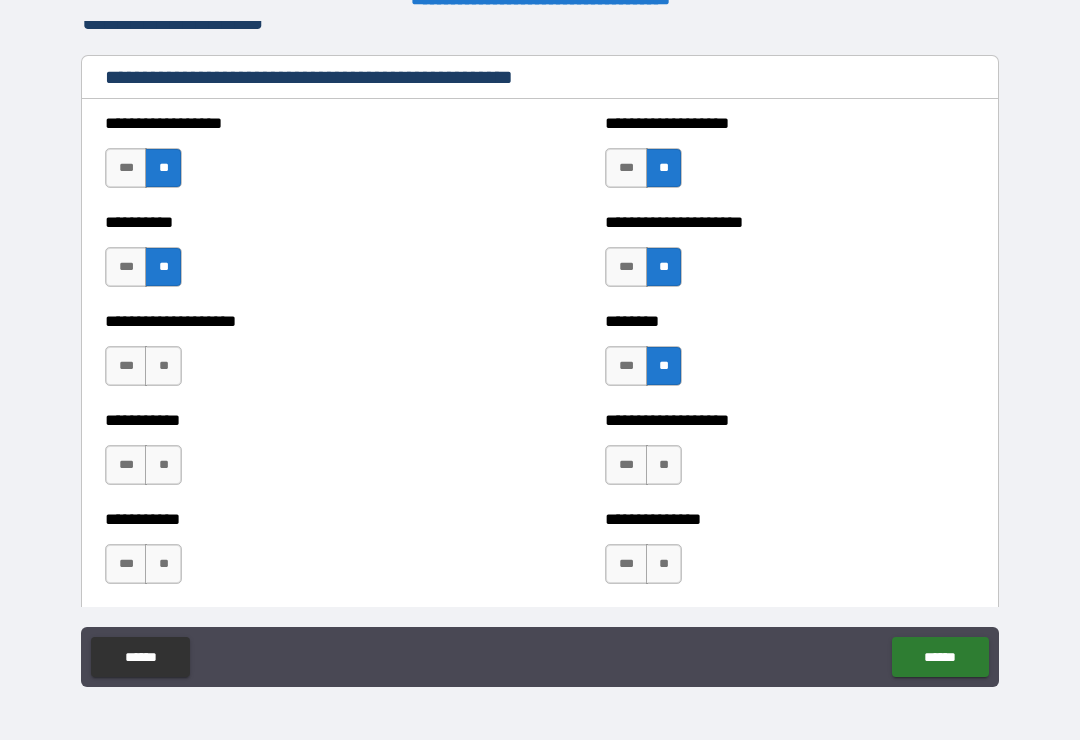 click on "**" at bounding box center [163, 366] 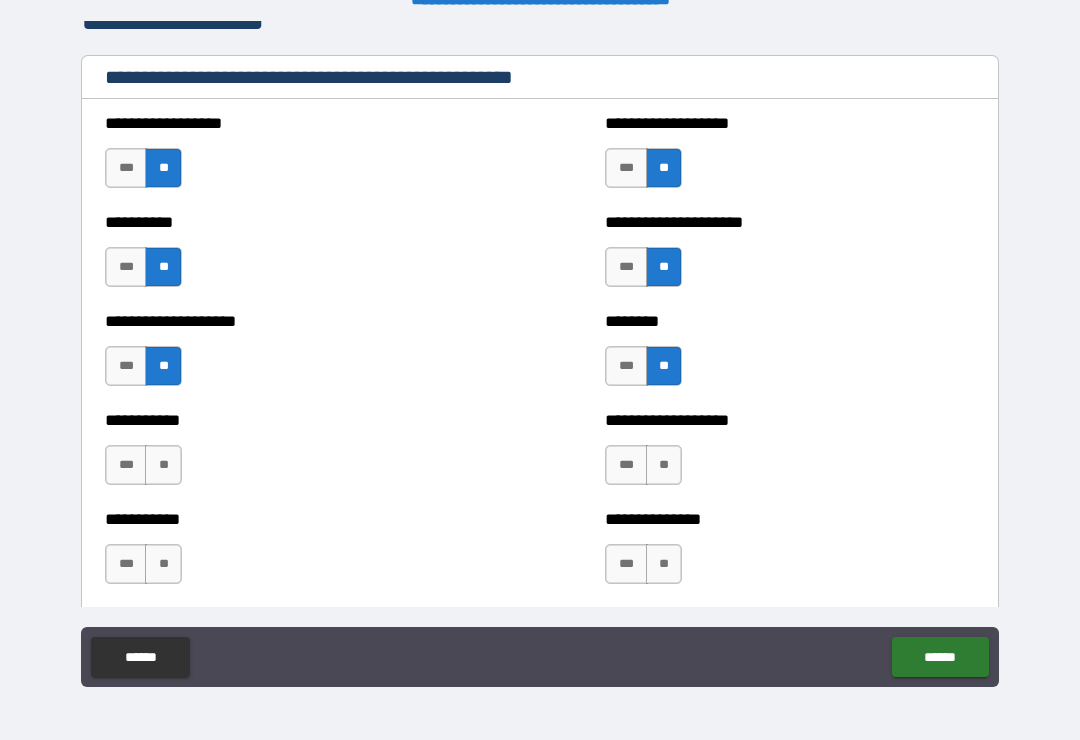 click on "**" at bounding box center (664, 465) 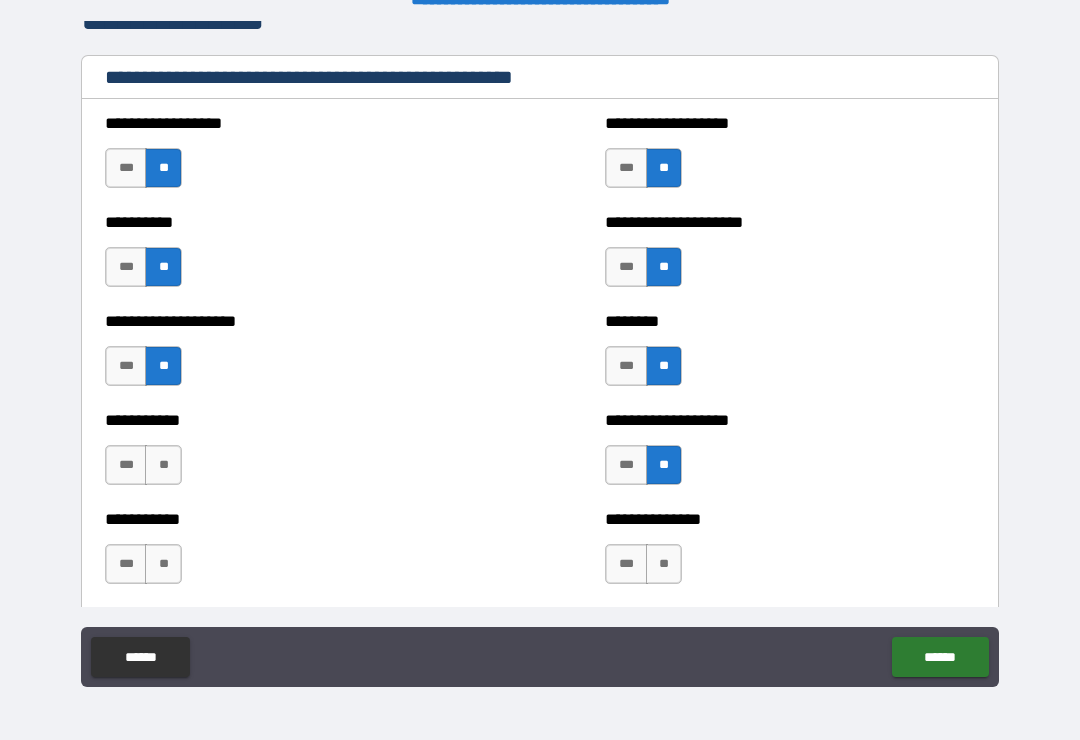 click on "**" at bounding box center (163, 465) 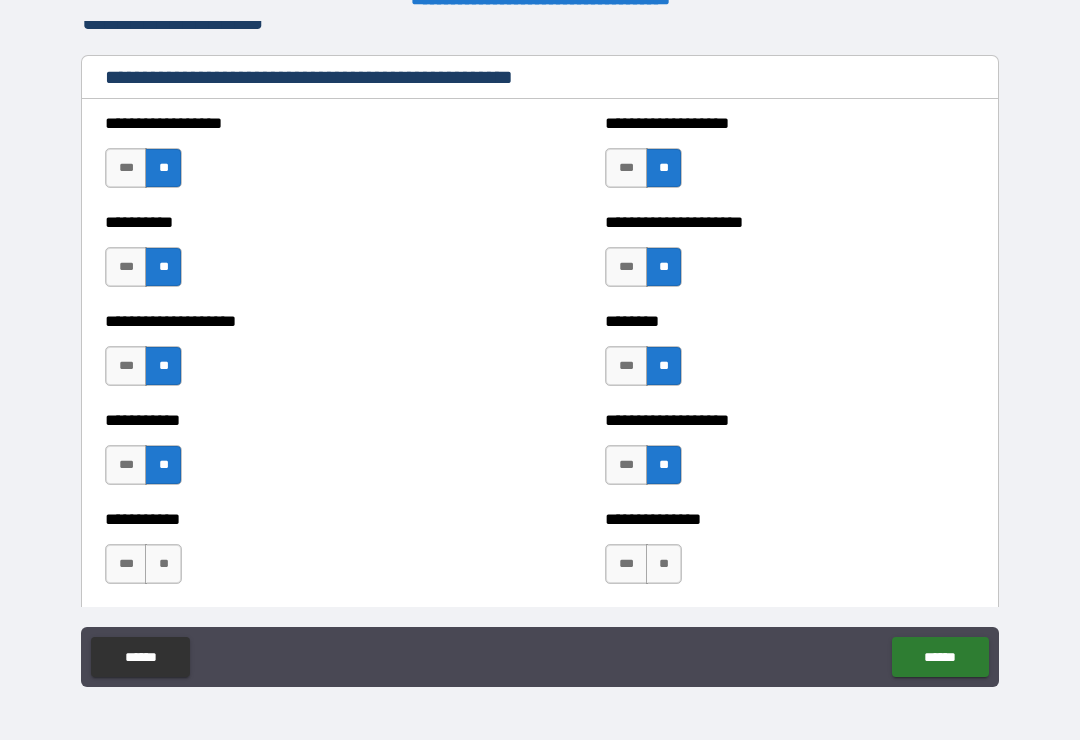 click on "**" at bounding box center [163, 564] 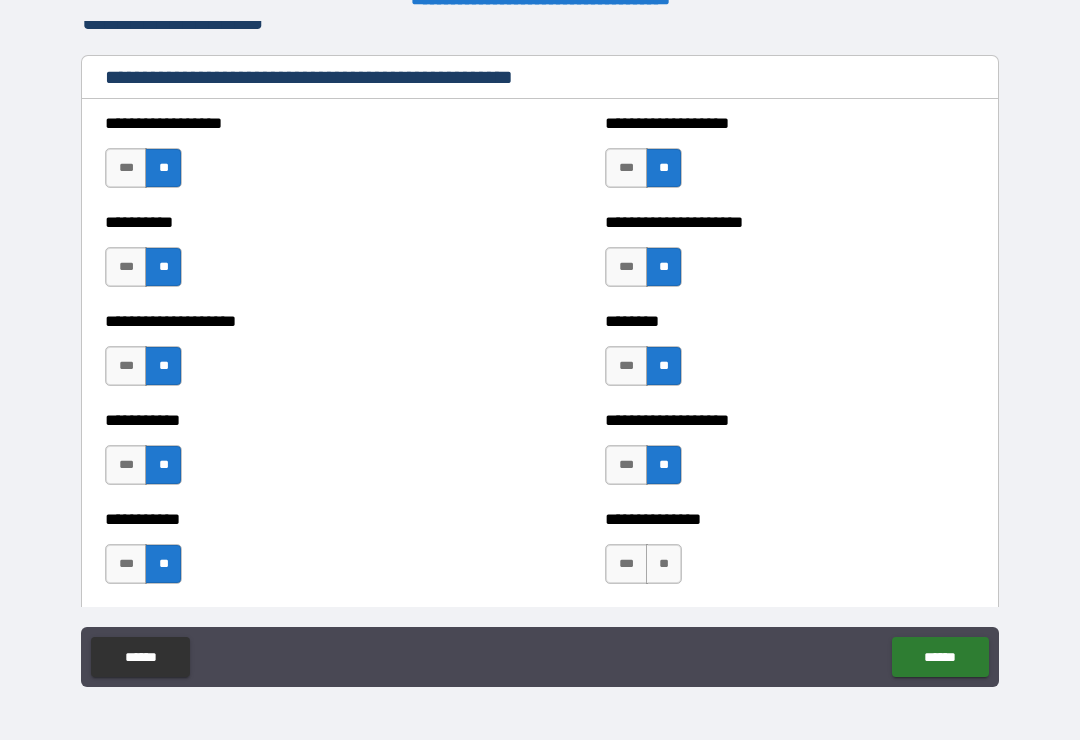 click on "**" at bounding box center (664, 564) 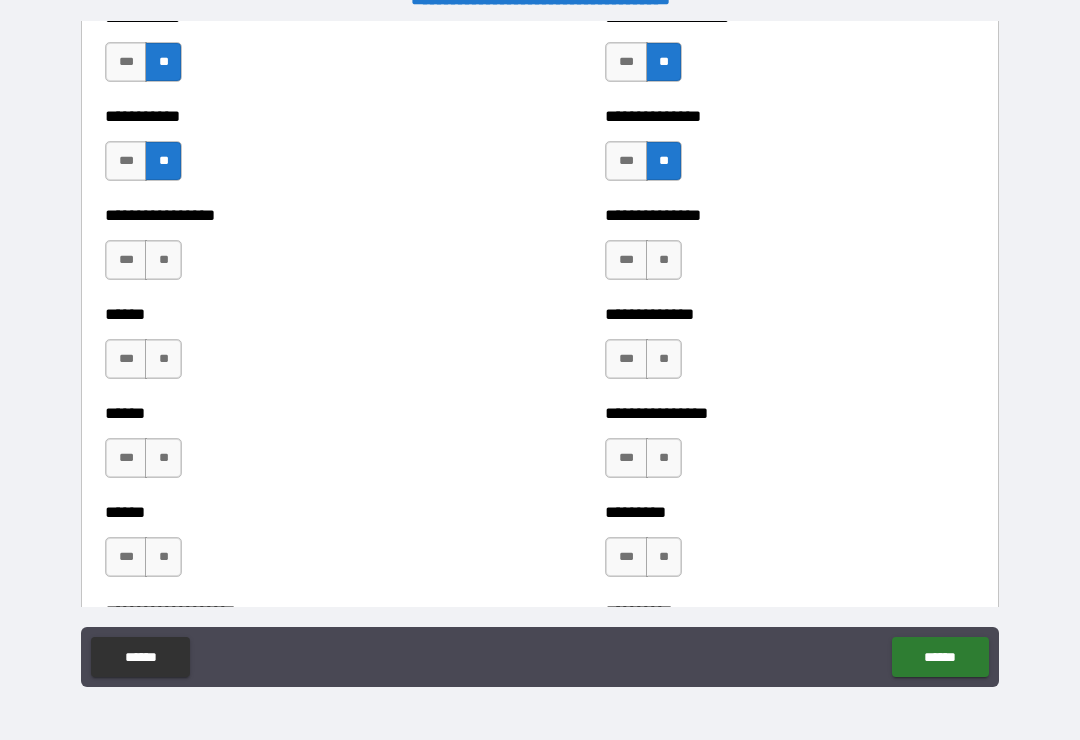 scroll, scrollTop: 2828, scrollLeft: 0, axis: vertical 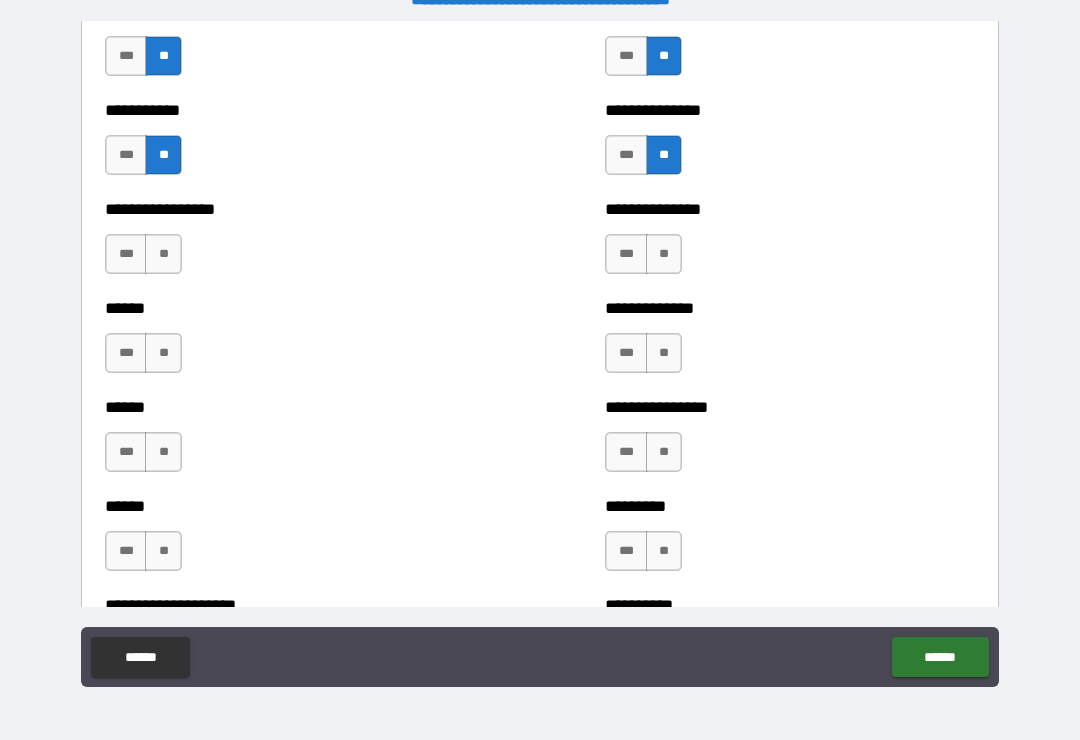 click on "**" at bounding box center (163, 254) 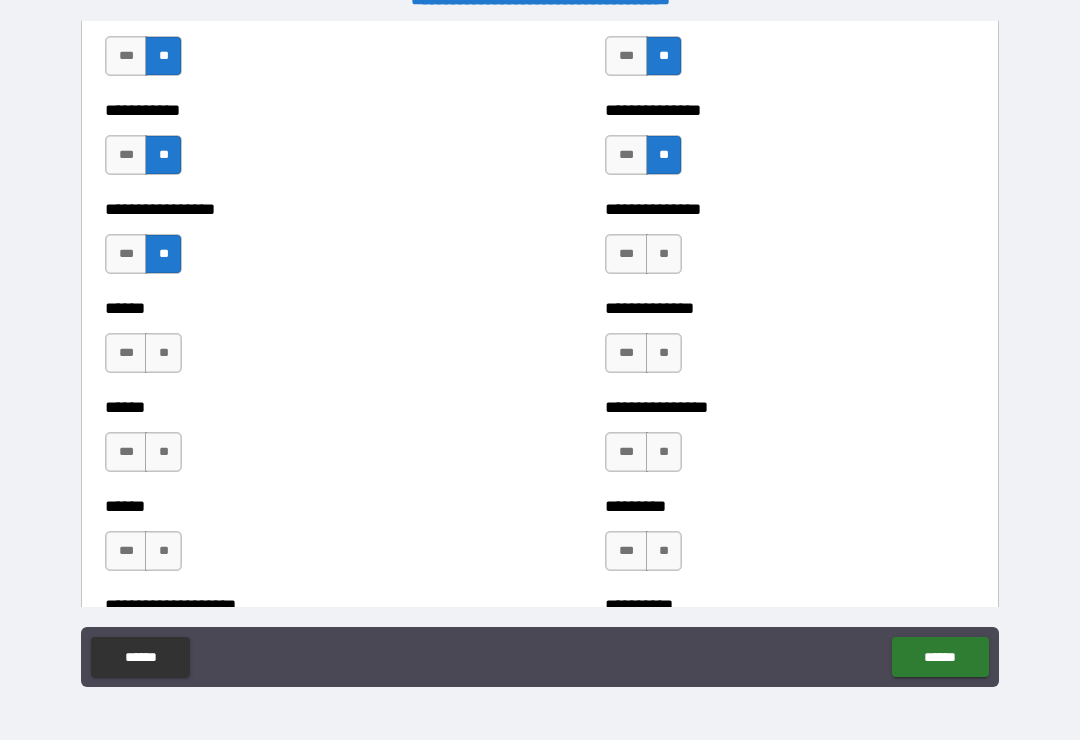 click on "**" at bounding box center (664, 254) 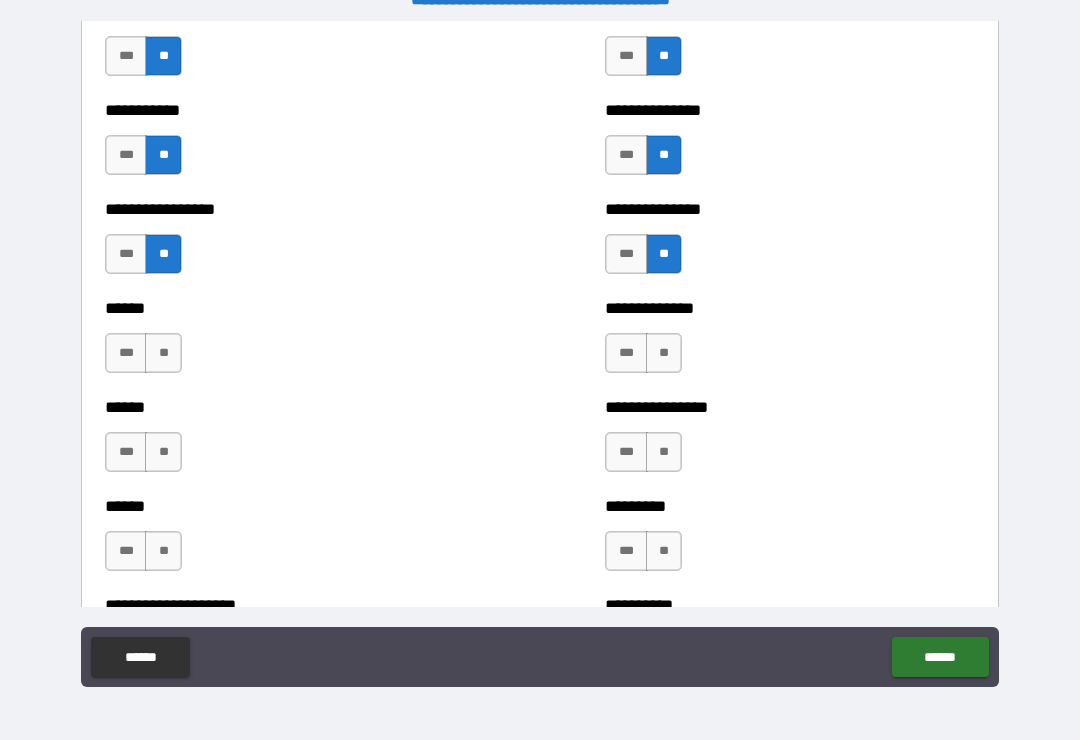click on "**" at bounding box center (163, 353) 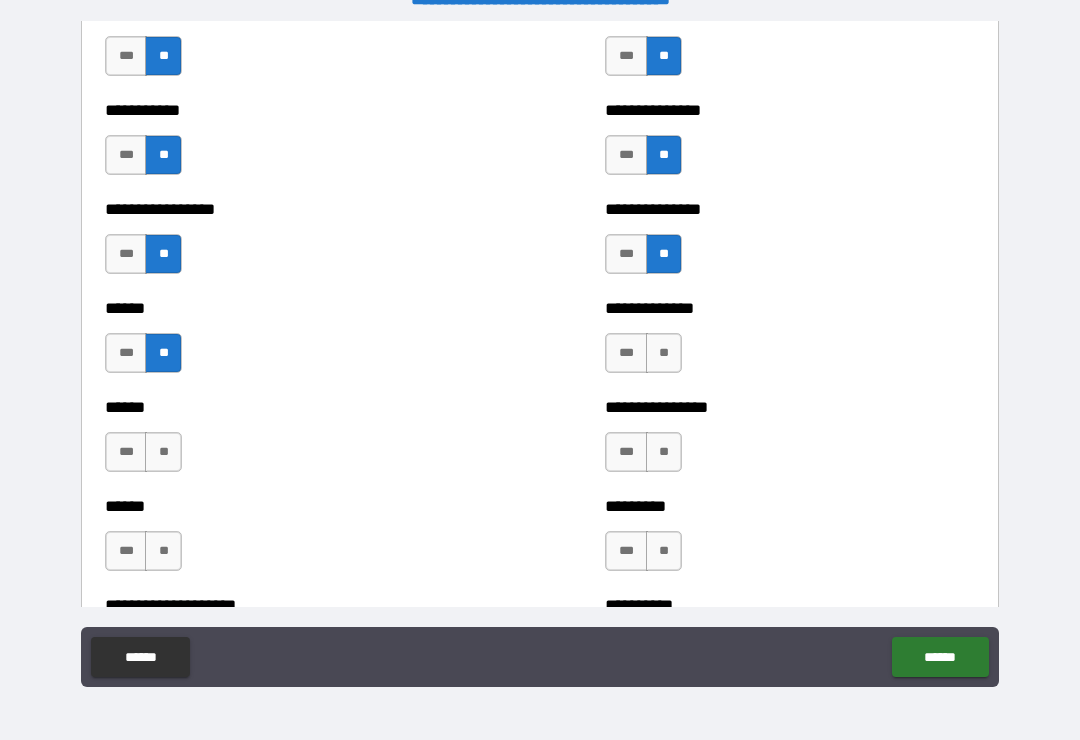 click on "**" at bounding box center (664, 353) 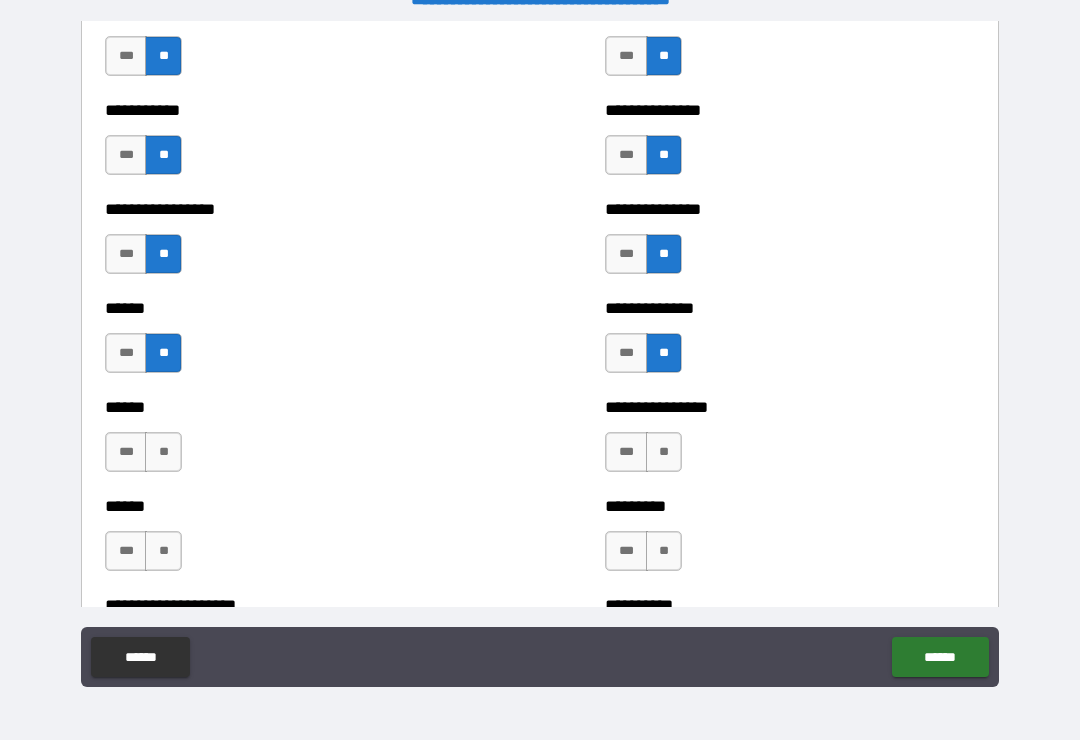 click on "**" at bounding box center (664, 452) 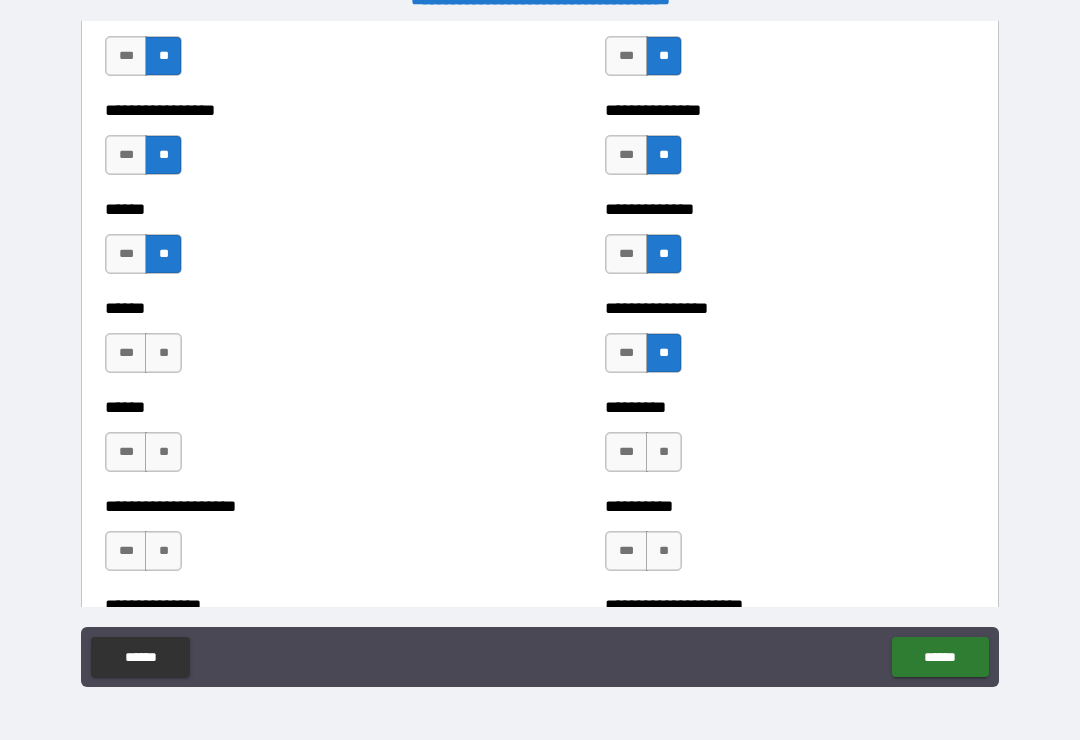 scroll, scrollTop: 2928, scrollLeft: 0, axis: vertical 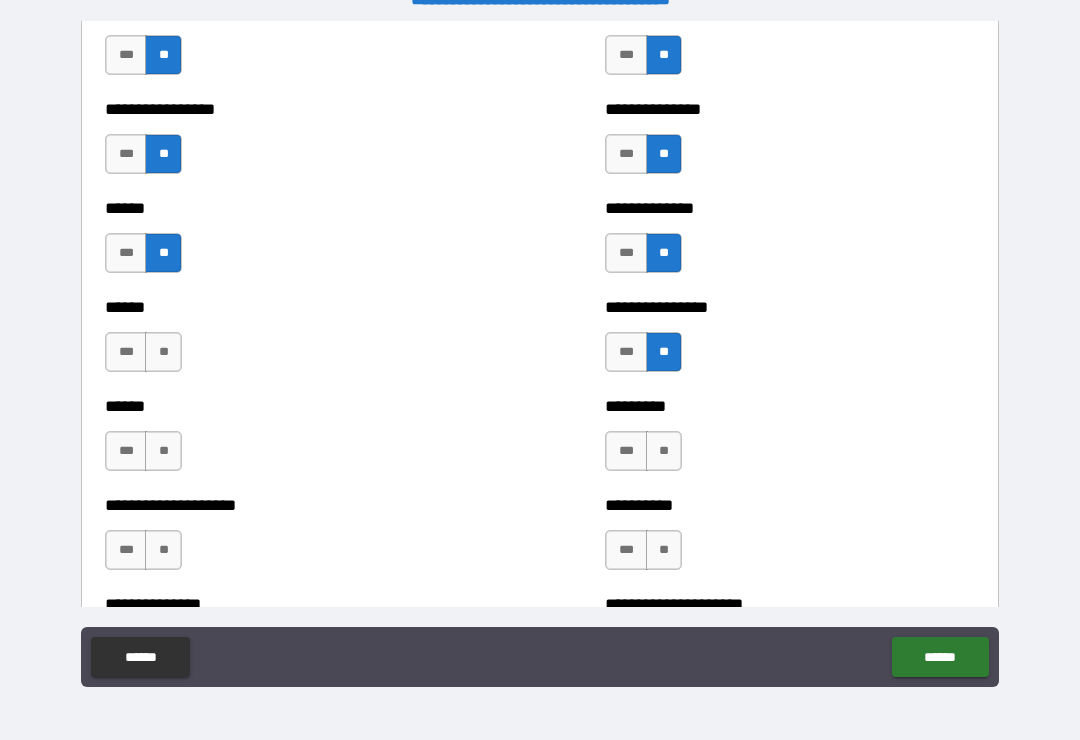 click on "**" at bounding box center (163, 352) 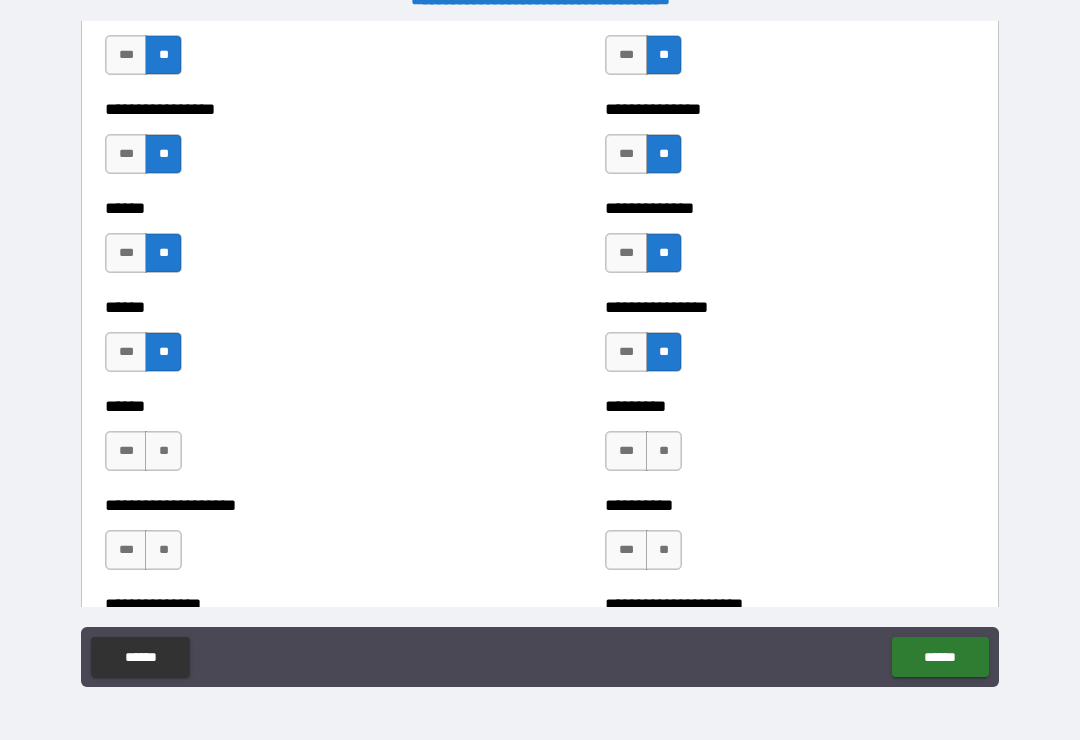 click on "**" at bounding box center [163, 451] 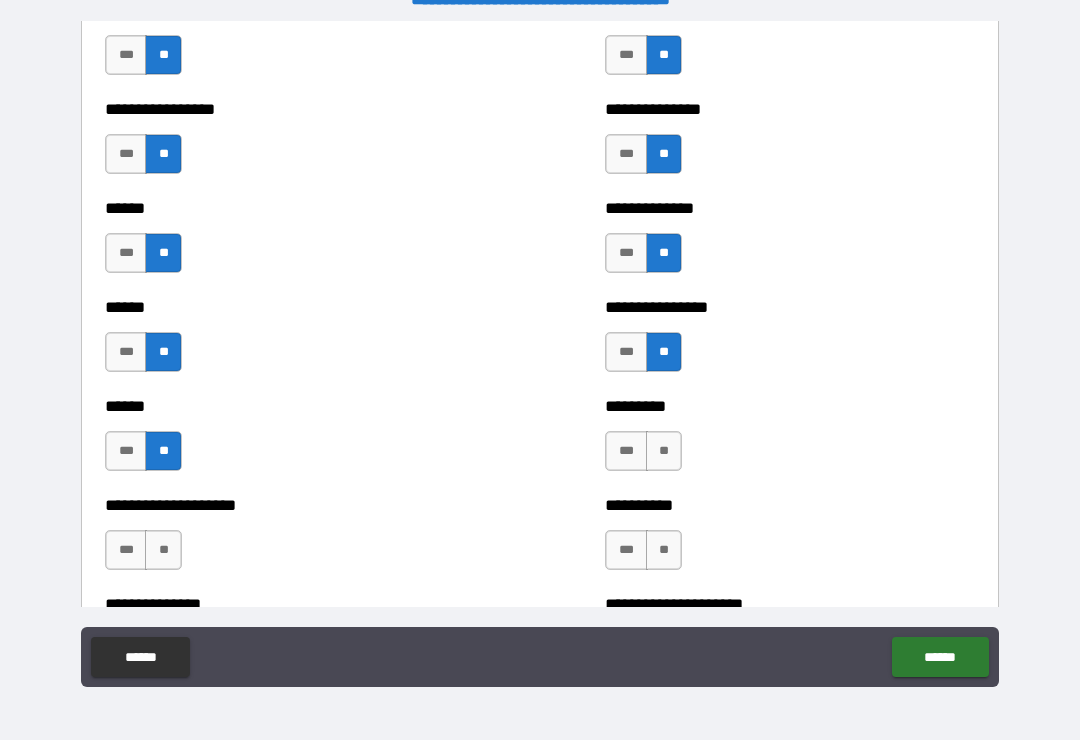 click on "**" at bounding box center (664, 451) 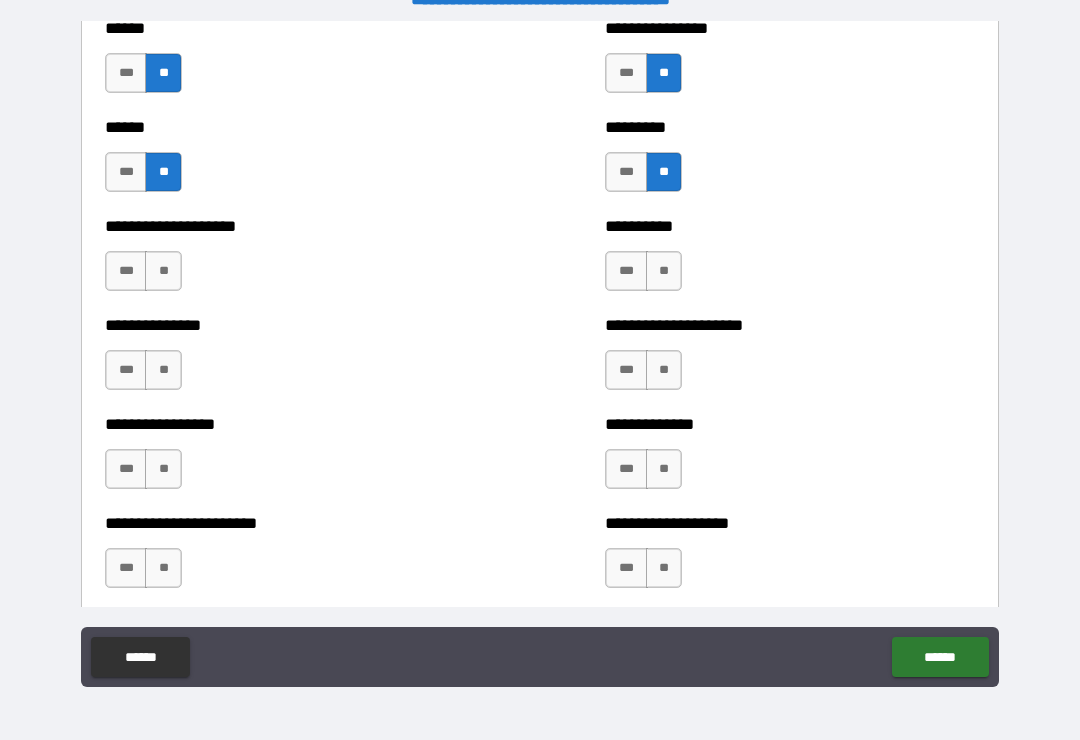 scroll, scrollTop: 3211, scrollLeft: 0, axis: vertical 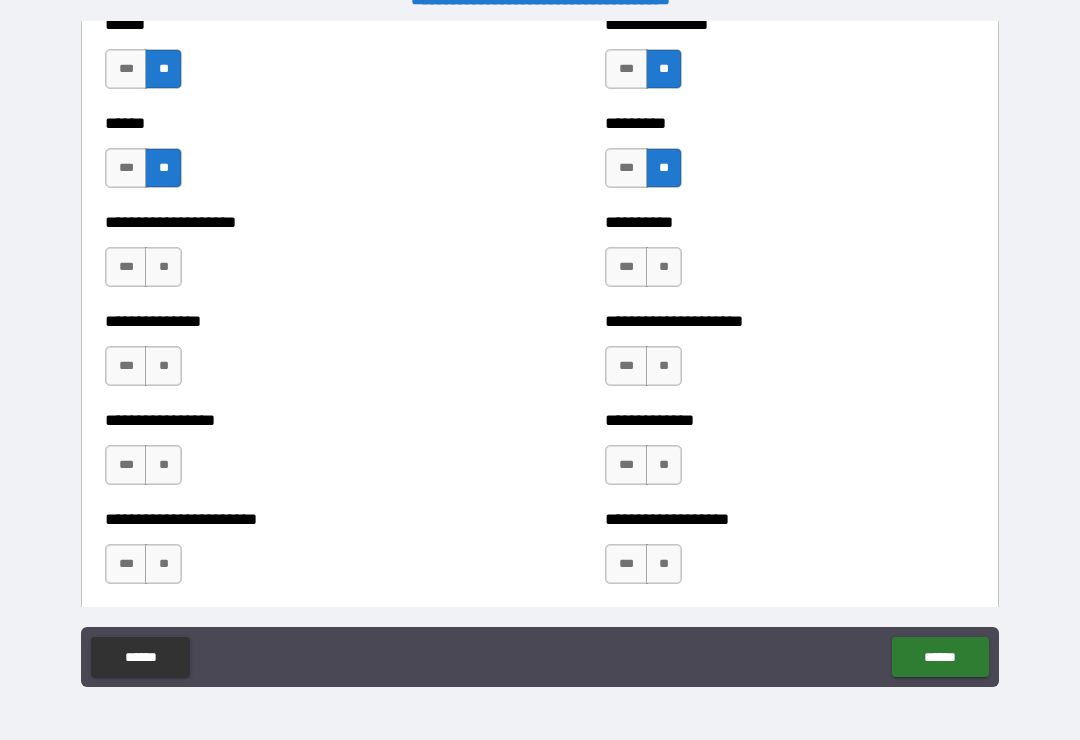 click on "**" at bounding box center (163, 267) 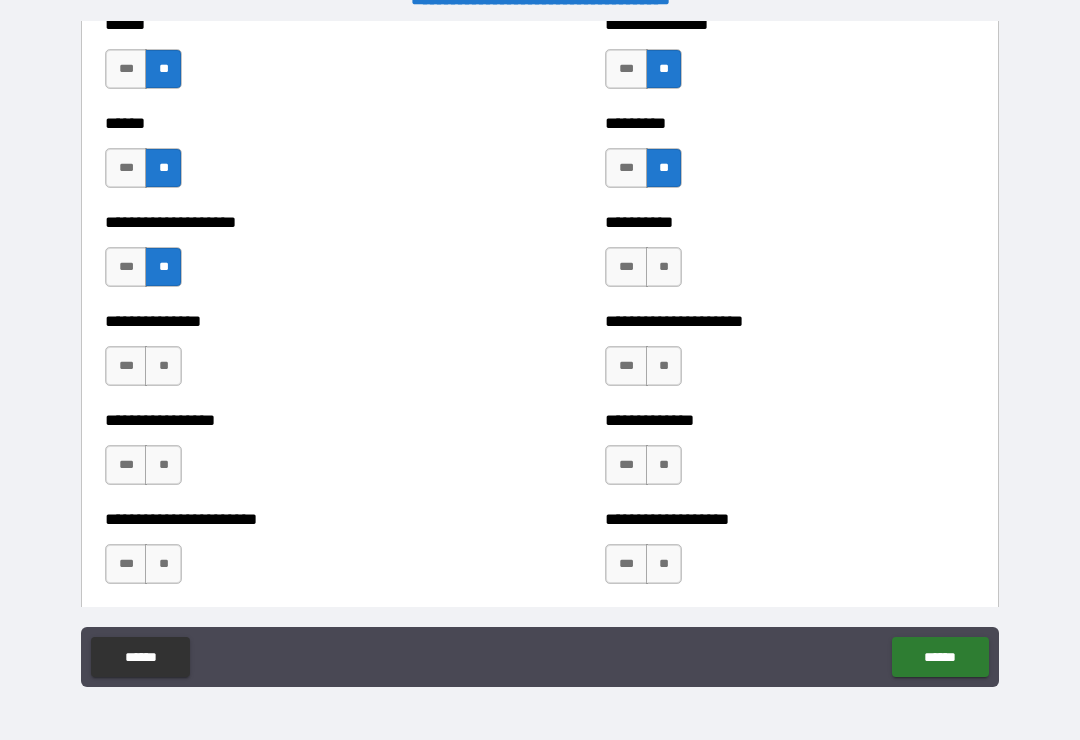 click on "**" at bounding box center (664, 267) 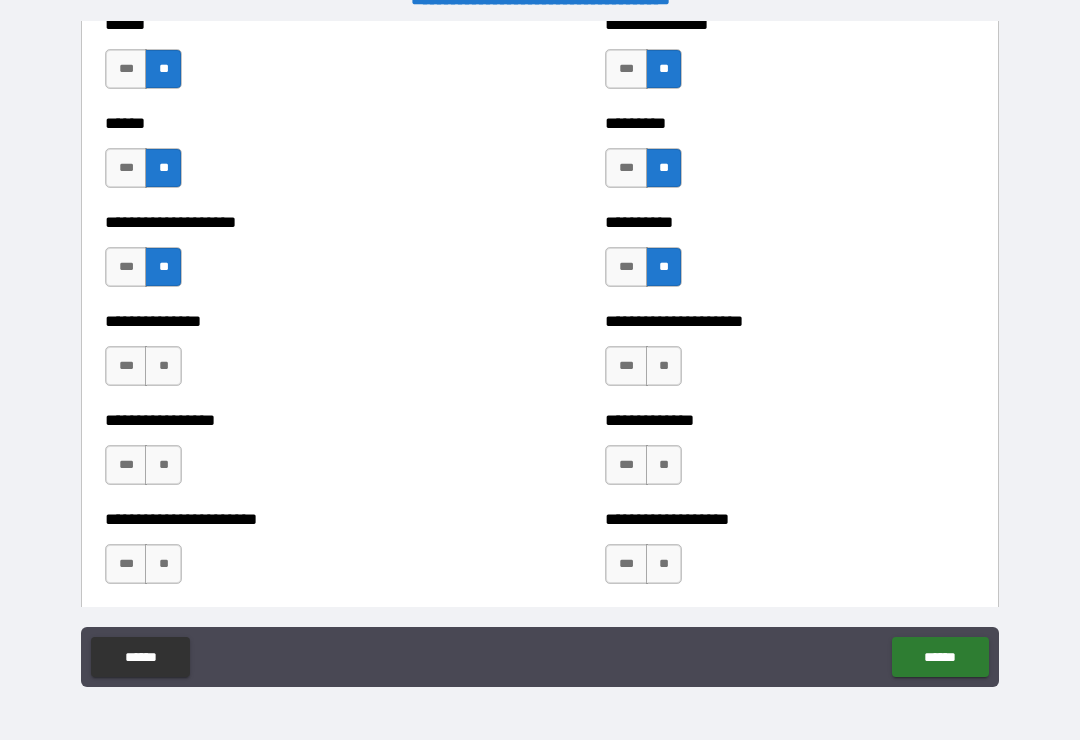 click on "**" at bounding box center (163, 366) 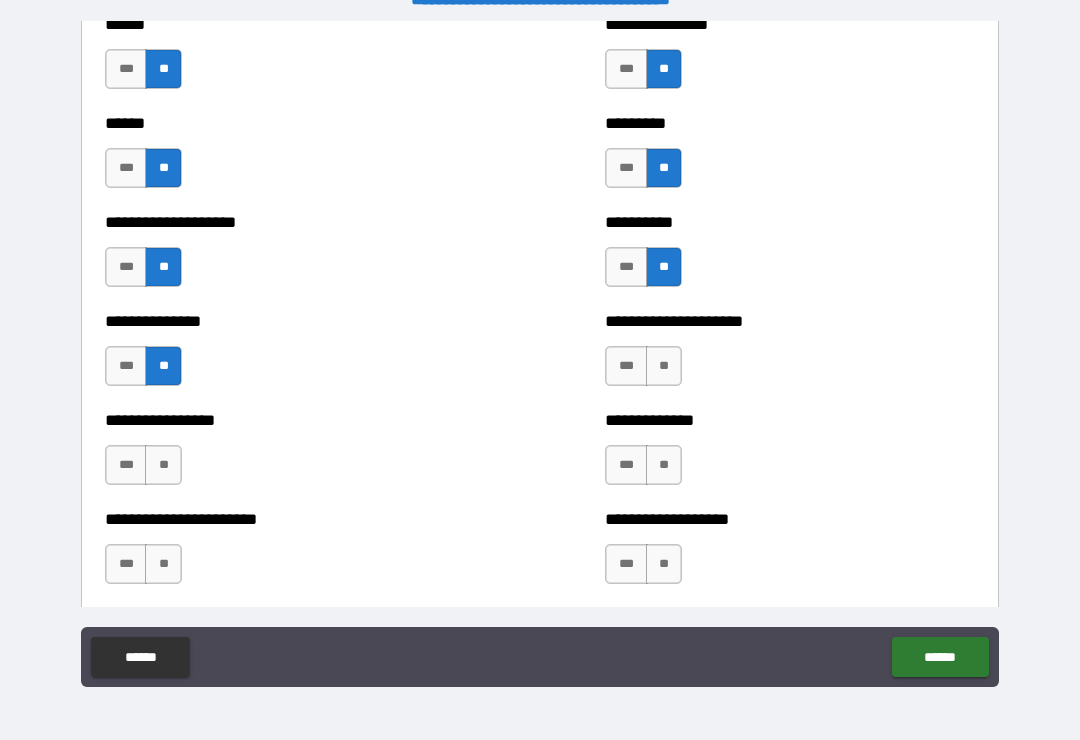 click on "**" at bounding box center [664, 366] 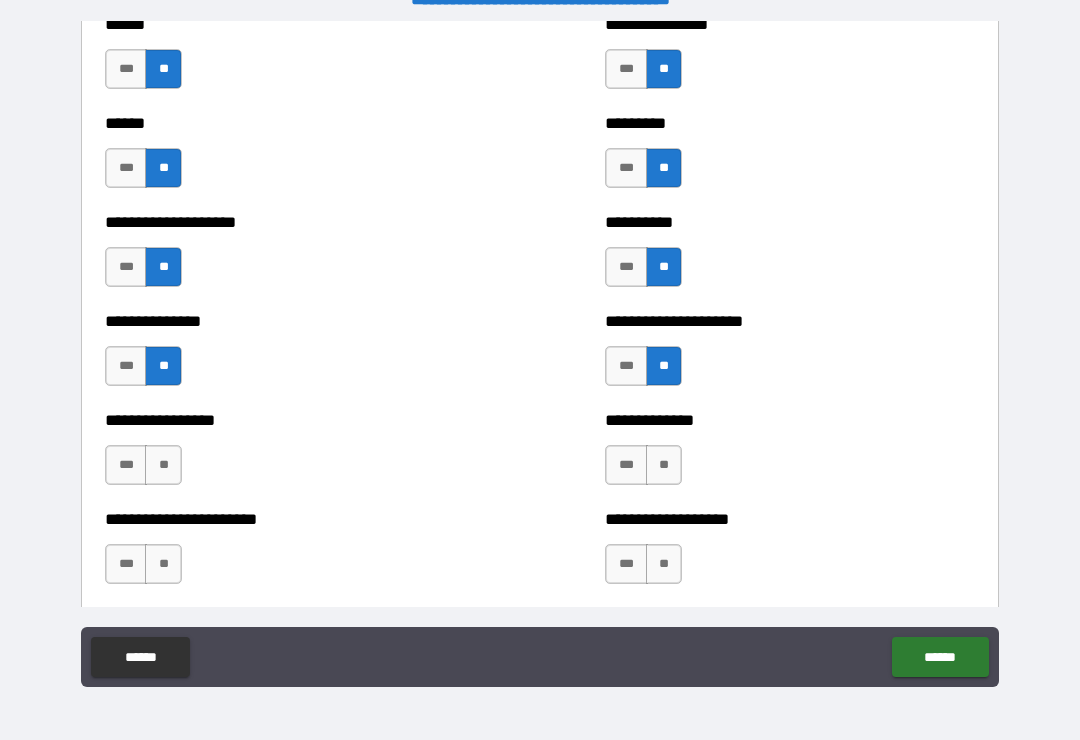 click on "**" at bounding box center [664, 465] 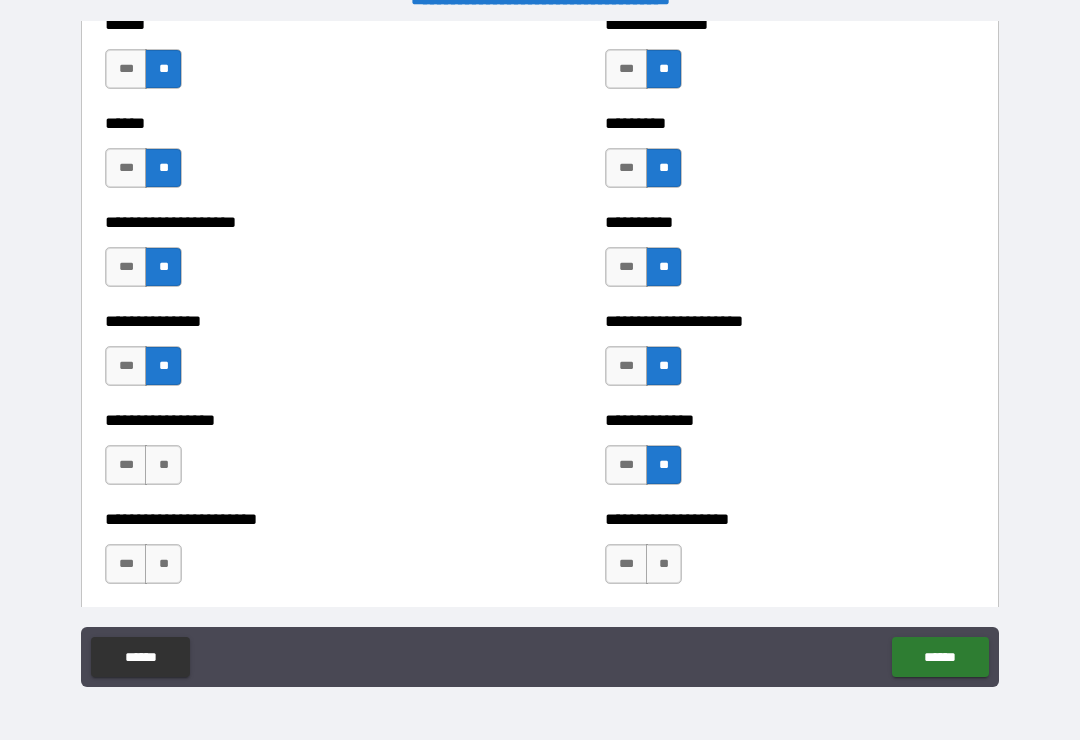 click on "**" at bounding box center (163, 465) 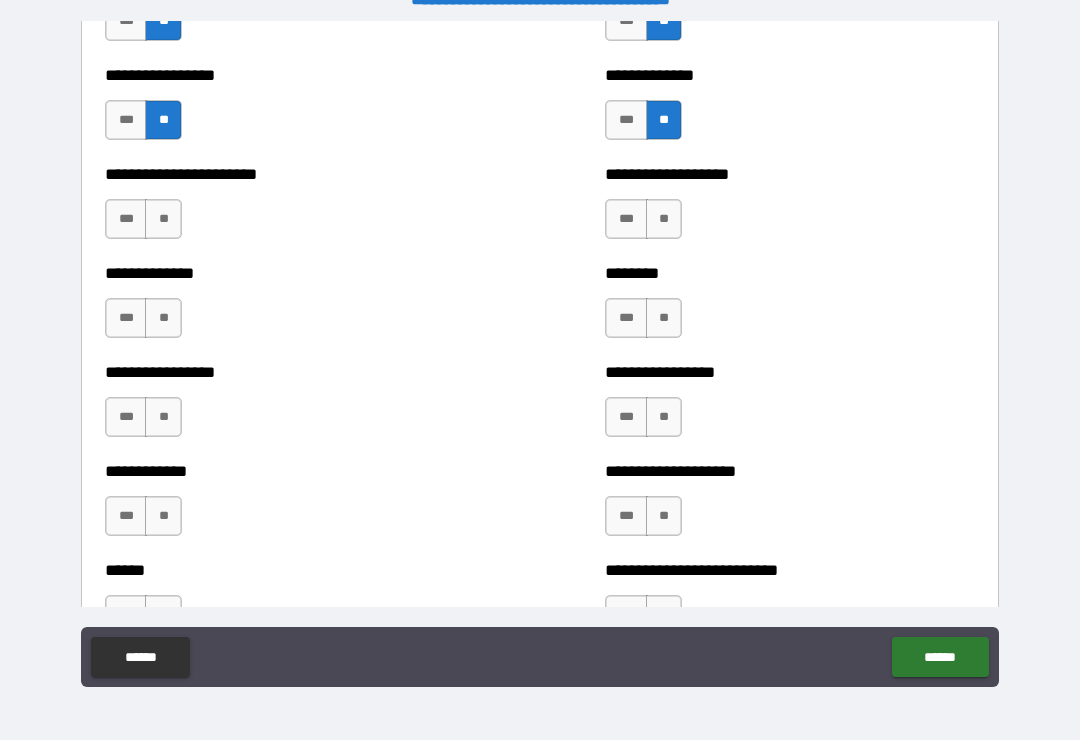 scroll, scrollTop: 3560, scrollLeft: 0, axis: vertical 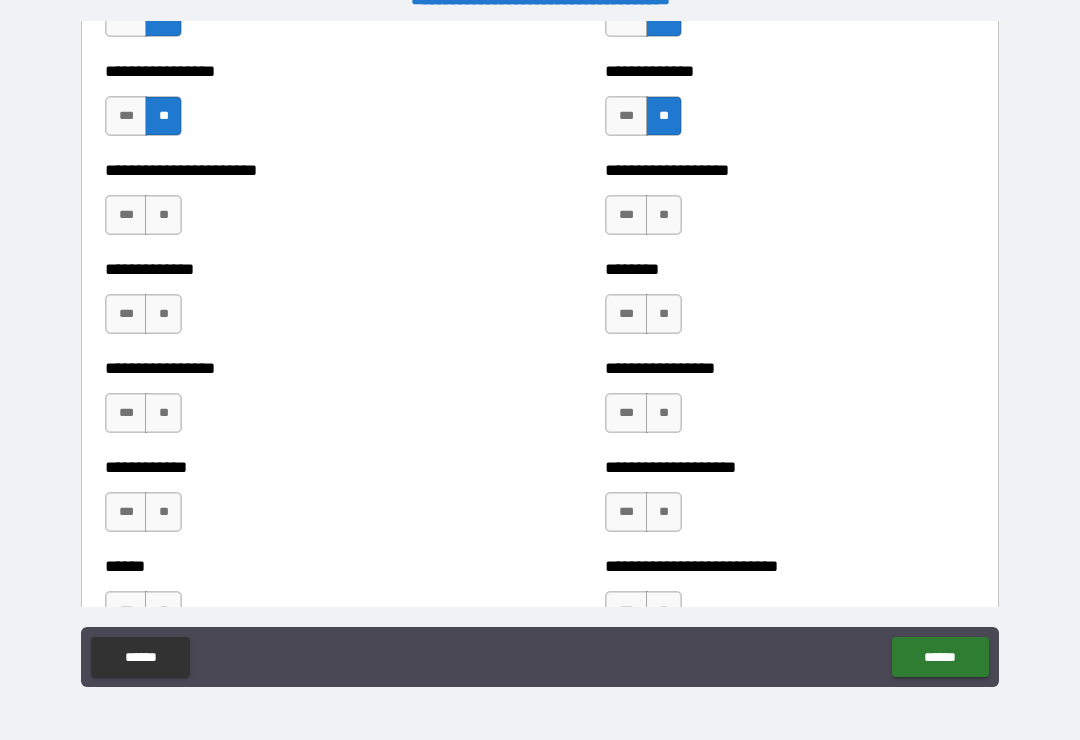 click on "**" at bounding box center (163, 215) 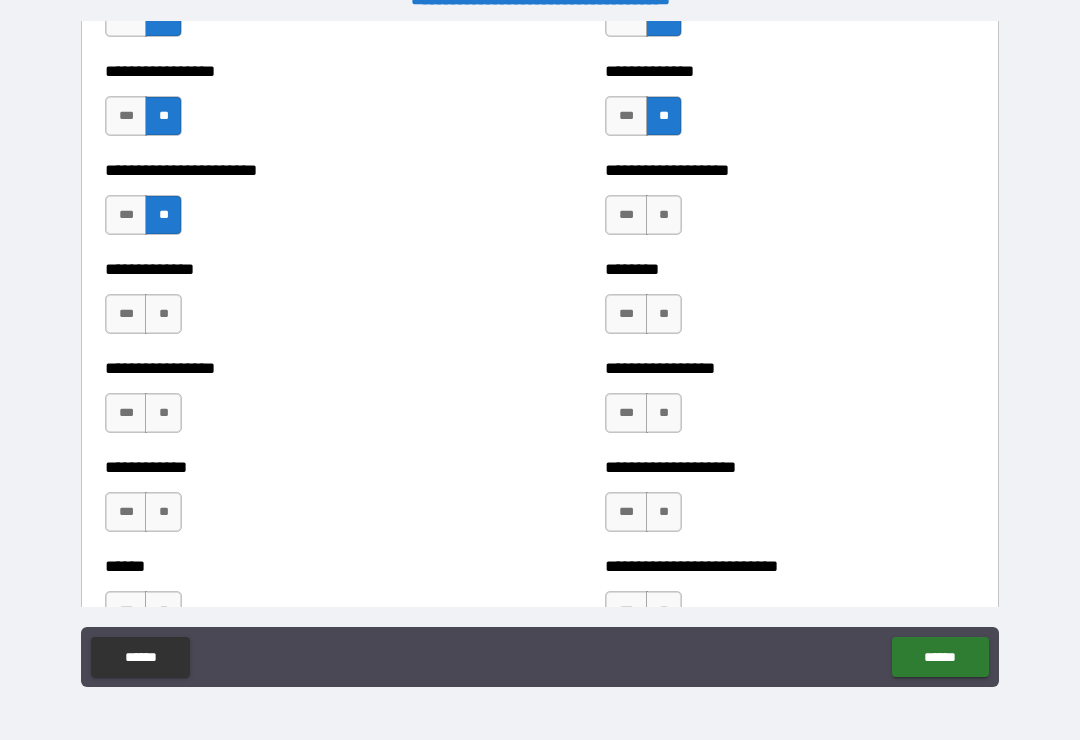 click on "**" at bounding box center (664, 215) 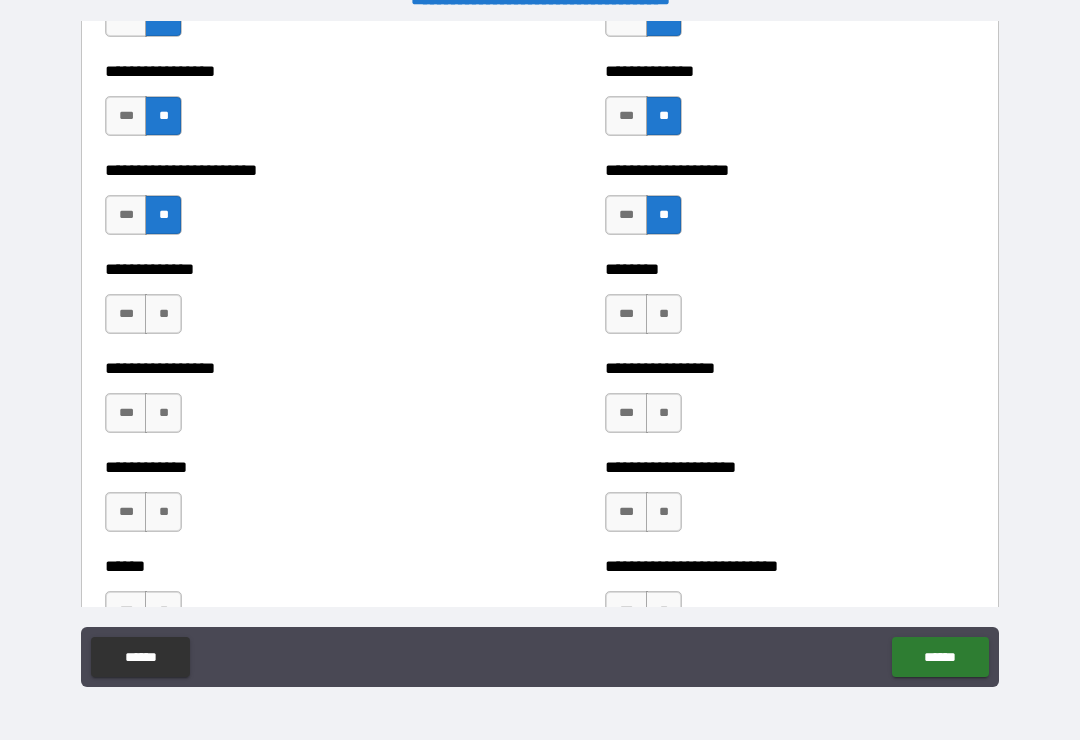 click on "**" at bounding box center [664, 314] 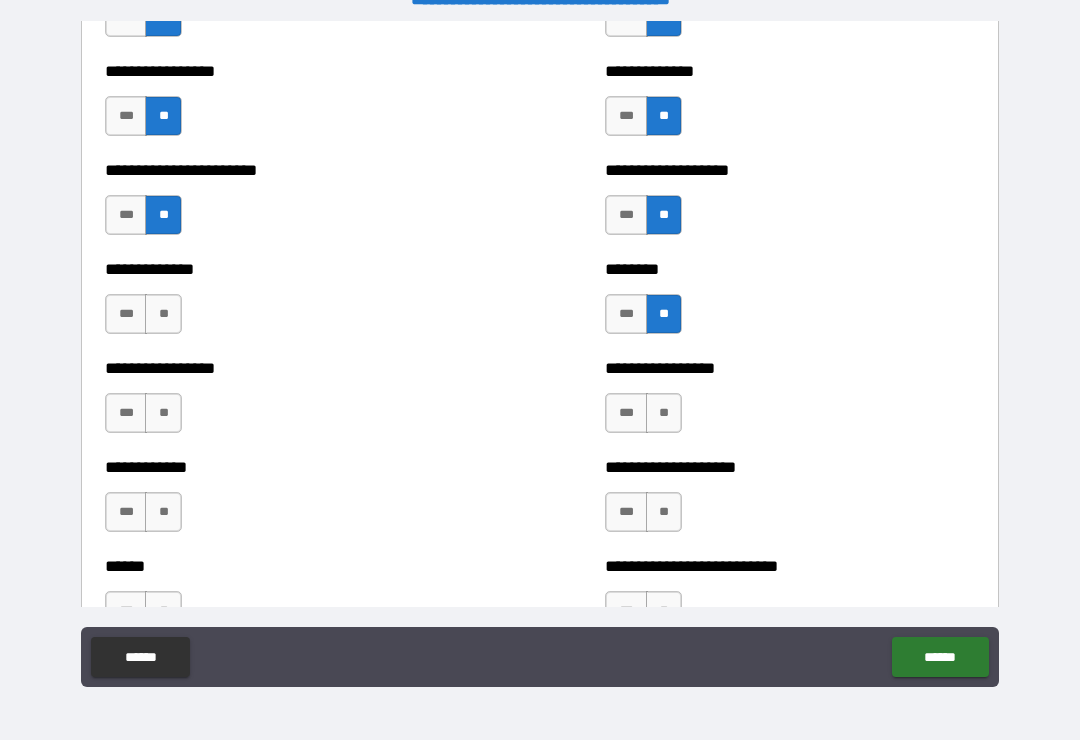 click on "**" at bounding box center (163, 314) 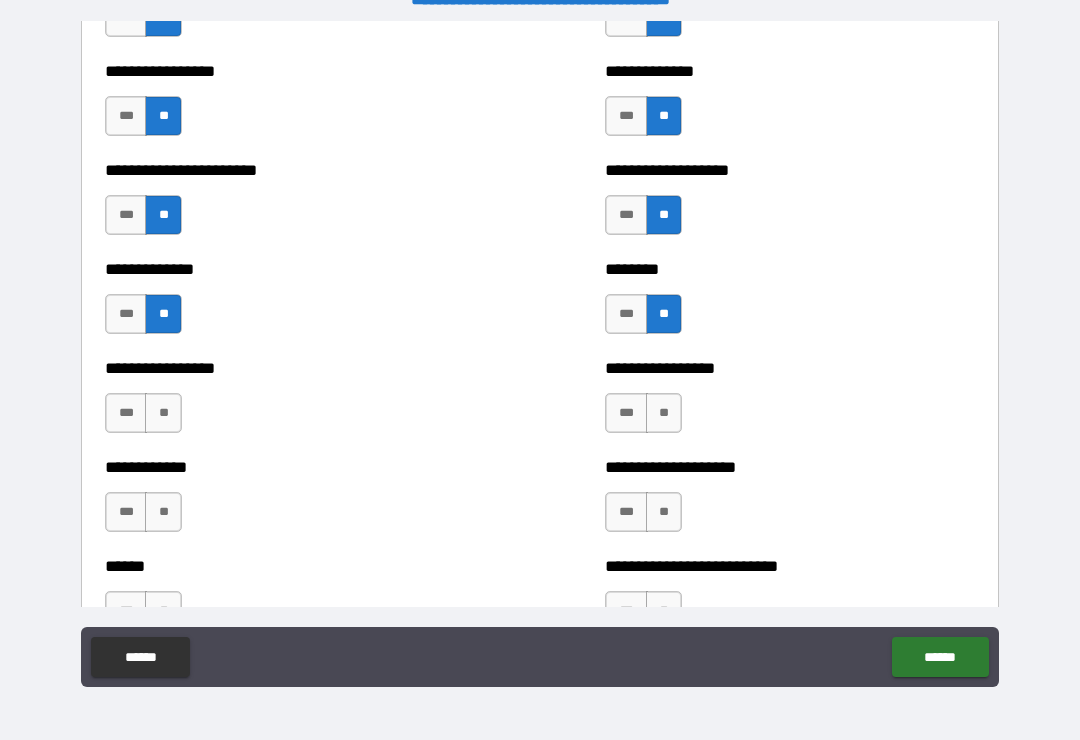 click on "**" at bounding box center [163, 413] 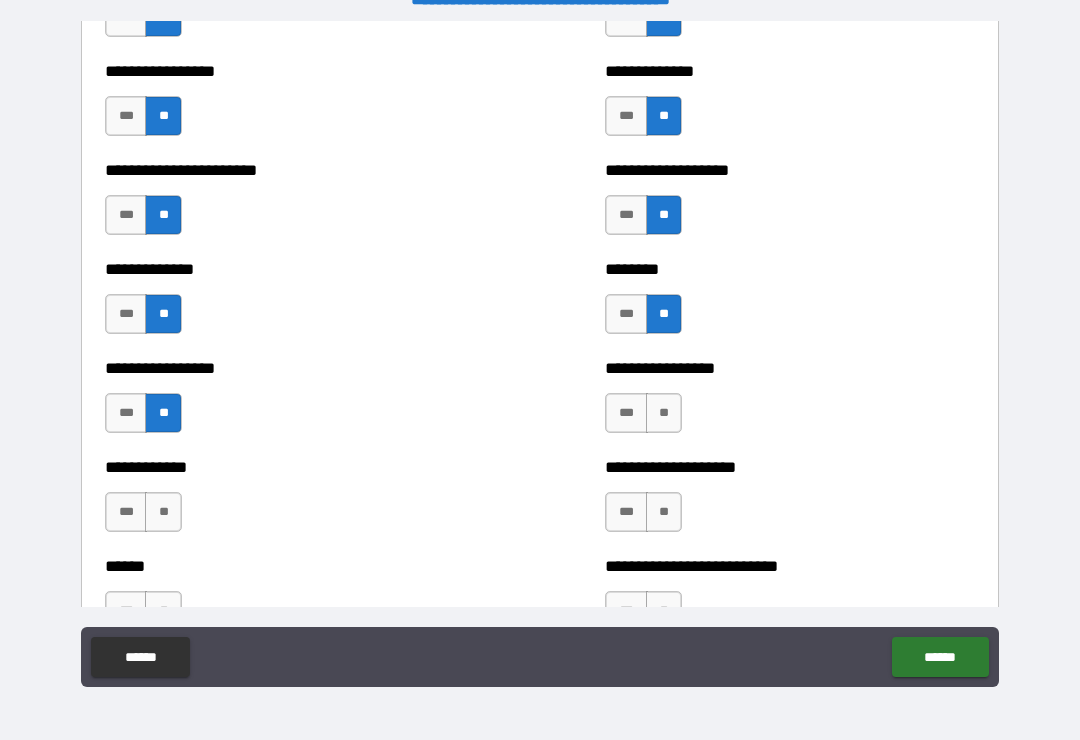 click on "**" at bounding box center [664, 413] 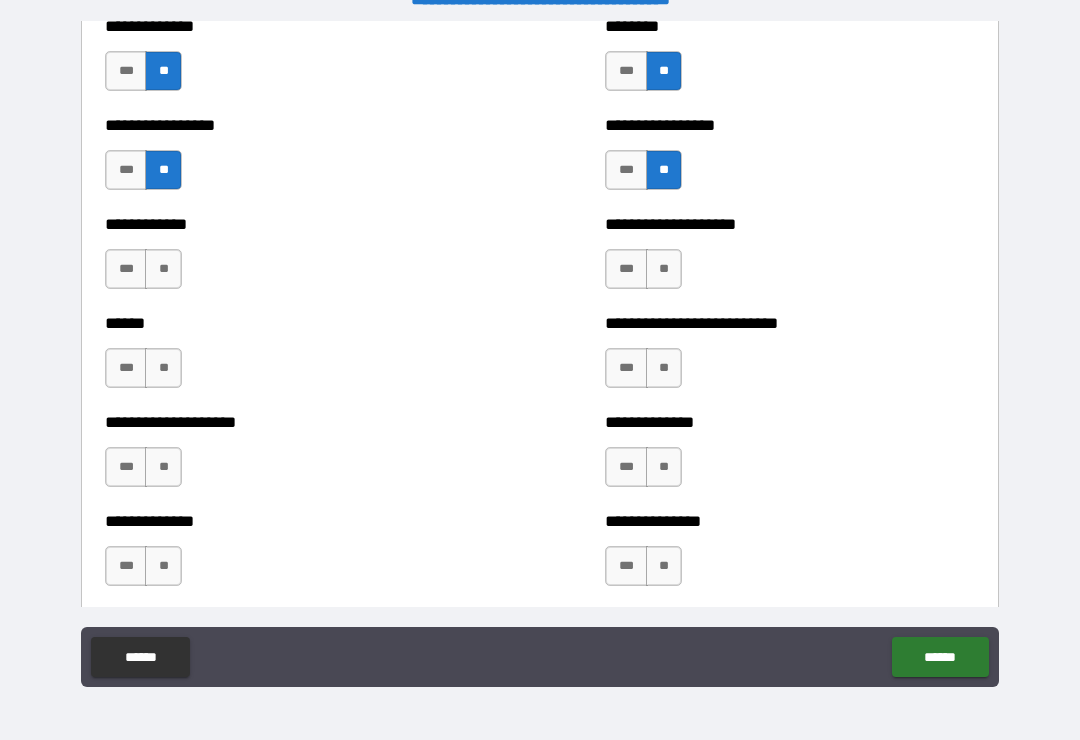scroll, scrollTop: 3815, scrollLeft: 0, axis: vertical 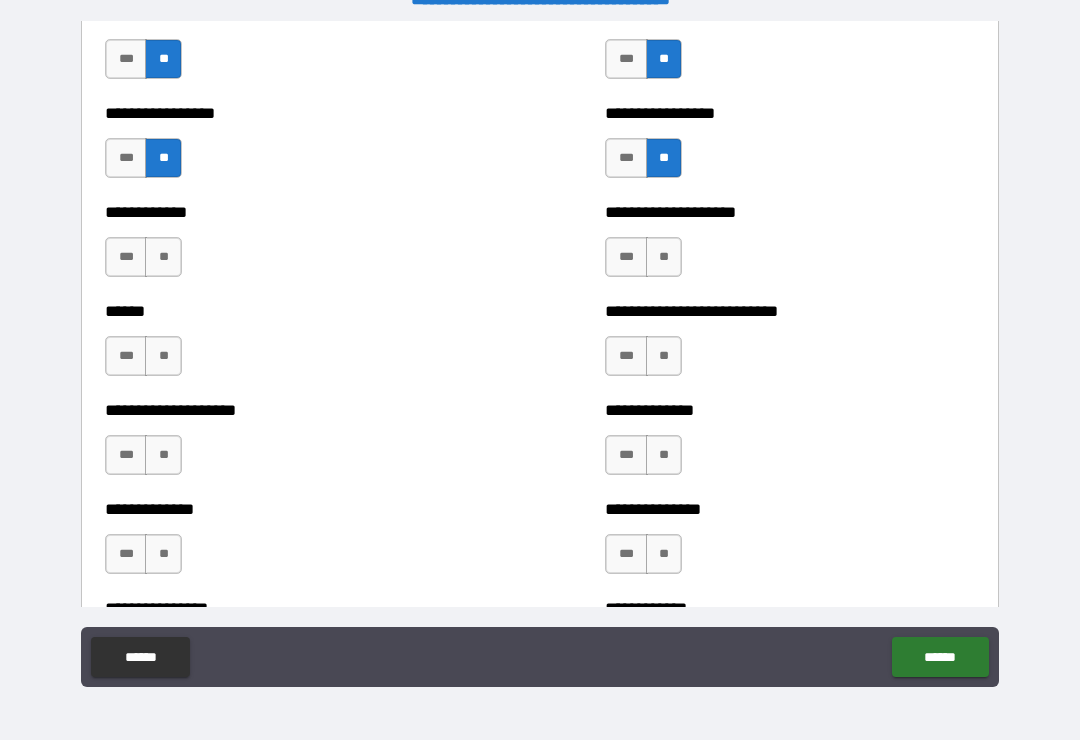 click on "**" at bounding box center [163, 257] 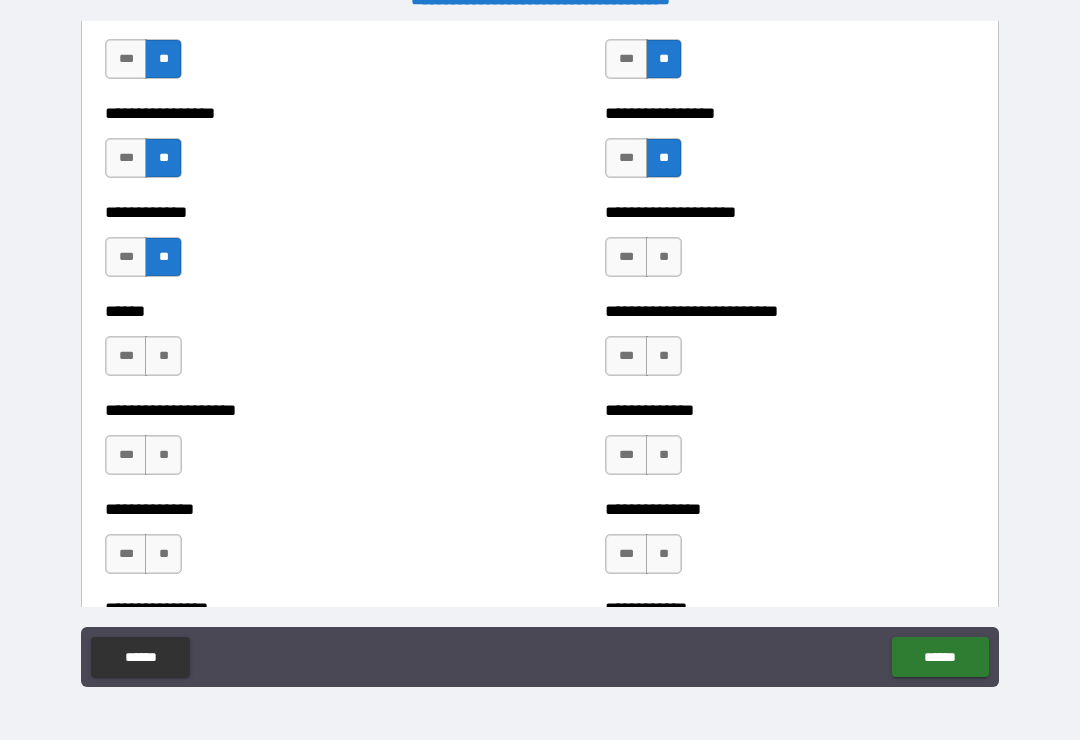 click on "**" at bounding box center (664, 257) 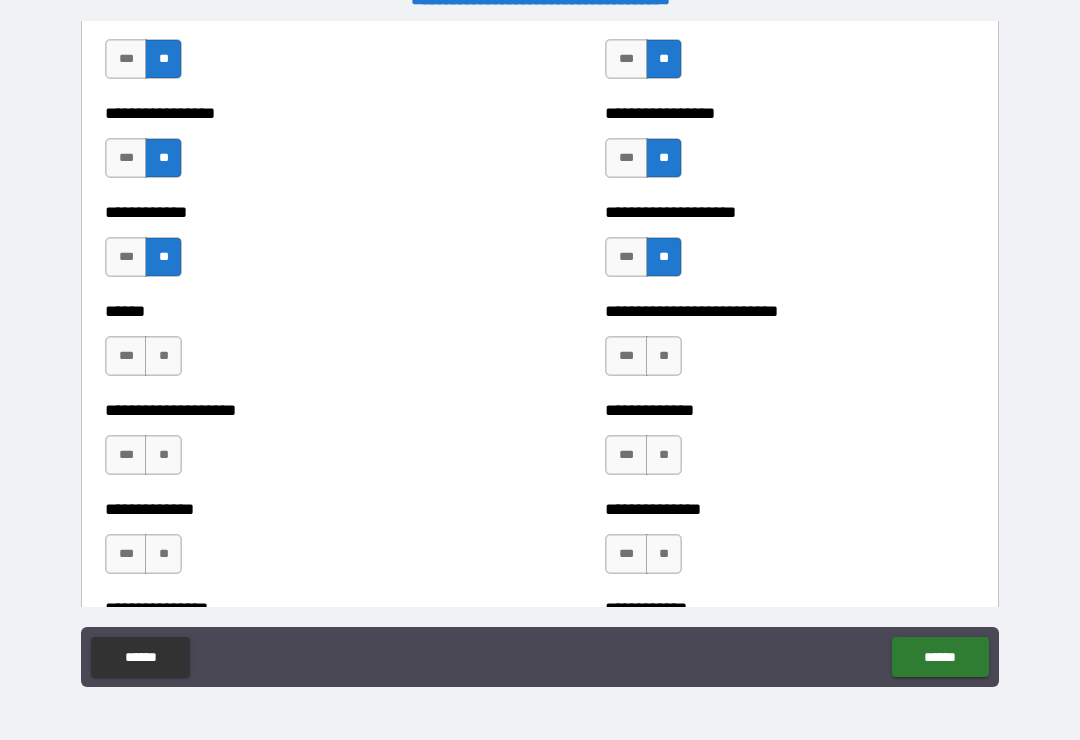 click on "**" at bounding box center [163, 356] 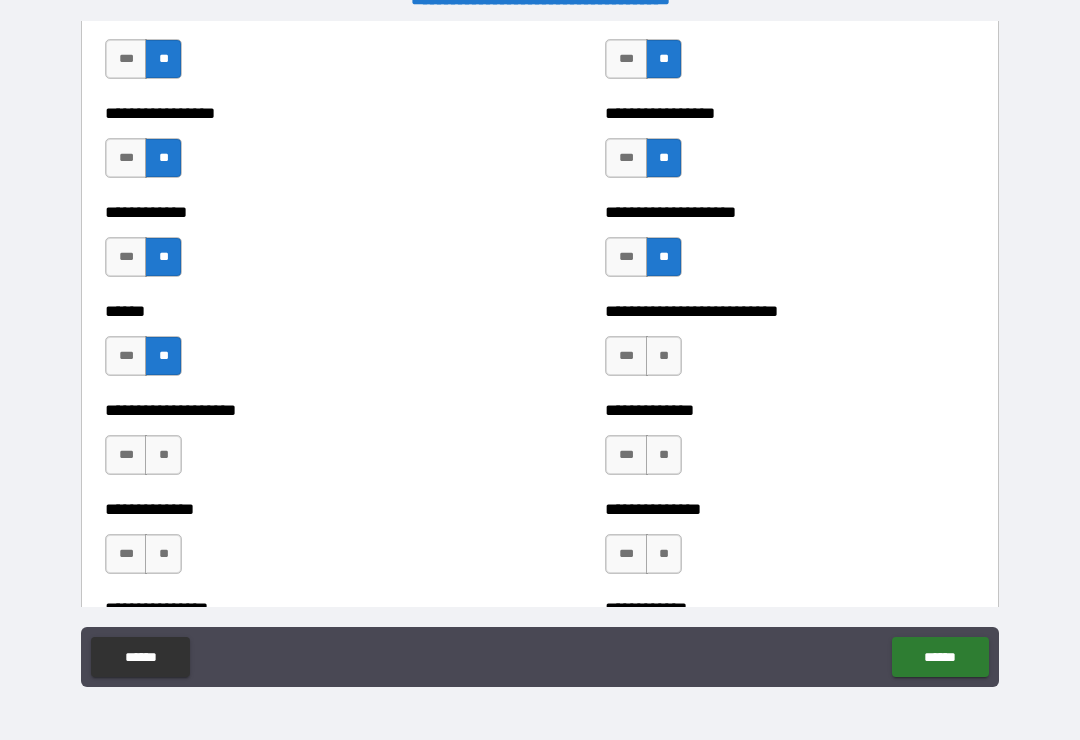 click on "**" at bounding box center (664, 356) 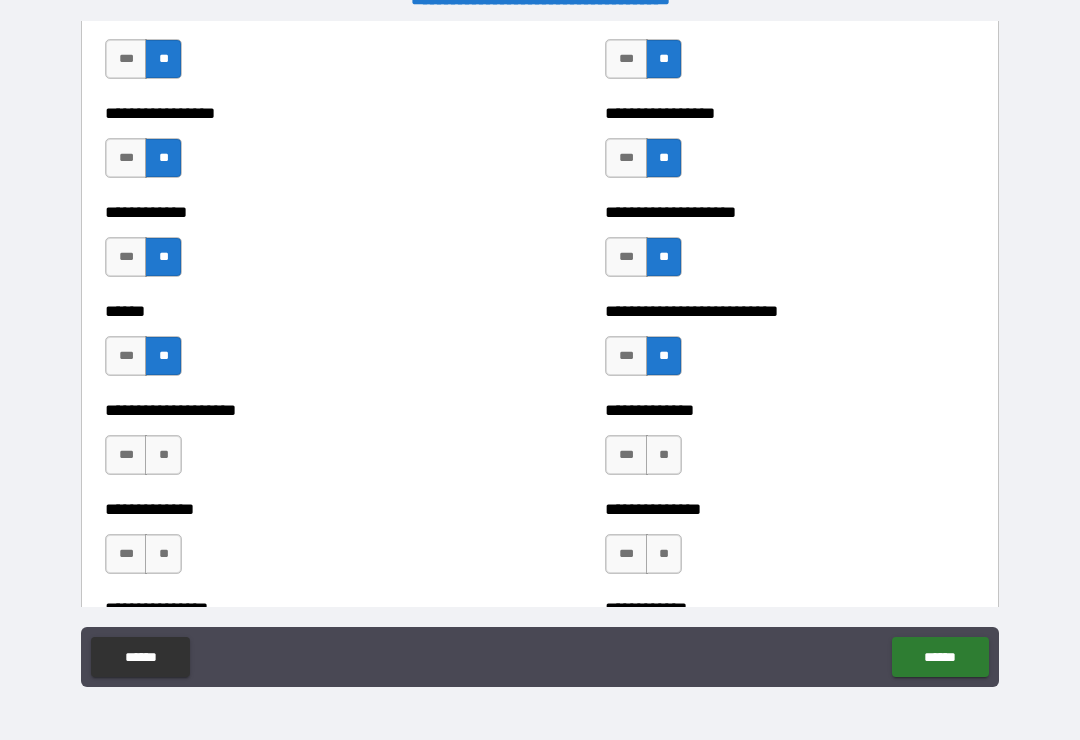 click on "**" at bounding box center (163, 455) 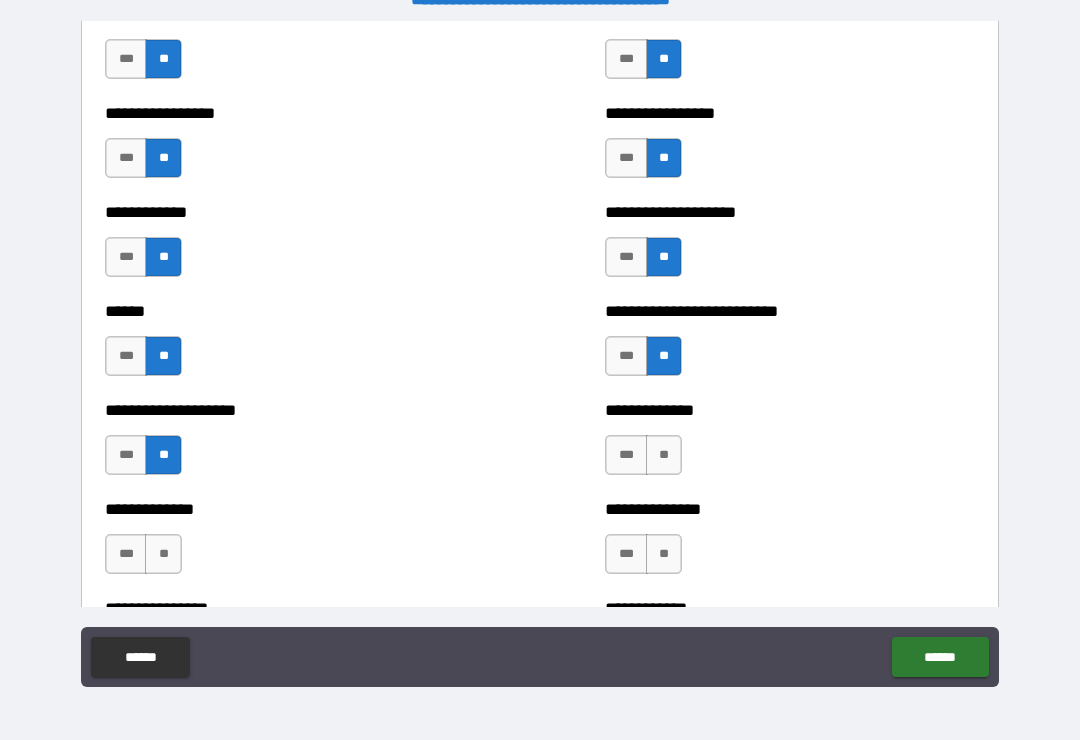 click on "**" at bounding box center [664, 455] 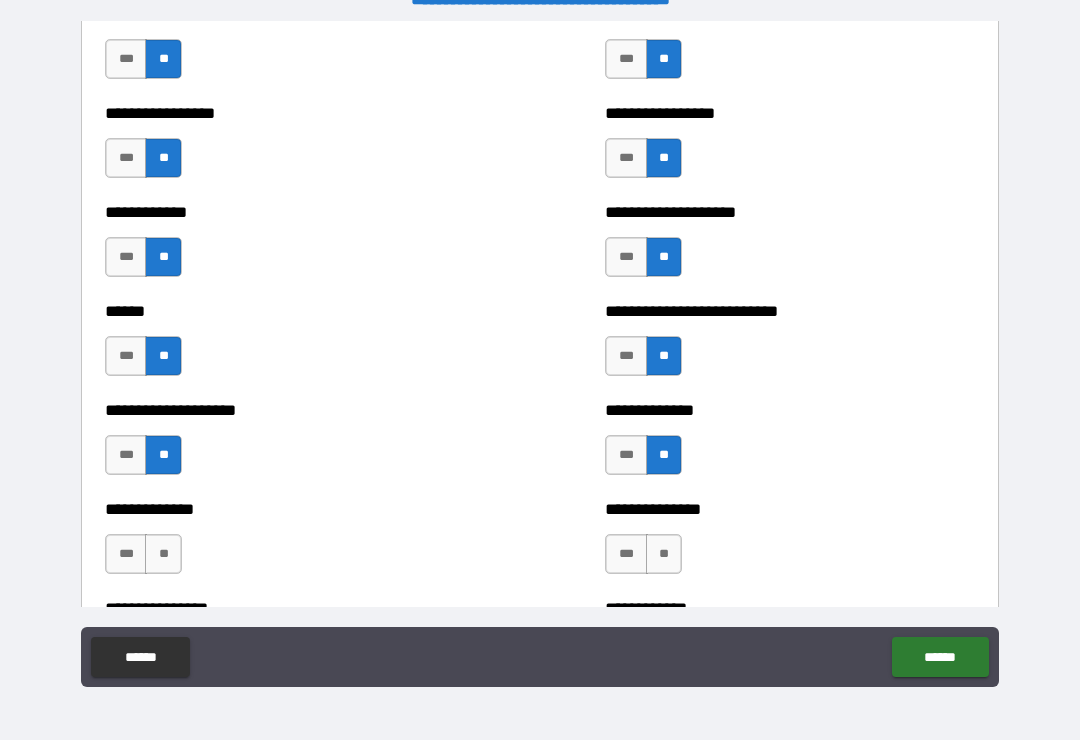 click on "**" at bounding box center [163, 554] 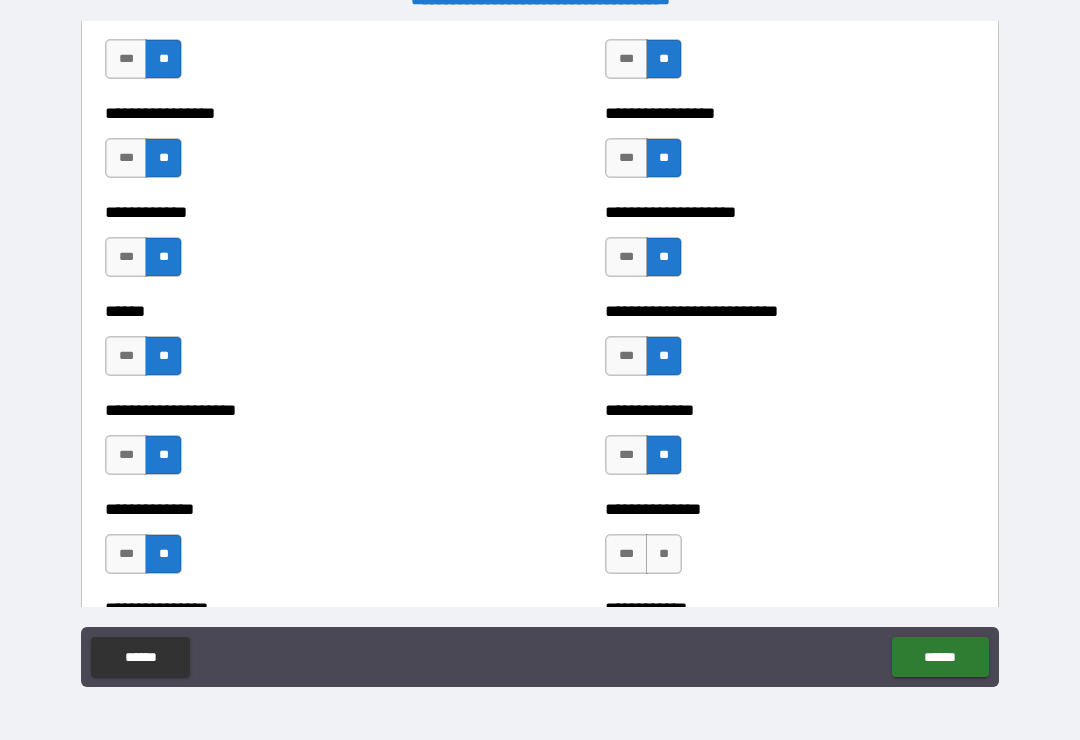 click on "**" at bounding box center [664, 554] 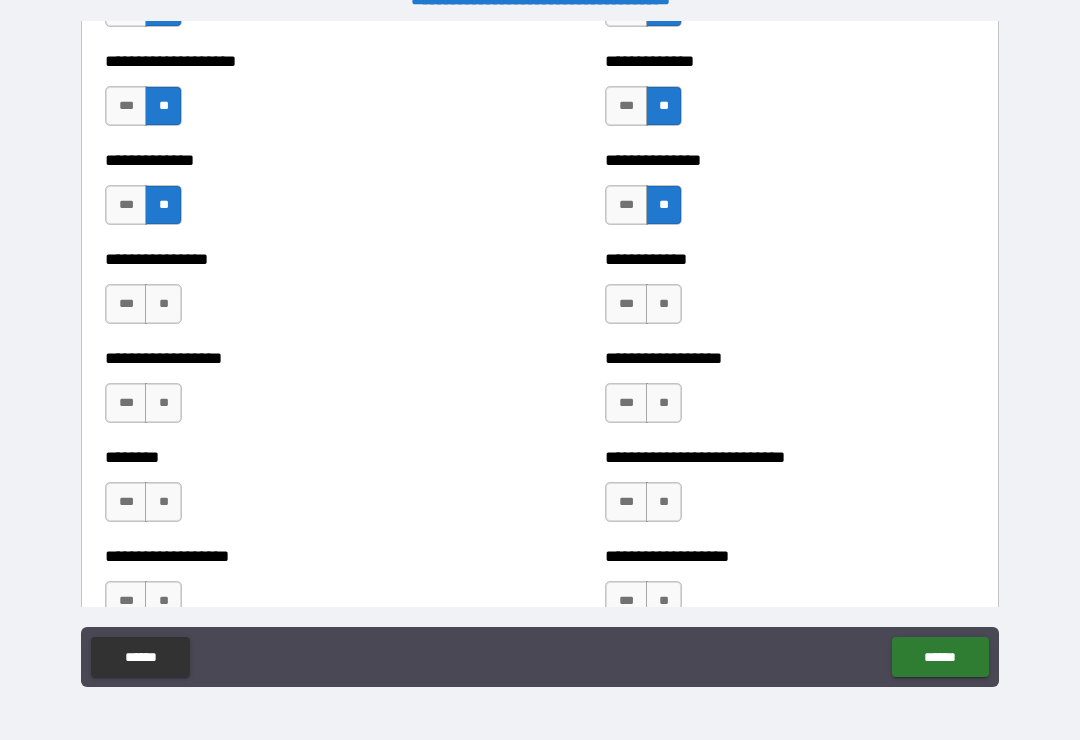 scroll, scrollTop: 4172, scrollLeft: 0, axis: vertical 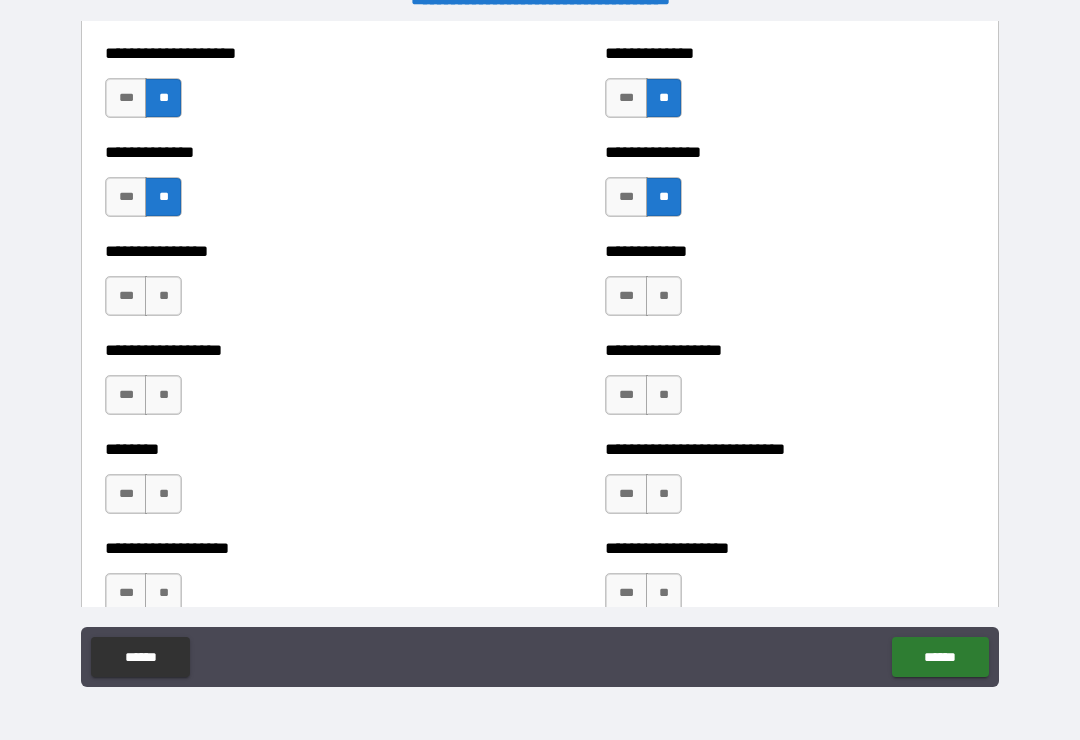 click on "**" at bounding box center [664, 296] 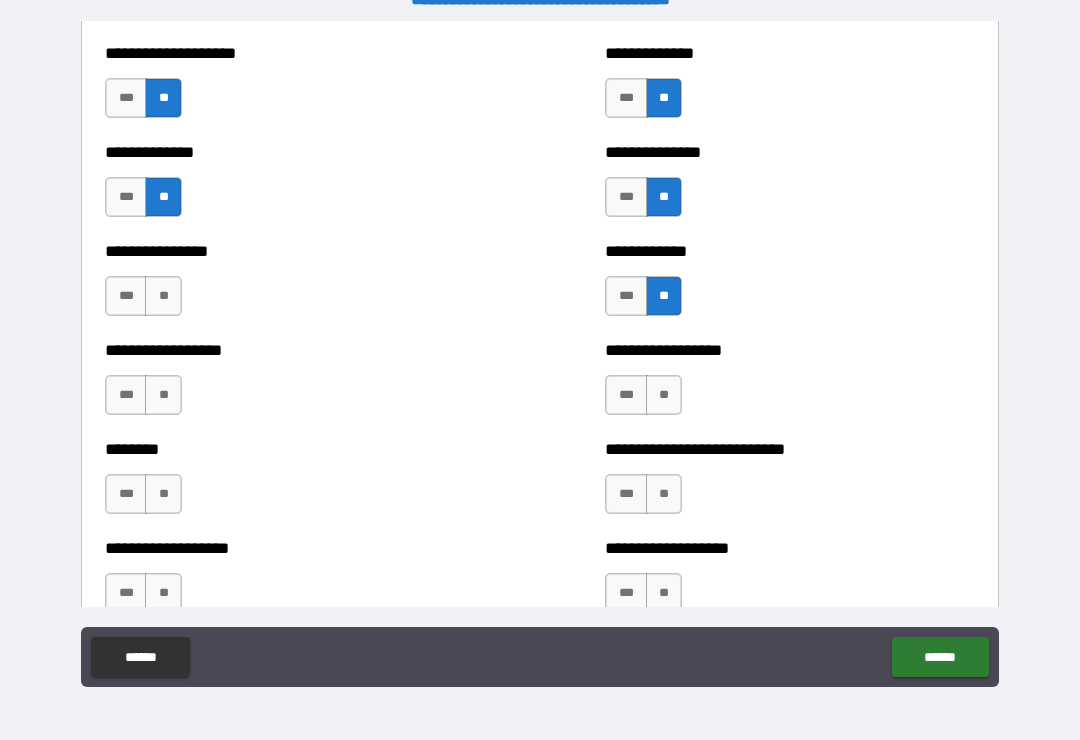 click on "**" at bounding box center [163, 296] 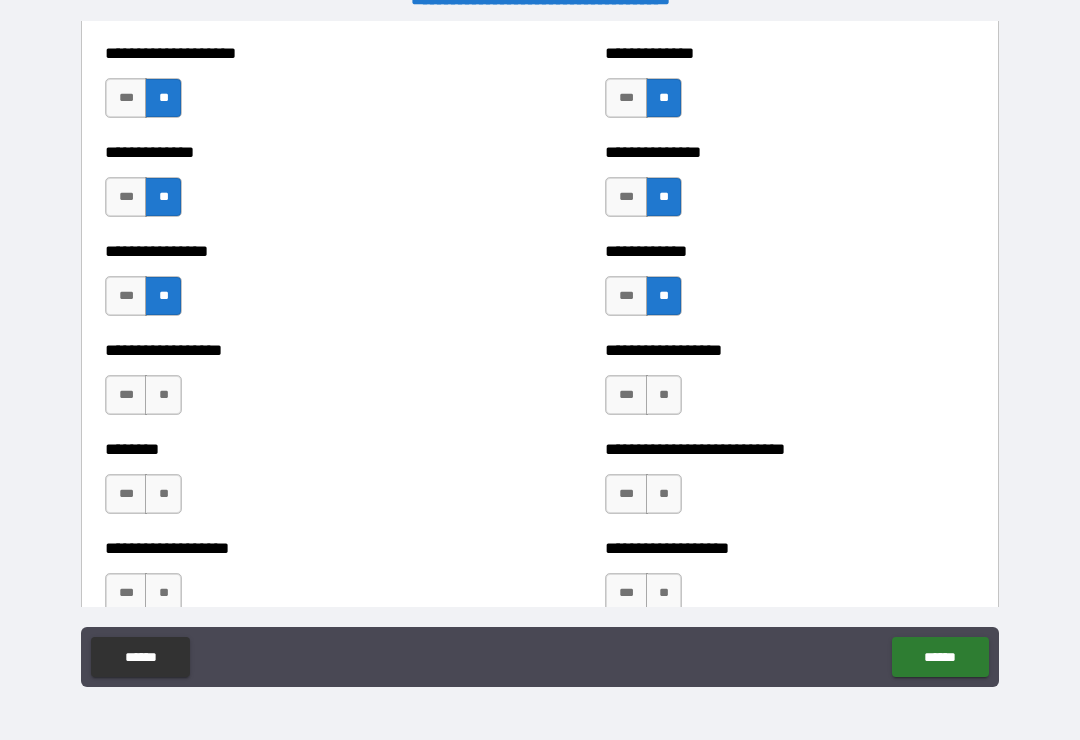 click on "**" at bounding box center (664, 395) 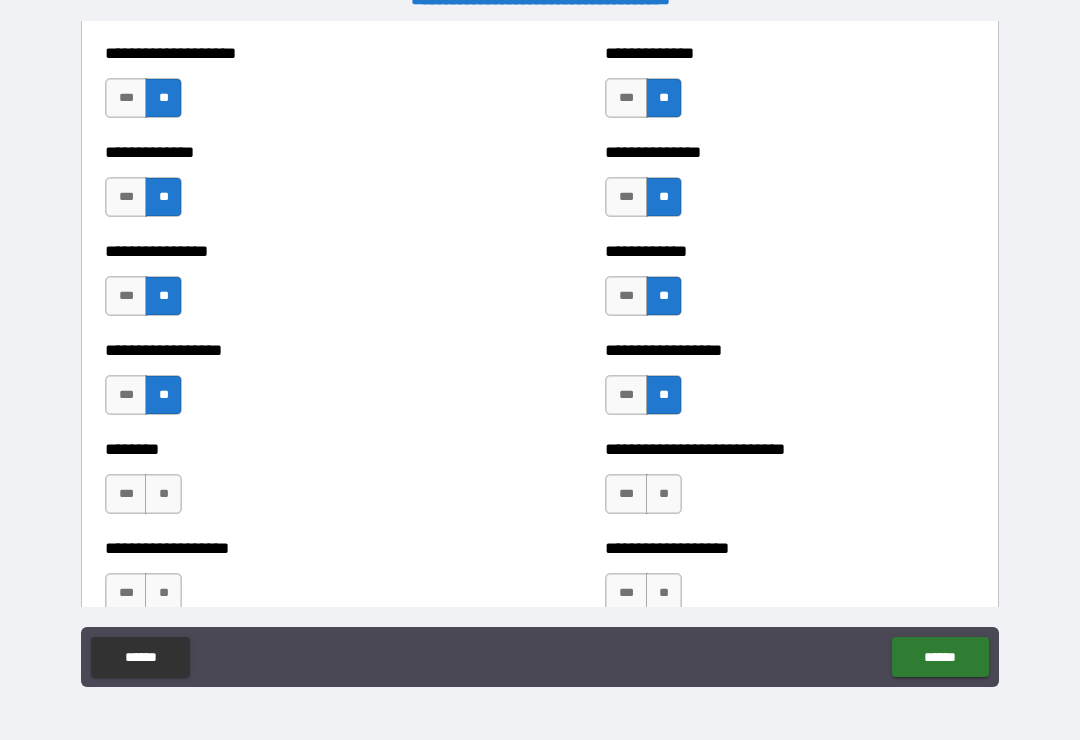 click on "**" at bounding box center (664, 494) 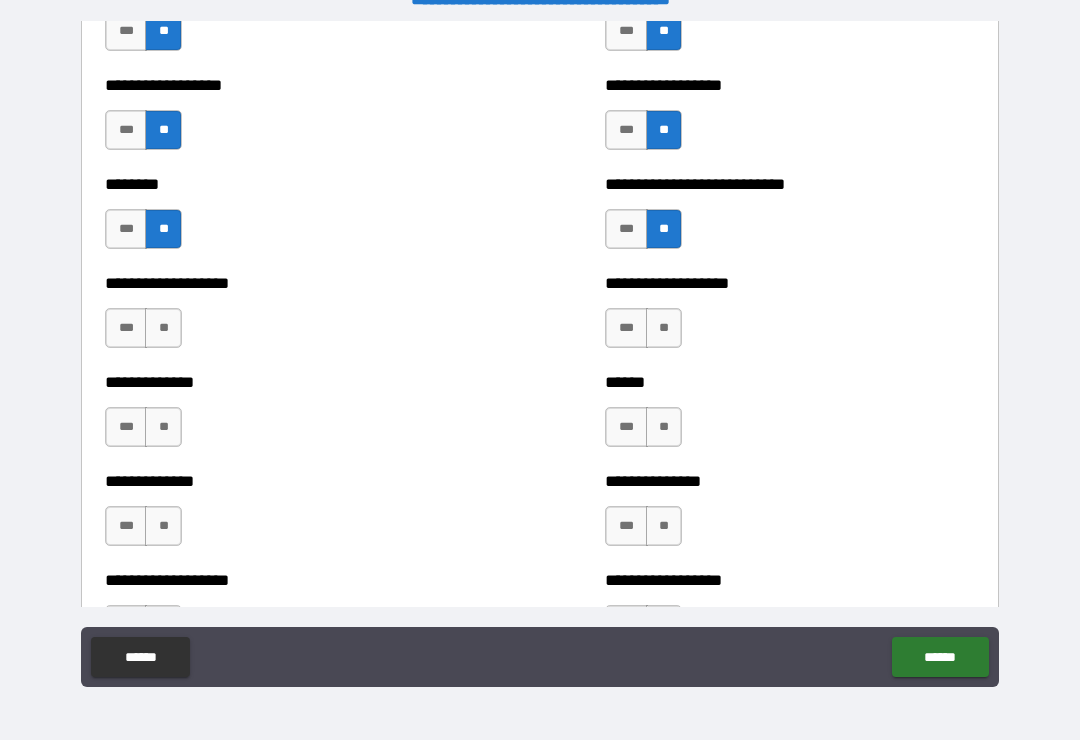 scroll, scrollTop: 4440, scrollLeft: 0, axis: vertical 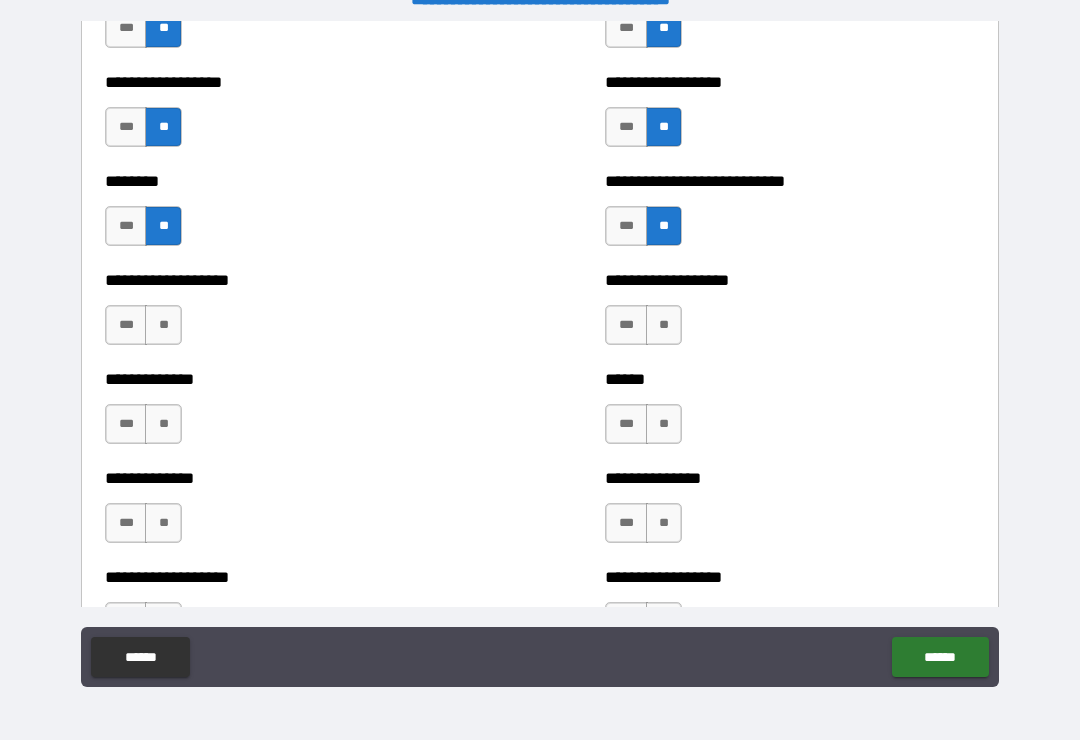 click on "**" at bounding box center (163, 325) 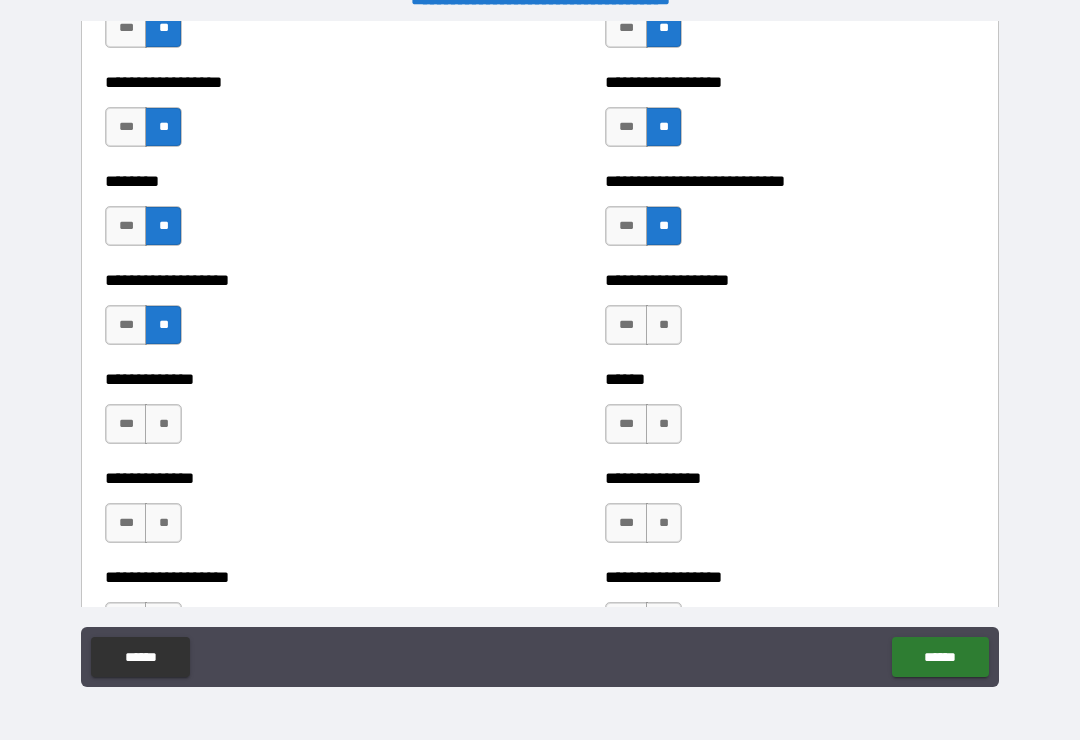 click on "**" at bounding box center [664, 325] 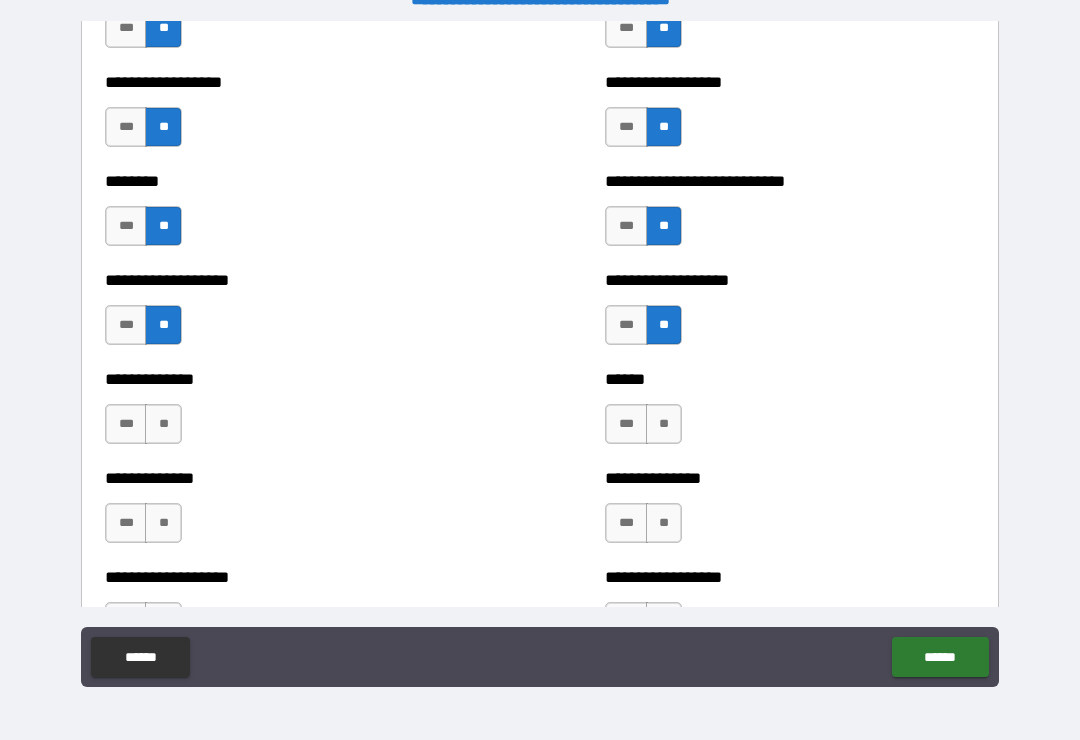 click on "**" at bounding box center (163, 424) 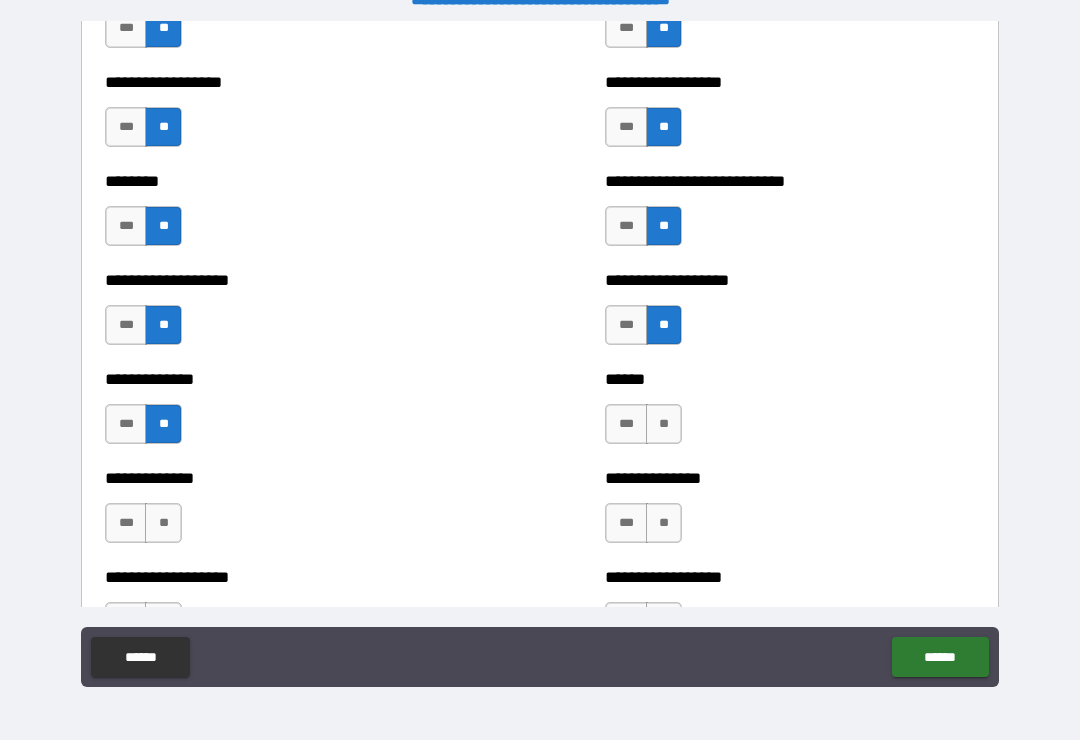 click on "**" at bounding box center [664, 424] 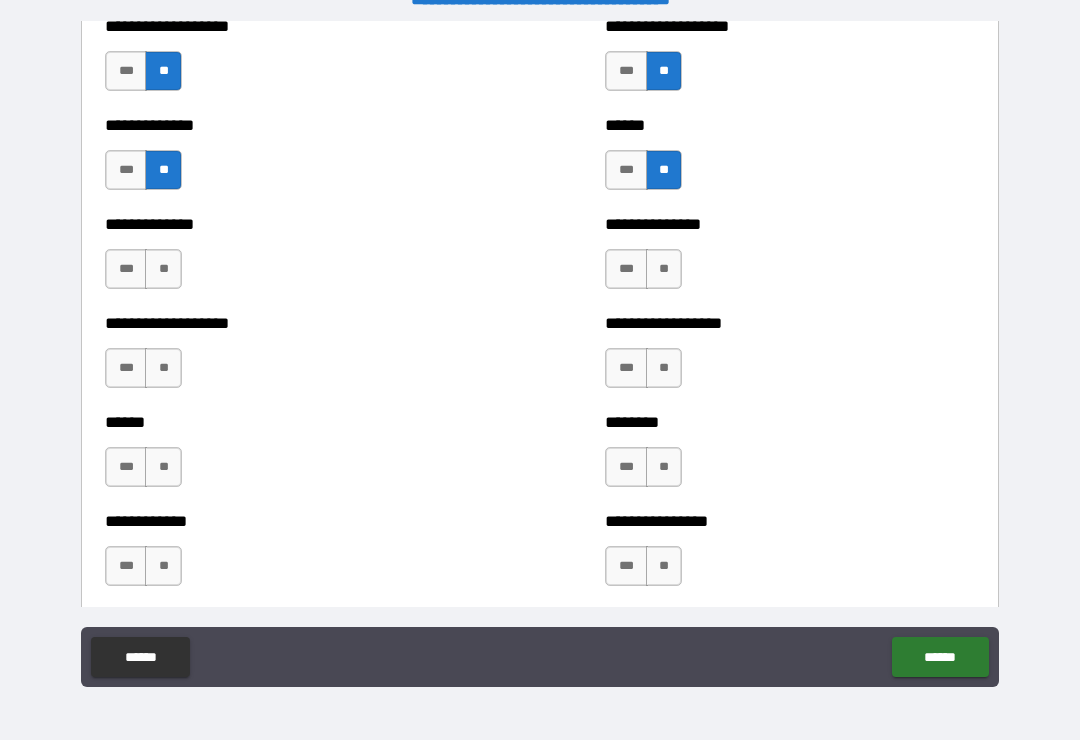 scroll, scrollTop: 4698, scrollLeft: 0, axis: vertical 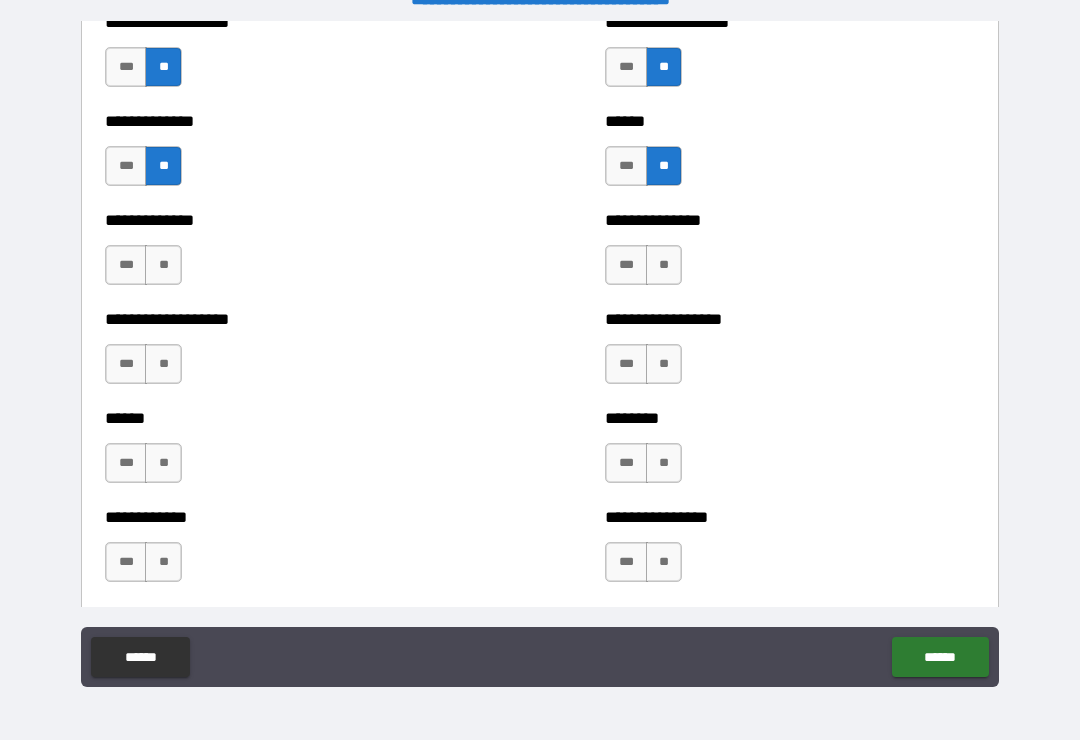 click on "**" at bounding box center [163, 265] 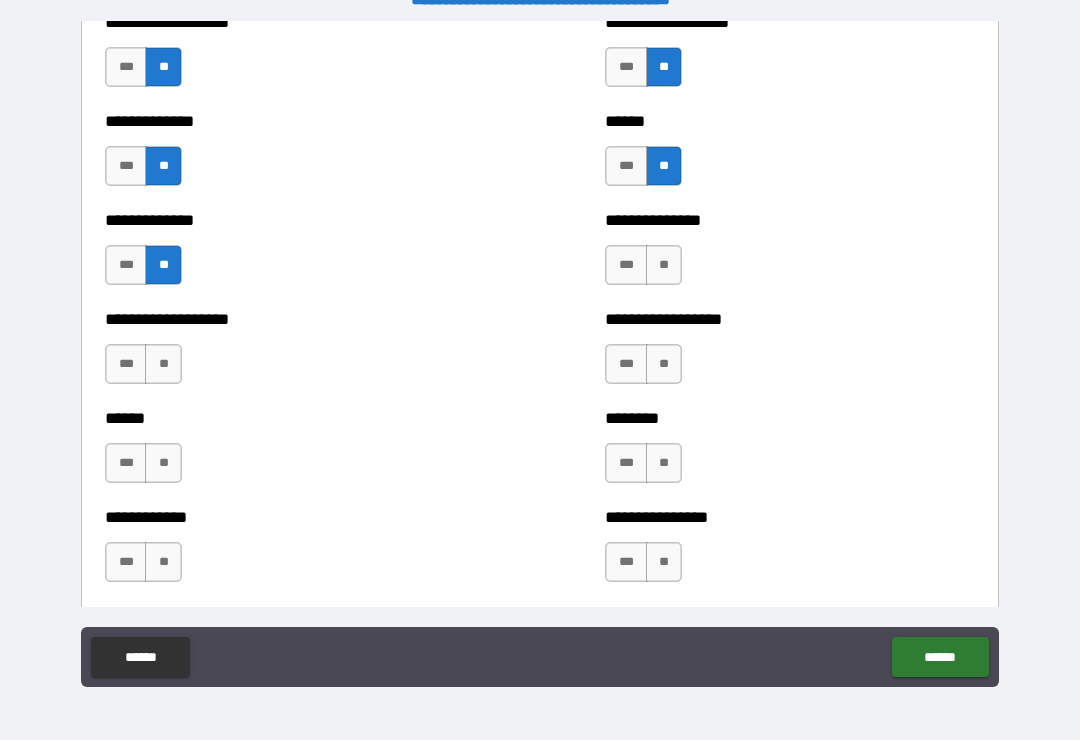 click on "**" at bounding box center [664, 265] 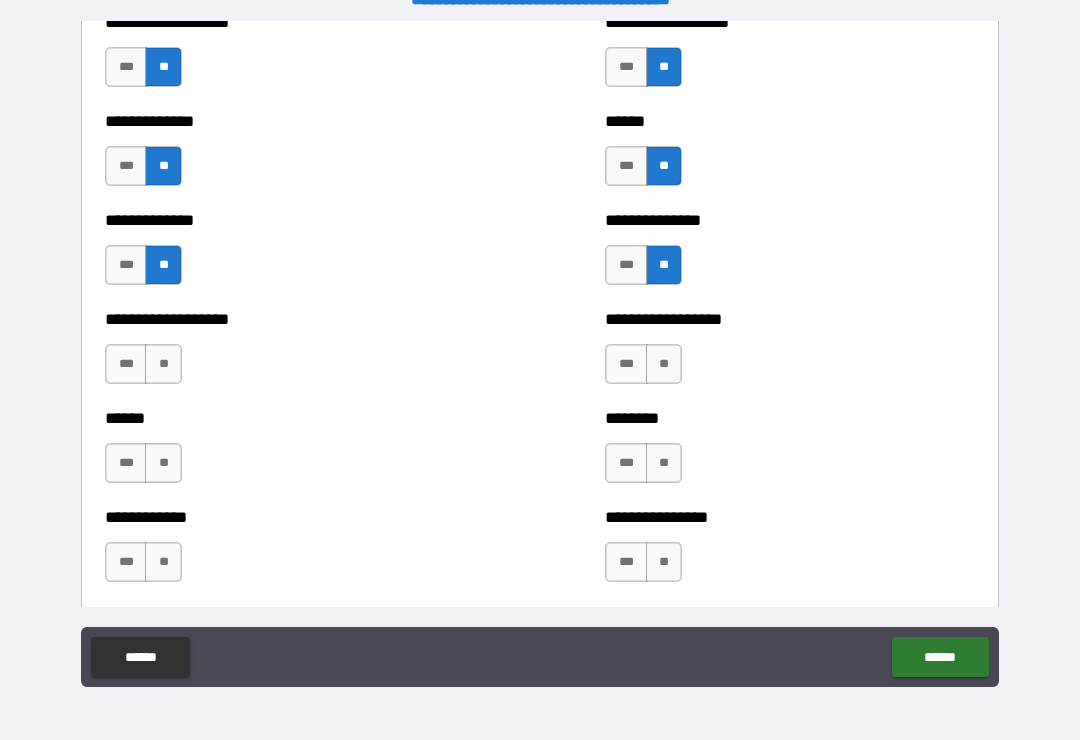 click on "**" at bounding box center (664, 364) 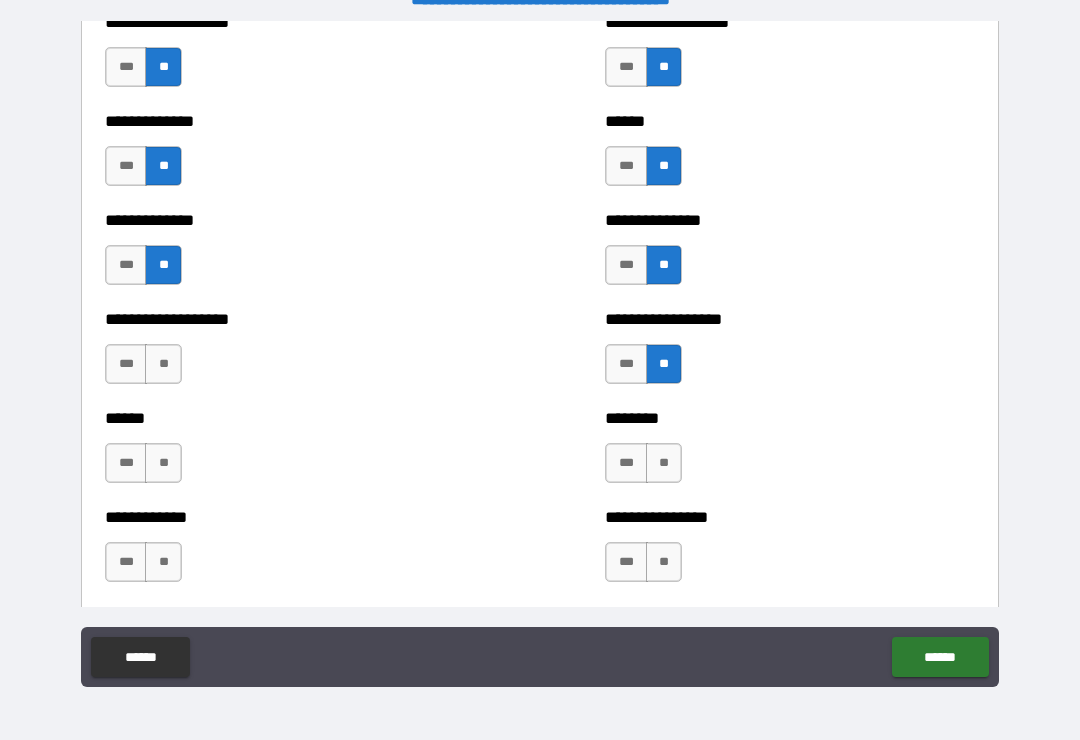 click on "**" at bounding box center (163, 364) 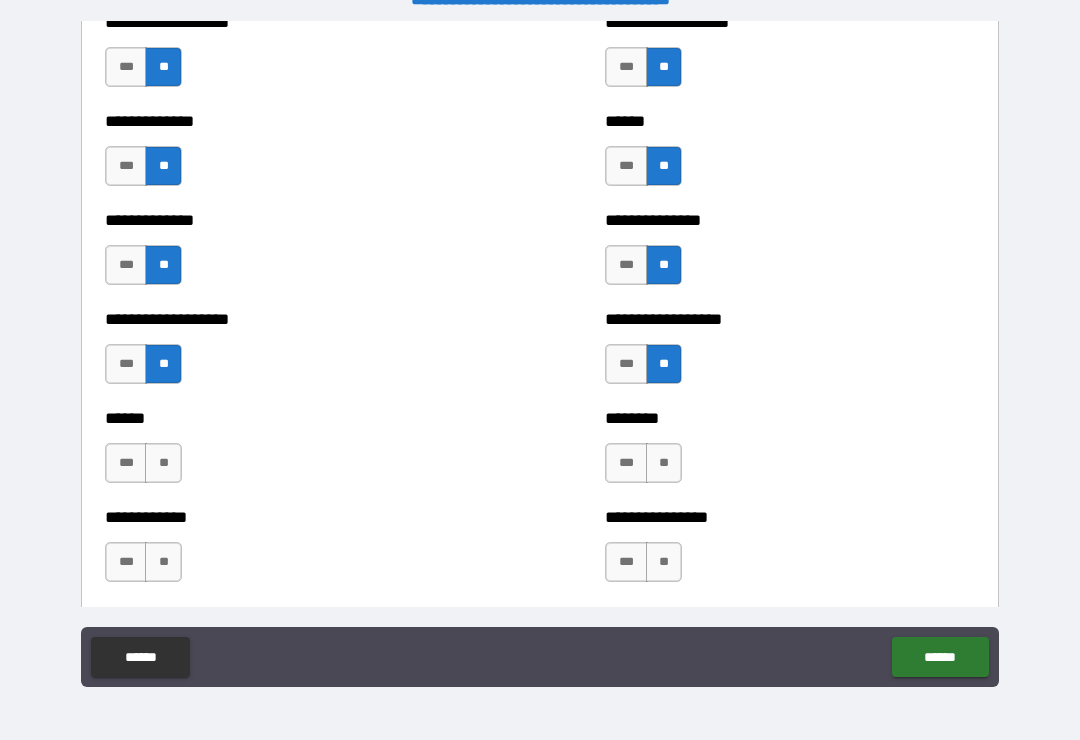 click on "**" at bounding box center (163, 463) 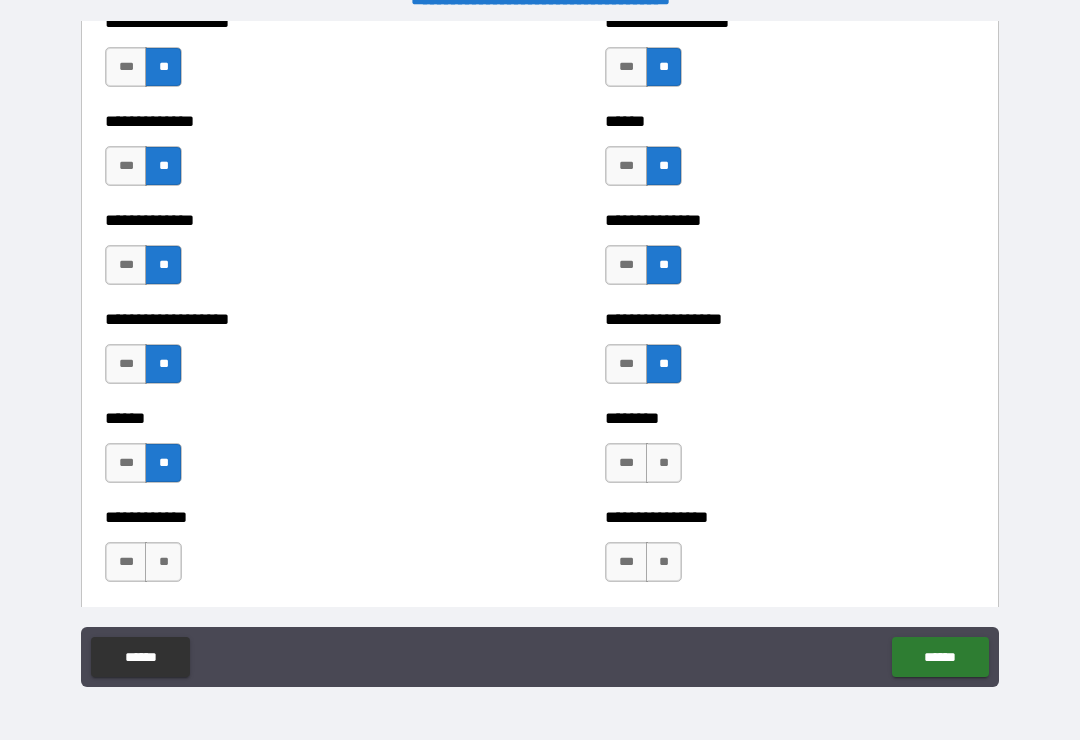 click on "**" at bounding box center [664, 463] 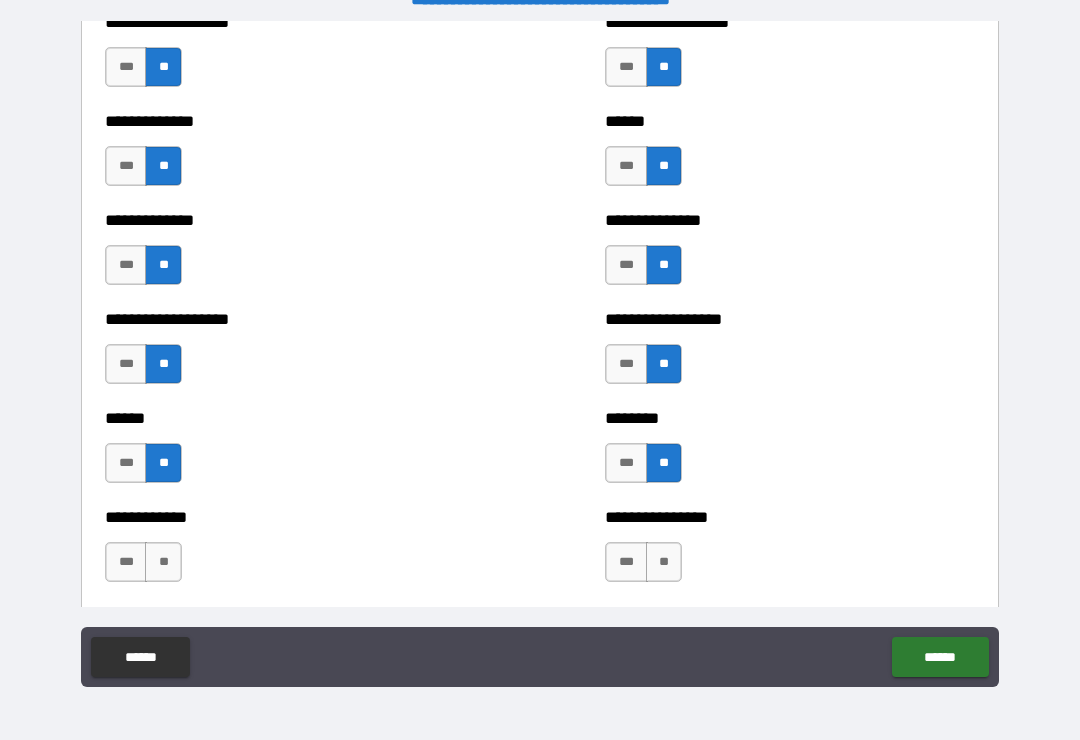 click on "**" at bounding box center [163, 562] 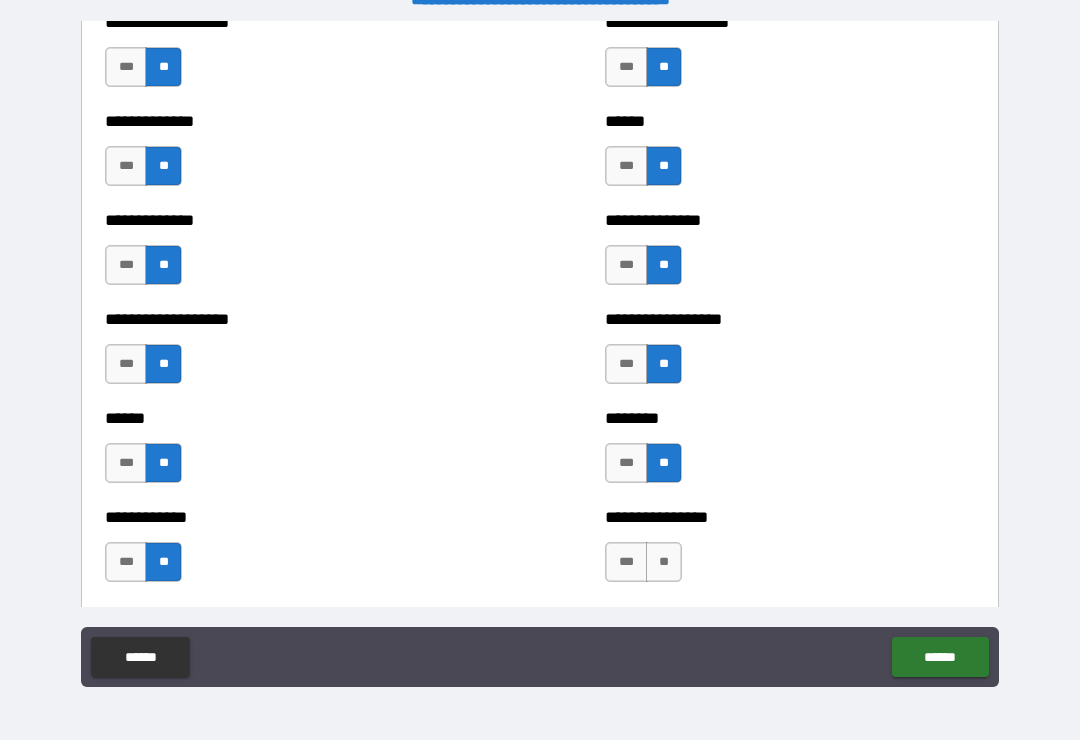 click on "**" at bounding box center [664, 562] 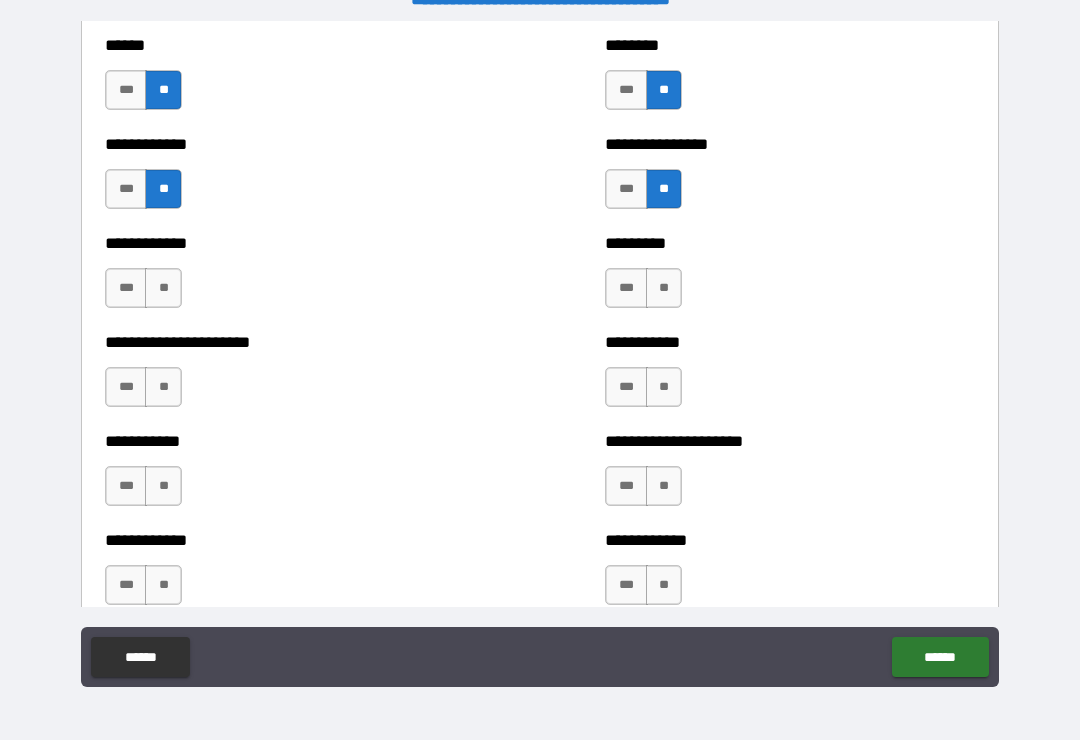 scroll, scrollTop: 5076, scrollLeft: 0, axis: vertical 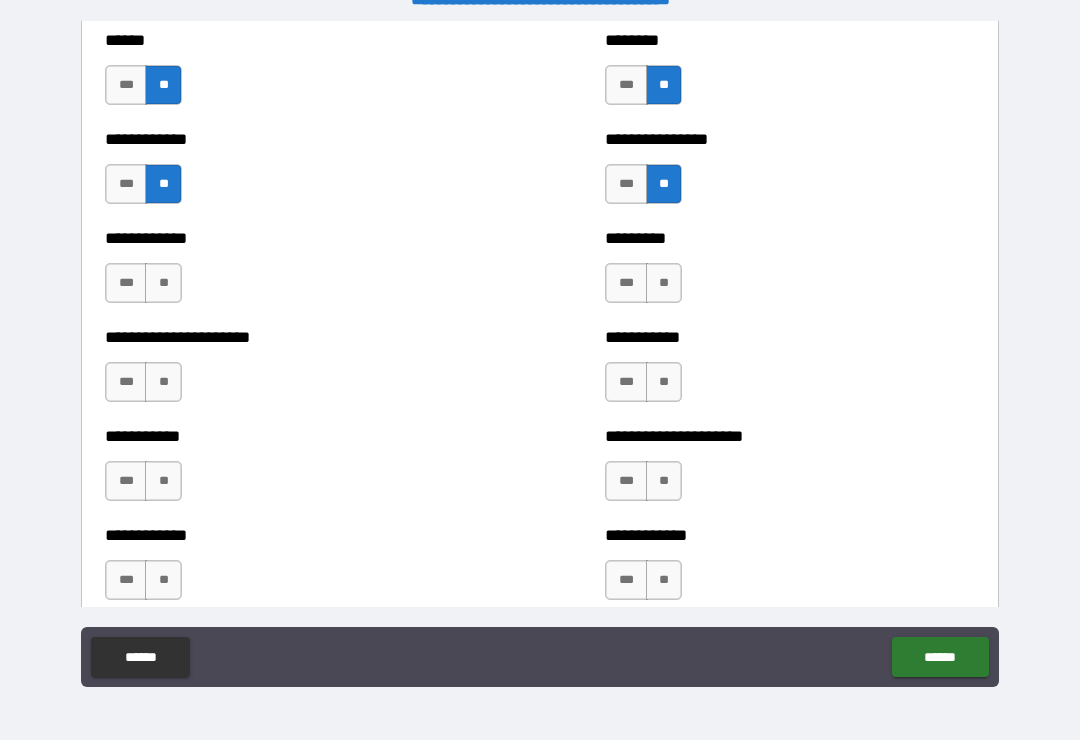 click on "**" at bounding box center (163, 283) 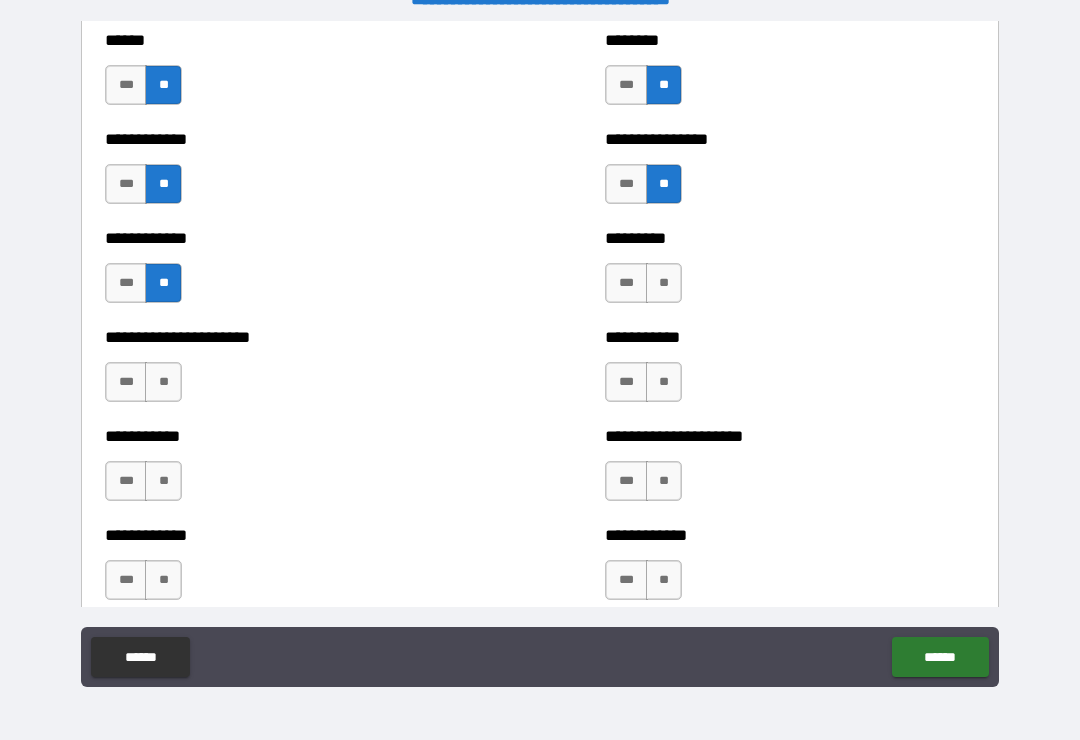 click on "**" at bounding box center [664, 283] 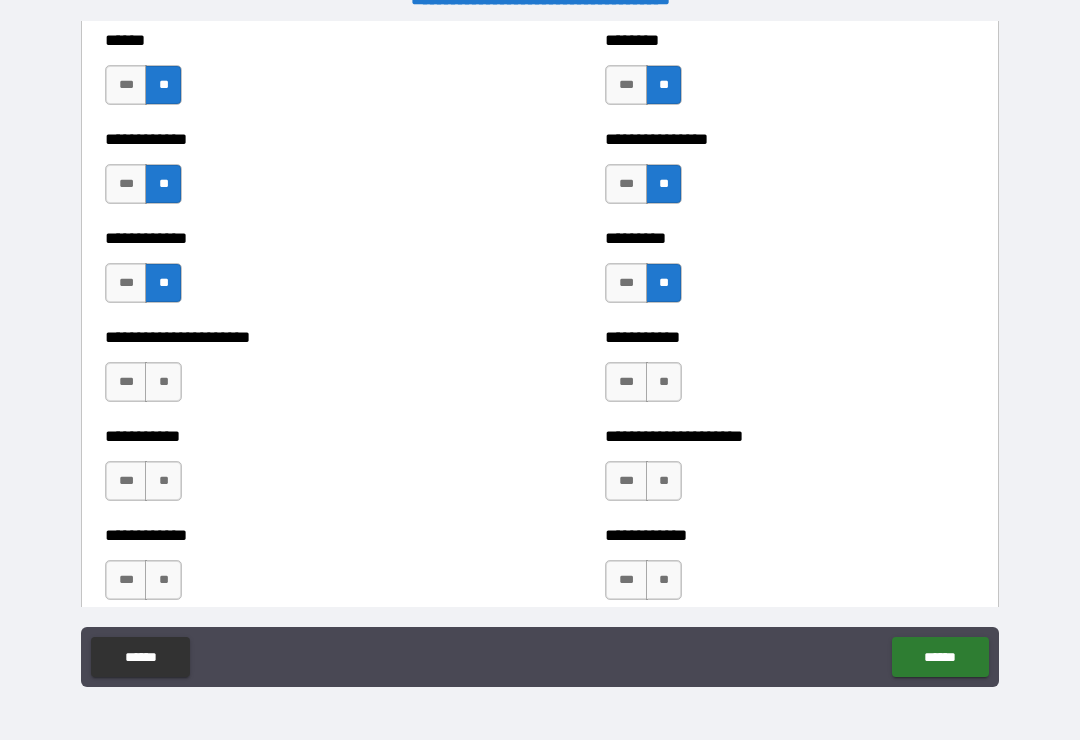 click on "**" at bounding box center (163, 382) 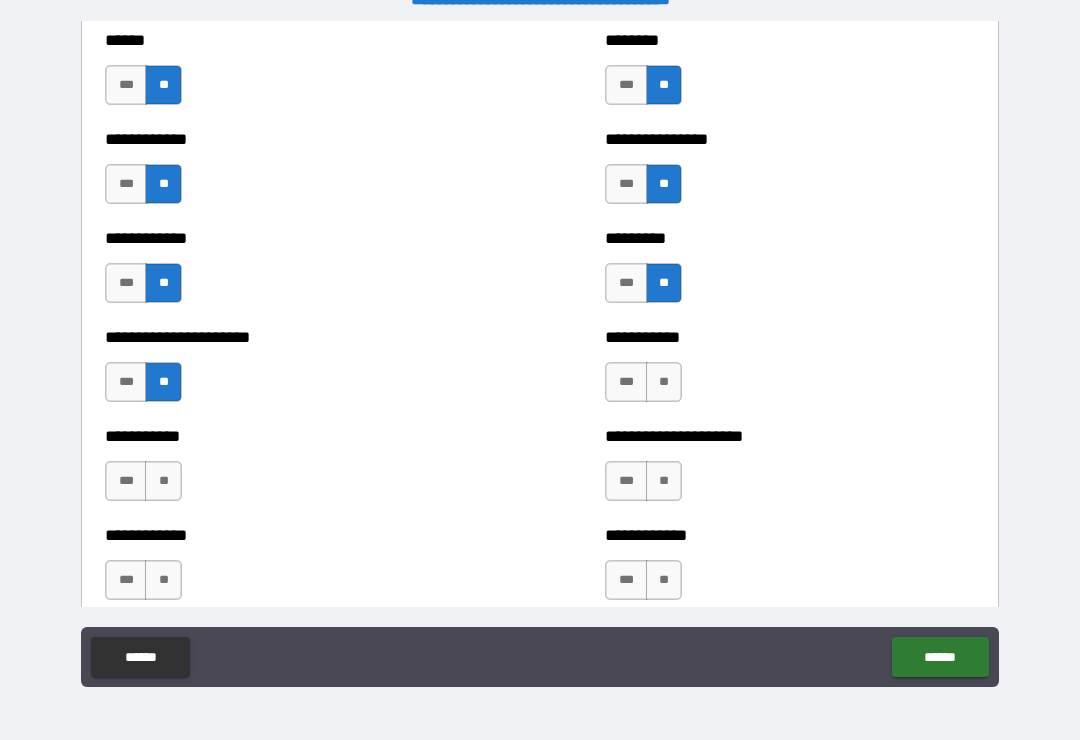click on "**" at bounding box center [664, 382] 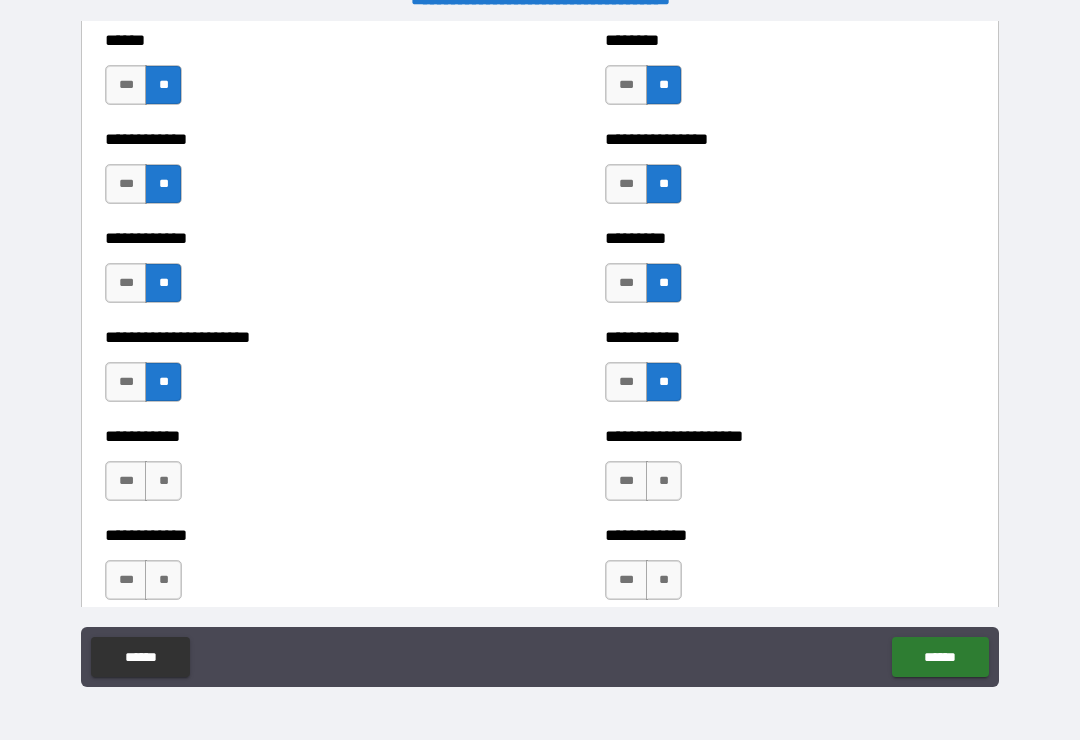 click on "**" at bounding box center (163, 481) 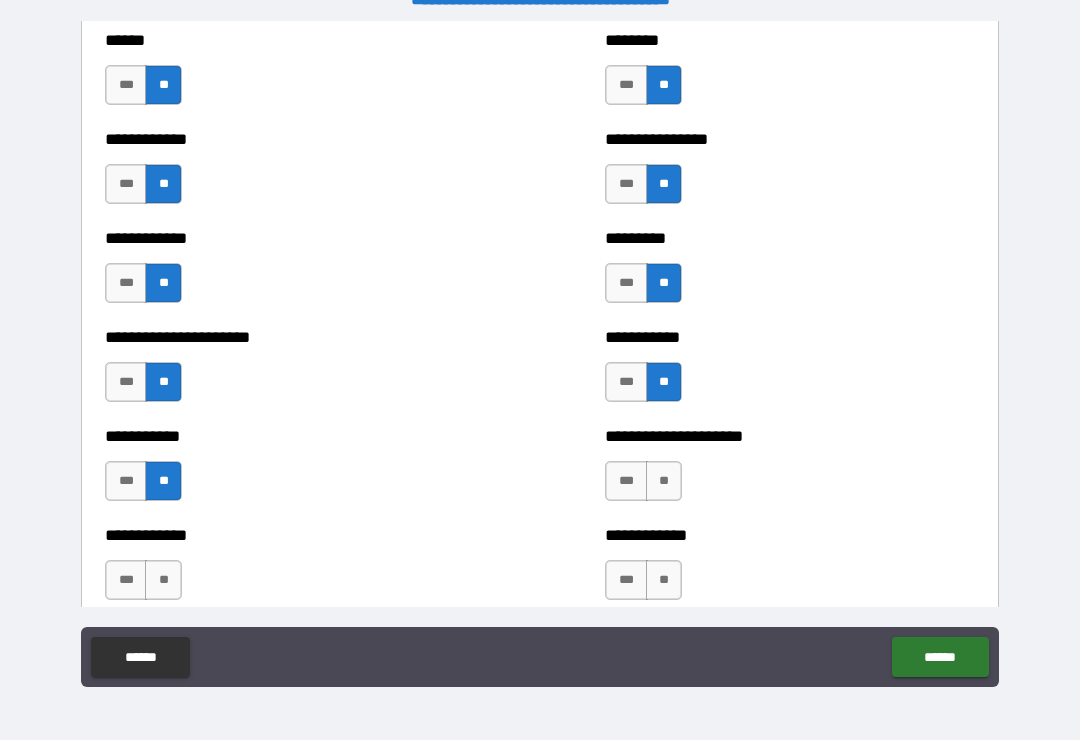 click on "**" at bounding box center (664, 481) 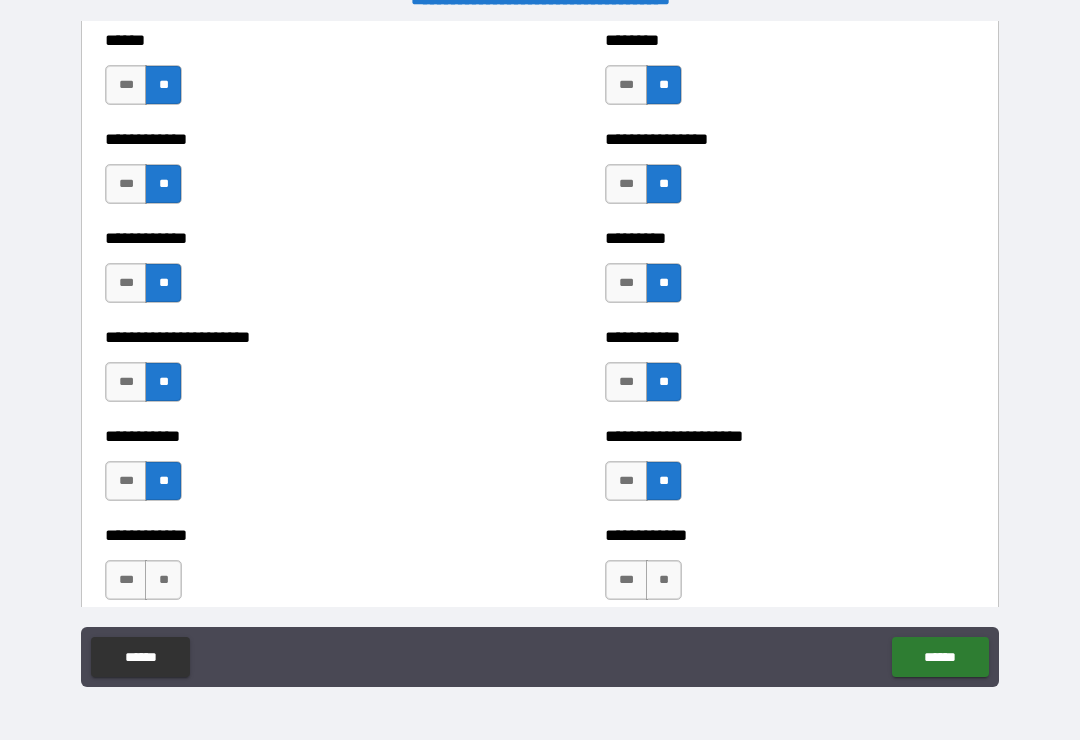 click on "**" at bounding box center [163, 580] 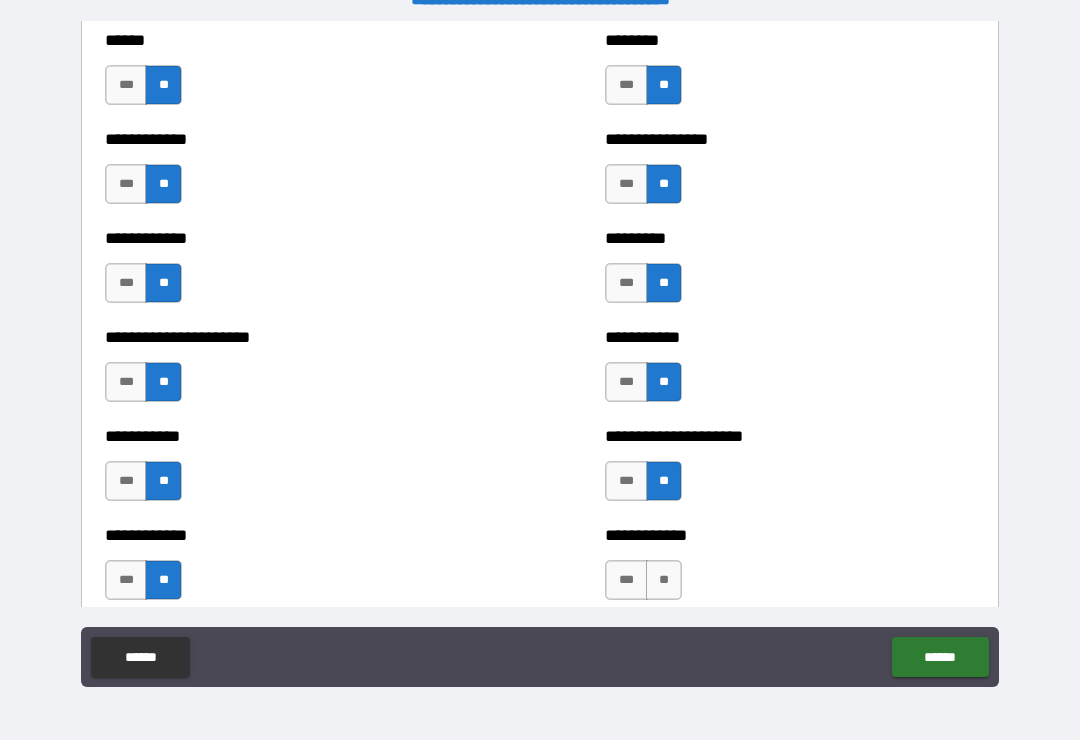 click on "**" at bounding box center [664, 580] 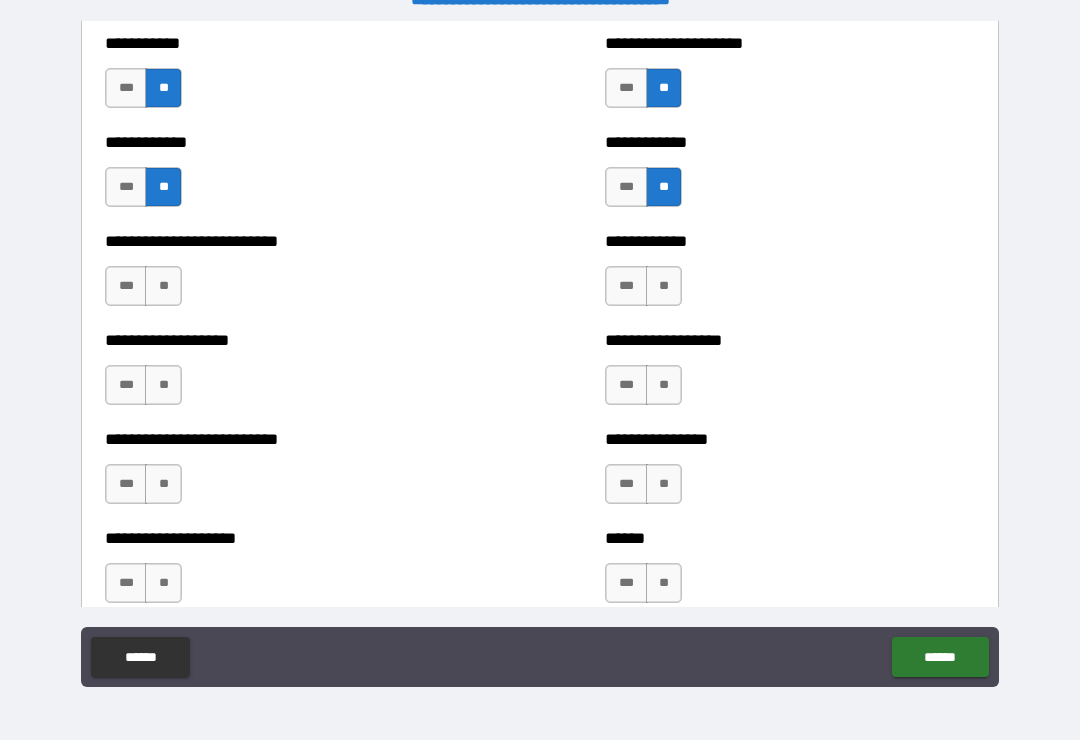 scroll, scrollTop: 5472, scrollLeft: 0, axis: vertical 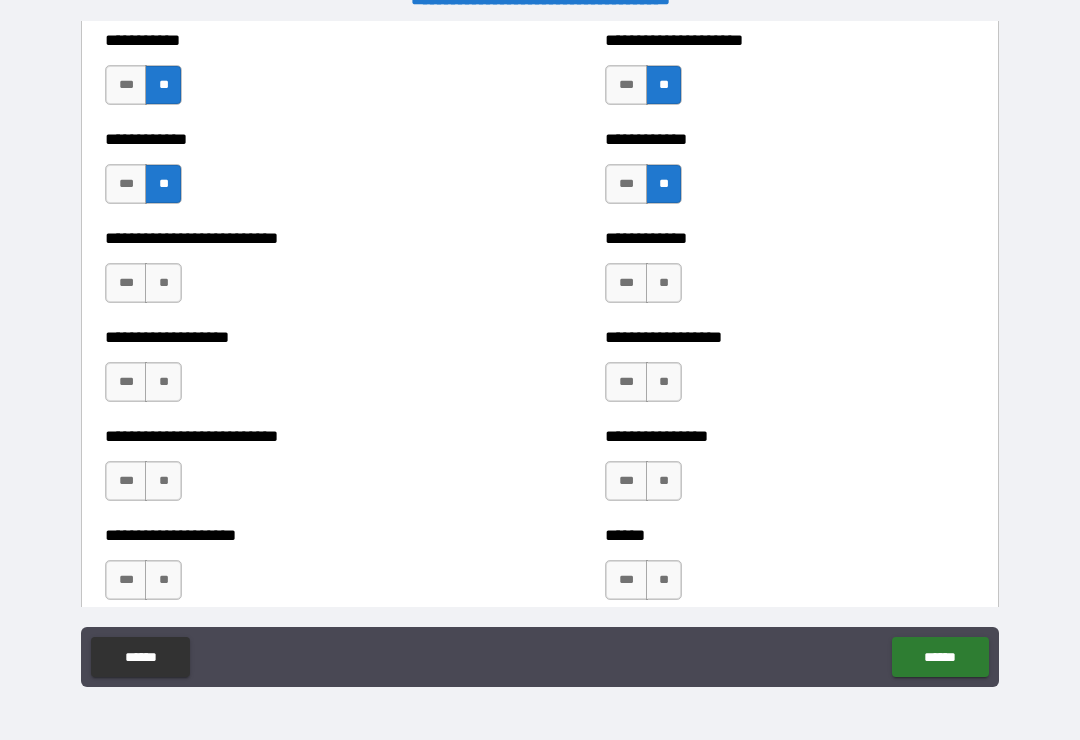 click on "**" at bounding box center (163, 283) 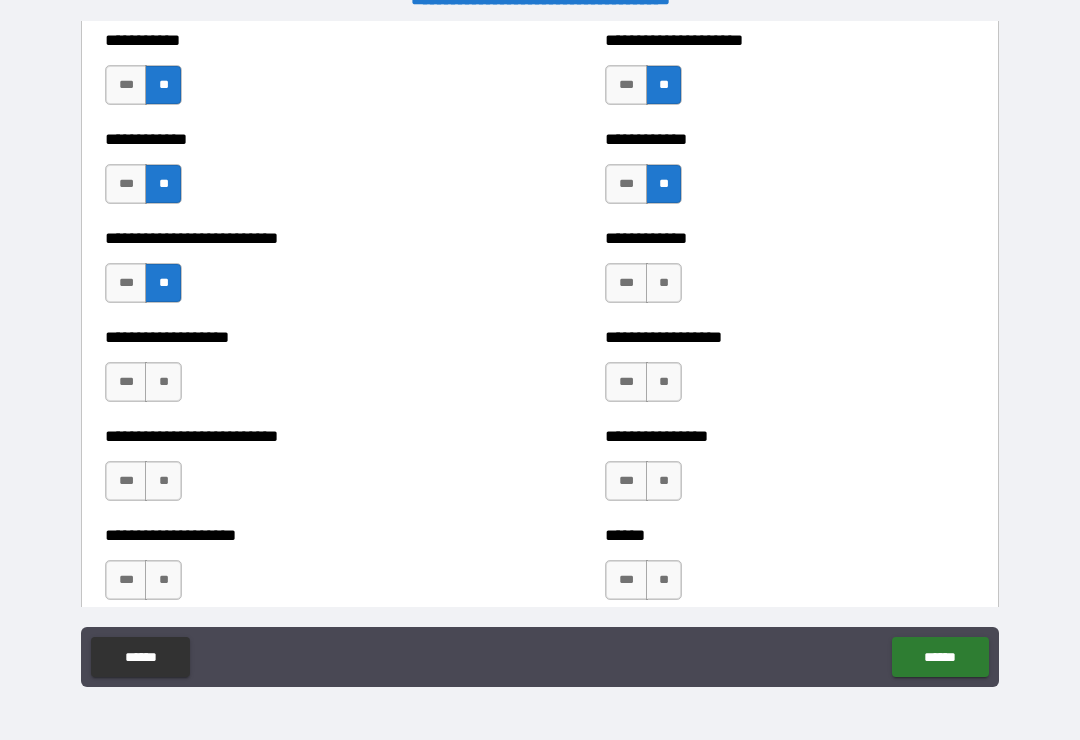 click on "**" at bounding box center [664, 283] 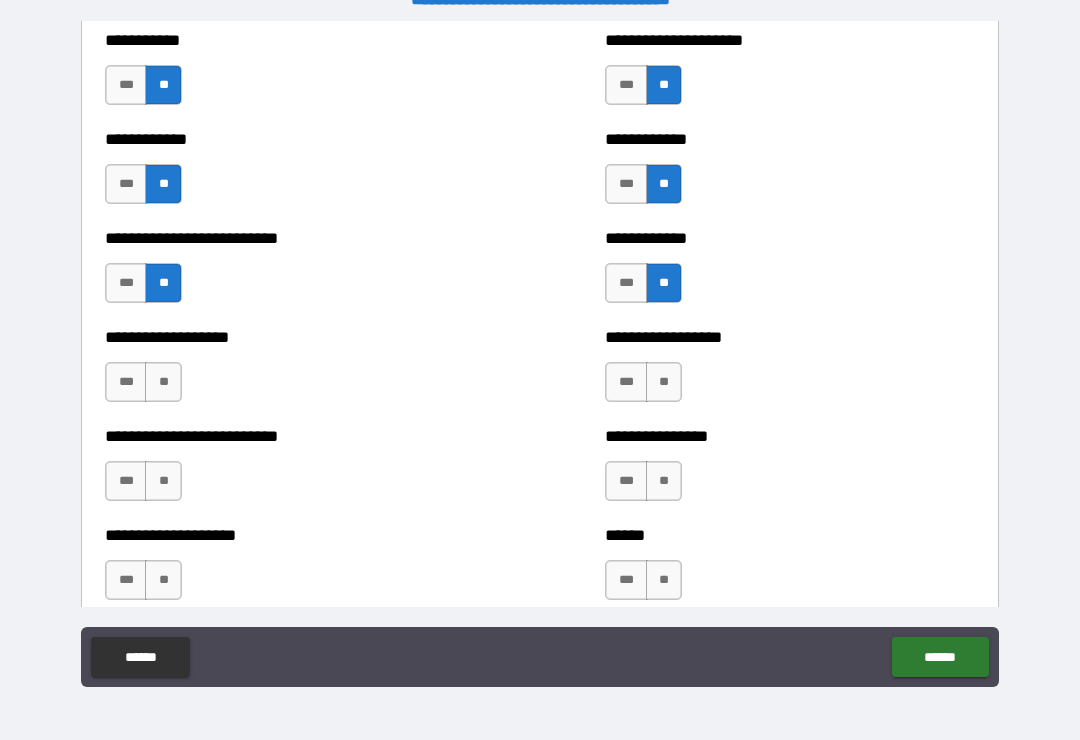 click on "**" at bounding box center [163, 382] 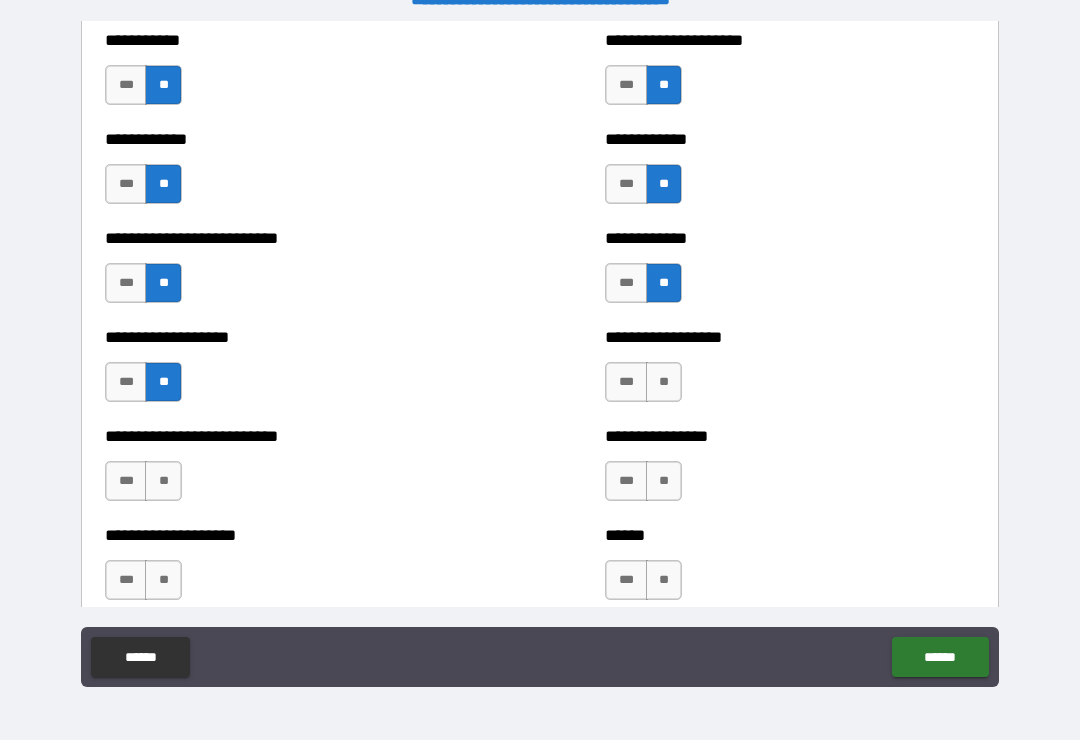 click on "**" at bounding box center (664, 382) 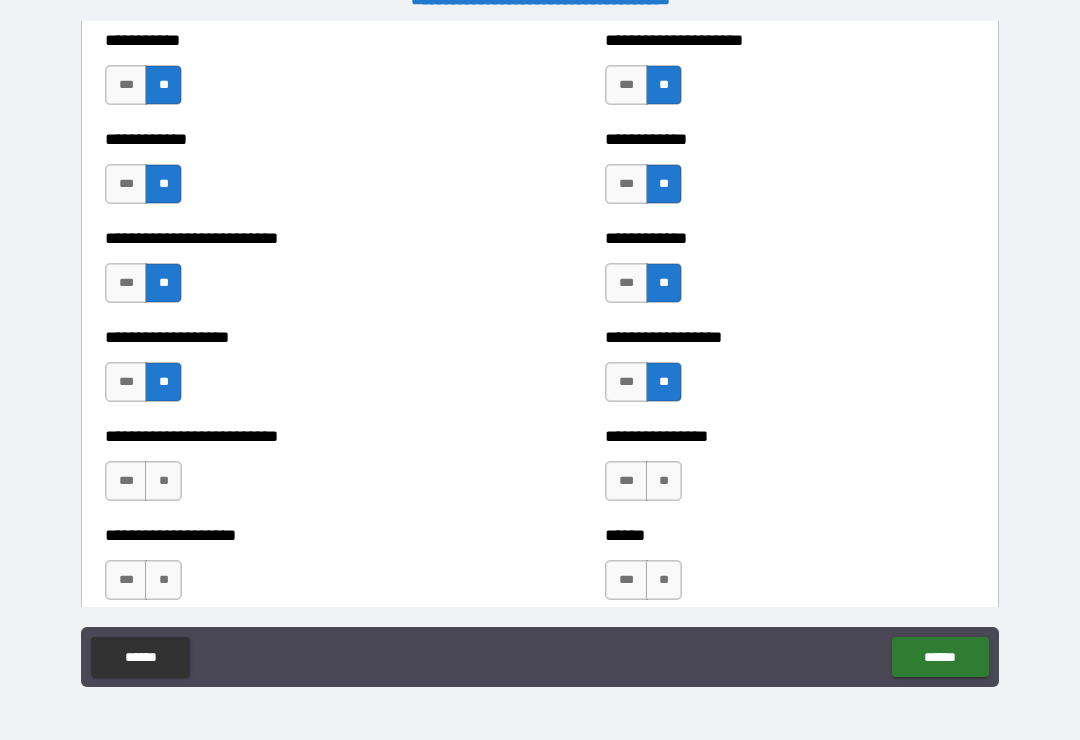 click on "**" at bounding box center (163, 481) 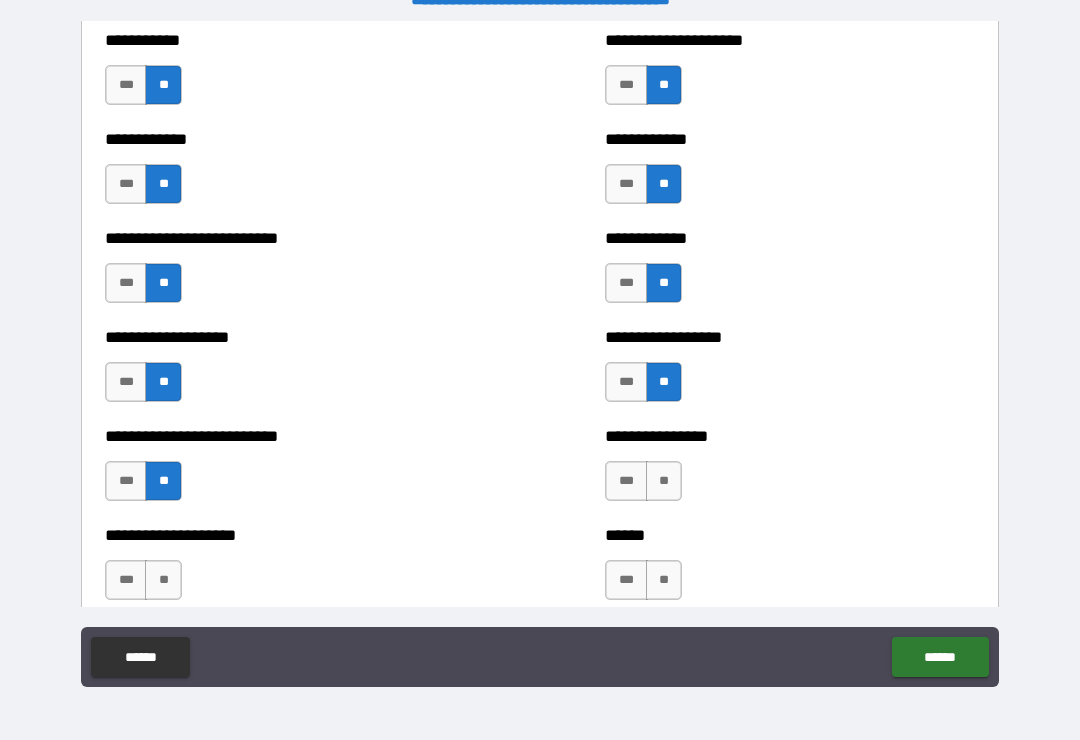 click on "**" at bounding box center [664, 481] 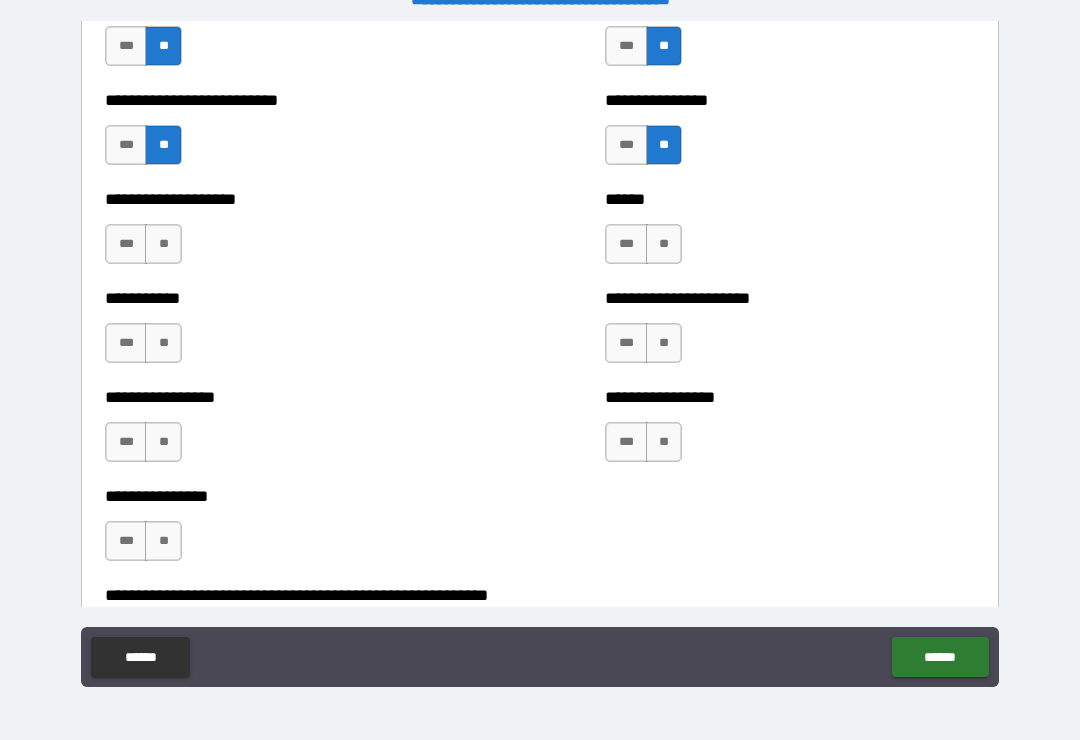 scroll, scrollTop: 5817, scrollLeft: 0, axis: vertical 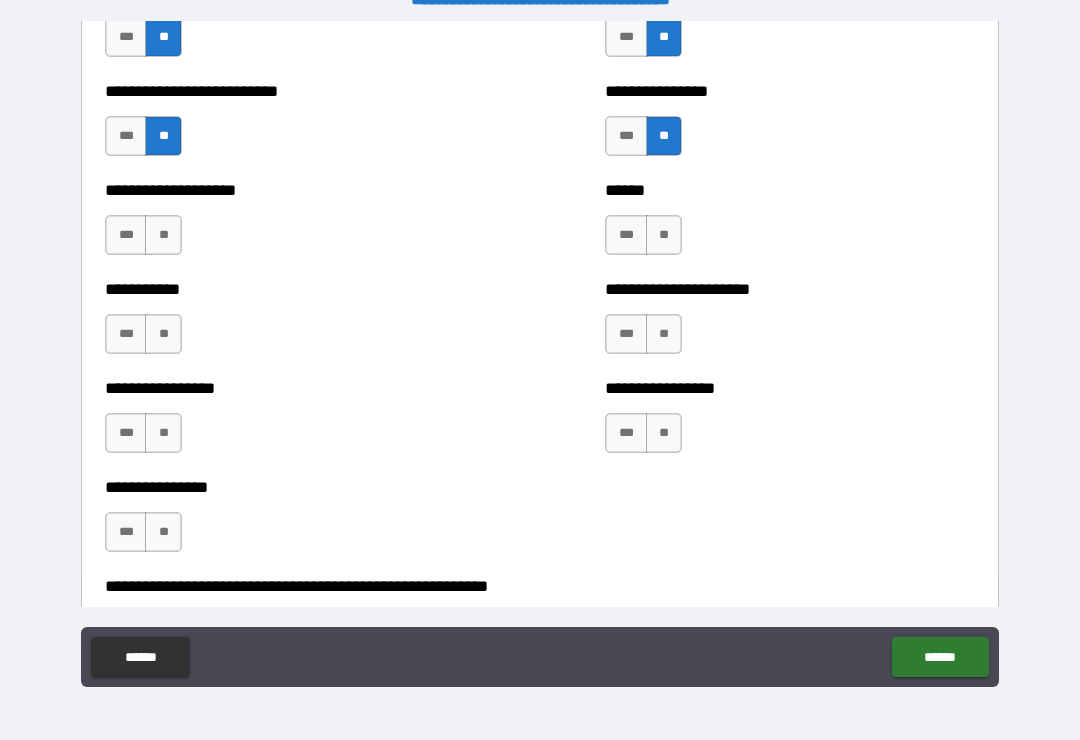click on "**" at bounding box center [163, 235] 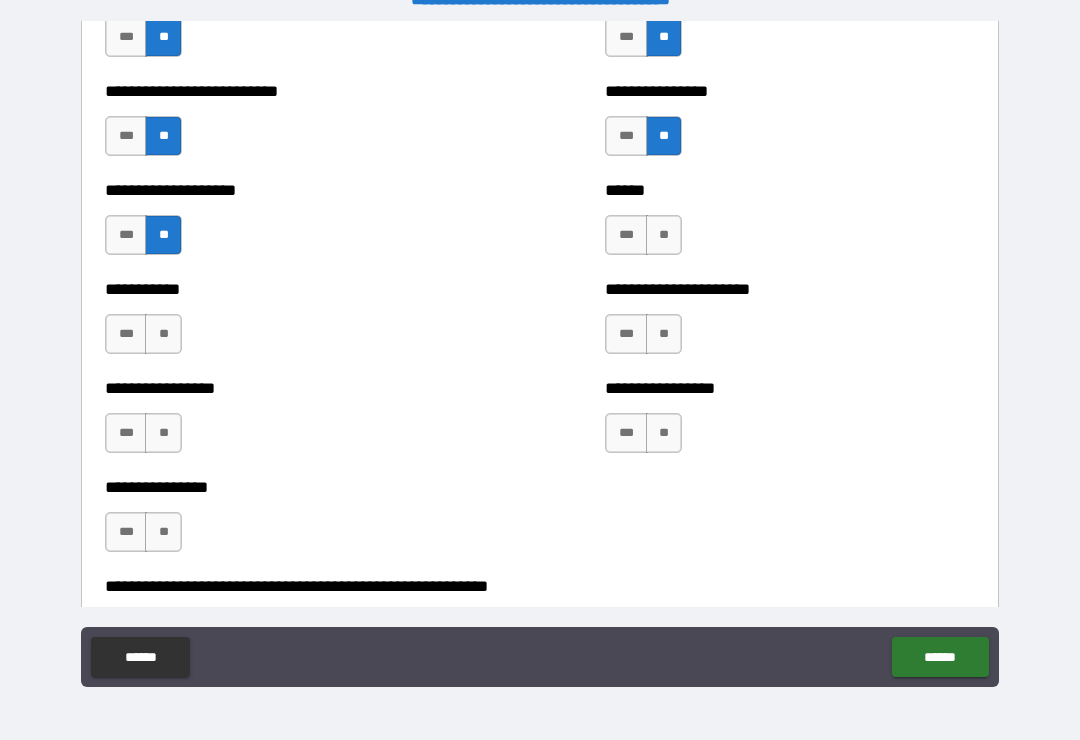 click on "**" at bounding box center [664, 235] 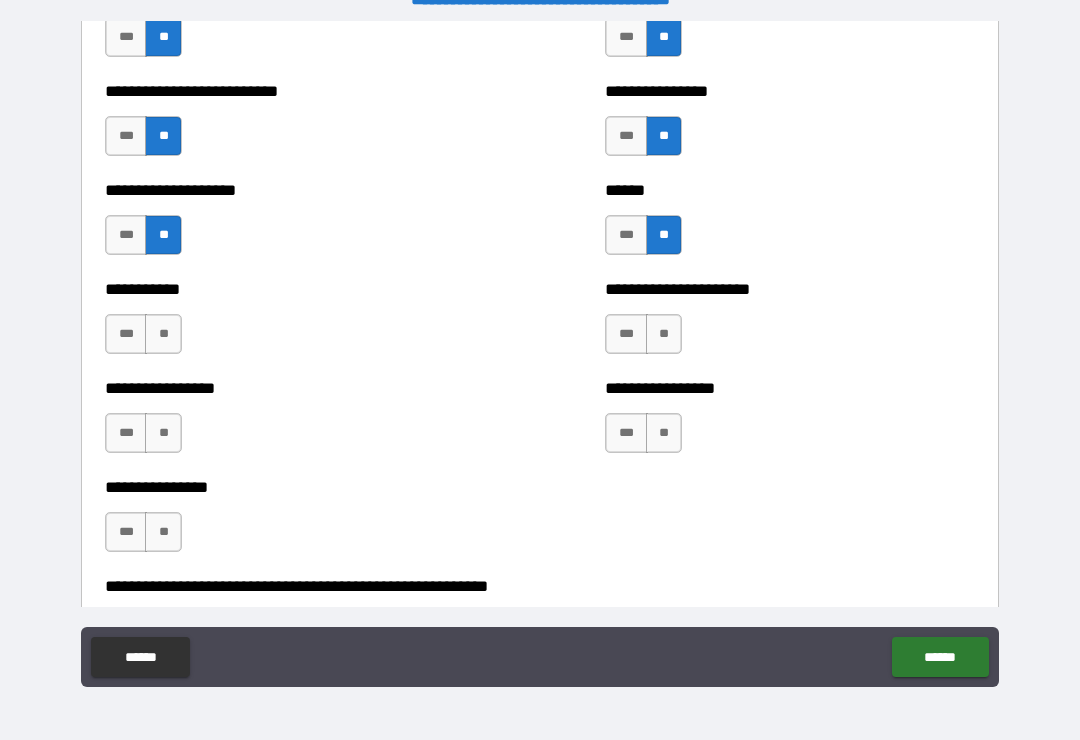 click on "**" at bounding box center (664, 334) 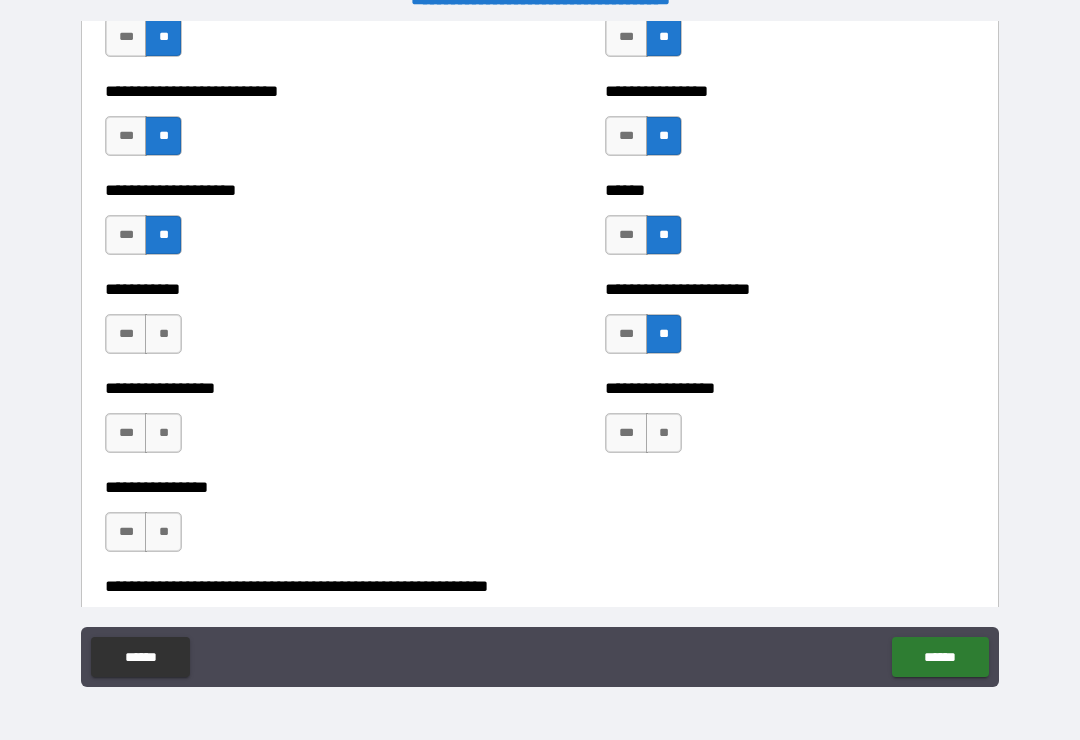 click on "**" at bounding box center (163, 334) 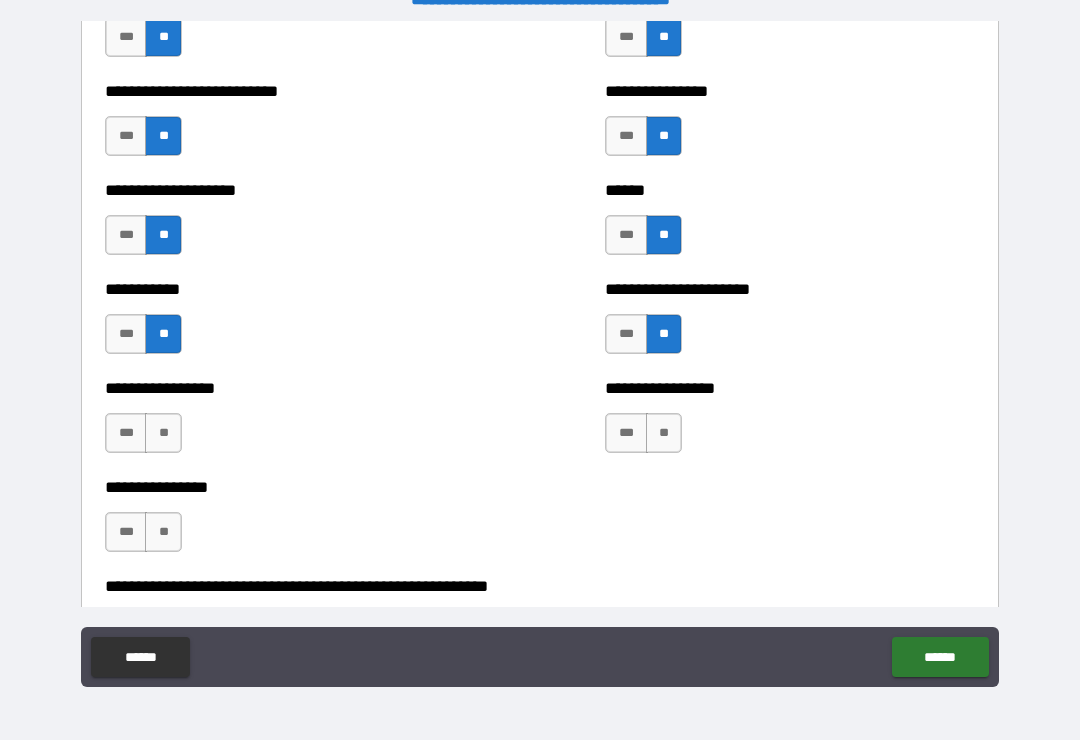 click on "**" at bounding box center (163, 433) 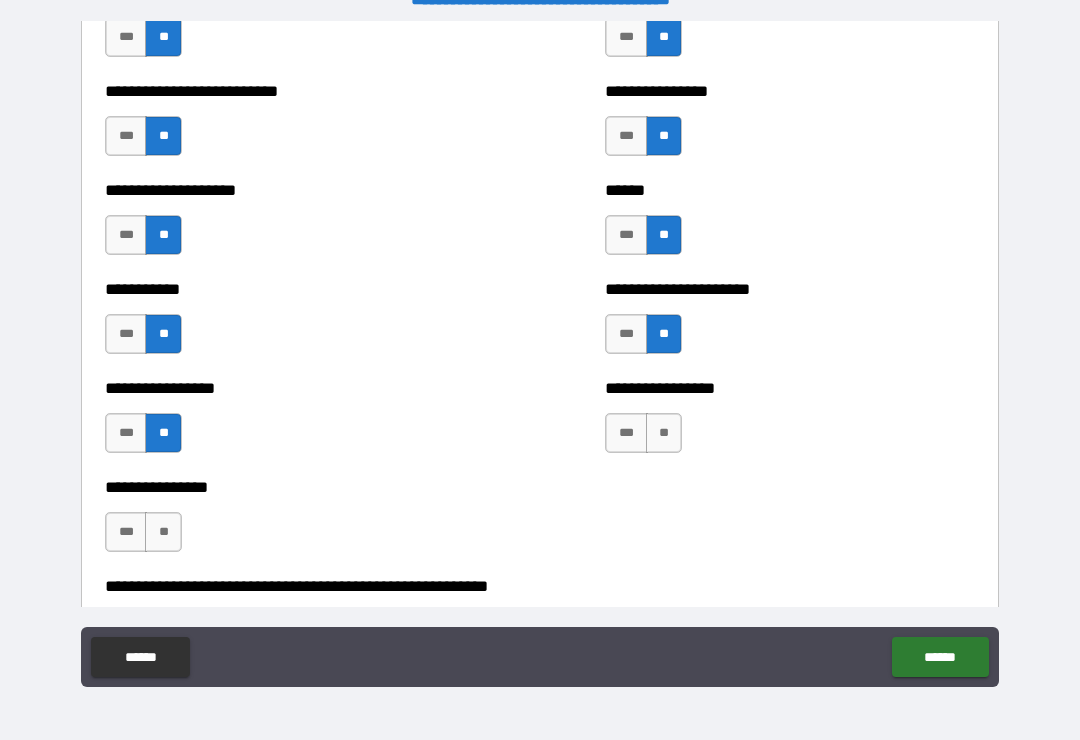 click on "**" at bounding box center [163, 532] 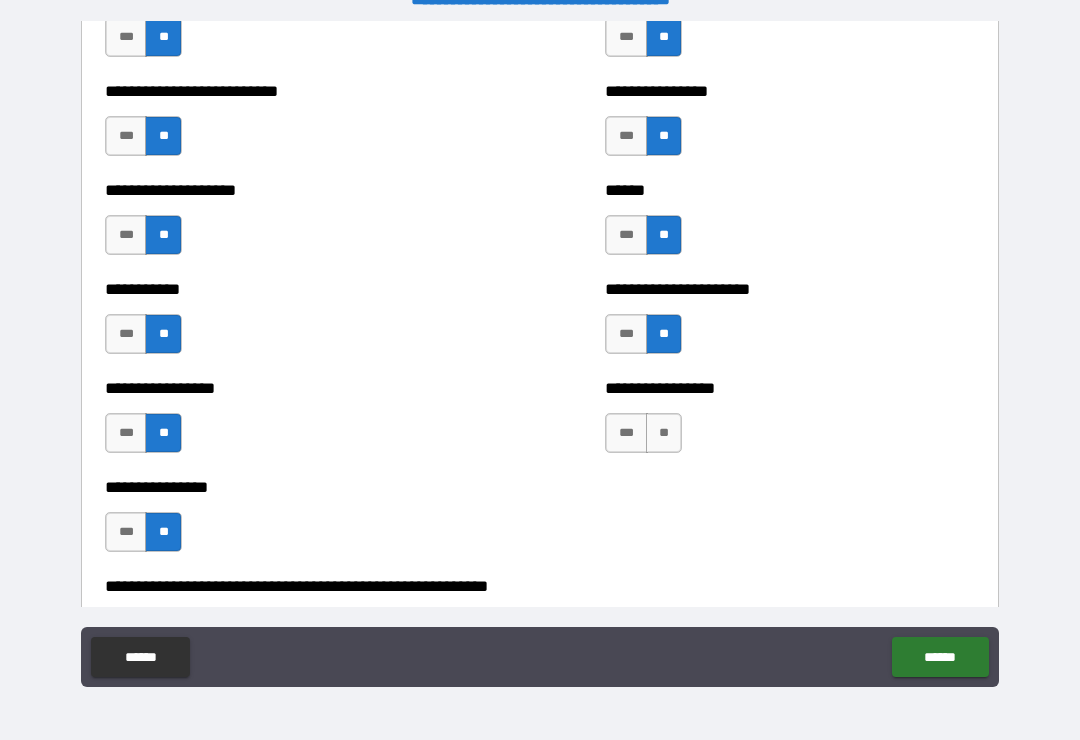 click on "**" at bounding box center [664, 433] 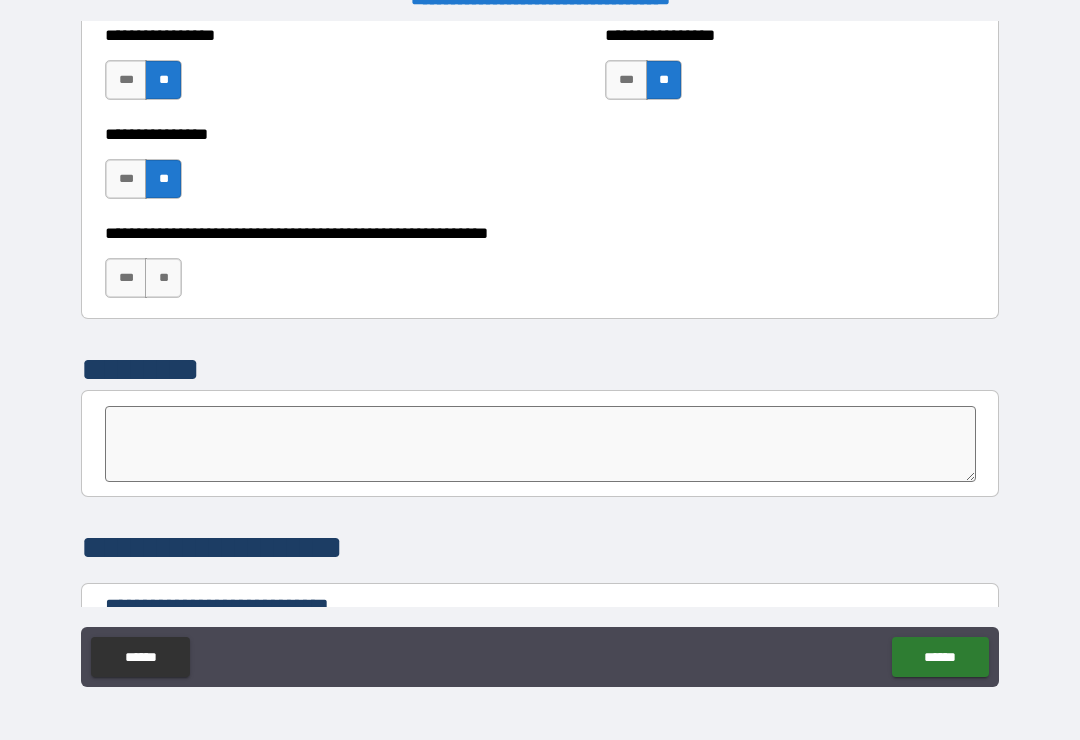 click on "**" at bounding box center [163, 278] 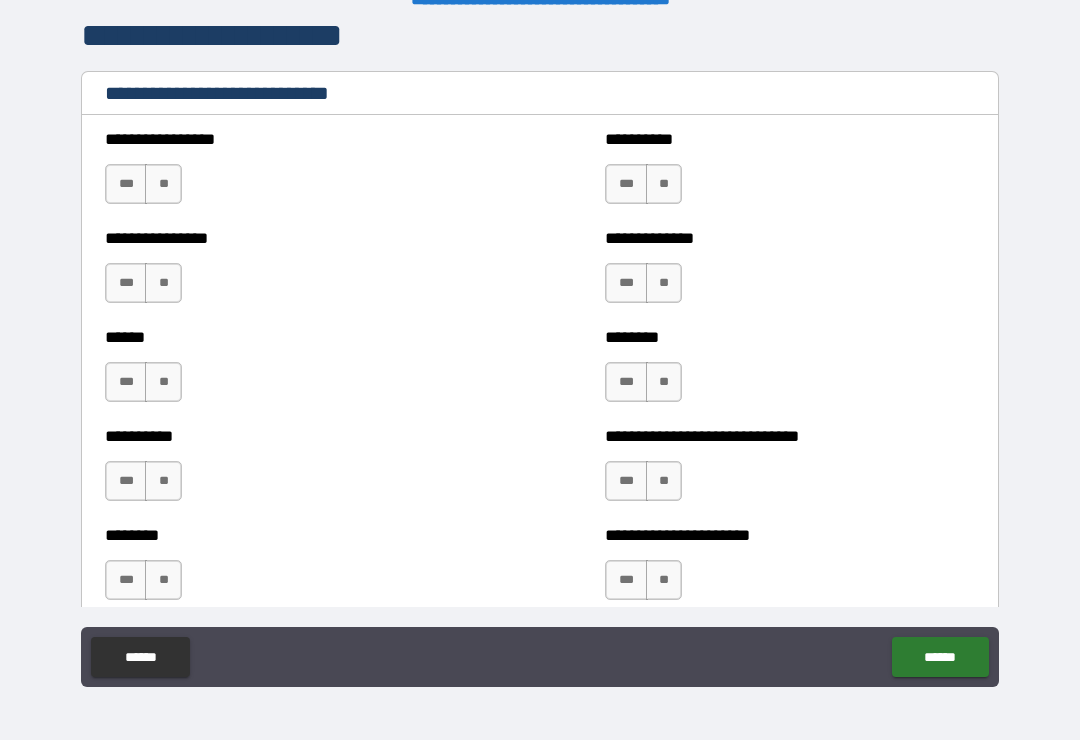 scroll, scrollTop: 6681, scrollLeft: 0, axis: vertical 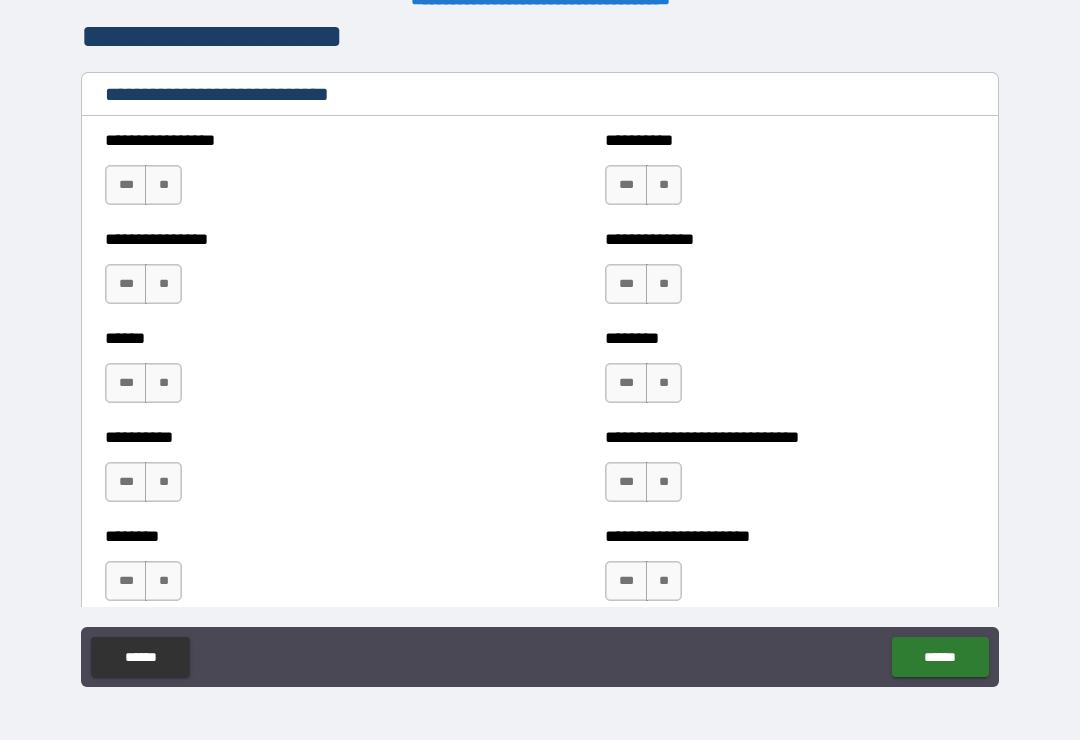 click on "**" at bounding box center [664, 284] 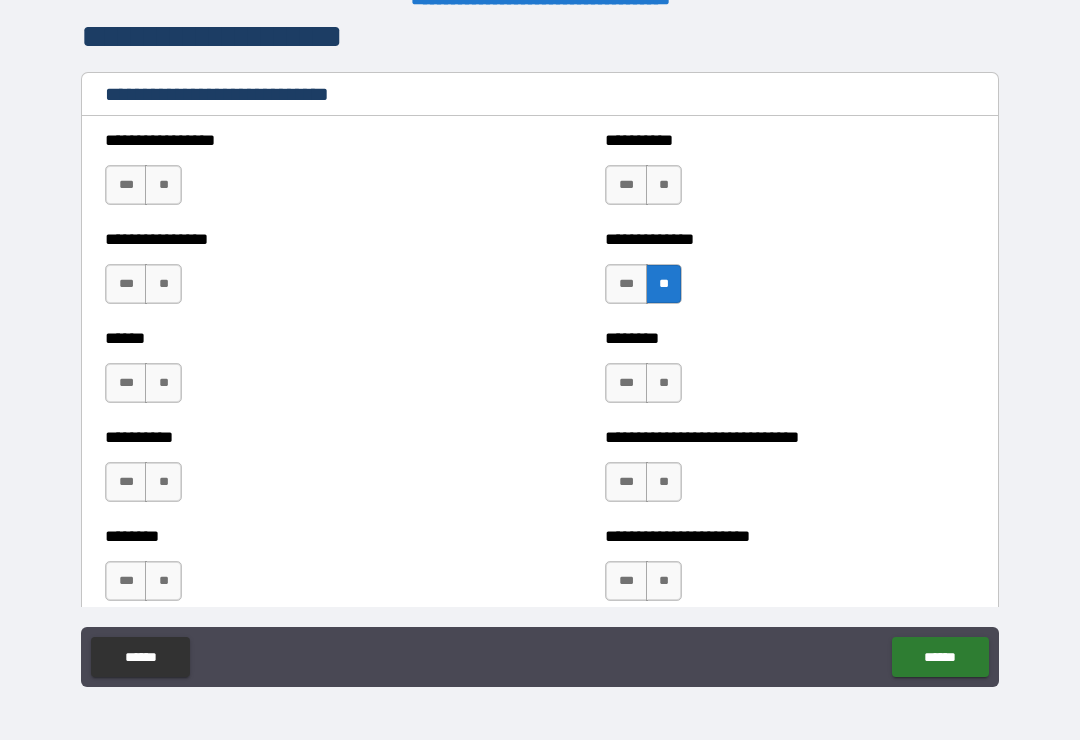 click on "**" at bounding box center [664, 383] 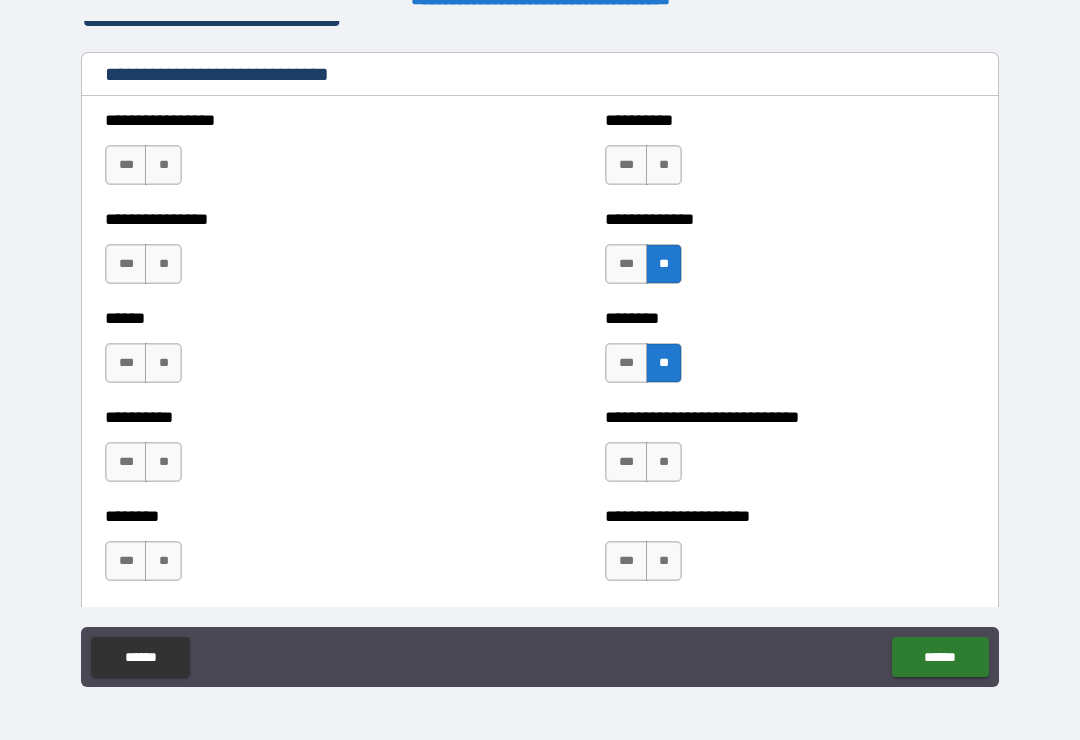 scroll, scrollTop: 6726, scrollLeft: 0, axis: vertical 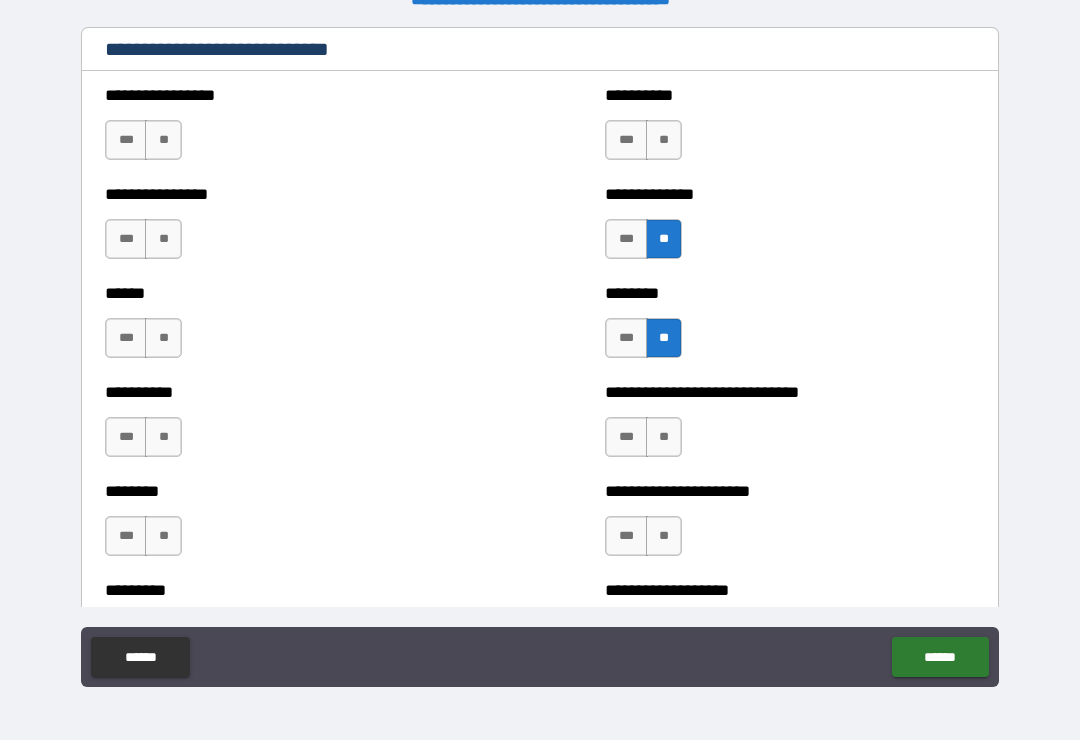 click on "***" at bounding box center (626, 239) 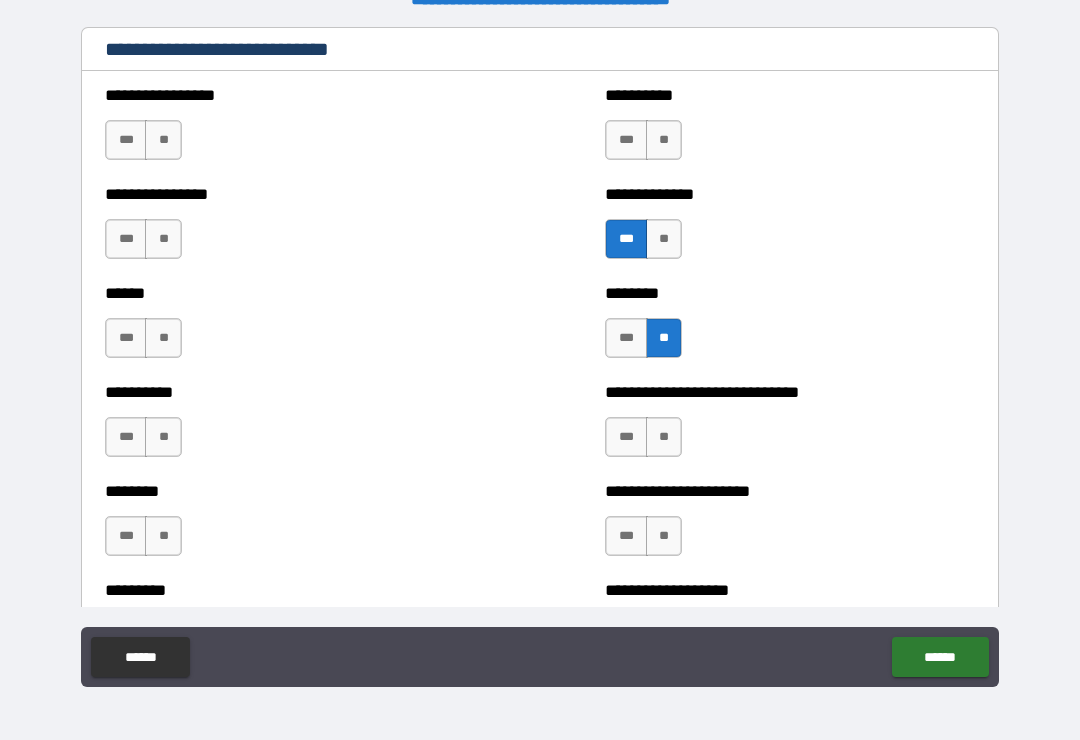 click on "***" at bounding box center [626, 338] 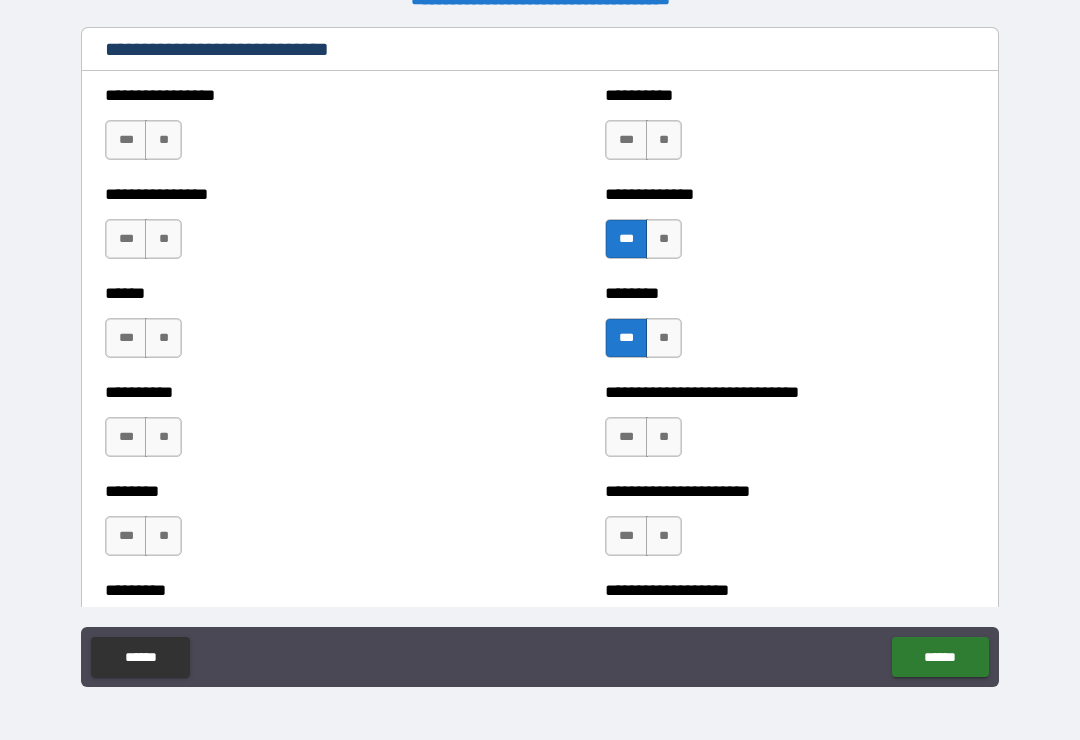click on "**" at bounding box center [163, 338] 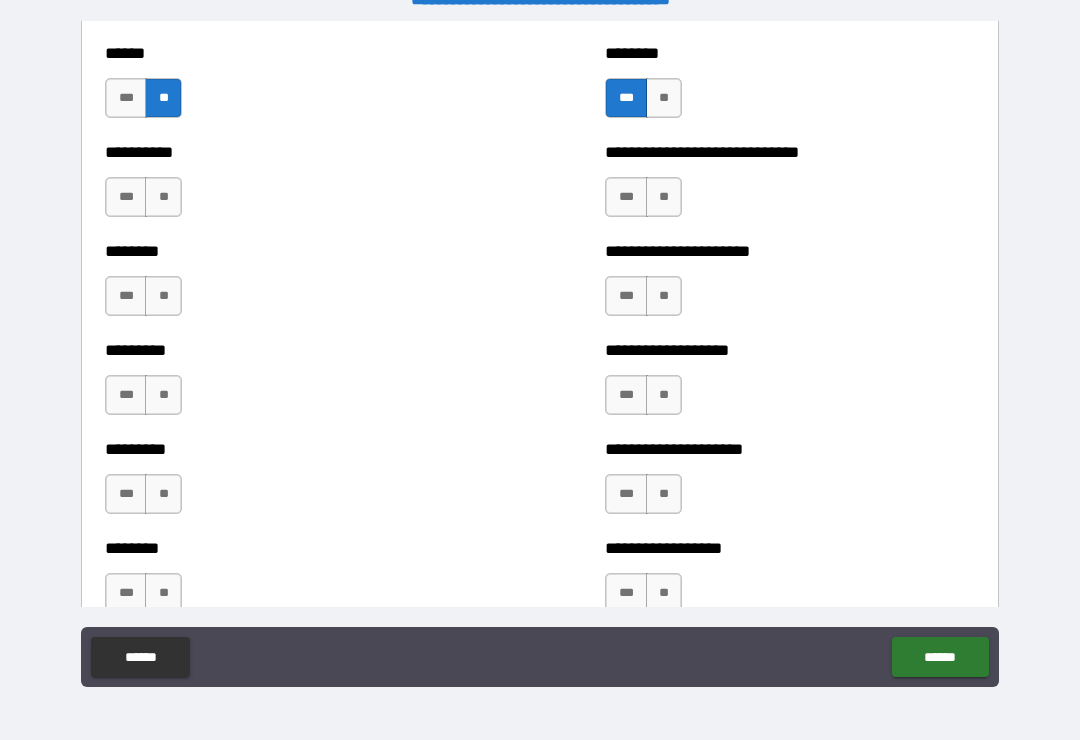 scroll, scrollTop: 6968, scrollLeft: 0, axis: vertical 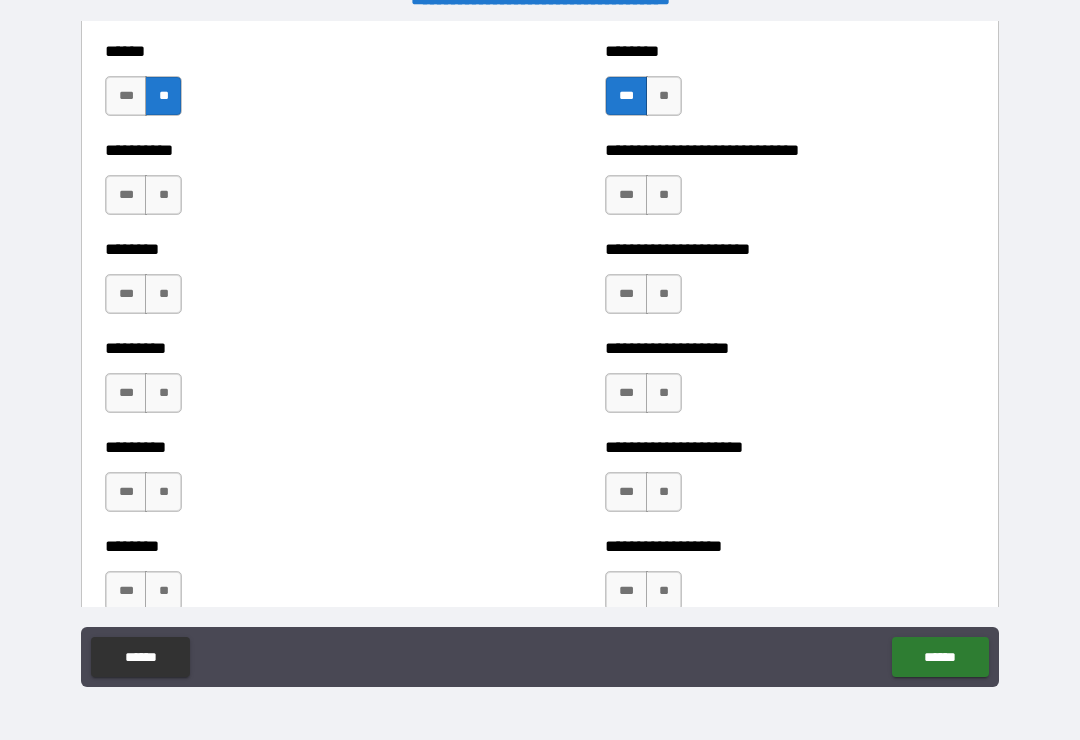 click on "***" at bounding box center [626, 294] 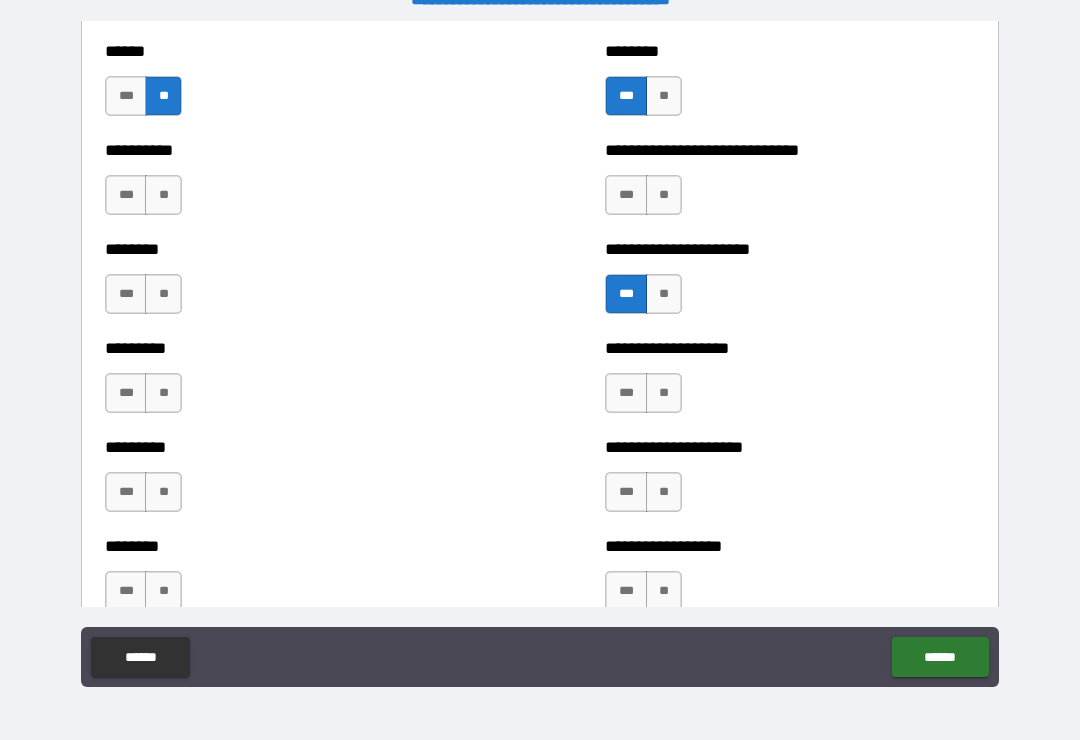 click on "***" at bounding box center [626, 393] 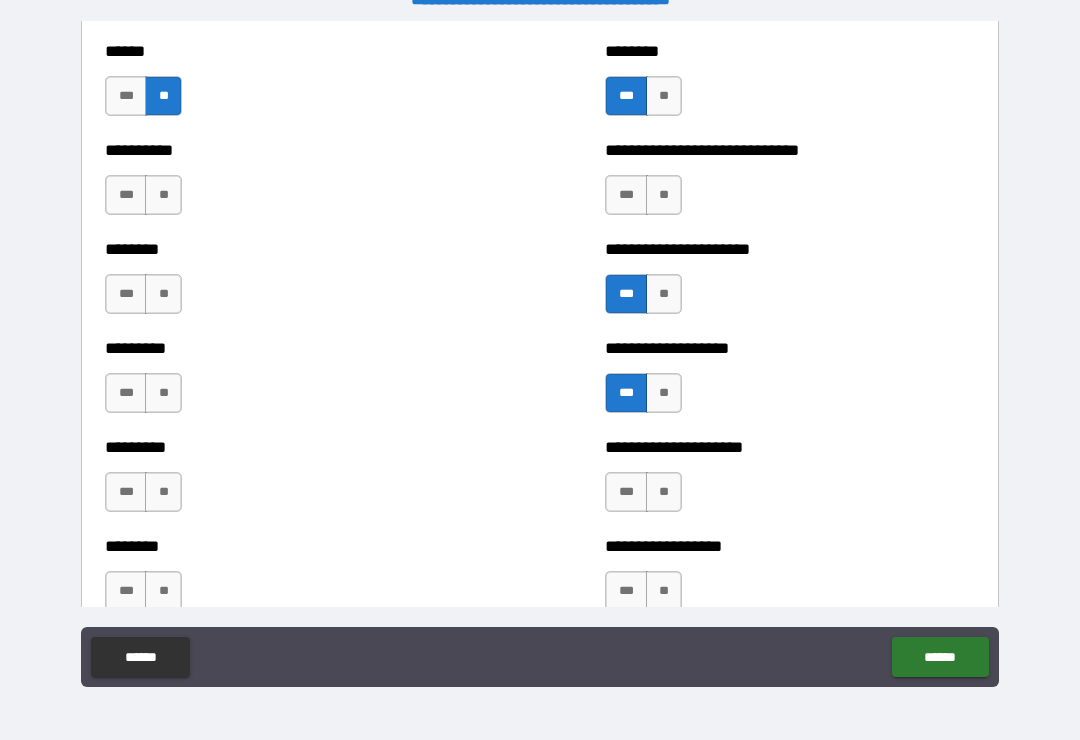 click on "**" at bounding box center (664, 492) 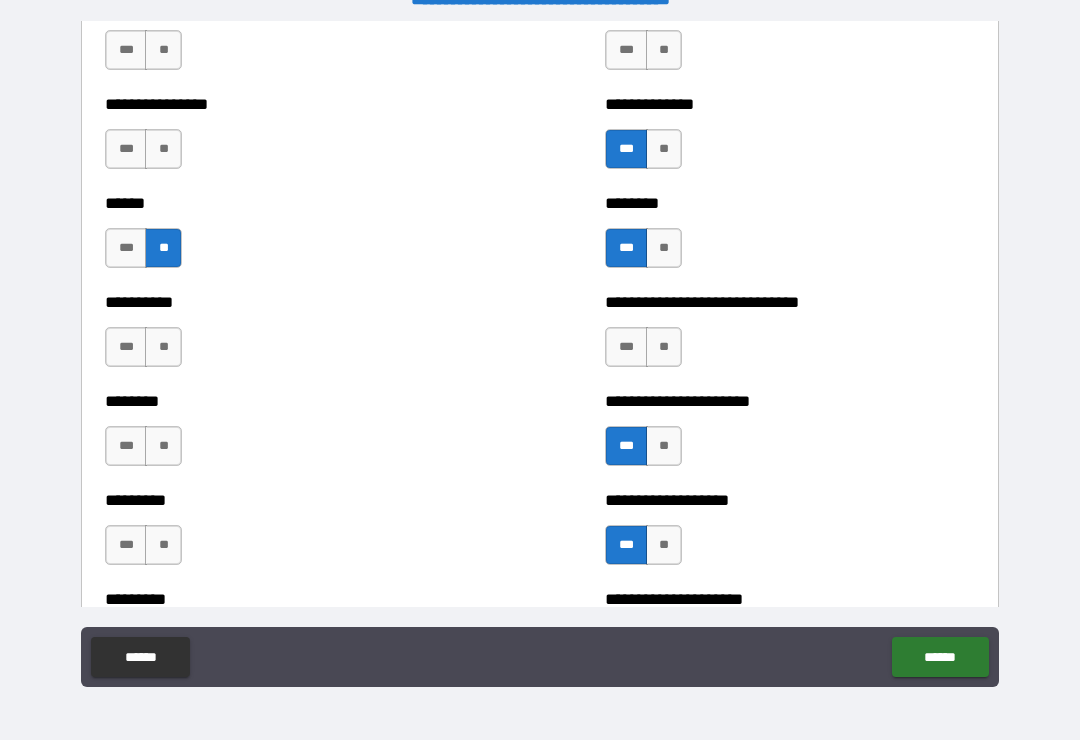 scroll, scrollTop: 6813, scrollLeft: 0, axis: vertical 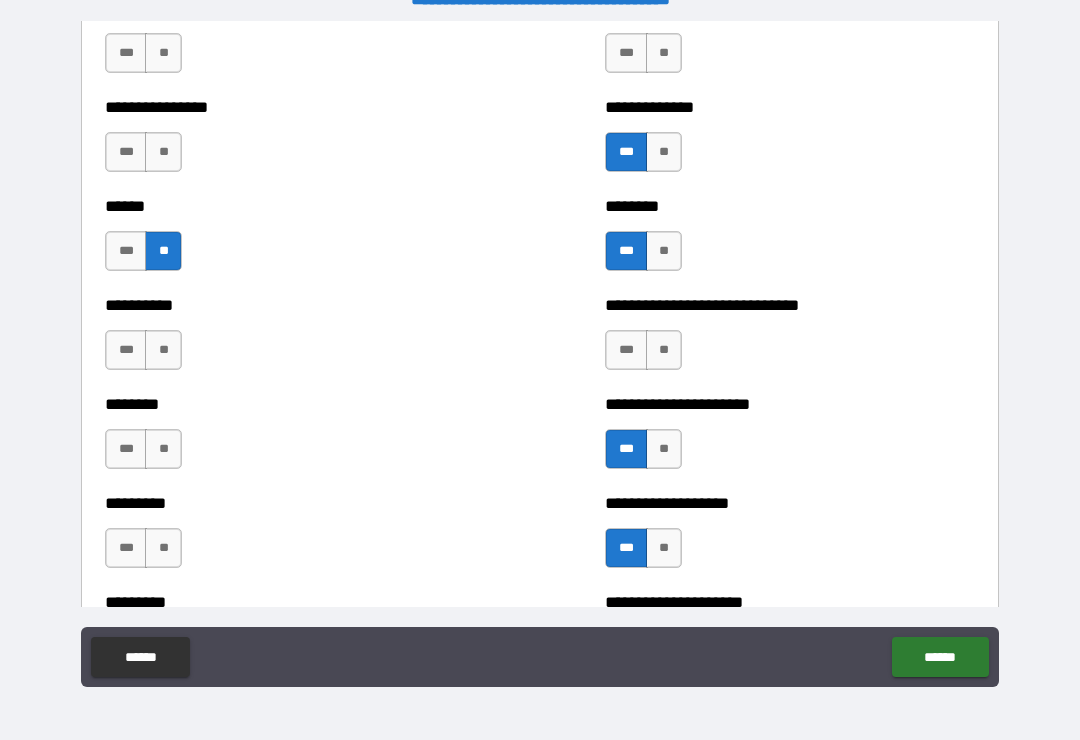 click on "**" at bounding box center (664, 350) 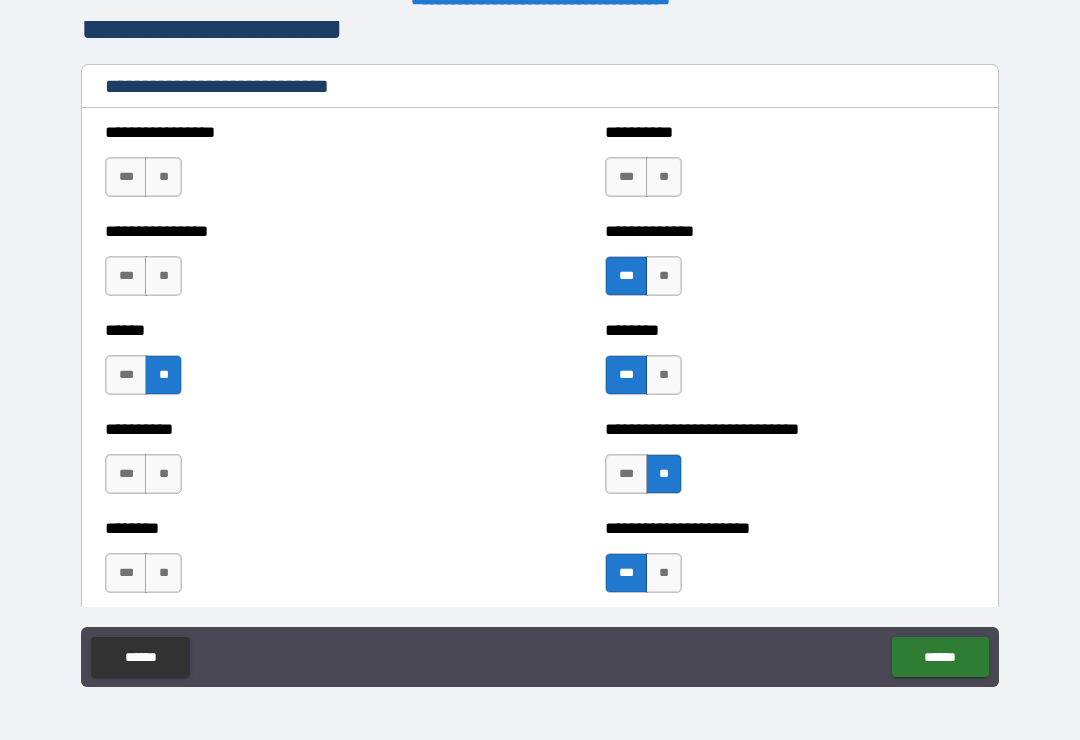 scroll, scrollTop: 6684, scrollLeft: 0, axis: vertical 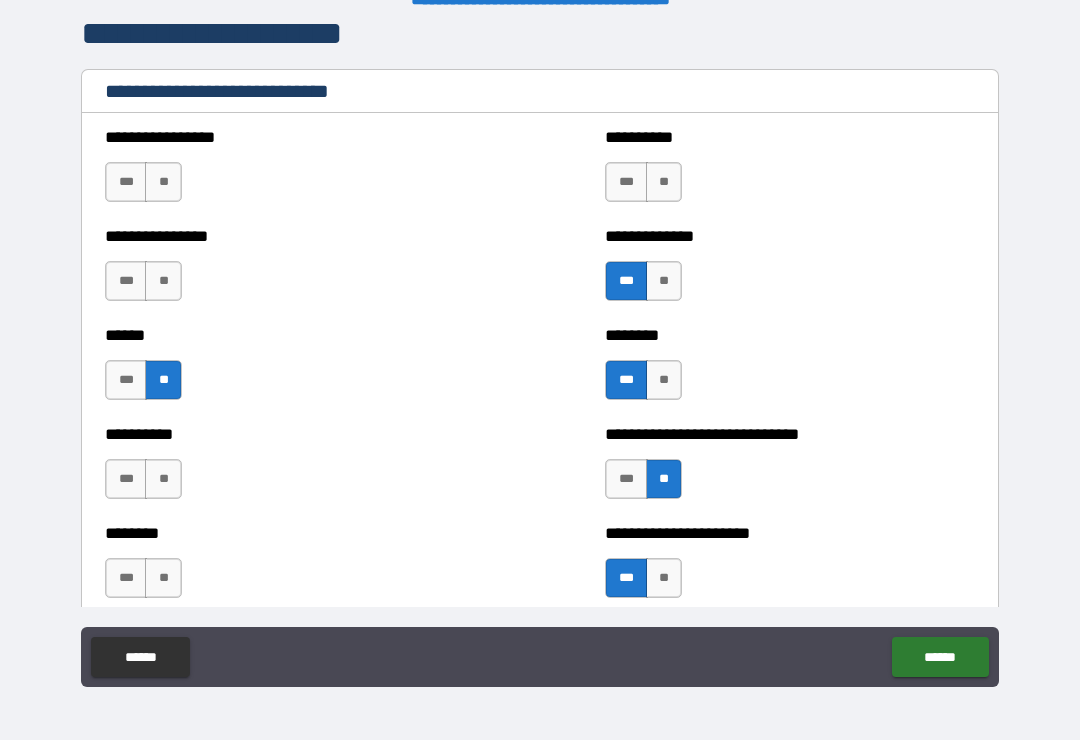 click on "**" at bounding box center [163, 182] 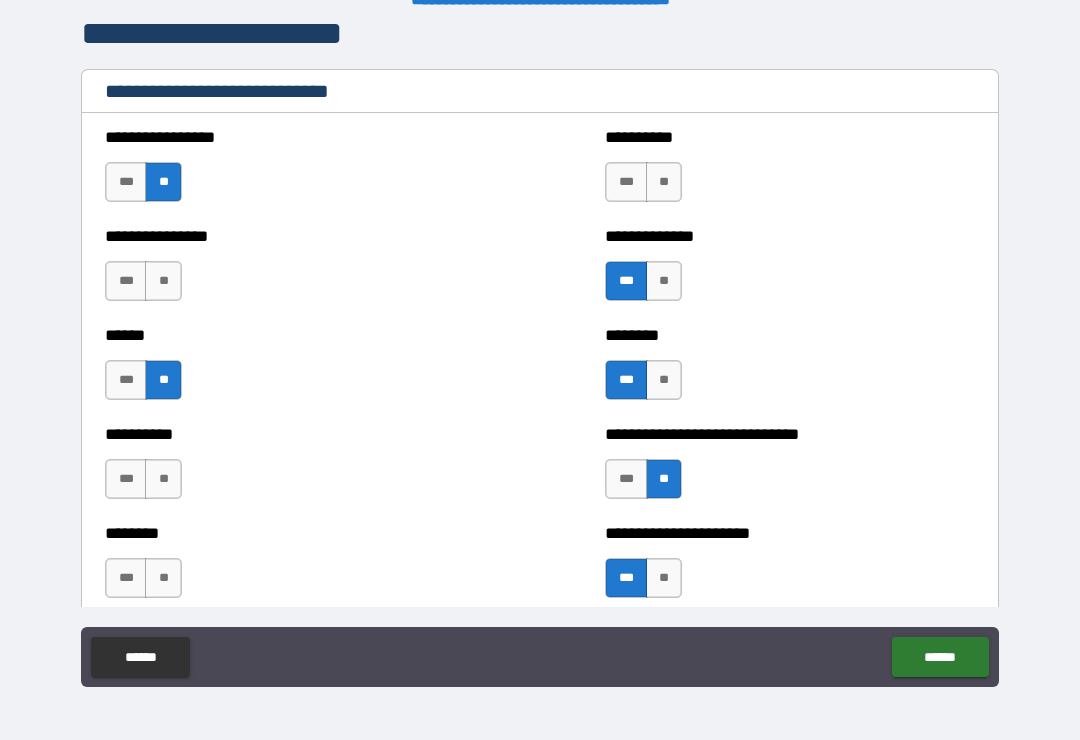 click on "**" at bounding box center (664, 182) 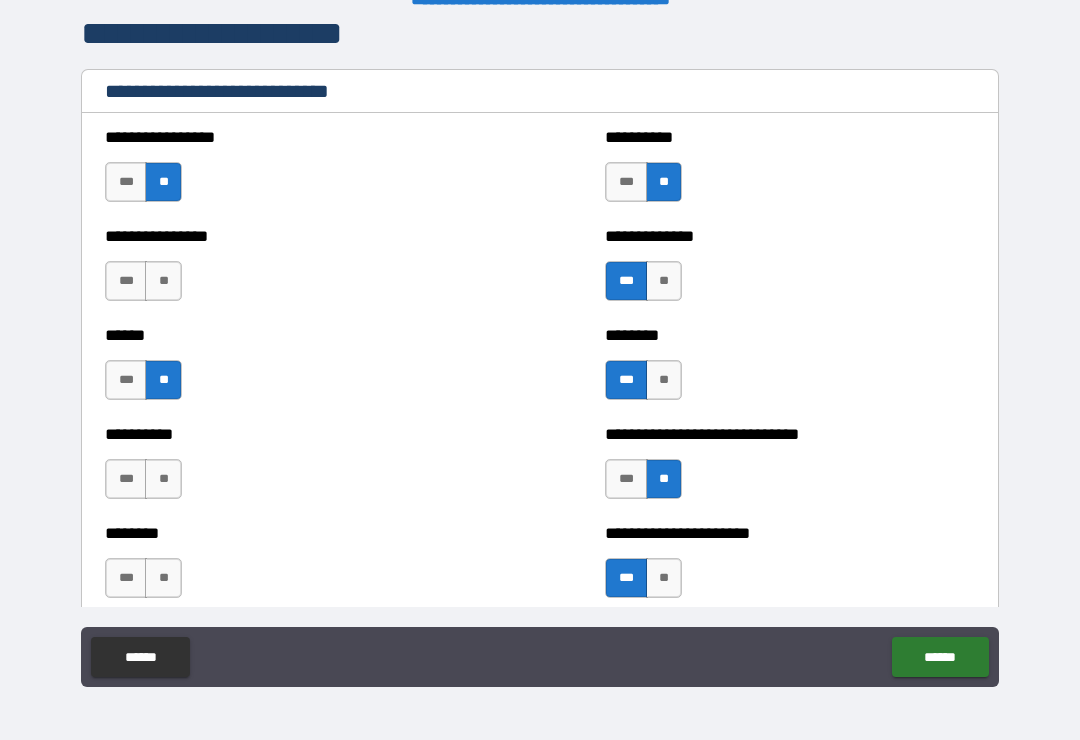 click on "**" at bounding box center (163, 281) 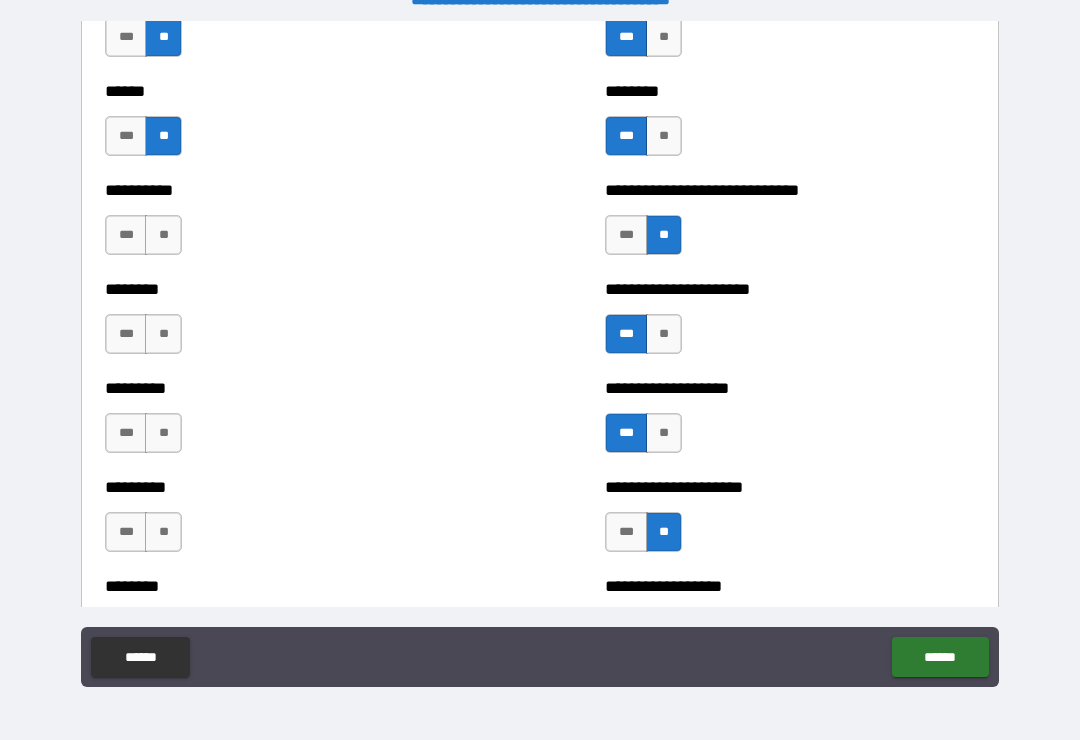 scroll, scrollTop: 6950, scrollLeft: 0, axis: vertical 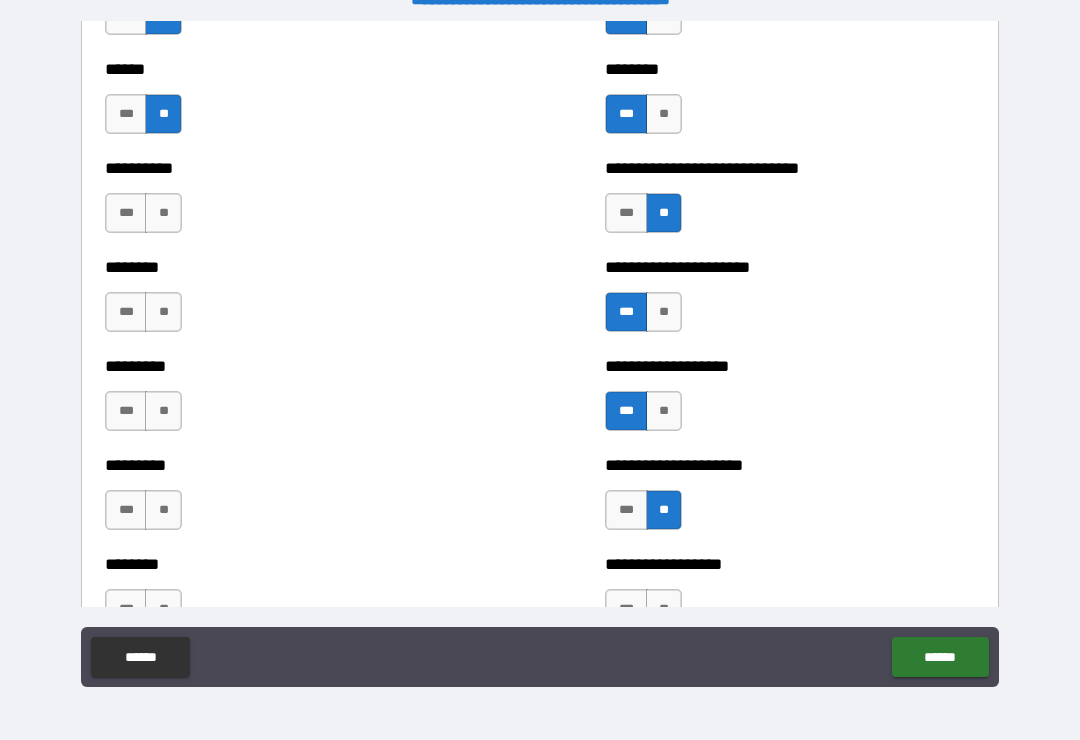 click on "**" at bounding box center [163, 213] 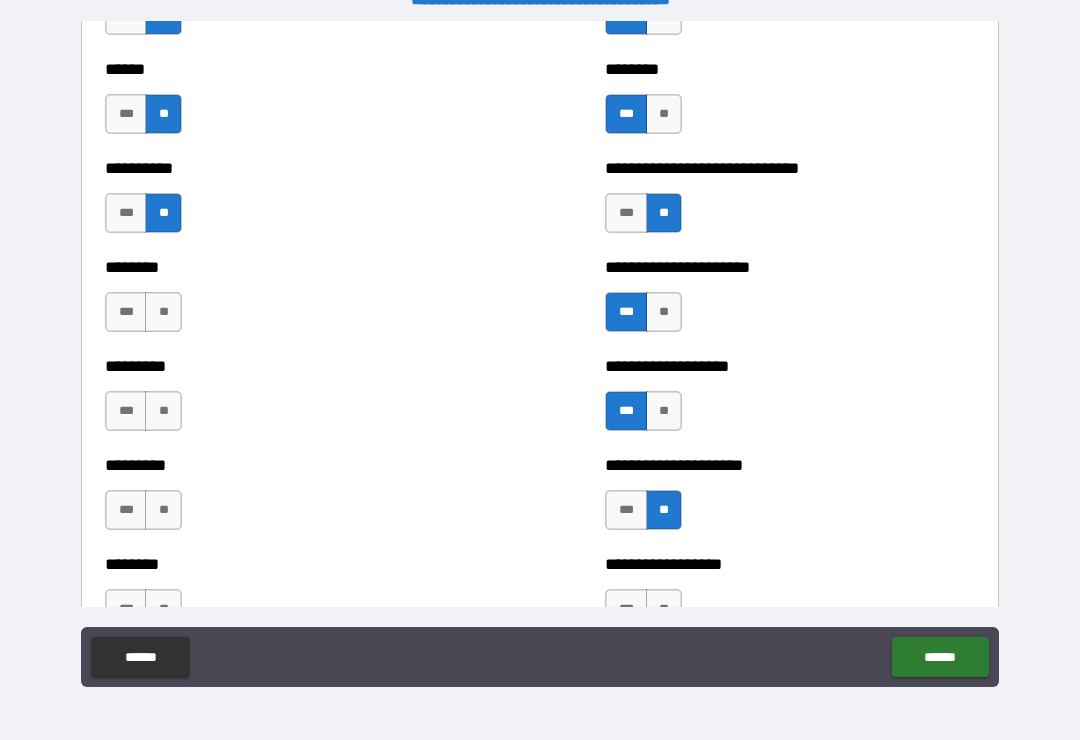 click on "**" at bounding box center [163, 312] 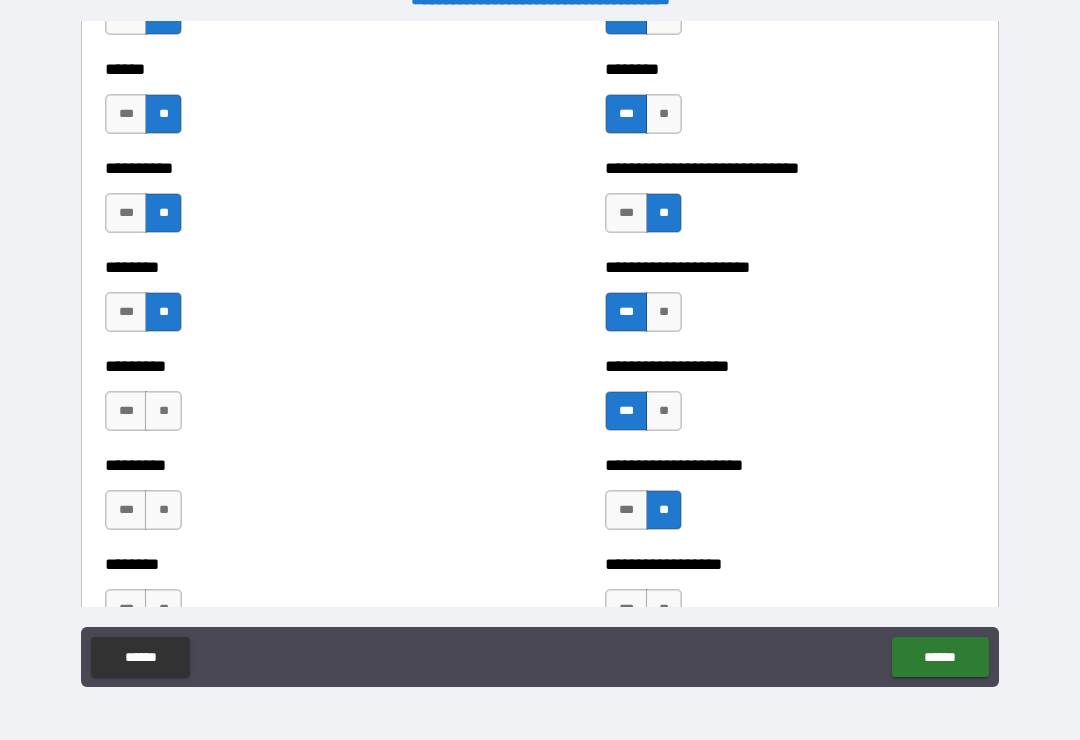 click on "**" at bounding box center (163, 411) 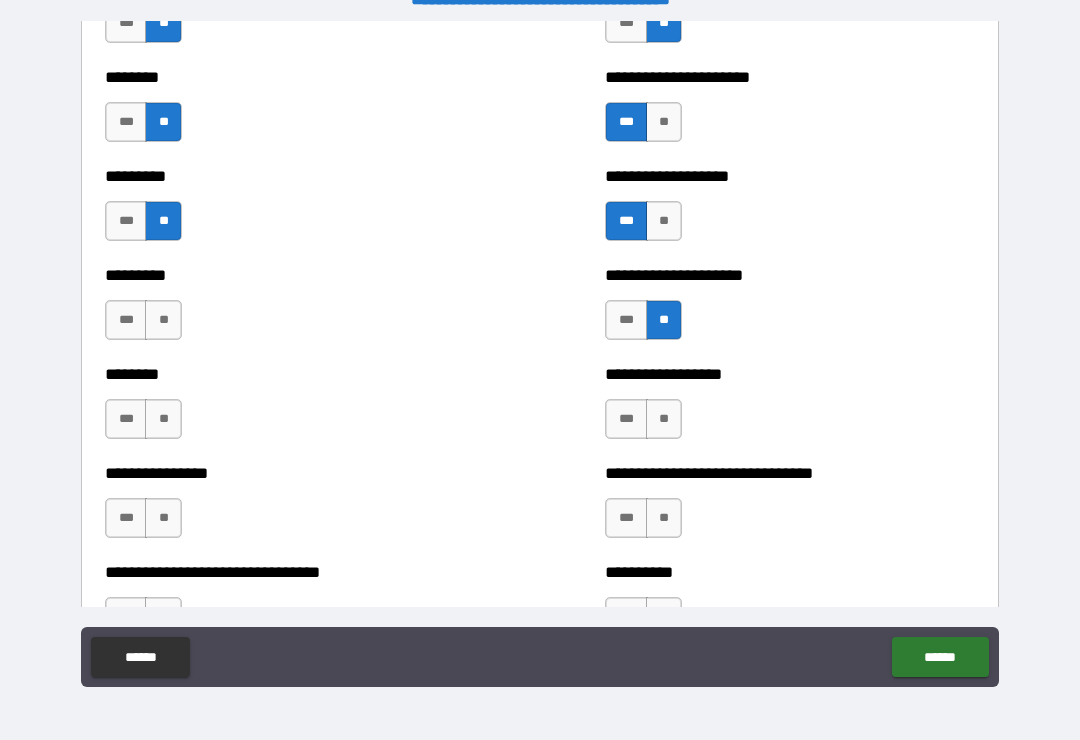 scroll, scrollTop: 7141, scrollLeft: 0, axis: vertical 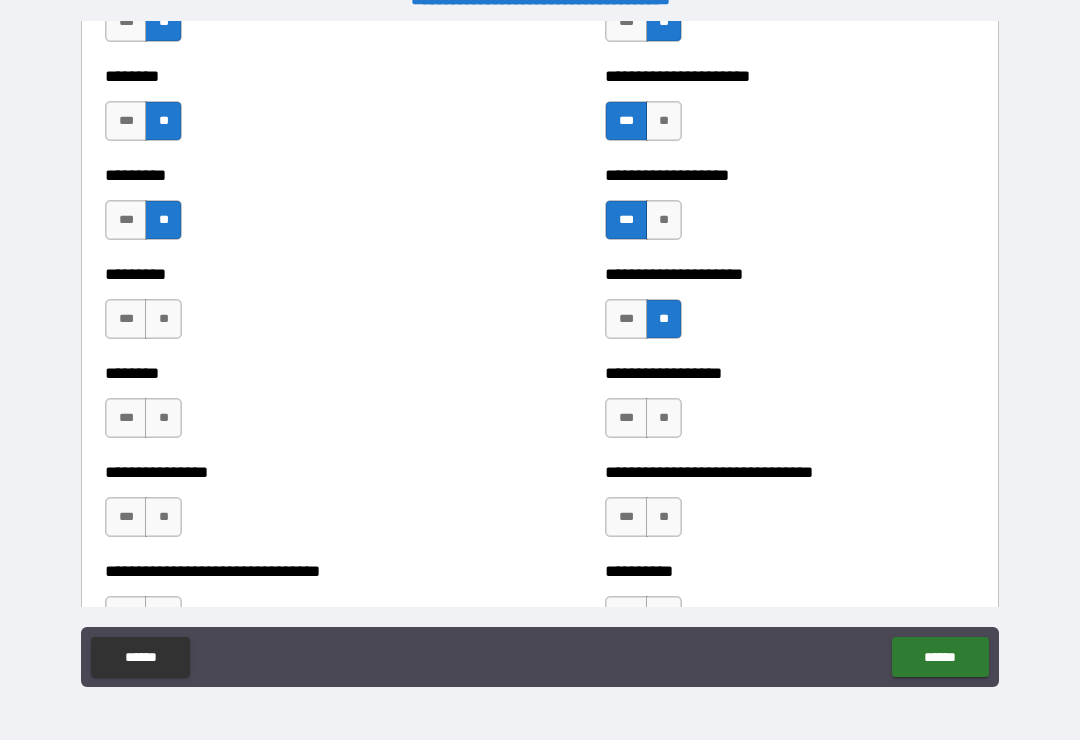 click on "**" at bounding box center [163, 319] 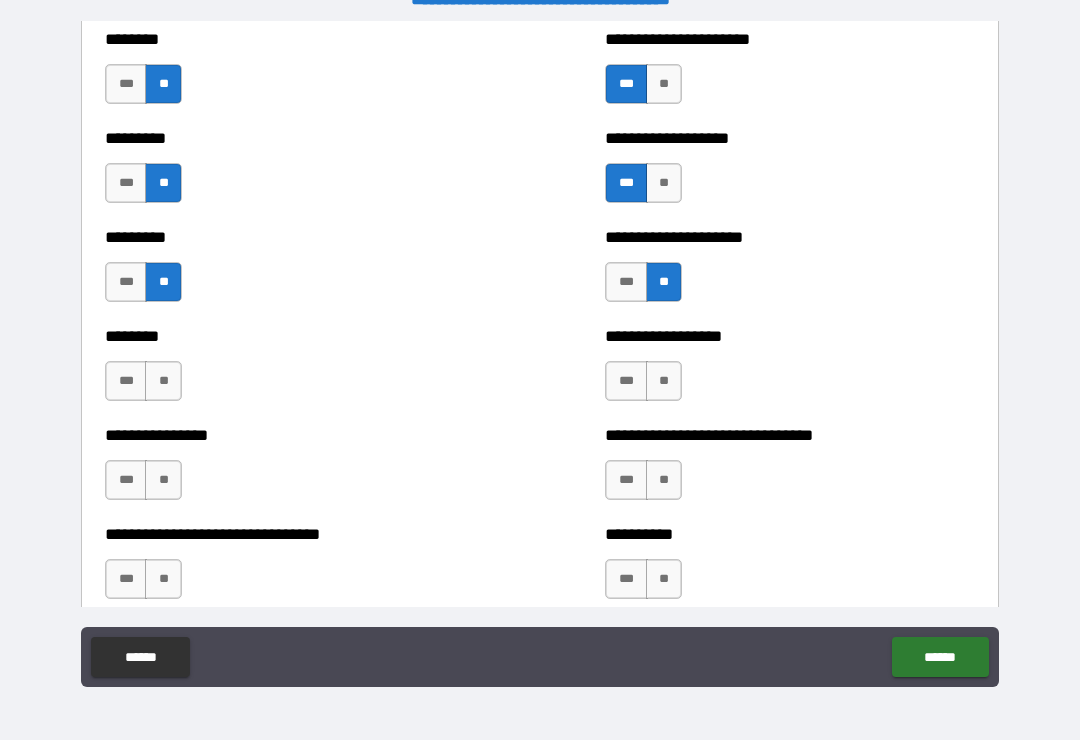 scroll, scrollTop: 7185, scrollLeft: 0, axis: vertical 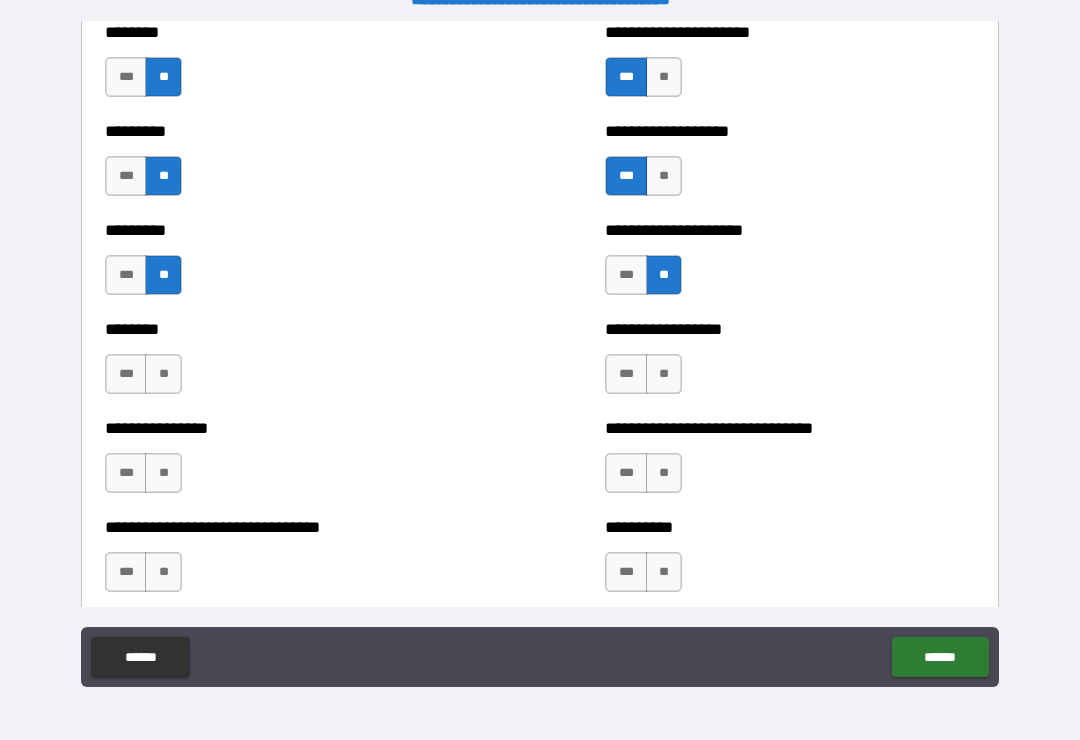 click on "**" at bounding box center [163, 374] 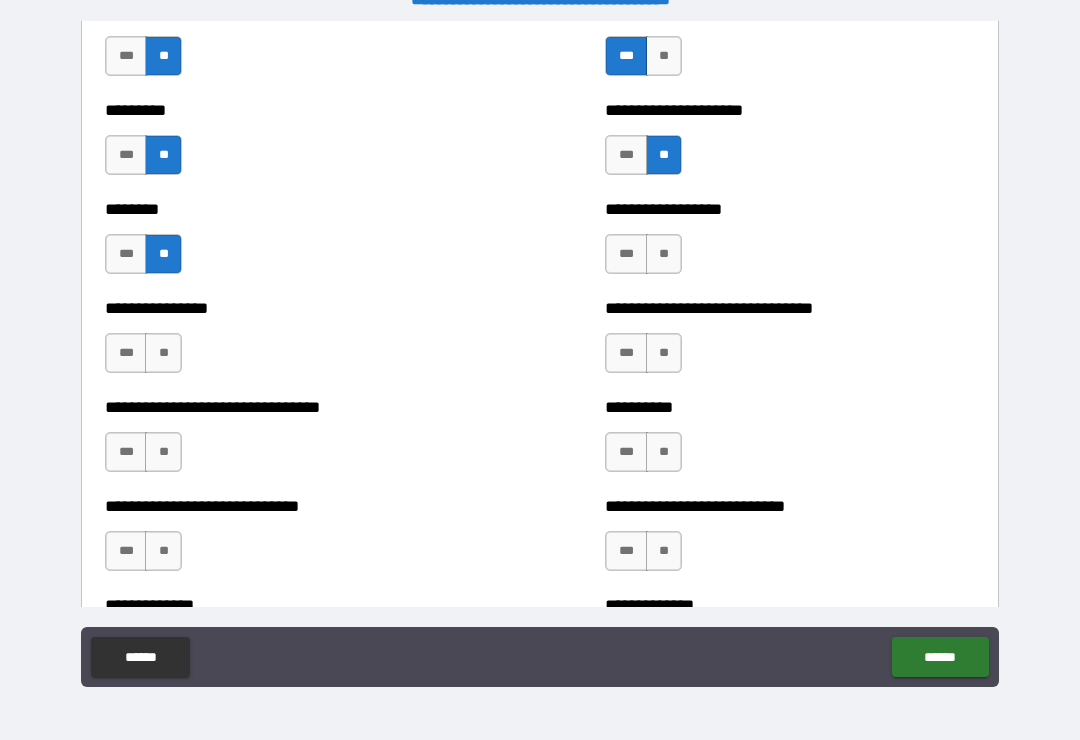 scroll, scrollTop: 7306, scrollLeft: 0, axis: vertical 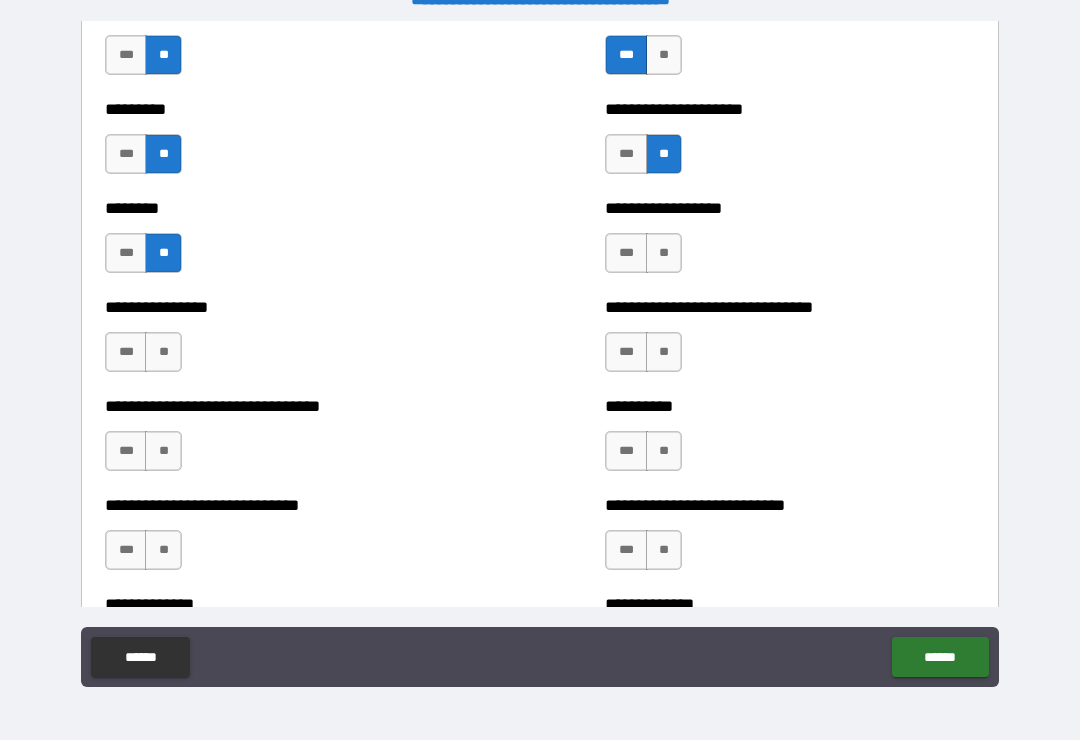 click on "**" at bounding box center [664, 253] 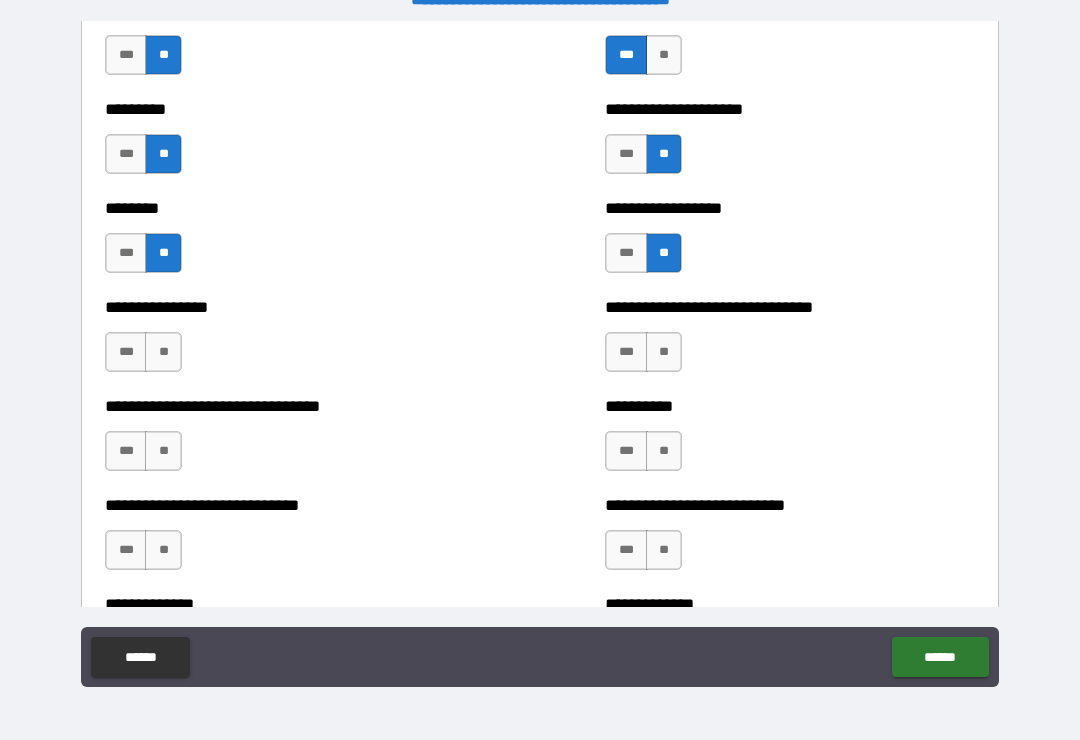 click on "**" at bounding box center [664, 352] 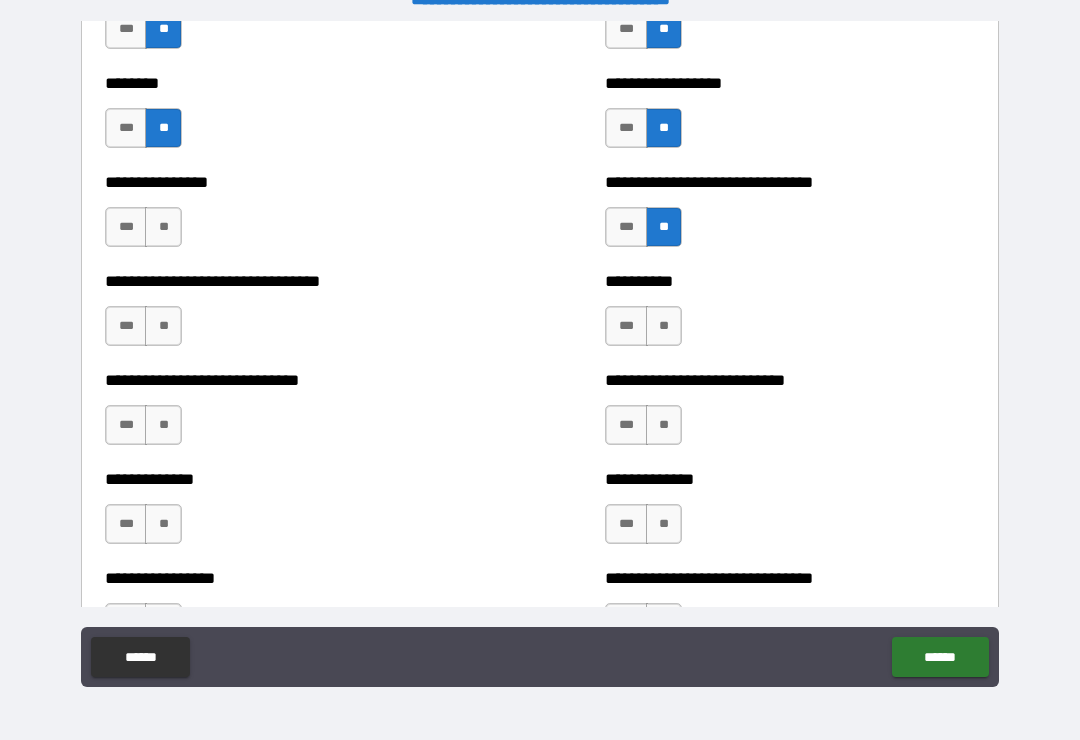 scroll, scrollTop: 7432, scrollLeft: 0, axis: vertical 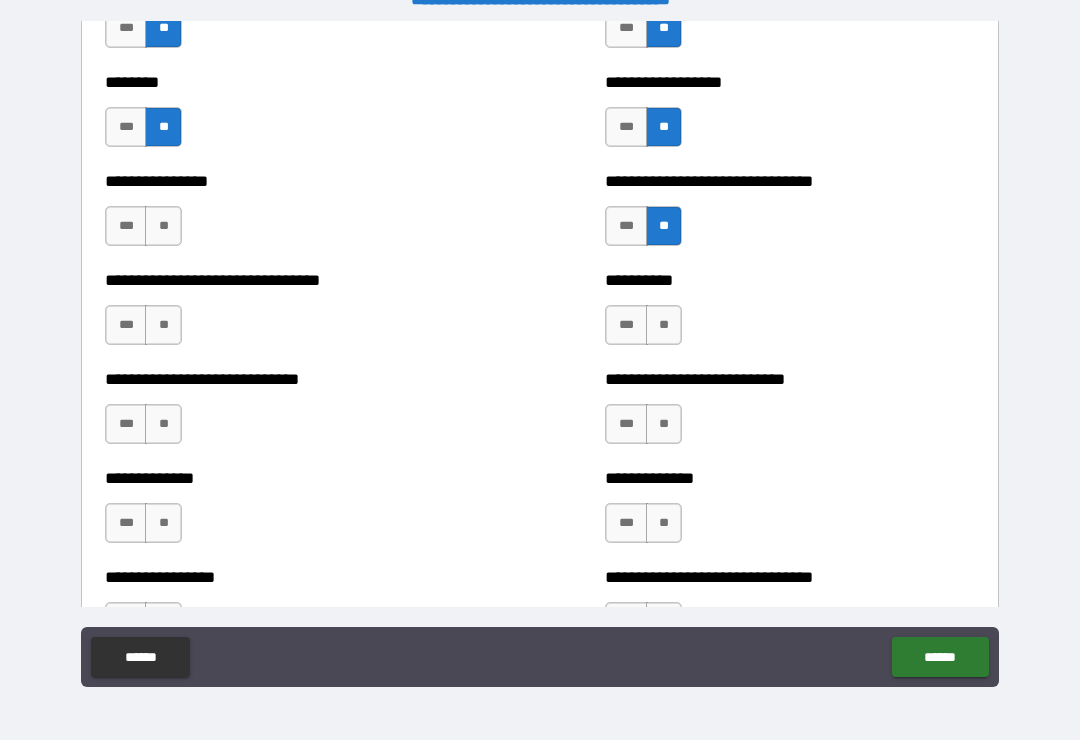 click on "***" at bounding box center [126, 325] 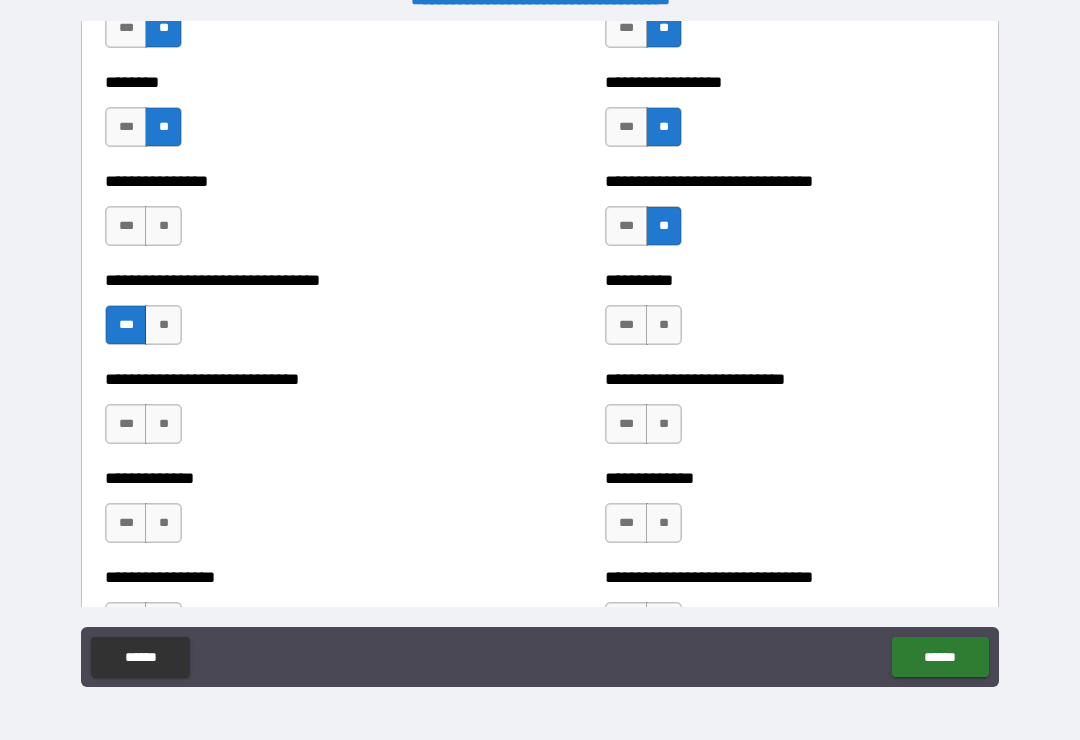 click on "**" at bounding box center (163, 325) 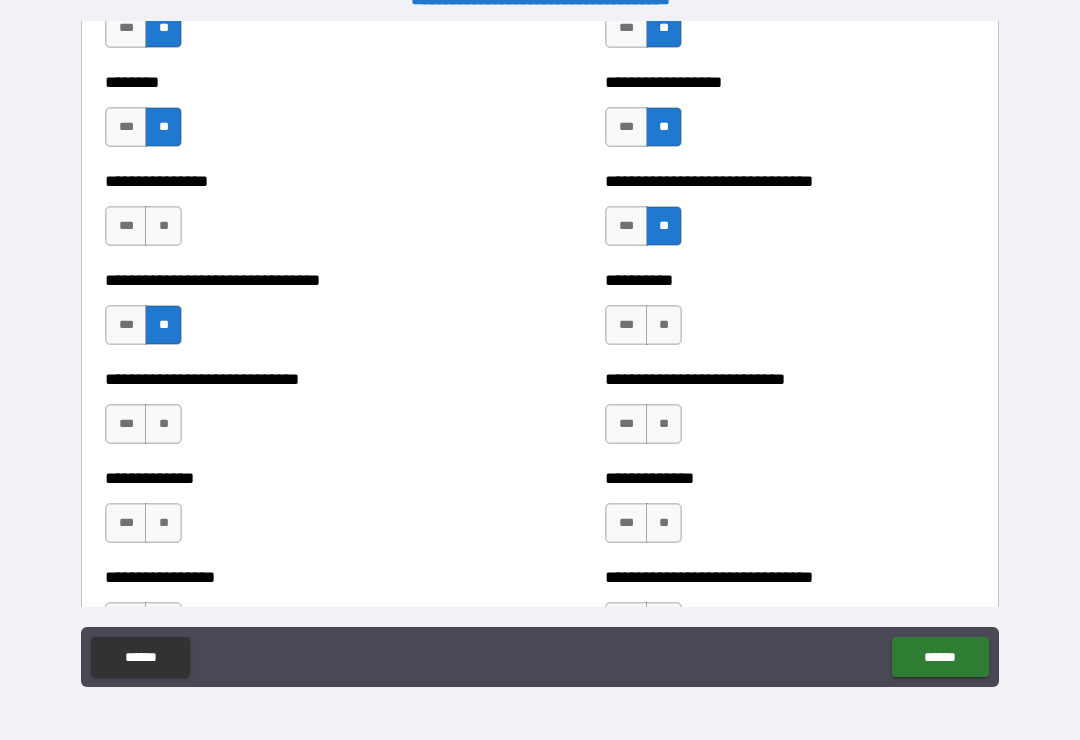 click on "**" at bounding box center [163, 226] 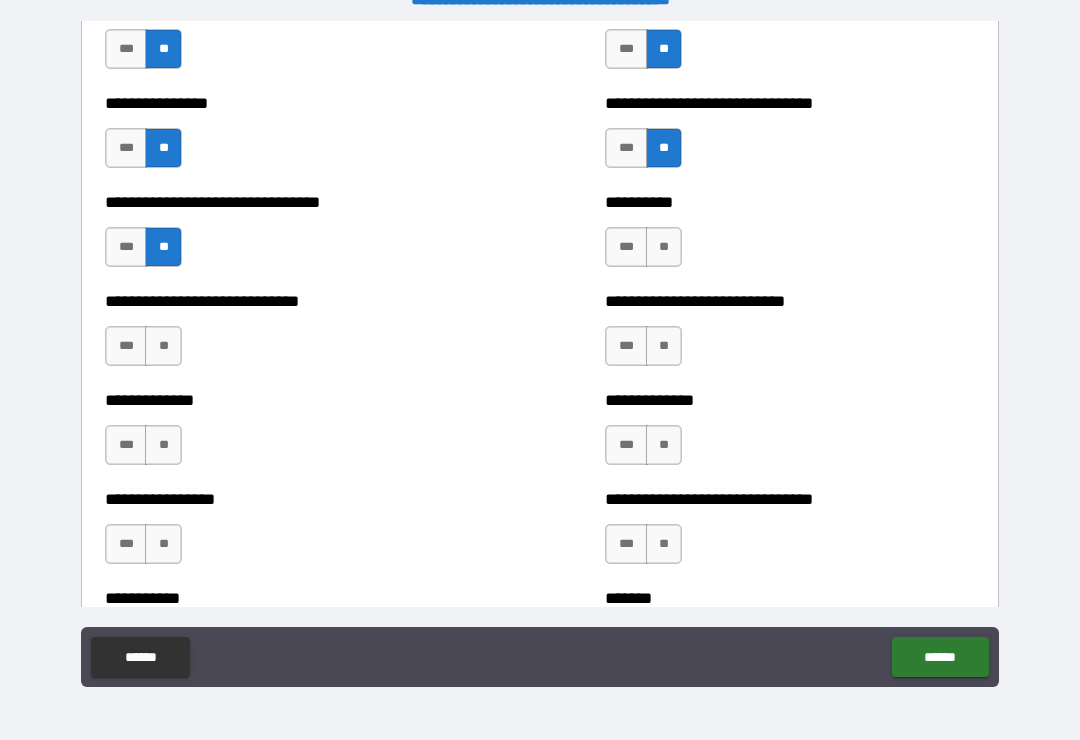 scroll, scrollTop: 7514, scrollLeft: 0, axis: vertical 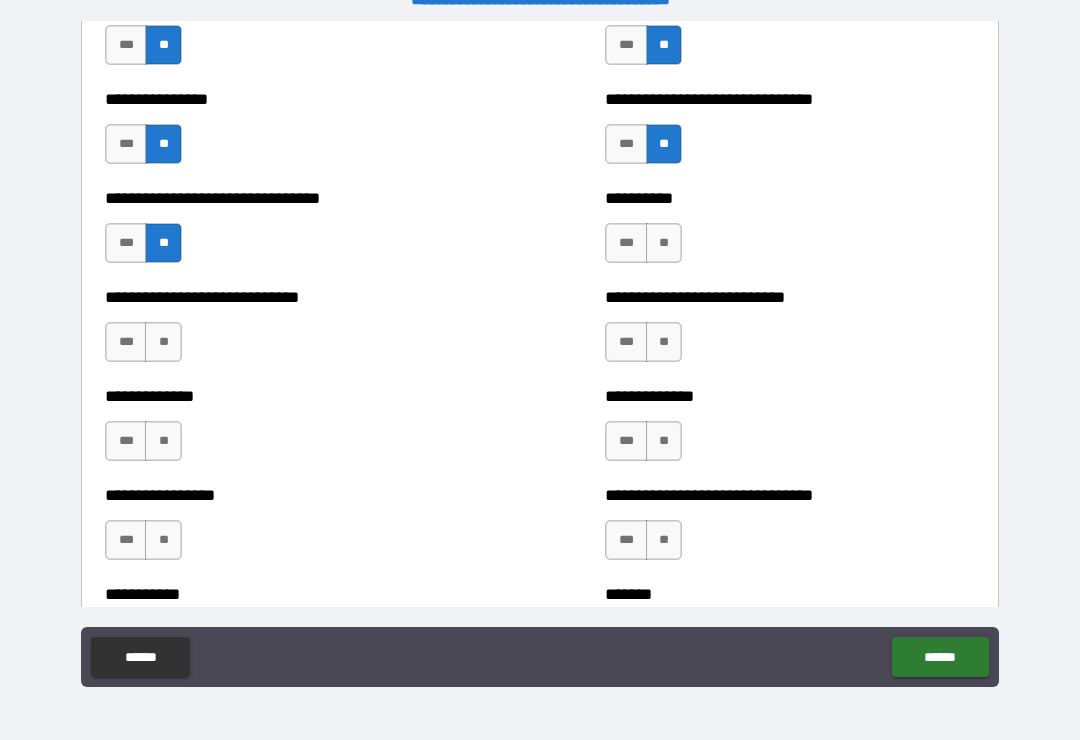 click on "**" at bounding box center [163, 441] 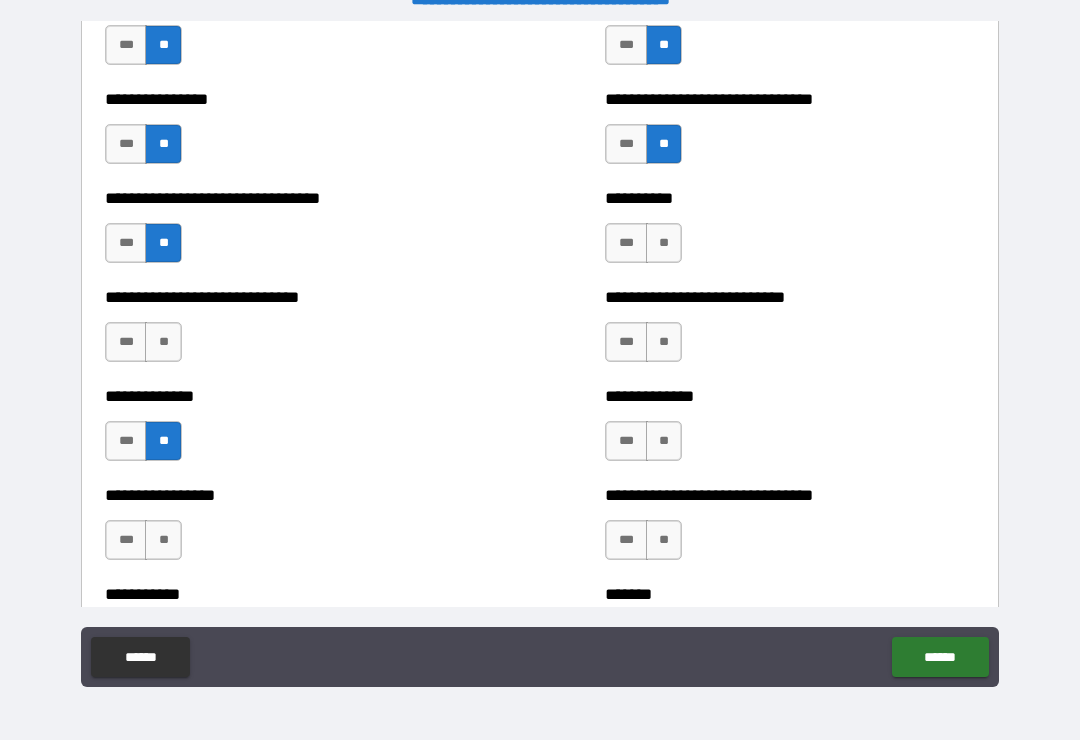 click on "**" at bounding box center [664, 243] 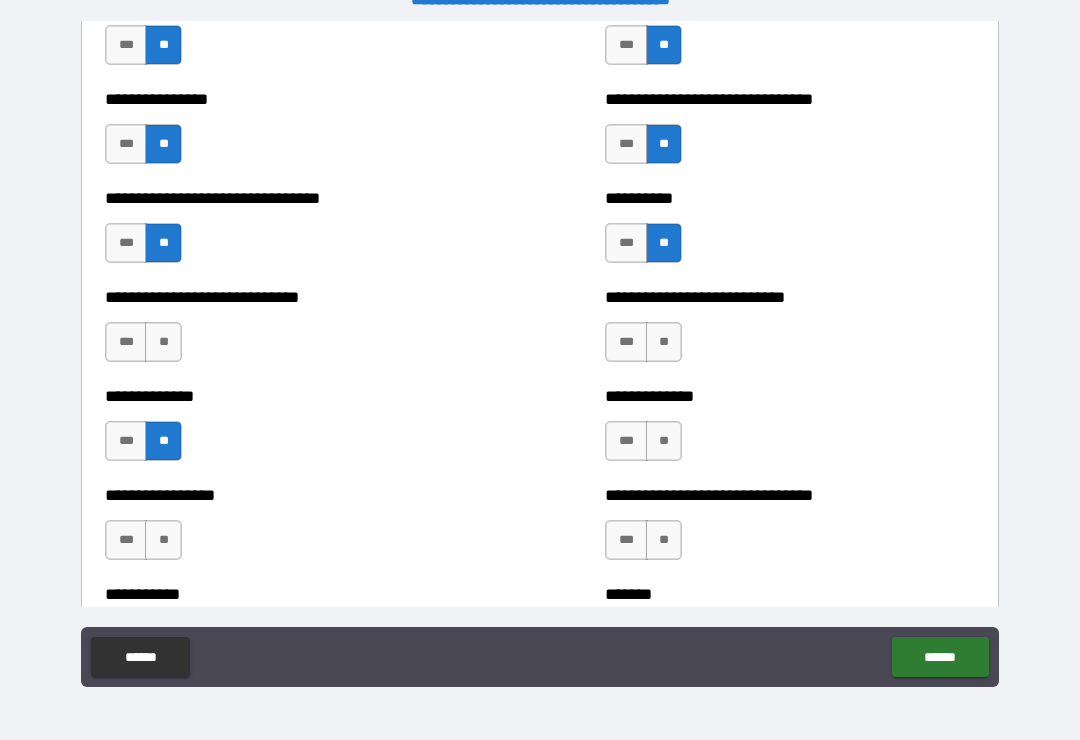 click on "**" at bounding box center (664, 342) 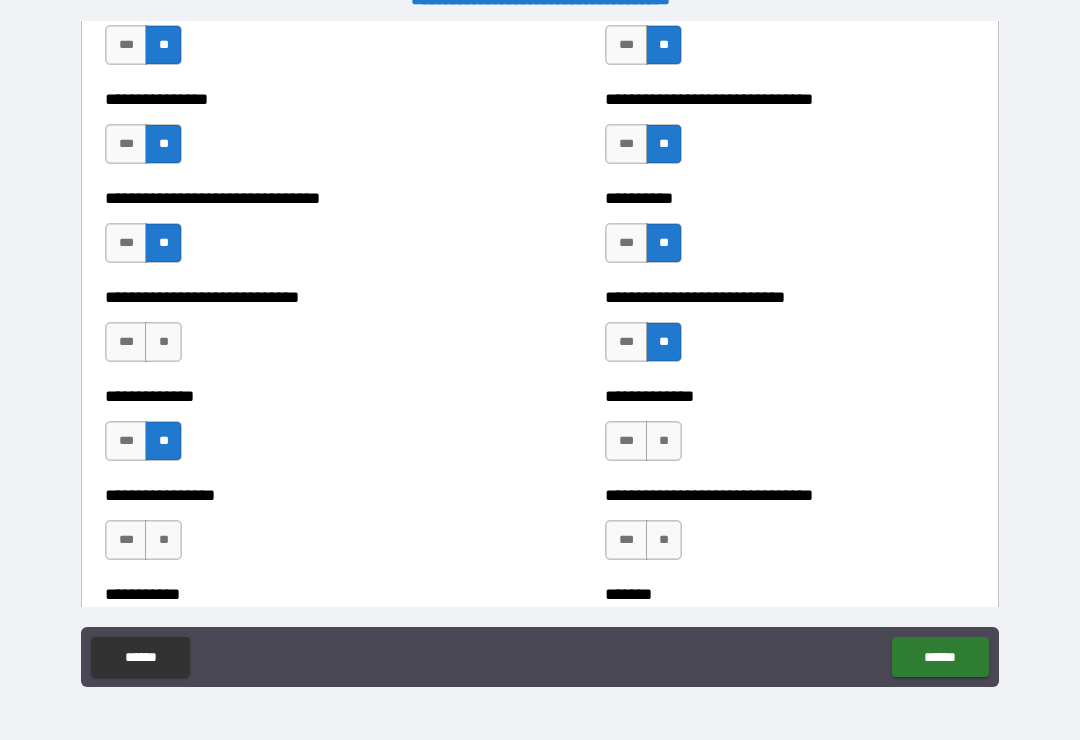 click on "**" at bounding box center [664, 441] 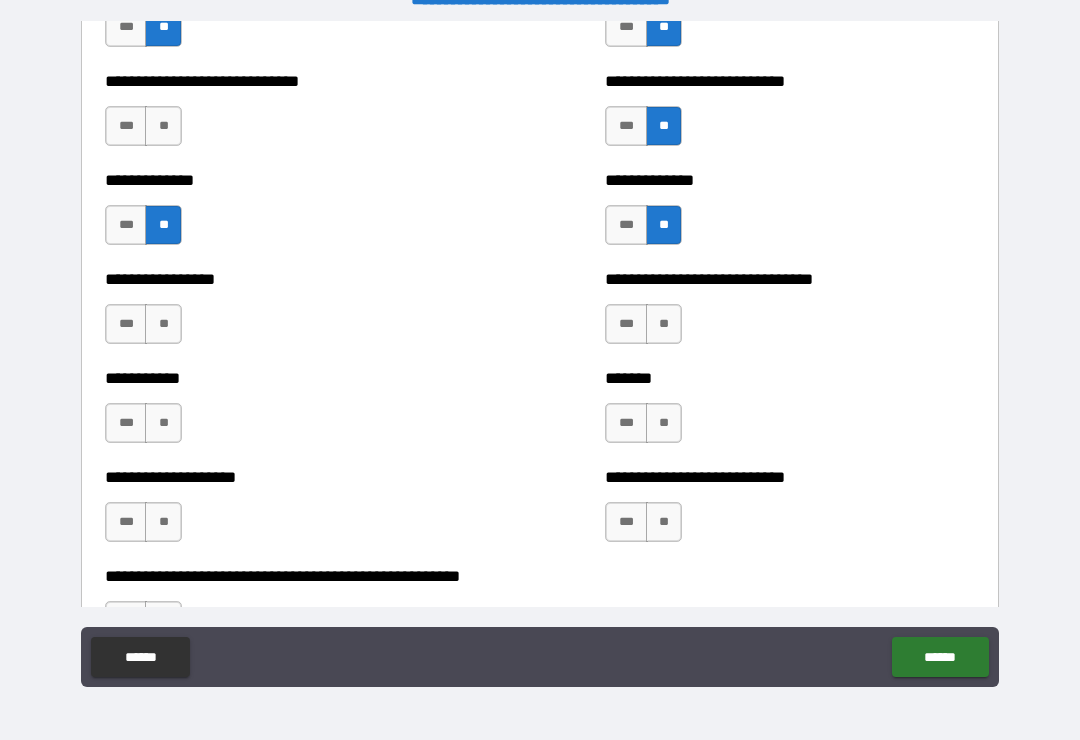 scroll, scrollTop: 7751, scrollLeft: 0, axis: vertical 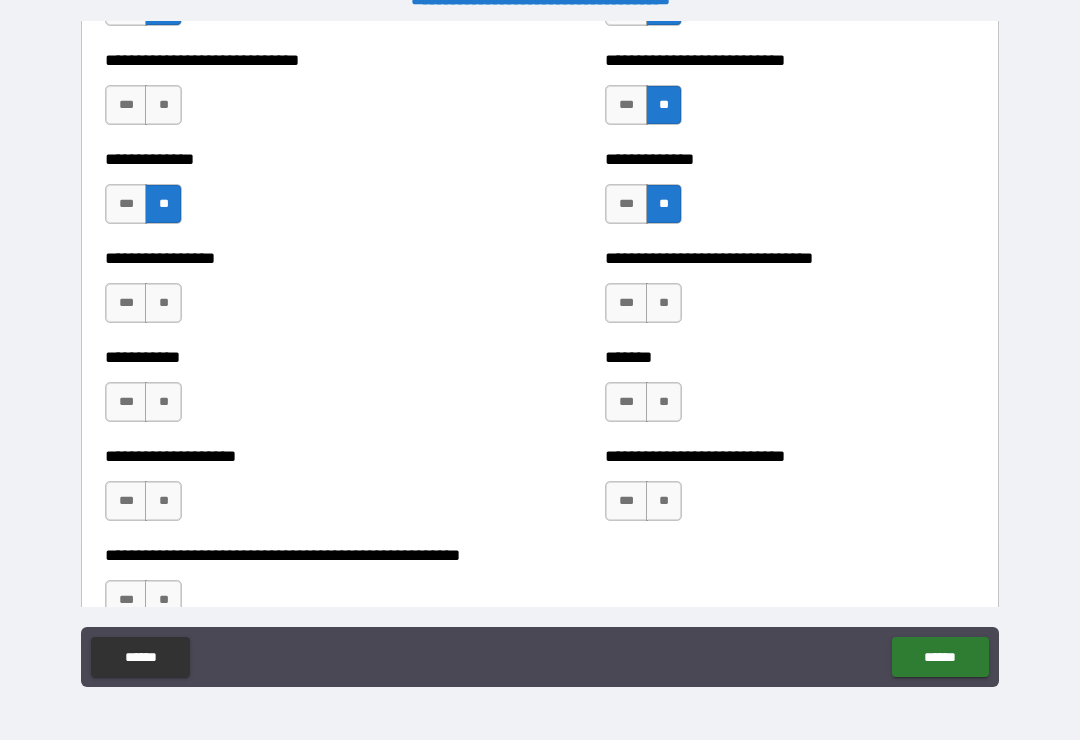 click on "**" at bounding box center (664, 303) 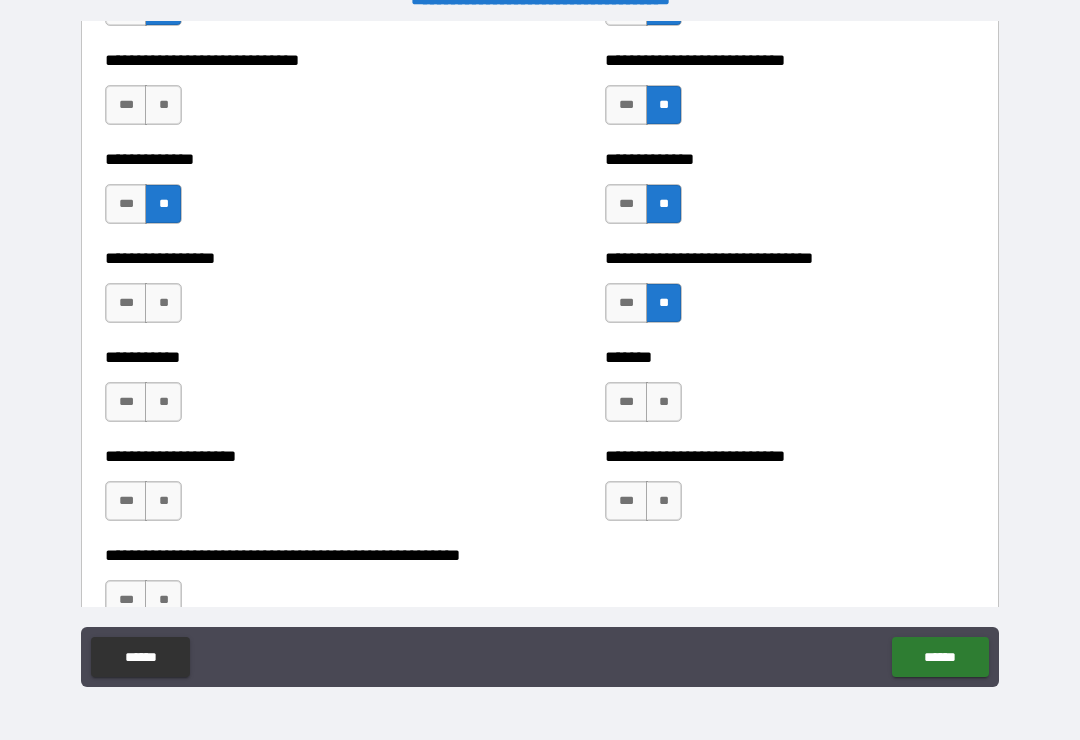 click on "**" at bounding box center (664, 402) 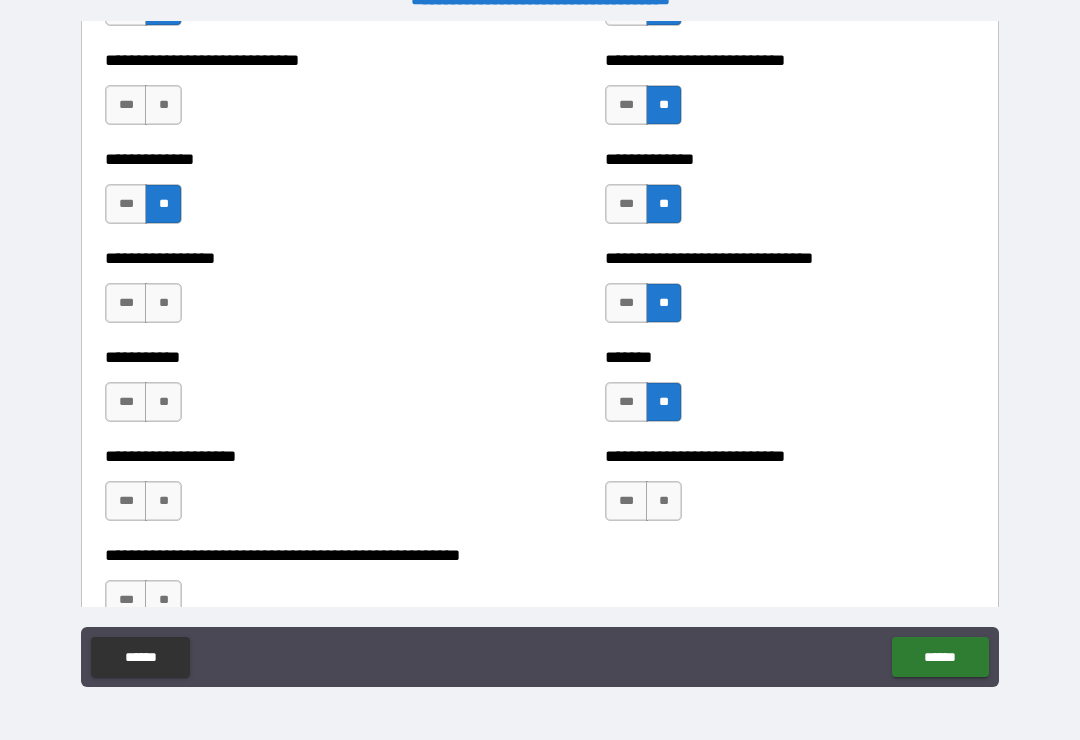 click on "**" at bounding box center (664, 501) 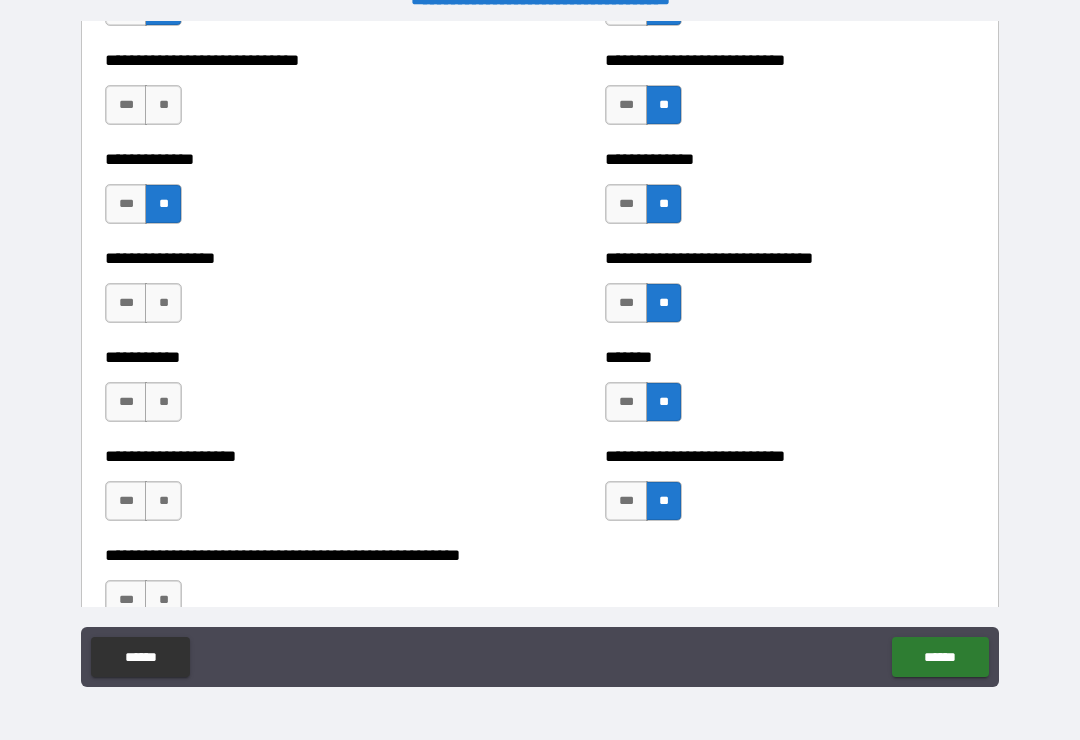 click on "**" at bounding box center [163, 501] 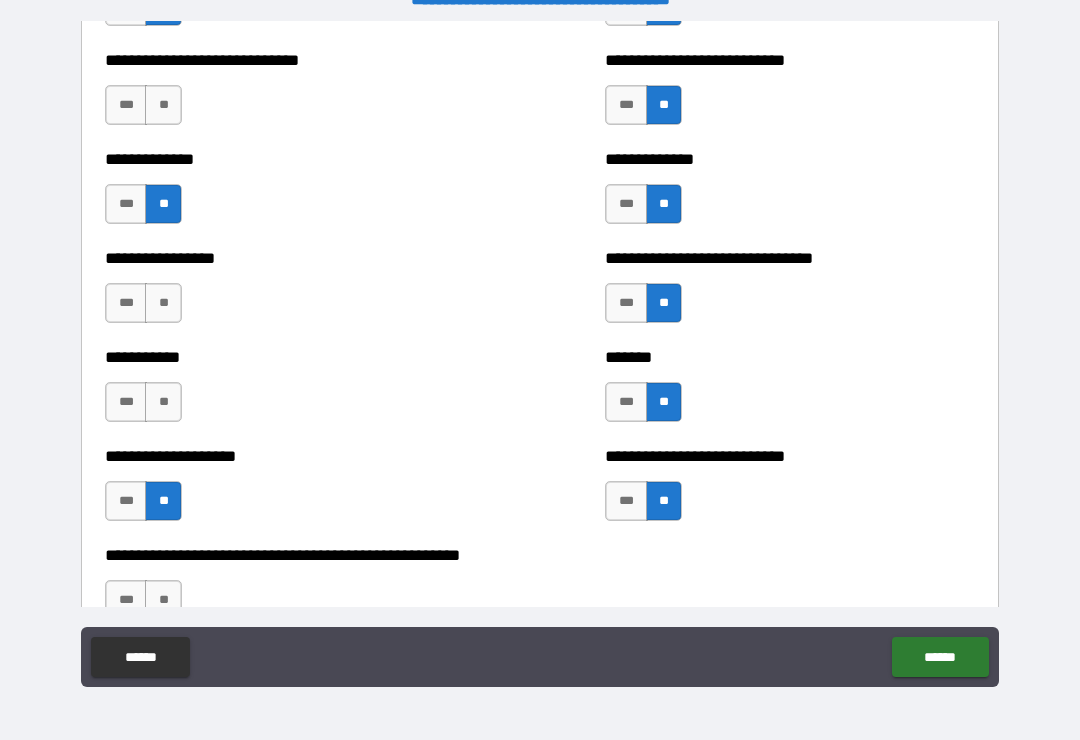 click on "**" at bounding box center (163, 402) 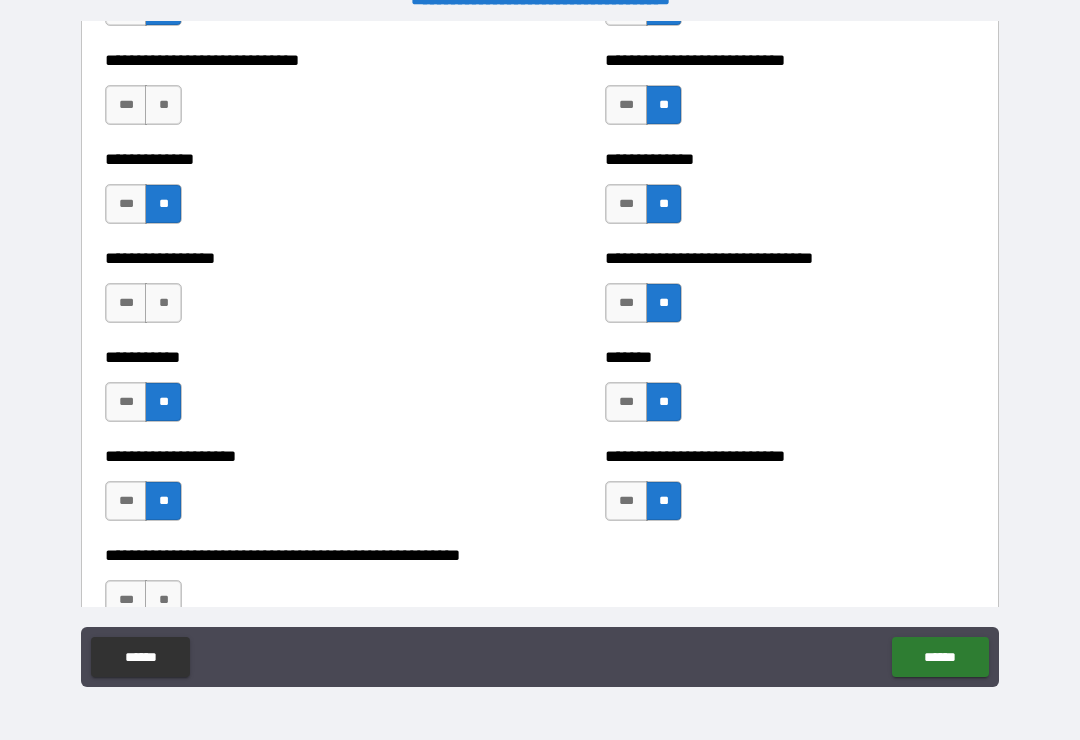 click on "**" at bounding box center [163, 303] 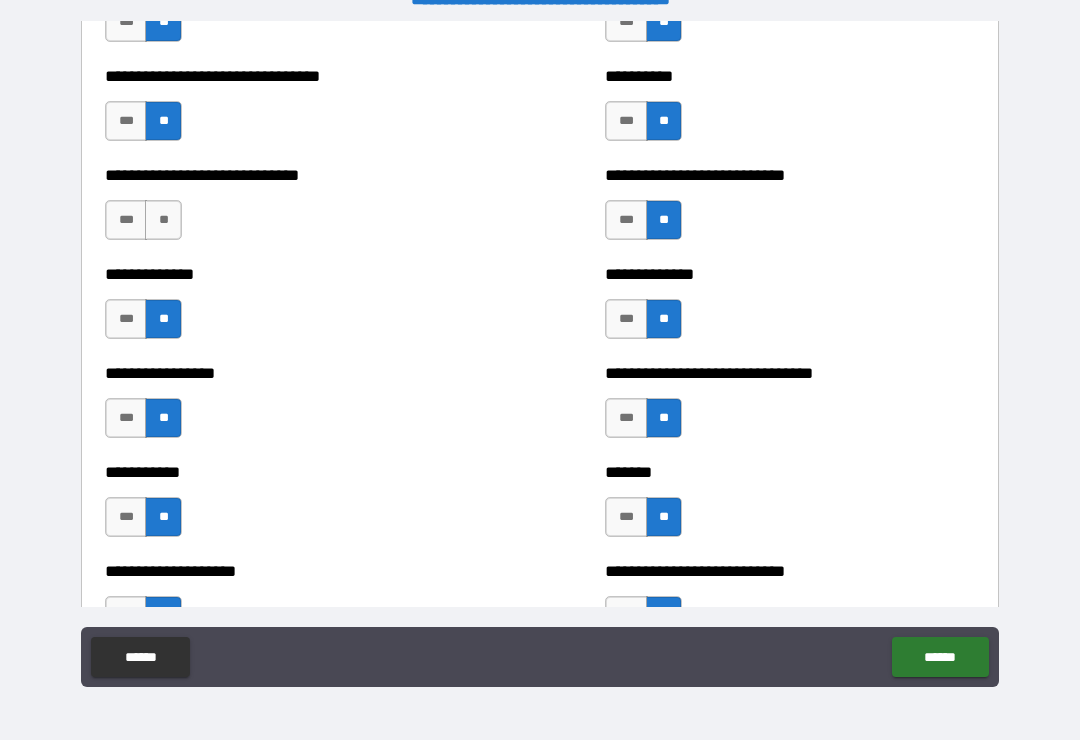 click on "**" at bounding box center (163, 220) 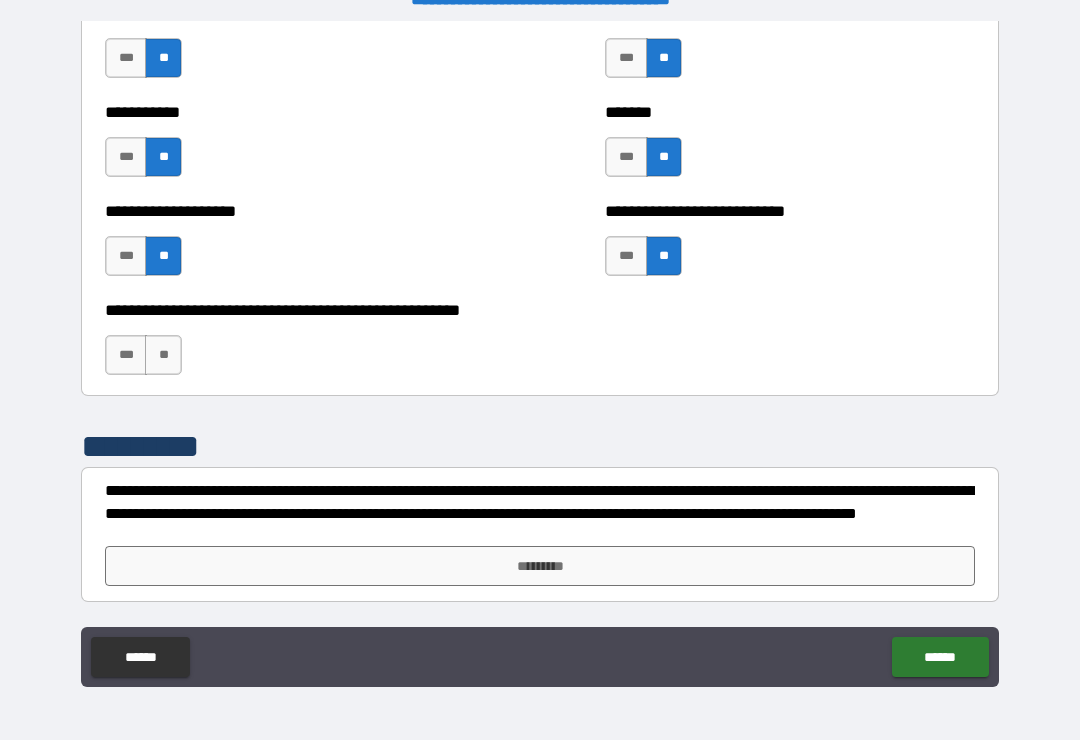 scroll, scrollTop: 7996, scrollLeft: 0, axis: vertical 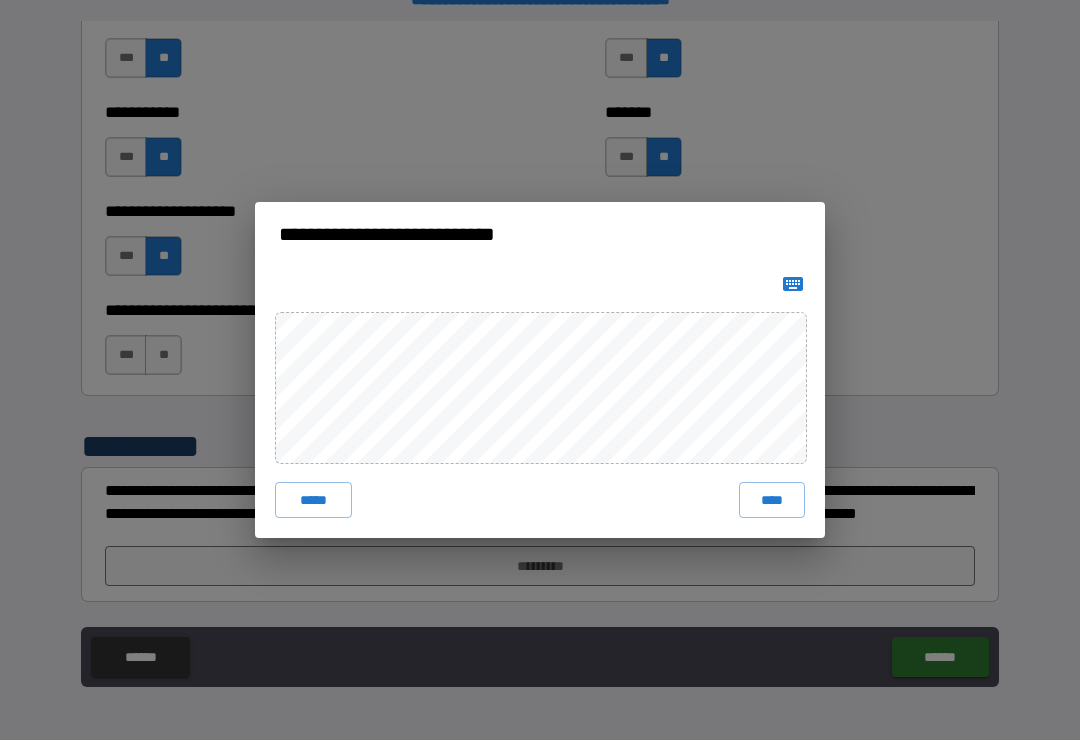 click on "****" at bounding box center (772, 500) 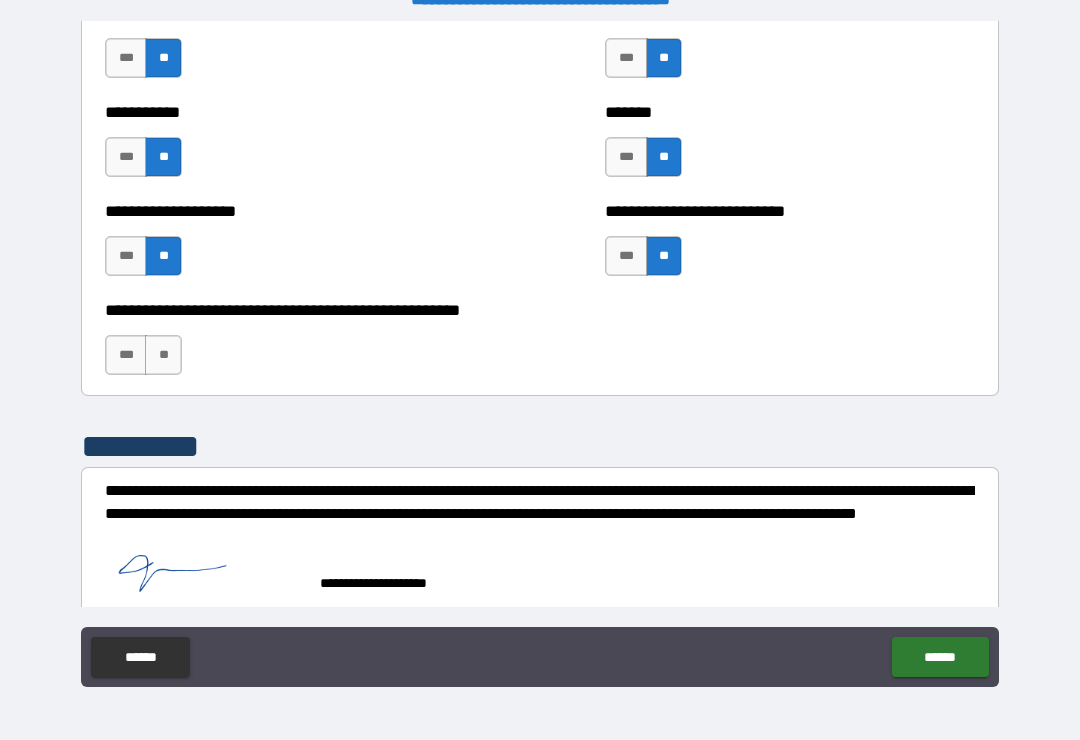 click on "******" at bounding box center [940, 657] 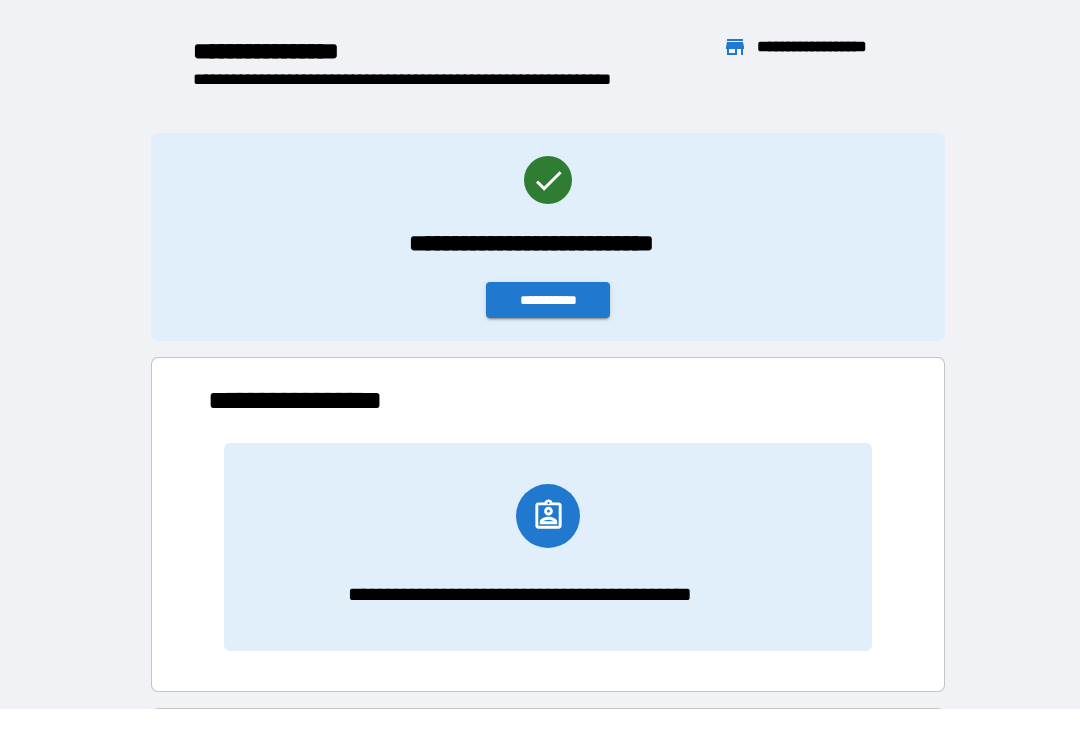 scroll, scrollTop: 386, scrollLeft: 680, axis: both 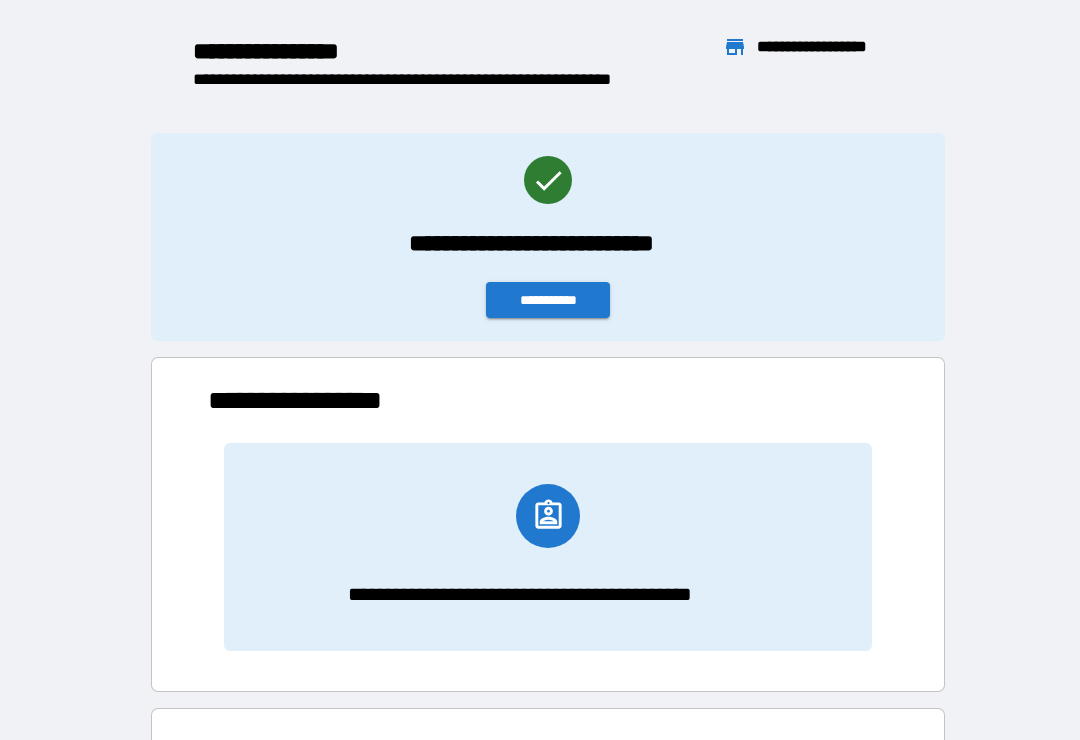 click on "**********" at bounding box center (548, 300) 